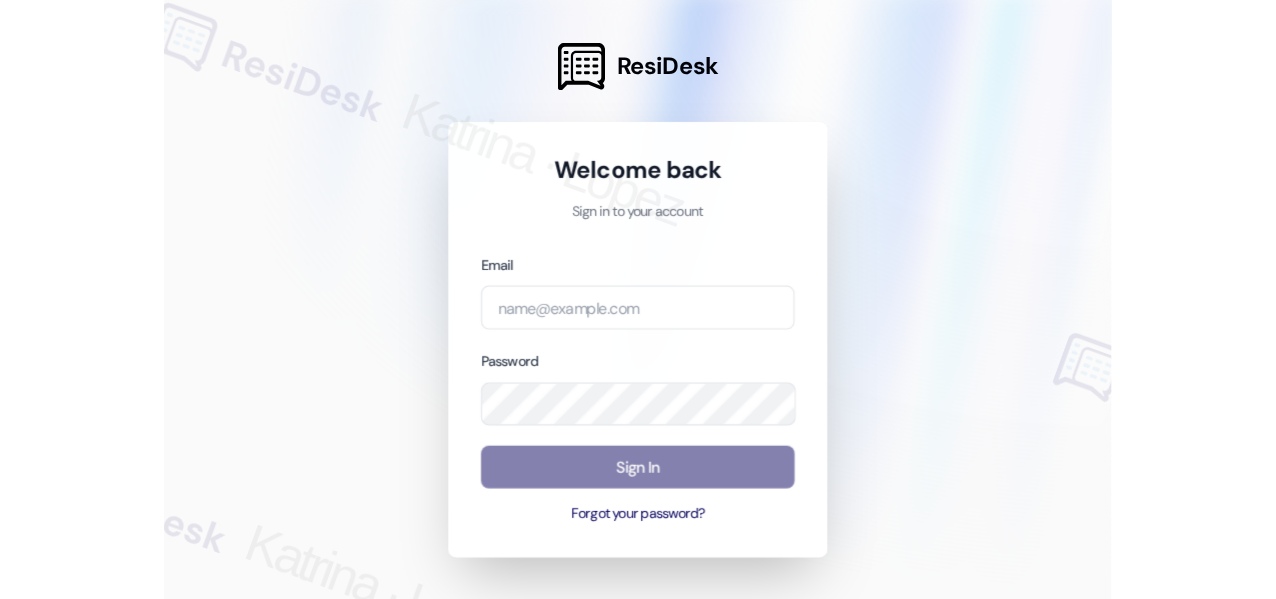 scroll, scrollTop: 0, scrollLeft: 0, axis: both 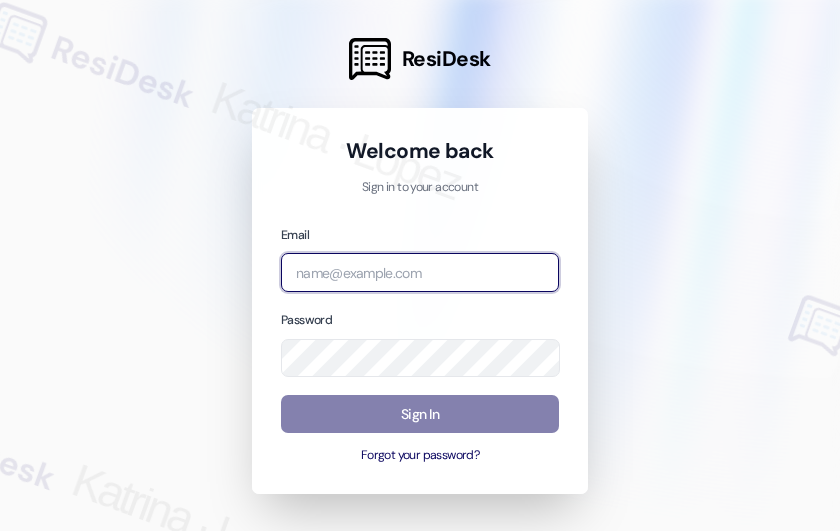 click at bounding box center [420, 272] 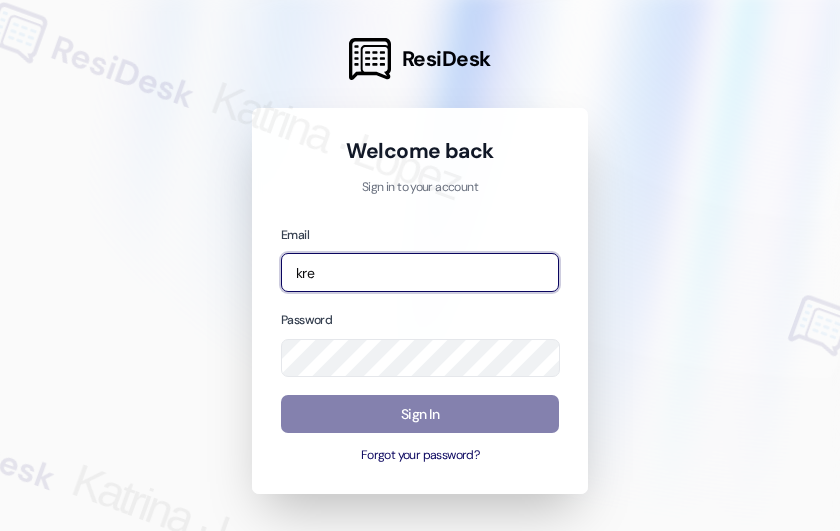 type on "[EMAIL]" 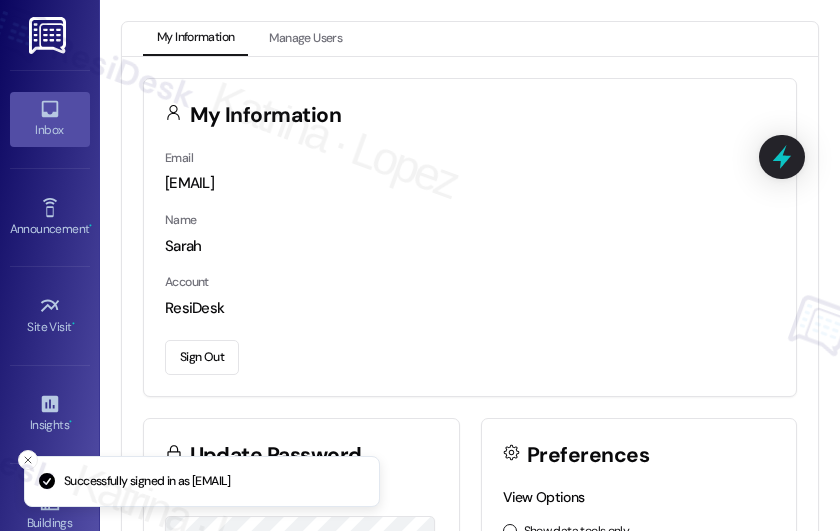 click on "Inbox" at bounding box center [50, 130] 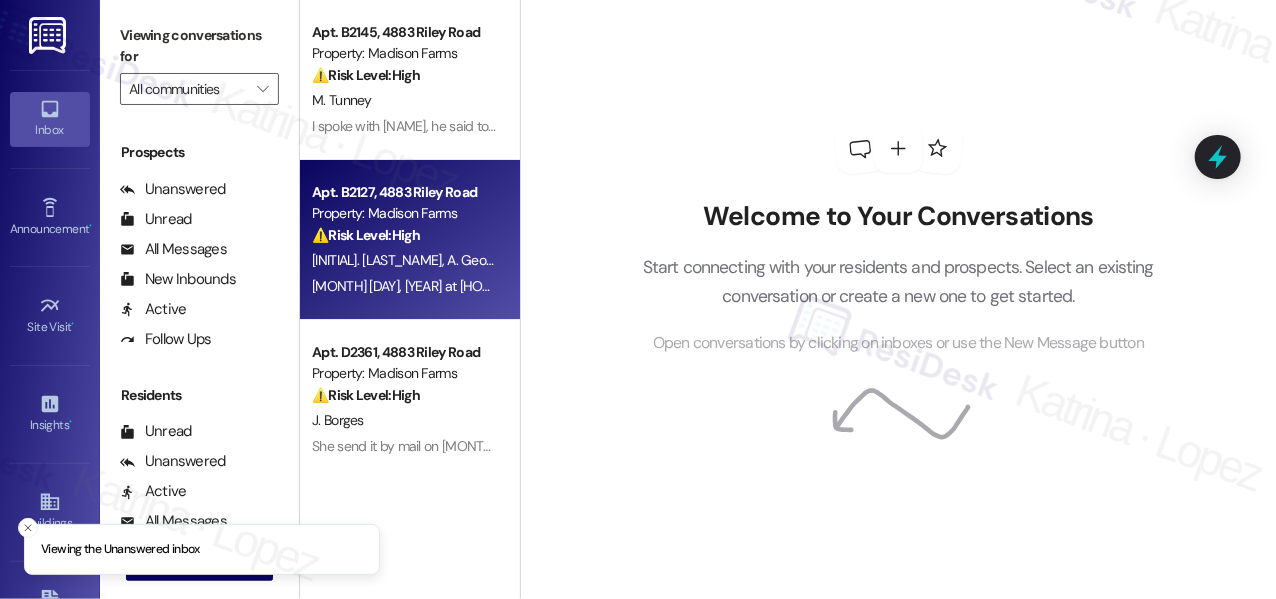 scroll, scrollTop: 410, scrollLeft: 0, axis: vertical 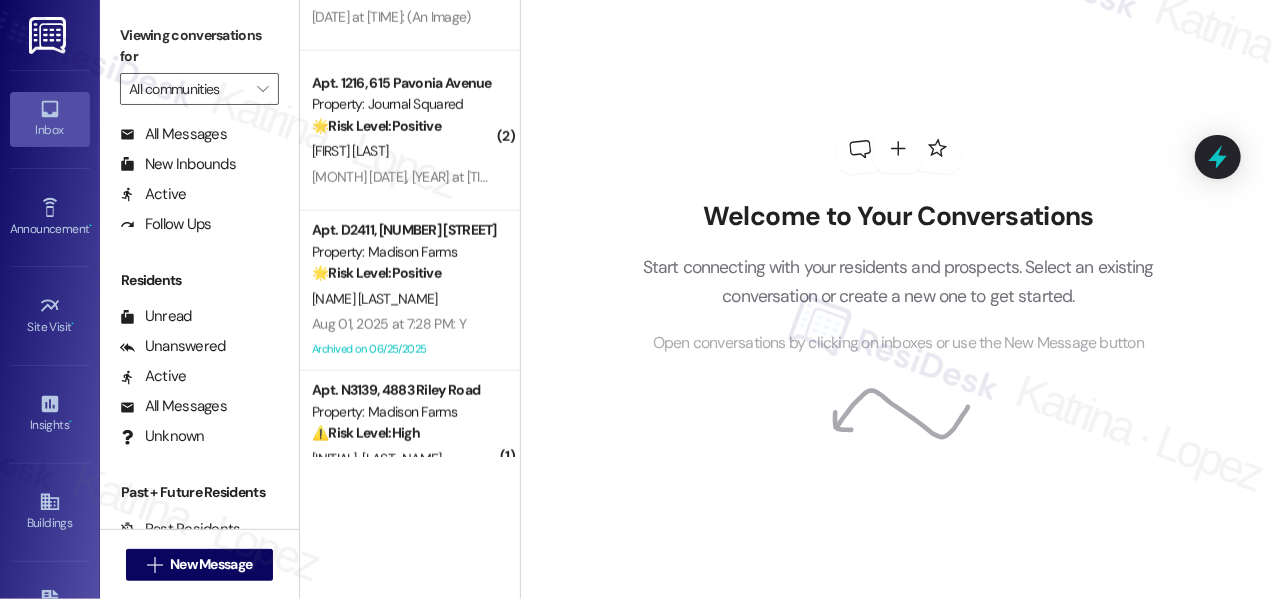 click on "Welcome to Your Conversations Start connecting with your residents and prospects. Select an existing conversation or create a new one to get started. Open conversations by clicking on inboxes or use the New Message button" at bounding box center [899, 278] 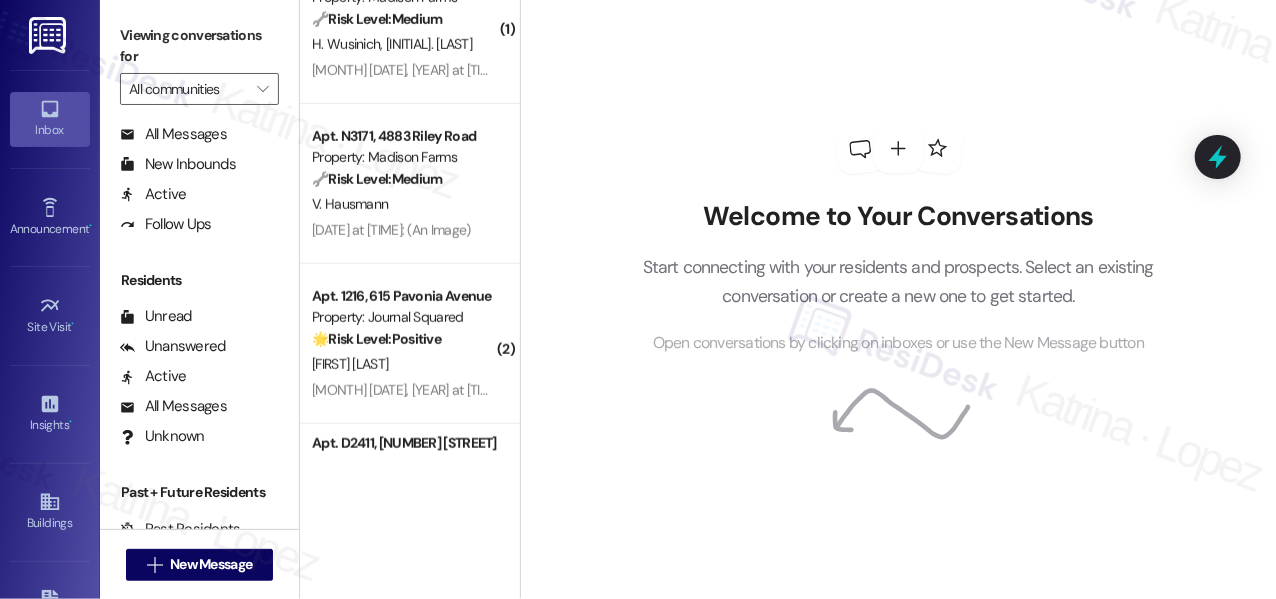 scroll, scrollTop: 727, scrollLeft: 0, axis: vertical 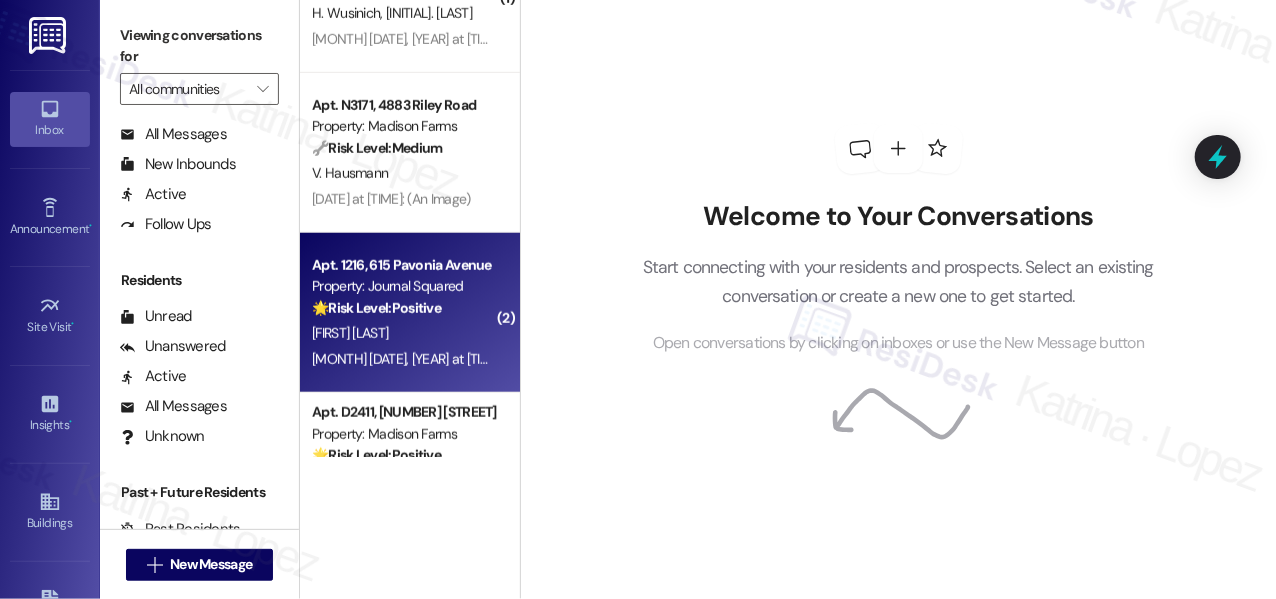 click on "Loved “Jane (Journal Squared): I hear you. It's concerning to go through that, even if it's been cleaned. Thank you for letting me know, and please don't hesitate to reach out if it happens again. We want to make sure you're comfortable.” Loved “Jane (Journal Squared): I hear you. It's concerning to go through that, even if it's been cleaned. Thank you for letting me know, and please don't hesitate to reach out if it happens again. We want to make sure you're comfortable.”" at bounding box center [404, 359] 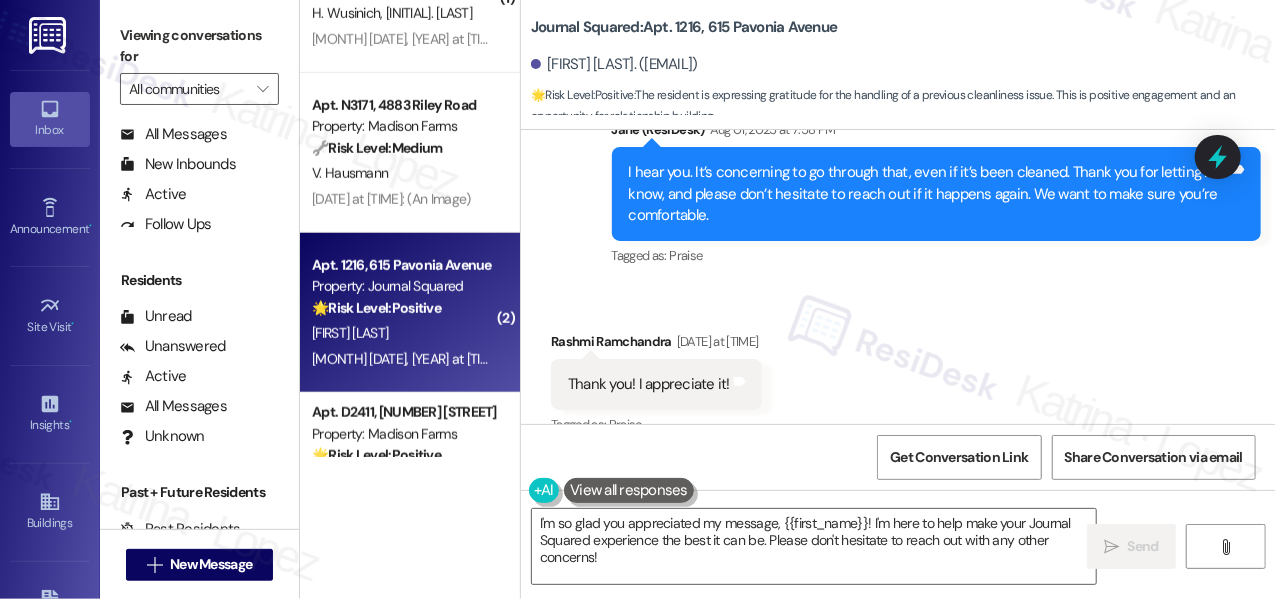 scroll, scrollTop: 1200, scrollLeft: 0, axis: vertical 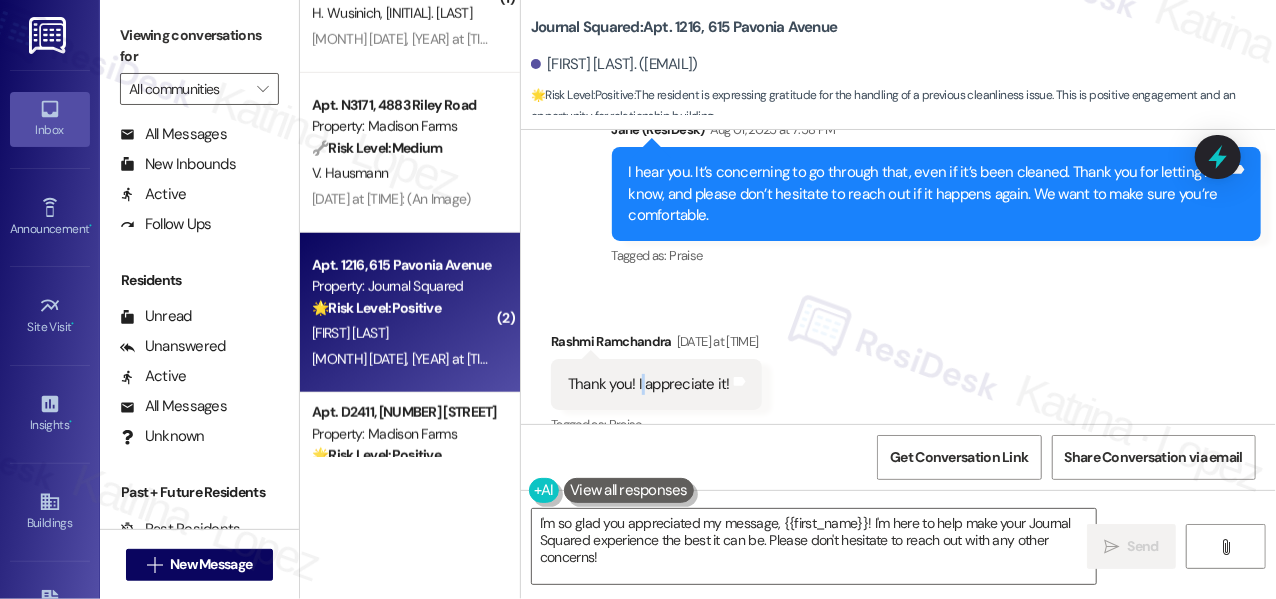 click on "Thank you! I appreciate it! Tags and notes" at bounding box center [656, 384] 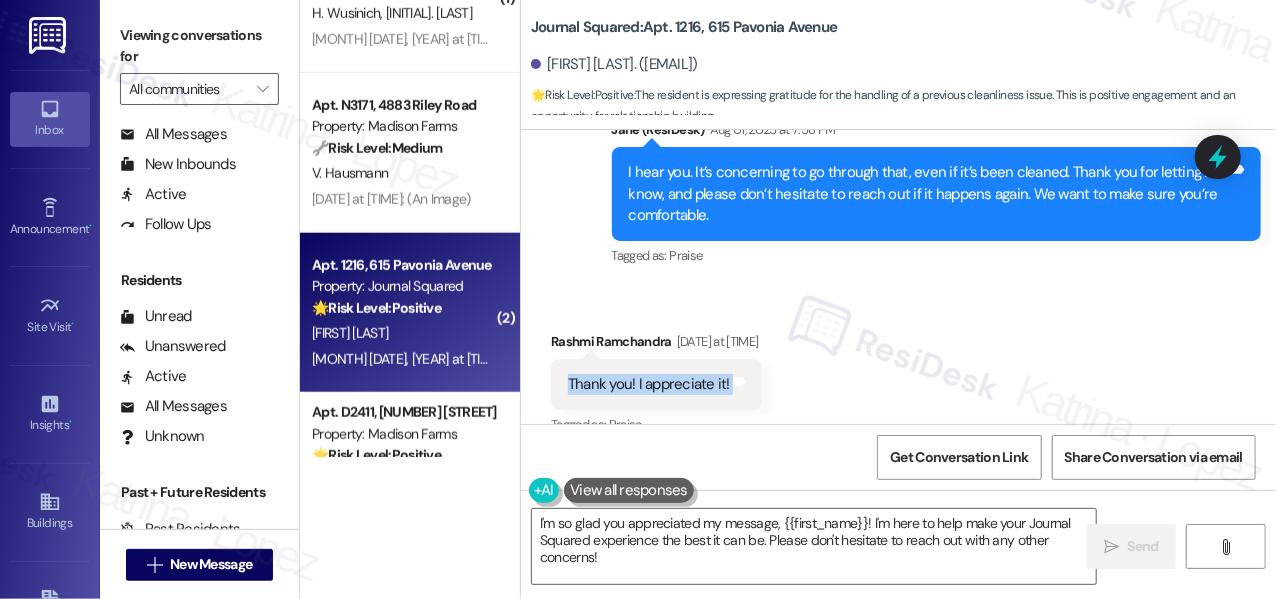 click on "Thank you! I appreciate it! Tags and notes" at bounding box center [656, 384] 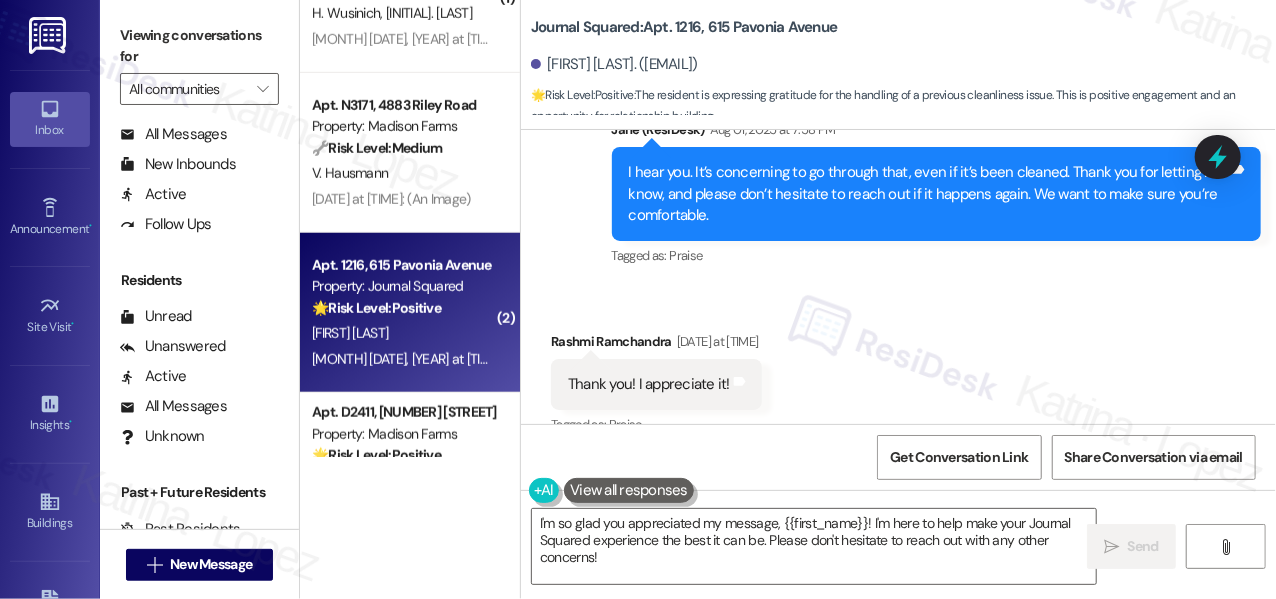 click on "I hear you. It’s concerning to go through that, even if it’s been cleaned. Thank you for letting me know, and please don’t hesitate to reach out if it happens again. We want to make sure you’re comfortable." at bounding box center [929, 194] 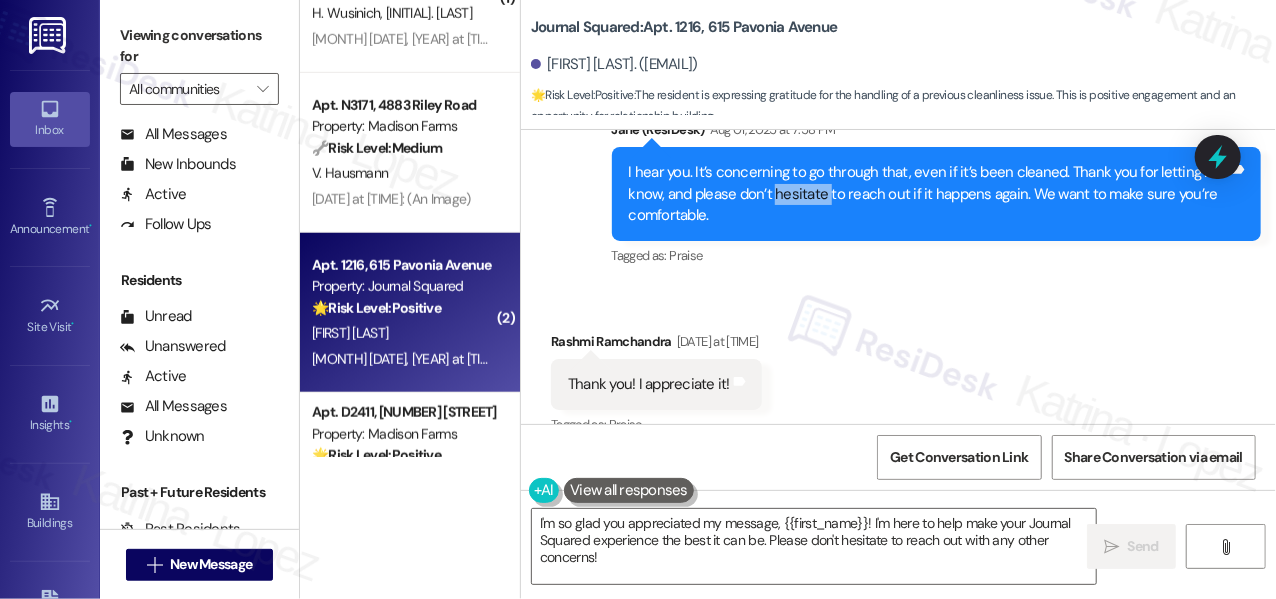 click on "I hear you. It’s concerning to go through that, even if it’s been cleaned. Thank you for letting me know, and please don’t hesitate to reach out if it happens again. We want to make sure you’re comfortable." at bounding box center [929, 194] 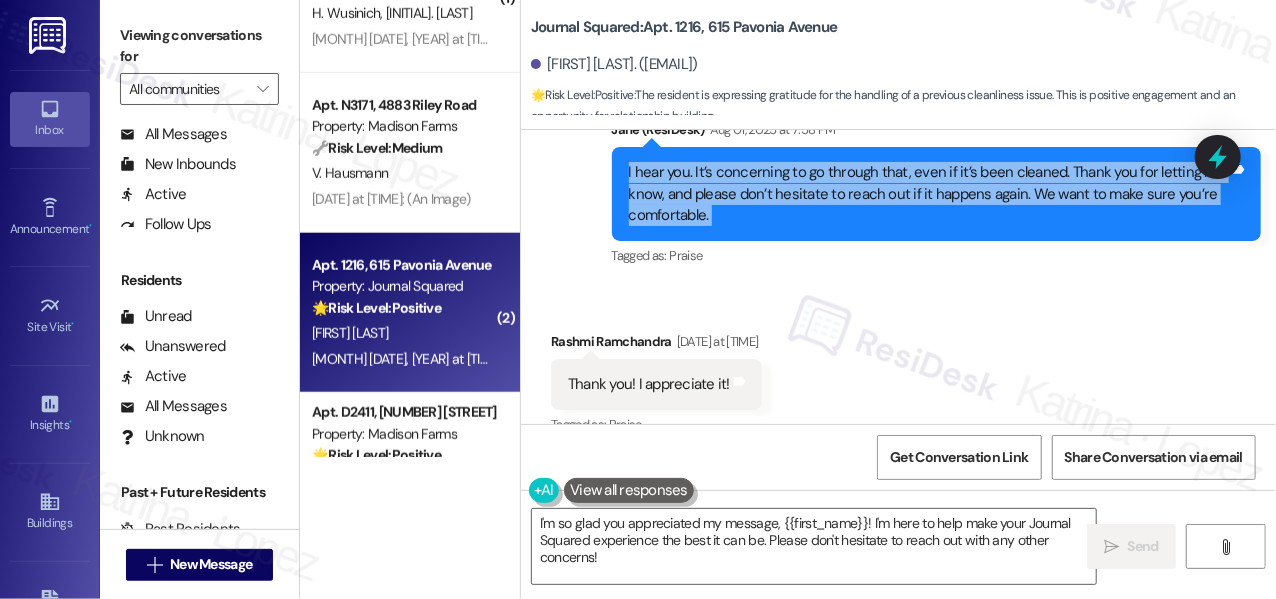 click on "I hear you. It’s concerning to go through that, even if it’s been cleaned. Thank you for letting me know, and please don’t hesitate to reach out if it happens again. We want to make sure you’re comfortable." at bounding box center (929, 194) 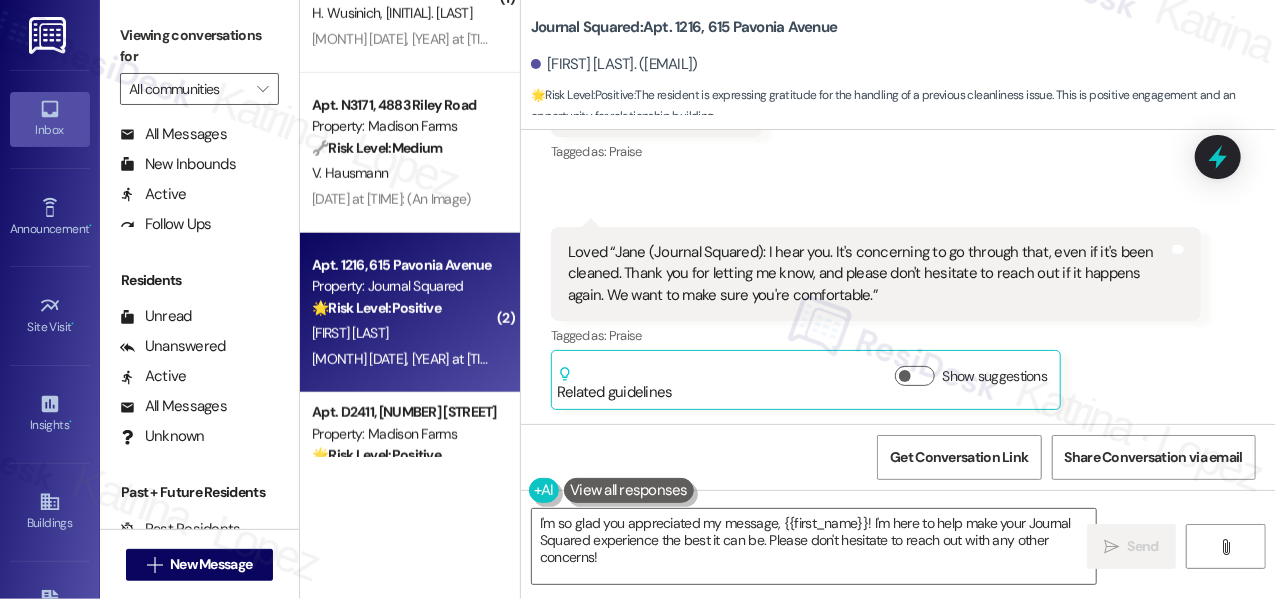 scroll, scrollTop: 1292, scrollLeft: 0, axis: vertical 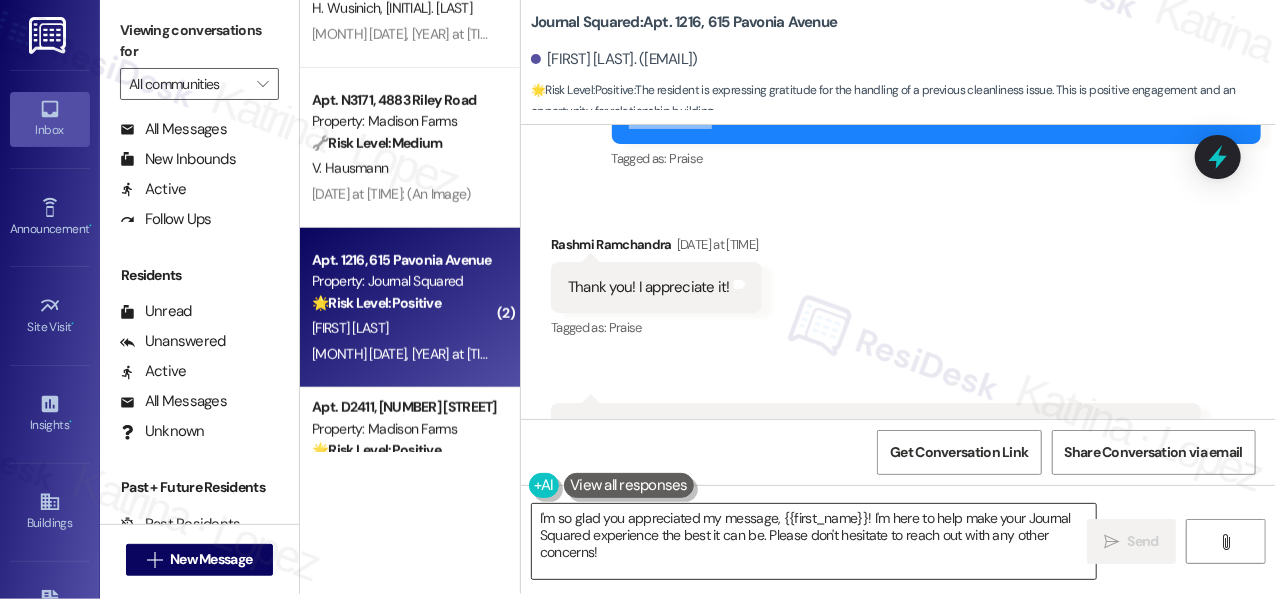 click on "I'm so glad you appreciated my message, {{first_name}}! I'm here to help make your Journal Squared experience the best it can be. Please don't hesitate to reach out with any other concerns!" at bounding box center [814, 541] 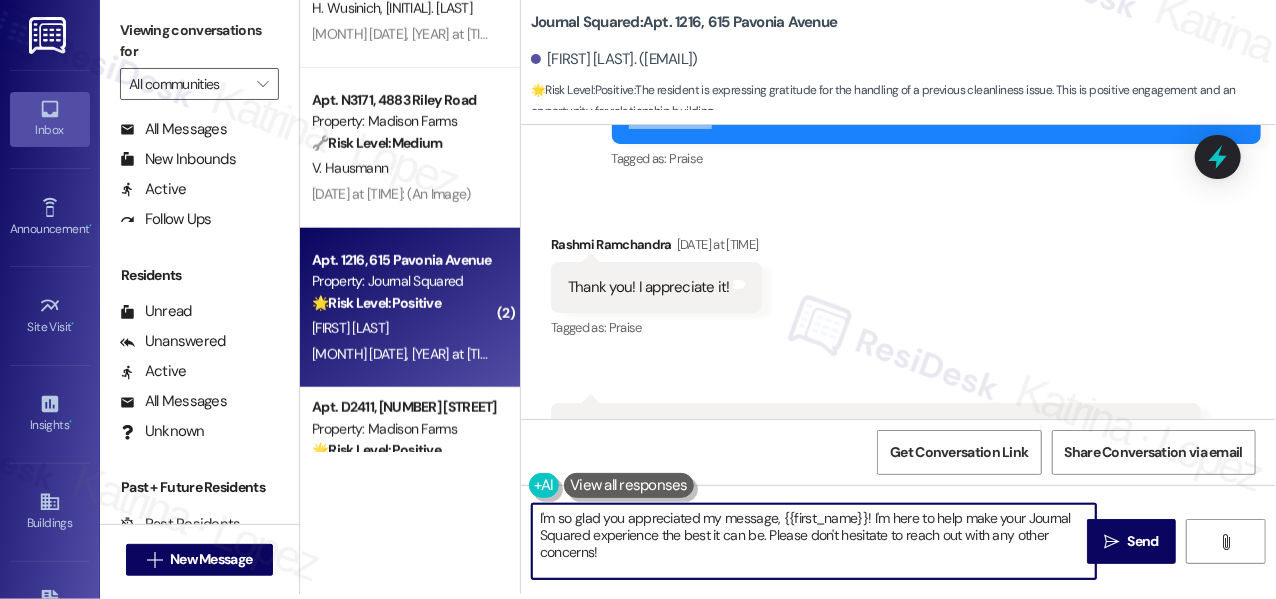 click on "I'm so glad you appreciated my message, {{first_name}}! I'm here to help make your Journal Squared experience the best it can be. Please don't hesitate to reach out with any other concerns!" at bounding box center (814, 541) 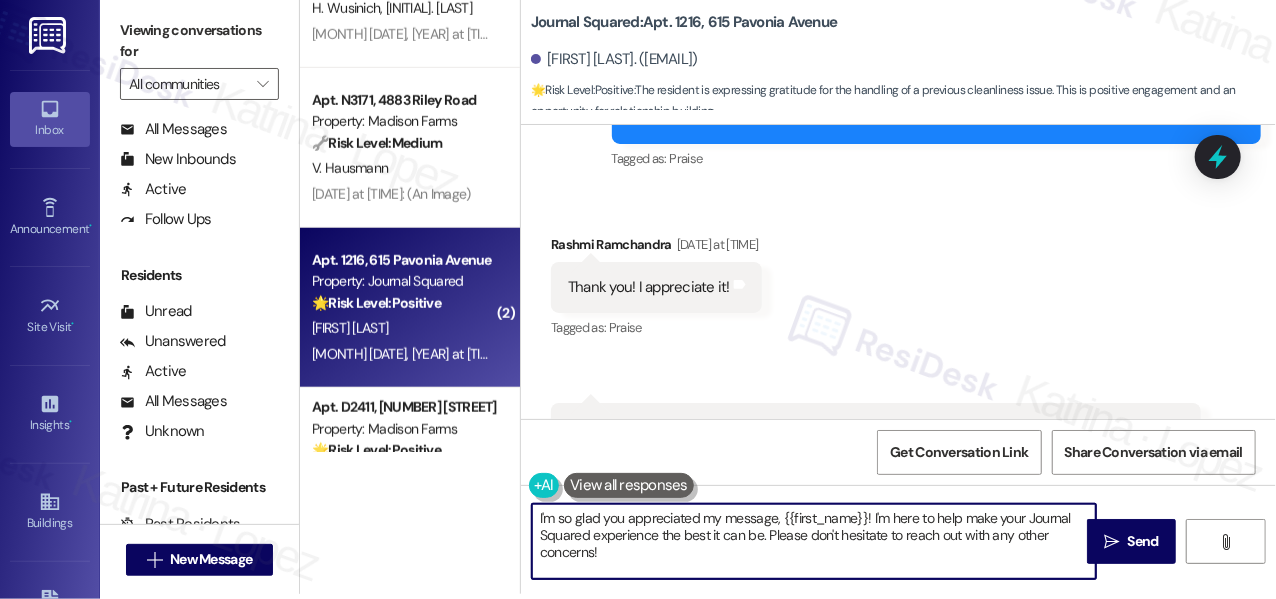 click on "I'm so glad you appreciated my message, {{first_name}}! I'm here to help make your Journal Squared experience the best it can be. Please don't hesitate to reach out with any other concerns!" at bounding box center [814, 541] 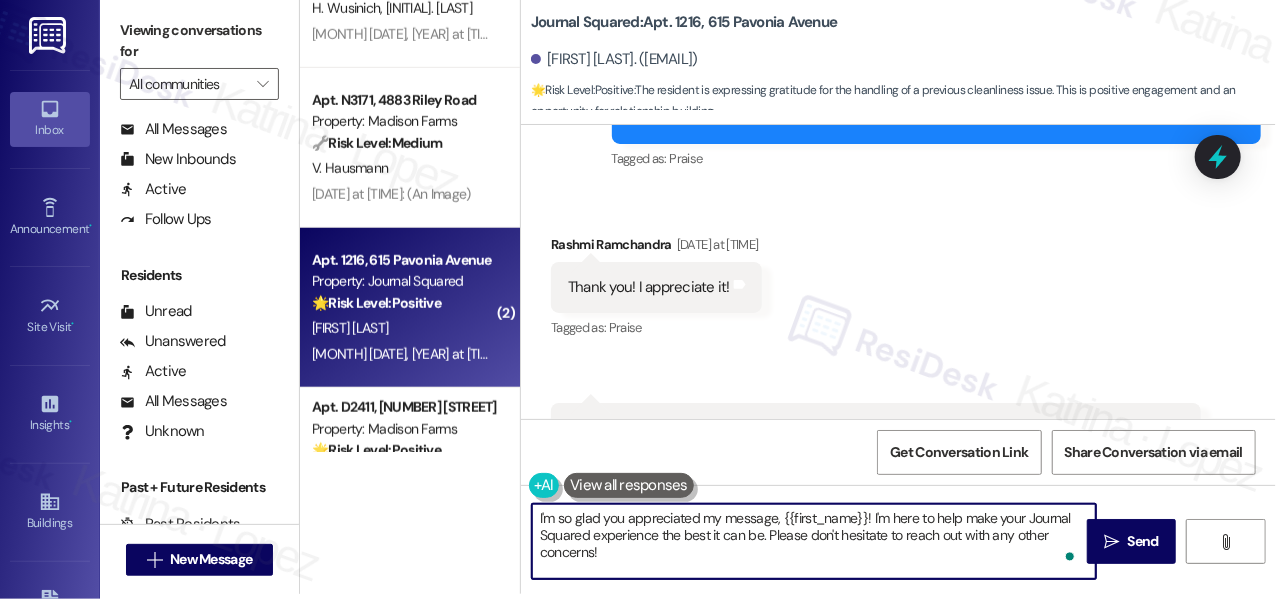 click on "I'm so glad you appreciated my message, {{first_name}}! I'm here to help make your Journal Squared experience the best it can be. Please don't hesitate to reach out with any other concerns!" at bounding box center [814, 541] 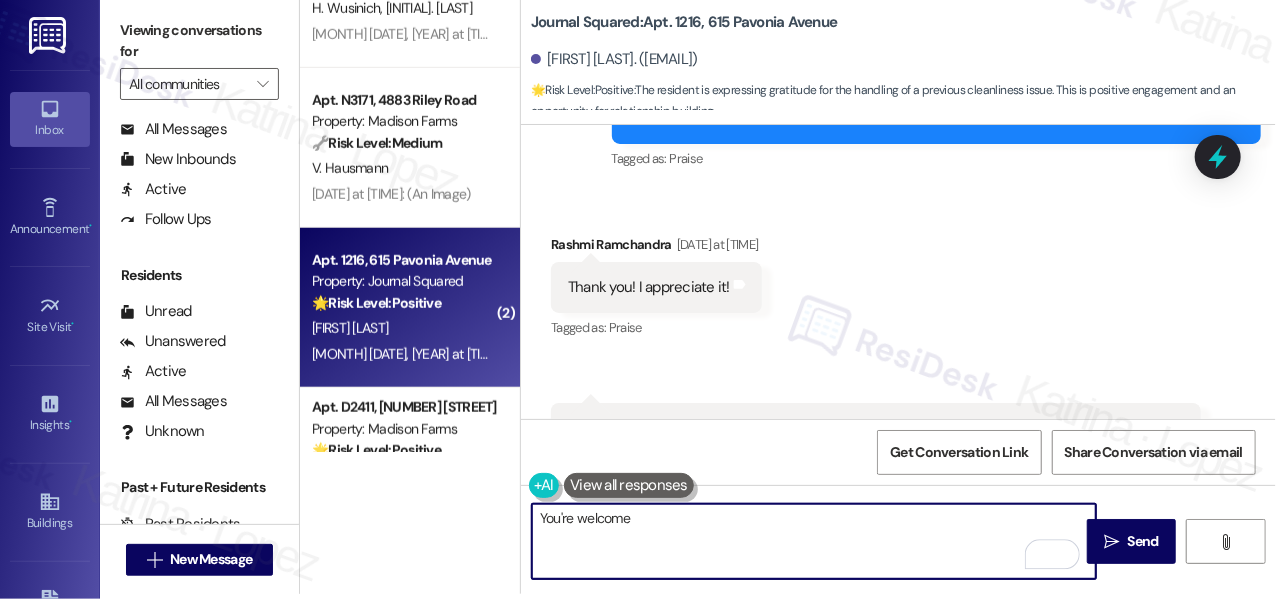 click on "Rashmi Ramchandra. (rashmi123chandra@gmail.com)" at bounding box center (614, 59) 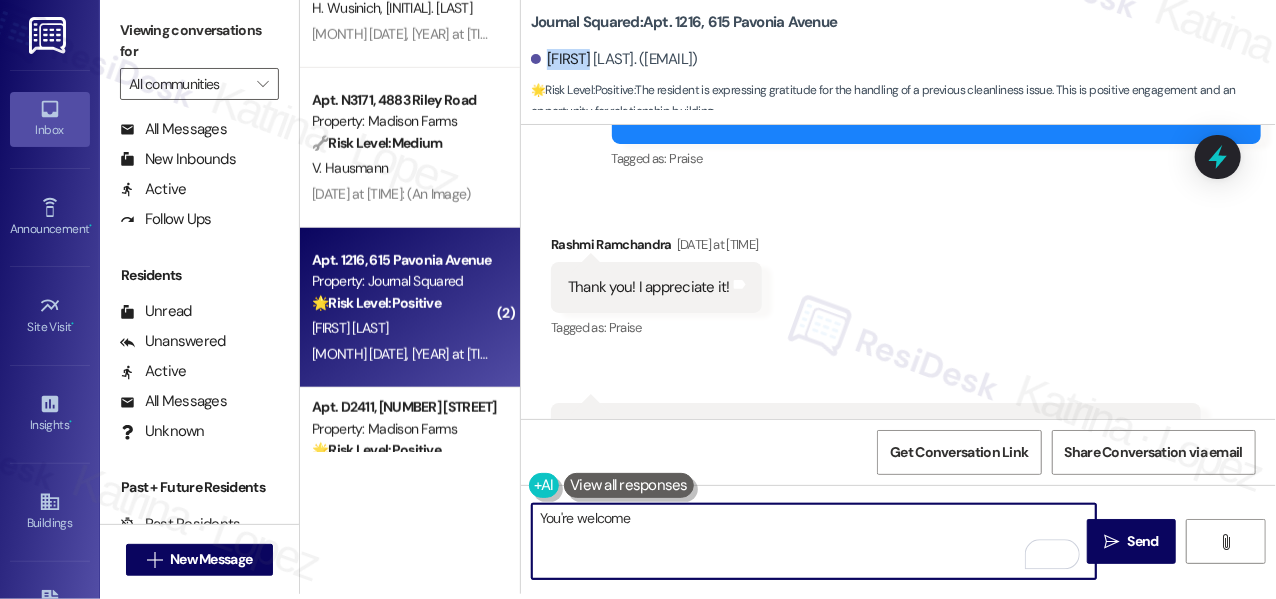 click on "Rashmi Ramchandra. (rashmi123chandra@gmail.com)" at bounding box center (614, 59) 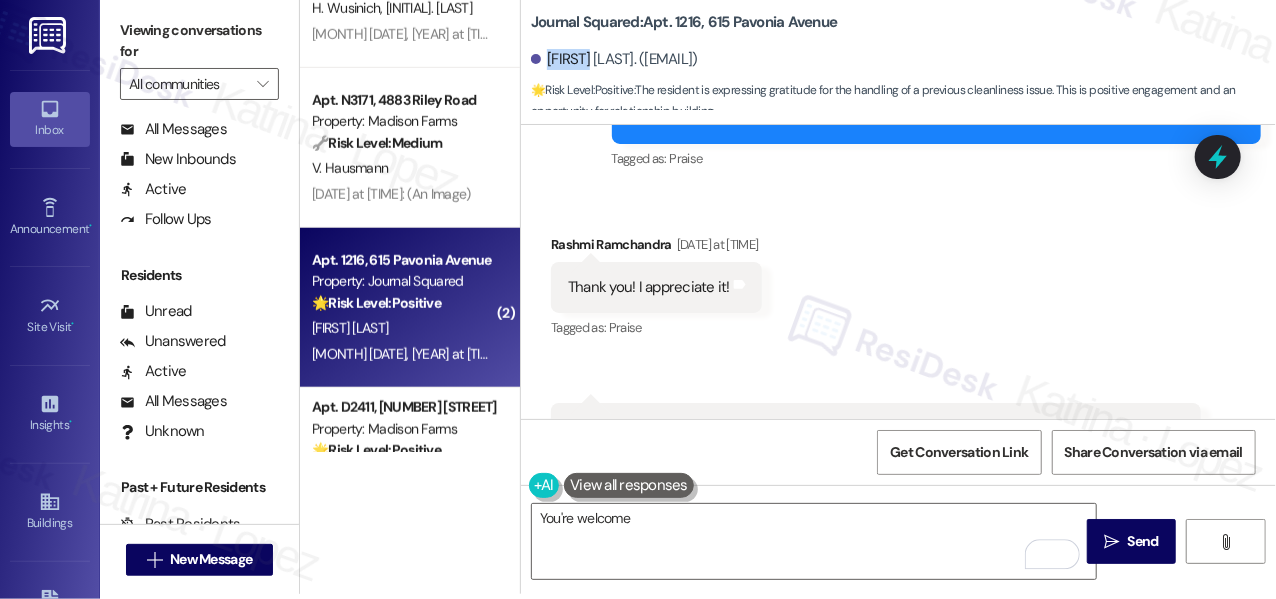 copy on "Rashmi" 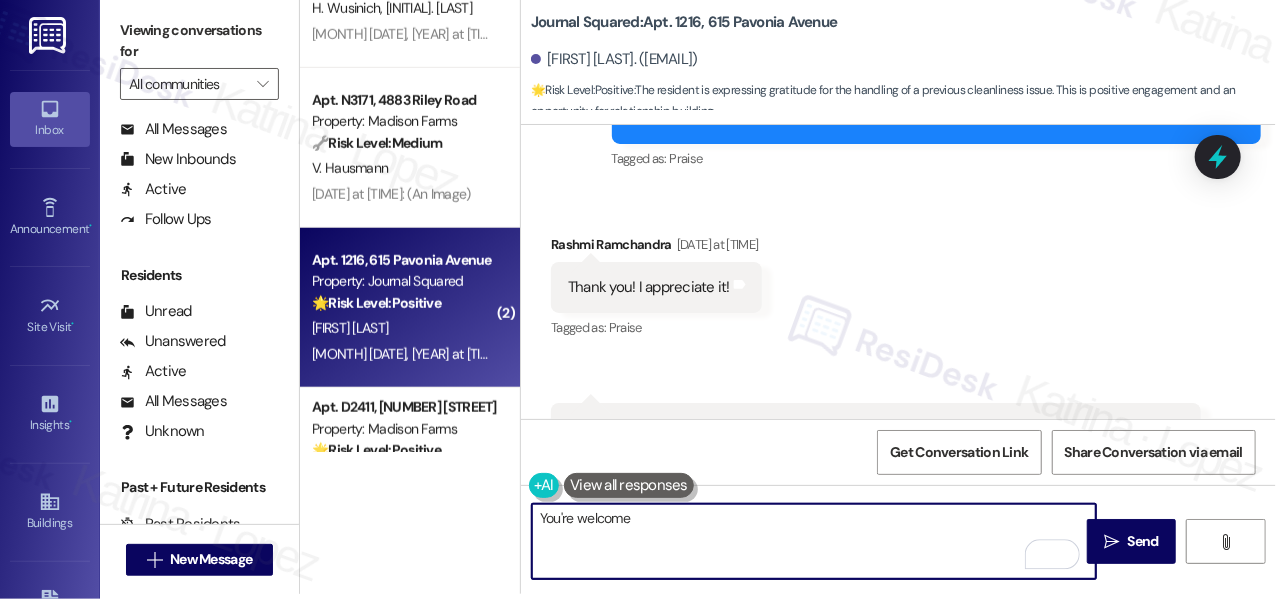 click on "You're welcome" at bounding box center (814, 541) 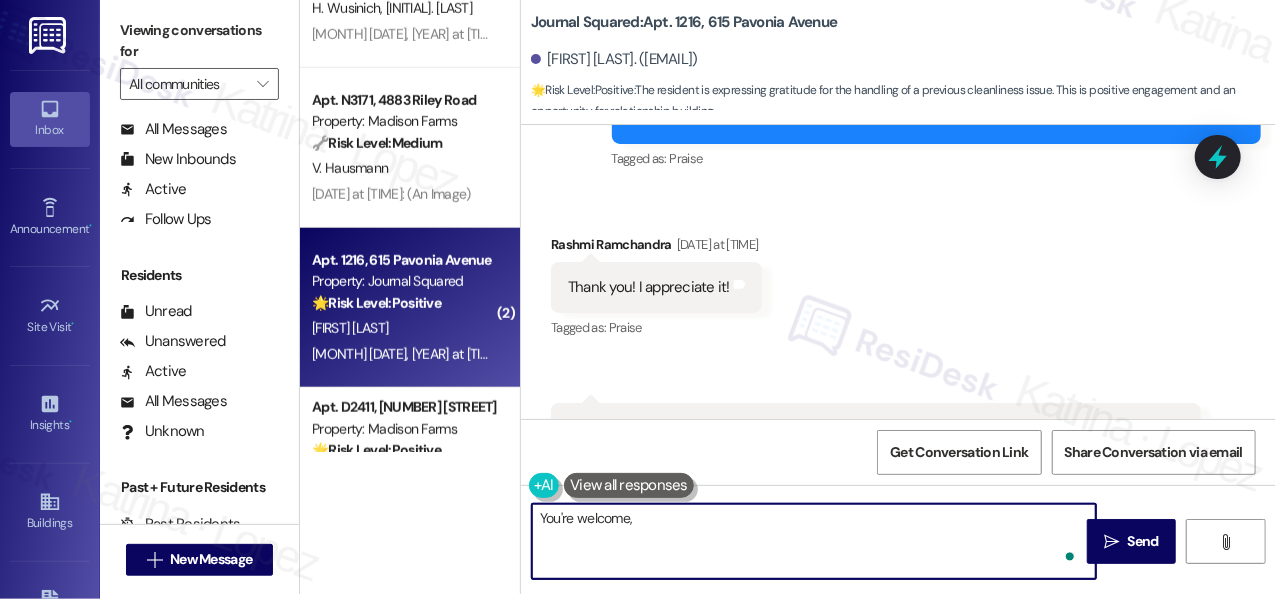 paste on "Rashmi" 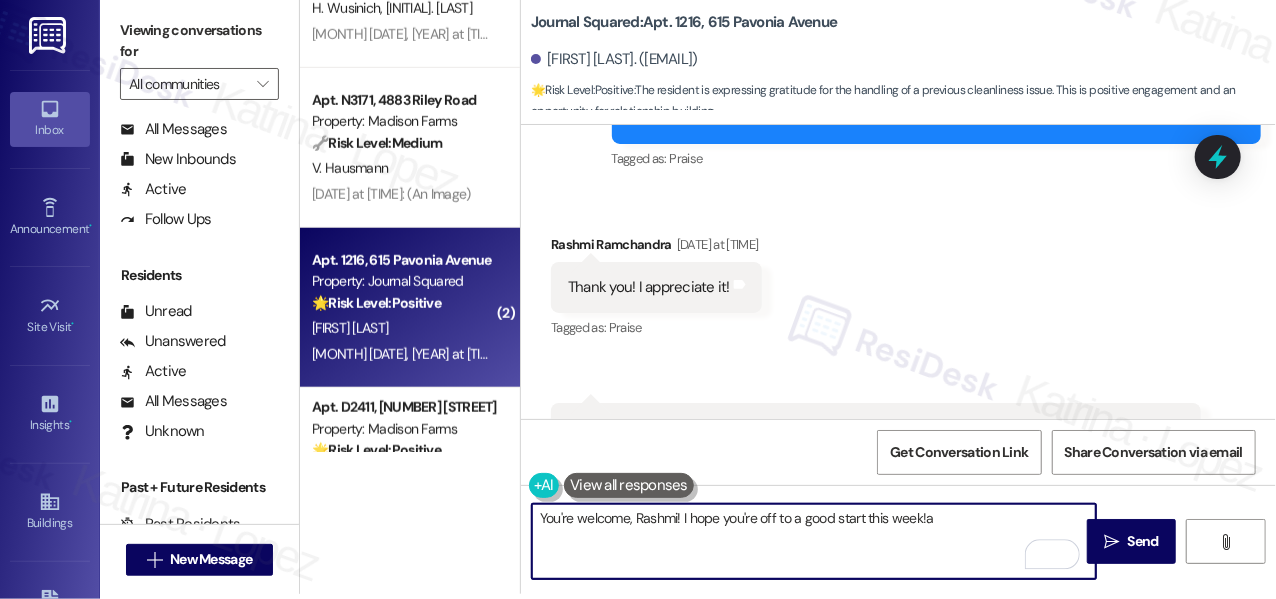 type on "You're welcome, Rashmi! I hope you're off to a good start this week!" 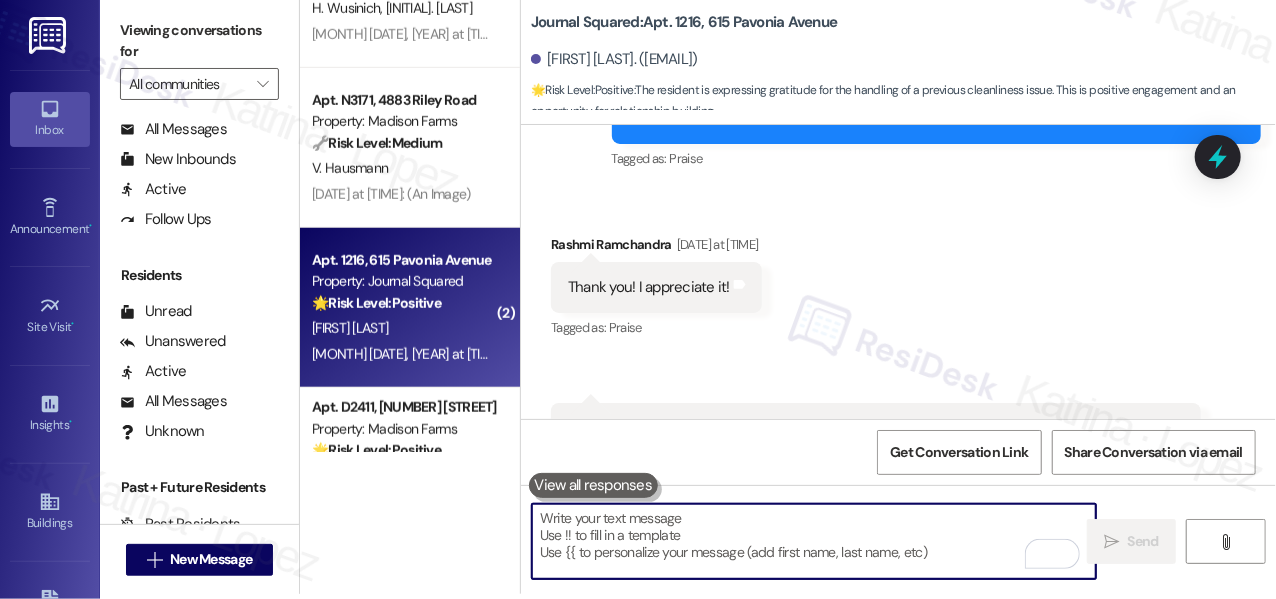 type 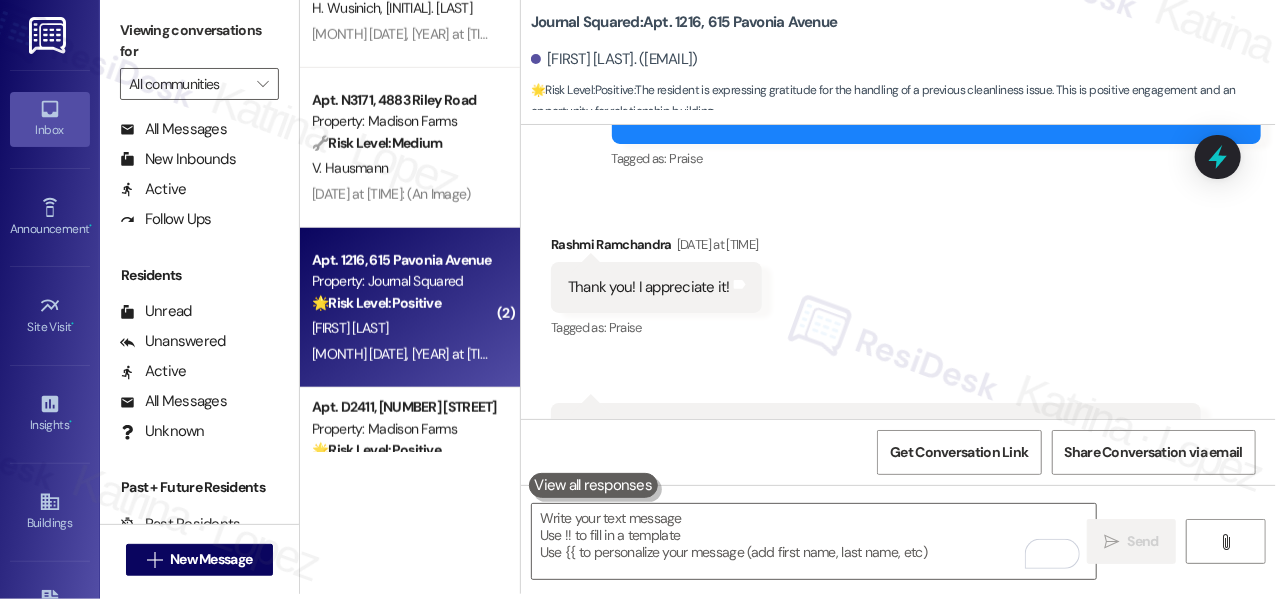 click on "Viewing conversations for" at bounding box center [199, 41] 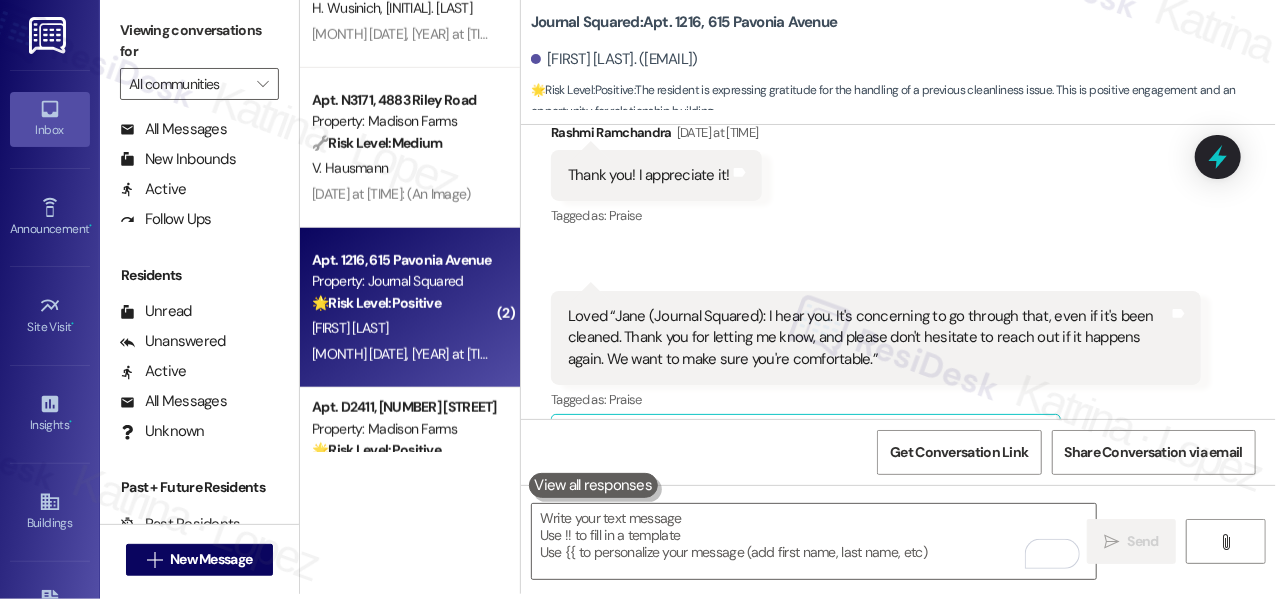 scroll, scrollTop: 1473, scrollLeft: 0, axis: vertical 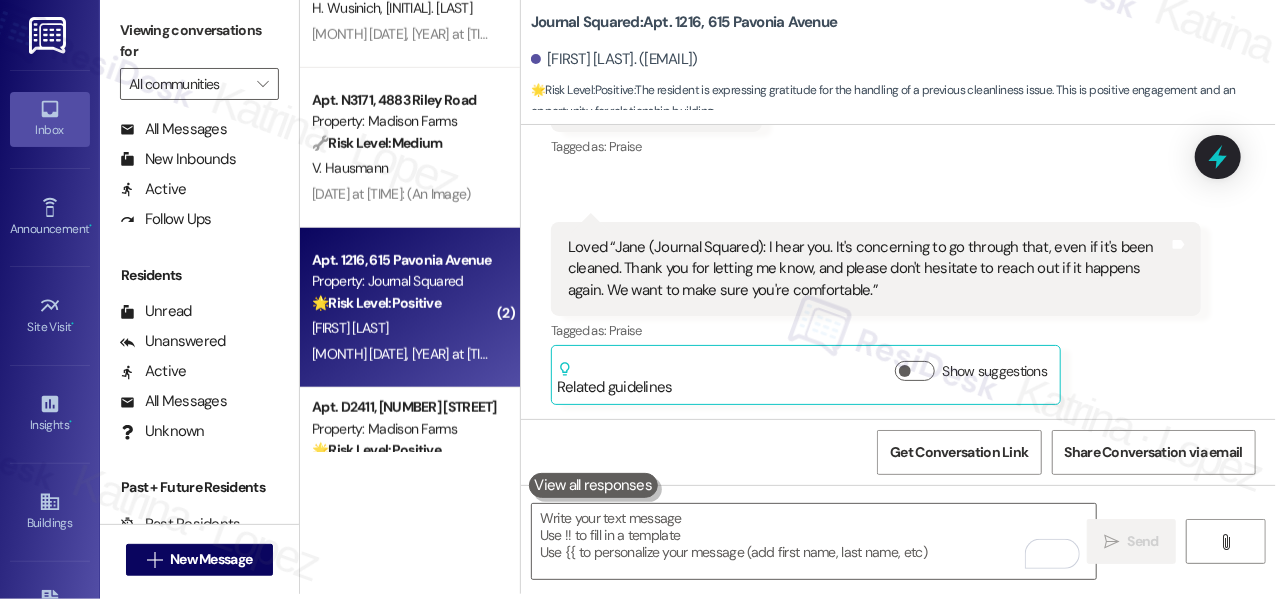 click at bounding box center (594, 485) 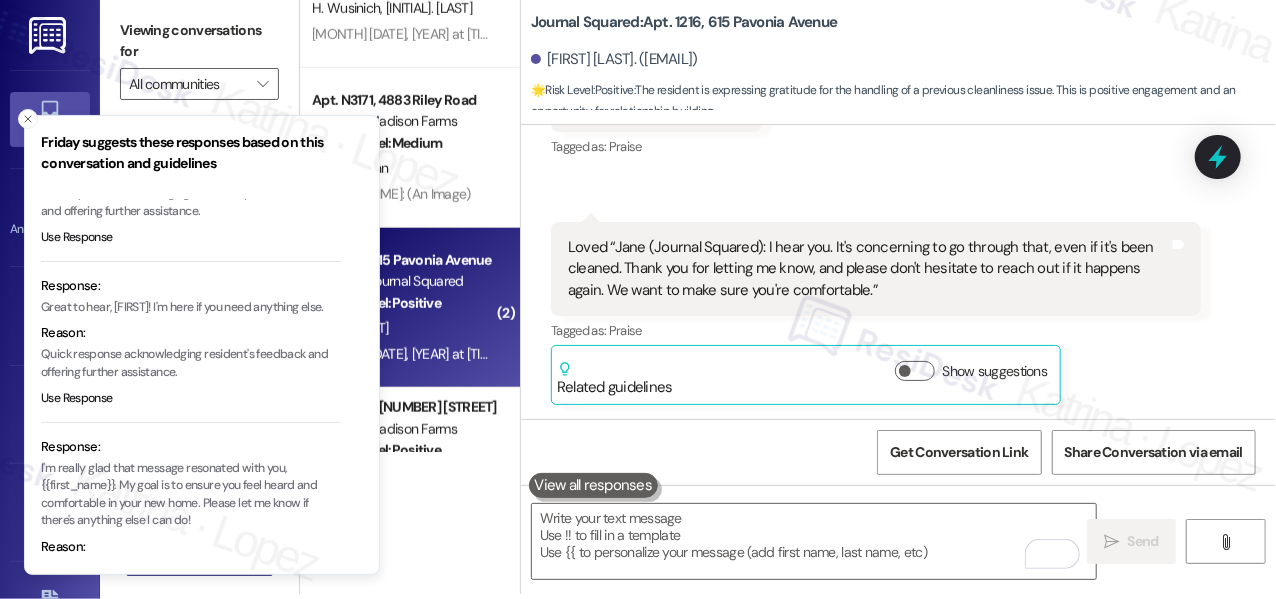scroll, scrollTop: 181, scrollLeft: 0, axis: vertical 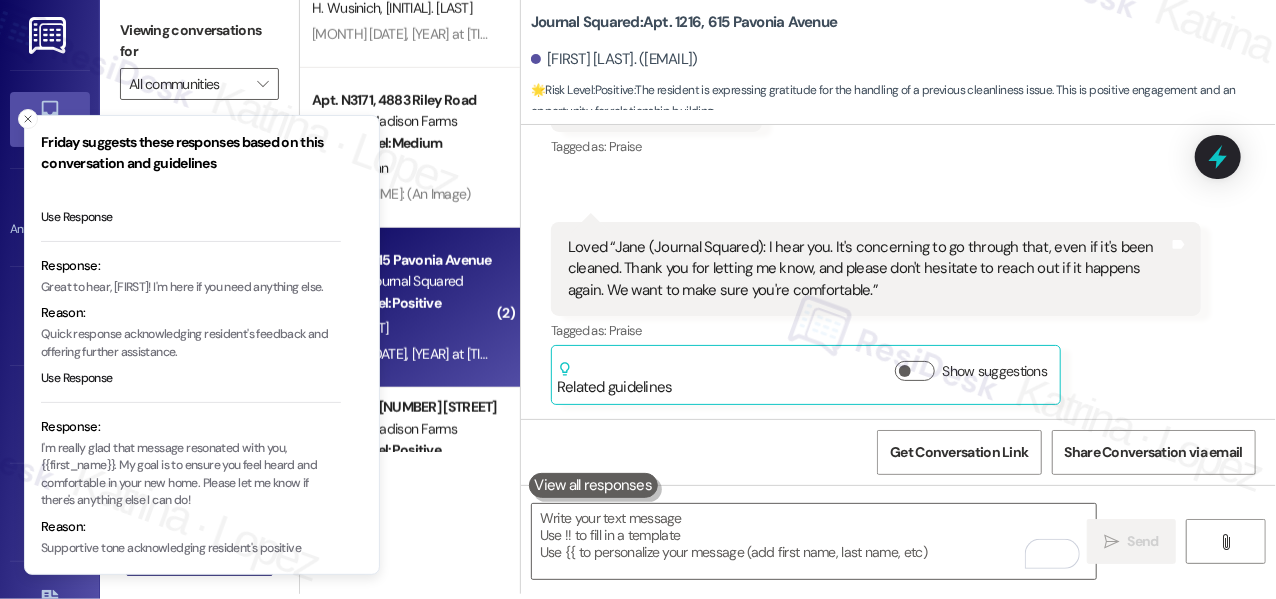 click on "Great to hear, {{first_name}}! I'm here if you need anything else." at bounding box center [191, 288] 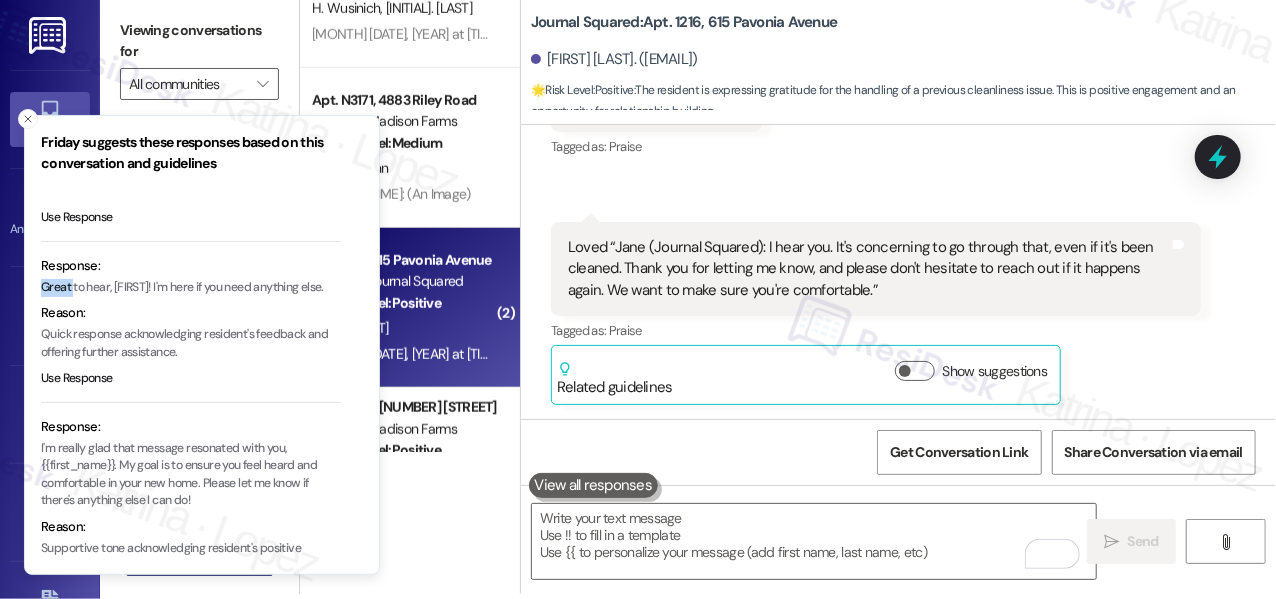 click on "Great to hear, {{first_name}}! I'm here if you need anything else." at bounding box center (191, 288) 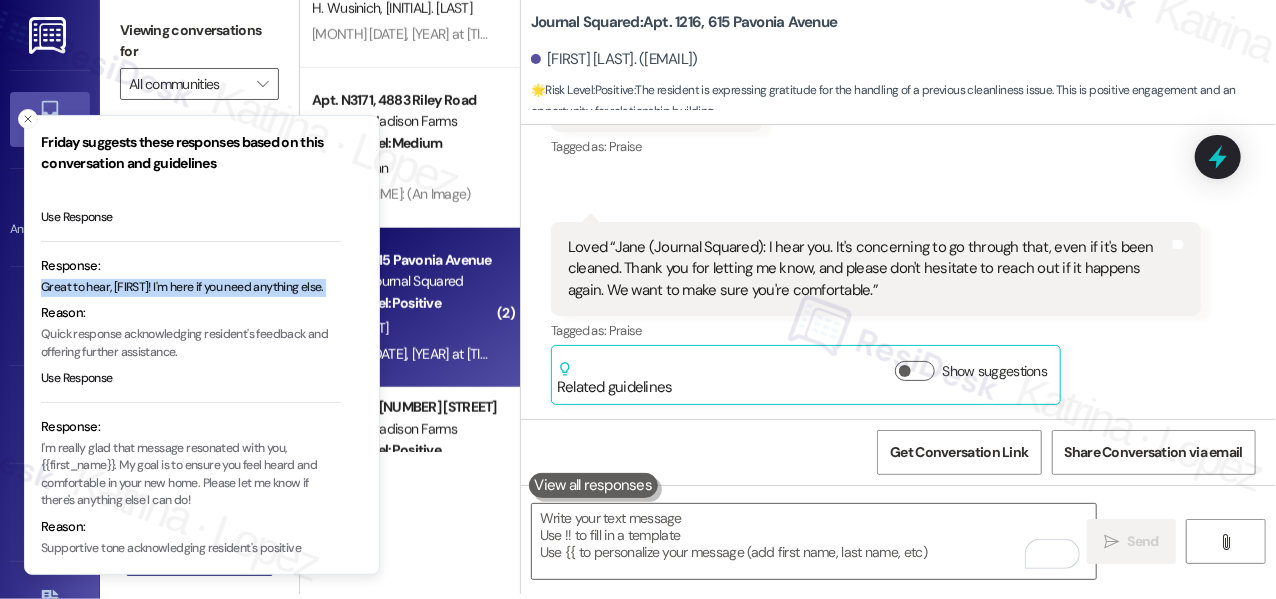 click on "Great to hear, {{first_name}}! I'm here if you need anything else." at bounding box center (191, 288) 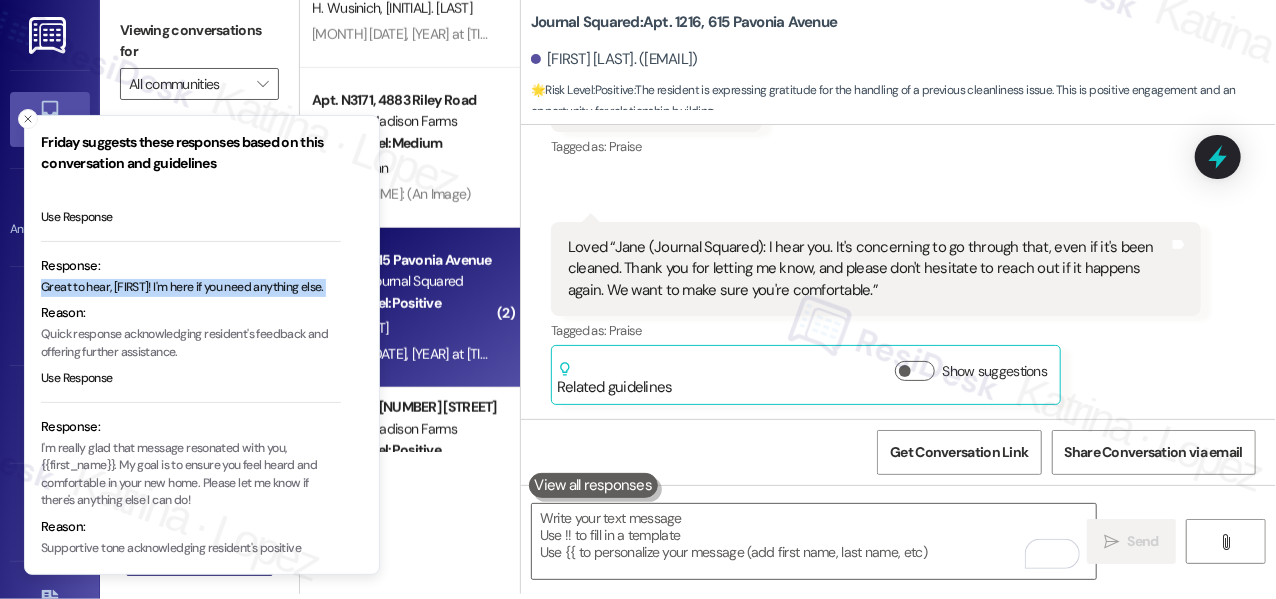 type 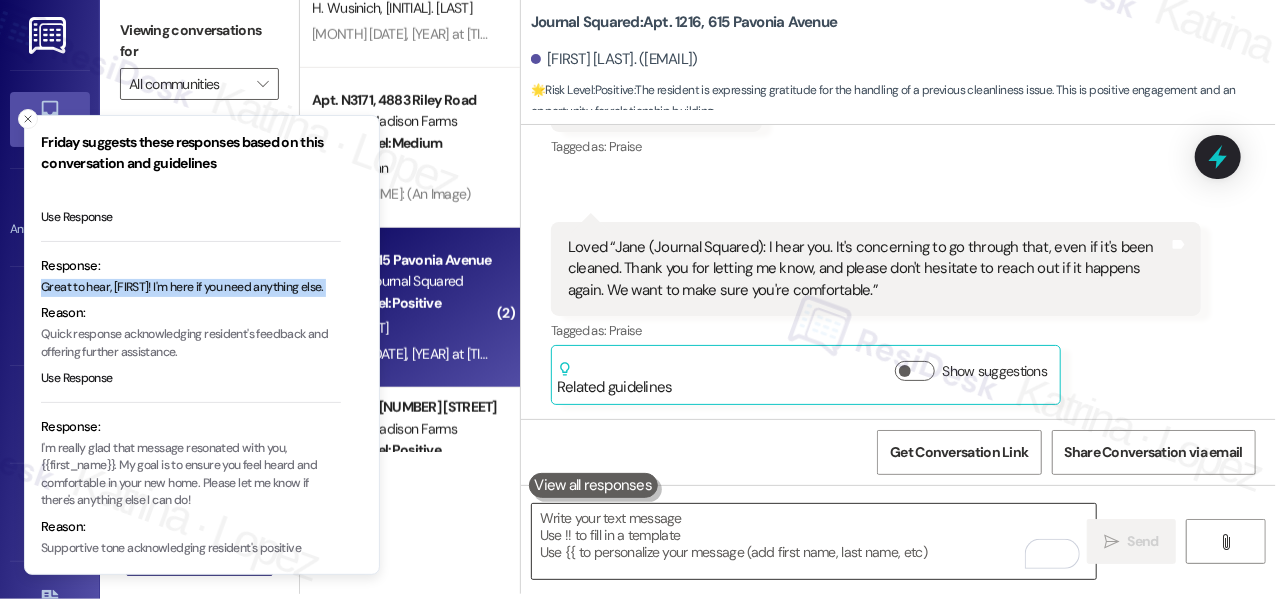 click at bounding box center (814, 541) 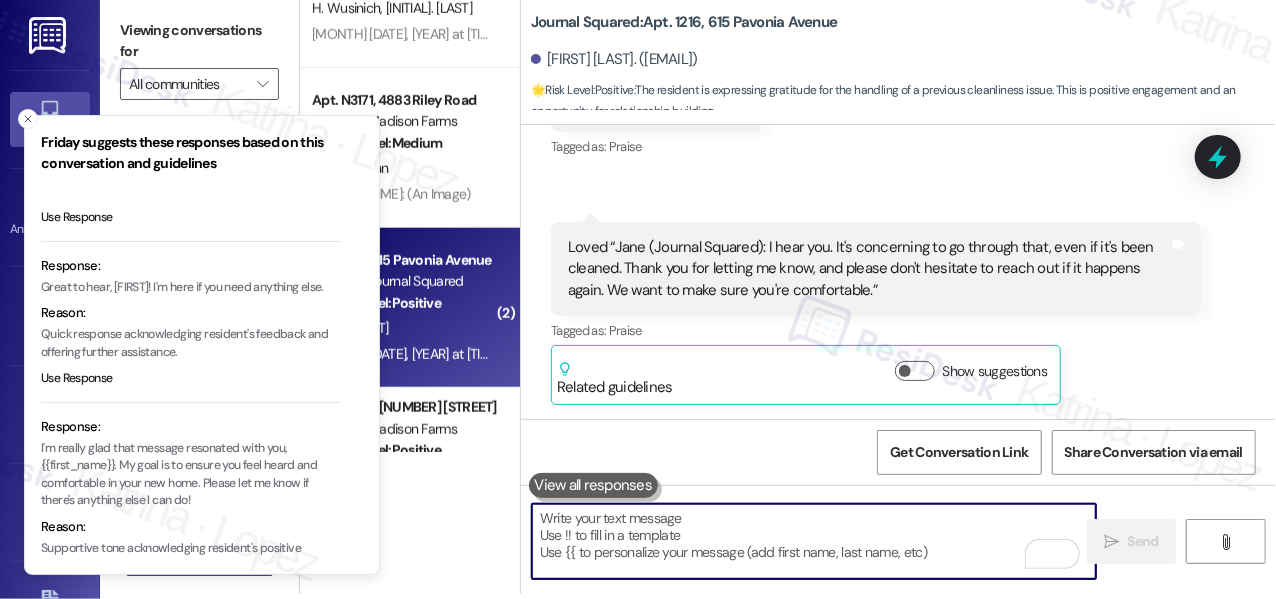 click at bounding box center (814, 541) 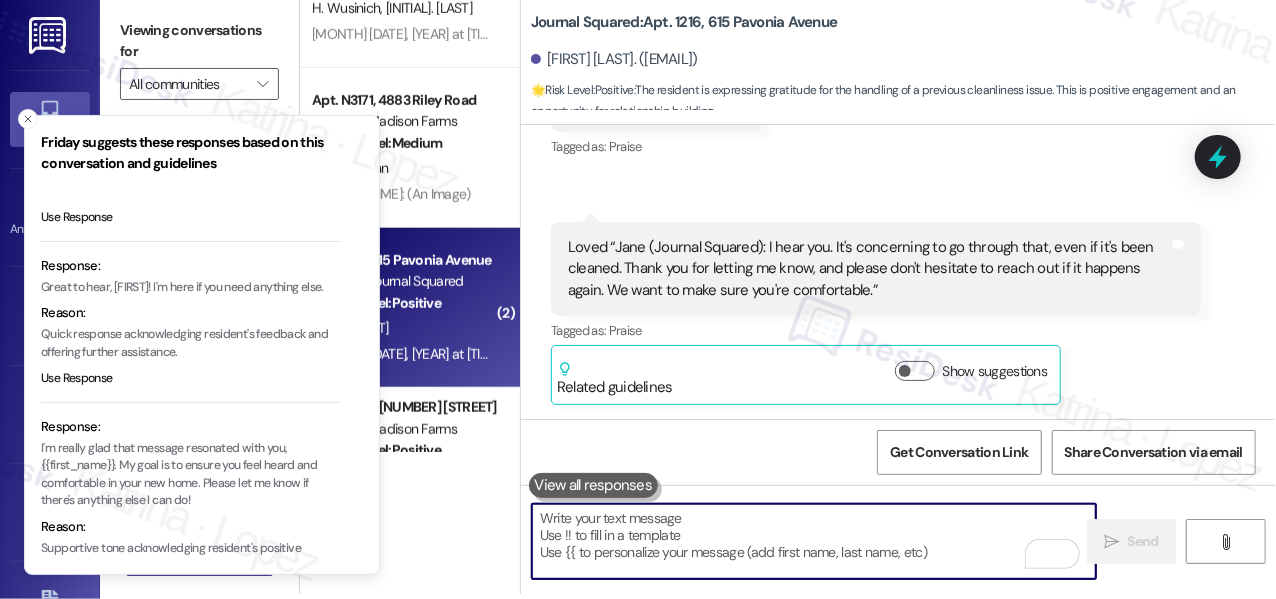 paste on "Great to hear, {{first_name}}! I'm here if you need anything else." 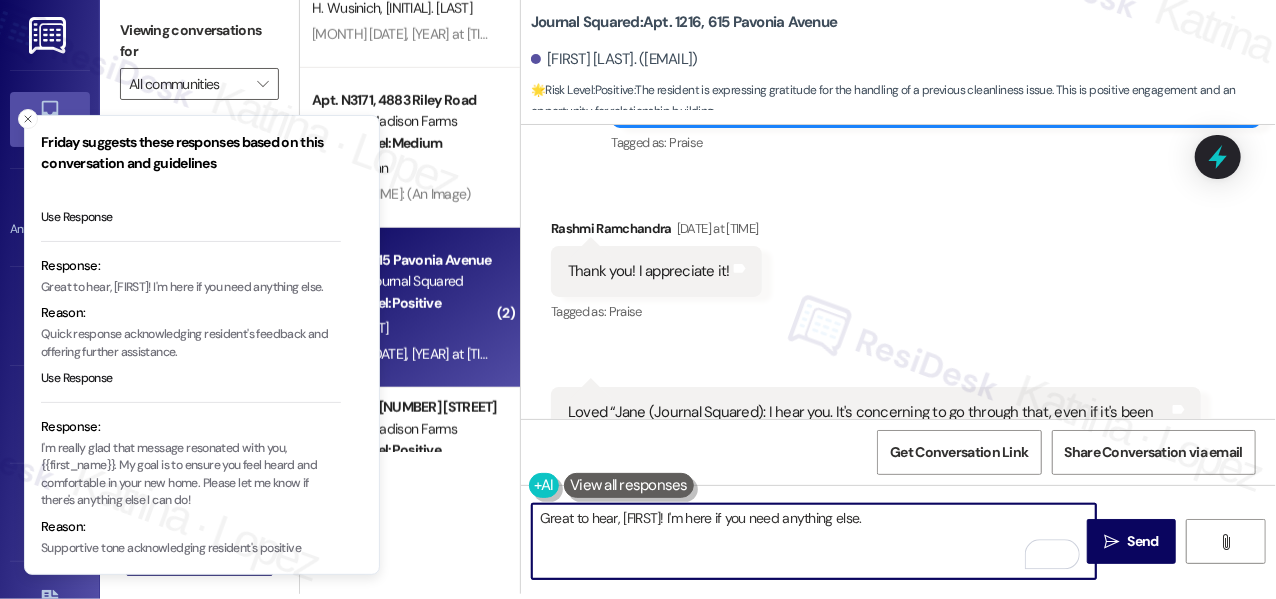 scroll, scrollTop: 1200, scrollLeft: 0, axis: vertical 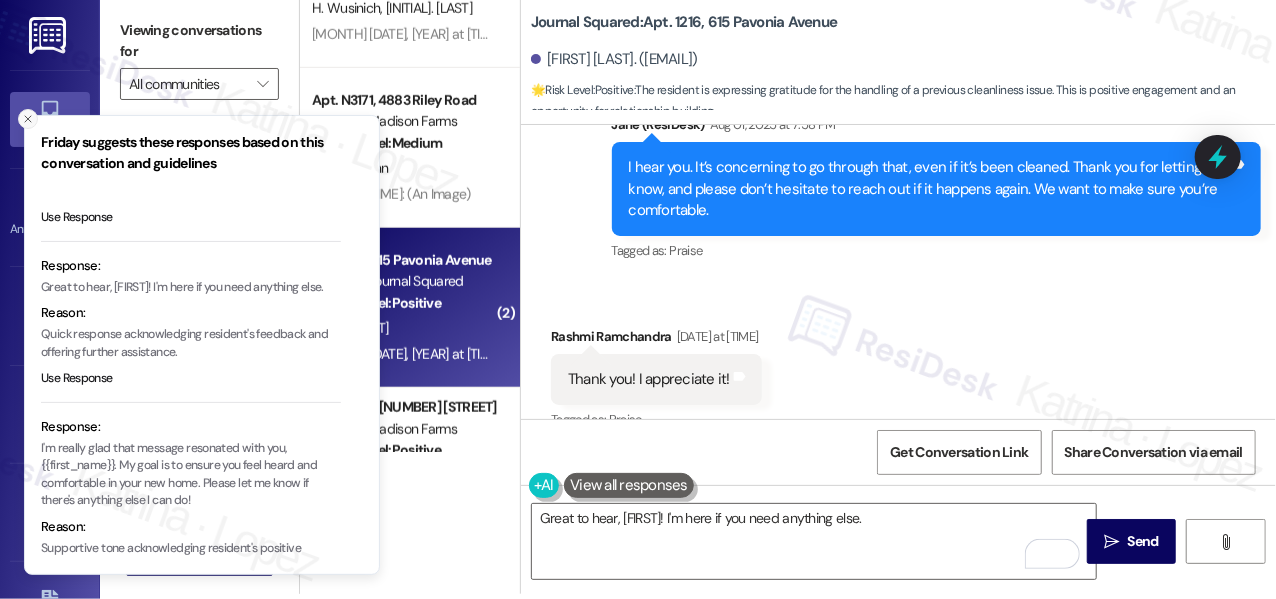 click 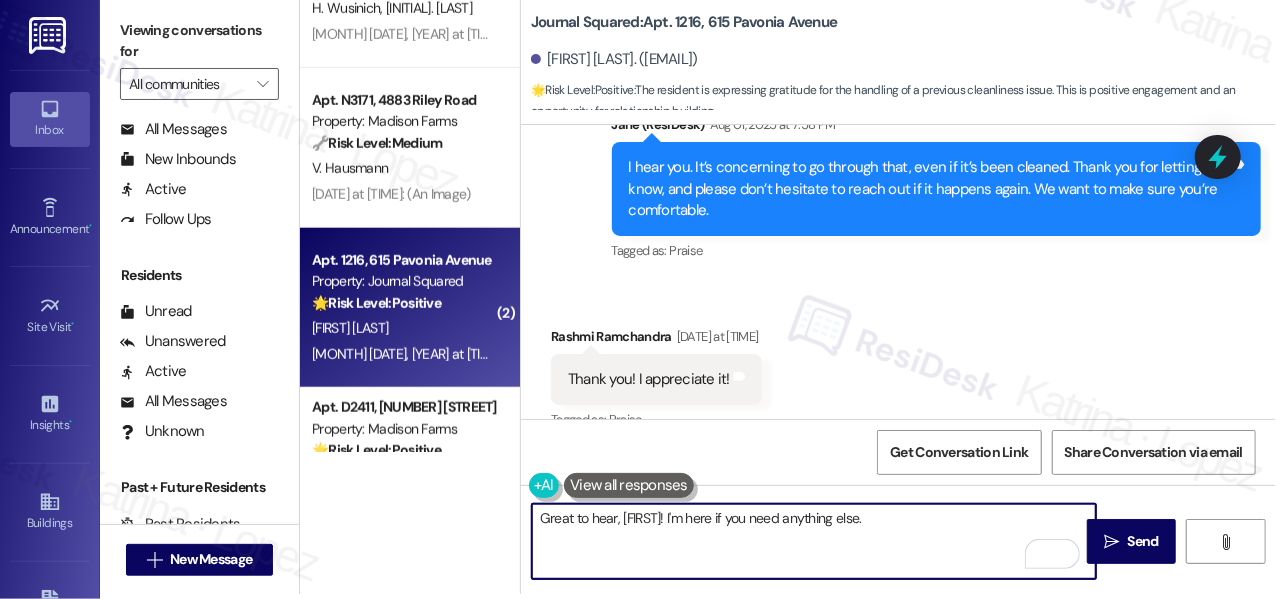 click on "I hear you. It’s concerning to go through that, even if it’s been cleaned. Thank you for letting me know, and please don’t hesitate to reach out if it happens again. We want to make sure you’re comfortable." at bounding box center [929, 189] 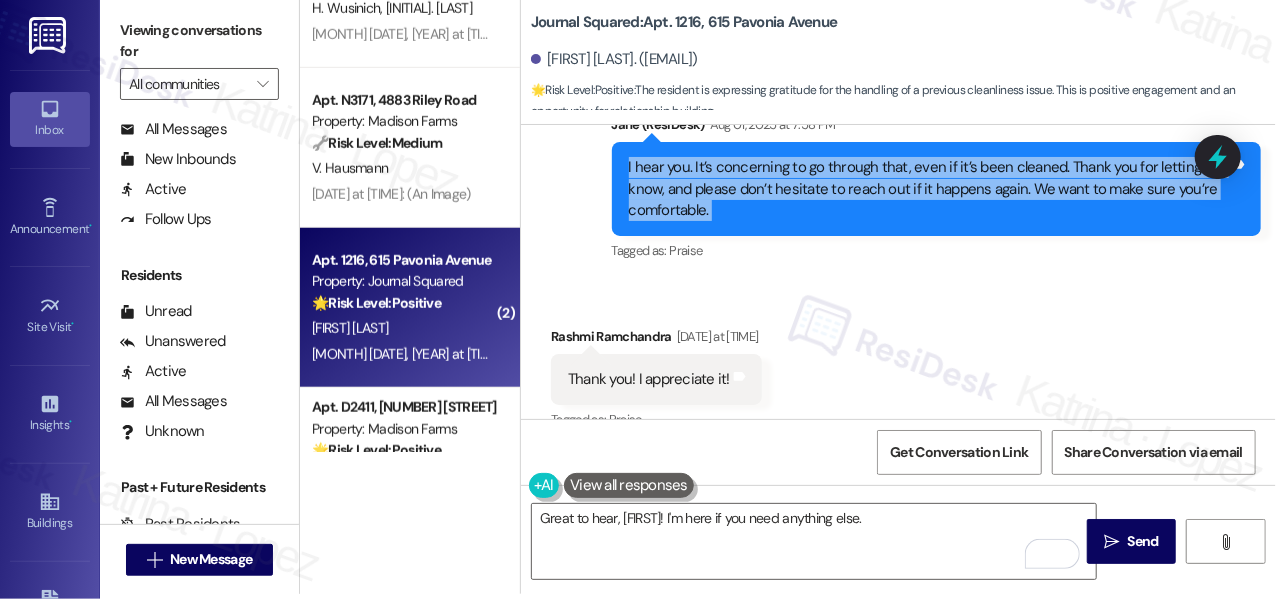 click on "I hear you. It’s concerning to go through that, even if it’s been cleaned. Thank you for letting me know, and please don’t hesitate to reach out if it happens again. We want to make sure you’re comfortable." at bounding box center (929, 189) 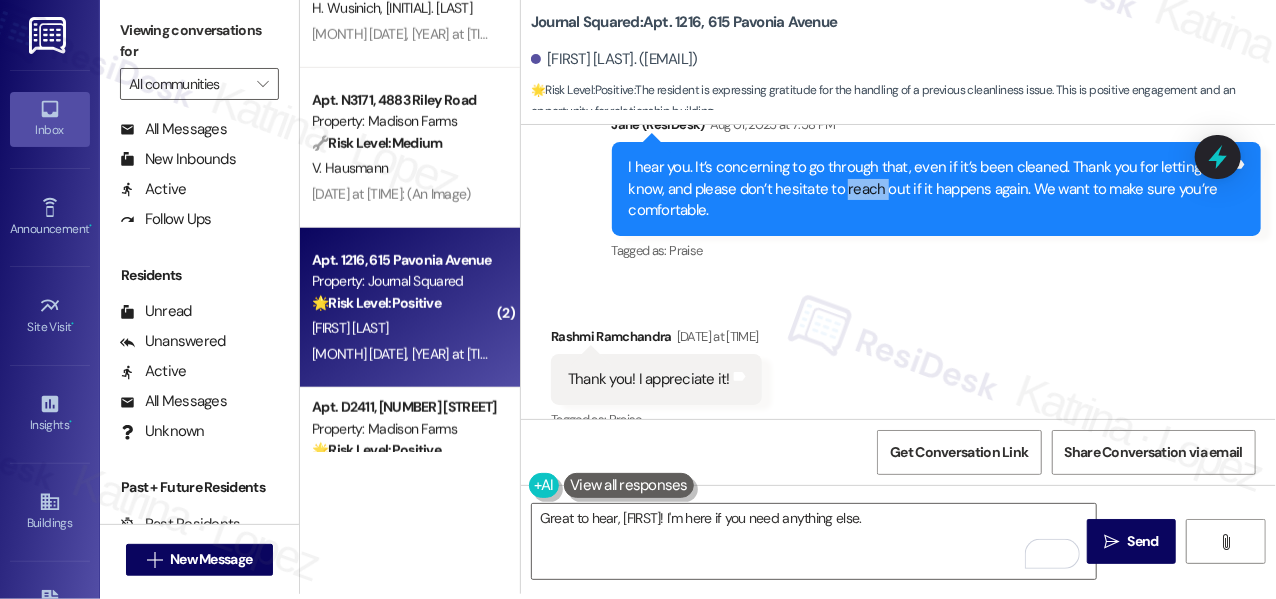 click on "I hear you. It’s concerning to go through that, even if it’s been cleaned. Thank you for letting me know, and please don’t hesitate to reach out if it happens again. We want to make sure you’re comfortable." at bounding box center [929, 189] 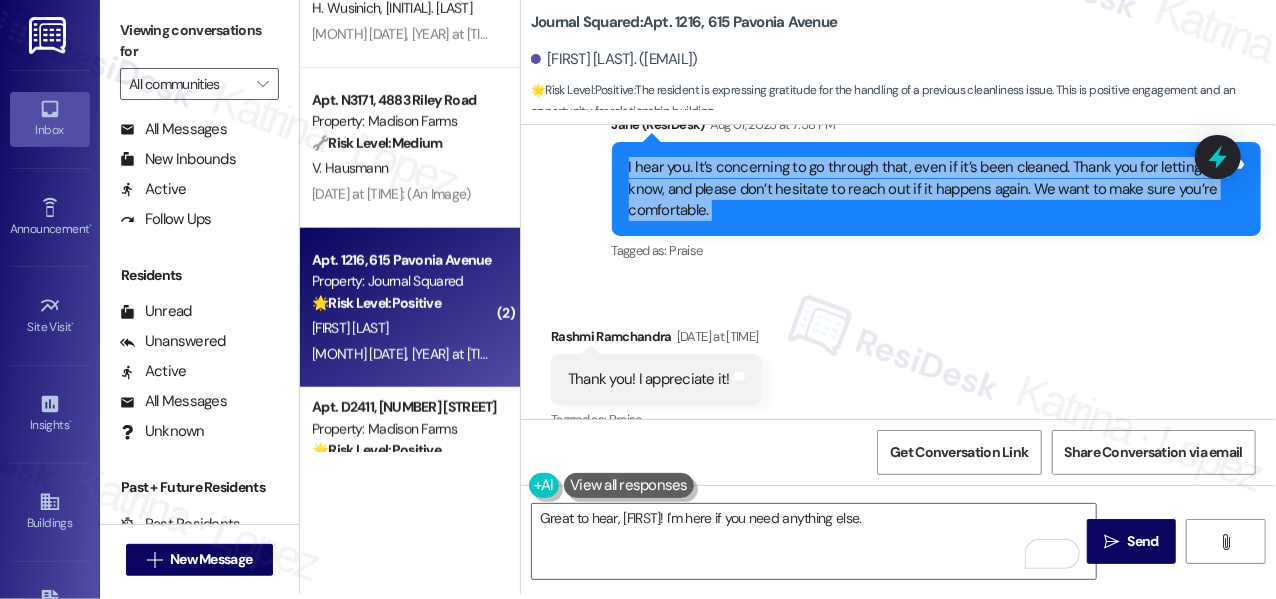 click on "I hear you. It’s concerning to go through that, even if it’s been cleaned. Thank you for letting me know, and please don’t hesitate to reach out if it happens again. We want to make sure you’re comfortable." at bounding box center (929, 189) 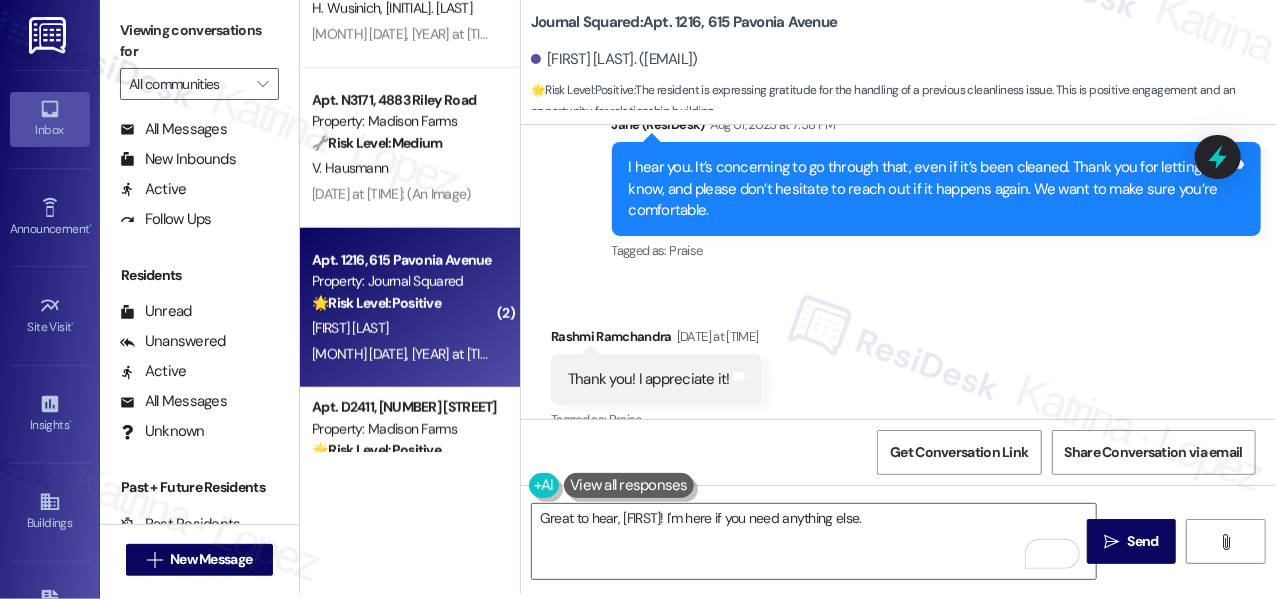 click on "Rashmi Ramchandra Aug 01, 2025 at 11:57 PM" at bounding box center [656, 340] 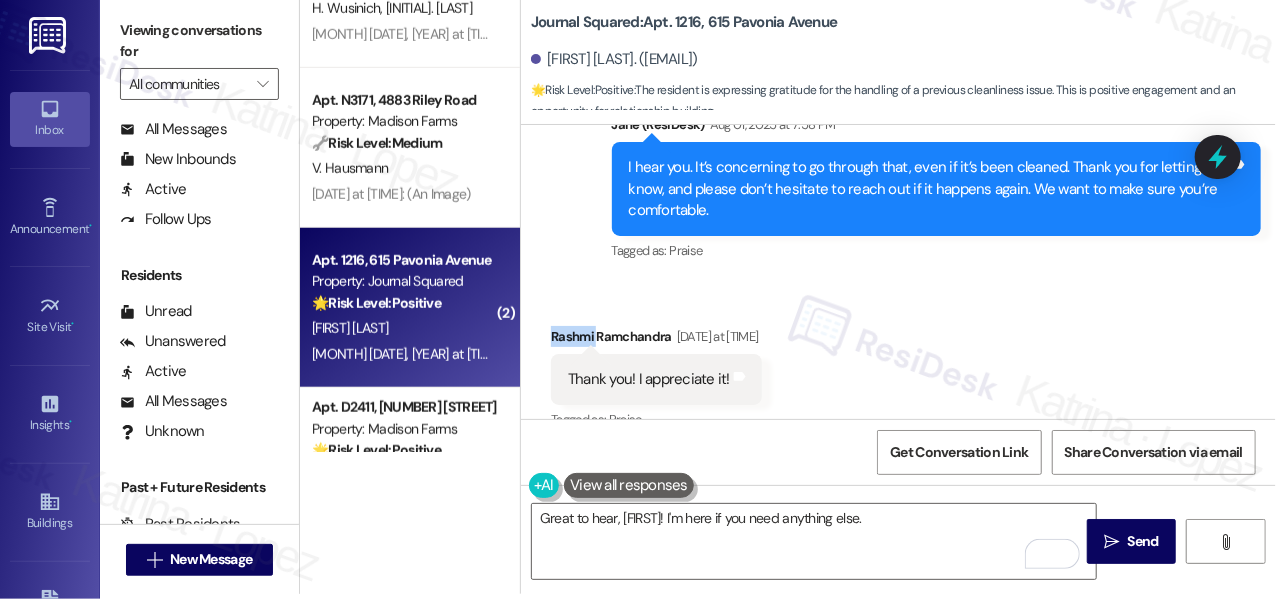 click on "Rashmi Ramchandra Aug 01, 2025 at 11:57 PM" at bounding box center [656, 340] 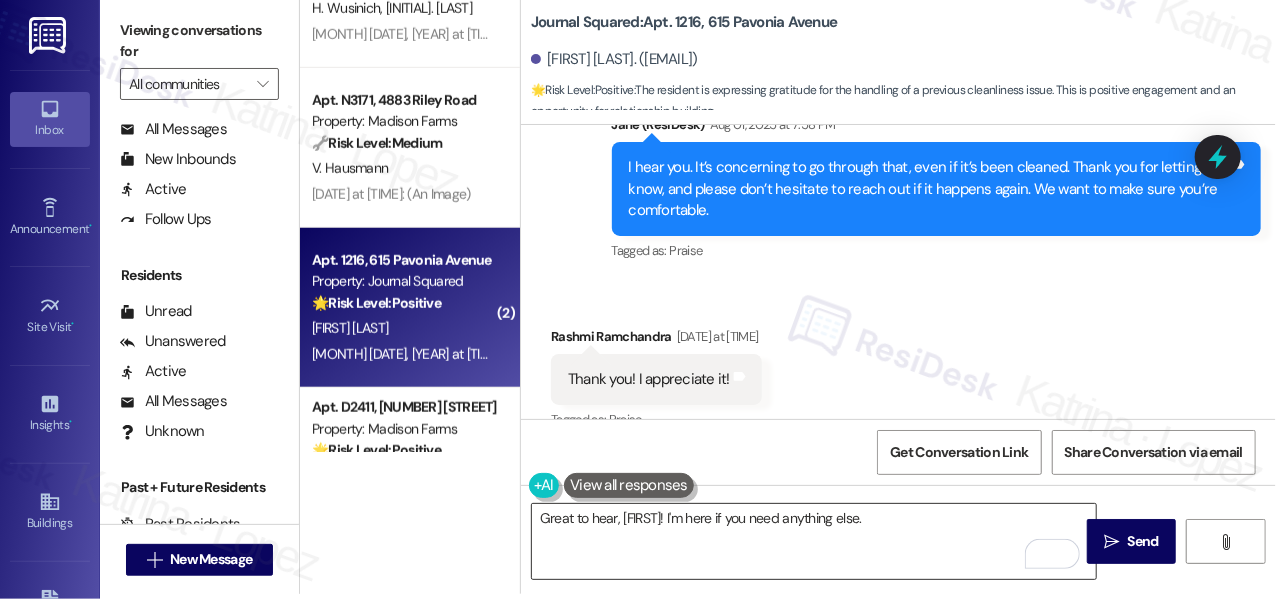 click on "Great to hear, {{first_name}}! I'm here if you need anything else." at bounding box center (814, 541) 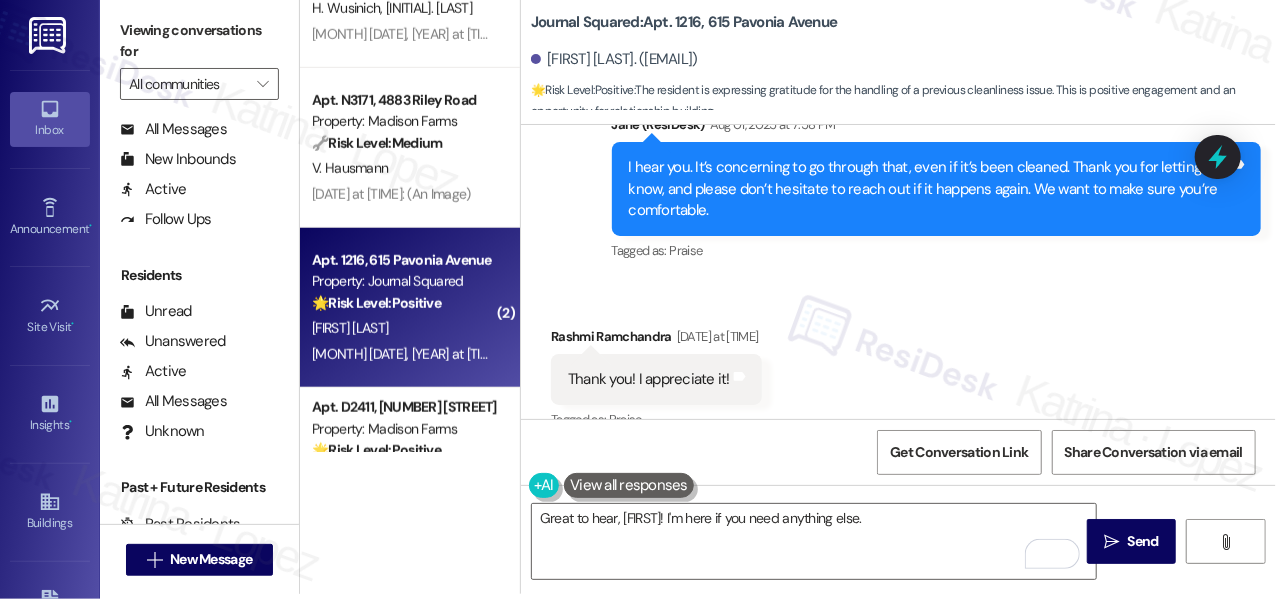 drag, startPoint x: 173, startPoint y: 26, endPoint x: 221, endPoint y: 41, distance: 50.289165 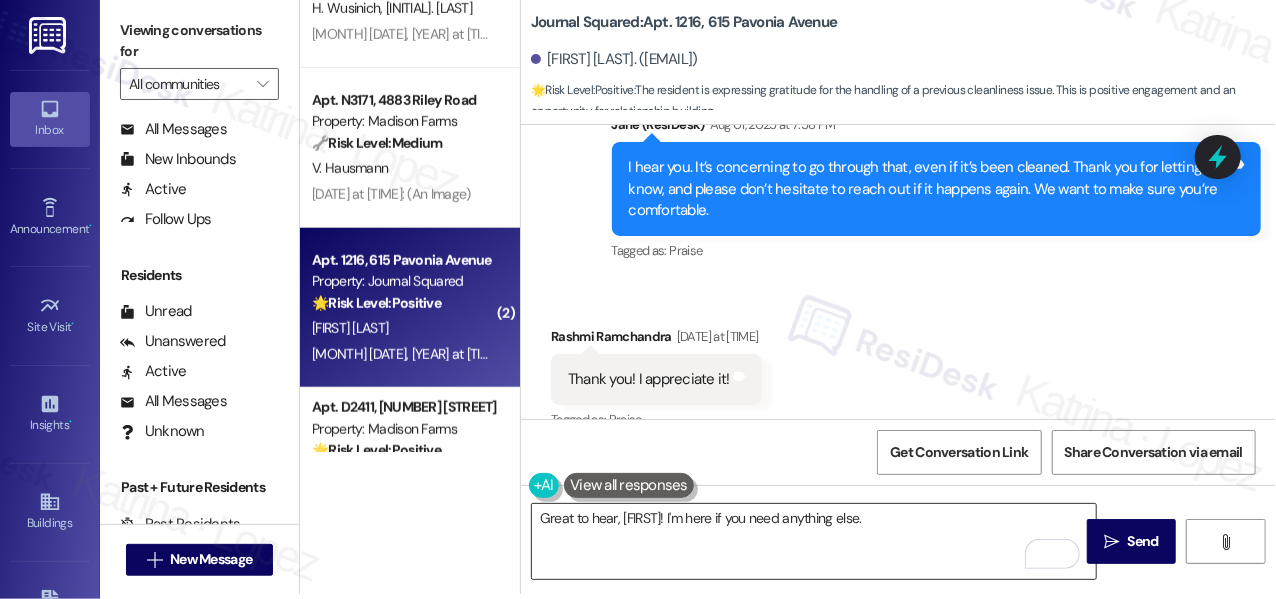 click on "Great to hear, {{first_name}}! I'm here if you need anything else." at bounding box center [814, 541] 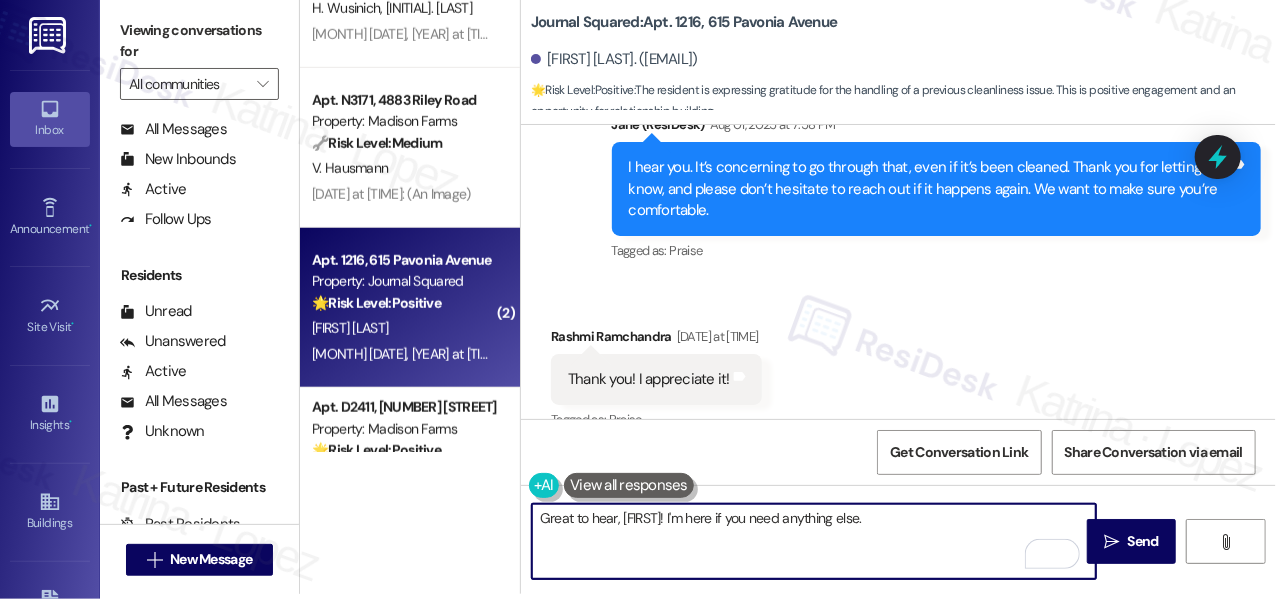 paste on "I hope your week is off to a great start!" 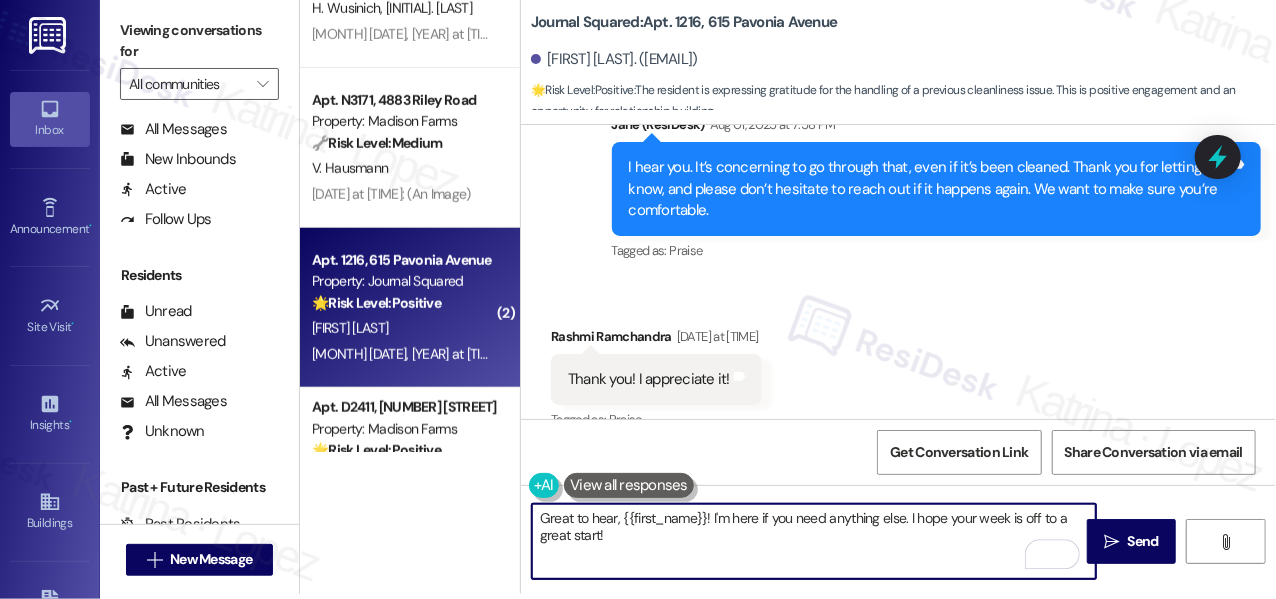 click on "Great to hear, {{first_name}}! I'm here if you need anything else. I hope your week is off to a great start!" at bounding box center [814, 541] 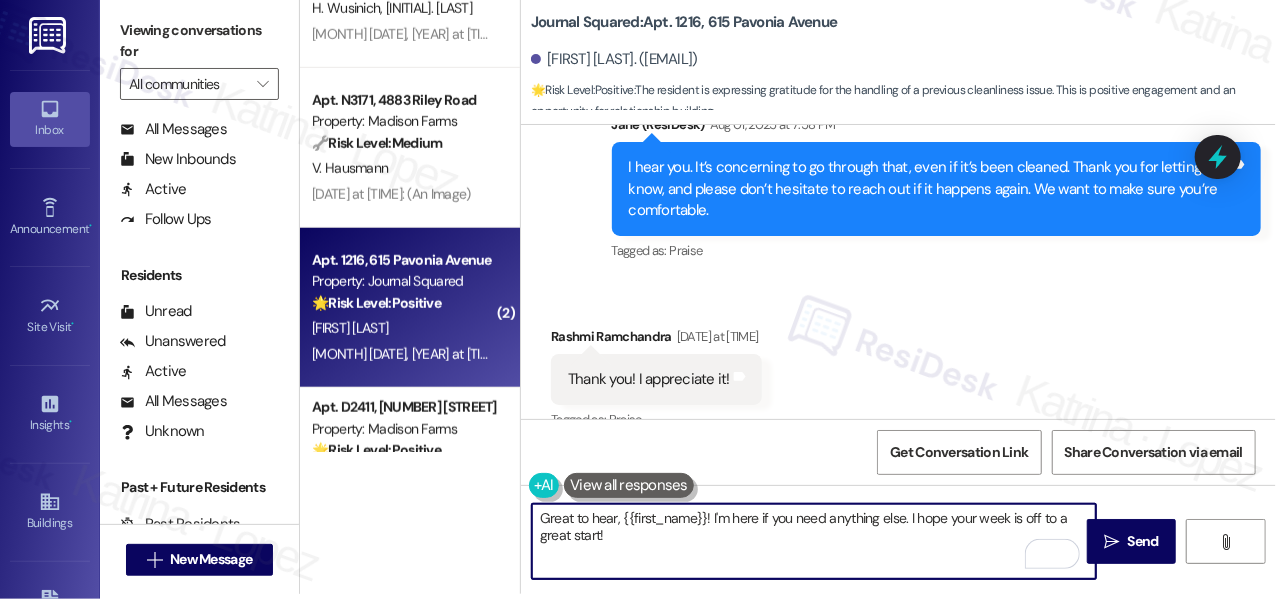 click on "Great to hear, {{first_name}}! I'm here if you need anything else. I hope your week is off to a great start!" at bounding box center [814, 541] 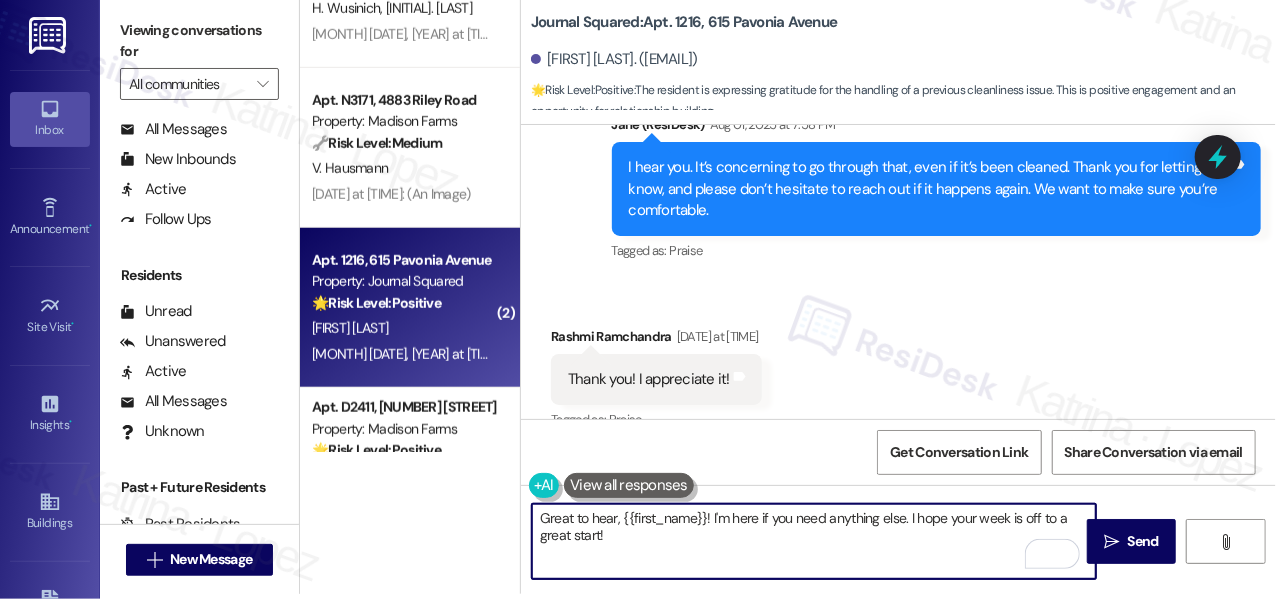 click on "Great to hear, {{first_name}}! I'm here if you need anything else. I hope your week is off to a great start!" at bounding box center [814, 541] 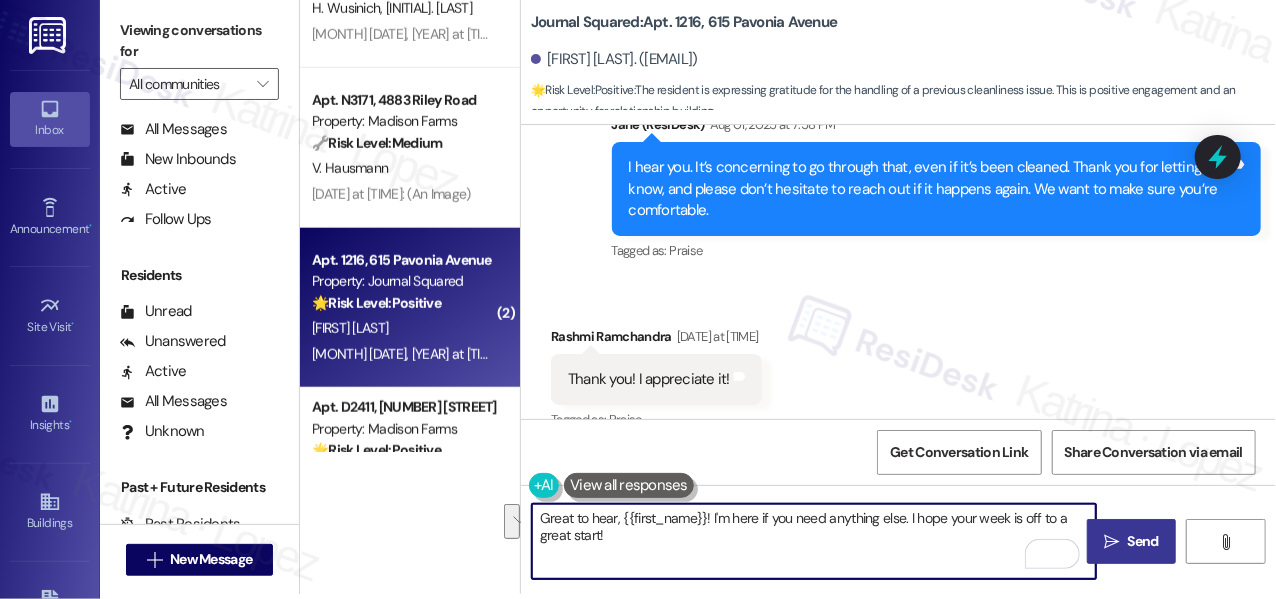 type on "Great to hear, {{first_name}}! I'm here if you need anything else. I hope your week is off to a great start!" 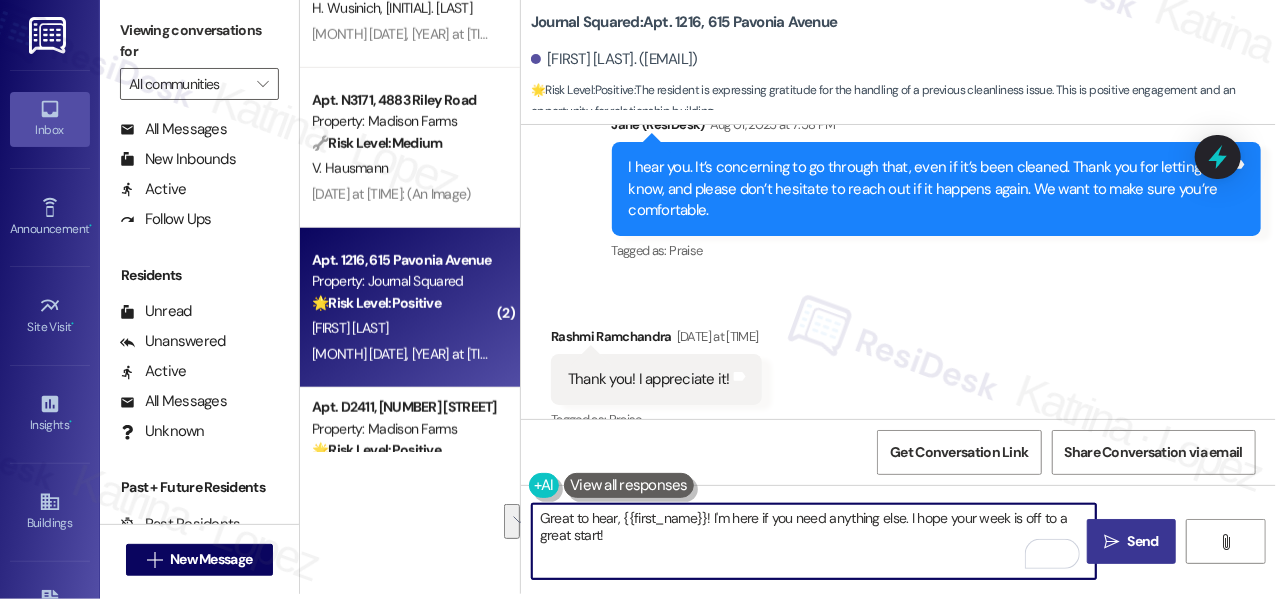 click on "Send" at bounding box center (1143, 541) 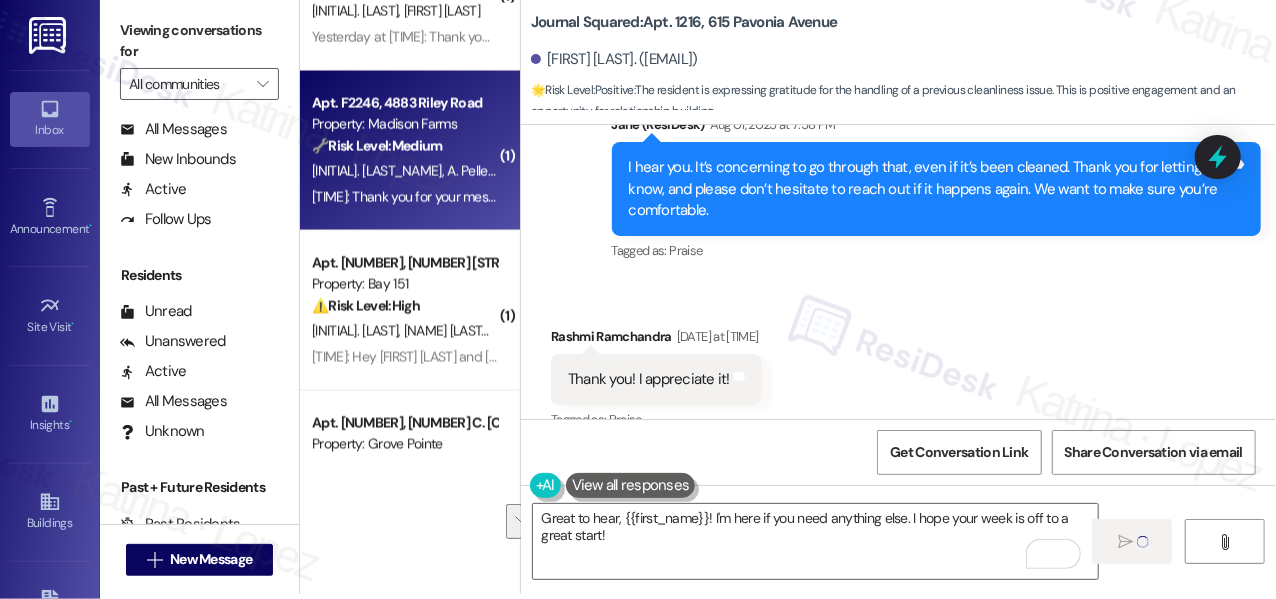 scroll, scrollTop: 1636, scrollLeft: 0, axis: vertical 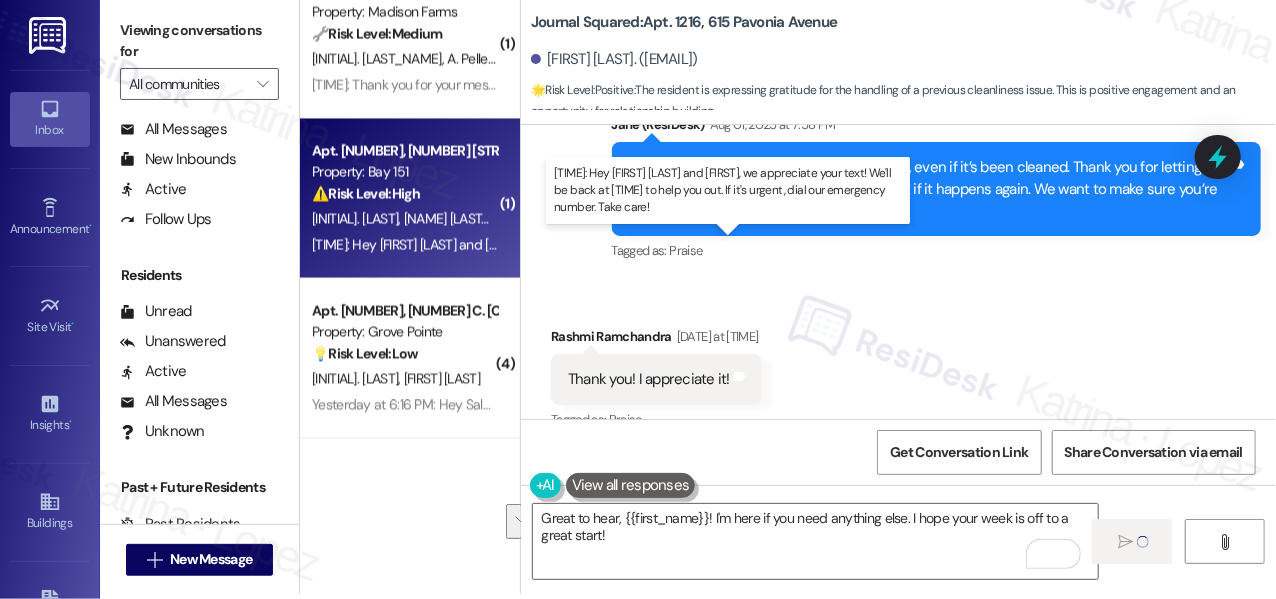click on "9:45 AM: Hey Jia Lin and Chen, we appreciate your text! We'll be back at 11AM to help you out. If it's urgent, dial our emergency number. Take care! 9:45 AM: Hey Jia Lin and Chen, we appreciate your text! We'll be back at 11AM to help you out. If it's urgent, dial our emergency number. Take care!" at bounding box center [753, 245] 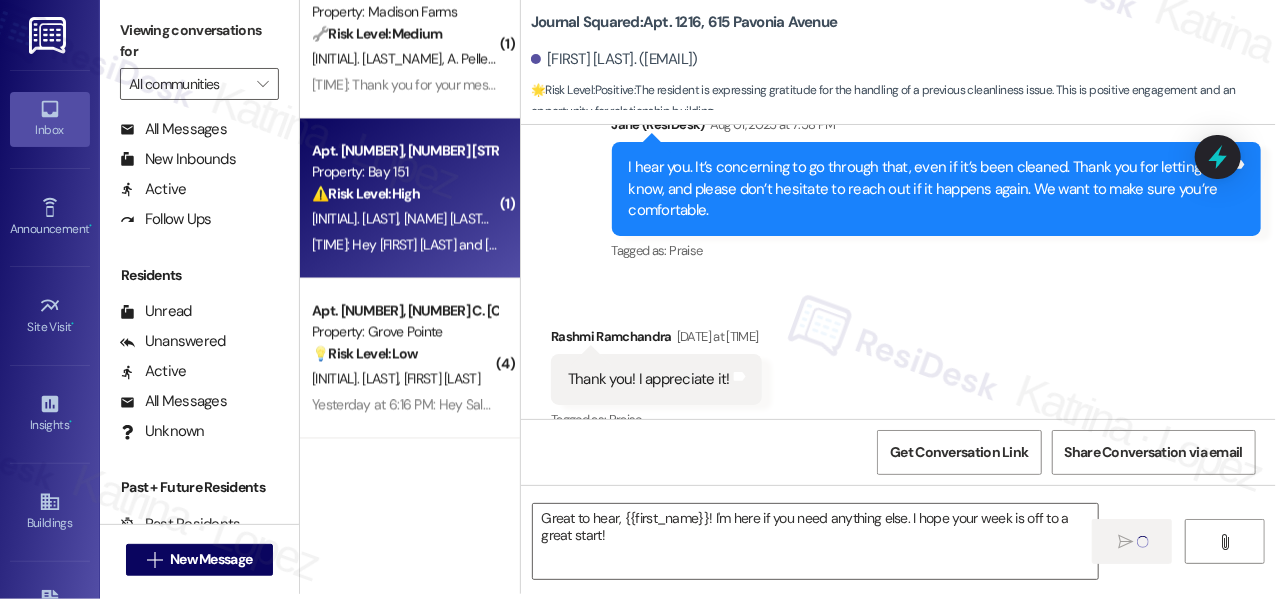 scroll, scrollTop: 0, scrollLeft: 0, axis: both 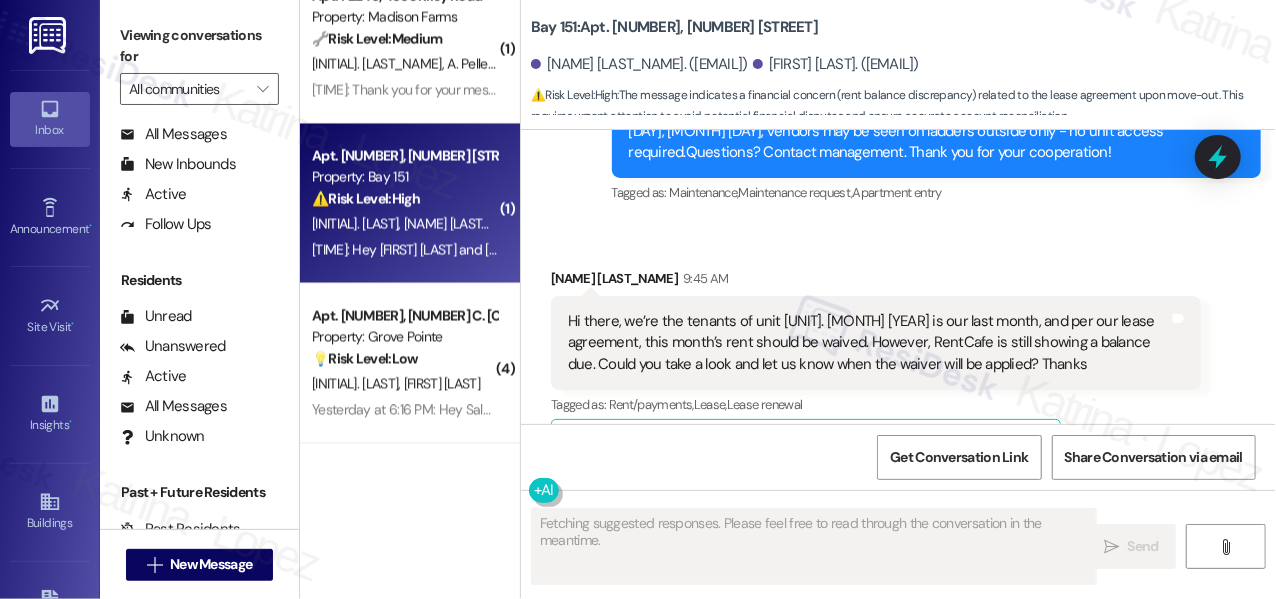 click on "Hi there, we’re the tenants of unit 3411. August 2025 is our last month, and per our lease agreement, this month’s rent should be waived. However, RentCafe is still showing a balance due. Could you take a look and let us know when the waiver will be applied? Thanks" at bounding box center [868, 343] 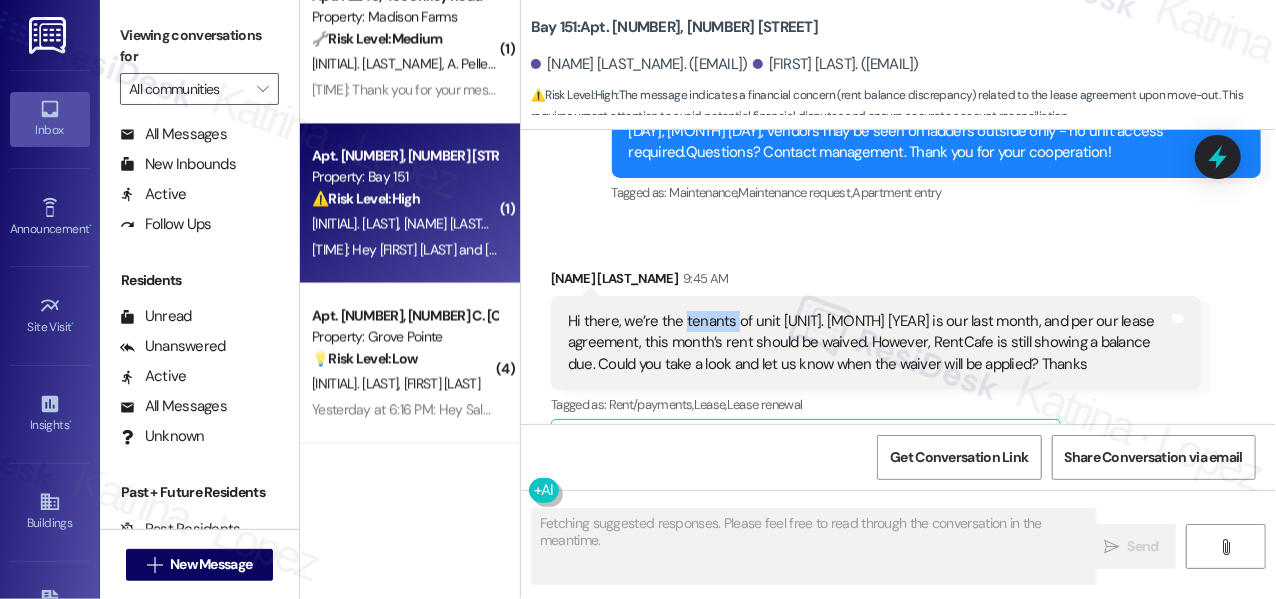 click on "Hi there, we’re the tenants of unit 3411. August 2025 is our last month, and per our lease agreement, this month’s rent should be waived. However, RentCafe is still showing a balance due. Could you take a look and let us know when the waiver will be applied? Thanks" at bounding box center (868, 343) 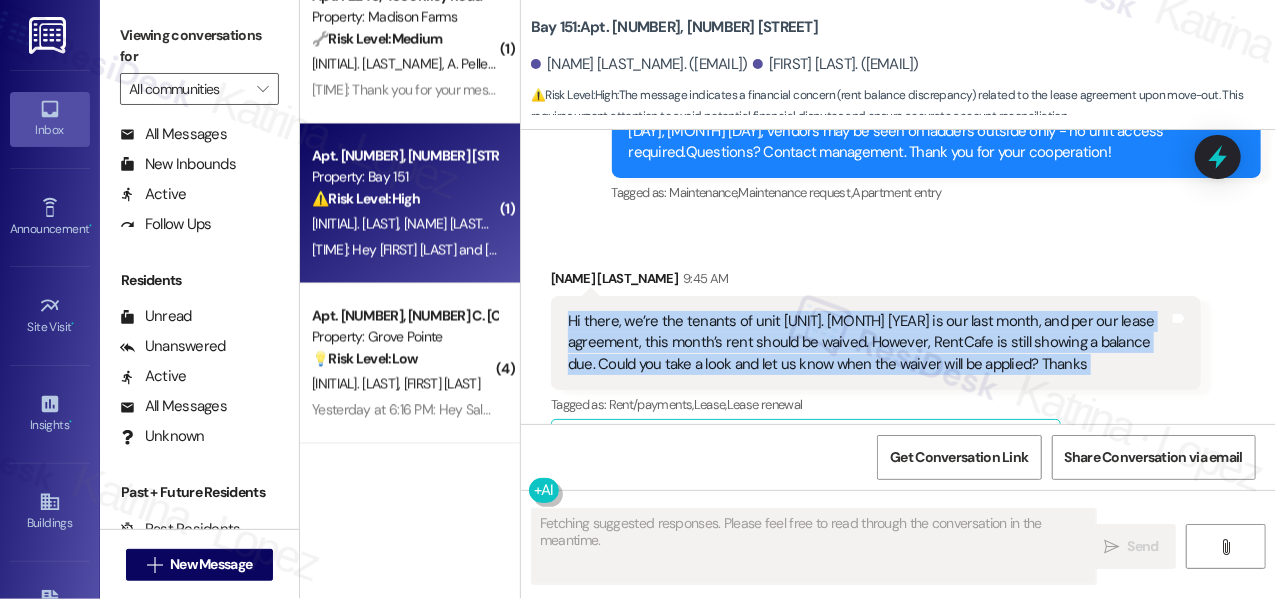 click on "Hi there, we’re the tenants of unit 3411. August 2025 is our last month, and per our lease agreement, this month’s rent should be waived. However, RentCafe is still showing a balance due. Could you take a look and let us know when the waiver will be applied? Thanks" at bounding box center [868, 343] 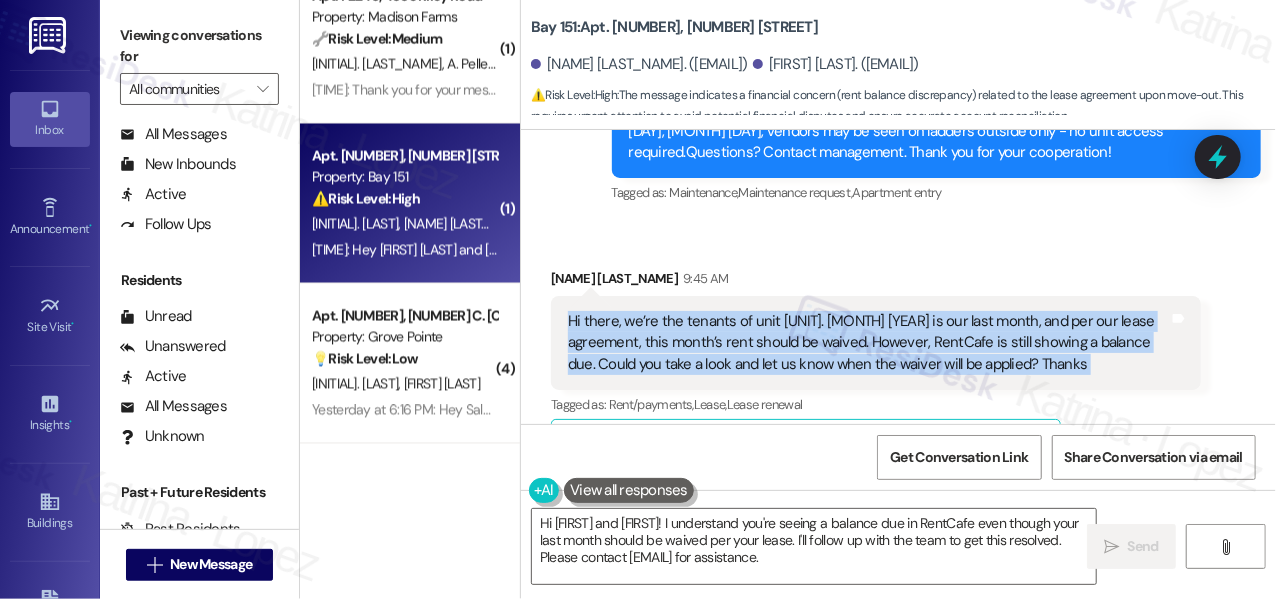 click on "Hi there, we’re the tenants of unit 3411. August 2025 is our last month, and per our lease agreement, this month’s rent should be waived. However, RentCafe is still showing a balance due. Could you take a look and let us know when the waiver will be applied? Thanks" at bounding box center (868, 343) 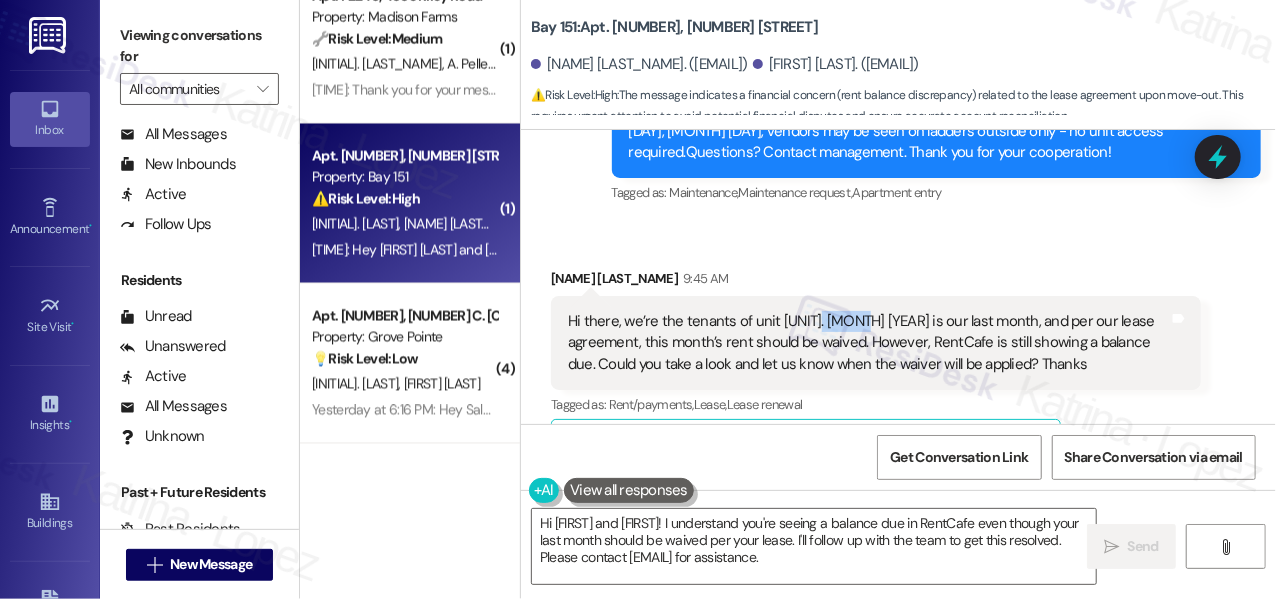 click on "Hi there, we’re the tenants of unit 3411. August 2025 is our last month, and per our lease agreement, this month’s rent should be waived. However, RentCafe is still showing a balance due. Could you take a look and let us know when the waiver will be applied? Thanks" at bounding box center [868, 343] 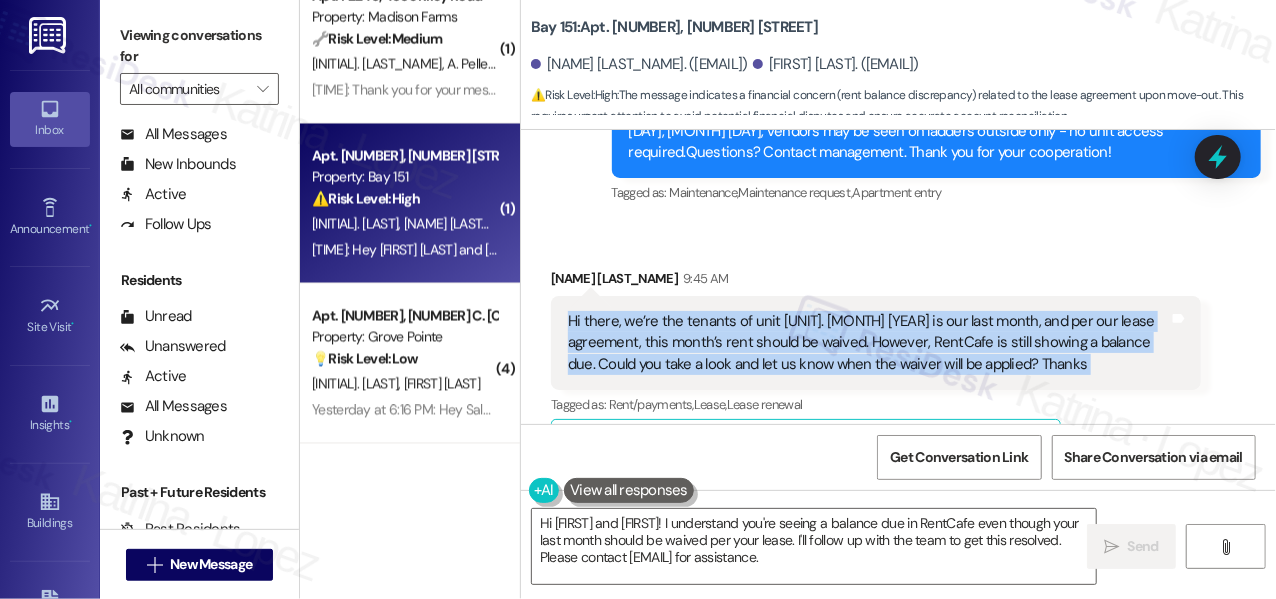 click on "Hi there, we’re the tenants of unit 3411. August 2025 is our last month, and per our lease agreement, this month’s rent should be waived. However, RentCafe is still showing a balance due. Could you take a look and let us know when the waiver will be applied? Thanks" at bounding box center [868, 343] 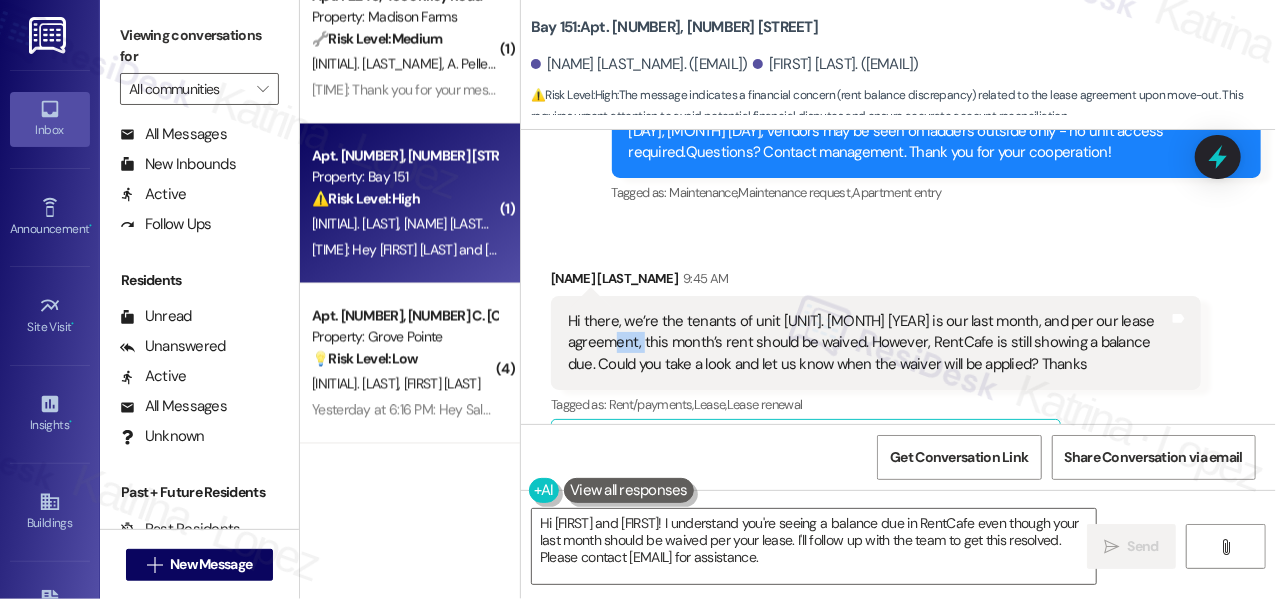 click on "Hi there, we’re the tenants of unit 3411. August 2025 is our last month, and per our lease agreement, this month’s rent should be waived. However, RentCafe is still showing a balance due. Could you take a look and let us know when the waiver will be applied? Thanks" at bounding box center (868, 343) 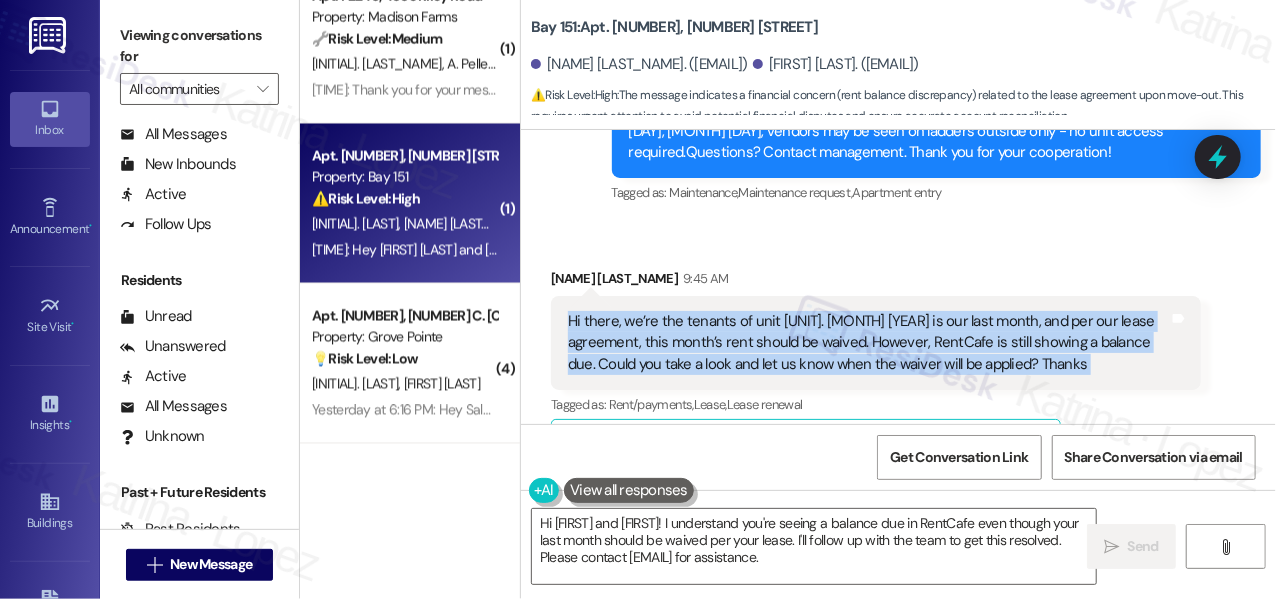 click on "Hi there, we’re the tenants of unit 3411. August 2025 is our last month, and per our lease agreement, this month’s rent should be waived. However, RentCafe is still showing a balance due. Could you take a look and let us know when the waiver will be applied? Thanks" at bounding box center (868, 343) 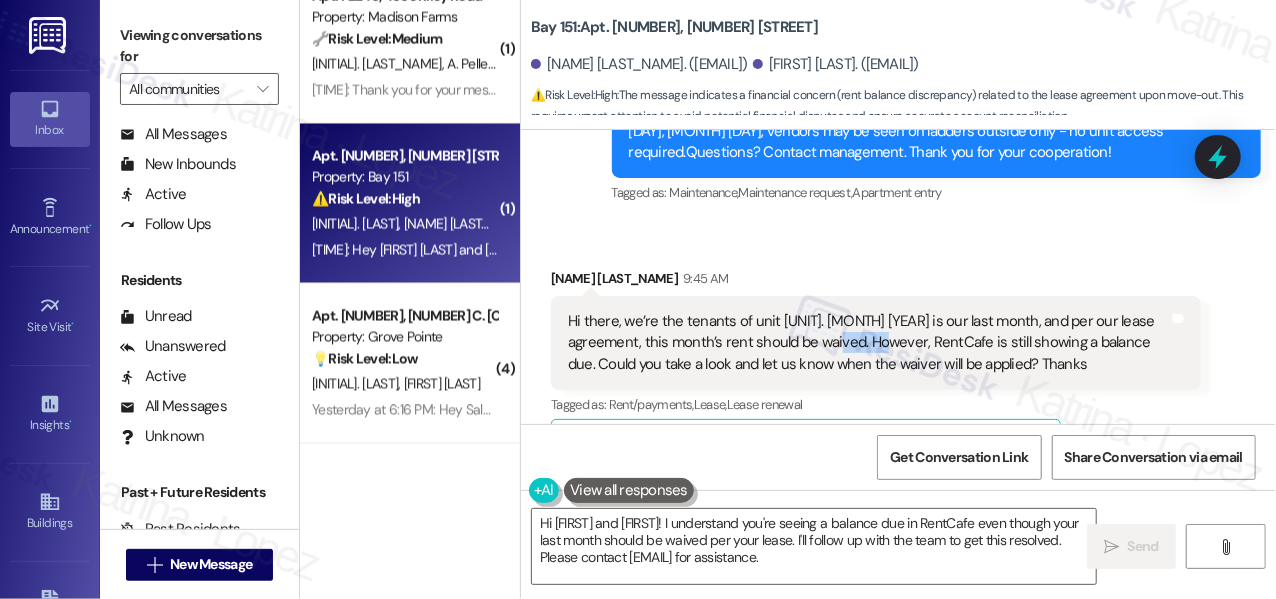 click on "Hi there, we’re the tenants of unit 3411. August 2025 is our last month, and per our lease agreement, this month’s rent should be waived. However, RentCafe is still showing a balance due. Could you take a look and let us know when the waiver will be applied? Thanks" at bounding box center (868, 343) 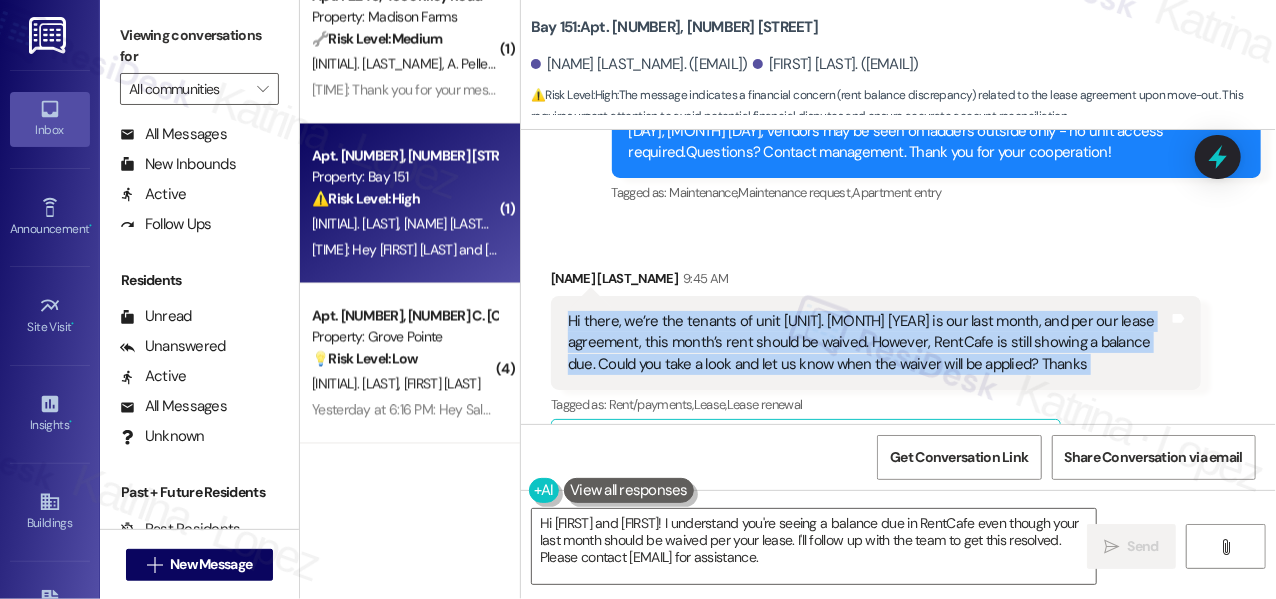 click on "Hi there, we’re the tenants of unit 3411. August 2025 is our last month, and per our lease agreement, this month’s rent should be waived. However, RentCafe is still showing a balance due. Could you take a look and let us know when the waiver will be applied? Thanks" at bounding box center [868, 343] 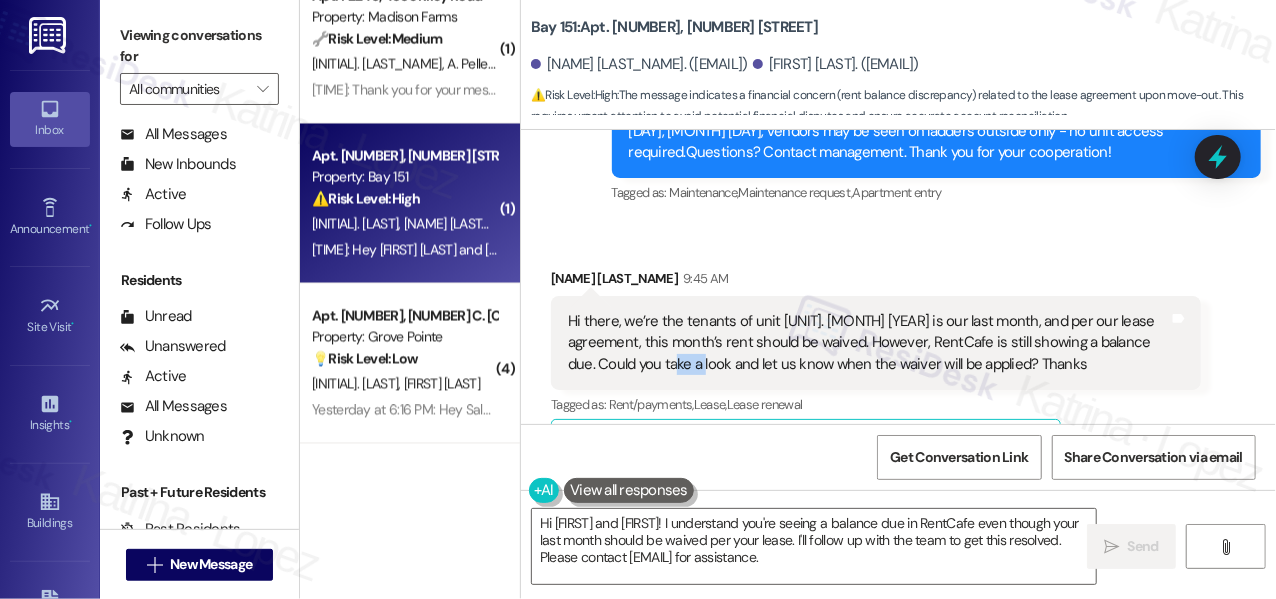 click on "Hi there, we’re the tenants of unit 3411. August 2025 is our last month, and per our lease agreement, this month’s rent should be waived. However, RentCafe is still showing a balance due. Could you take a look and let us know when the waiver will be applied? Thanks" at bounding box center [868, 343] 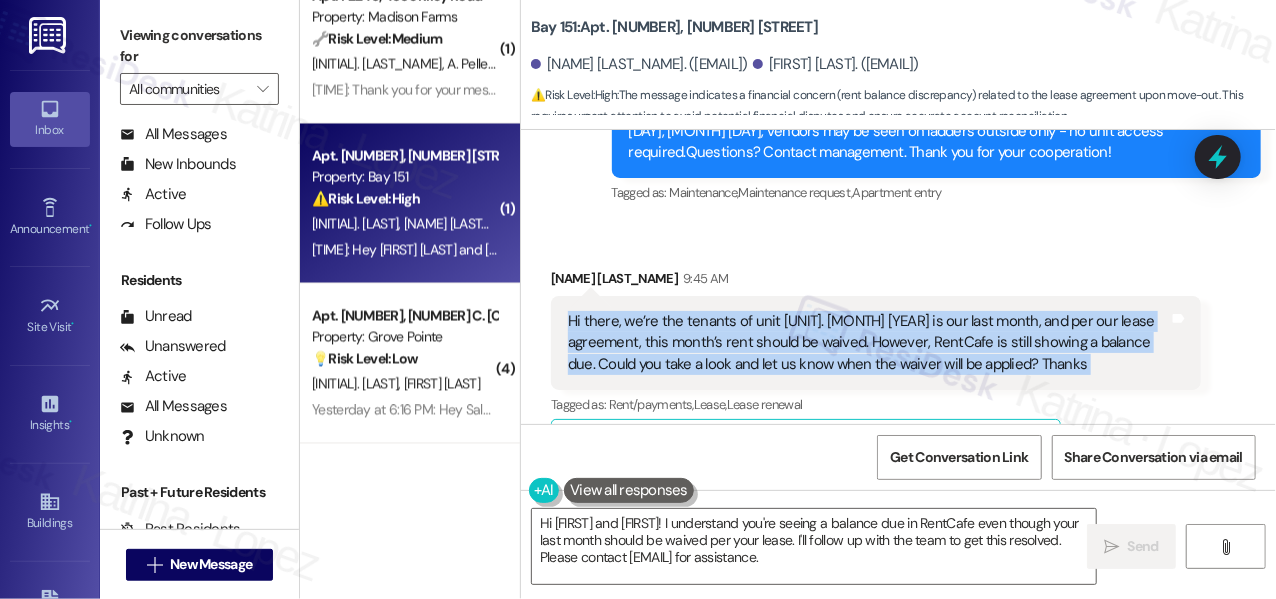 click on "Hi there, we’re the tenants of unit 3411. August 2025 is our last month, and per our lease agreement, this month’s rent should be waived. However, RentCafe is still showing a balance due. Could you take a look and let us know when the waiver will be applied? Thanks" at bounding box center [868, 343] 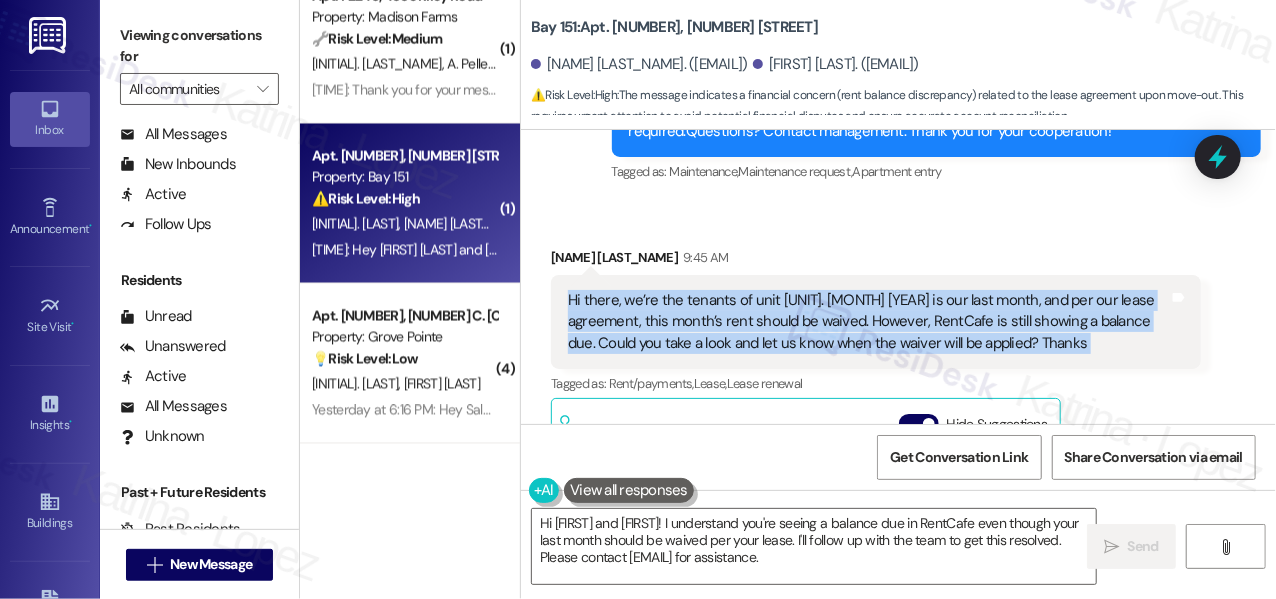 scroll, scrollTop: 30604, scrollLeft: 0, axis: vertical 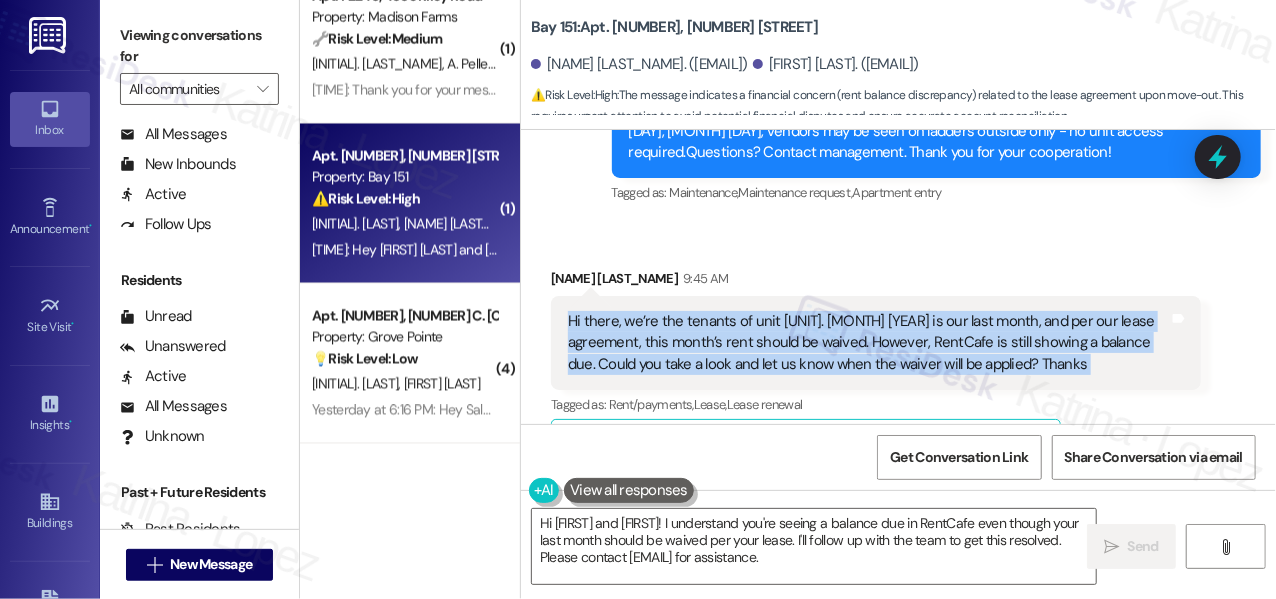 click on "Hide Suggestions" at bounding box center [919, 445] 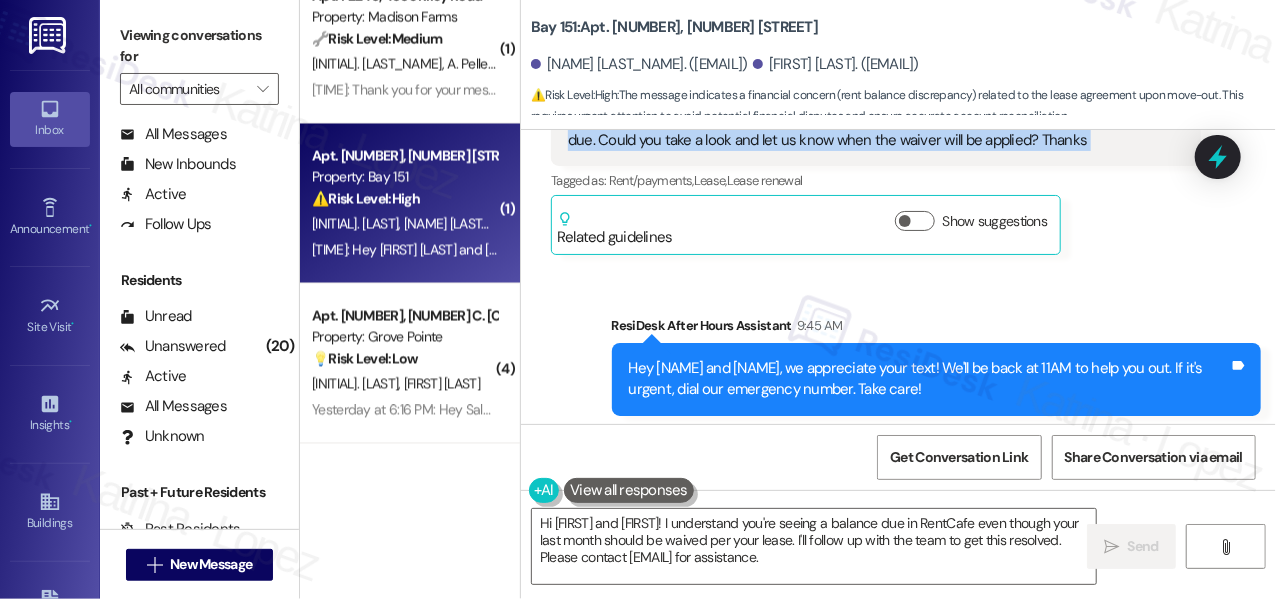 scroll, scrollTop: 30646, scrollLeft: 0, axis: vertical 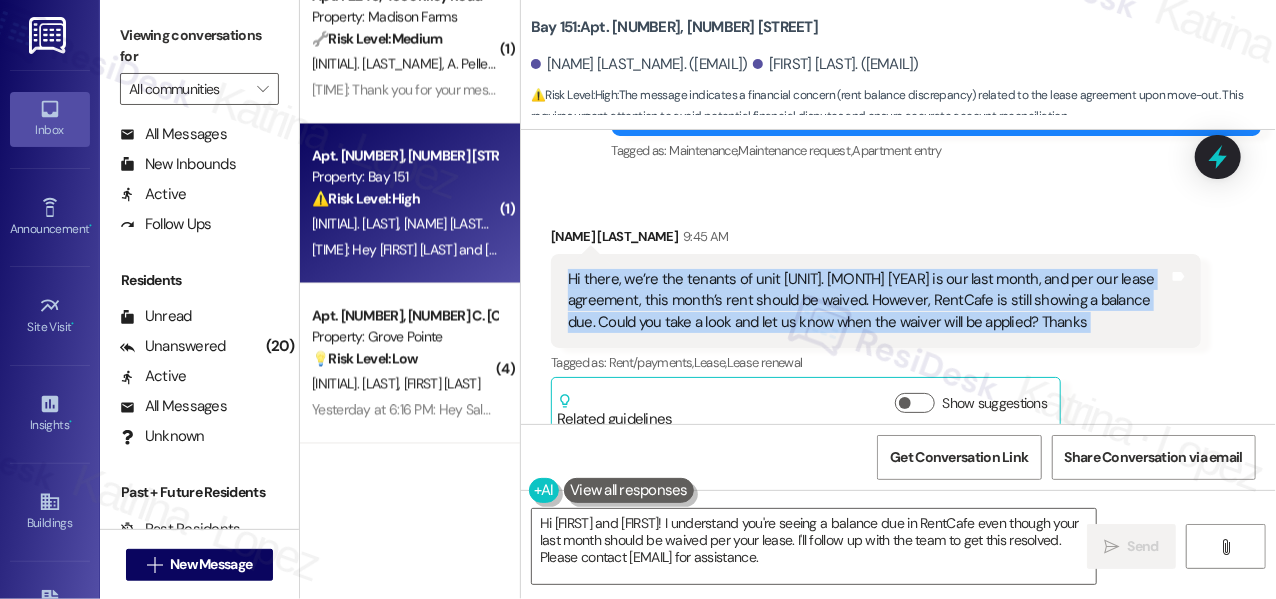 click on "Hi there, we’re the tenants of unit 3411. August 2025 is our last month, and per our lease agreement, this month’s rent should be waived. However, RentCafe is still showing a balance due. Could you take a look and let us know when the waiver will be applied? Thanks" at bounding box center [868, 301] 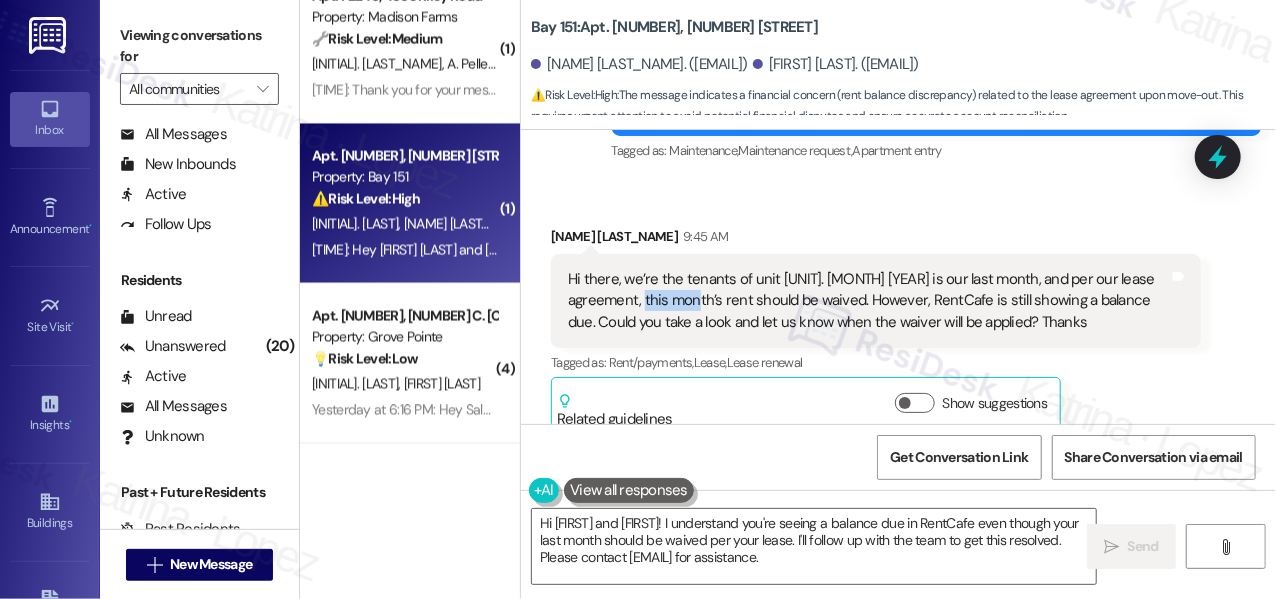 click on "Hi there, we’re the tenants of unit 3411. August 2025 is our last month, and per our lease agreement, this month’s rent should be waived. However, RentCafe is still showing a balance due. Could you take a look and let us know when the waiver will be applied? Thanks" at bounding box center (868, 301) 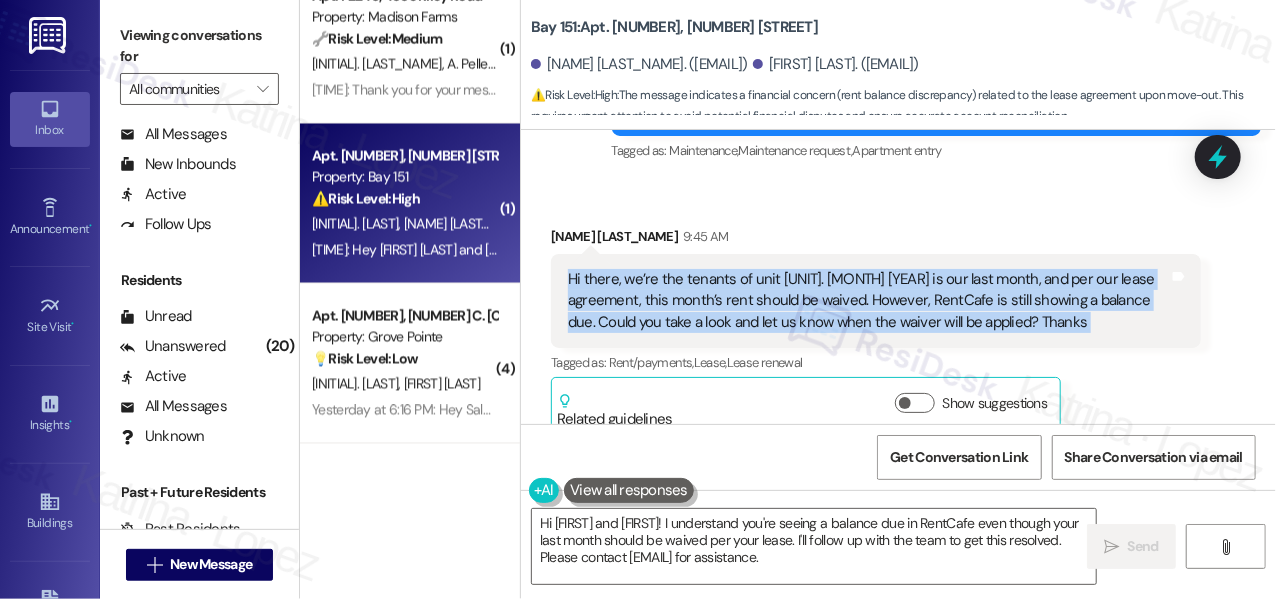 click on "Hi there, we’re the tenants of unit 3411. August 2025 is our last month, and per our lease agreement, this month’s rent should be waived. However, RentCafe is still showing a balance due. Could you take a look and let us know when the waiver will be applied? Thanks" at bounding box center [868, 301] 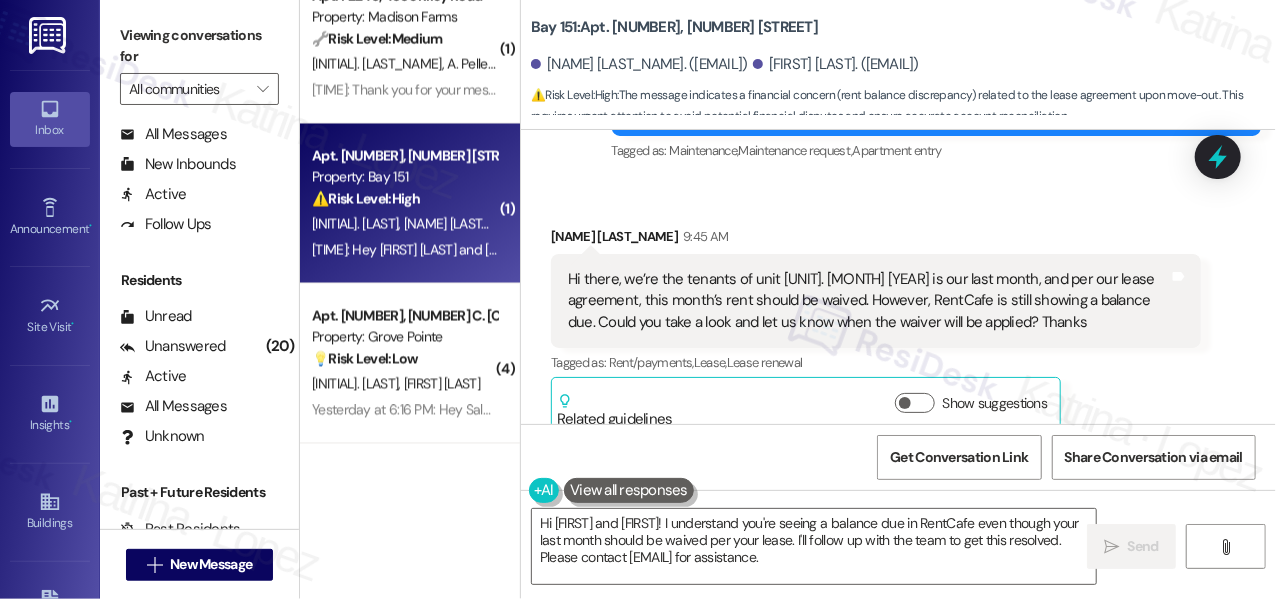 click on "Chen Zhang. (ma99iezhang@gmail.com)" at bounding box center (836, 64) 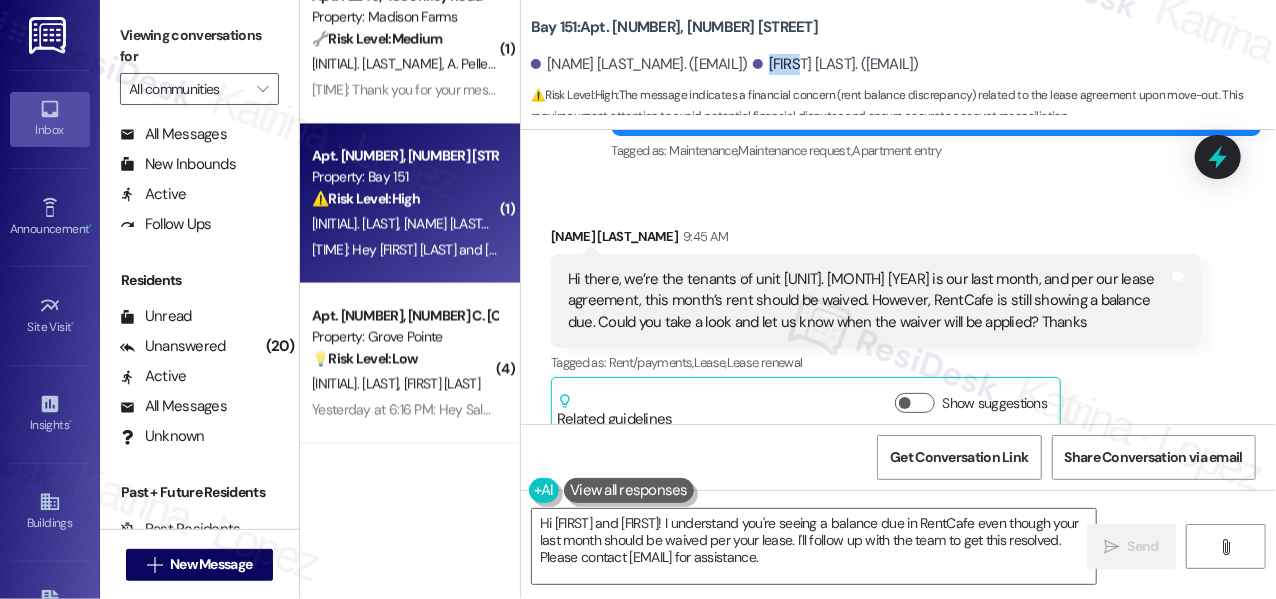 click on "Chen Zhang. (ma99iezhang@gmail.com)" at bounding box center (836, 64) 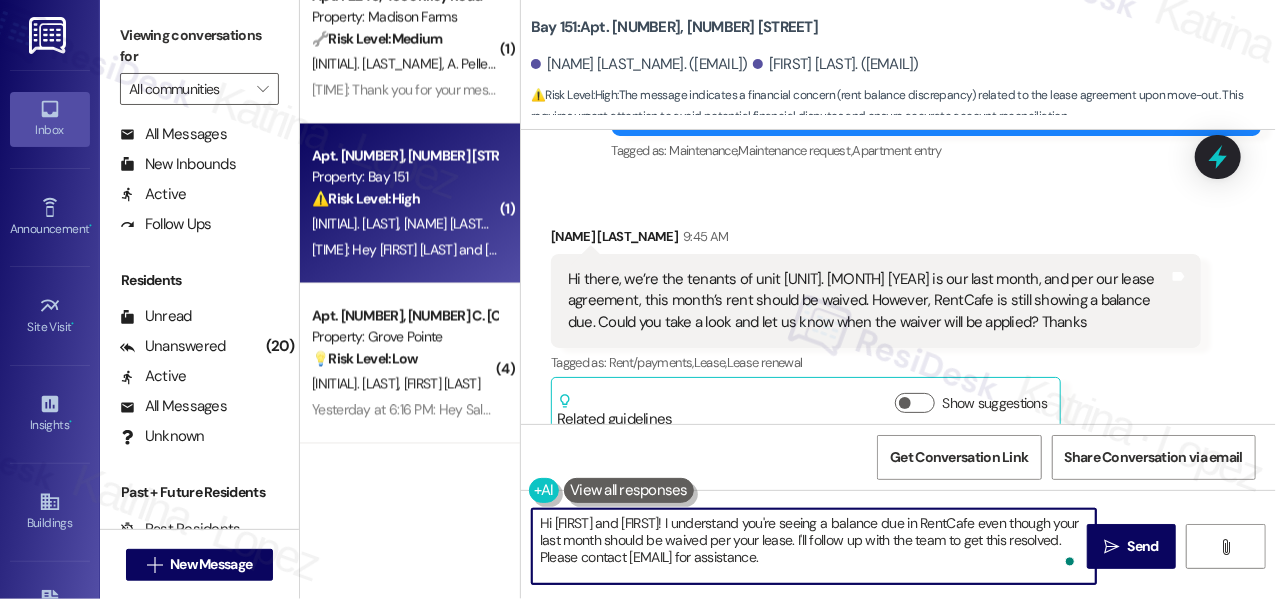 drag, startPoint x: 618, startPoint y: 524, endPoint x: 552, endPoint y: 522, distance: 66.0303 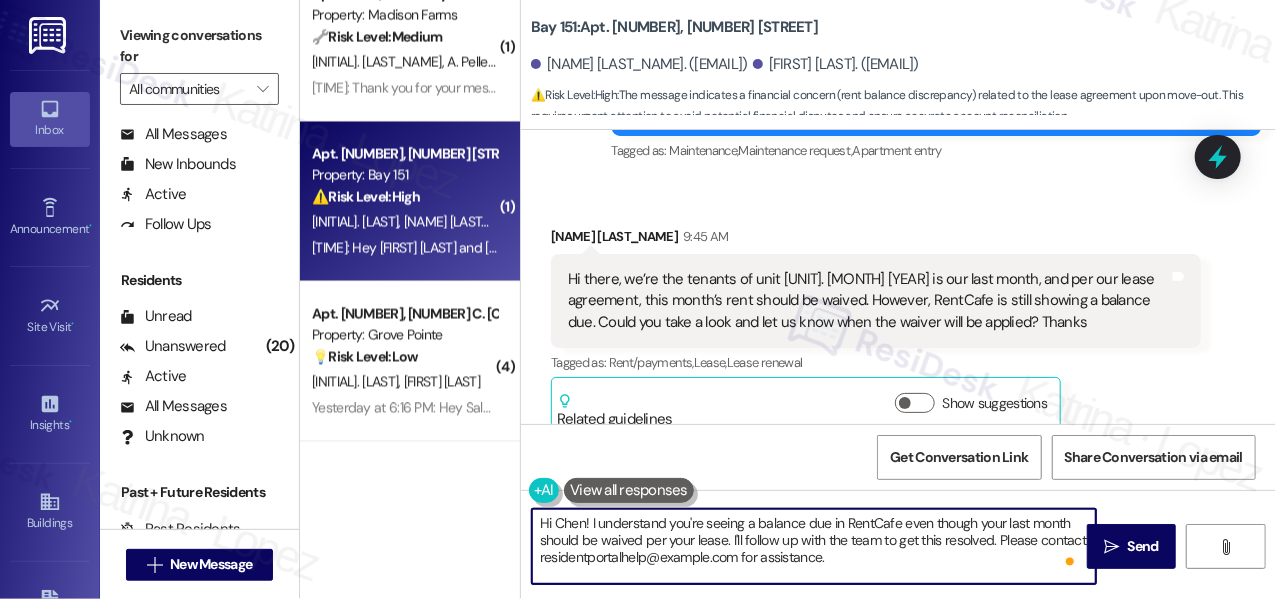 scroll, scrollTop: 1636, scrollLeft: 0, axis: vertical 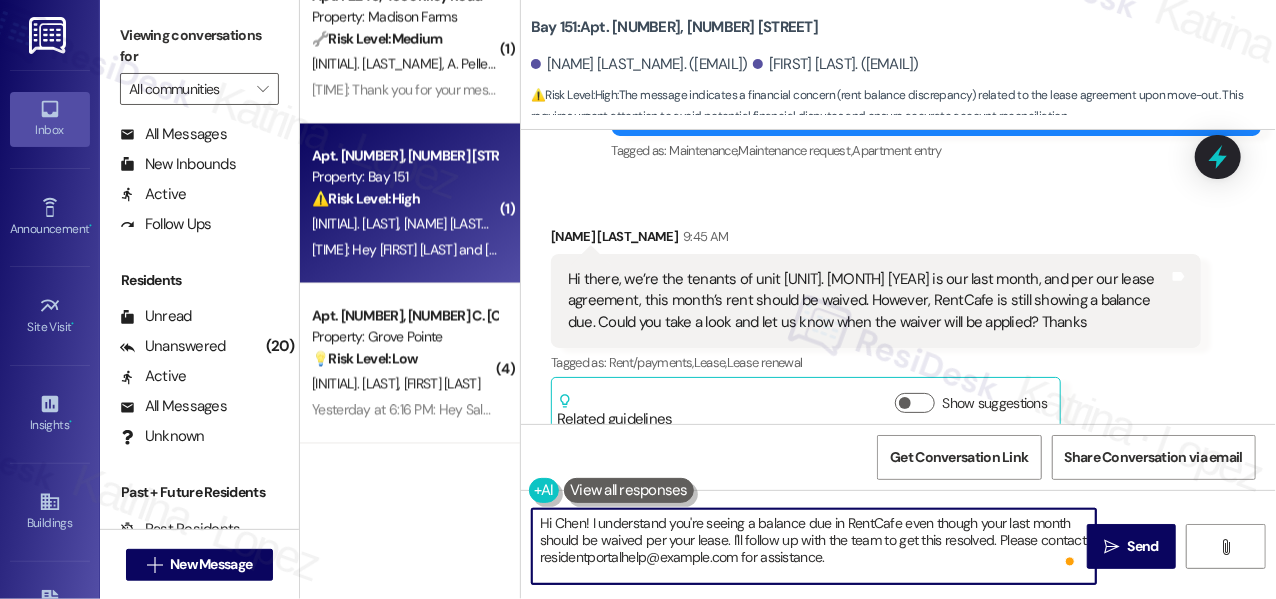 click on "Hi Chen! I understand you're seeing a balance due in RentCafe even though your last month should be waived per your lease. I'll follow up with the team to get this resolved. Please contact residentportalhelp@thekregroup.com for assistance." at bounding box center [814, 546] 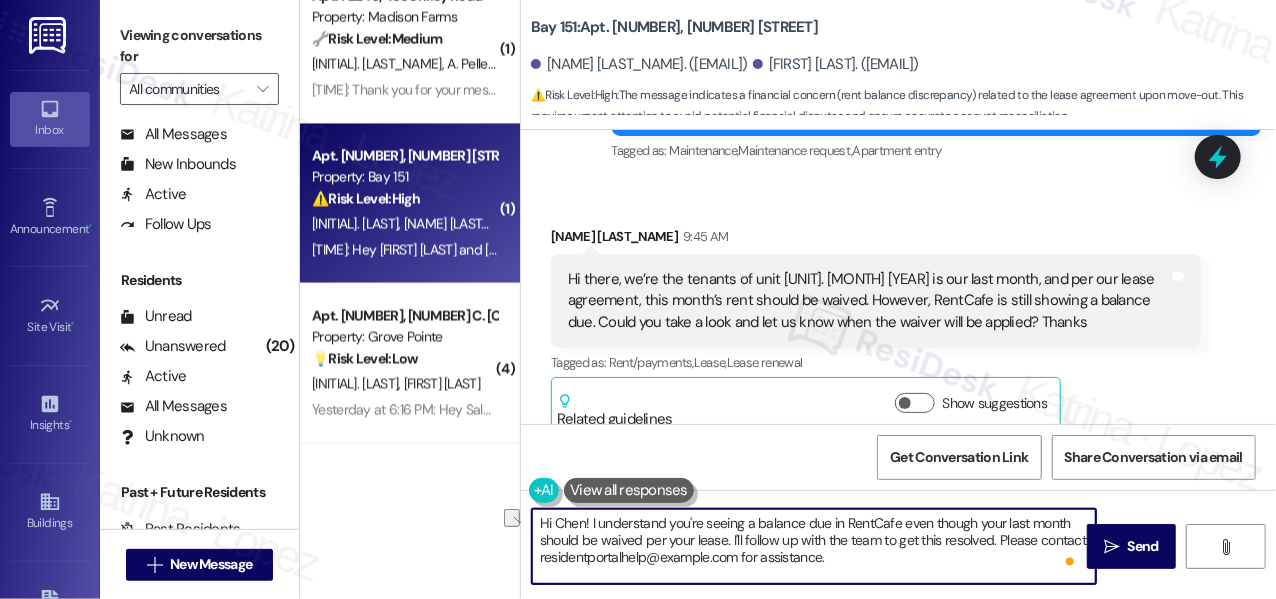 drag, startPoint x: 797, startPoint y: 541, endPoint x: 741, endPoint y: 539, distance: 56.0357 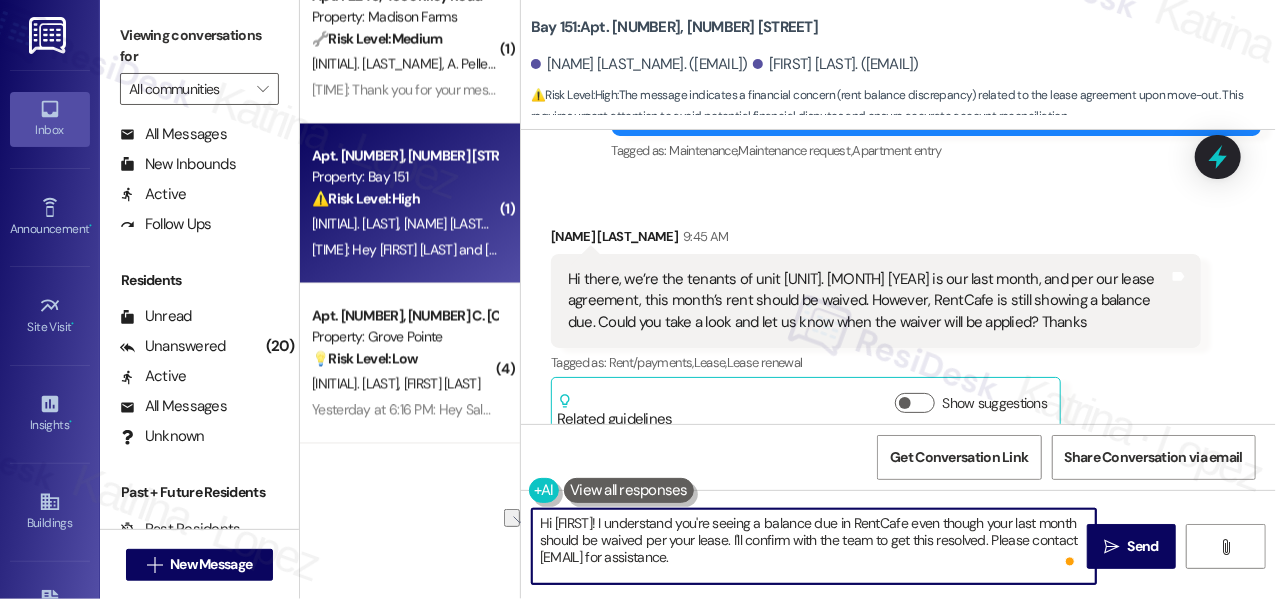 drag, startPoint x: 990, startPoint y: 546, endPoint x: 870, endPoint y: 544, distance: 120.01666 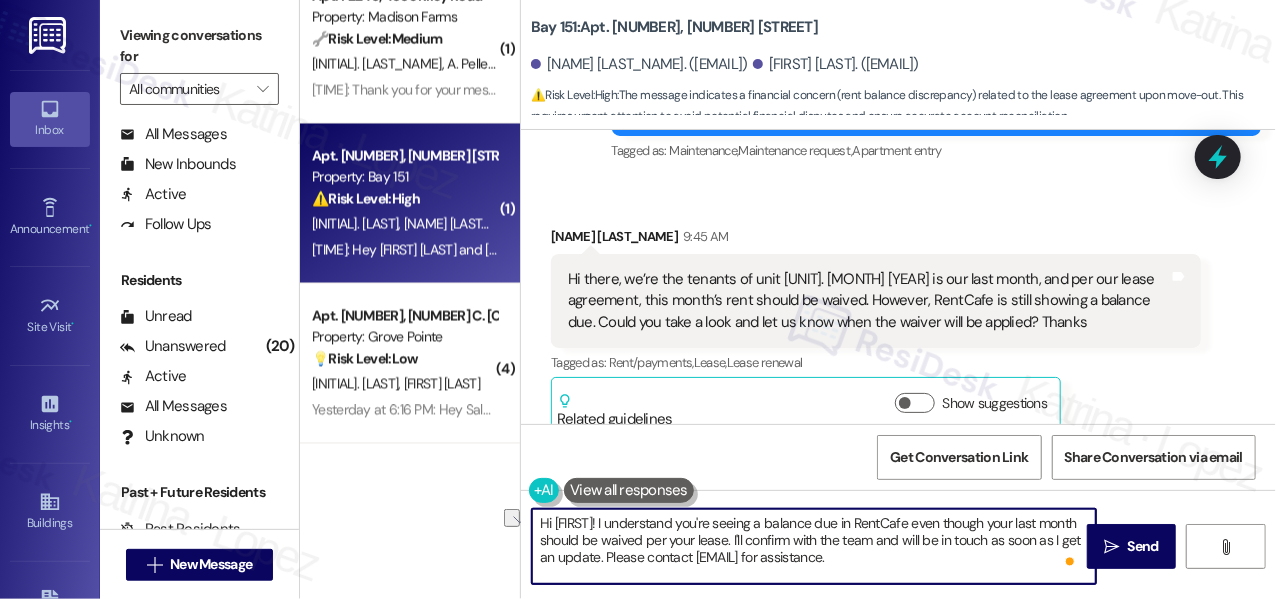 drag, startPoint x: 1027, startPoint y: 567, endPoint x: 606, endPoint y: 573, distance: 421.04276 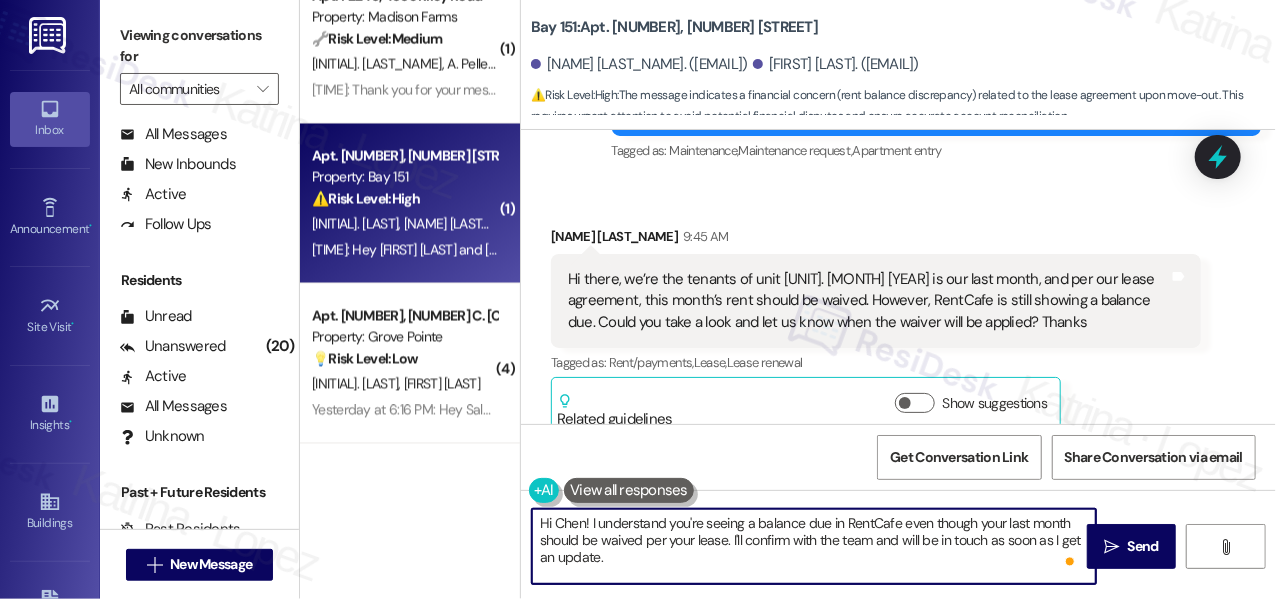 type on "Hi Chen! I understand you're seeing a balance due in RentCafe even though your last month should be waived per your lease. I'll confirm with the team and will be in touch as soon as I get an update." 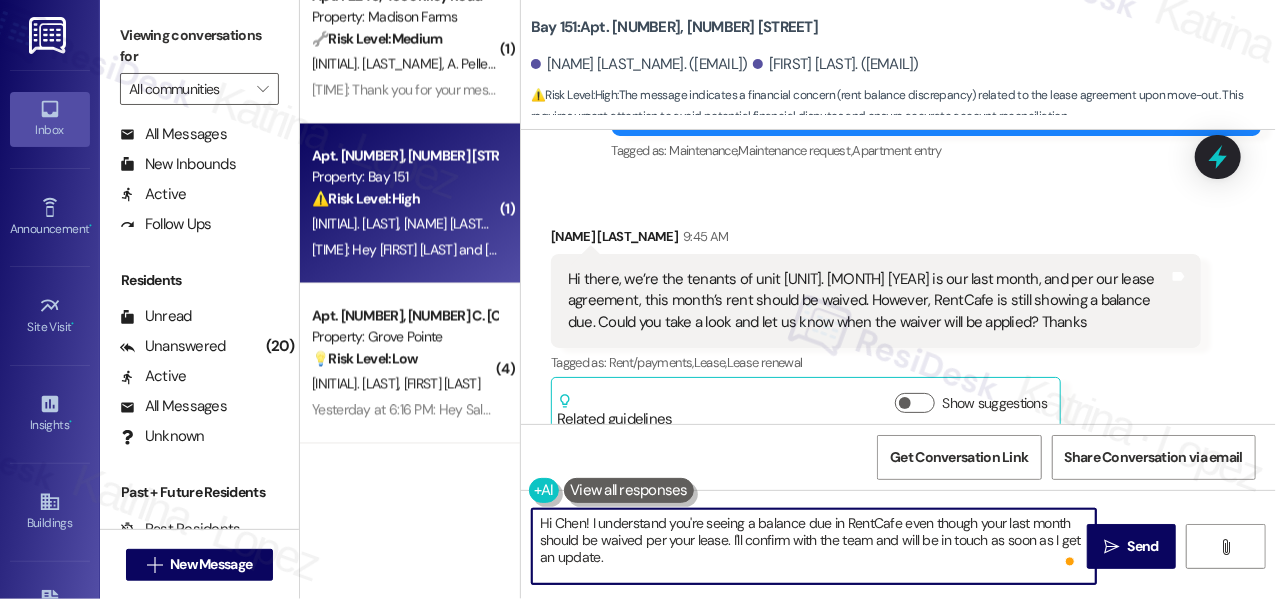 click on "Hi Chen! I understand you're seeing a balance due in RentCafe even though your last month should be waived per your lease. I'll confirm with the team and will be in touch as soon as I get an update." at bounding box center [814, 546] 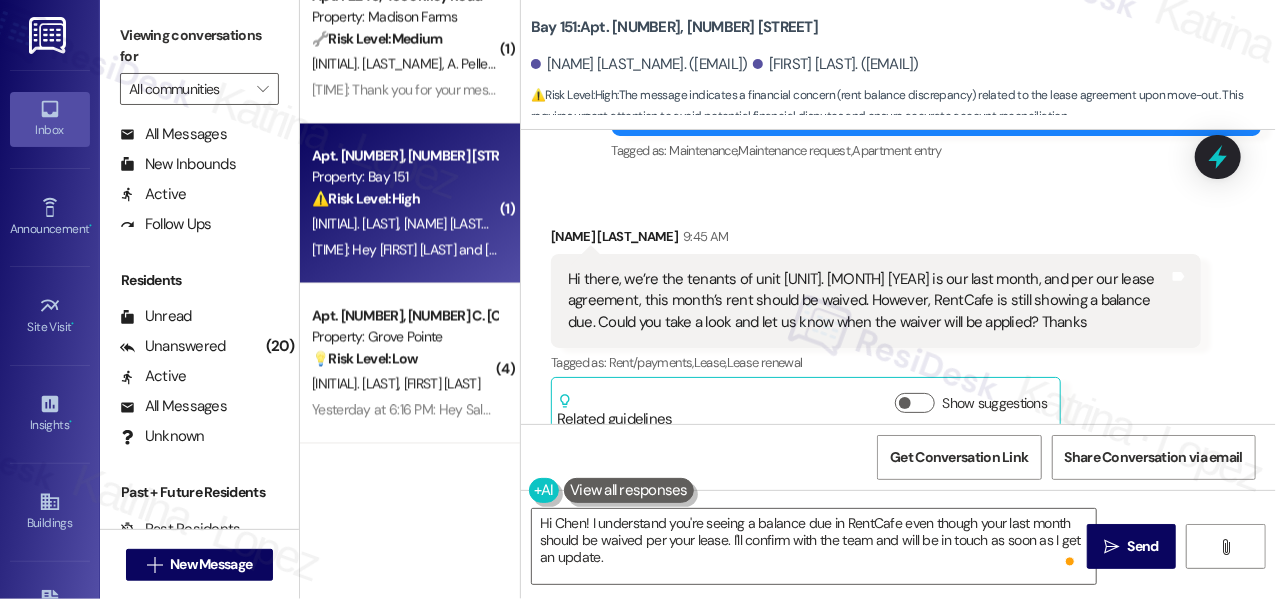 click on "Hi there, we’re the tenants of unit 3411. August 2025 is our last month, and per our lease agreement, this month’s rent should be waived. However, RentCafe is still showing a balance due. Could you take a look and let us know when the waiver will be applied? Thanks" at bounding box center [868, 301] 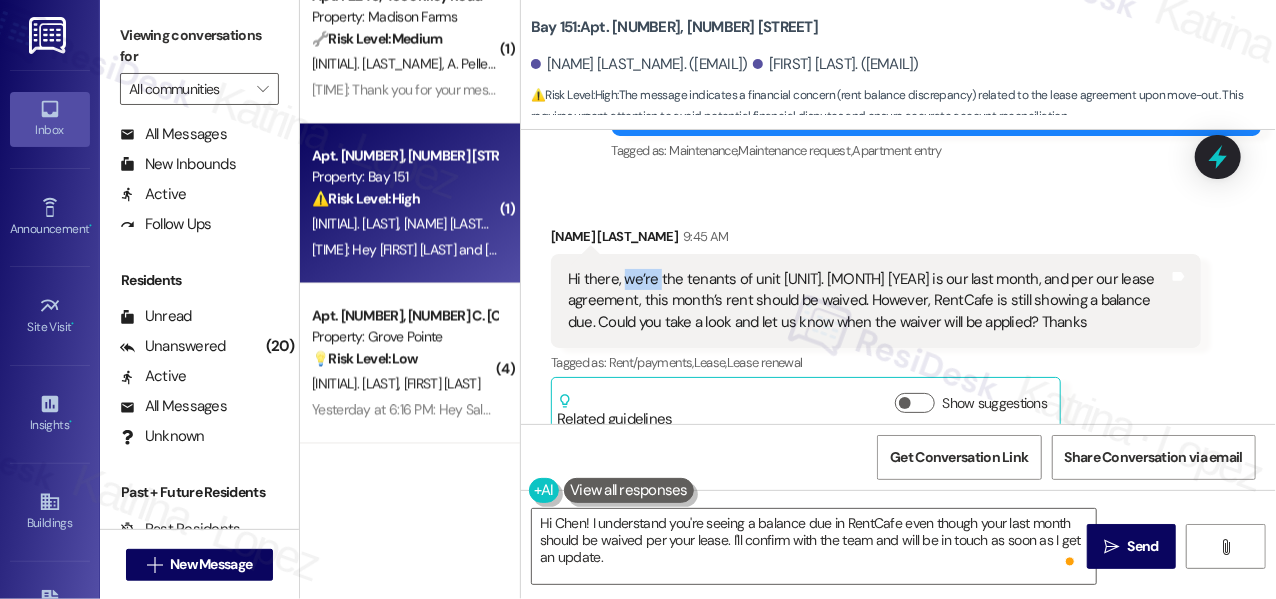 click on "Hi there, we’re the tenants of unit 3411. August 2025 is our last month, and per our lease agreement, this month’s rent should be waived. However, RentCafe is still showing a balance due. Could you take a look and let us know when the waiver will be applied? Thanks" at bounding box center (868, 301) 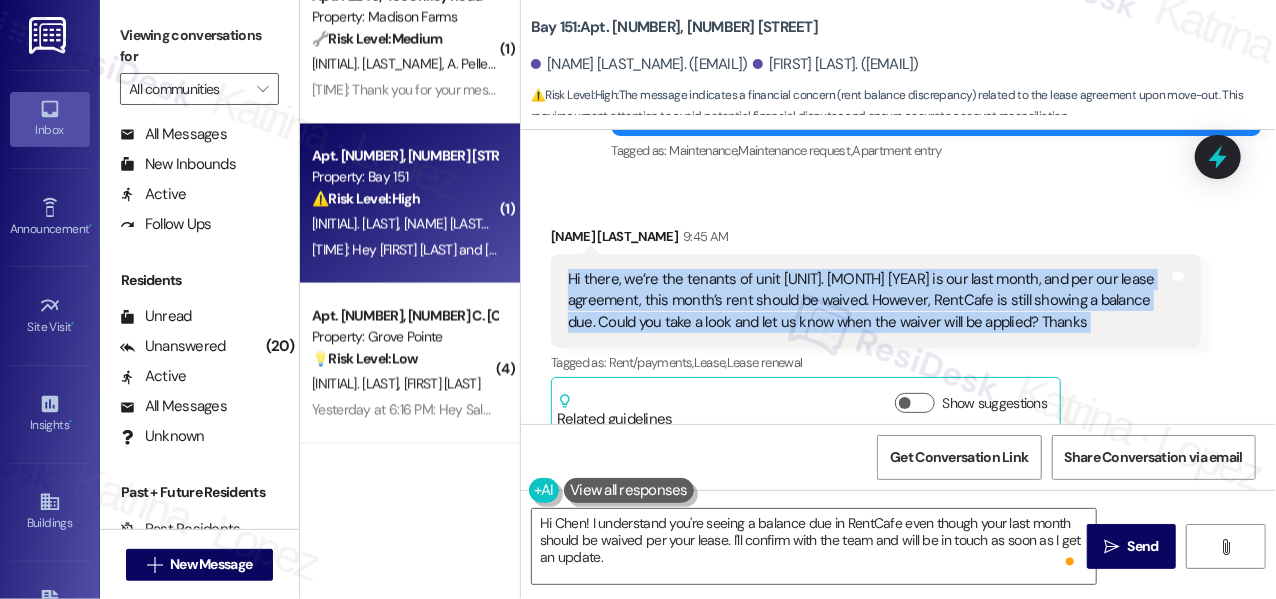 click on "Hi there, we’re the tenants of unit 3411. August 2025 is our last month, and per our lease agreement, this month’s rent should be waived. However, RentCafe is still showing a balance due. Could you take a look and let us know when the waiver will be applied? Thanks" at bounding box center (868, 301) 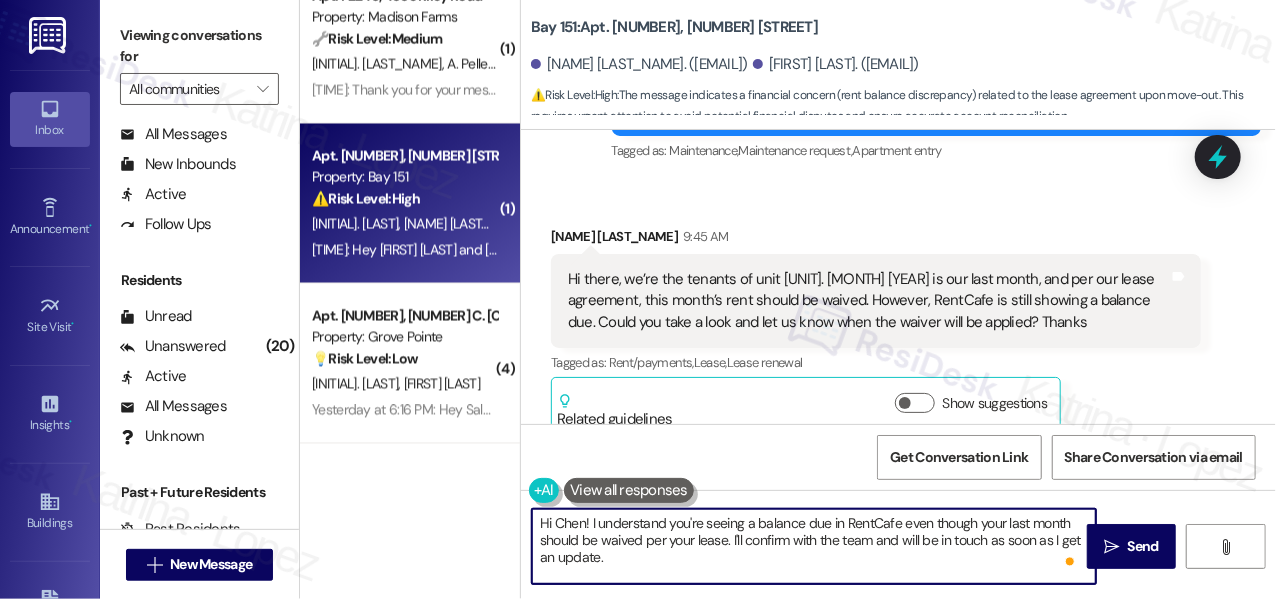 click on "Hi Chen! I understand you're seeing a balance due in RentCafe even though your last month should be waived per your lease. I'll confirm with the team and will be in touch as soon as I get an update." at bounding box center [814, 546] 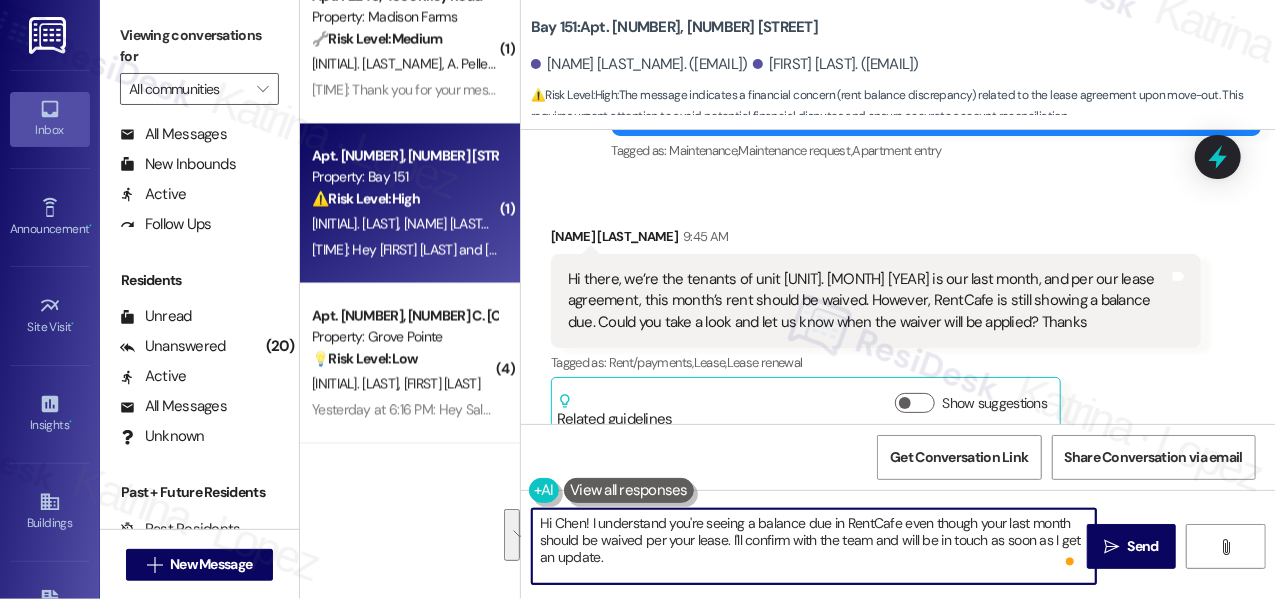 click on "Hi Chen! I understand you're seeing a balance due in RentCafe even though your last month should be waived per your lease. I'll confirm with the team and will be in touch as soon as I get an update." at bounding box center (814, 546) 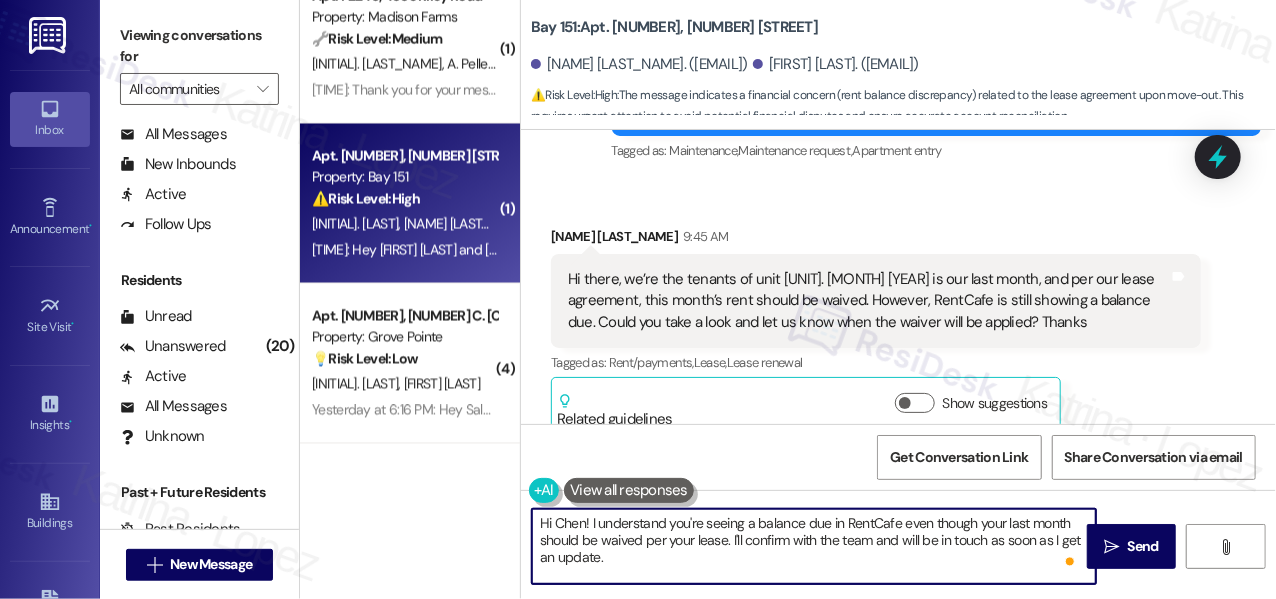 click on "Hi Chen! I understand you're seeing a balance due in RentCafe even though your last month should be waived per your lease. I'll confirm with the team and will be in touch as soon as I get an update." at bounding box center (814, 546) 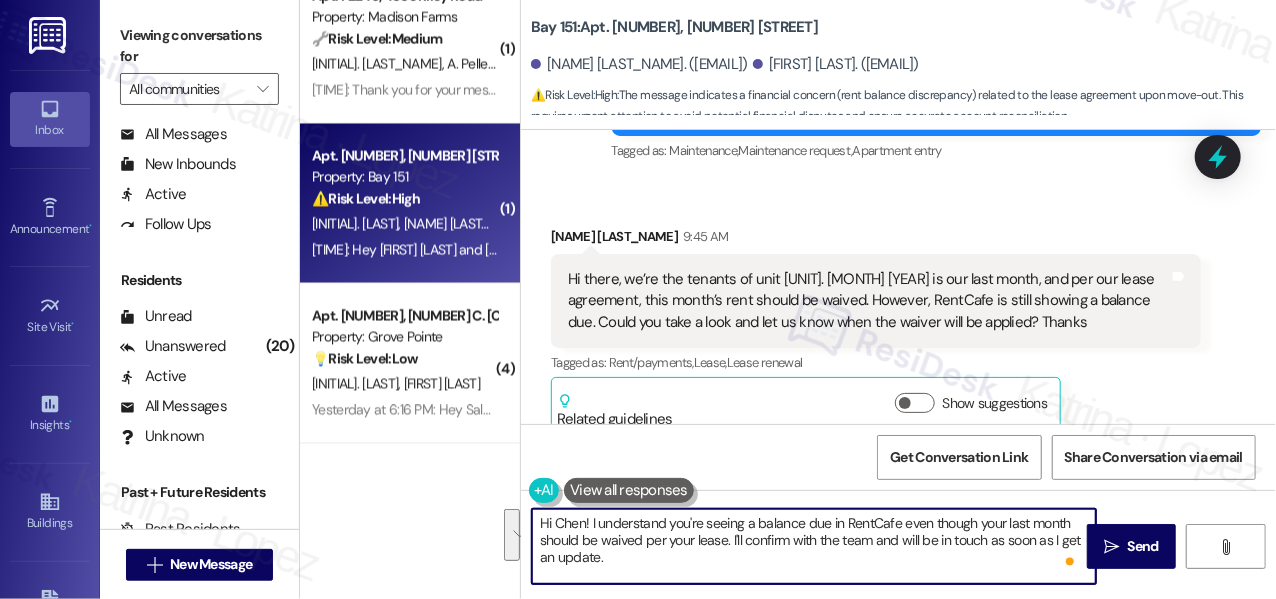 click on "Hi Chen! I understand you're seeing a balance due in RentCafe even though your last month should be waived per your lease. I'll confirm with the team and will be in touch as soon as I get an update." at bounding box center (814, 546) 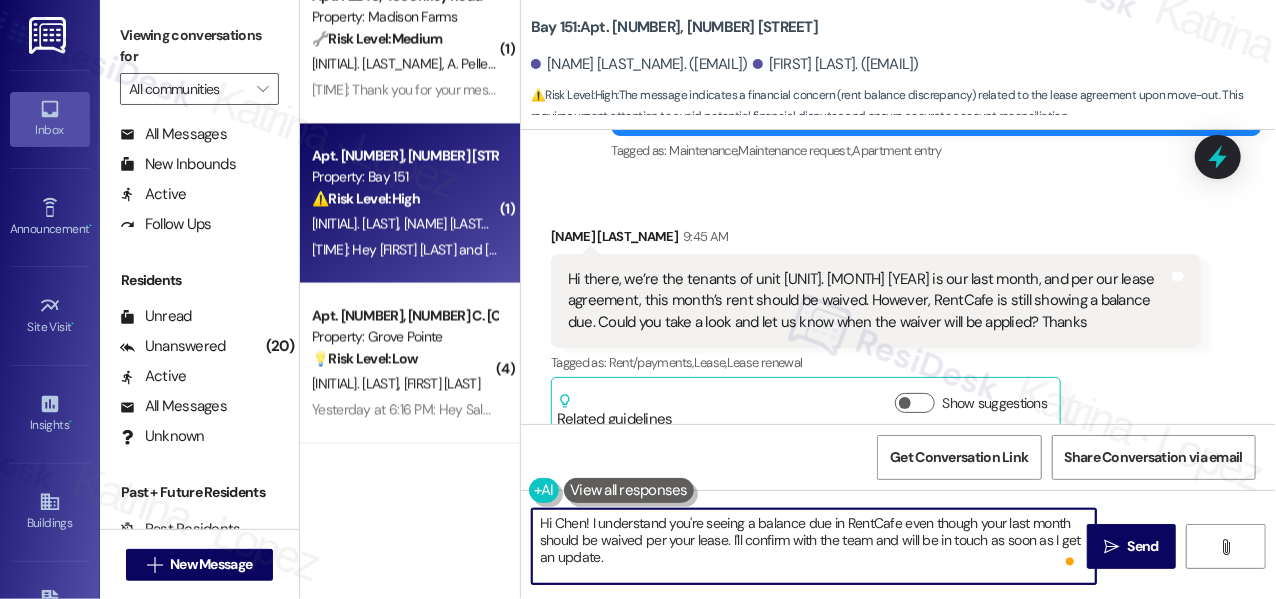 click on "Hi Chen! I understand you're seeing a balance due in RentCafe even though your last month should be waived per your lease. I'll confirm with the team and will be in touch as soon as I get an update." at bounding box center (814, 546) 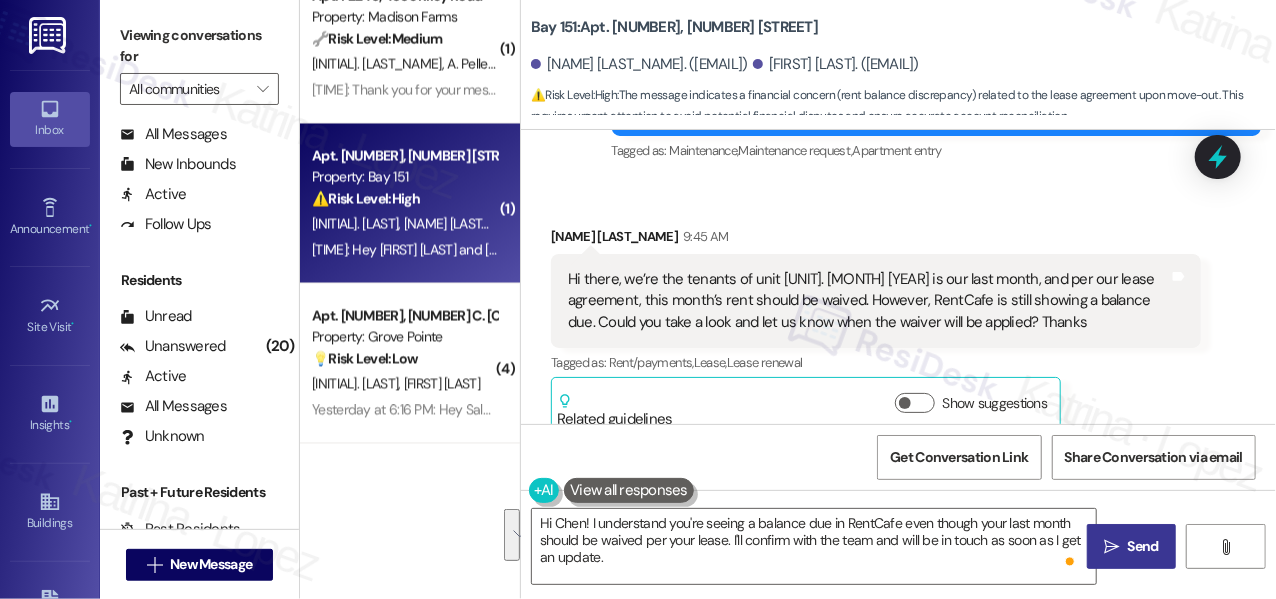 click on " Send" at bounding box center [1131, 546] 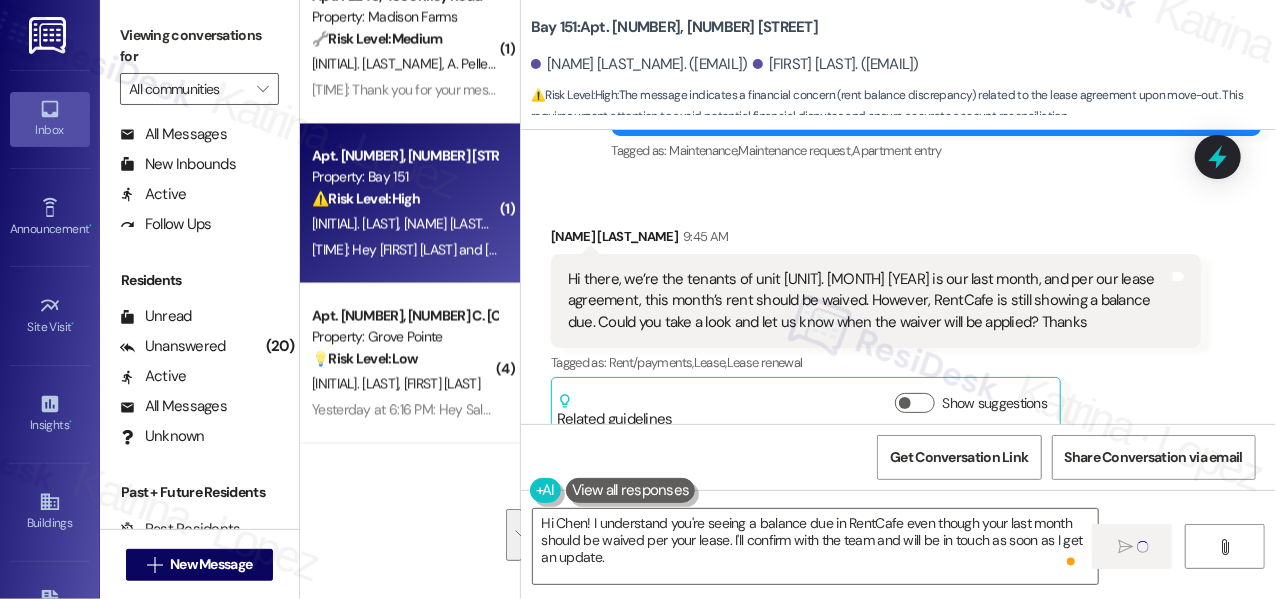 click on "Hi there, we’re the tenants of unit 3411. August 2025 is our last month, and per our lease agreement, this month’s rent should be waived. However, RentCafe is still showing a balance due. Could you take a look and let us know when the waiver will be applied? Thanks" at bounding box center (868, 301) 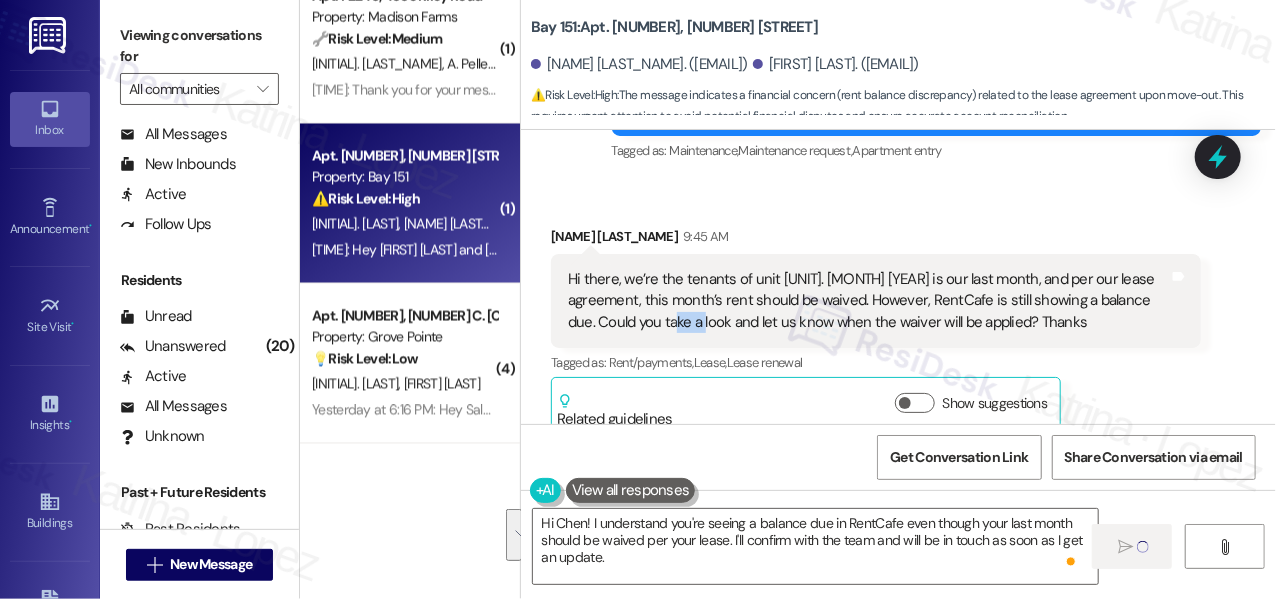 click on "Hi there, we’re the tenants of unit 3411. August 2025 is our last month, and per our lease agreement, this month’s rent should be waived. However, RentCafe is still showing a balance due. Could you take a look and let us know when the waiver will be applied? Thanks" at bounding box center (868, 301) 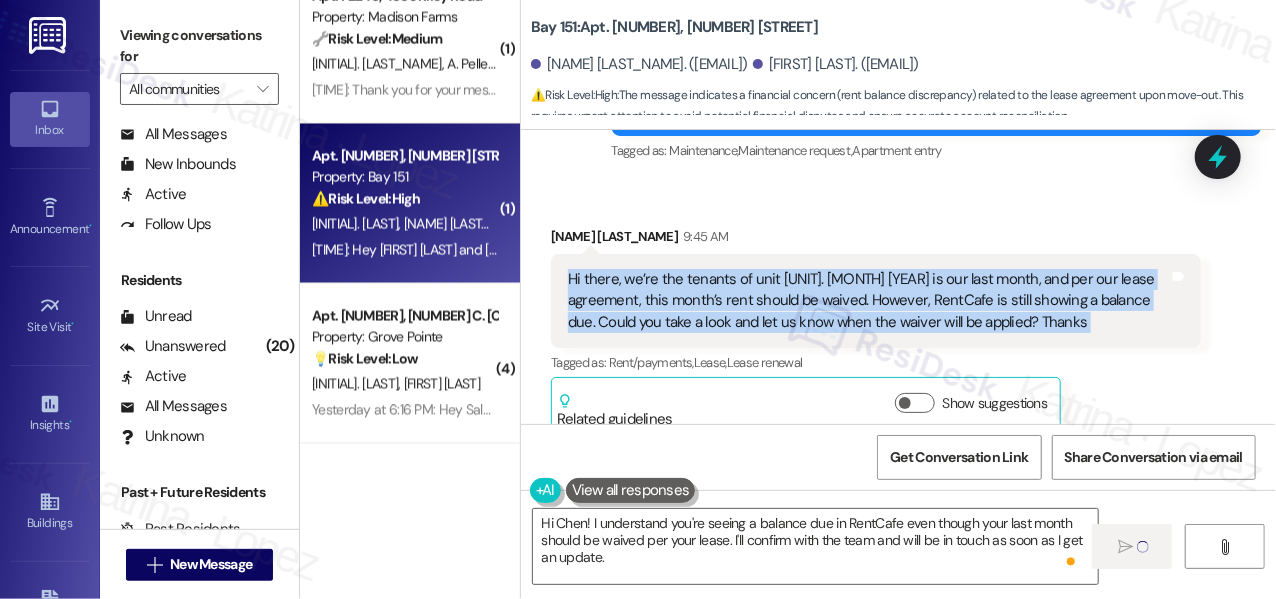click on "Hi there, we’re the tenants of unit 3411. August 2025 is our last month, and per our lease agreement, this month’s rent should be waived. However, RentCafe is still showing a balance due. Could you take a look and let us know when the waiver will be applied? Thanks" at bounding box center (868, 301) 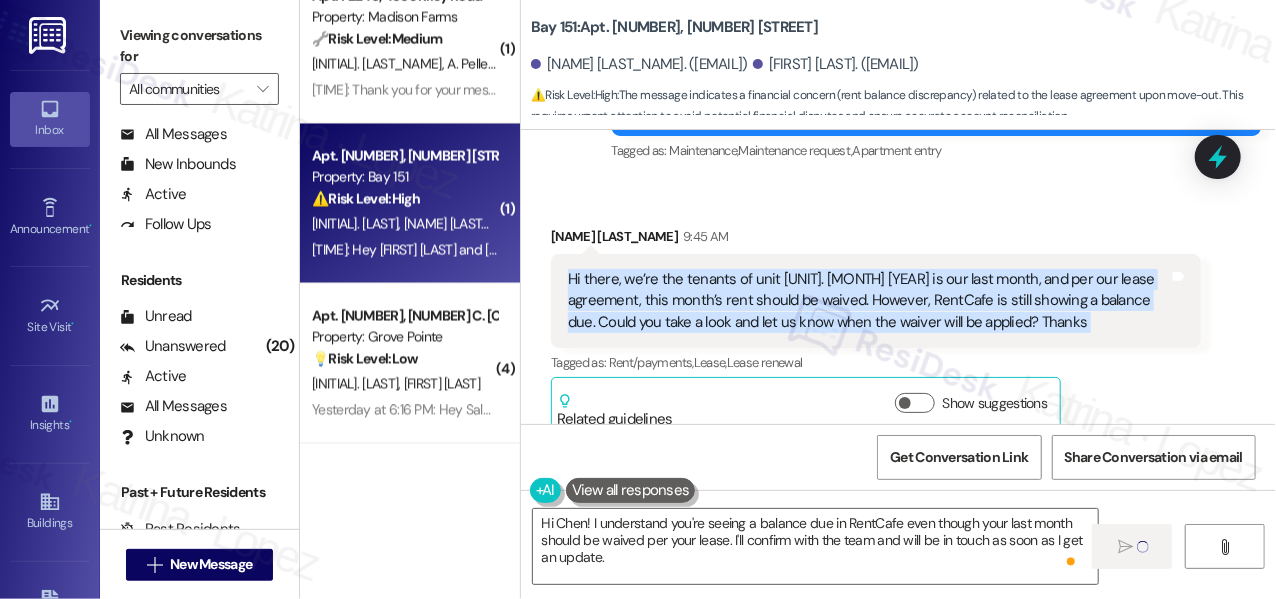 type 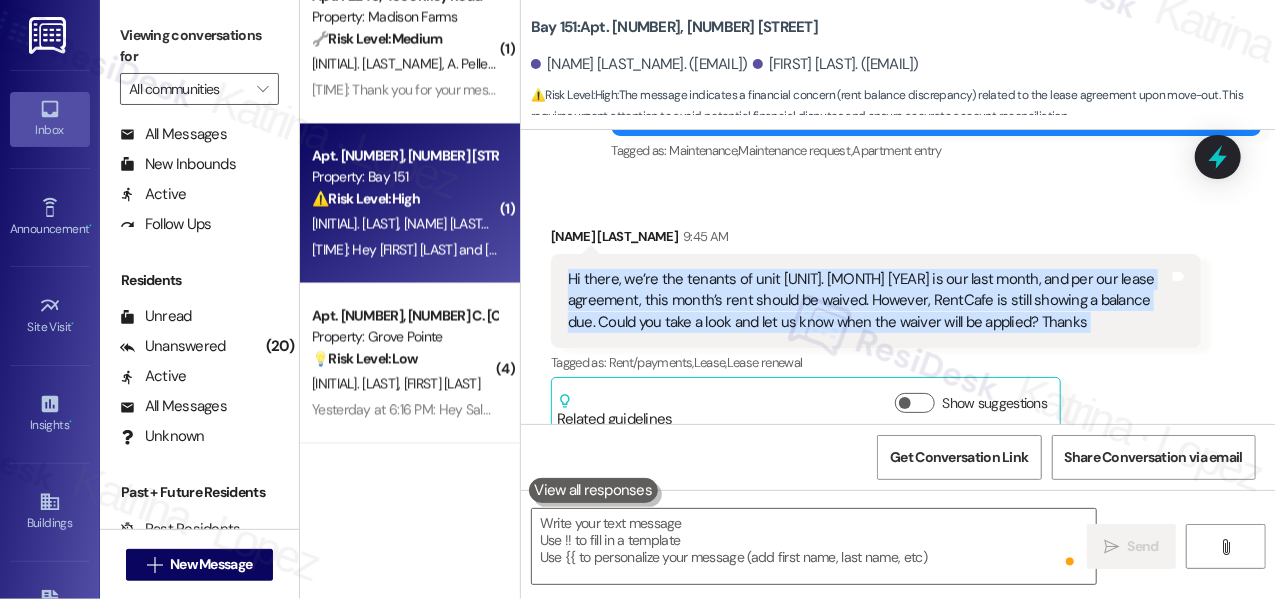 scroll, scrollTop: 30637, scrollLeft: 0, axis: vertical 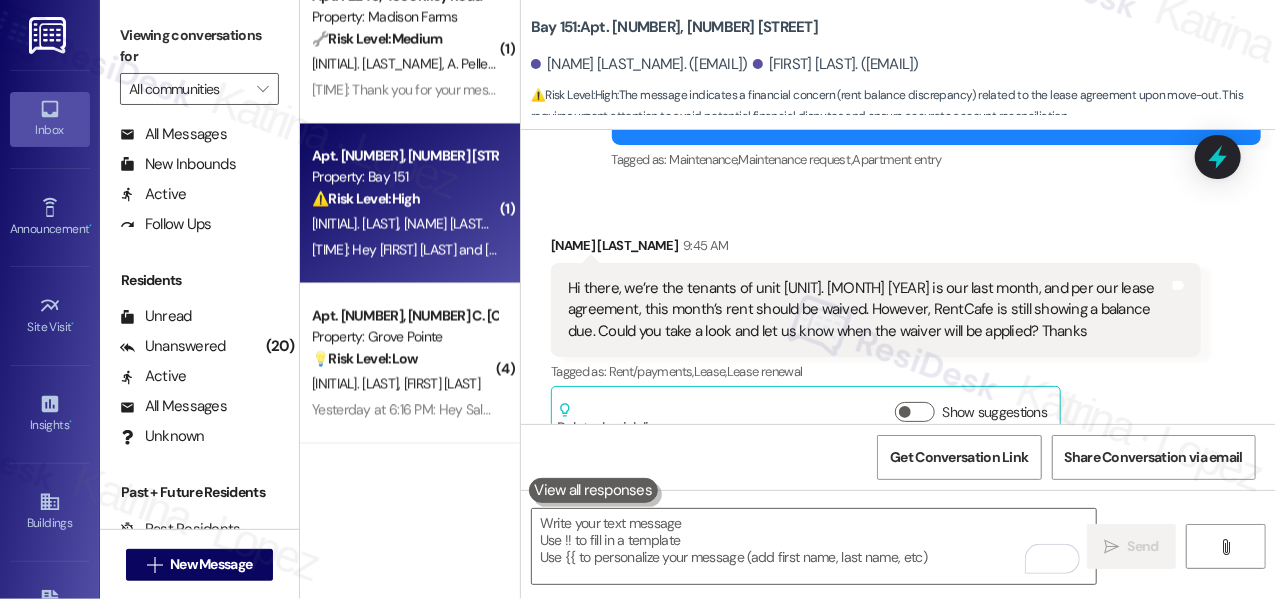 click on "Viewing conversations for" at bounding box center [199, 46] 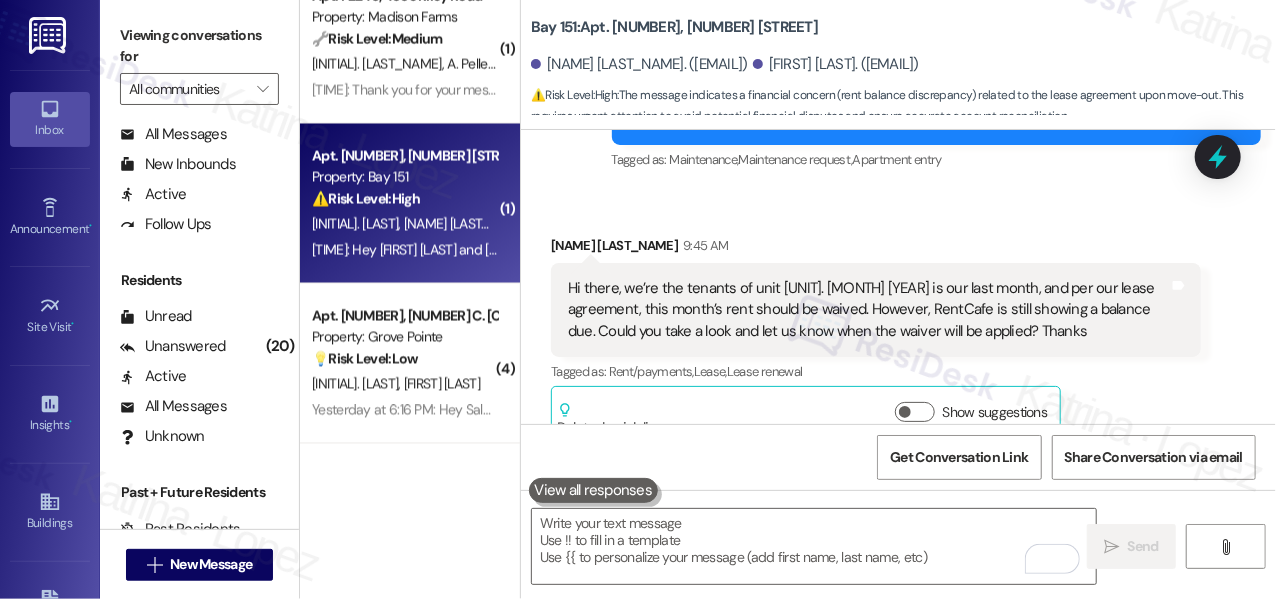 click on "Viewing conversations for" at bounding box center (199, 46) 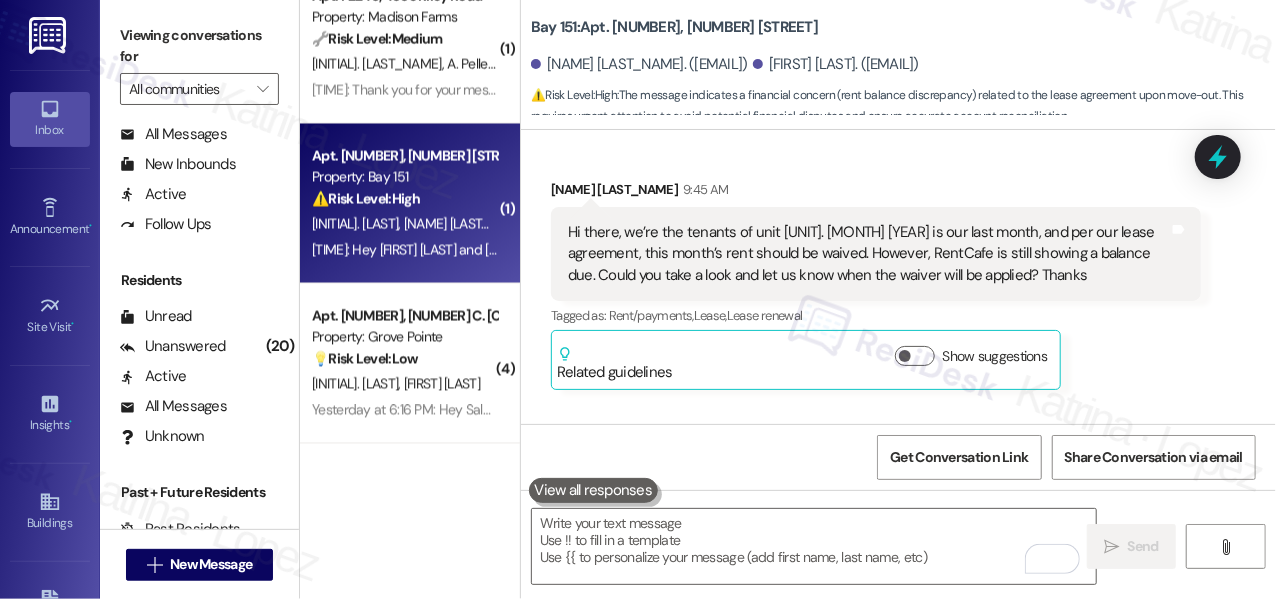 scroll, scrollTop: 30556, scrollLeft: 0, axis: vertical 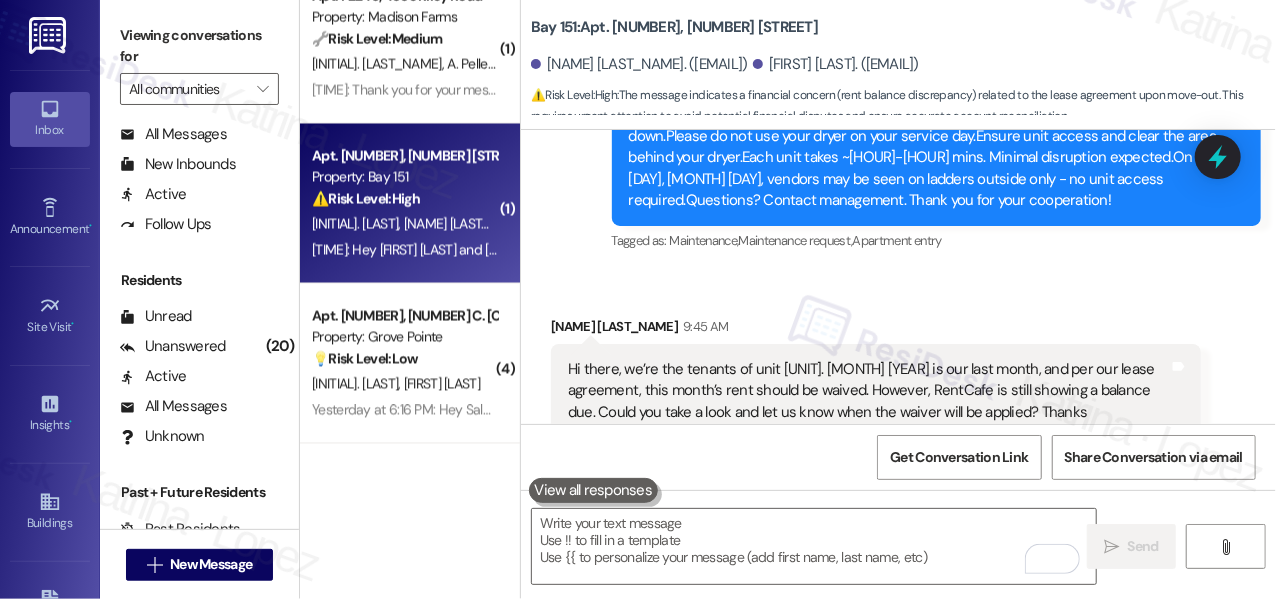 click on "Hi there, we’re the tenants of unit 3411. August 2025 is our last month, and per our lease agreement, this month’s rent should be waived. However, RentCafe is still showing a balance due. Could you take a look and let us know when the waiver will be applied? Thanks Tags and notes" at bounding box center [876, 391] 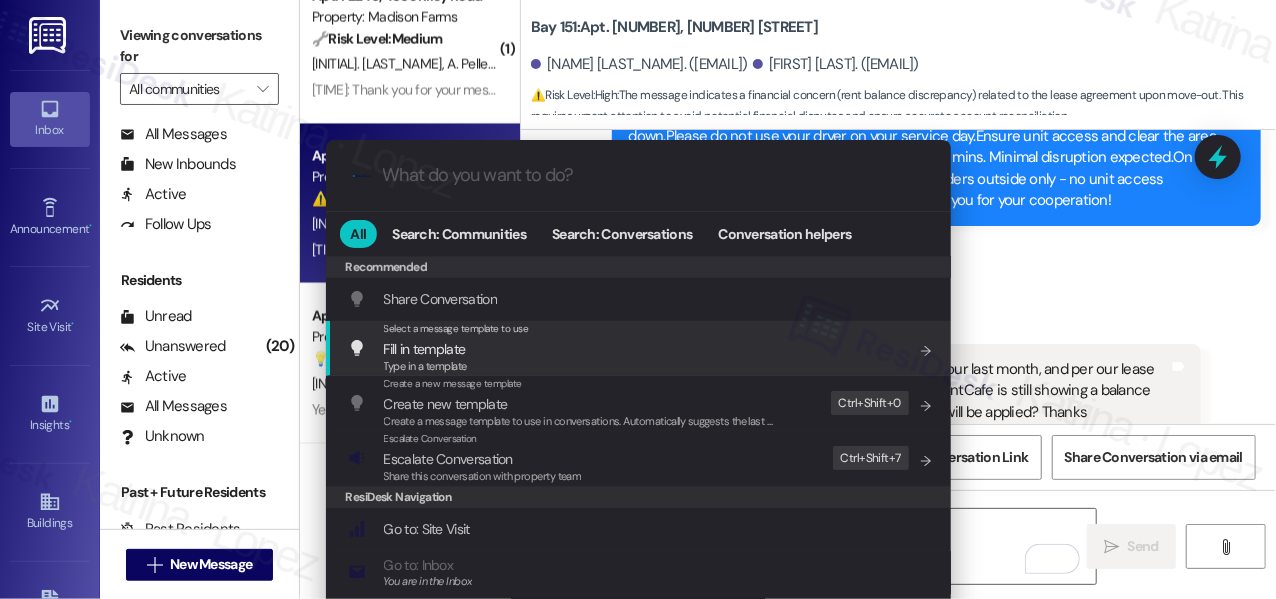 click on ".cls-1{fill:#0a055f;}.cls-2{fill:#0cc4c4;} resideskLogoBlueOrange All Search: Communities Search: Conversations Conversation helpers Recommended Recommended Share Conversation Add shortcut Select a message template to use Fill in template Type in a template Add shortcut Create a new message template Create new template Create a message template to use in conversations. Automatically suggests the last message you sent. Edit Ctrl+ Shift+ 0 Escalate Conversation Escalate Conversation Share this conversation with property team Edit Ctrl+ Shift+ 7 ResiDesk Navigation Go to: Site Visit Add shortcut Go to: Inbox You are in the Inbox Add shortcut Go to: Settings Add shortcut Go to: Message Templates Add shortcut Go to: Buildings Add shortcut Help Getting Started: What you can do with ResiDesk Add shortcut Settings Powered by Command AI Ctrl+ K" at bounding box center (638, 299) 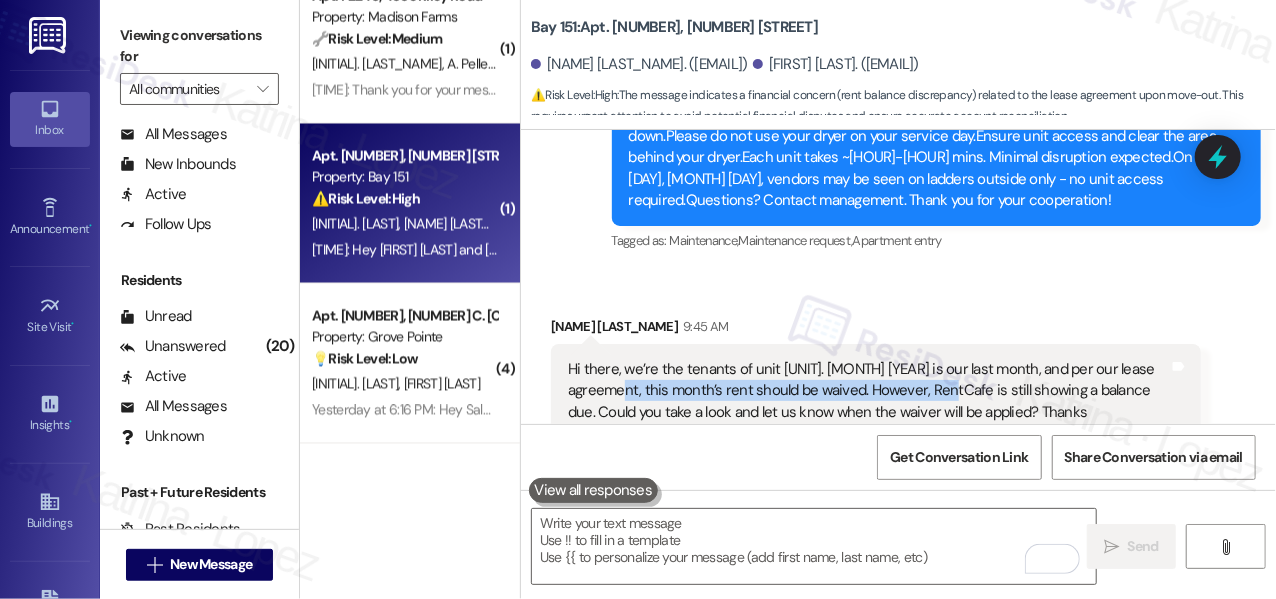 drag, startPoint x: 645, startPoint y: 349, endPoint x: 977, endPoint y: 352, distance: 332.01355 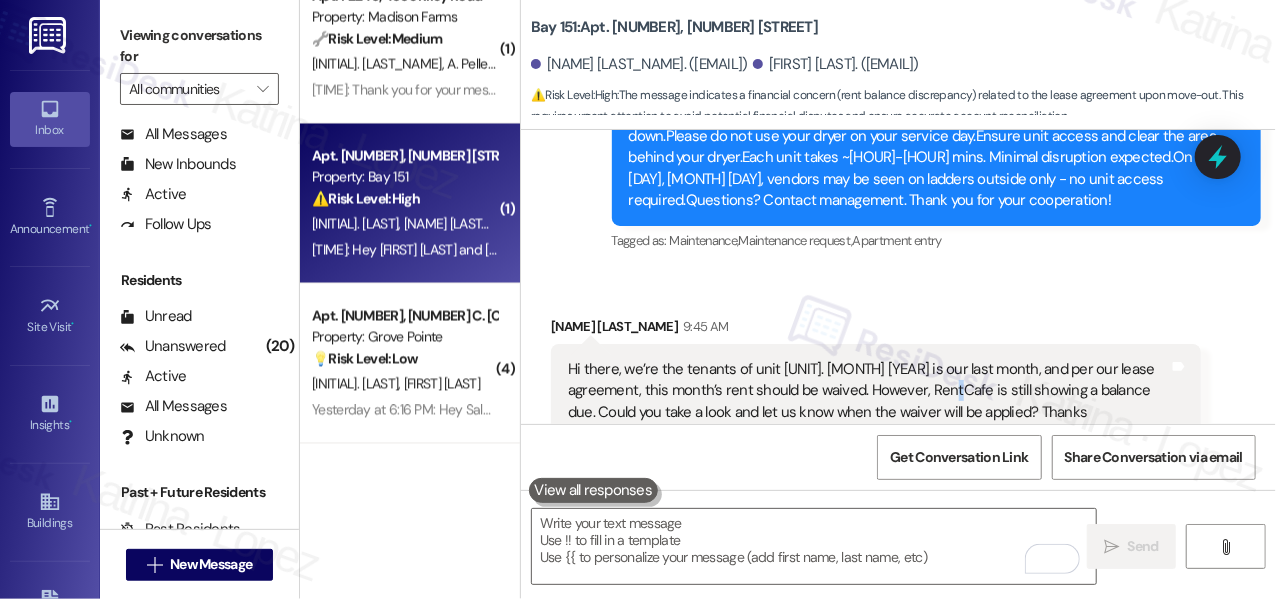 click on "Hi there, we’re the tenants of unit 3411. August 2025 is our last month, and per our lease agreement, this month’s rent should be waived. However, RentCafe is still showing a balance due. Could you take a look and let us know when the waiver will be applied? Thanks" at bounding box center (868, 391) 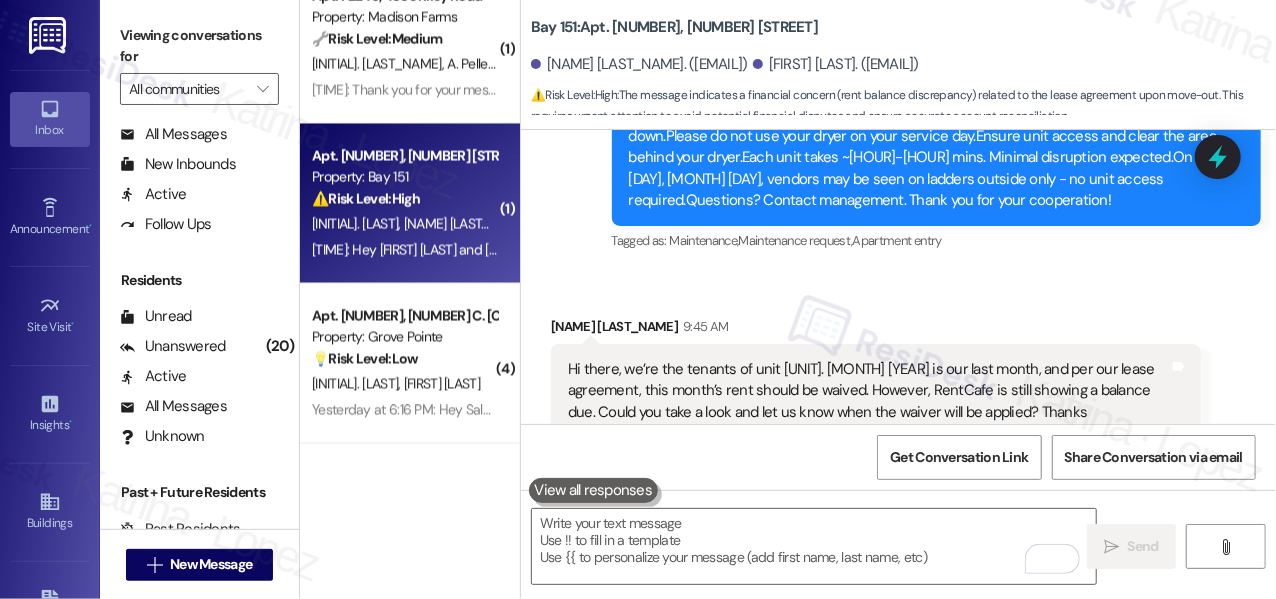 click on "Hi there, we’re the tenants of unit 3411. August 2025 is our last month, and per our lease agreement, this month’s rent should be waived. However, RentCafe is still showing a balance due. Could you take a look and let us know when the waiver will be applied? Thanks" at bounding box center [868, 391] 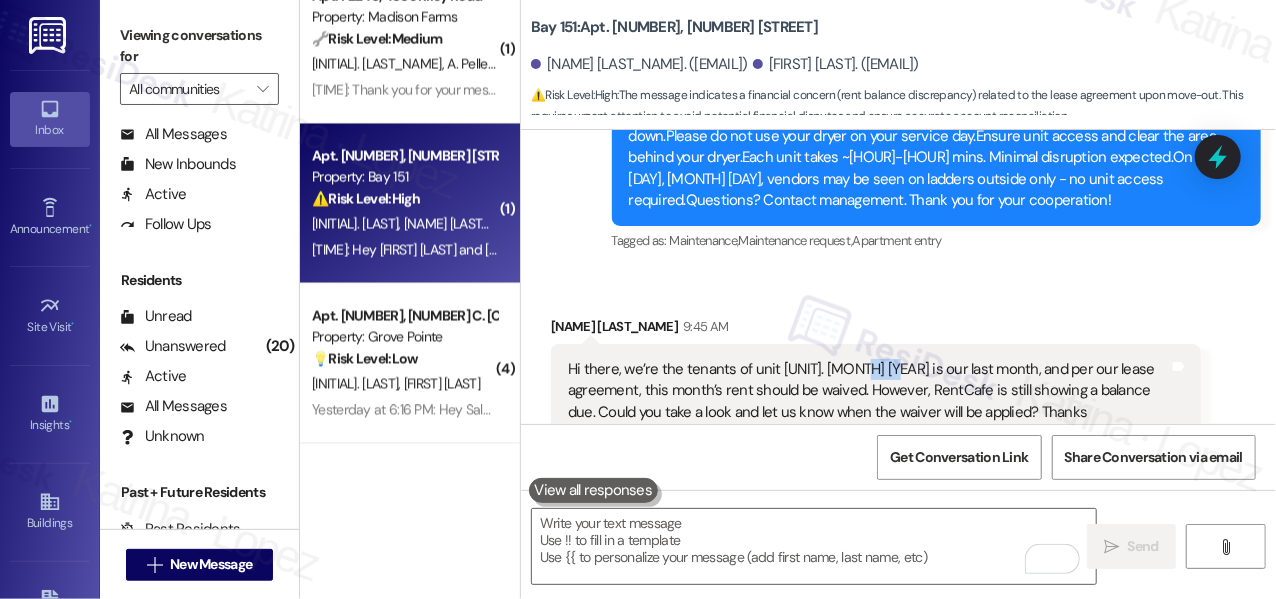 click on "Hi there, we’re the tenants of unit 3411. August 2025 is our last month, and per our lease agreement, this month’s rent should be waived. However, RentCafe is still showing a balance due. Could you take a look and let us know when the waiver will be applied? Thanks" at bounding box center [868, 391] 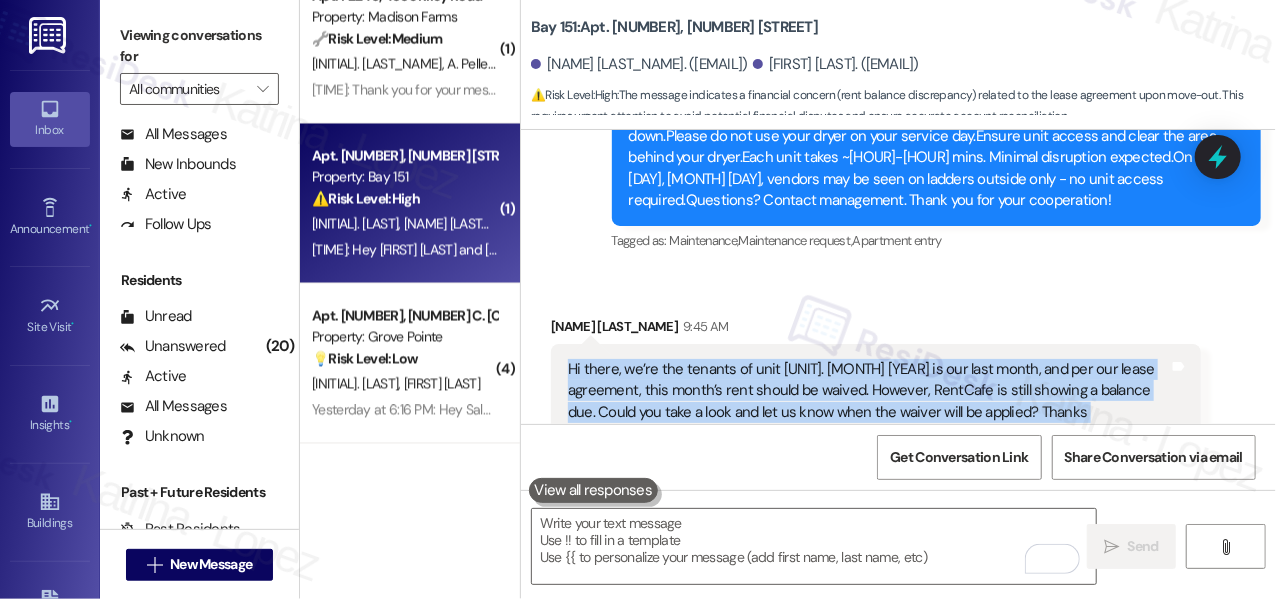 click on "Hi there, we’re the tenants of unit 3411. August 2025 is our last month, and per our lease agreement, this month’s rent should be waived. However, RentCafe is still showing a balance due. Could you take a look and let us know when the waiver will be applied? Thanks" at bounding box center [868, 391] 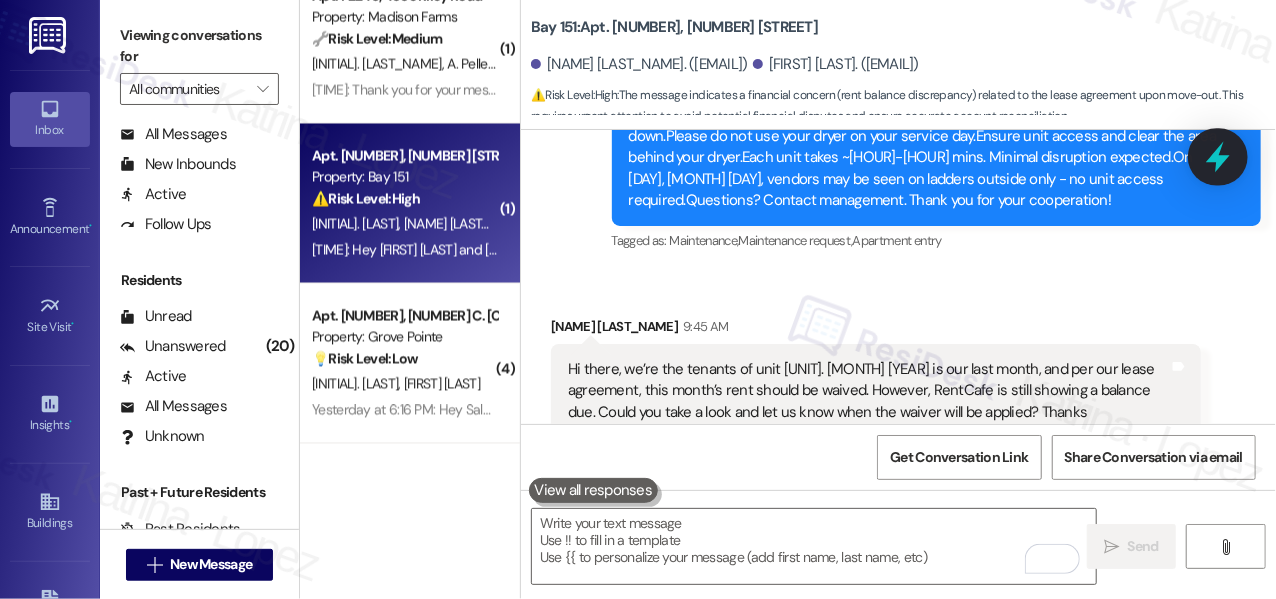 click 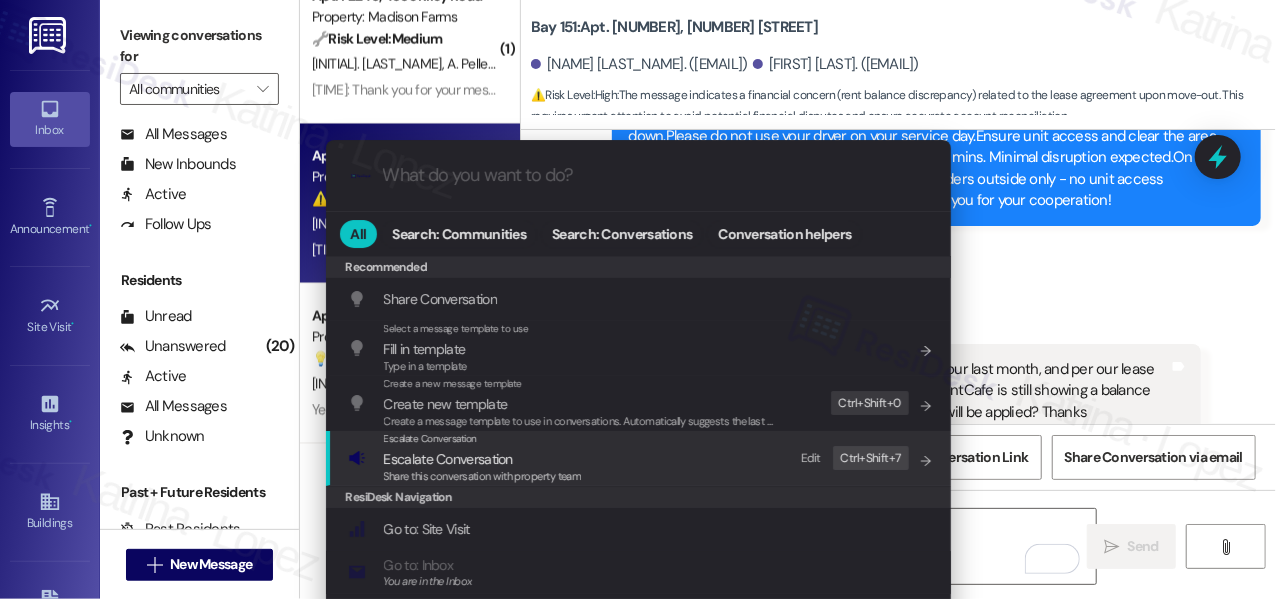click on "Escalate Conversation" at bounding box center [448, 459] 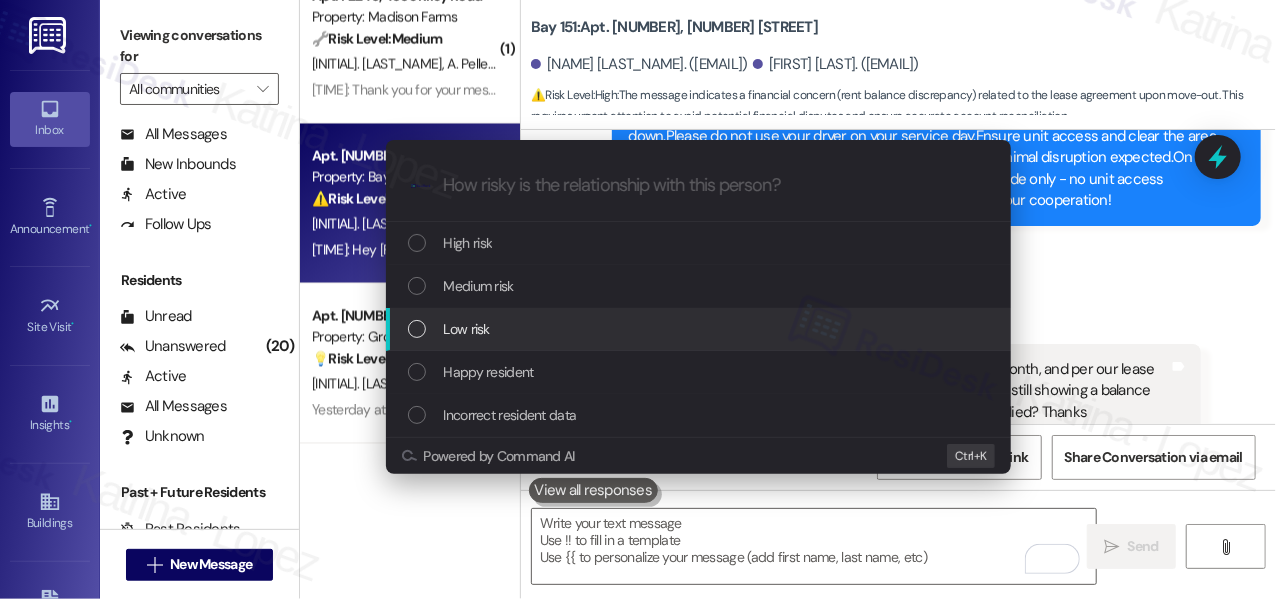 click on "Low risk" at bounding box center [700, 329] 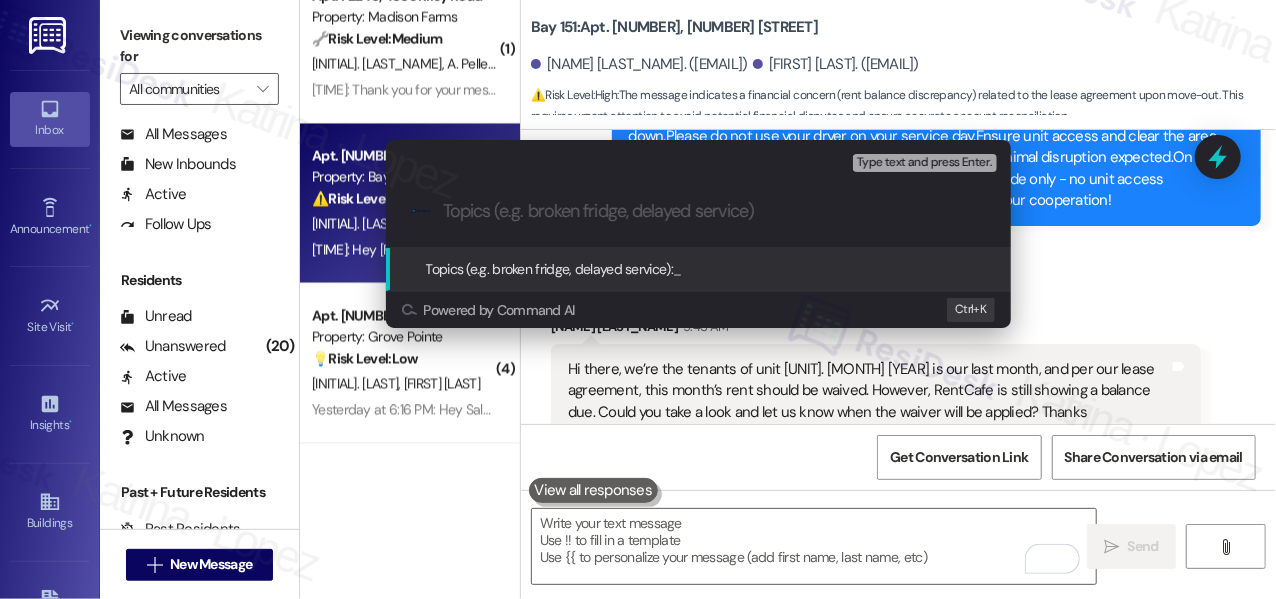 drag, startPoint x: 1125, startPoint y: 223, endPoint x: 1141, endPoint y: 217, distance: 17.088007 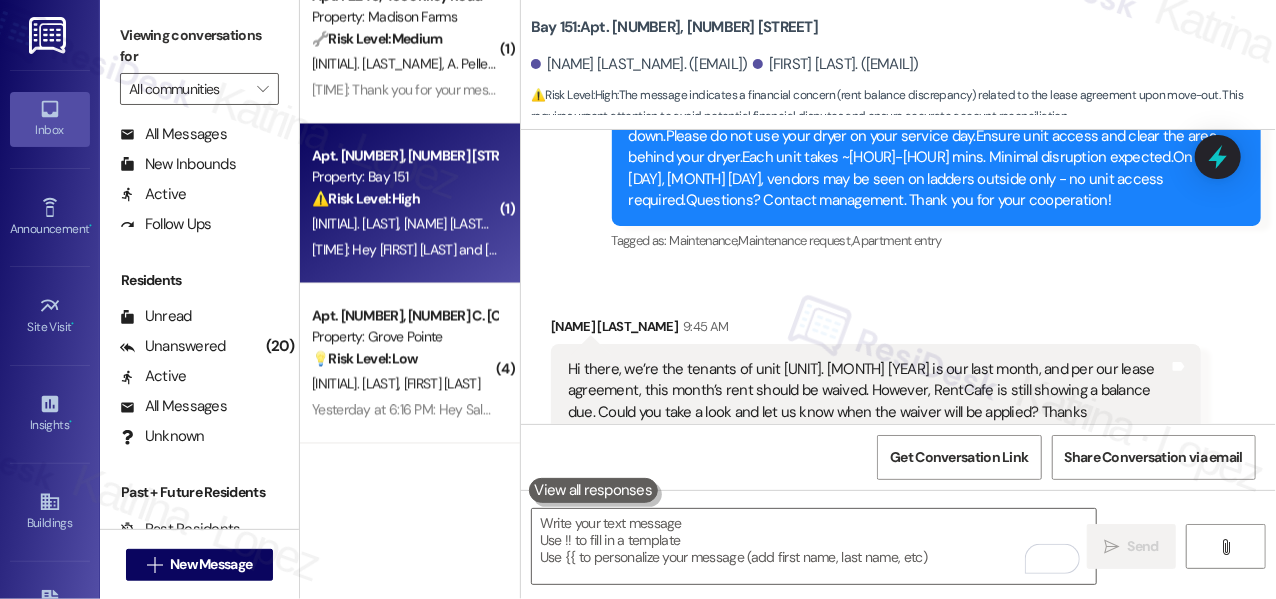 click 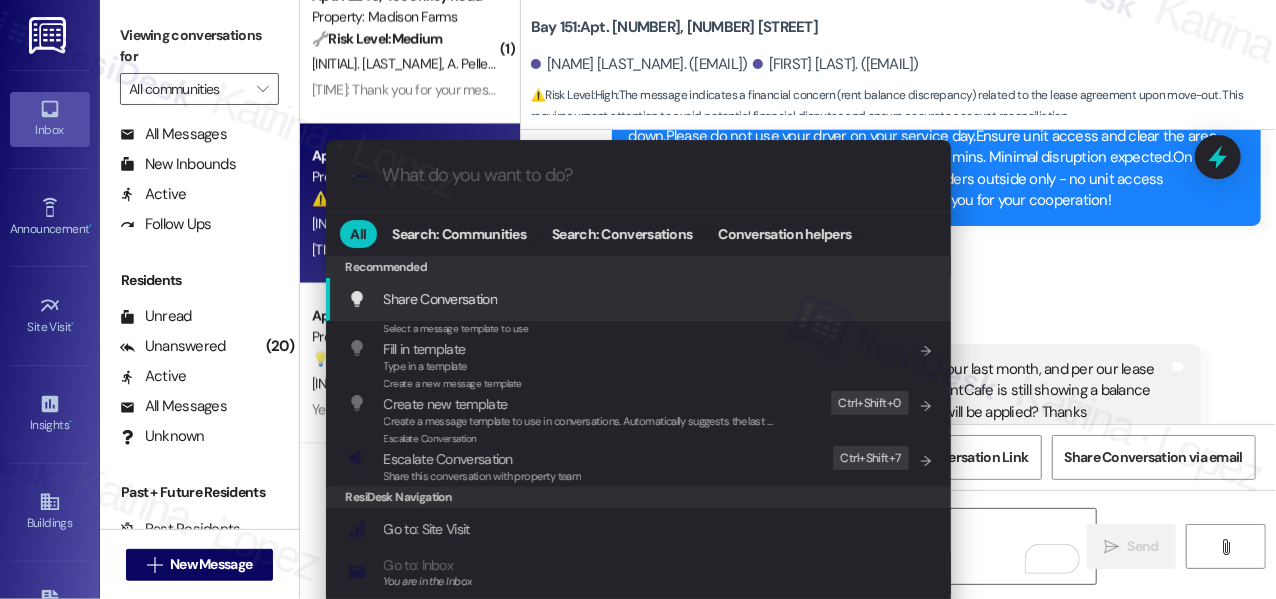 click on ".cls-1{fill:#0a055f;}.cls-2{fill:#0cc4c4;} resideskLogoBlueOrange All Search: Communities Search: Conversations Conversation helpers Recommended Recommended Share Conversation Add shortcut Select a message template to use Fill in template Type in a template Add shortcut Create a new message template Create new template Create a message template to use in conversations. Automatically suggests the last message you sent. Edit Ctrl+ Shift+ 0 Escalate Conversation Escalate Conversation Share this conversation with property team Edit Ctrl+ Shift+ 7 ResiDesk Navigation Go to: Site Visit Add shortcut Go to: Inbox You are in the Inbox Add shortcut Go to: Settings Add shortcut Go to: Message Templates Add shortcut Go to: Buildings Add shortcut Help Getting Started: What you can do with ResiDesk Add shortcut Settings Powered by Command AI Ctrl+ K" at bounding box center (638, 299) 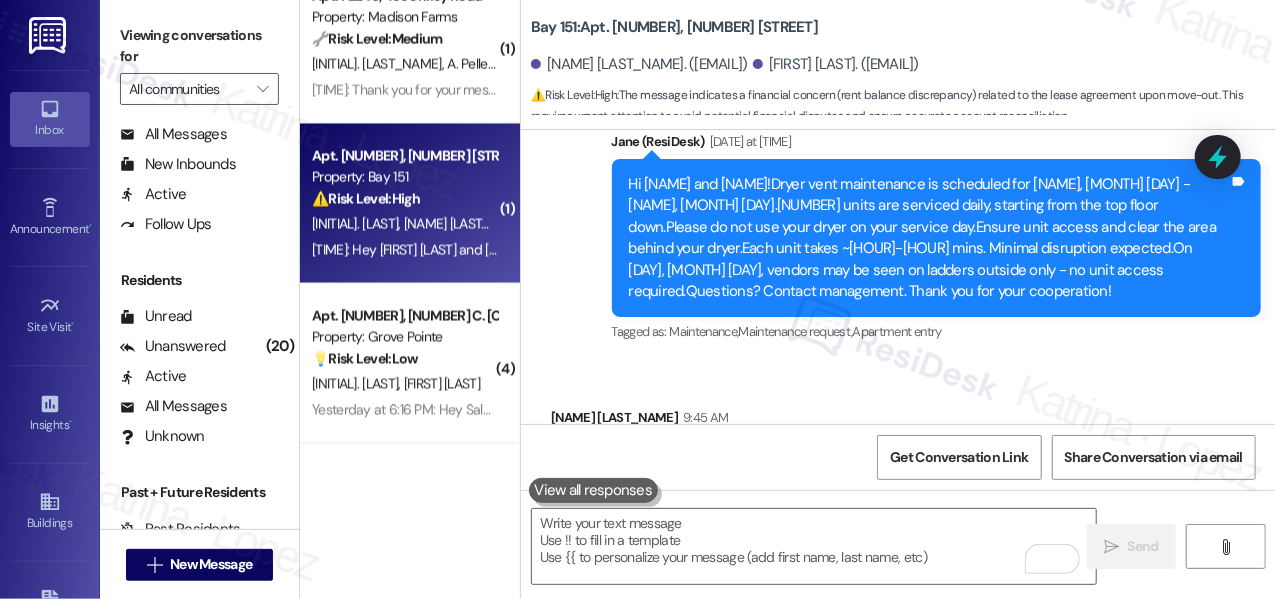 scroll, scrollTop: 30556, scrollLeft: 0, axis: vertical 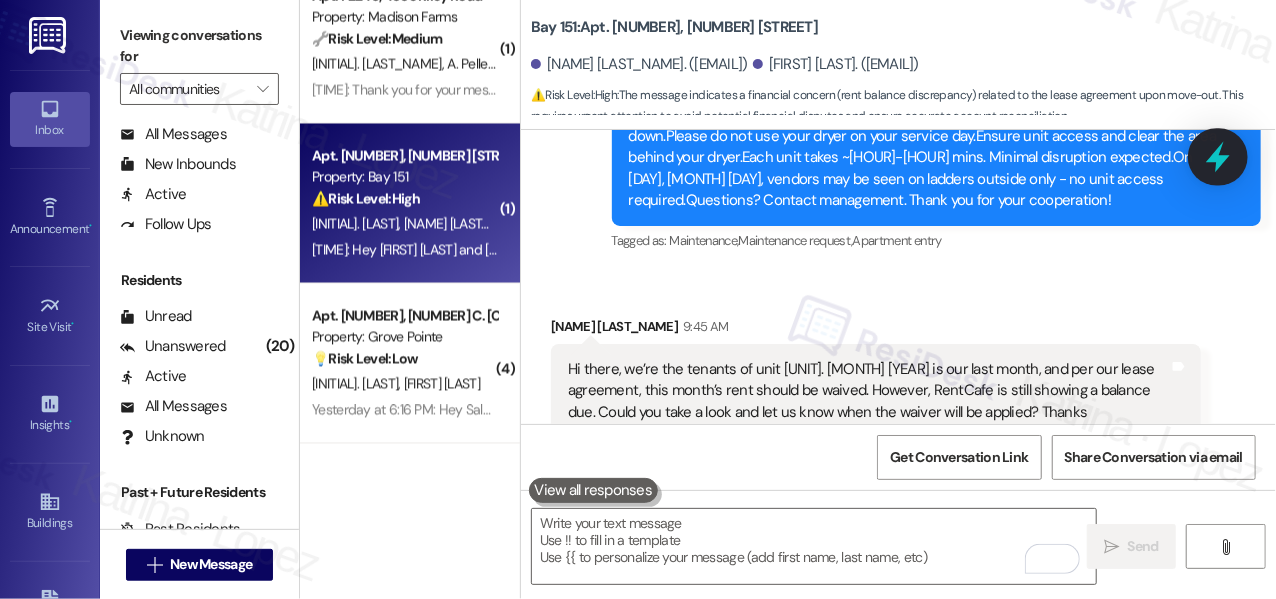 click at bounding box center (1218, 156) 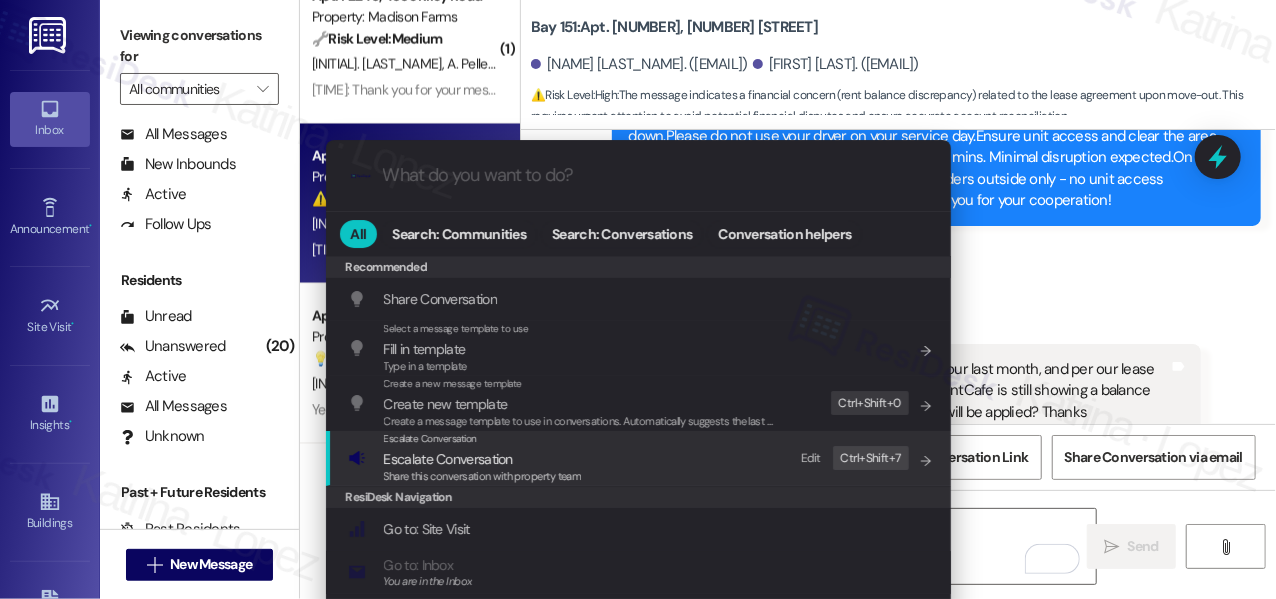 click on "Escalate Conversation" at bounding box center (448, 459) 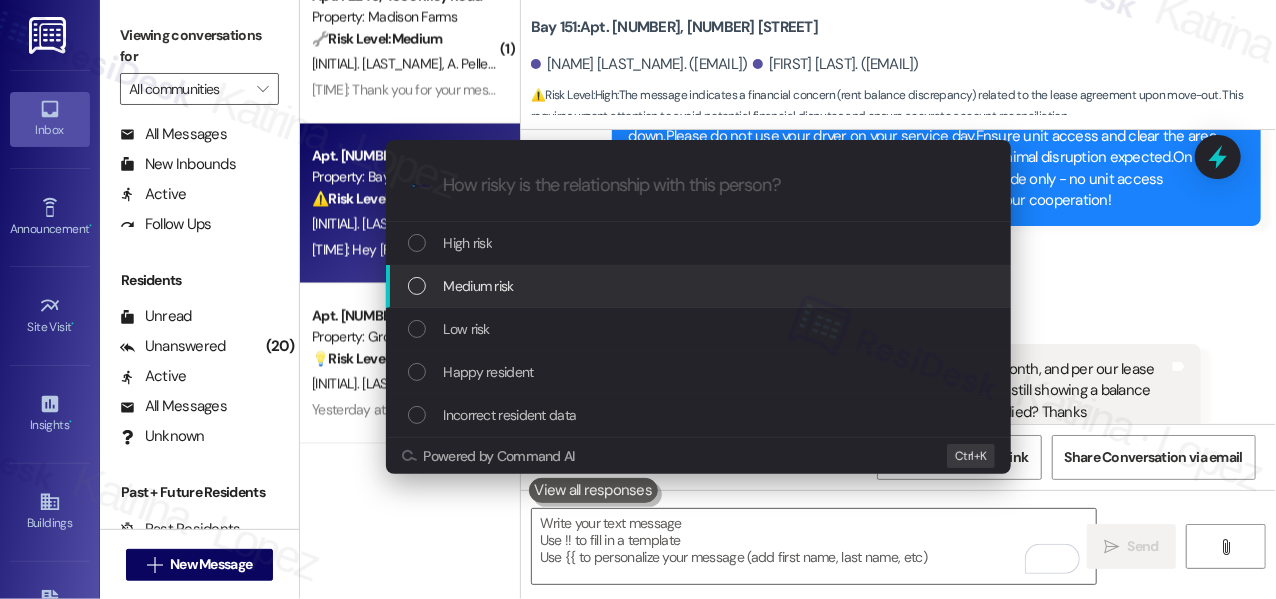 click on "Medium risk" at bounding box center (479, 286) 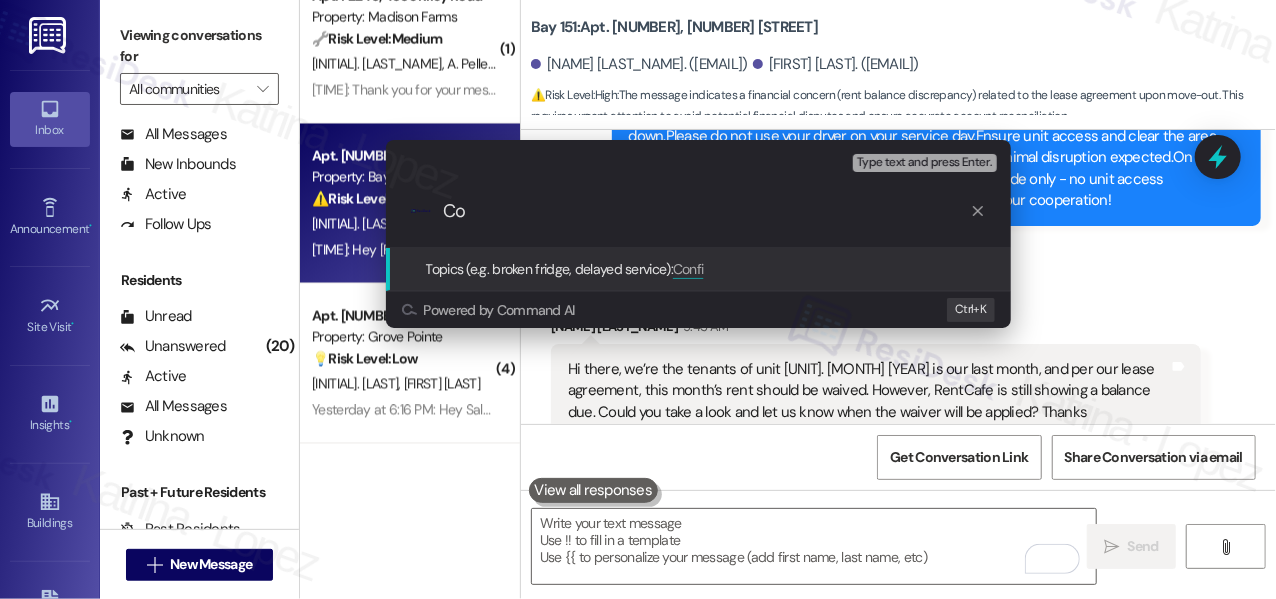 type on "C" 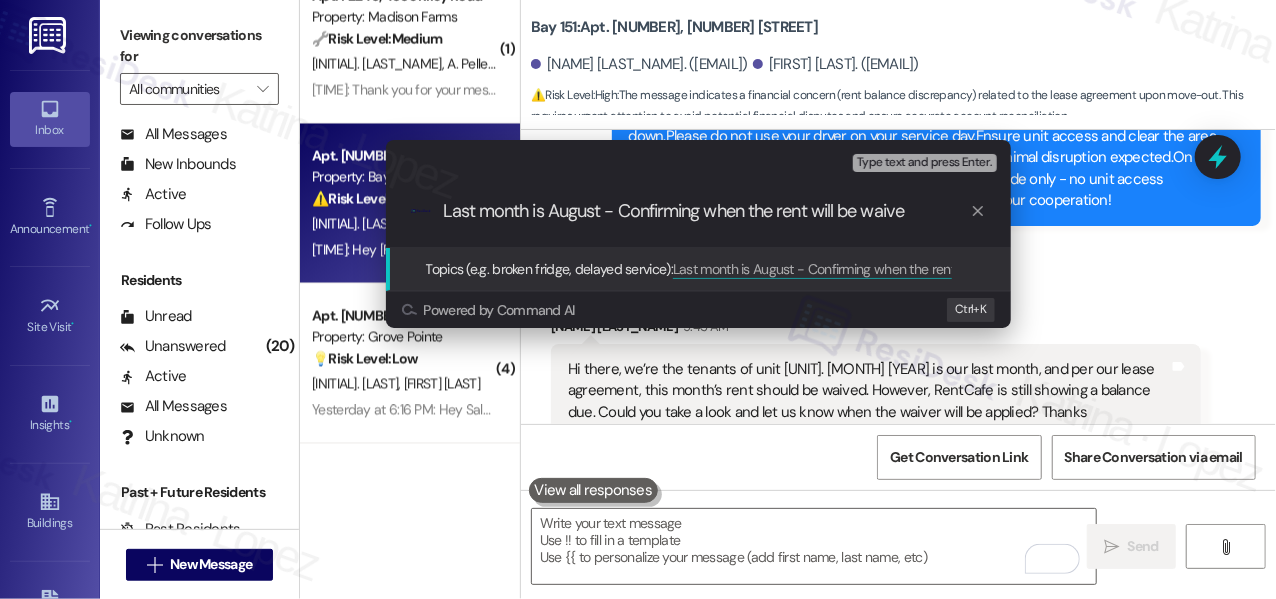 type on "Last month is August - Confirming when the rent will be waived" 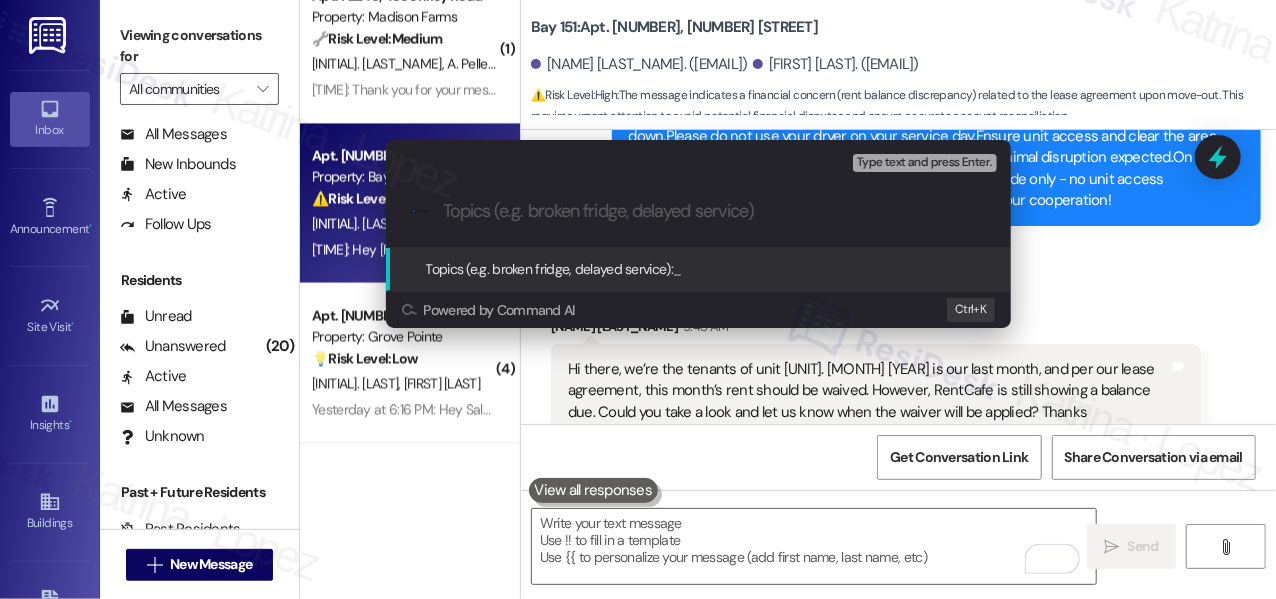 click on "Escalate Conversation Medium risk Topics (e.g. broken fridge, delayed service) Any messages to highlight in the email? Type text and press Enter. .cls-1{fill:#0a055f;}.cls-2{fill:#0cc4c4;} resideskLogoBlueOrange Topics (e.g. broken fridge, delayed service):  _ Powered by Command AI Ctrl+ K" at bounding box center [638, 299] 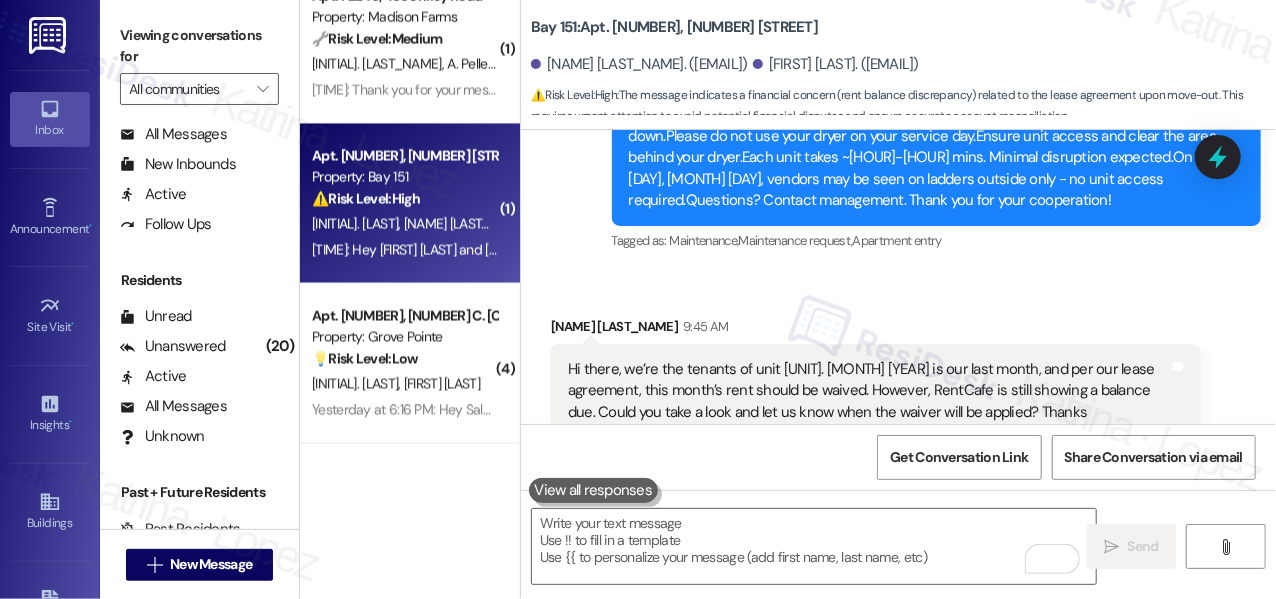 click on "Viewing conversations for" at bounding box center (199, 46) 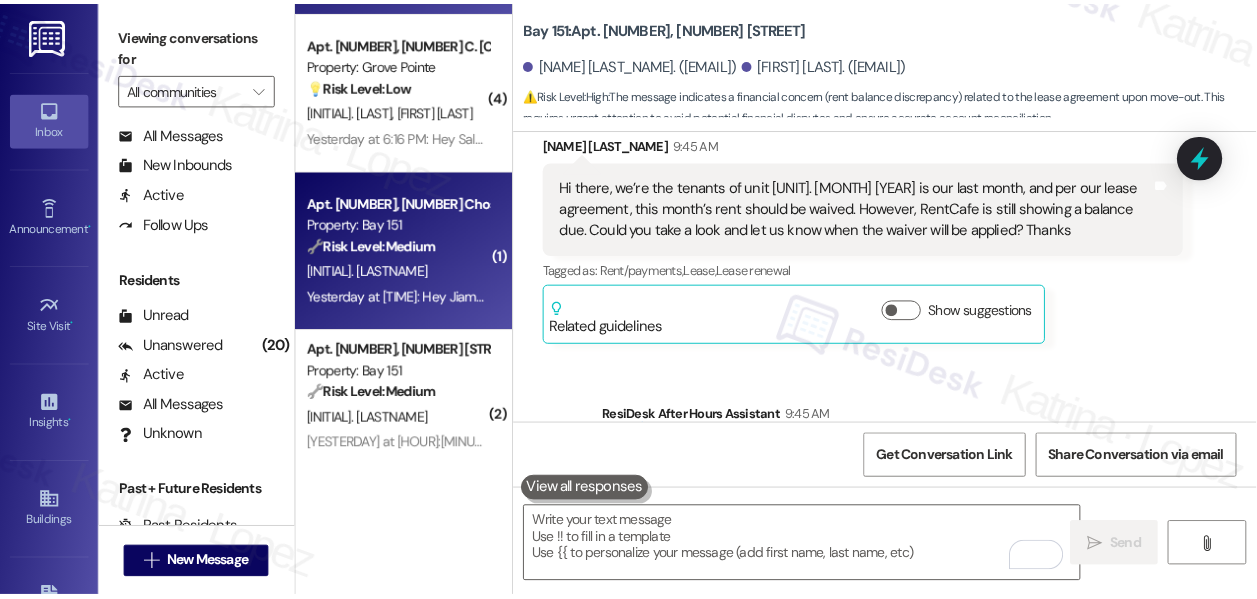 scroll, scrollTop: 1727, scrollLeft: 0, axis: vertical 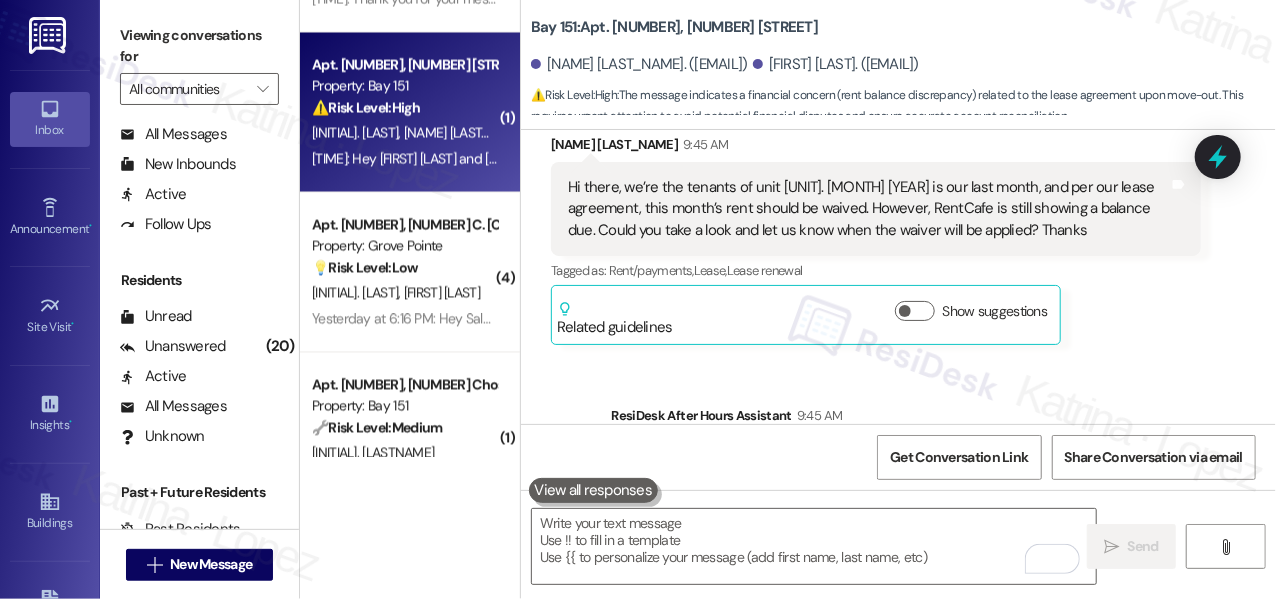 click on "Hi there, we’re the tenants of unit 3411. August 2025 is our last month, and per our lease agreement, this month’s rent should be waived. However, RentCafe is still showing a balance due. Could you take a look and let us know when the waiver will be applied? Thanks" at bounding box center (868, 209) 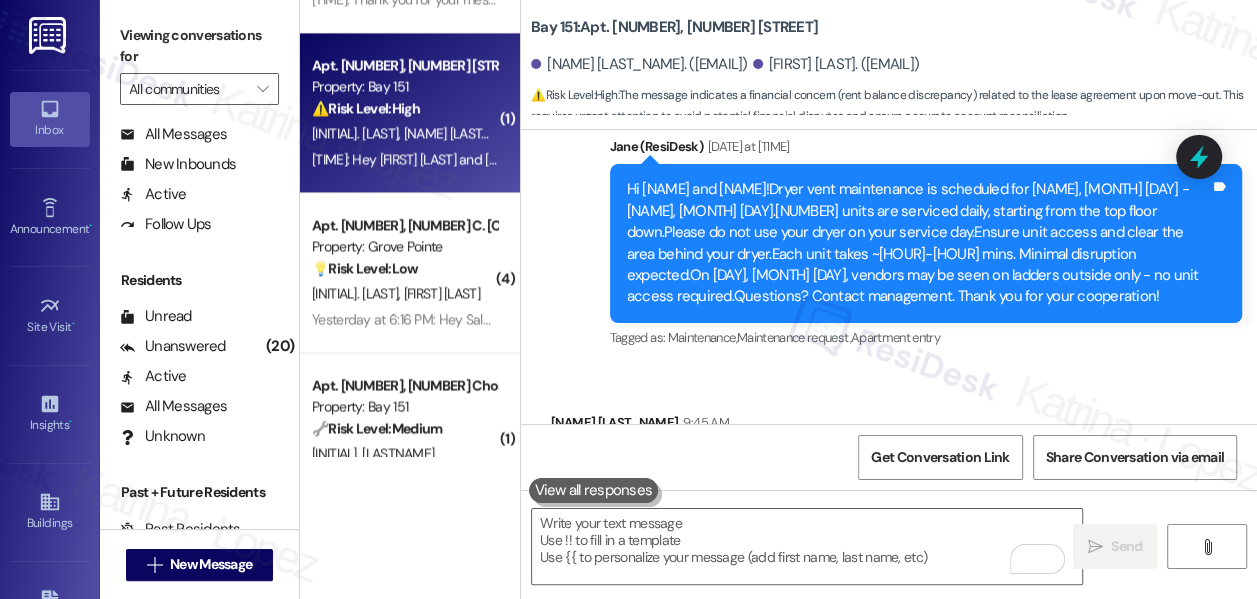 scroll, scrollTop: 30973, scrollLeft: 0, axis: vertical 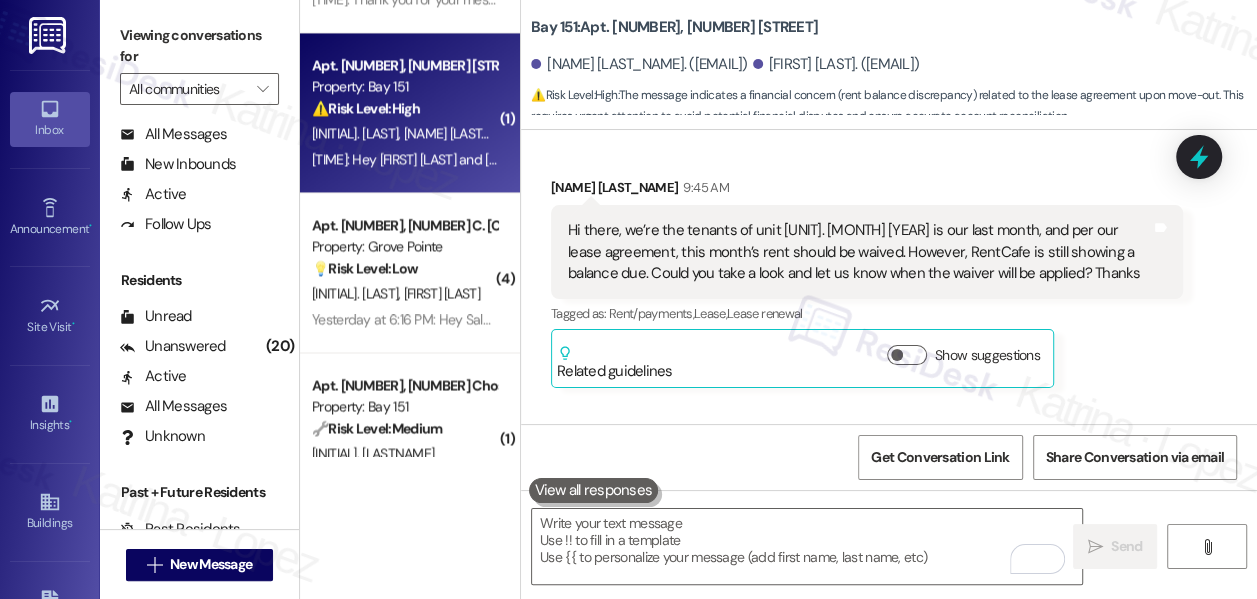 click on "Viewing conversations for" at bounding box center (199, 46) 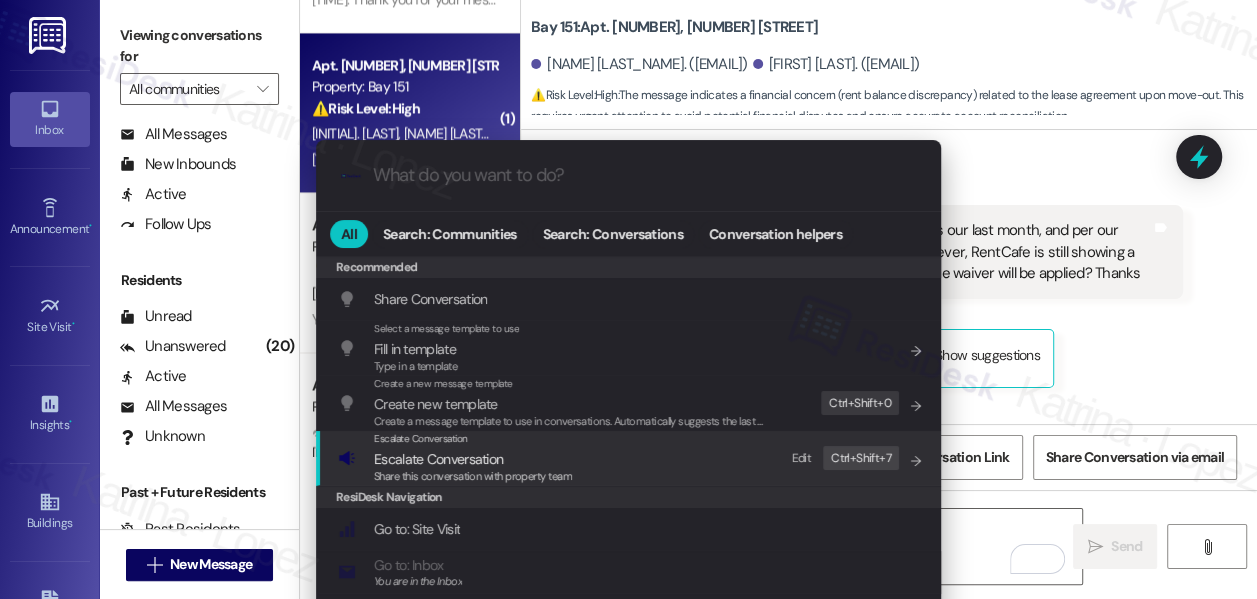 click on "Share this conversation with property team" at bounding box center [473, 477] 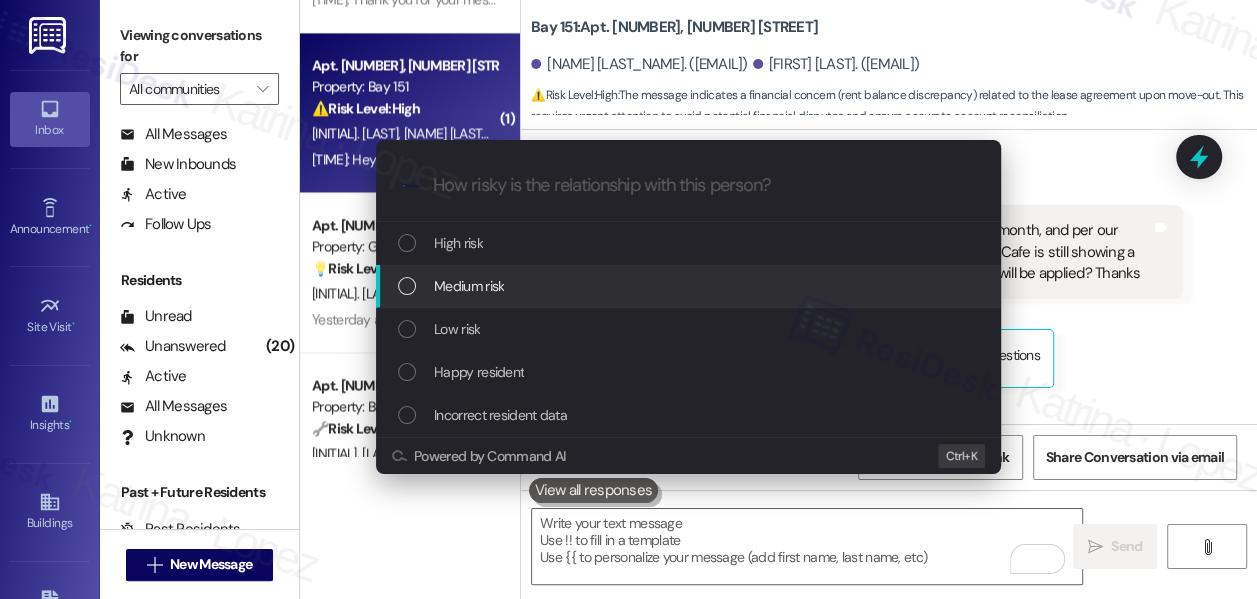 click on "Medium risk" at bounding box center (690, 286) 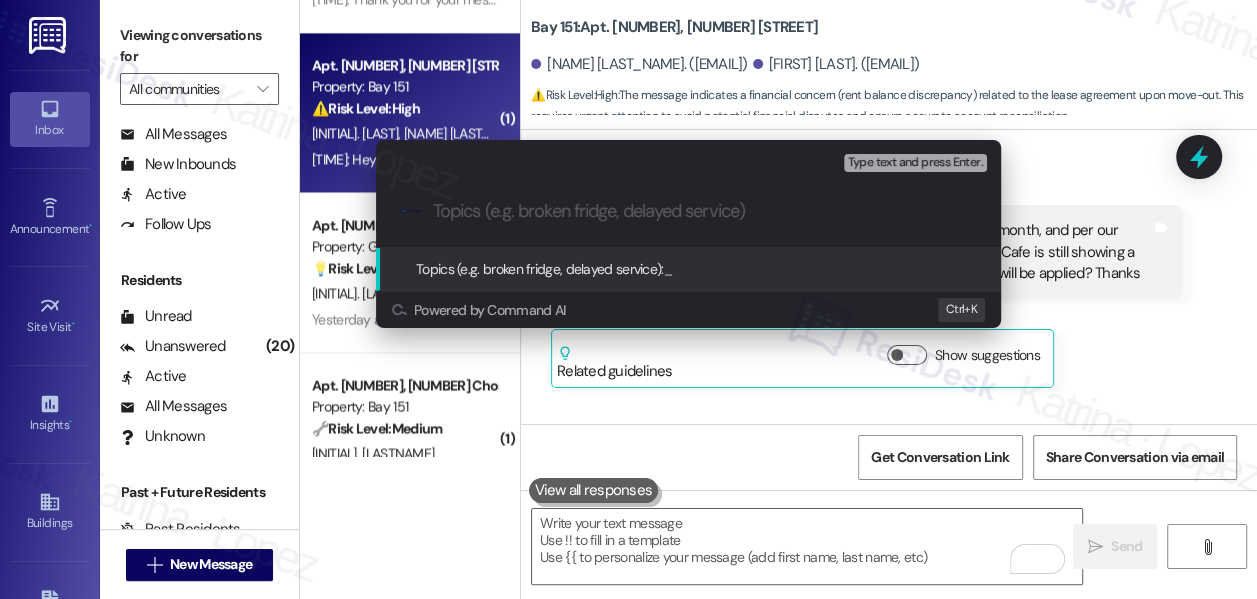 paste on "Confirmation of Rent Waiver for Final Month (August)" 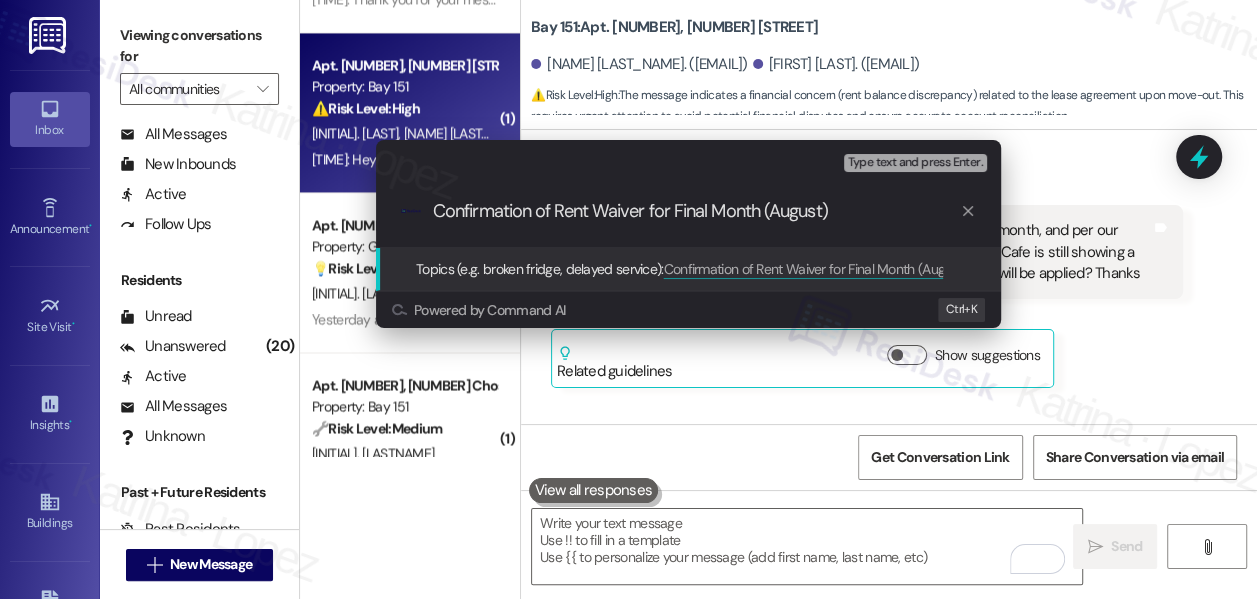 click on "Confirmation of Rent Waiver for Final Month (August)" at bounding box center (696, 211) 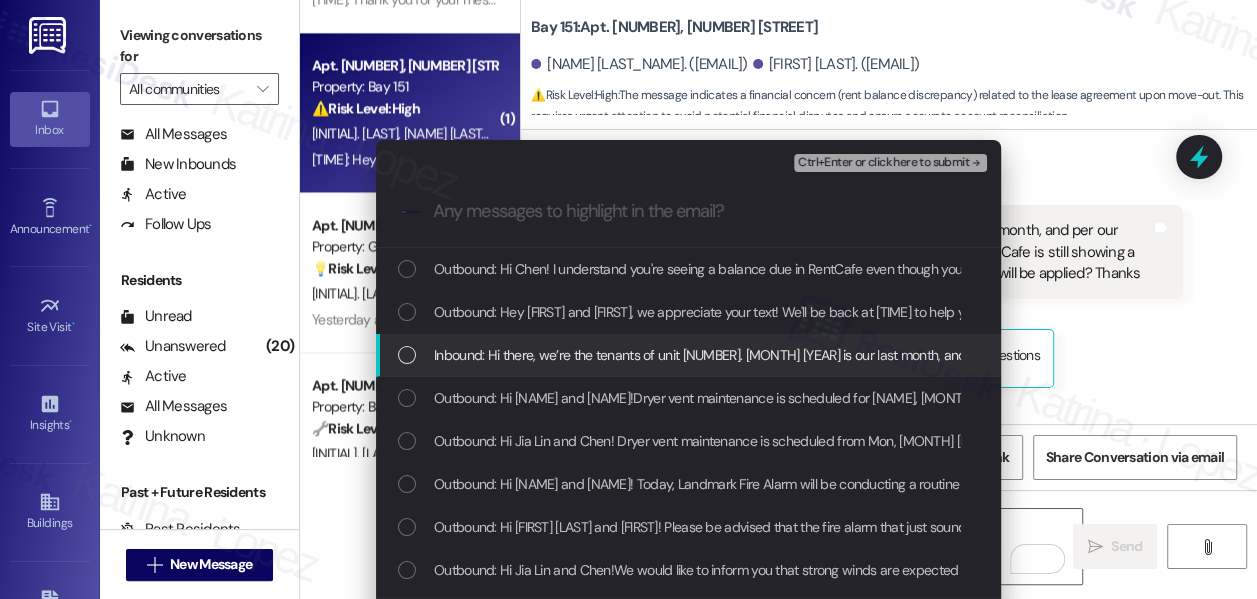 click on "Inbound: Hi there, we’re the tenants of unit 3411. August 2025 is our last month, and per our lease agreement, this month’s rent should be waived. However, RentCafe is still showing a balance due. Could you take a look and let us know when the waiver will be applied? Thanks" at bounding box center (1252, 355) 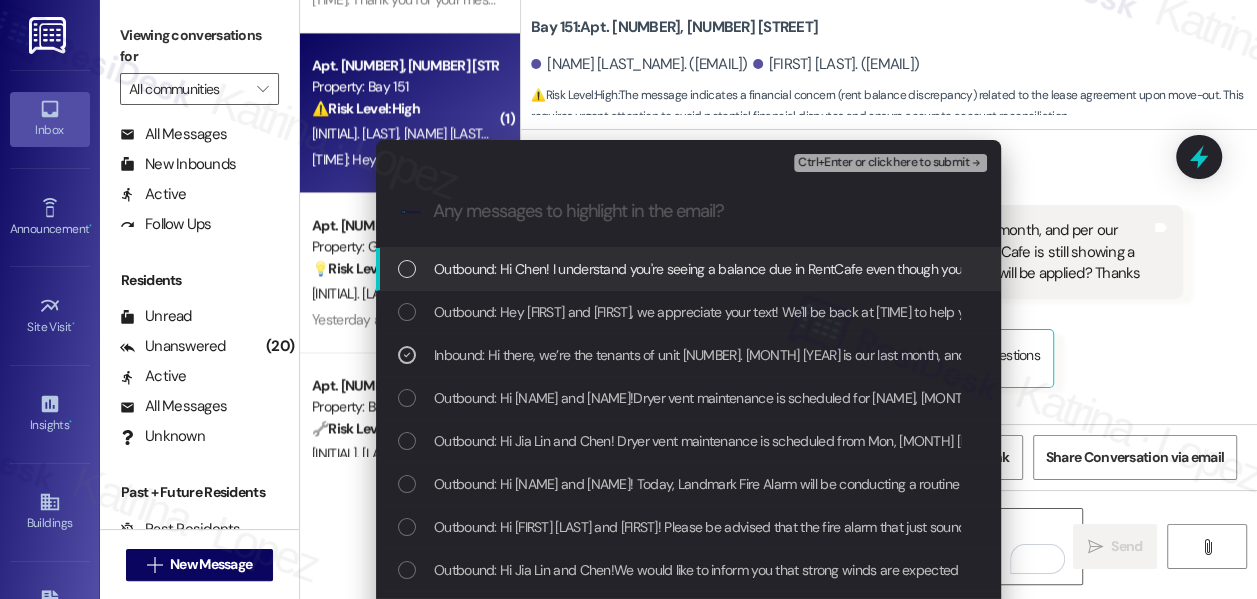 click on "Ctrl+Enter or click here to submit" at bounding box center [883, 163] 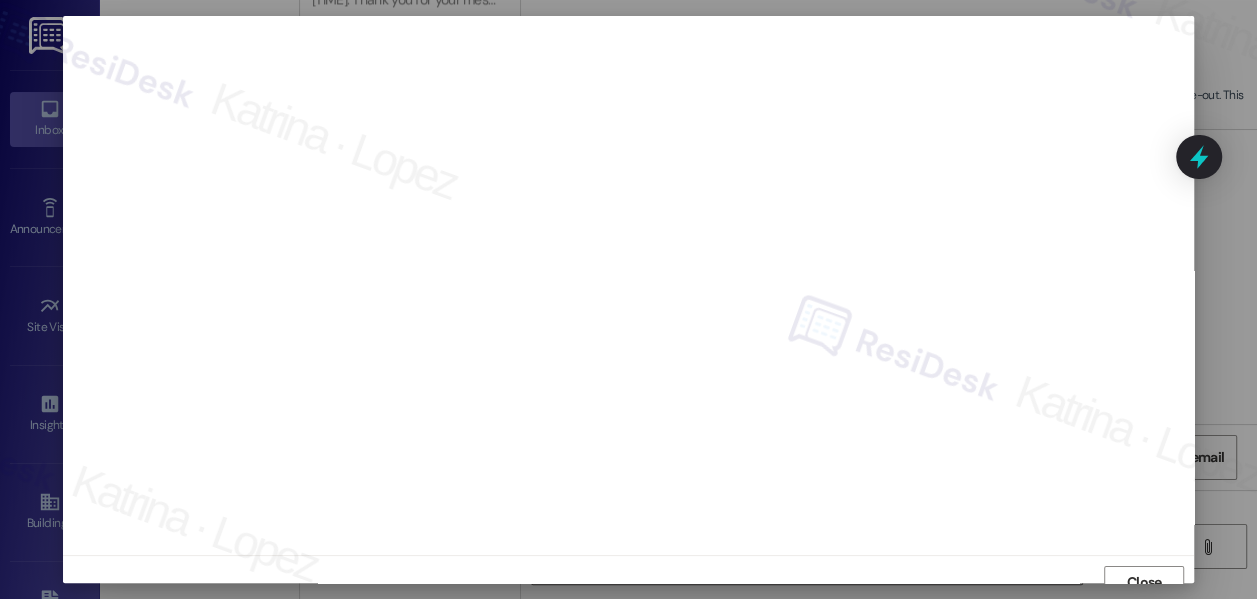 scroll, scrollTop: 14, scrollLeft: 0, axis: vertical 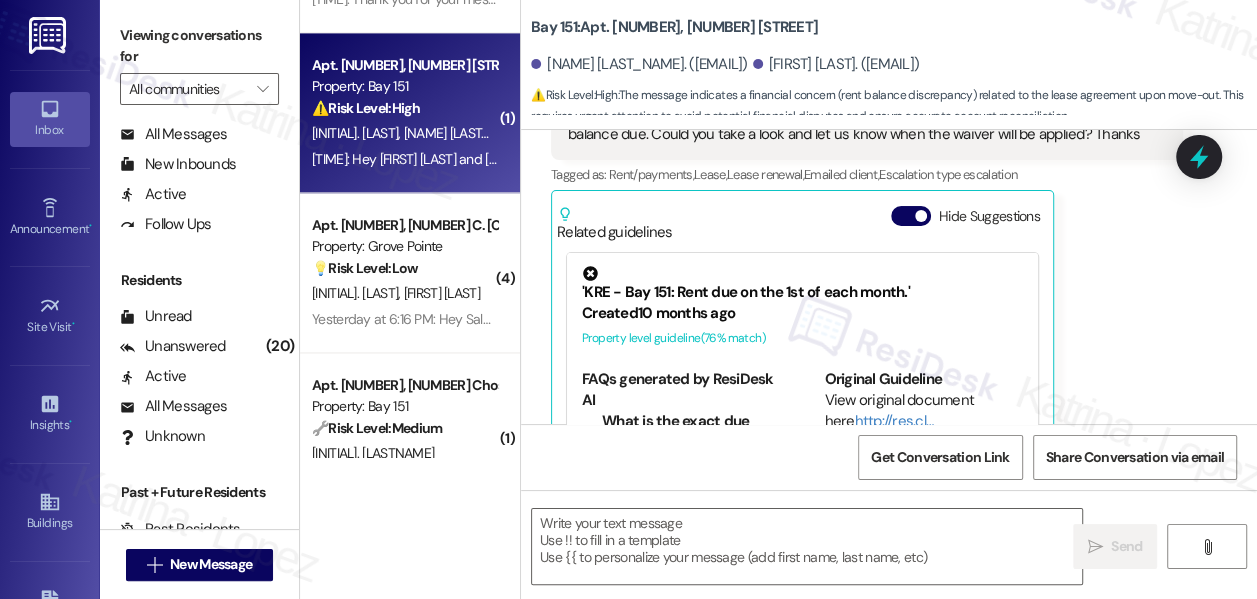 type on "Fetching suggested responses. Please feel free to read through the conversation in the meantime." 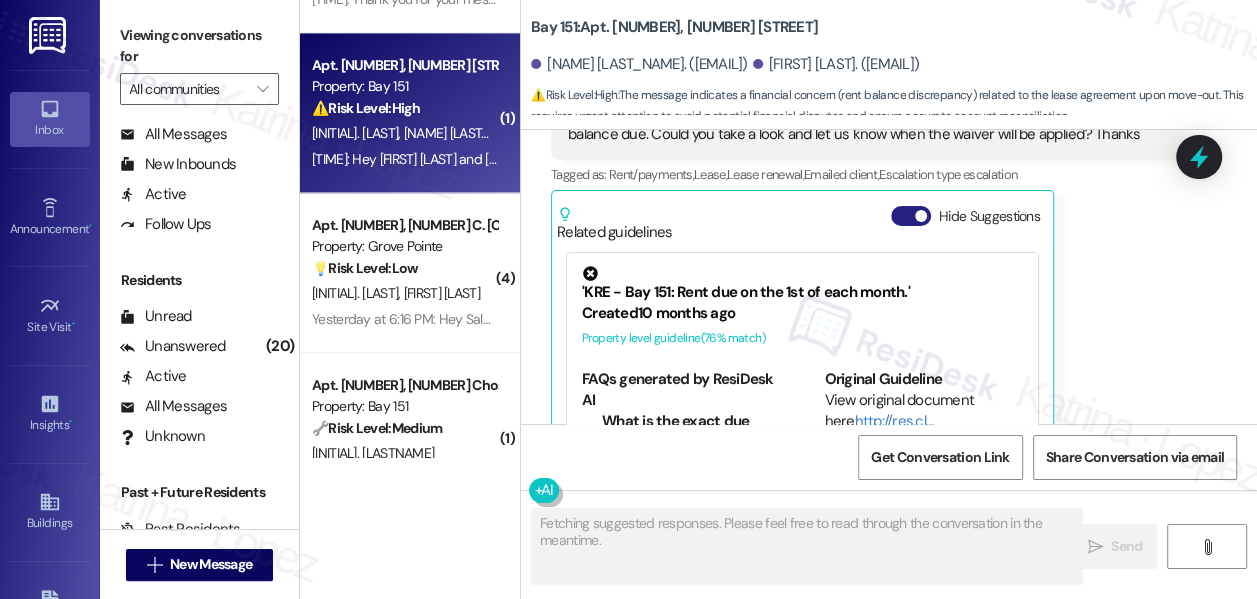 click on "Hide Suggestions" at bounding box center (911, 216) 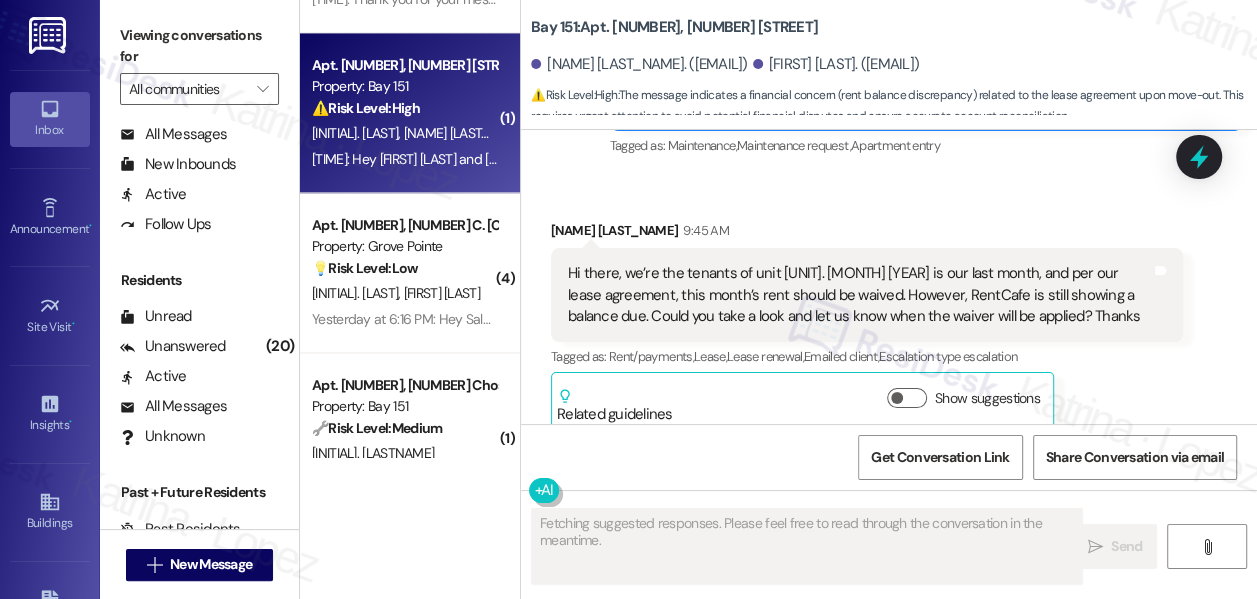 scroll, scrollTop: 31544, scrollLeft: 0, axis: vertical 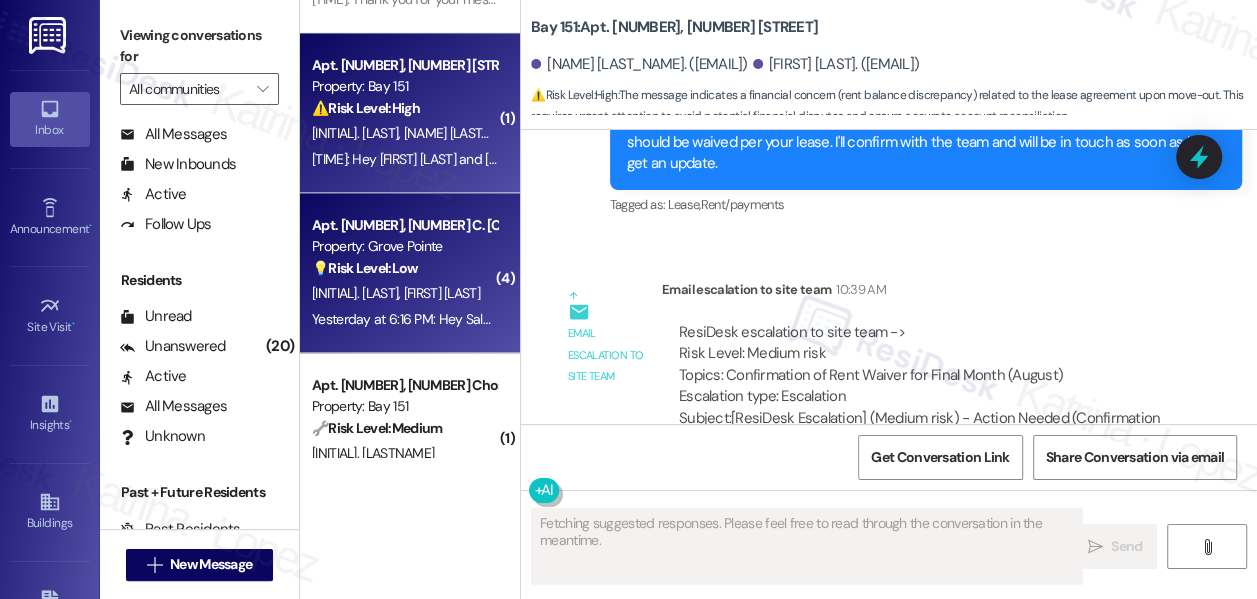 click on "S. Oswal Y. Bafana" at bounding box center (404, 293) 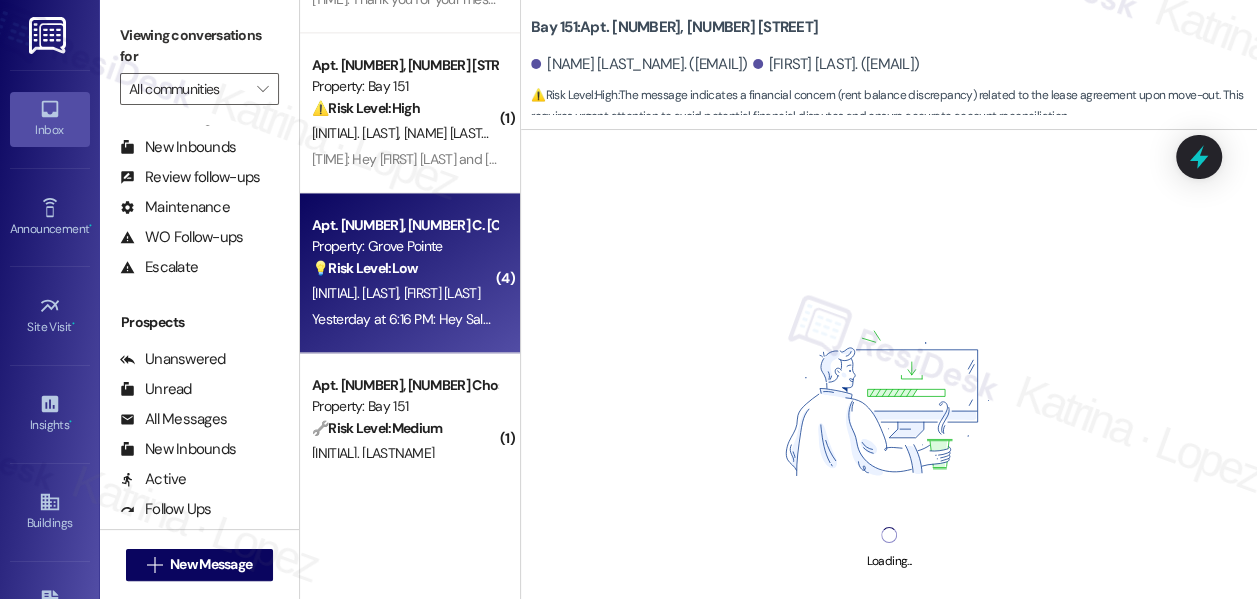 scroll, scrollTop: 0, scrollLeft: 0, axis: both 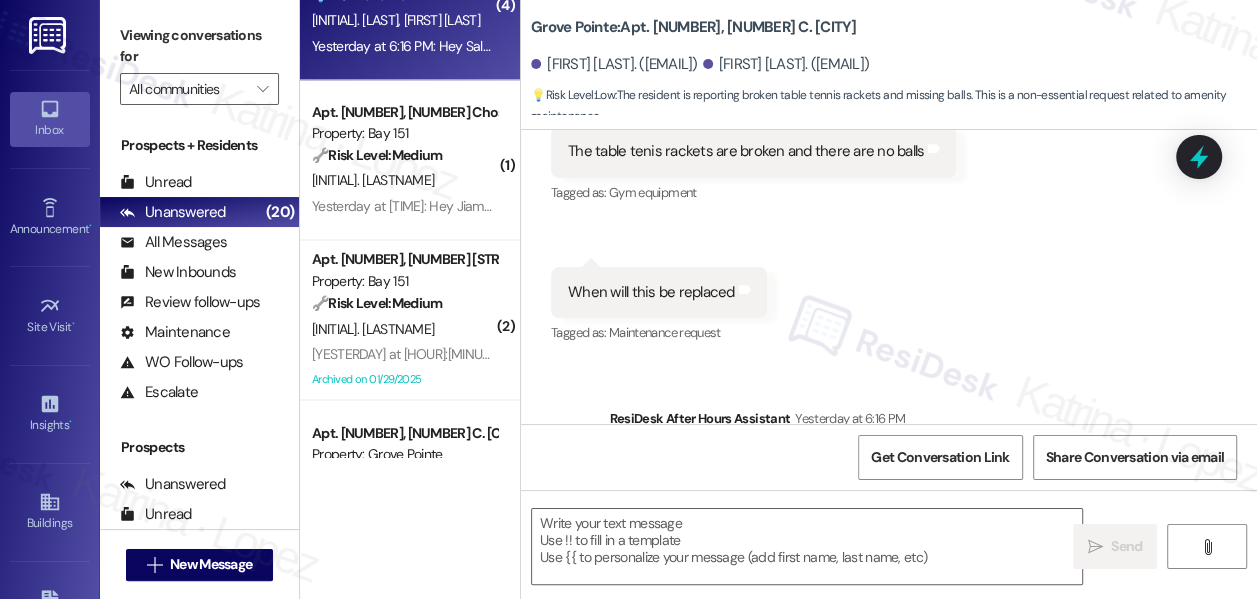type on "Fetching suggested responses. Please feel free to read through the conversation in the meantime." 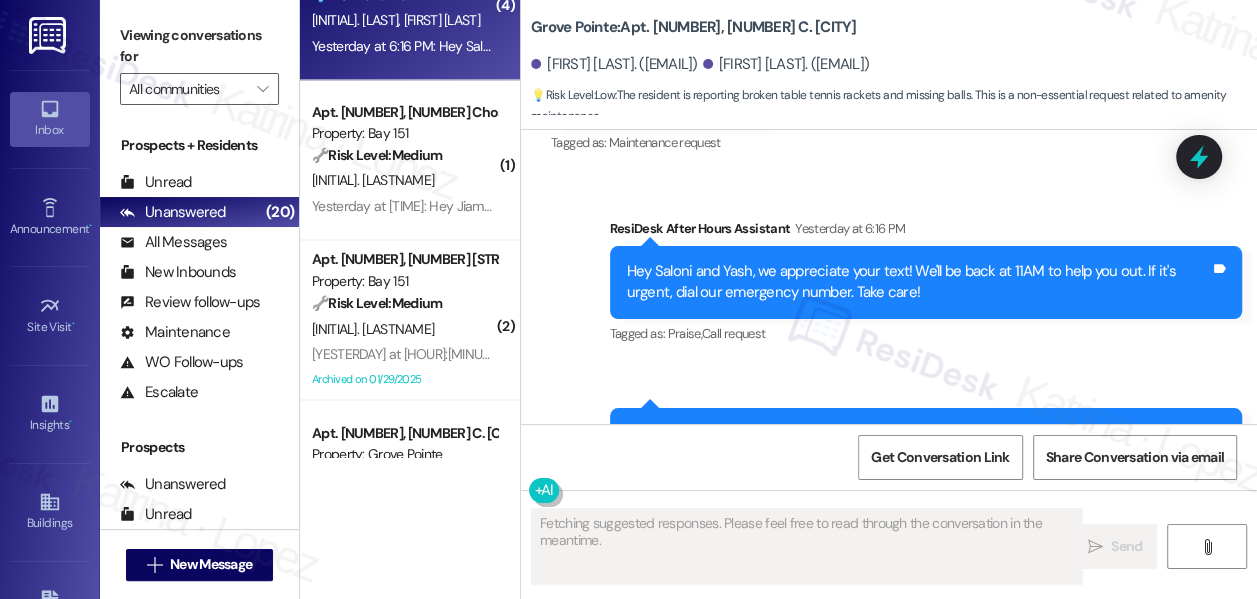 scroll, scrollTop: 11528, scrollLeft: 0, axis: vertical 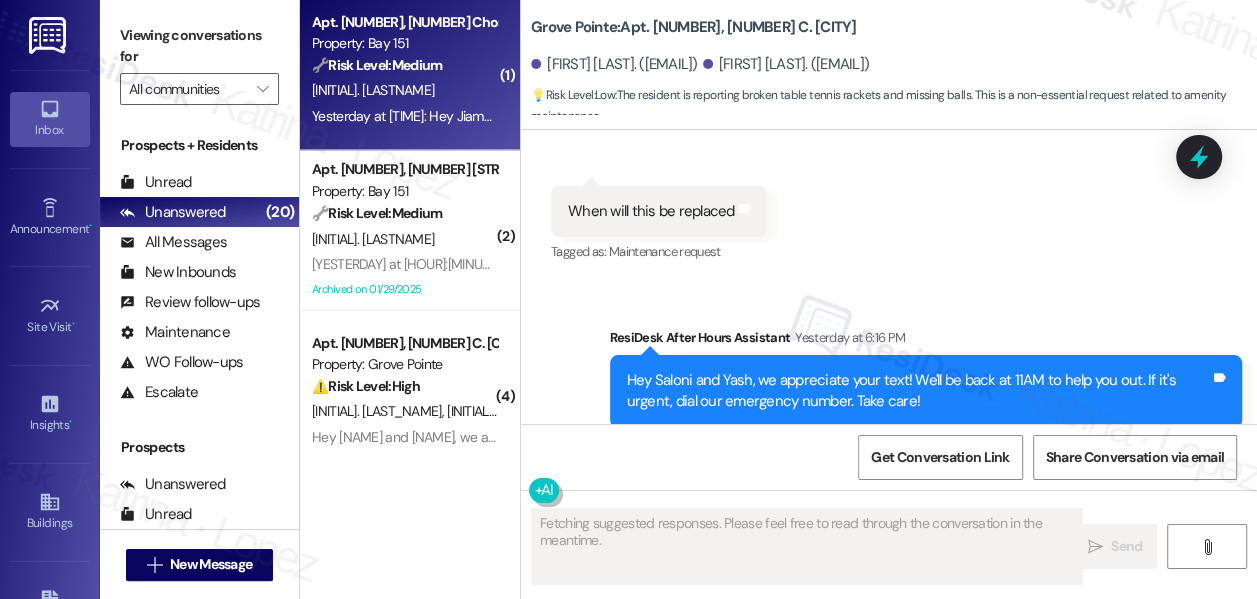 click on "[FIRST] [LAST]" at bounding box center [404, 90] 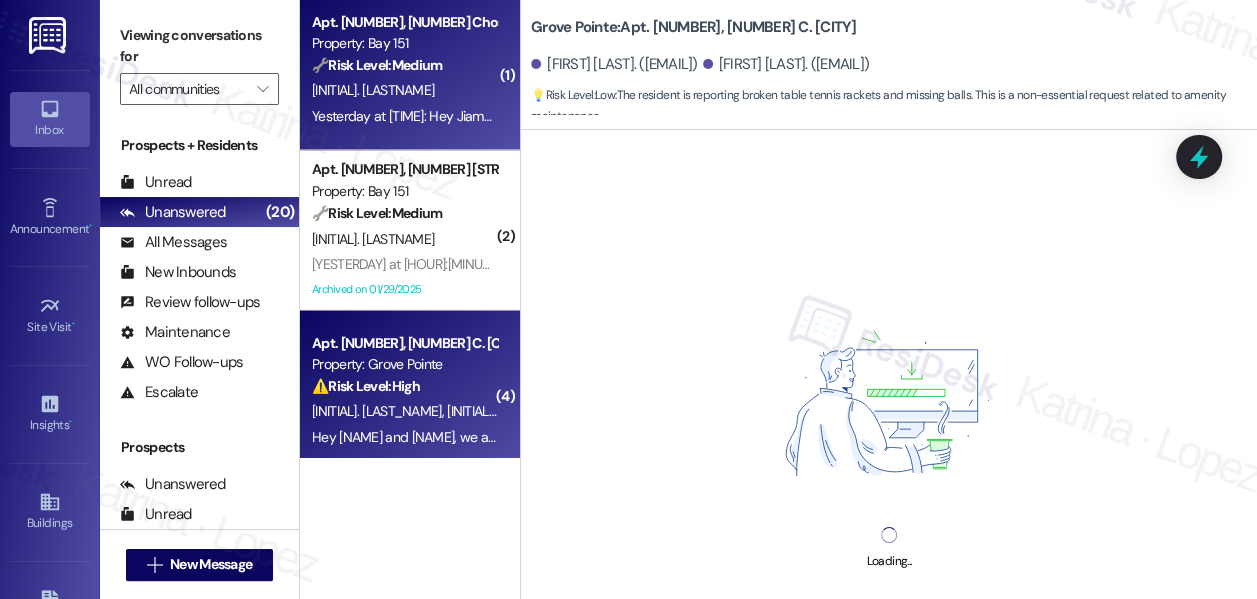 click on "[INITIALS]. [LAST]" at bounding box center (508, 410) 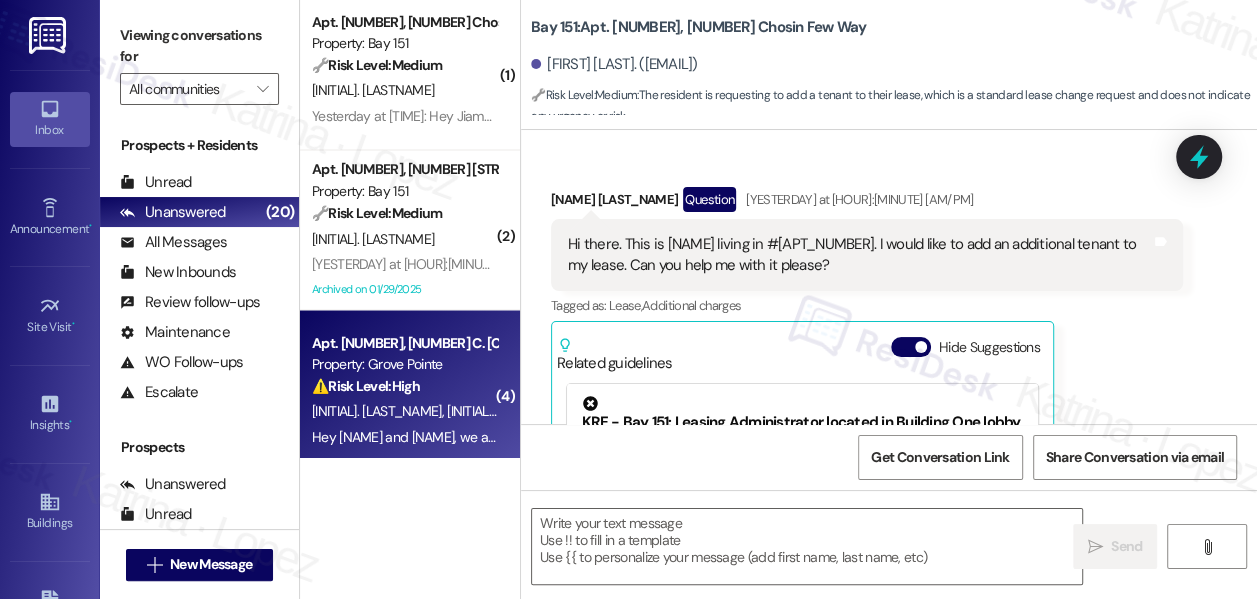 scroll, scrollTop: 62152, scrollLeft: 0, axis: vertical 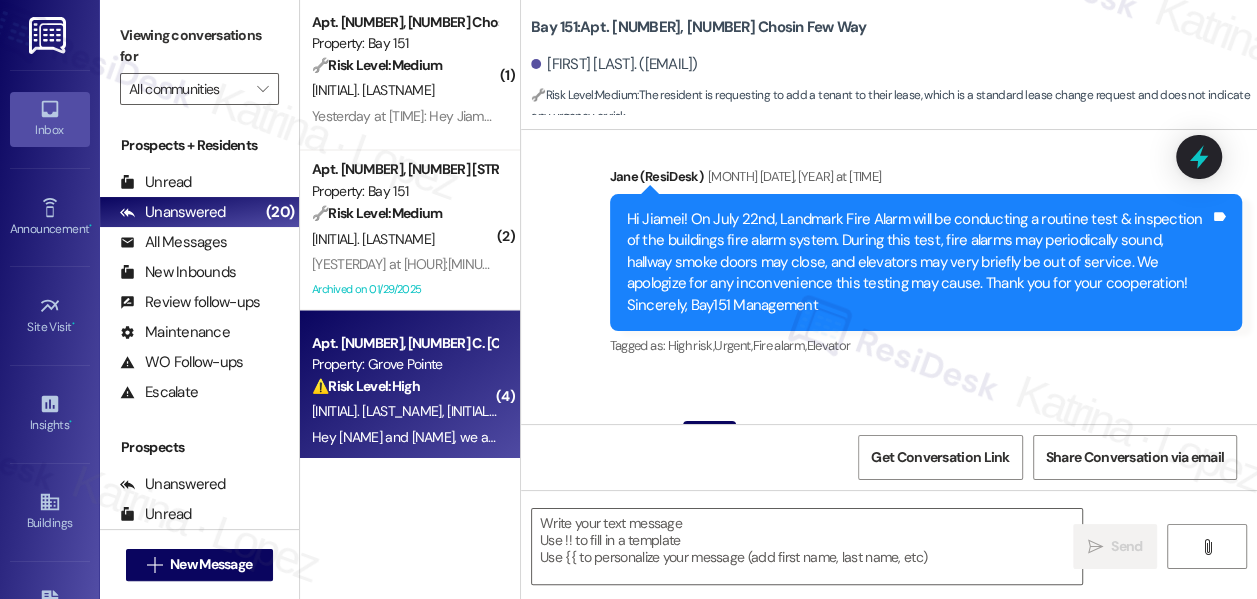 click on "Hi there. This is [FIRST] living in #[APT_NUM]. I would like to add an additional tenant to my lease. Can you help me with it please?" at bounding box center (859, 489) 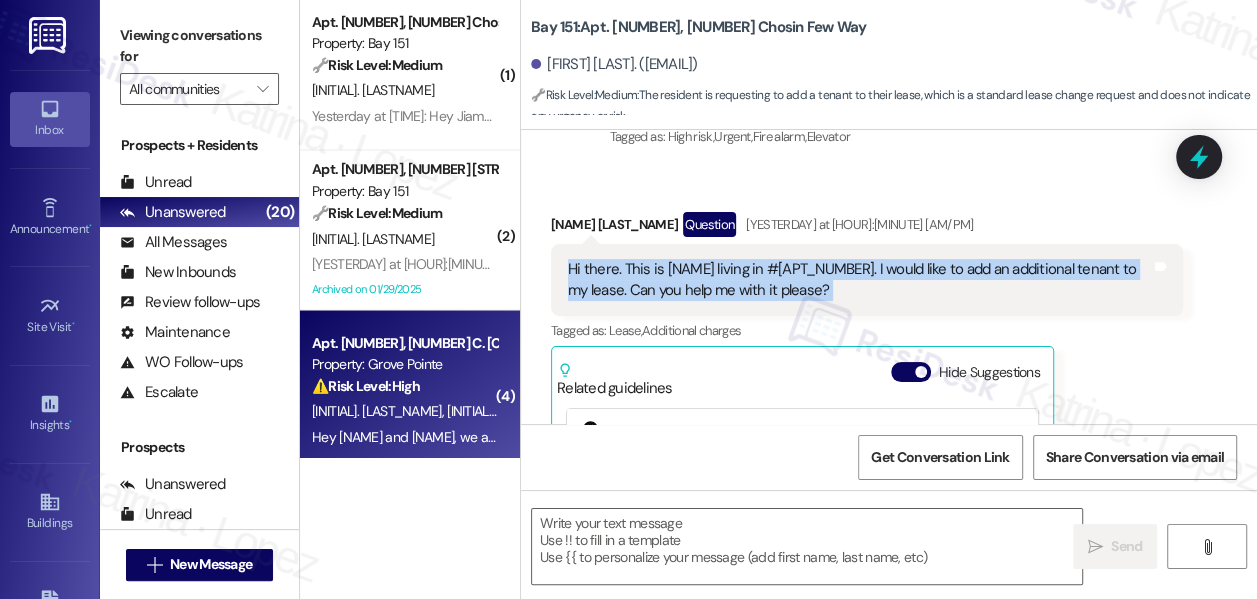 scroll, scrollTop: 62515, scrollLeft: 0, axis: vertical 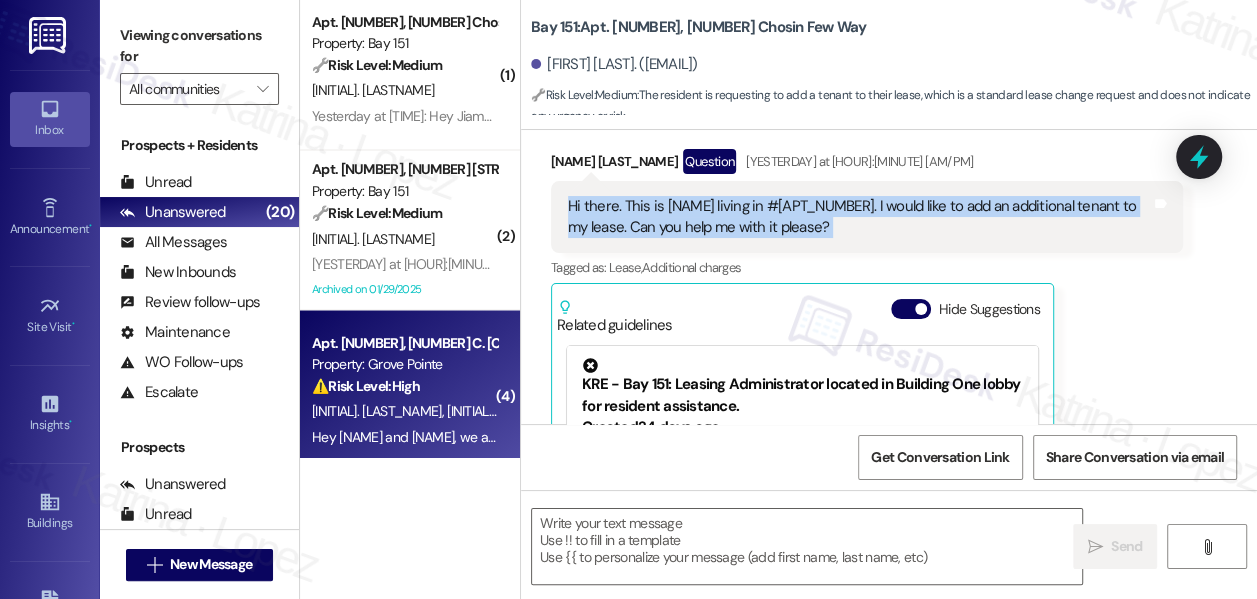 type on "Fetching suggested responses. Please feel free to read through the conversation in the meantime." 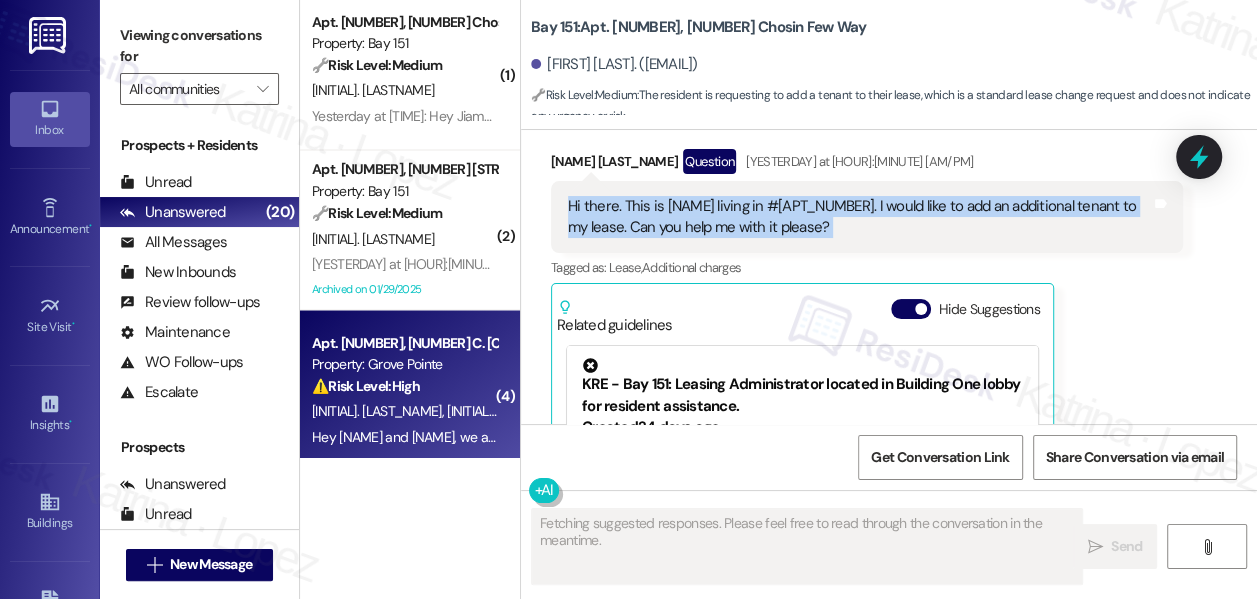 scroll, scrollTop: 181, scrollLeft: 0, axis: vertical 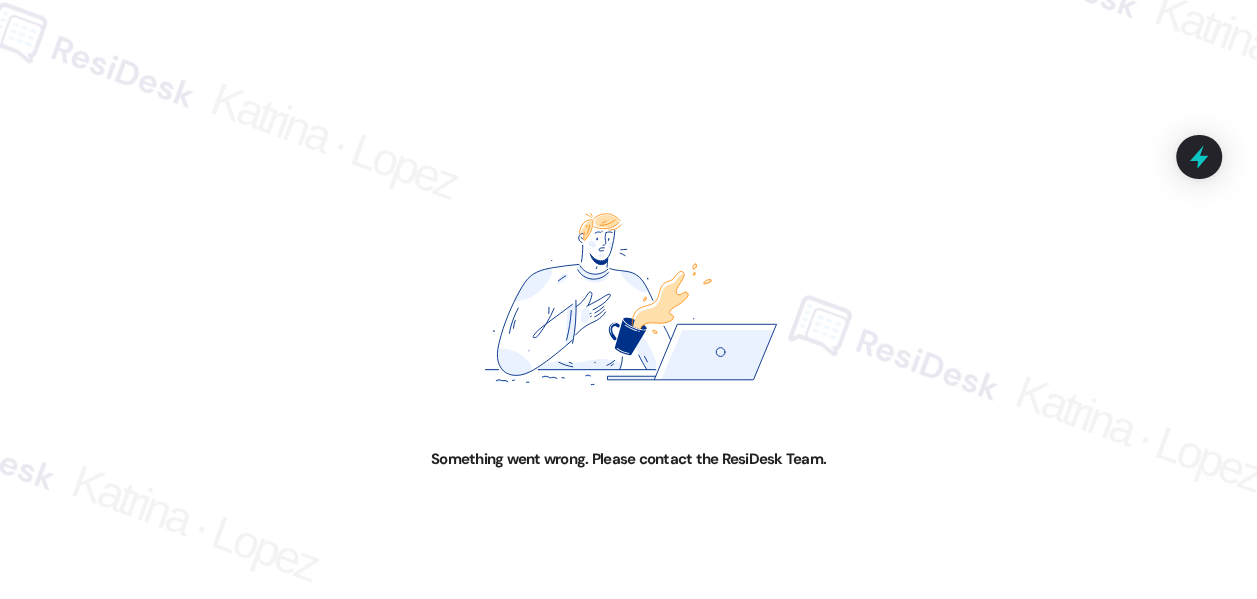 click on "Something went wrong. Please contact the ResiDesk Team." at bounding box center [628, 459] 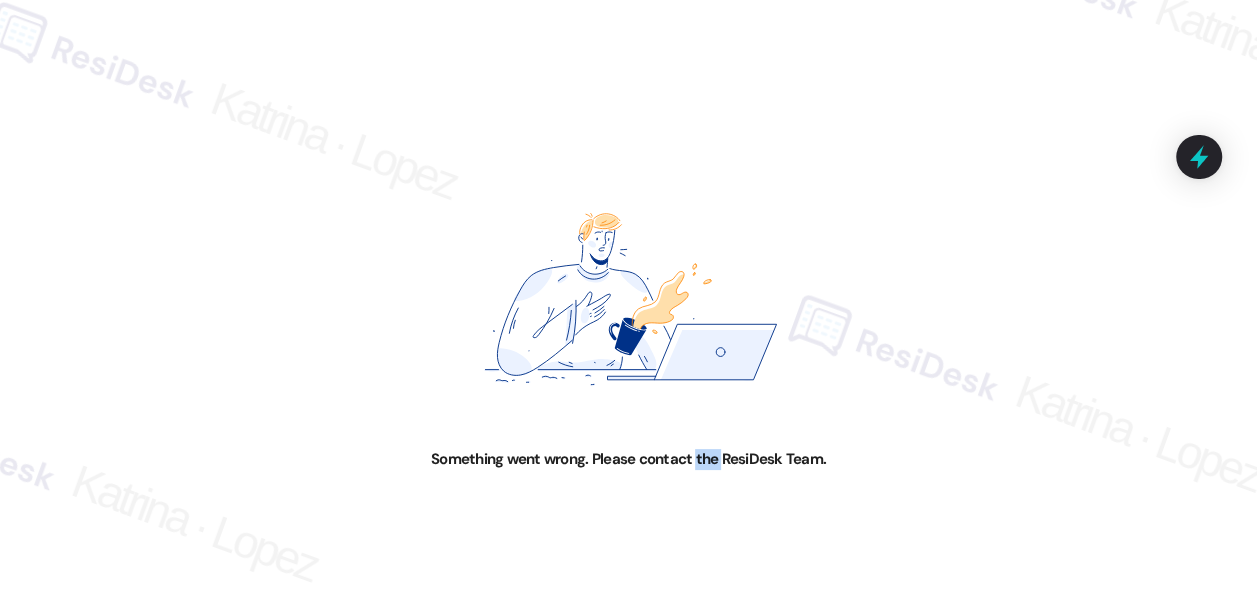 click on "Something went wrong. Please contact the ResiDesk Team." at bounding box center (628, 459) 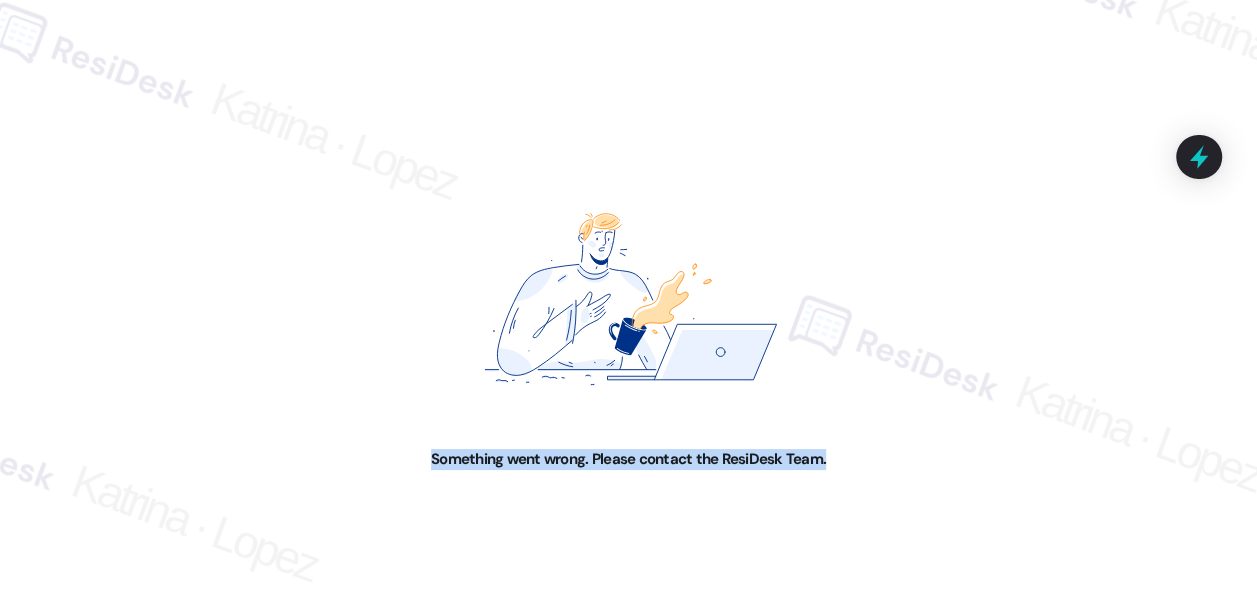 click on "Something went wrong. Please contact the ResiDesk Team." at bounding box center [628, 459] 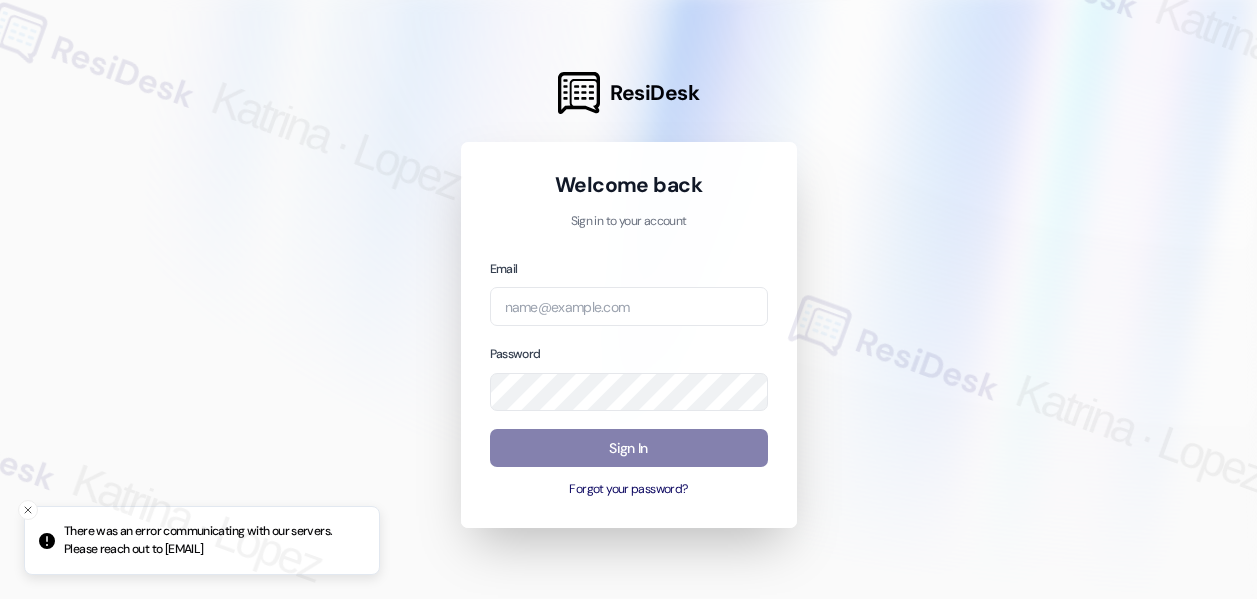 scroll, scrollTop: 0, scrollLeft: 0, axis: both 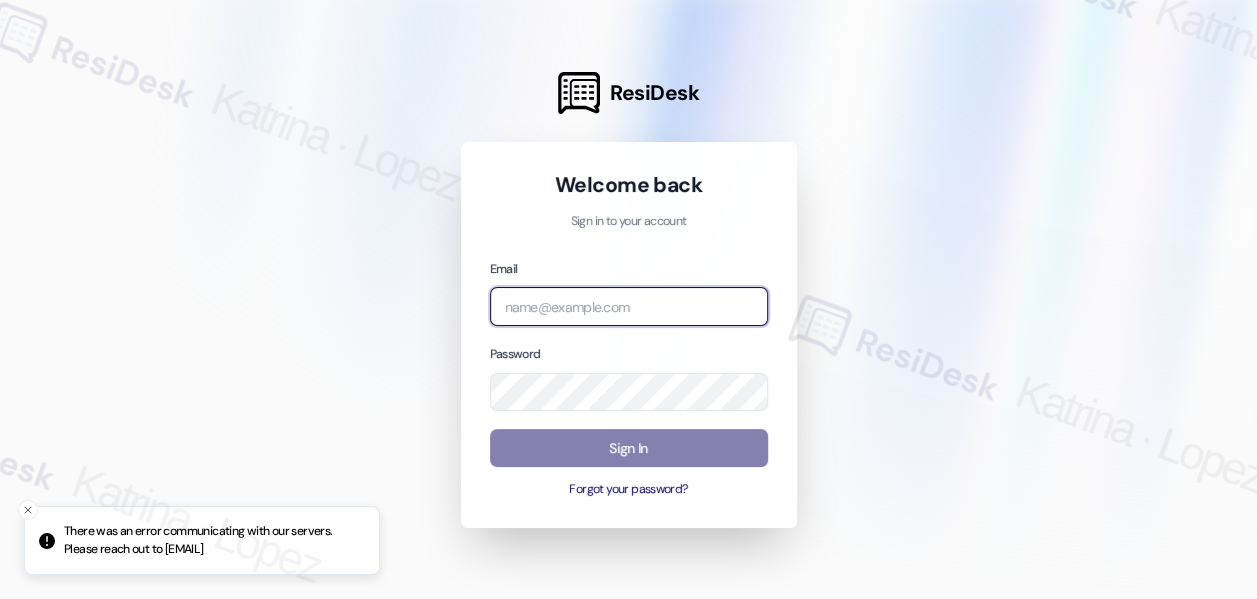 click at bounding box center [629, 306] 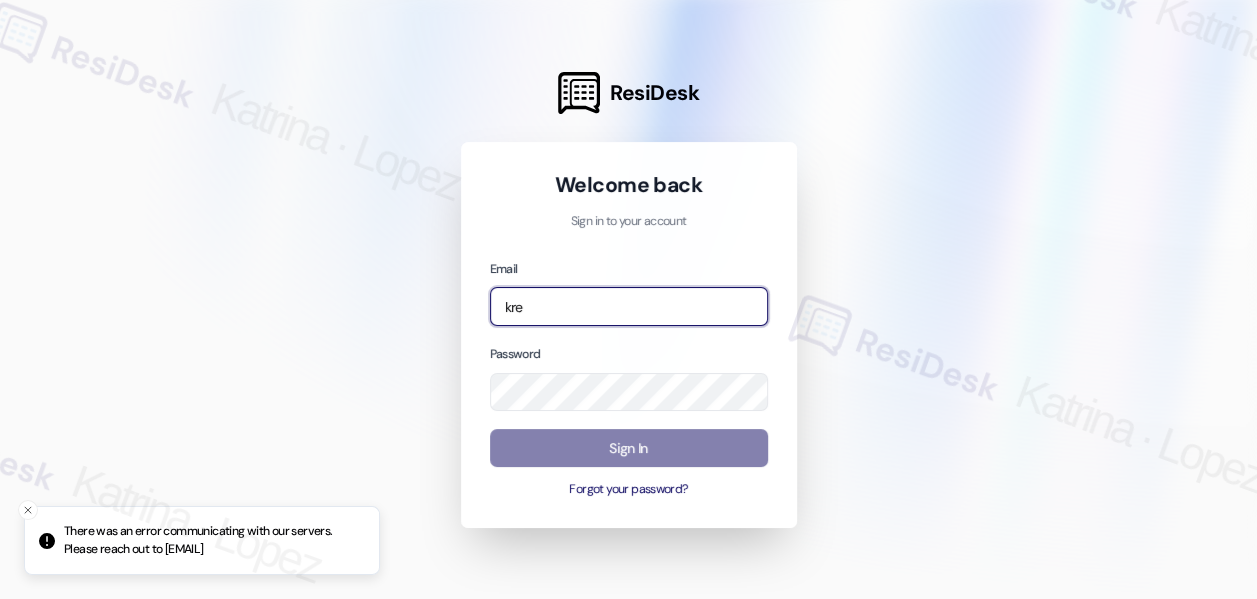 type on "[EMAIL]" 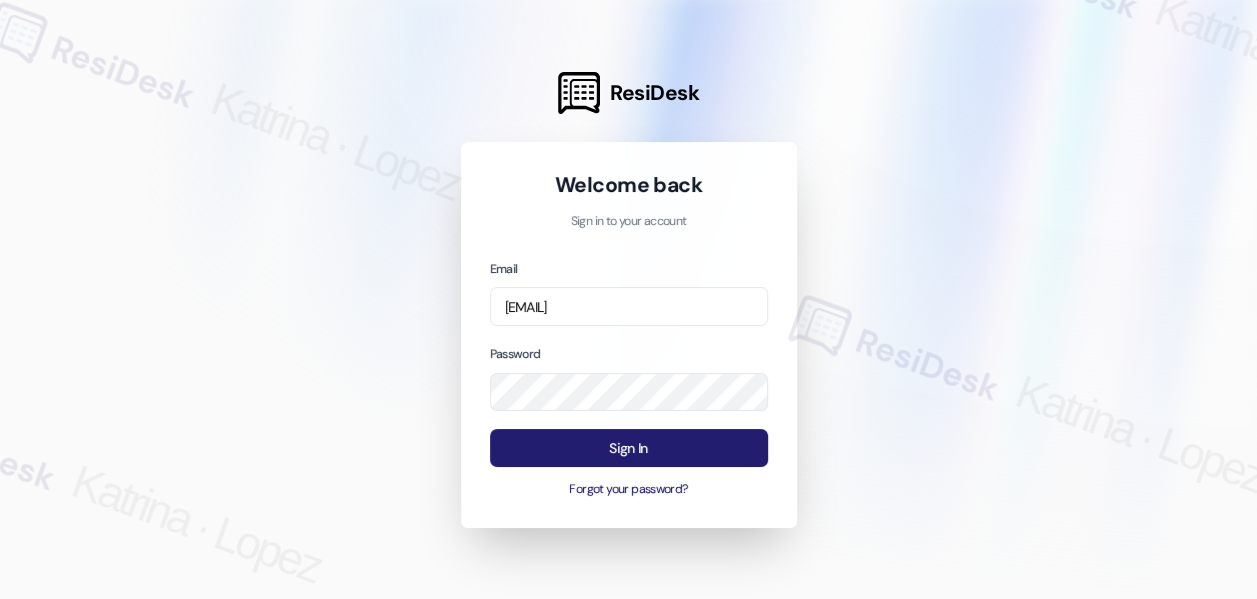 click on "Sign In" at bounding box center (629, 448) 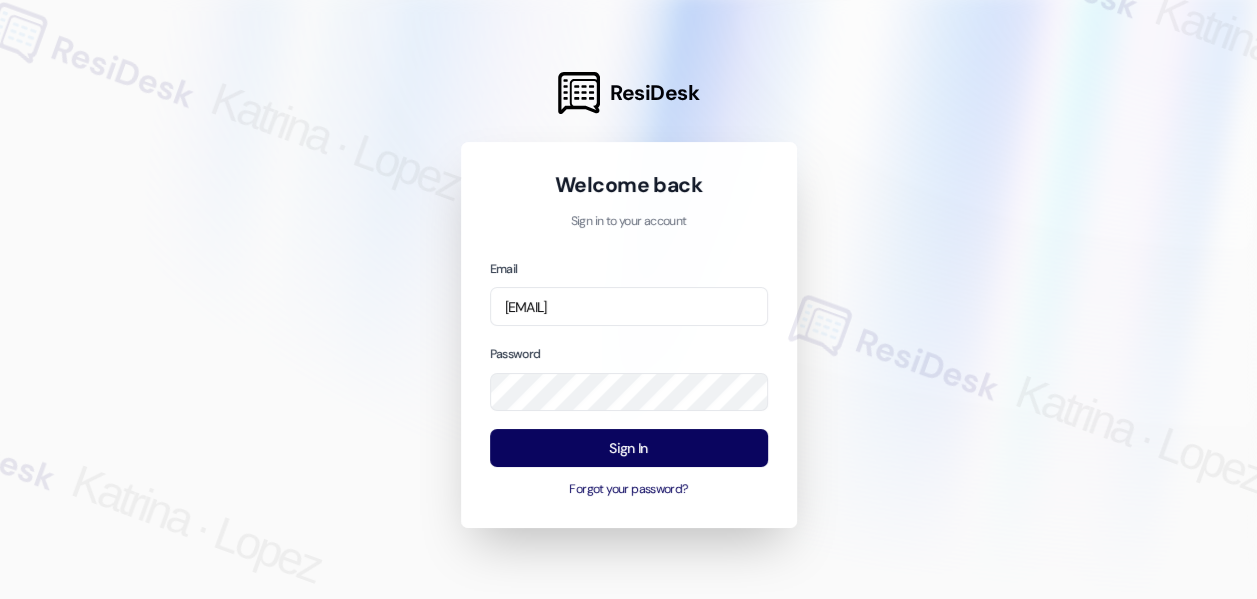 click at bounding box center (628, 299) 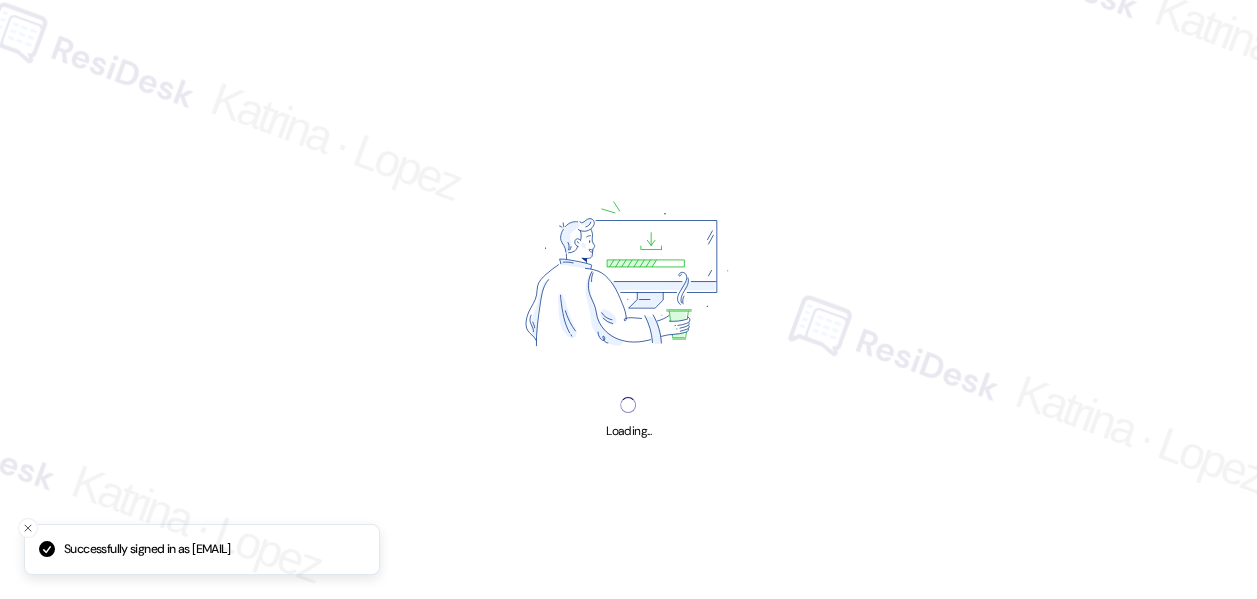 click on "Loading..." at bounding box center [628, 299] 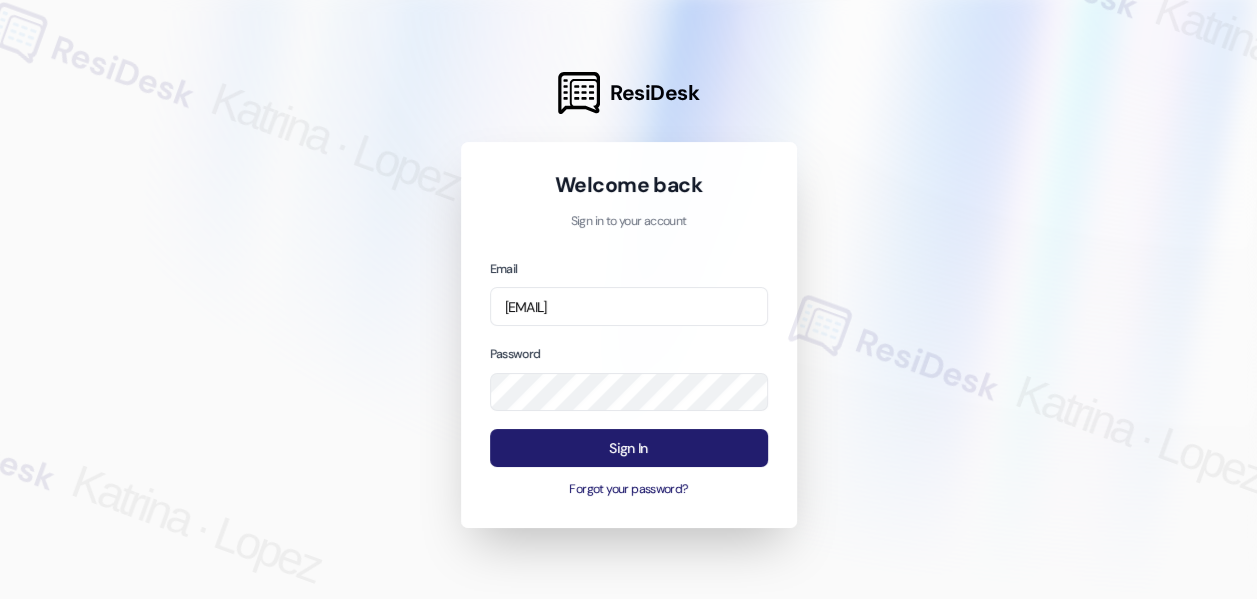 click on "Sign In" at bounding box center (629, 448) 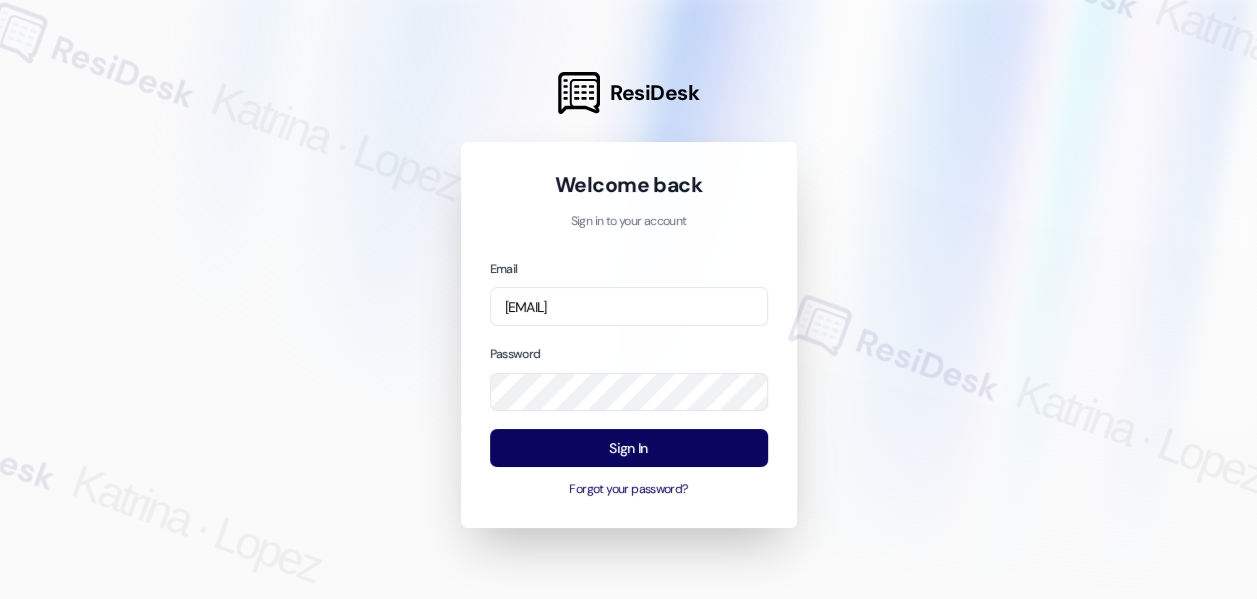 click at bounding box center (628, 299) 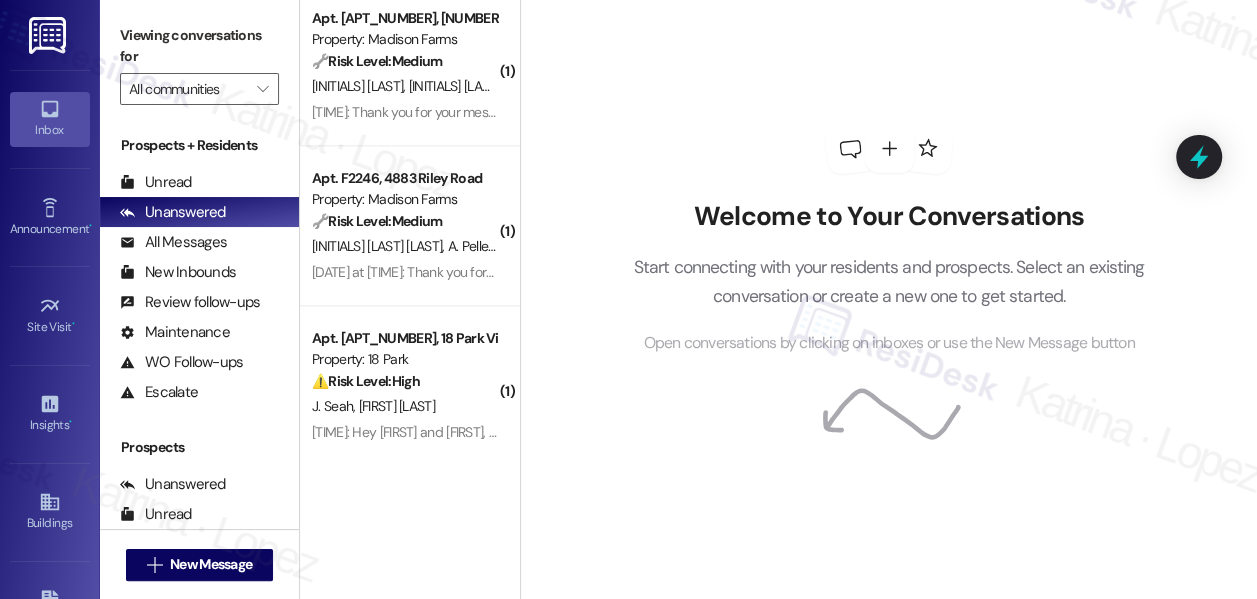 scroll, scrollTop: 1636, scrollLeft: 0, axis: vertical 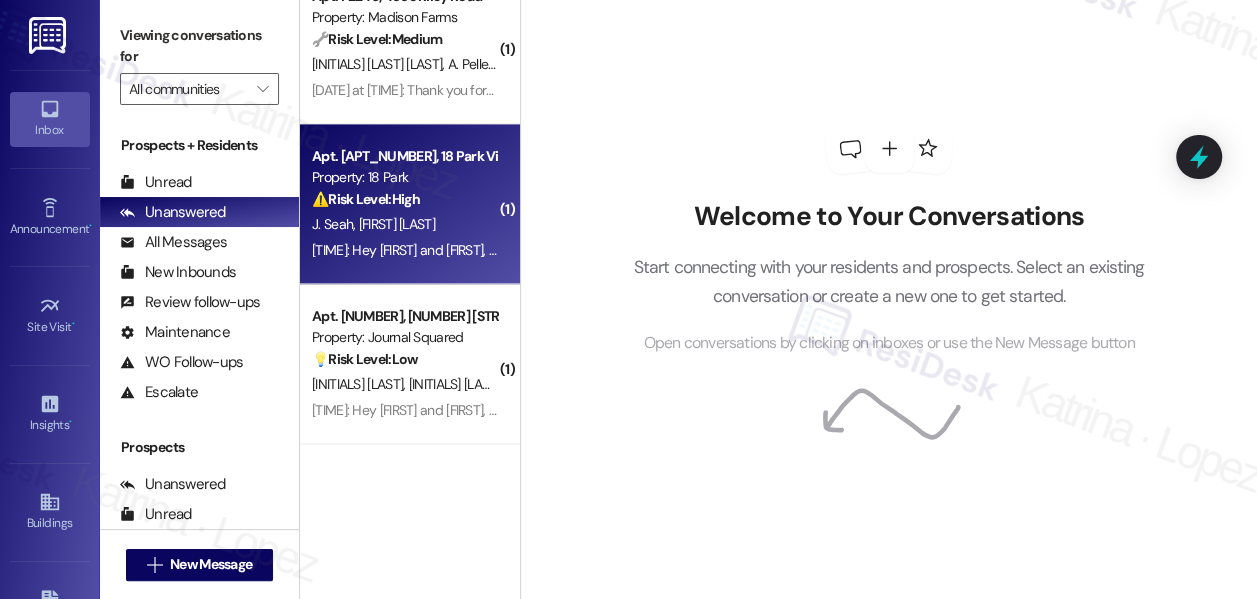 click on "[TIME]: Hey [FIRST] and [FIRST], we appreciate your text! We'll be back at 11AM to help you out. If it's urgent, dial our emergency number. Take care! [TIME]: Hey [FIRST] and [FIRST], we appreciate your text! We'll be back at 11AM to help you out. If it's urgent, dial our emergency number. Take care!" at bounding box center [734, 250] 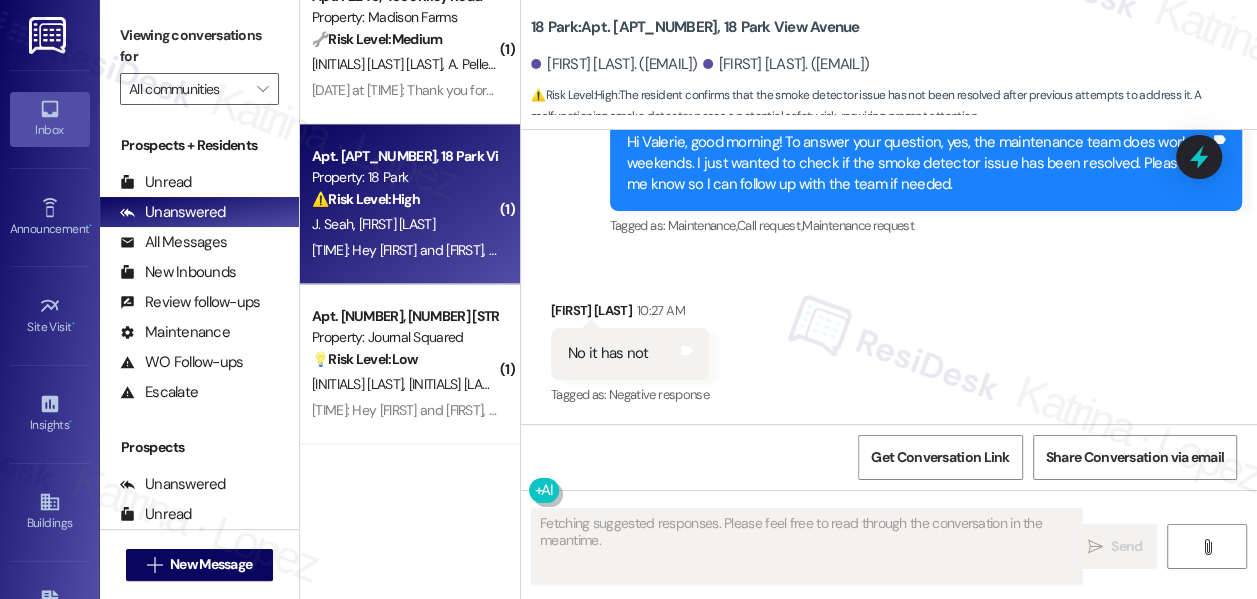 scroll, scrollTop: 2466, scrollLeft: 0, axis: vertical 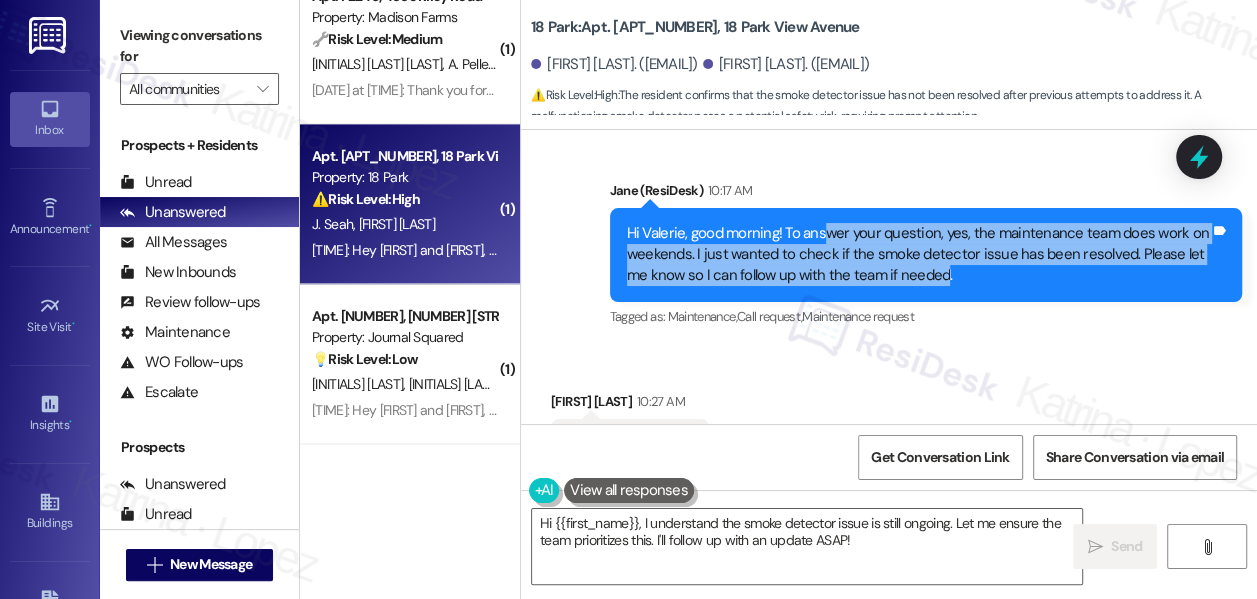 drag, startPoint x: 819, startPoint y: 242, endPoint x: 939, endPoint y: 275, distance: 124.45481 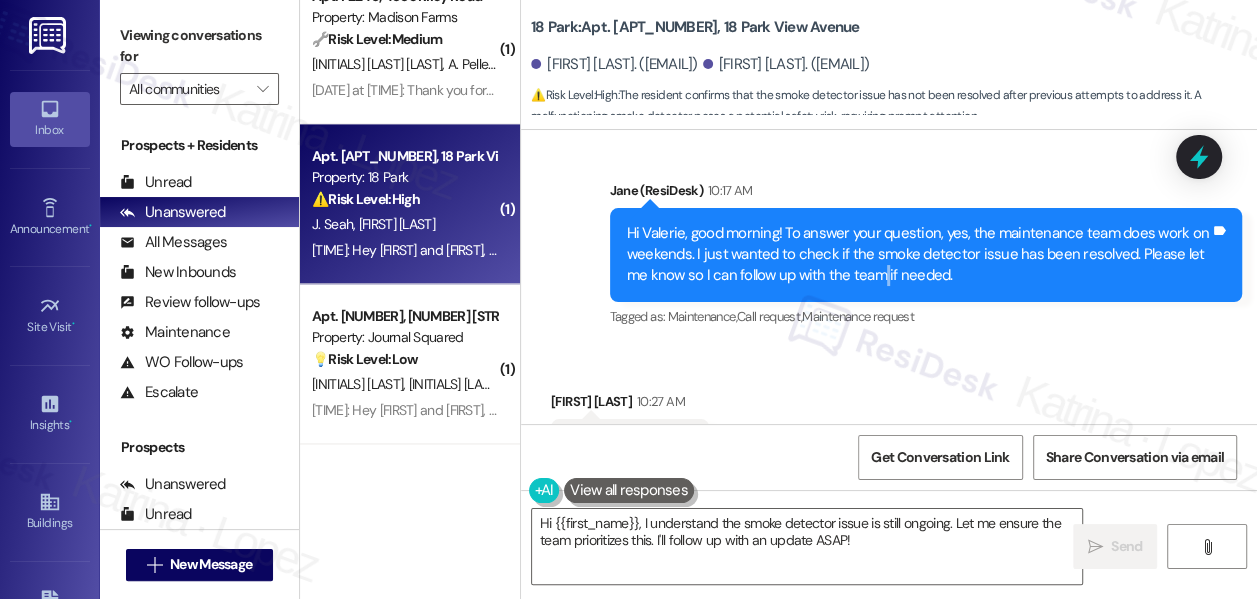 click on "Hi Valerie, good morning! To answer your question, yes, the maintenance team does work on weekends. I just wanted to check if the smoke detector issue has been resolved. Please let me know so I can follow up with the team if needed." at bounding box center [918, 255] 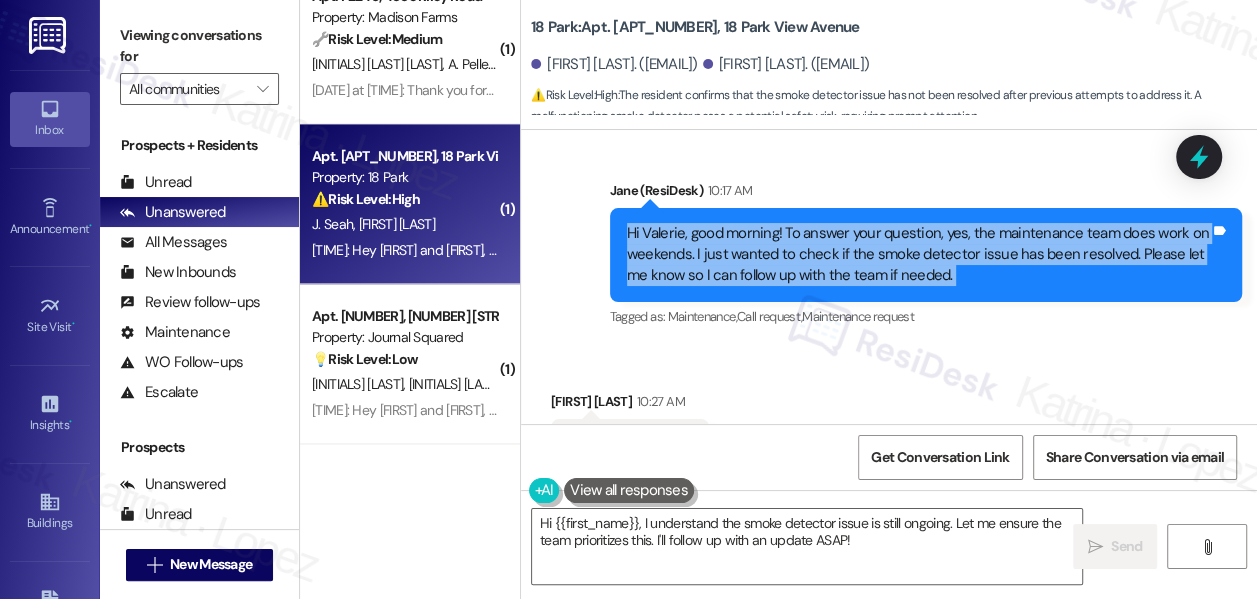 click on "Hi Valerie, good morning! To answer your question, yes, the maintenance team does work on weekends. I just wanted to check if the smoke detector issue has been resolved. Please let me know so I can follow up with the team if needed." at bounding box center (918, 255) 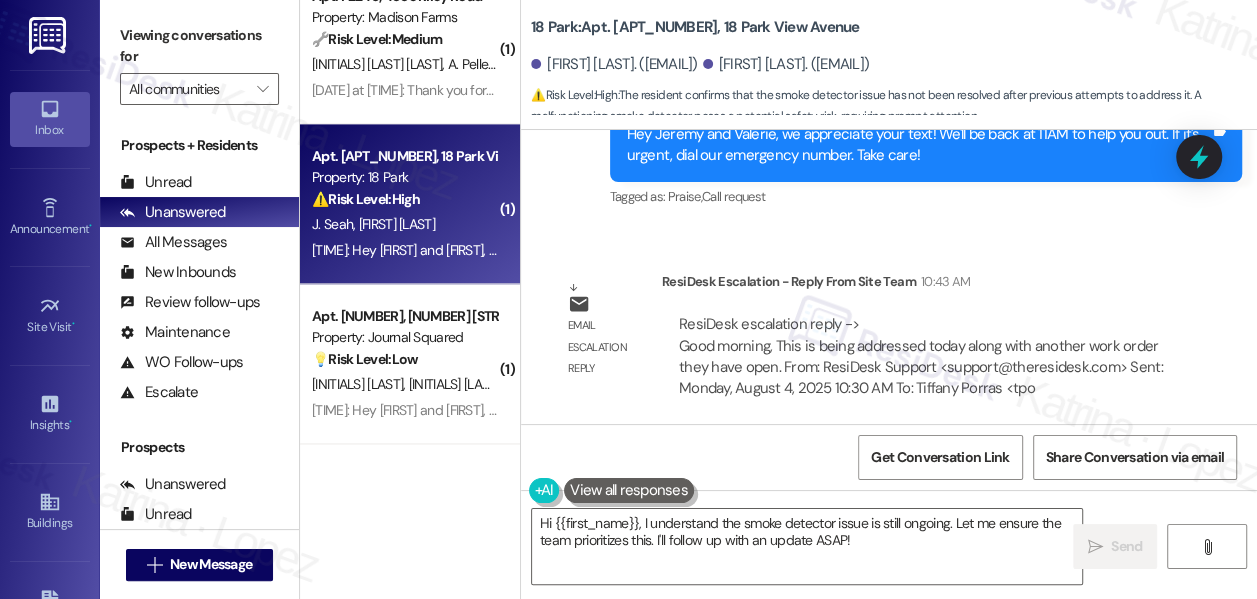 scroll, scrollTop: 2952, scrollLeft: 0, axis: vertical 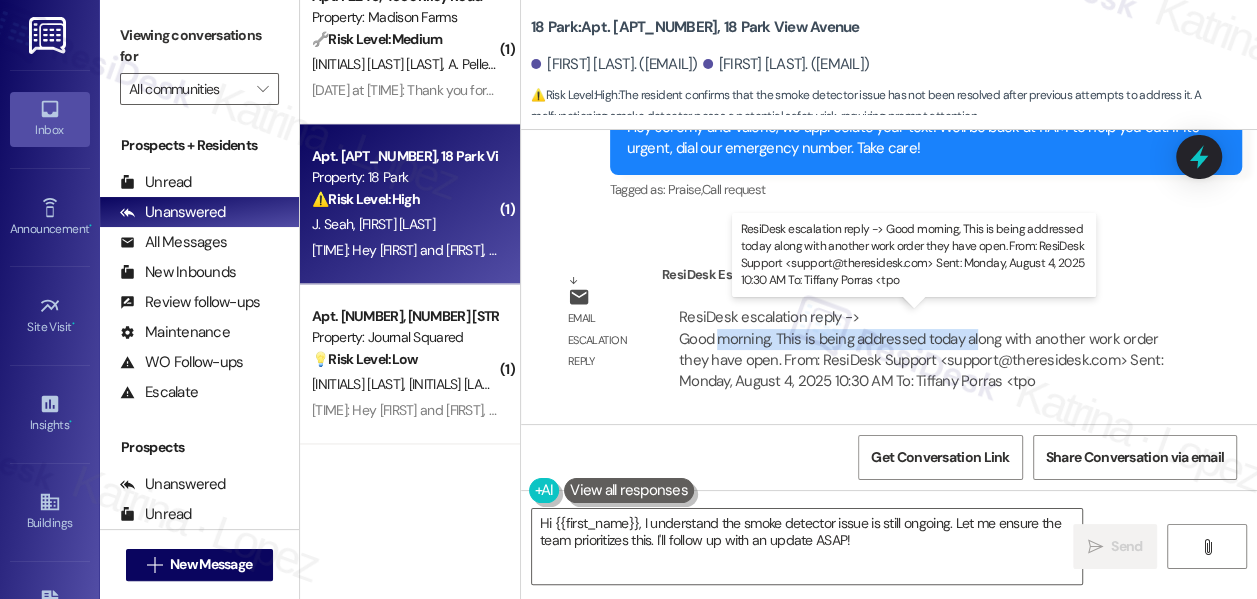 drag, startPoint x: 722, startPoint y: 338, endPoint x: 973, endPoint y: 338, distance: 251 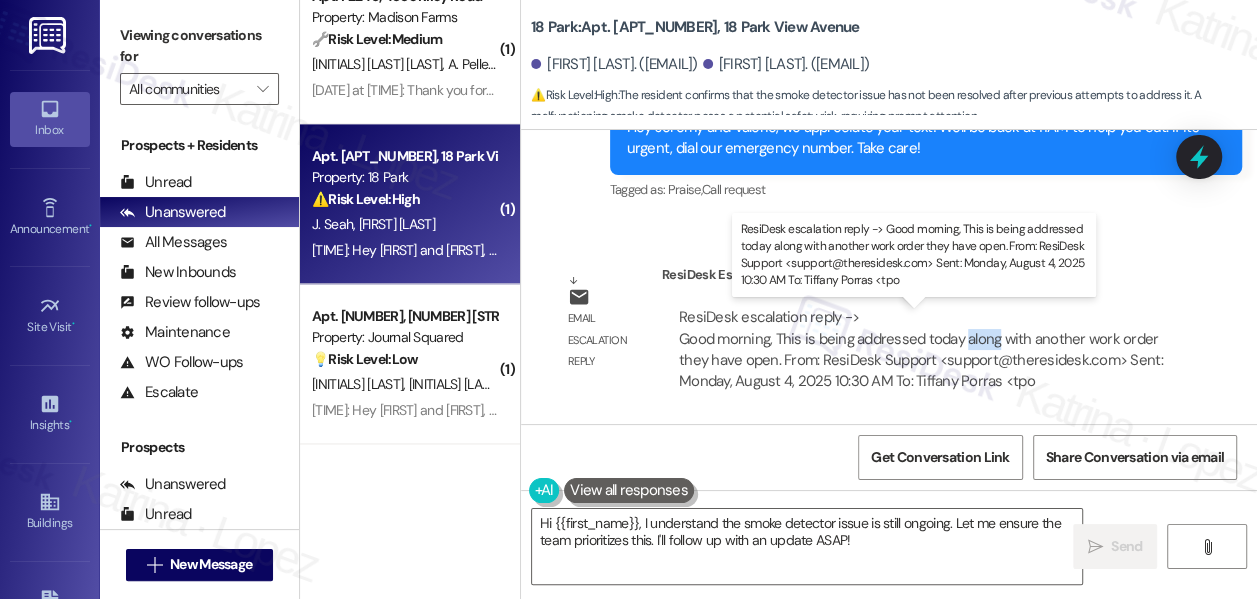 click on "ResiDesk escalation reply ->
Good morning, This is being addressed today along with another work order they have open. From: ResiDesk Support <support@[DOMAIN]> Sent: [MONTH] [DAY], [YEAR] [TIME] To: [FIRST] [LAST] <[FIRST]@[DOMAIN]> ResiDesk escalation reply ->
Good morning, This is being addressed today along with another work order they have open. From: ResiDesk Support <support@[DOMAIN]> Sent: [MONTH] [DAY], [YEAR] [TIME] To: [FIRST] [LAST] <[FIRST]@[DOMAIN]>" at bounding box center (921, 349) 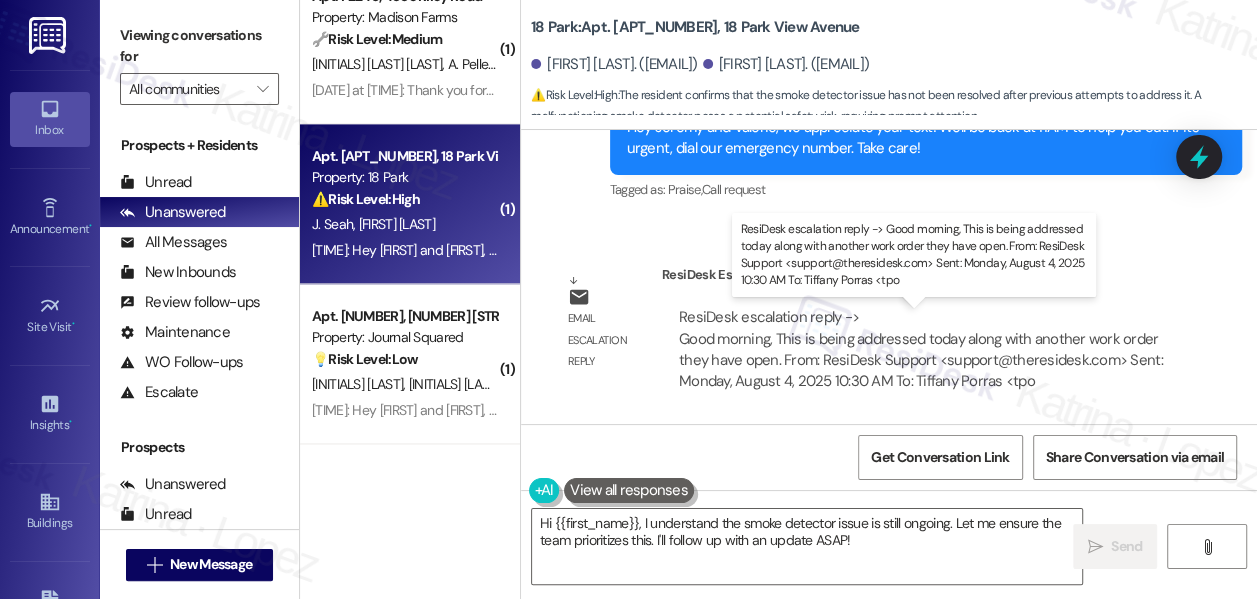 click on "ResiDesk escalation reply ->
Good morning, This is being addressed today along with another work order they have open. From: ResiDesk Support <support@[DOMAIN]> Sent: [MONTH] [DAY], [YEAR] [TIME] To: [FIRST] [LAST] <[FIRST]@[DOMAIN]> ResiDesk escalation reply ->
Good morning, This is being addressed today along with another work order they have open. From: ResiDesk Support <support@[DOMAIN]> Sent: [MONTH] [DAY], [YEAR] [TIME] To: [FIRST] [LAST] <[FIRST]@[DOMAIN]>" at bounding box center [921, 349] 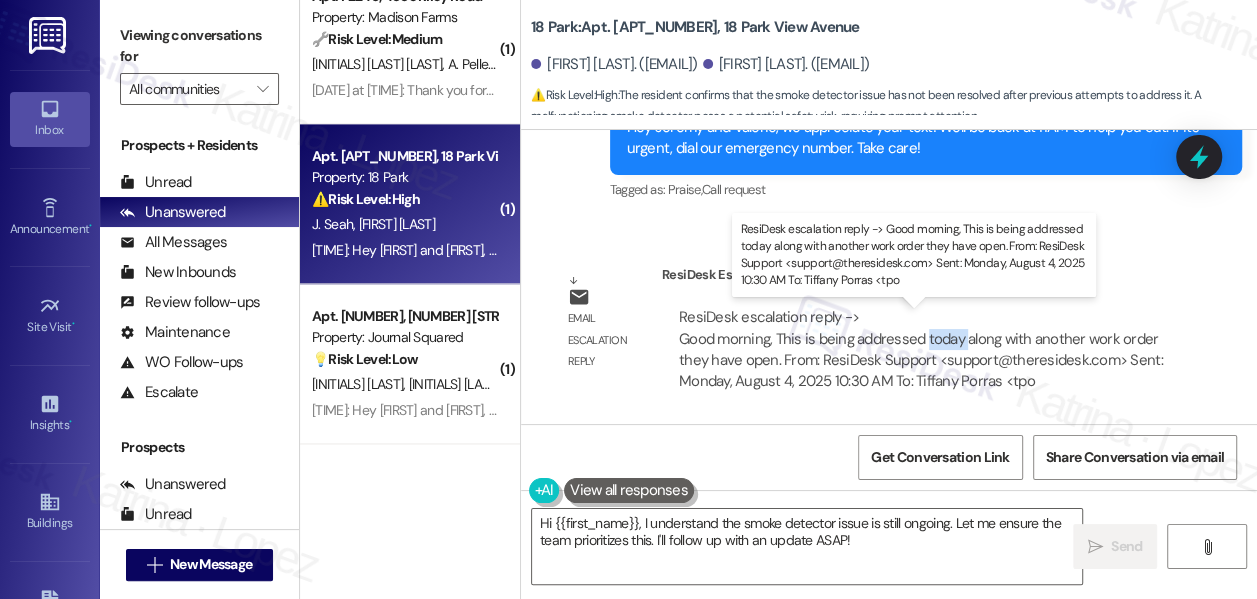 click on "ResiDesk escalation reply ->
Good morning, This is being addressed today along with another work order they have open. From: ResiDesk Support <support@[DOMAIN]> Sent: [MONTH] [DAY], [YEAR] [TIME] To: [FIRST] [LAST] <[FIRST]@[DOMAIN]> ResiDesk escalation reply ->
Good morning, This is being addressed today along with another work order they have open. From: ResiDesk Support <support@[DOMAIN]> Sent: [MONTH] [DAY], [YEAR] [TIME] To: [FIRST] [LAST] <[FIRST]@[DOMAIN]>" at bounding box center [921, 349] 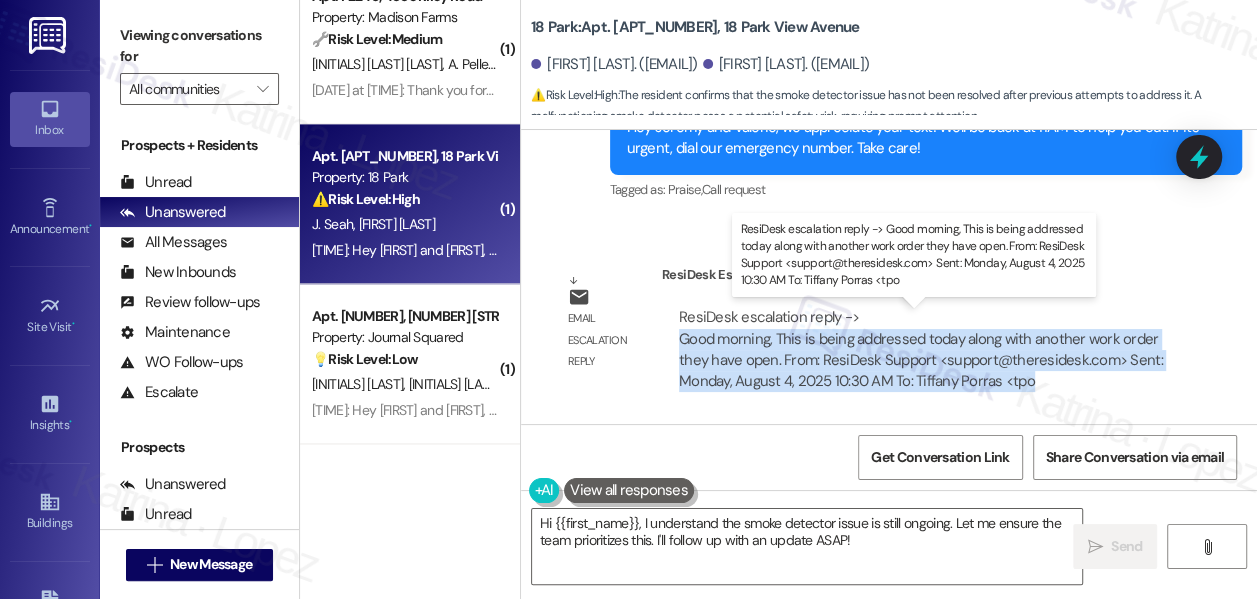 click on "ResiDesk escalation reply ->
Good morning, This is being addressed today along with another work order they have open. From: ResiDesk Support <support@[DOMAIN]> Sent: [MONTH] [DAY], [YEAR] [TIME] To: [FIRST] [LAST] <[FIRST]@[DOMAIN]> ResiDesk escalation reply ->
Good morning, This is being addressed today along with another work order they have open. From: ResiDesk Support <support@[DOMAIN]> Sent: [MONTH] [DAY], [YEAR] [TIME] To: [FIRST] [LAST] <[FIRST]@[DOMAIN]>" at bounding box center (921, 349) 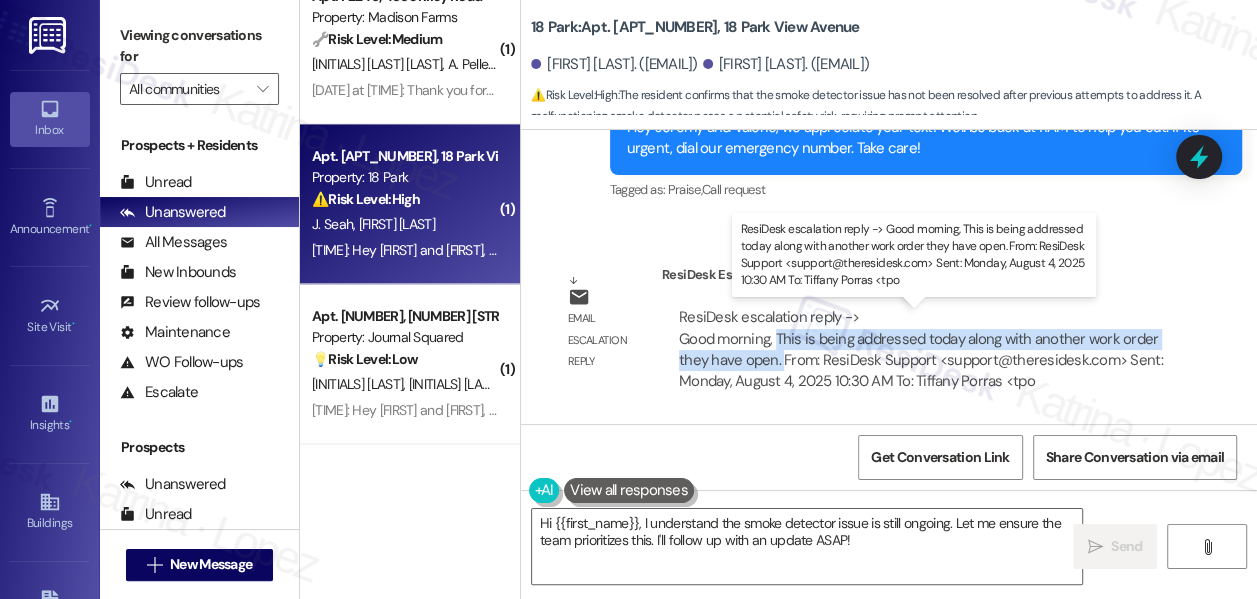 drag, startPoint x: 775, startPoint y: 336, endPoint x: 781, endPoint y: 355, distance: 19.924858 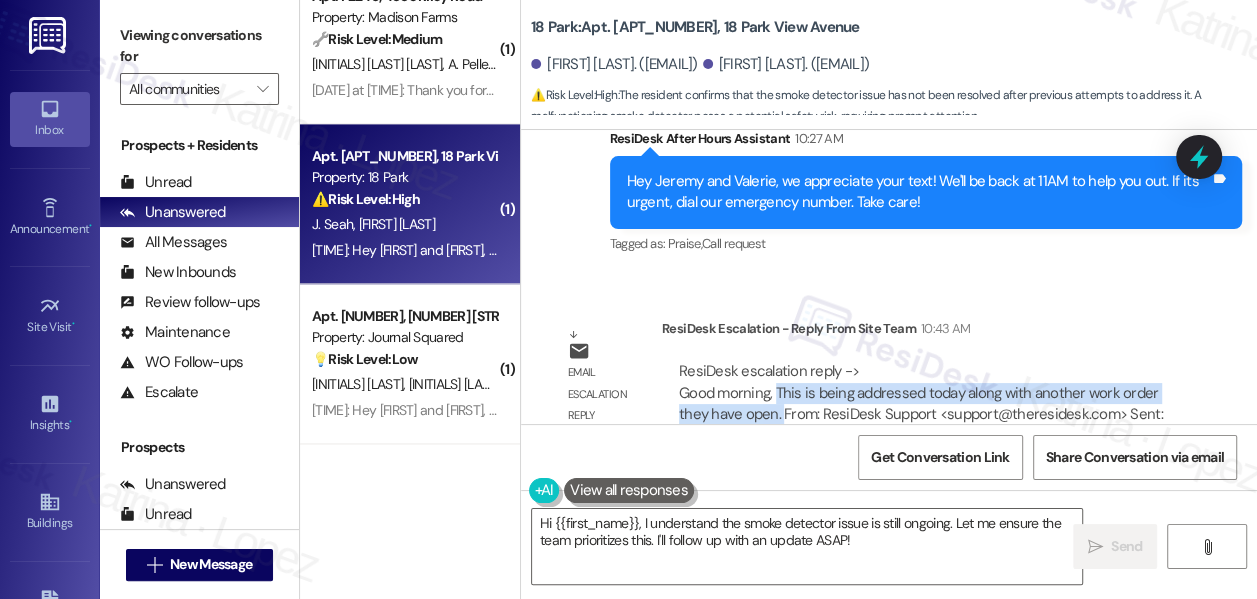 scroll, scrollTop: 2952, scrollLeft: 0, axis: vertical 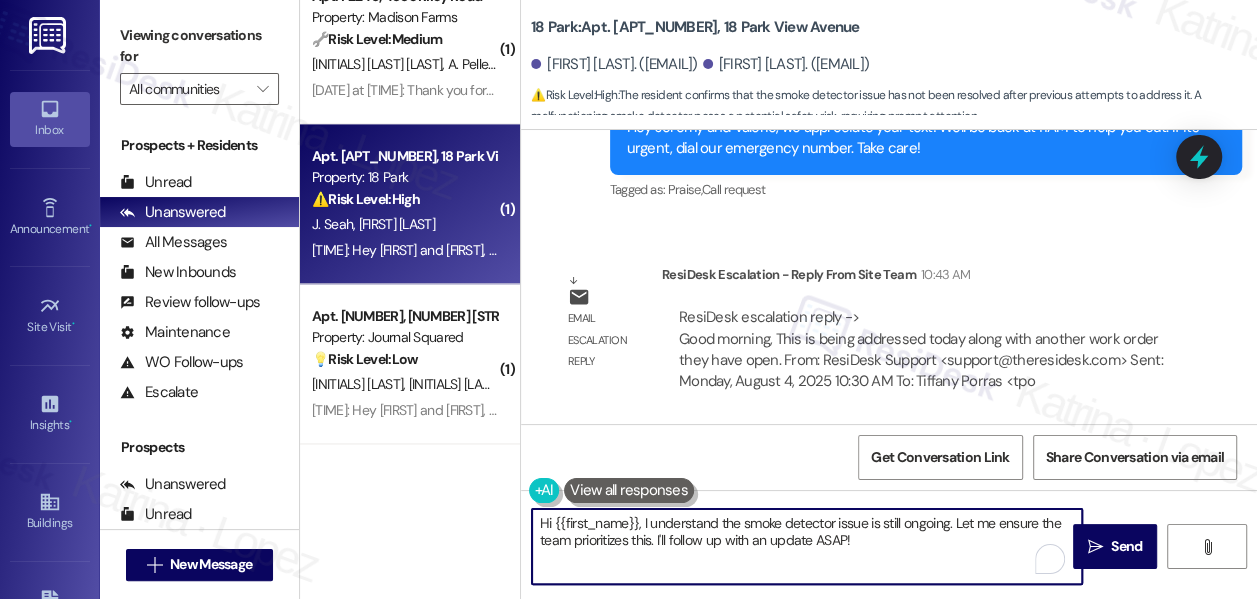 drag, startPoint x: 639, startPoint y: 522, endPoint x: 503, endPoint y: 508, distance: 136.71869 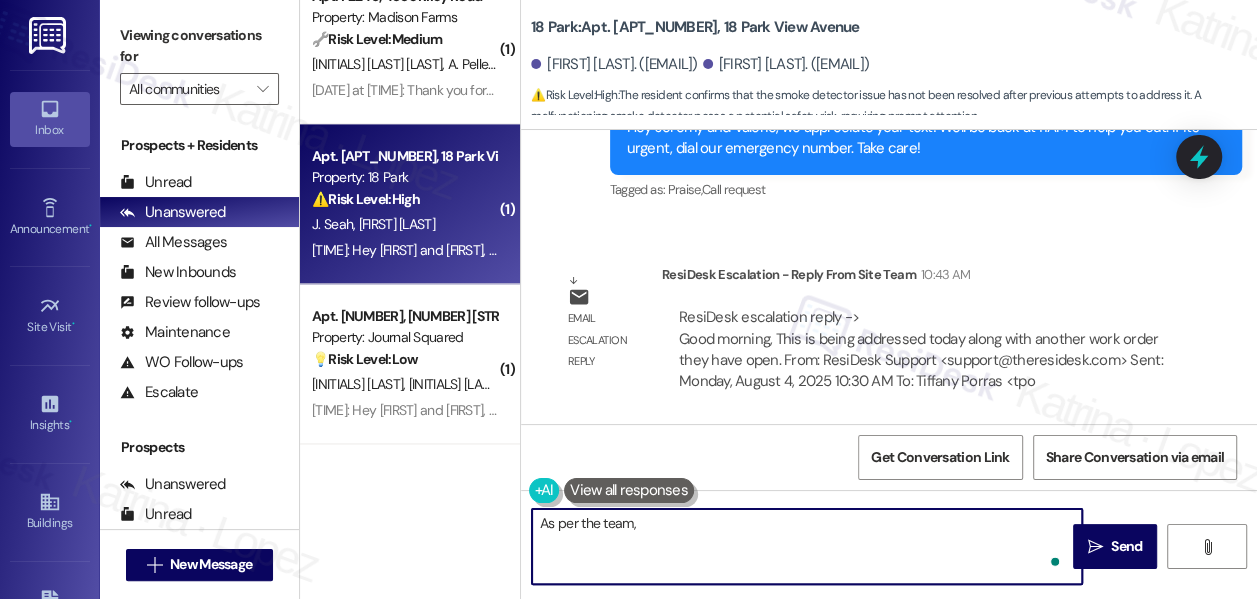 paste on "This is being addressed today along with another work order they have open." 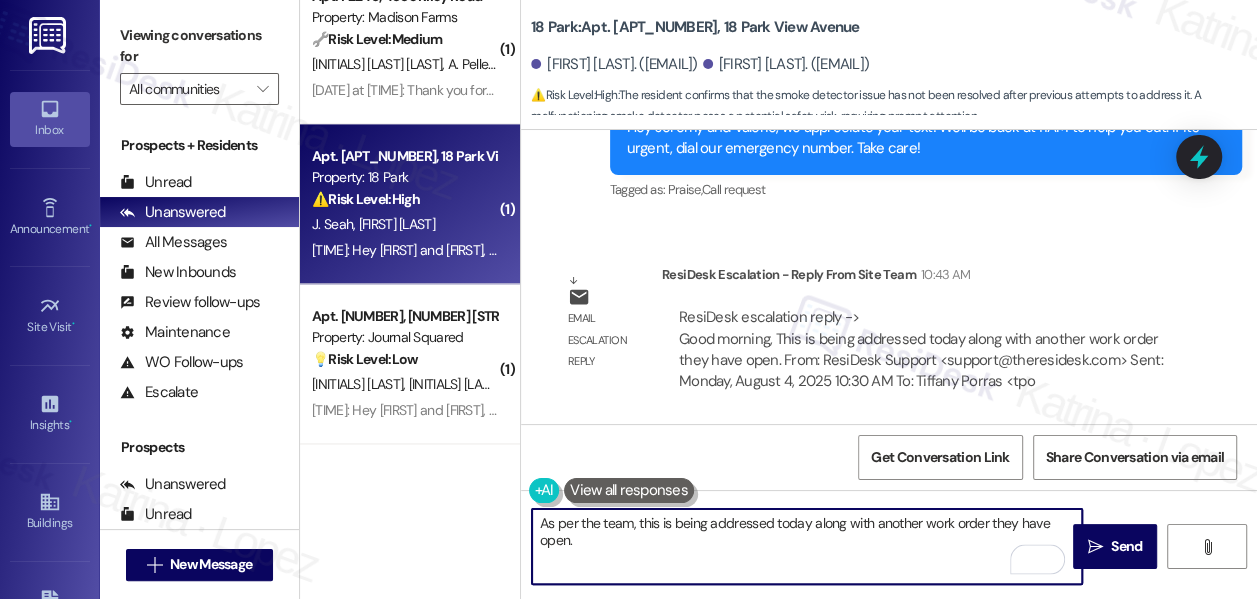 click on "As per the team, this is being addressed today along with another work order they have open." at bounding box center (807, 546) 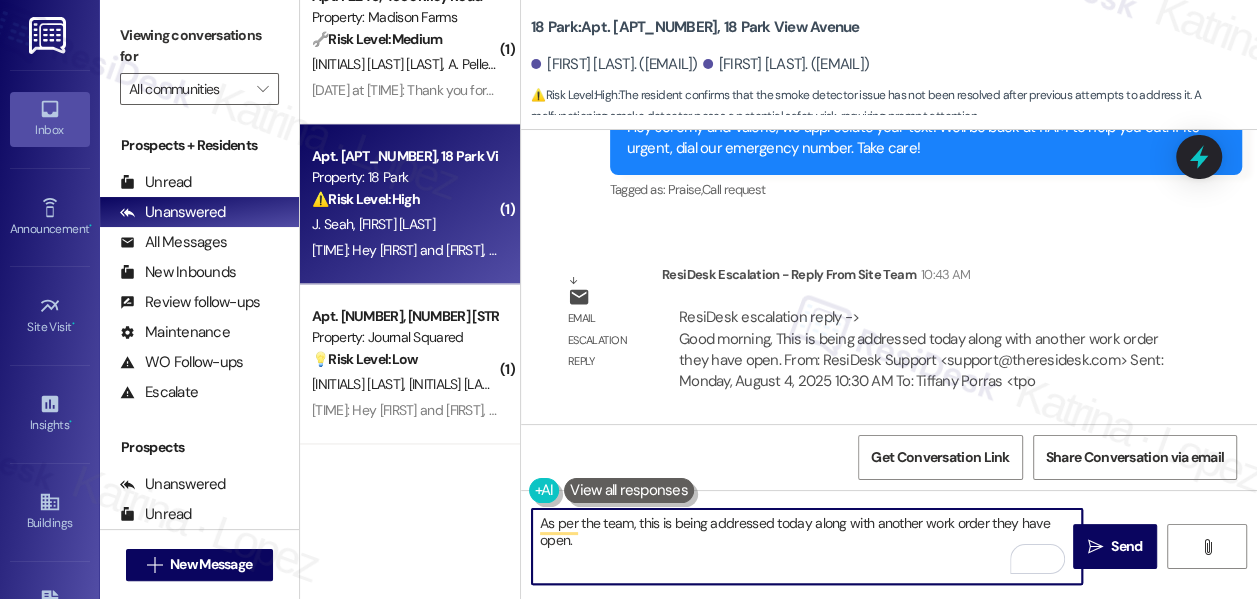 click on "As per the team, this is being addressed today along with another work order they have open." at bounding box center [807, 546] 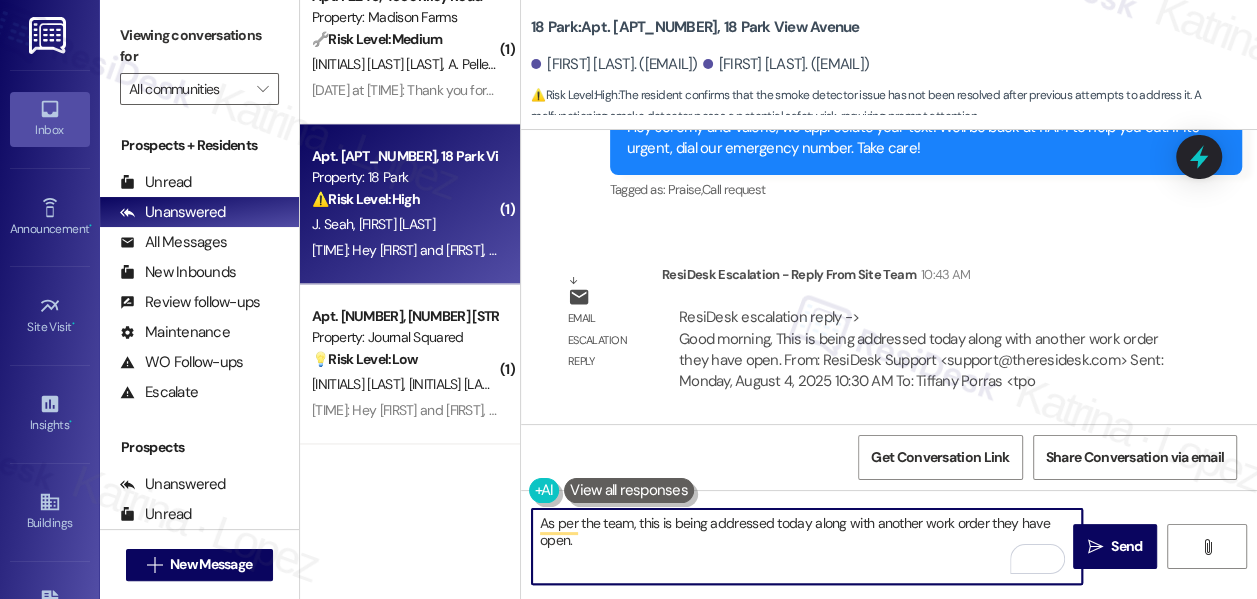 click on "As per the team, this is being addressed today along with another work order they have open." at bounding box center (807, 546) 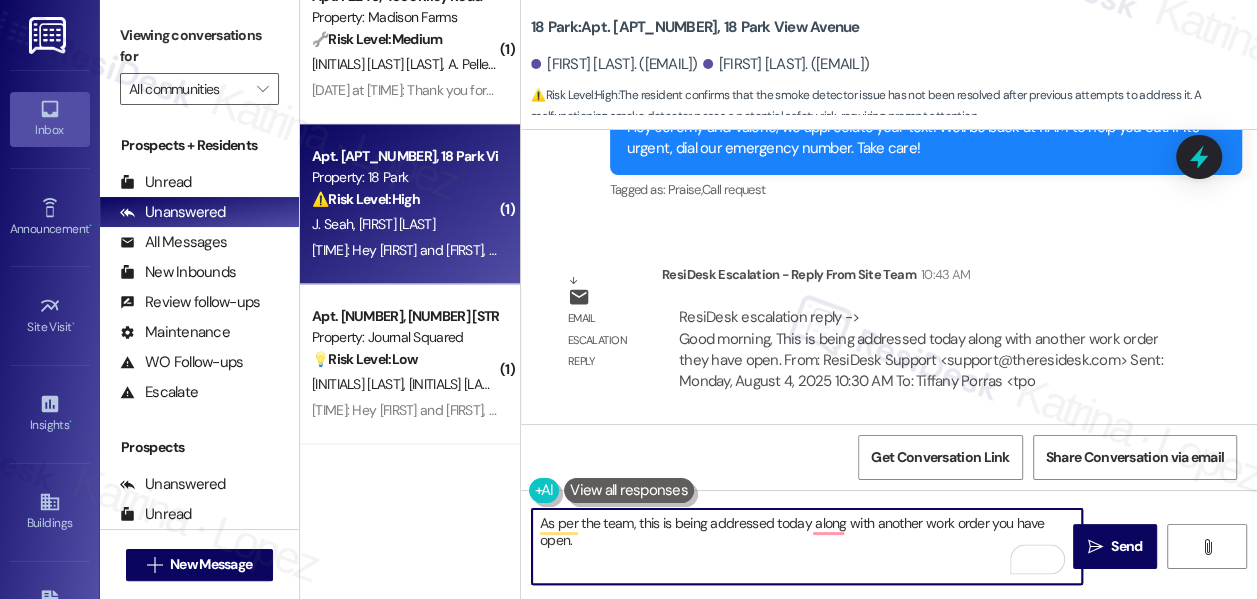 click on "As per the team, this is being addressed today along with another work order you have open." at bounding box center [807, 546] 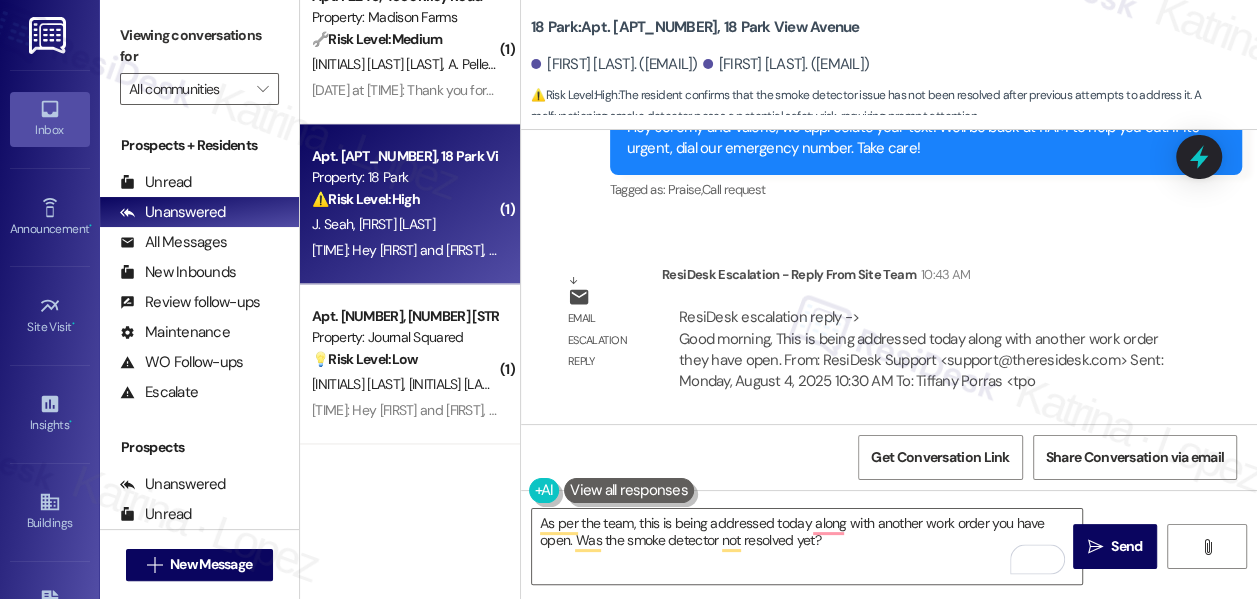 click on "Viewing conversations for" at bounding box center (199, 46) 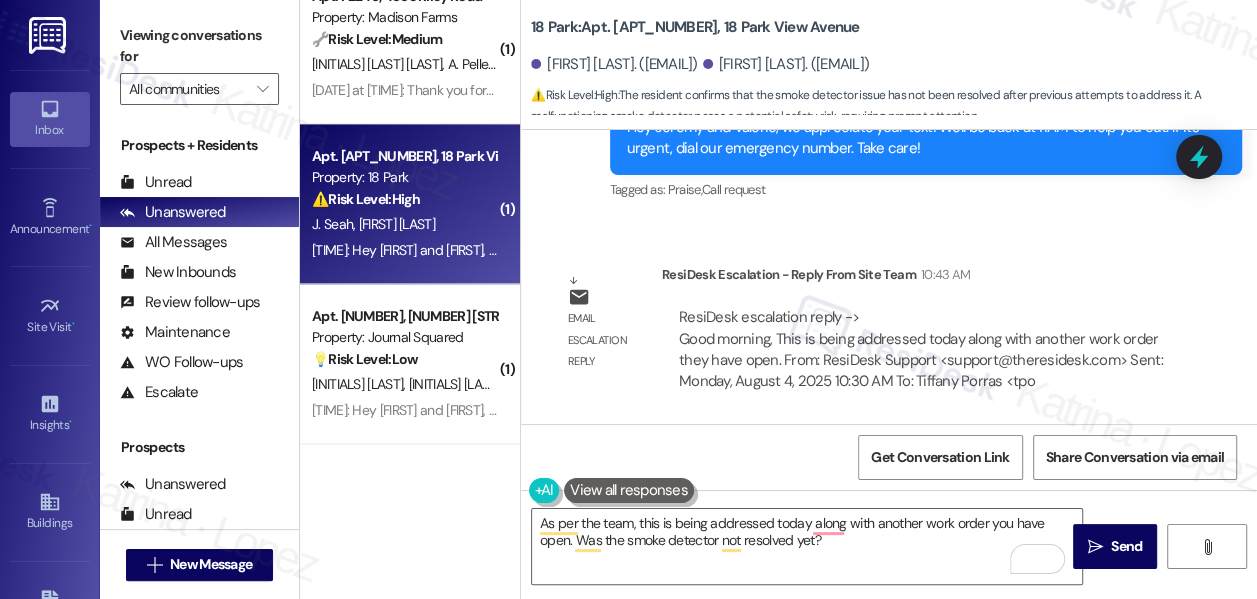 click on "18 Park:  Apt. 619, 18 Park View Avenue" at bounding box center (695, 27) 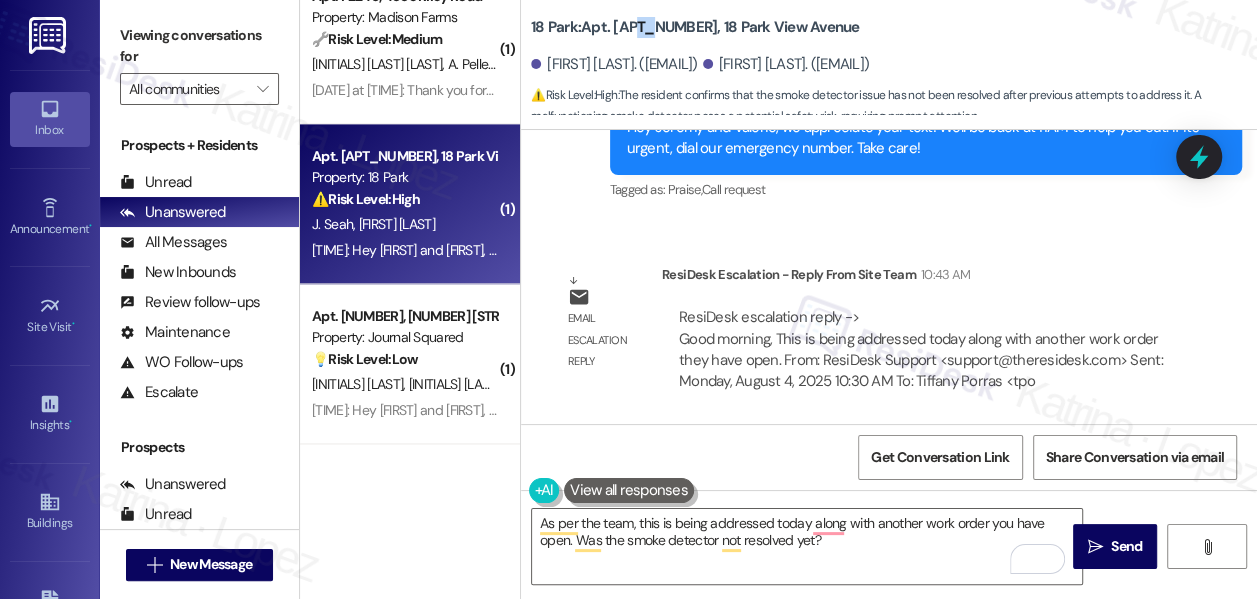 click on "18 Park:  Apt. 619, 18 Park View Avenue" at bounding box center [695, 27] 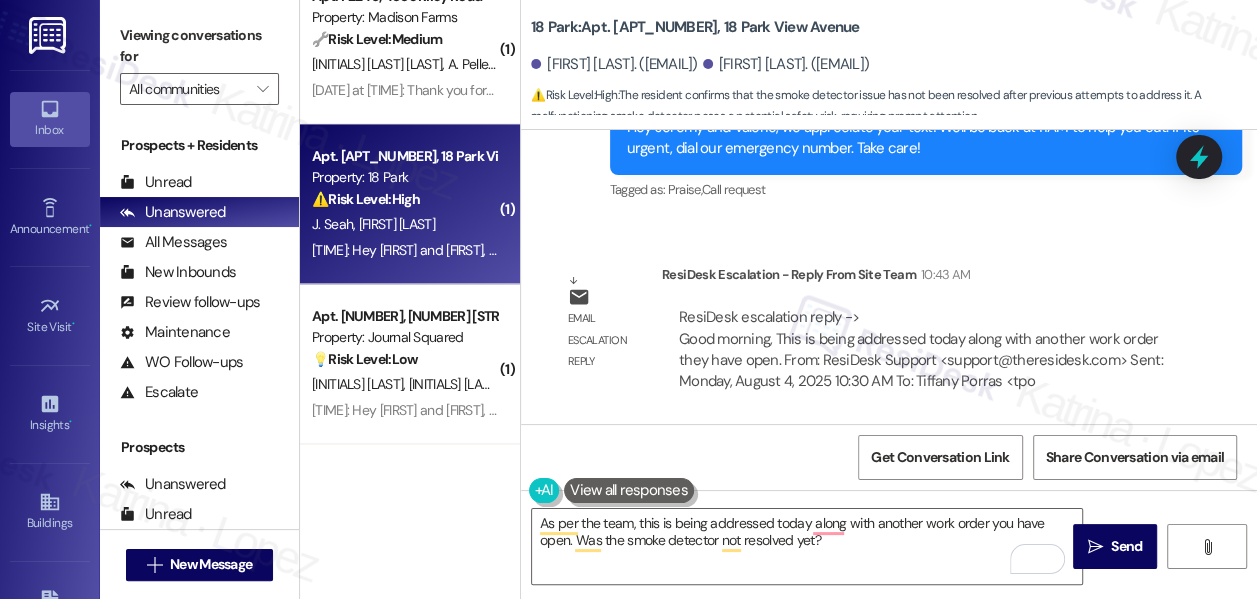 click on "18 Park:  Apt. 619, 18 Park View Avenue" at bounding box center [695, 27] 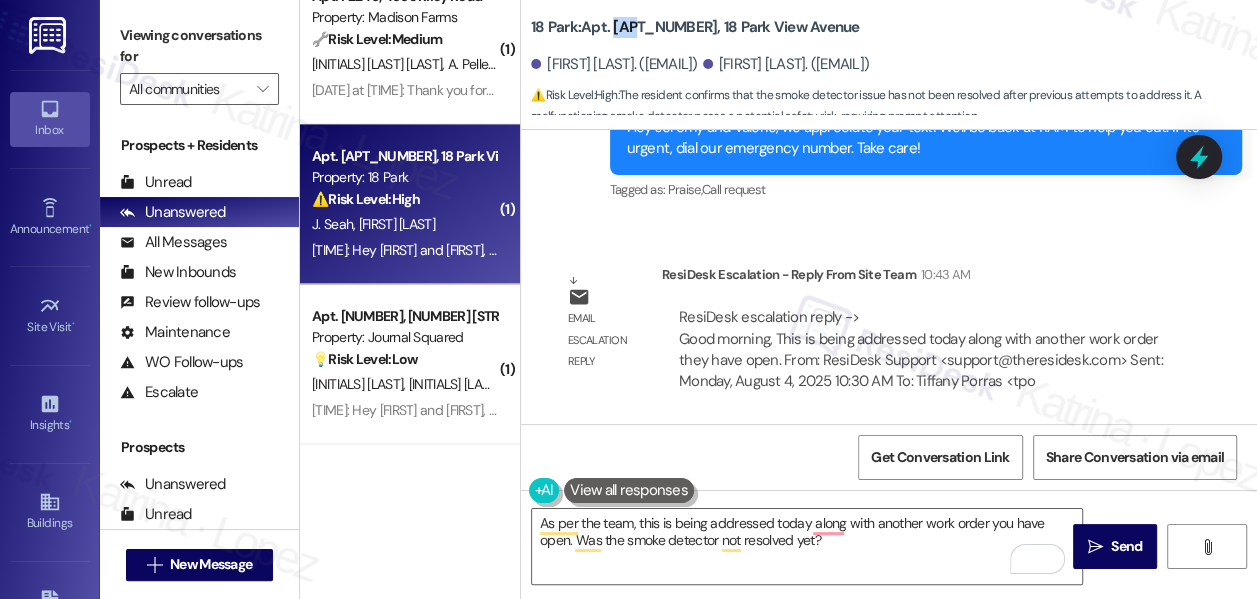 click on "18 Park:  Apt. 619, 18 Park View Avenue" at bounding box center [695, 27] 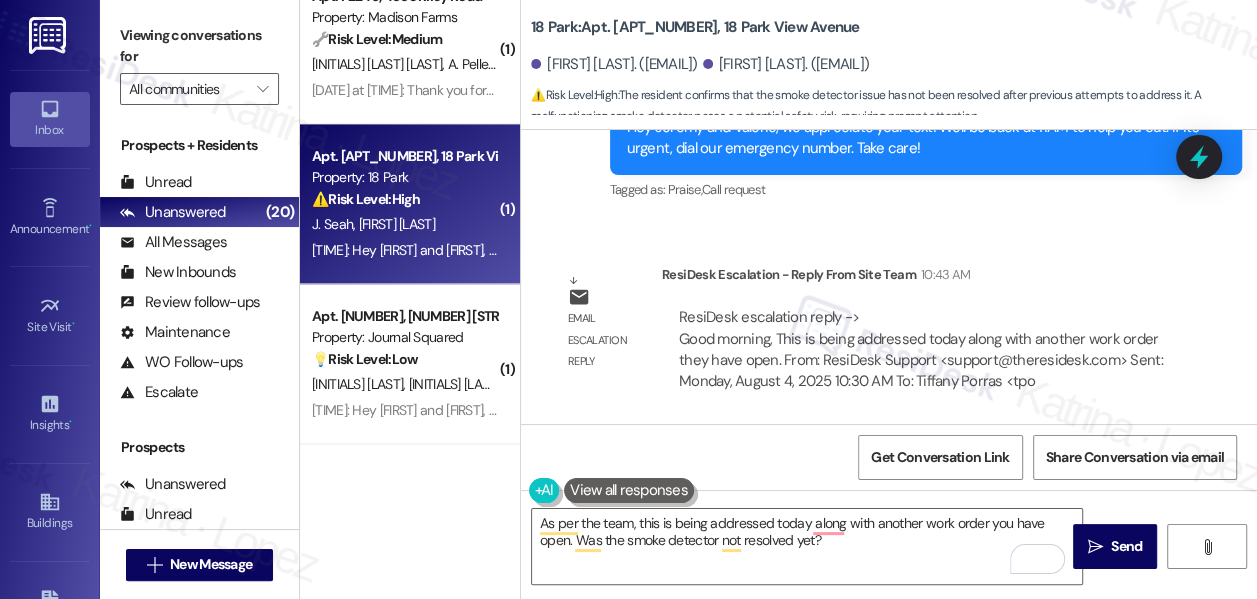 click on "Viewing conversations for" at bounding box center [199, 46] 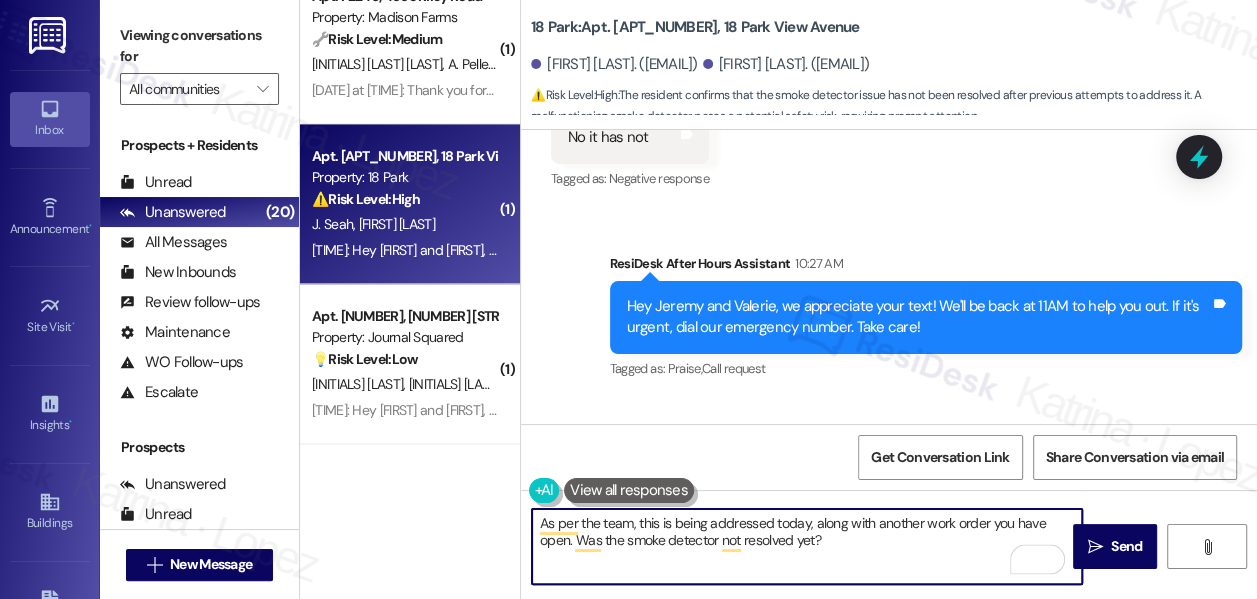 scroll, scrollTop: 2770, scrollLeft: 0, axis: vertical 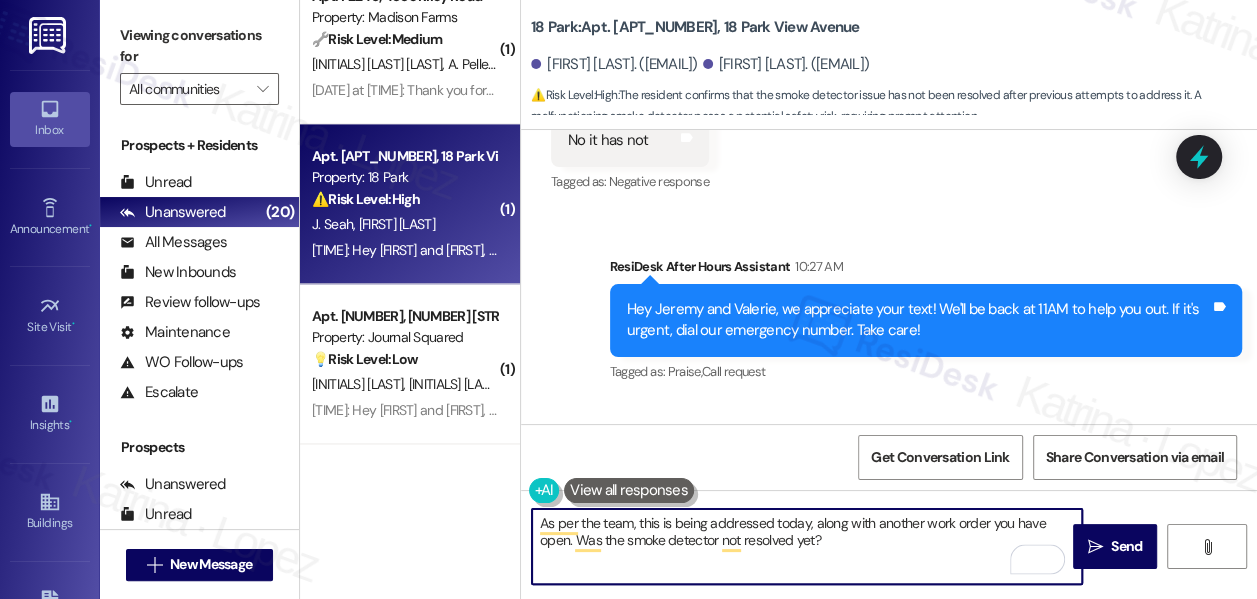 click on "Hey Jeremy and Valerie, we appreciate your text! We'll be back at 11AM to help you out. If it's urgent, dial our emergency number. Take care!" at bounding box center [918, 320] 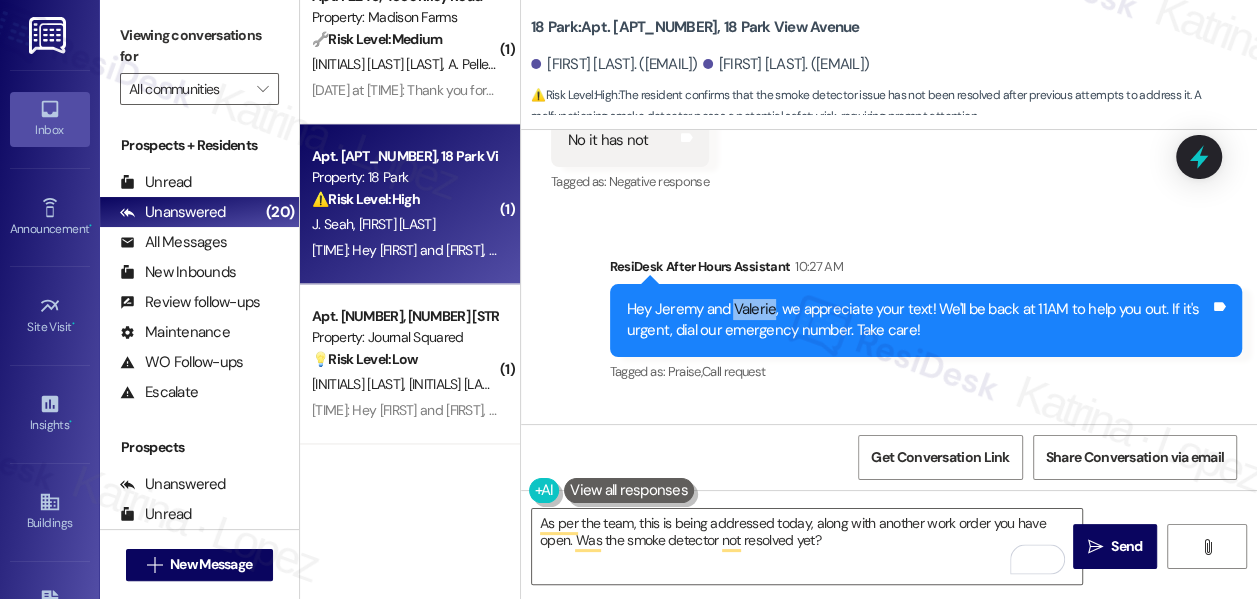 click on "Hey Jeremy and Valerie, we appreciate your text! We'll be back at 11AM to help you out. If it's urgent, dial our emergency number. Take care!" at bounding box center [918, 320] 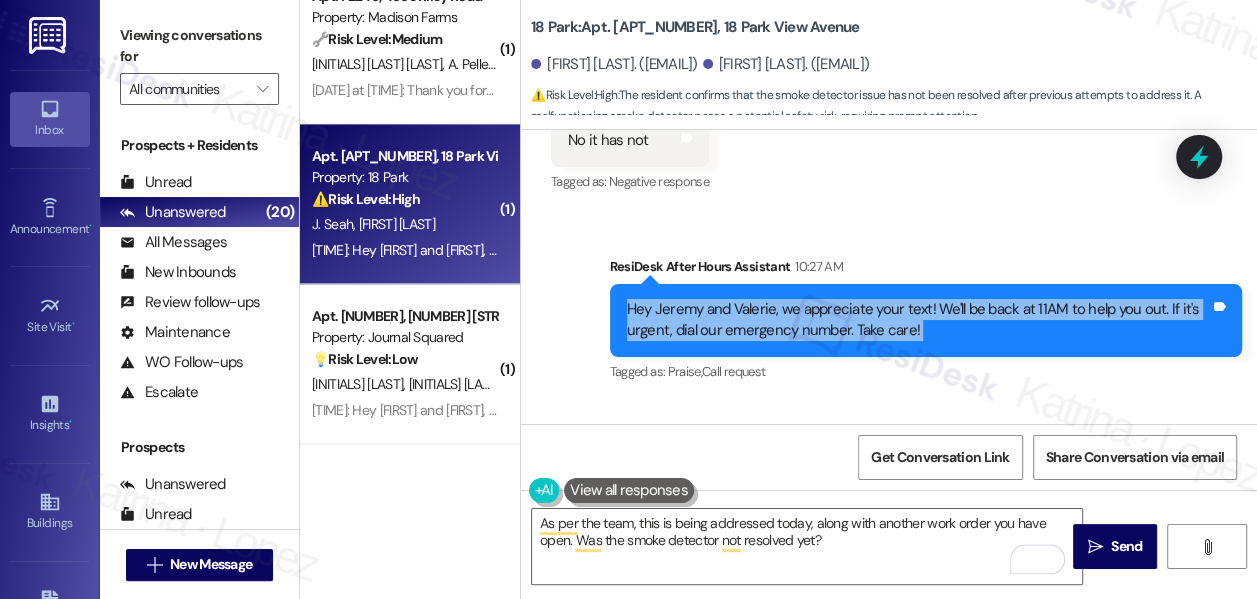 click on "Hey Jeremy and Valerie, we appreciate your text! We'll be back at 11AM to help you out. If it's urgent, dial our emergency number. Take care!" at bounding box center [918, 320] 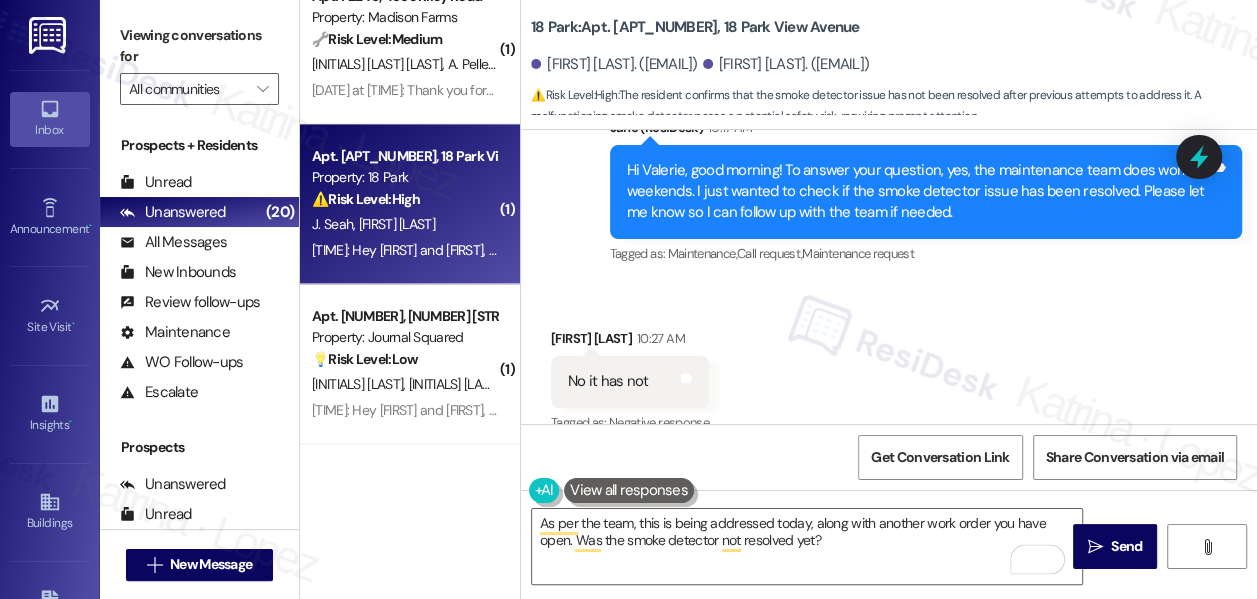 scroll, scrollTop: 2497, scrollLeft: 0, axis: vertical 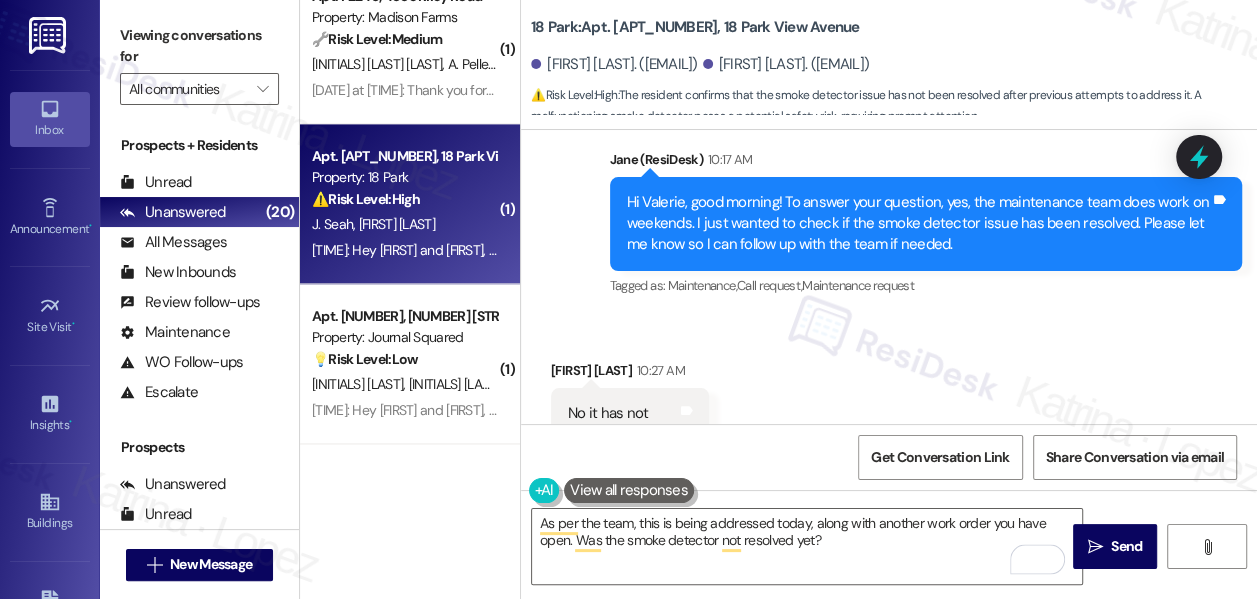 click on "Hi Valerie, good morning! To answer your question, yes, the maintenance team does work on weekends. I just wanted to check if the smoke detector issue has been resolved. Please let me know so I can follow up with the team if needed." at bounding box center (918, 224) 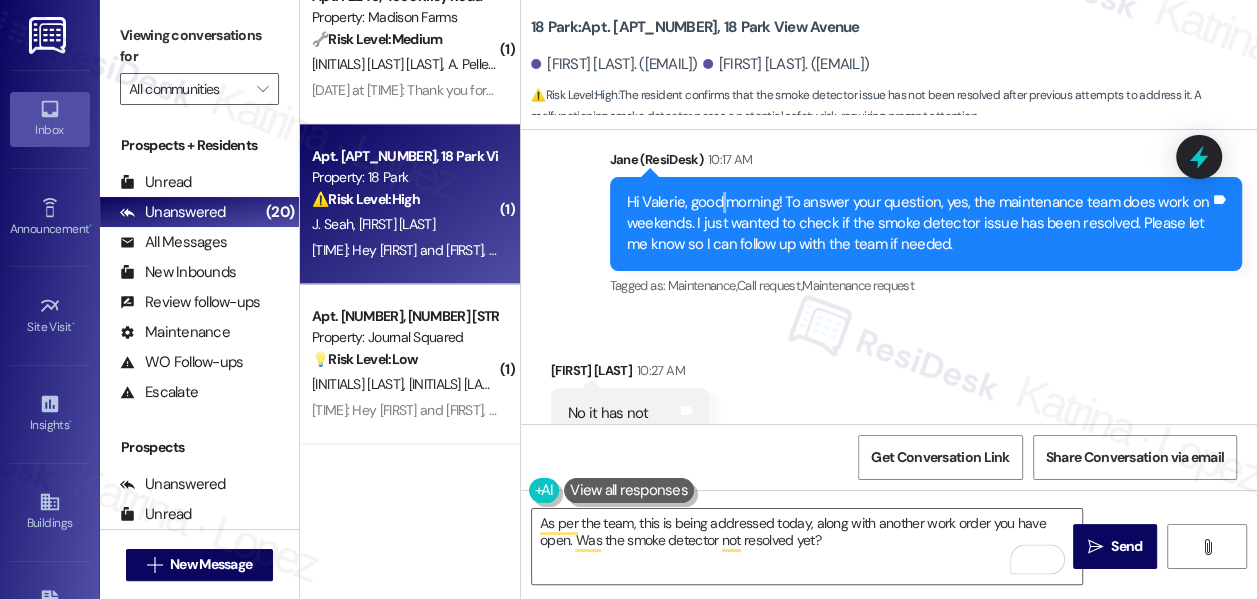 click on "Hi Valerie, good morning! To answer your question, yes, the maintenance team does work on weekends. I just wanted to check if the smoke detector issue has been resolved. Please let me know so I can follow up with the team if needed." at bounding box center [918, 224] 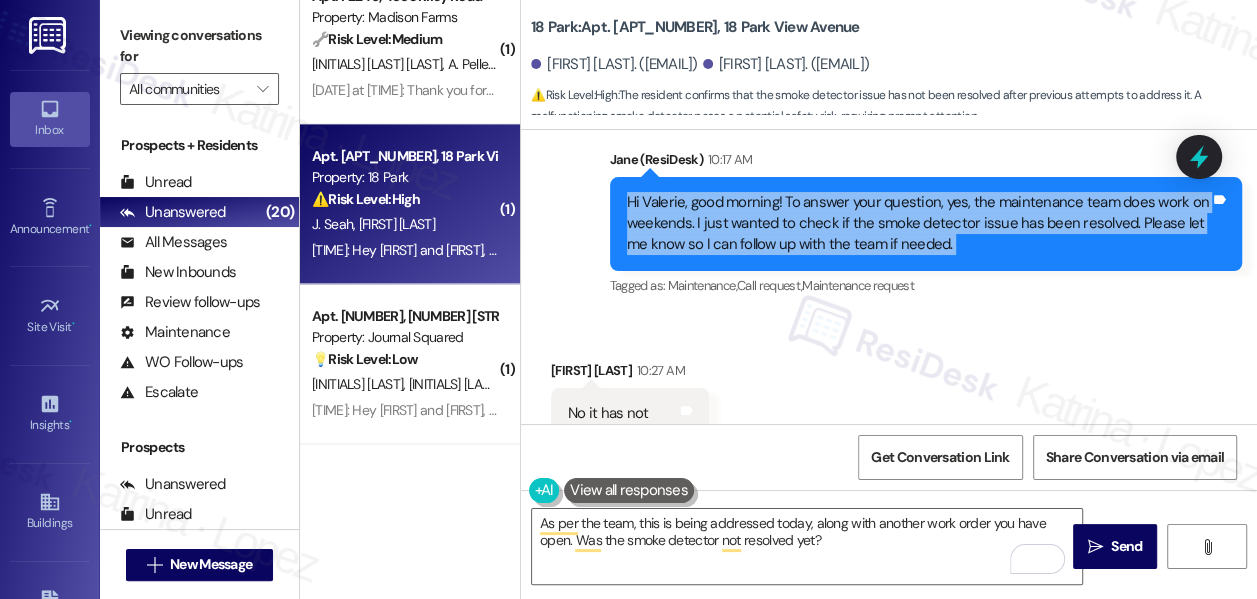click on "Hi Valerie, good morning! To answer your question, yes, the maintenance team does work on weekends. I just wanted to check if the smoke detector issue has been resolved. Please let me know so I can follow up with the team if needed." at bounding box center (918, 224) 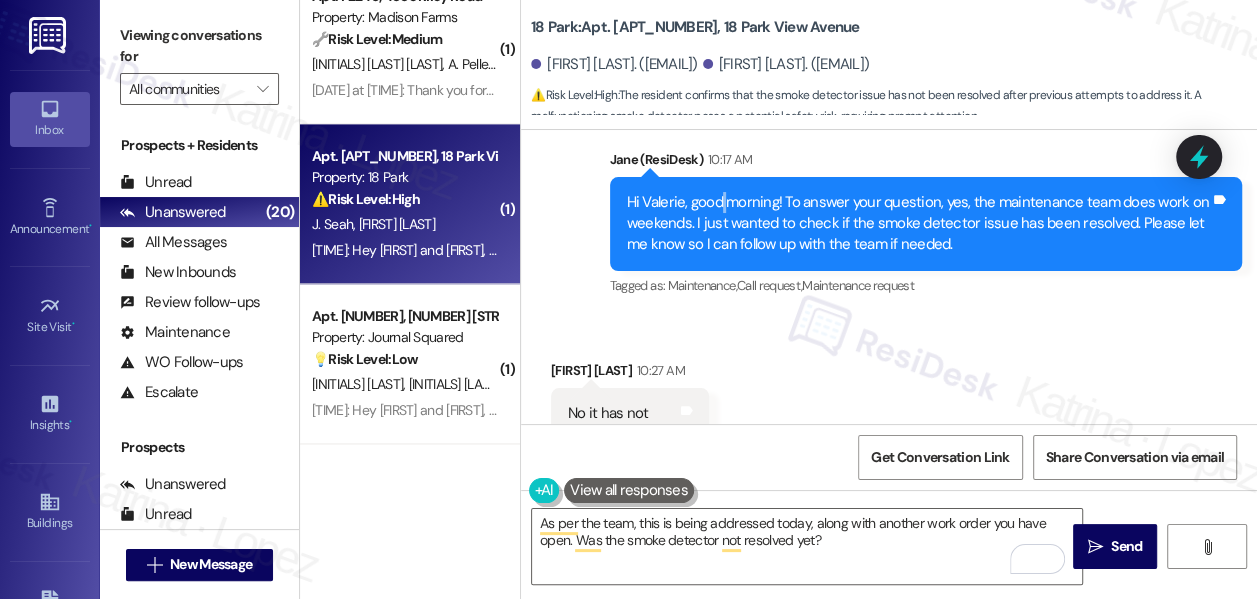 click on "Hi Valerie, good morning! To answer your question, yes, the maintenance team does work on weekends. I just wanted to check if the smoke detector issue has been resolved. Please let me know so I can follow up with the team if needed." at bounding box center (918, 224) 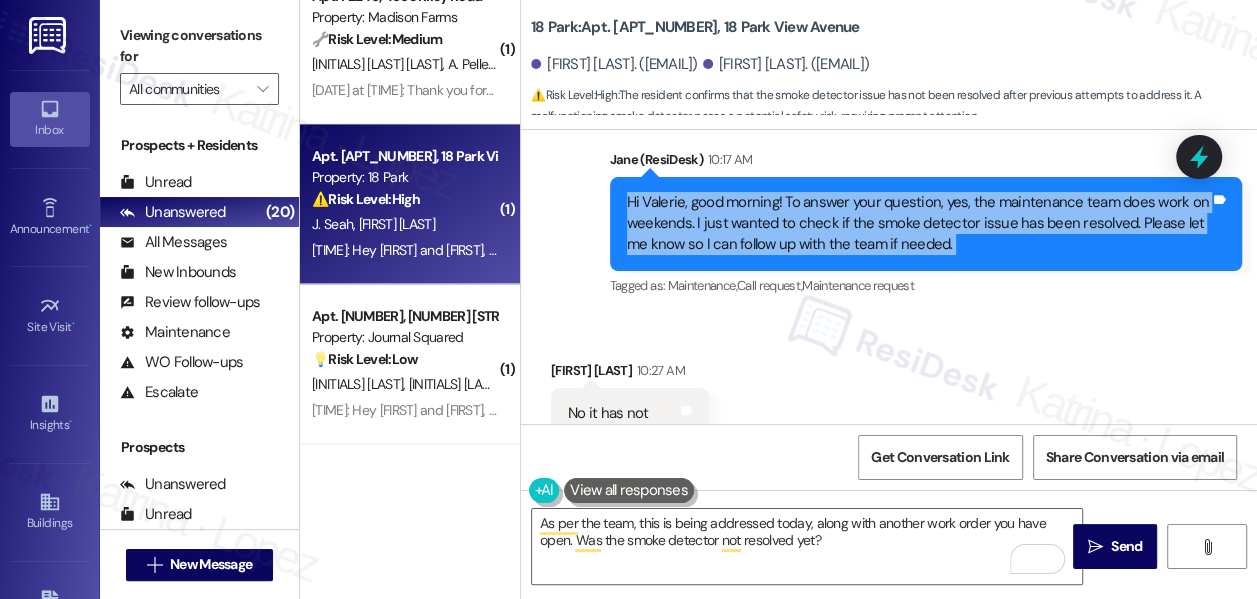click on "Hi Valerie, good morning! To answer your question, yes, the maintenance team does work on weekends. I just wanted to check if the smoke detector issue has been resolved. Please let me know so I can follow up with the team if needed." at bounding box center [918, 224] 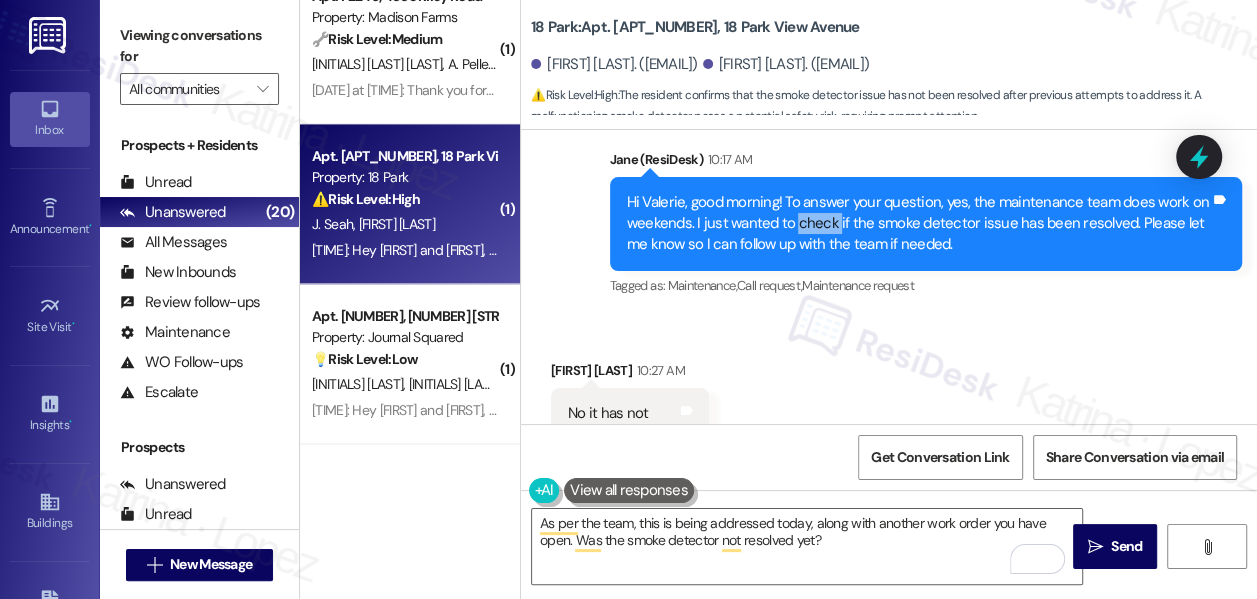 click on "Hi Valerie, good morning! To answer your question, yes, the maintenance team does work on weekends. I just wanted to check if the smoke detector issue has been resolved. Please let me know so I can follow up with the team if needed." at bounding box center [918, 224] 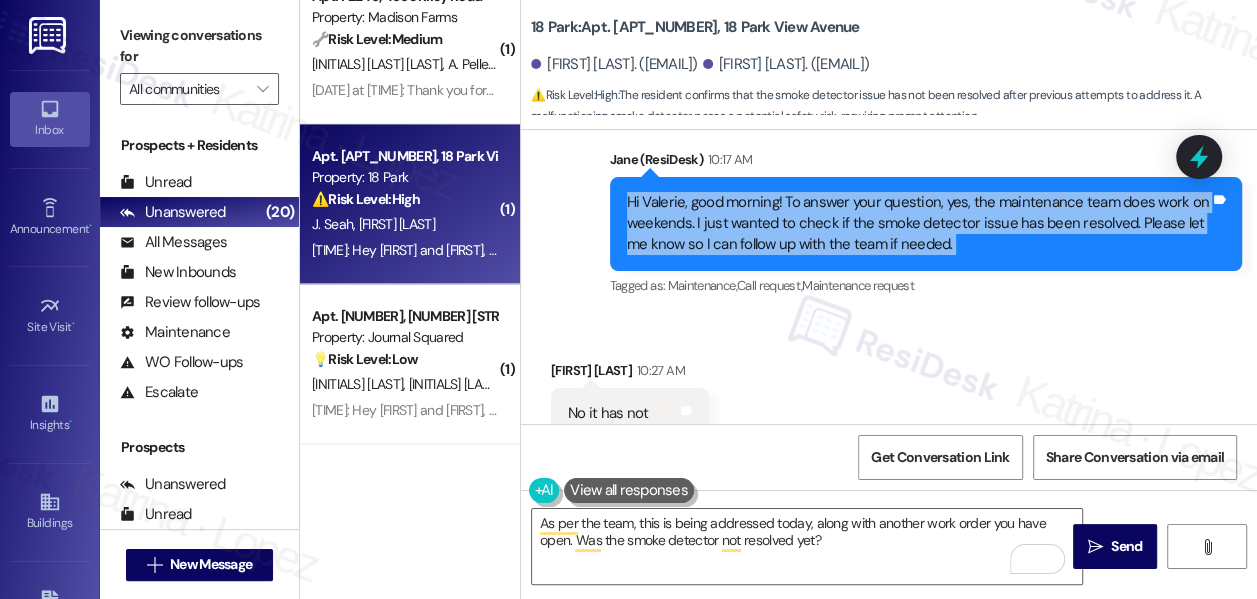 click on "Hi Valerie, good morning! To answer your question, yes, the maintenance team does work on weekends. I just wanted to check if the smoke detector issue has been resolved. Please let me know so I can follow up with the team if needed." at bounding box center [918, 224] 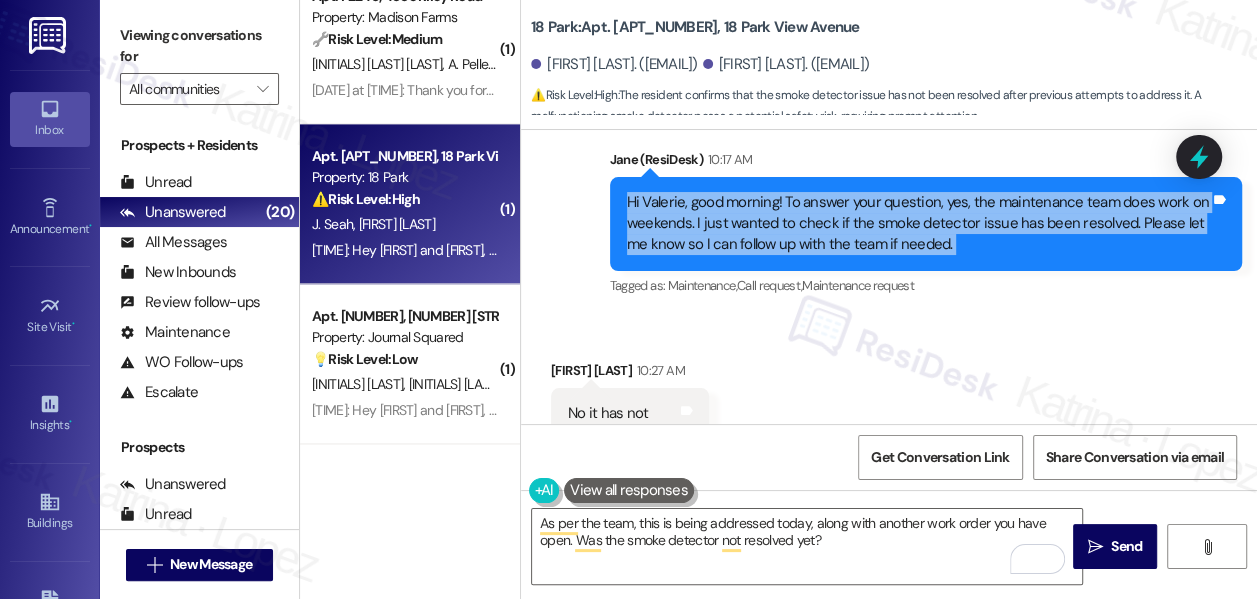 scroll, scrollTop: 2952, scrollLeft: 0, axis: vertical 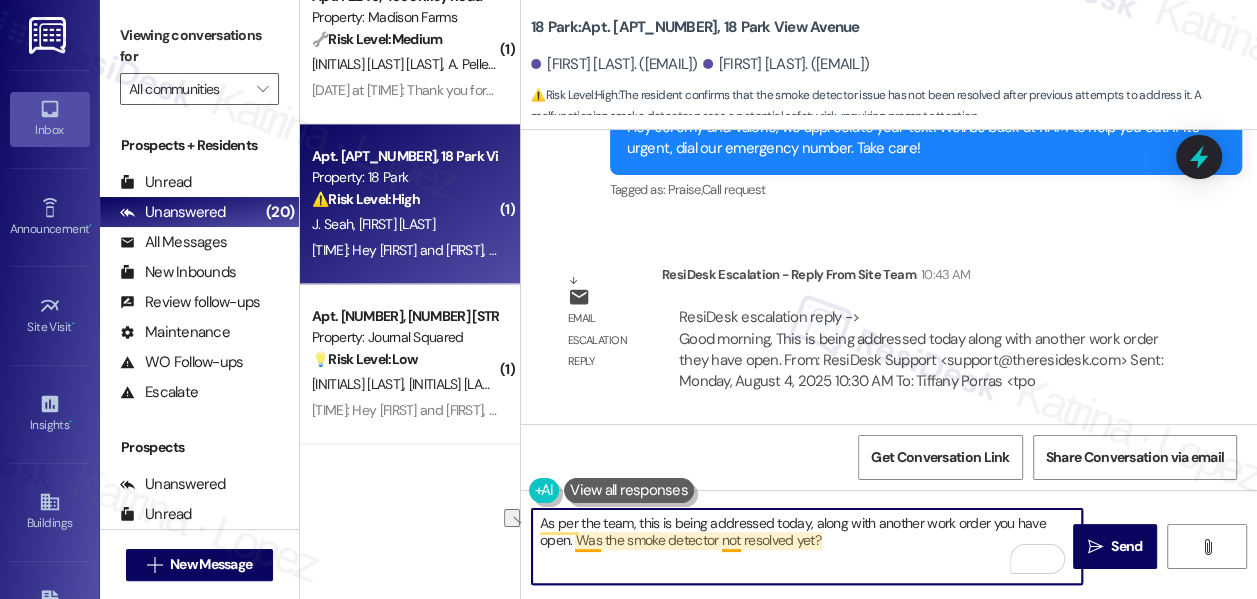 drag, startPoint x: 848, startPoint y: 540, endPoint x: 576, endPoint y: 544, distance: 272.02942 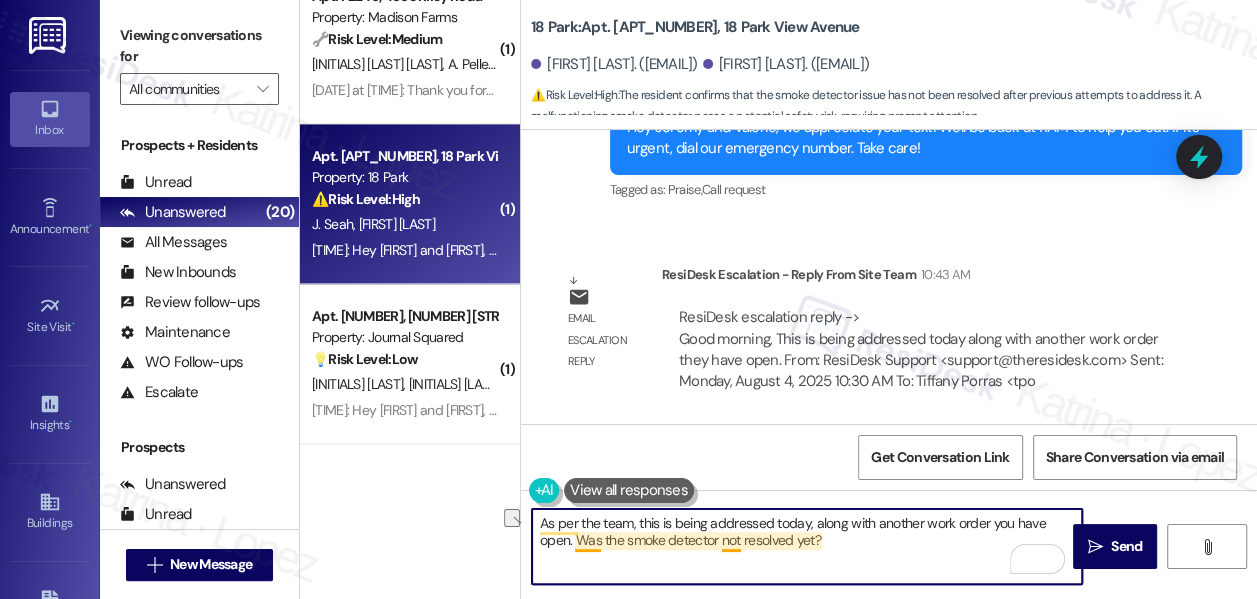 click on "As per the team, this is being addressed today, along with another work order you have open. Was the smoke detector not resolved yet?" at bounding box center [807, 546] 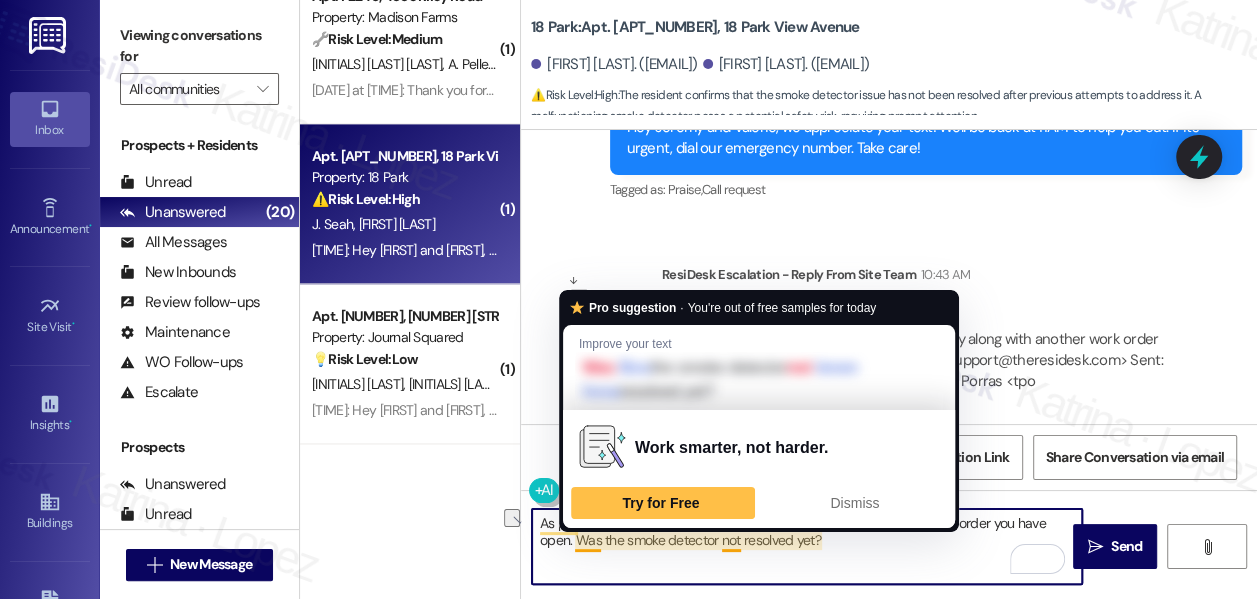 click on "As per the team, this is being addressed today, along with another work order you have open. Was the smoke detector not resolved yet?" at bounding box center (807, 546) 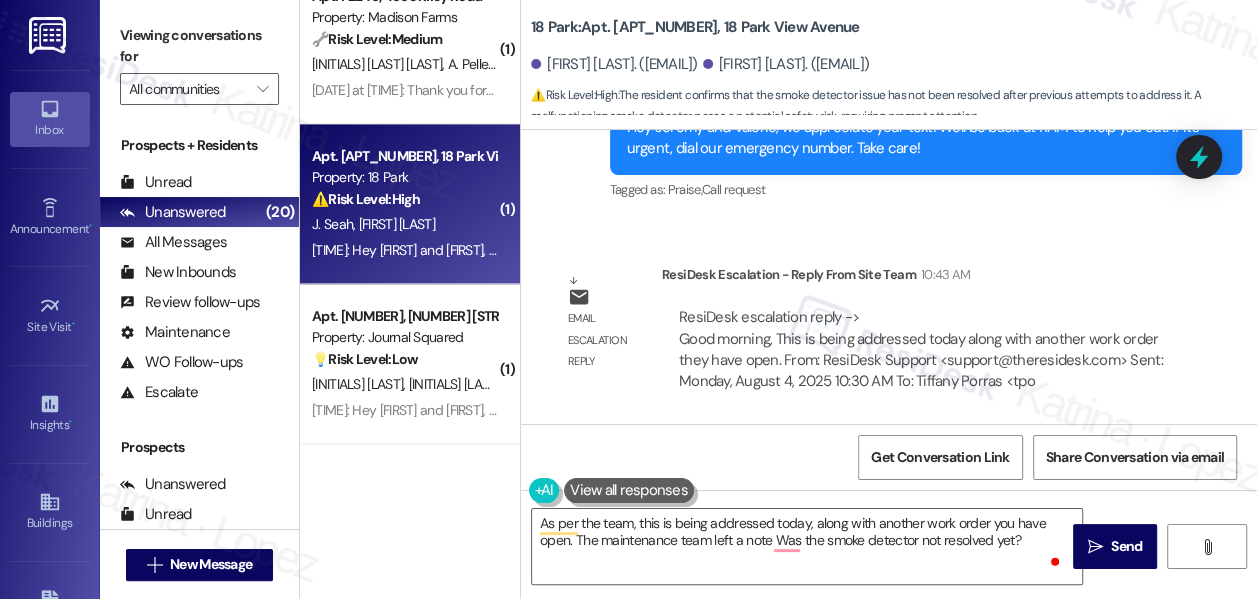 click on "Viewing conversations for" at bounding box center [199, 46] 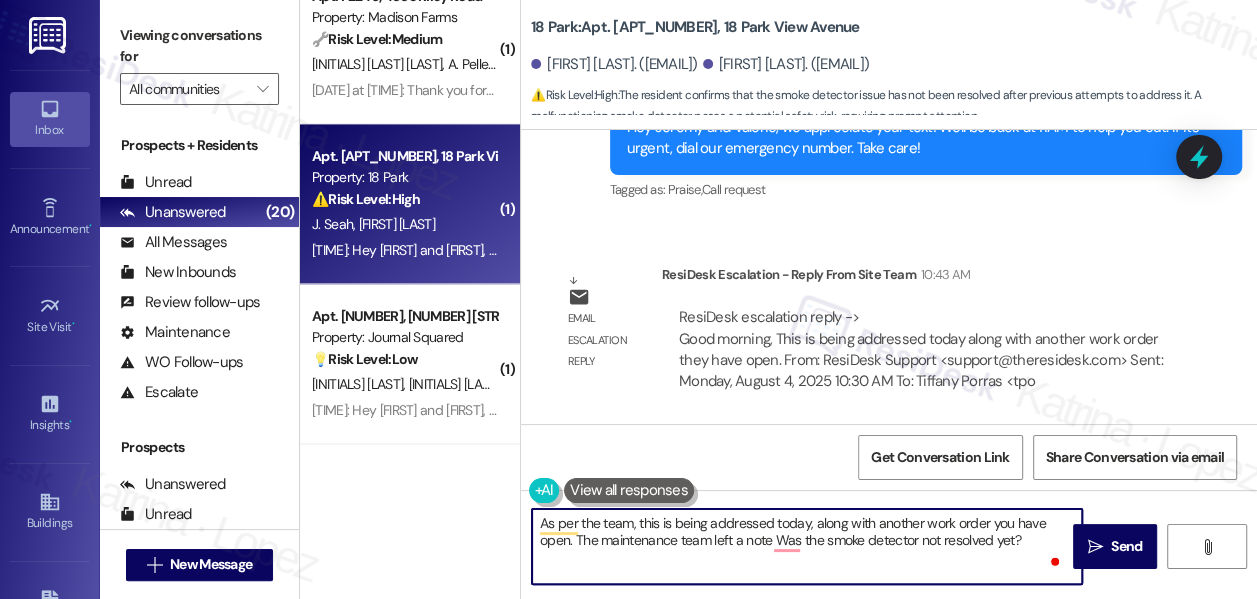 click on "As per the team, this is being addressed today, along with another work order you have open. The maintenance team left a note Was the smoke detector not resolved yet?" at bounding box center (807, 546) 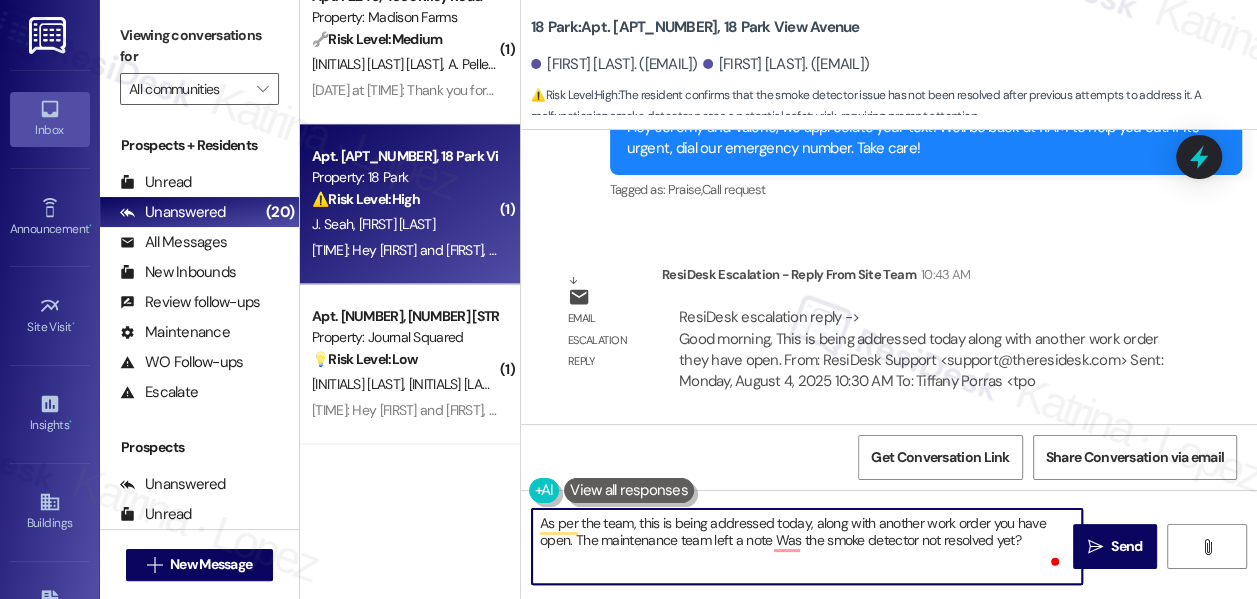 paste on "Installed four new smoke/carbon monoxide detectors with new wiring in the apartment" 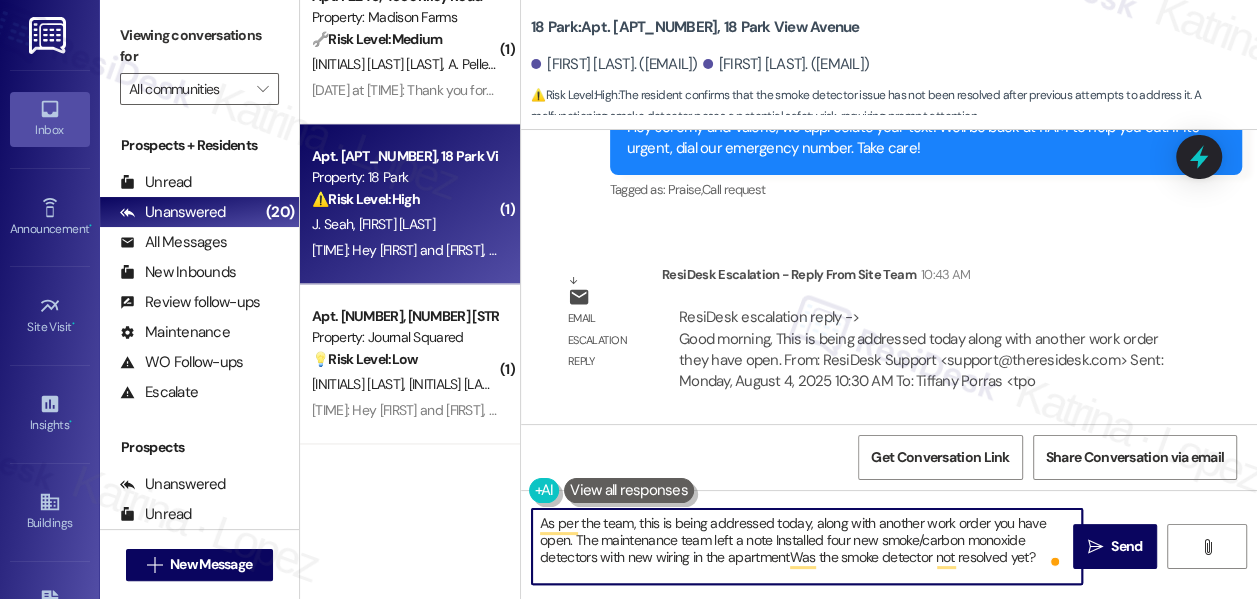 click on "As per the team, this is being addressed today, along with another work order you have open. The maintenance team left a note Installed four new smoke/carbon monoxide detectors with new wiring in the apartmentWas the smoke detector not resolved yet?" at bounding box center (807, 546) 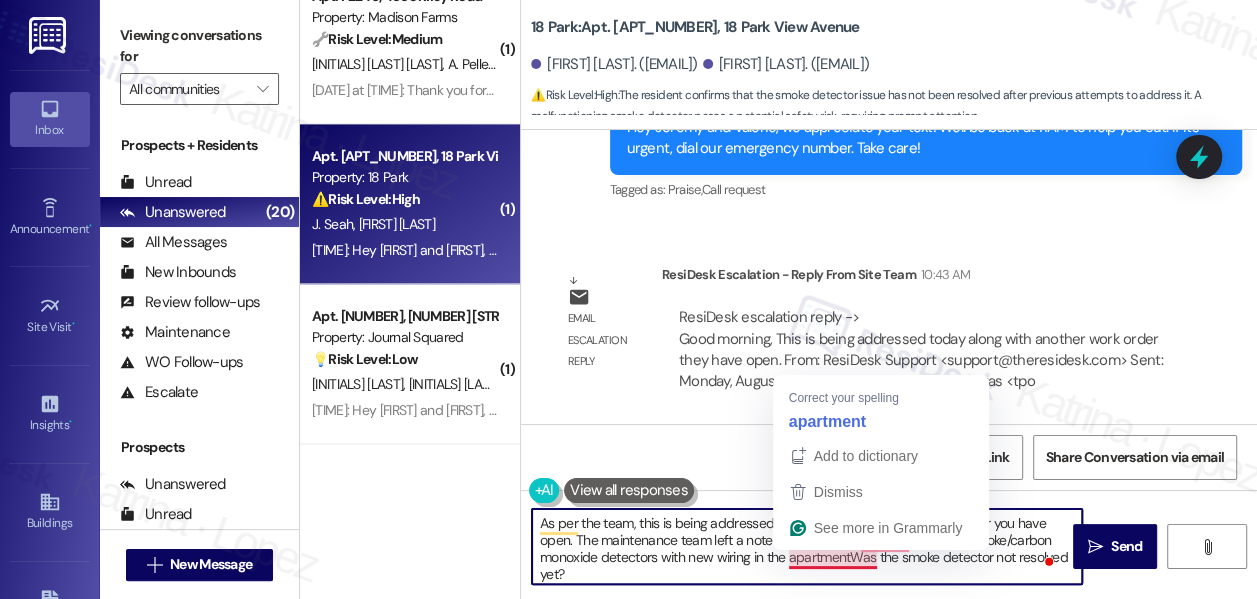 click on "As per the team, this is being addressed today, along with another work order you have open. The maintenance team left a note that they have Installed four new smoke/carbon monoxide detectors with new wiring in the apartmentWas the smoke detector not resolved yet?" at bounding box center (807, 546) 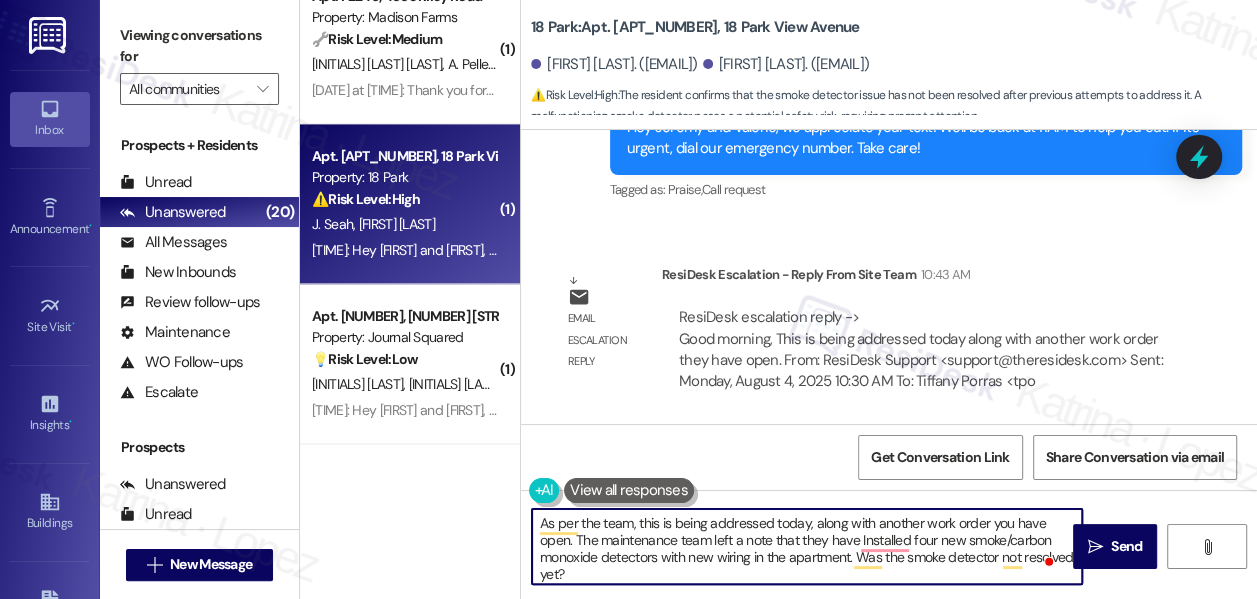 click on "As per the team, this is being addressed today, along with another work order you have open. The maintenance team left a note that they have Installed four new smoke/carbon monoxide detectors with new wiring in the apartment. Was the smoke detector not resolved yet?" at bounding box center (807, 546) 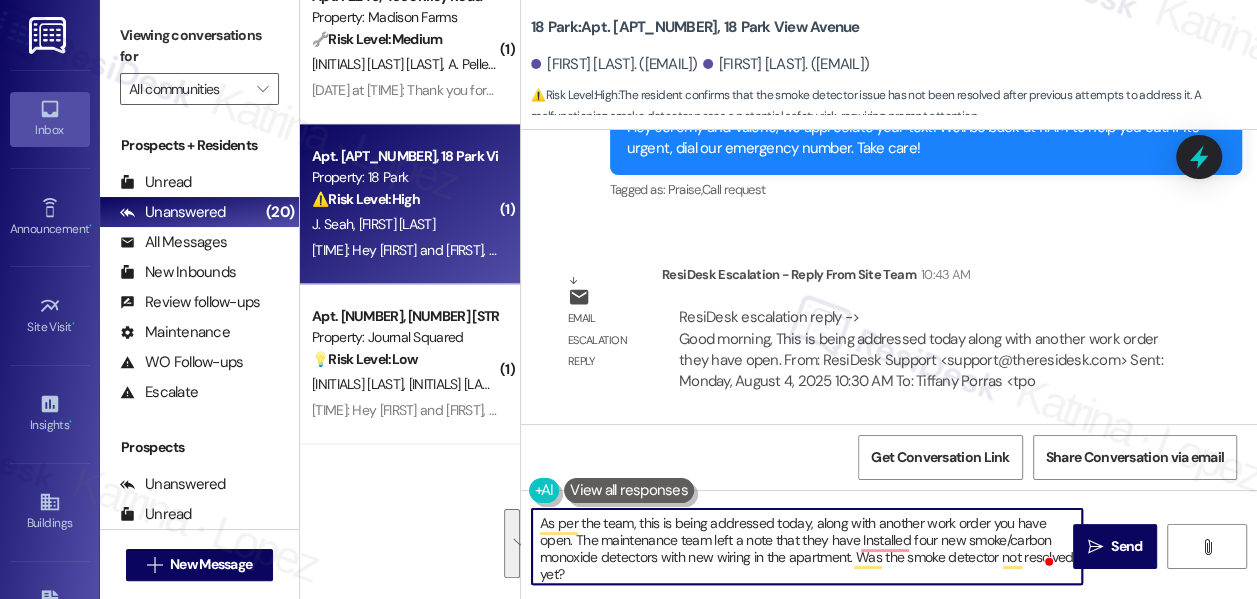 click on "As per the team, this is being addressed today, along with another work order you have open. The maintenance team left a note that they have Installed four new smoke/carbon monoxide detectors with new wiring in the apartment. Was the smoke detector not resolved yet?" at bounding box center (807, 546) 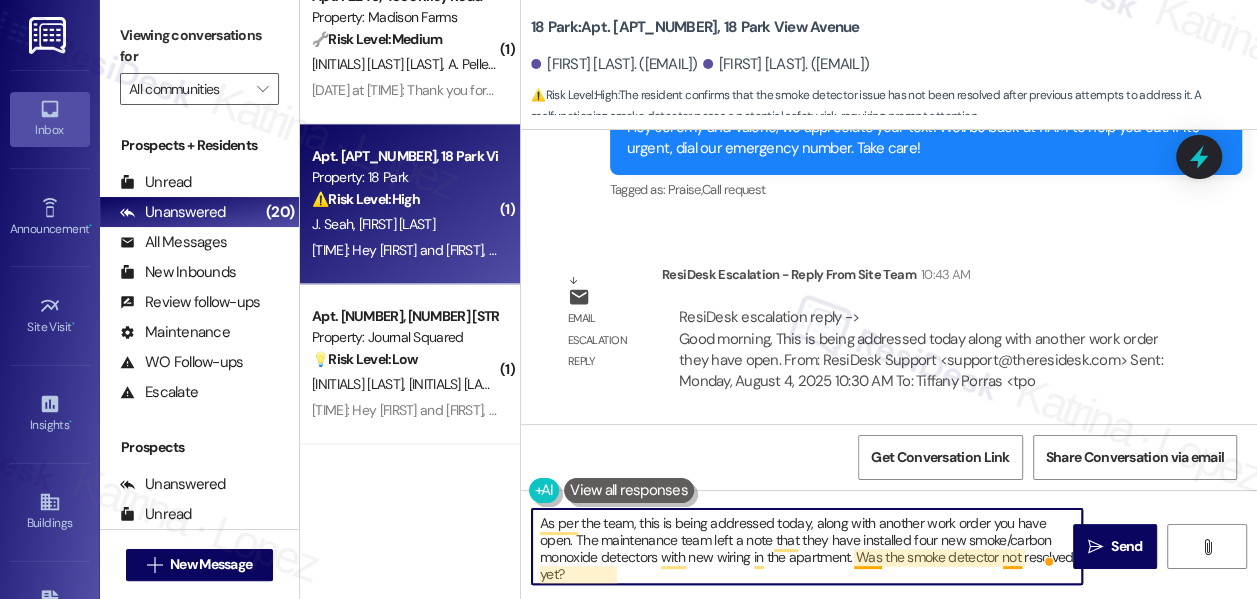 click on "As per the team, this is being addressed today, along with another work order you have open. The maintenance team left a note that they have installed four new smoke/carbon monoxide detectors with new wiring in the apartment. Was the smoke detector not resolved yet?" at bounding box center (807, 546) 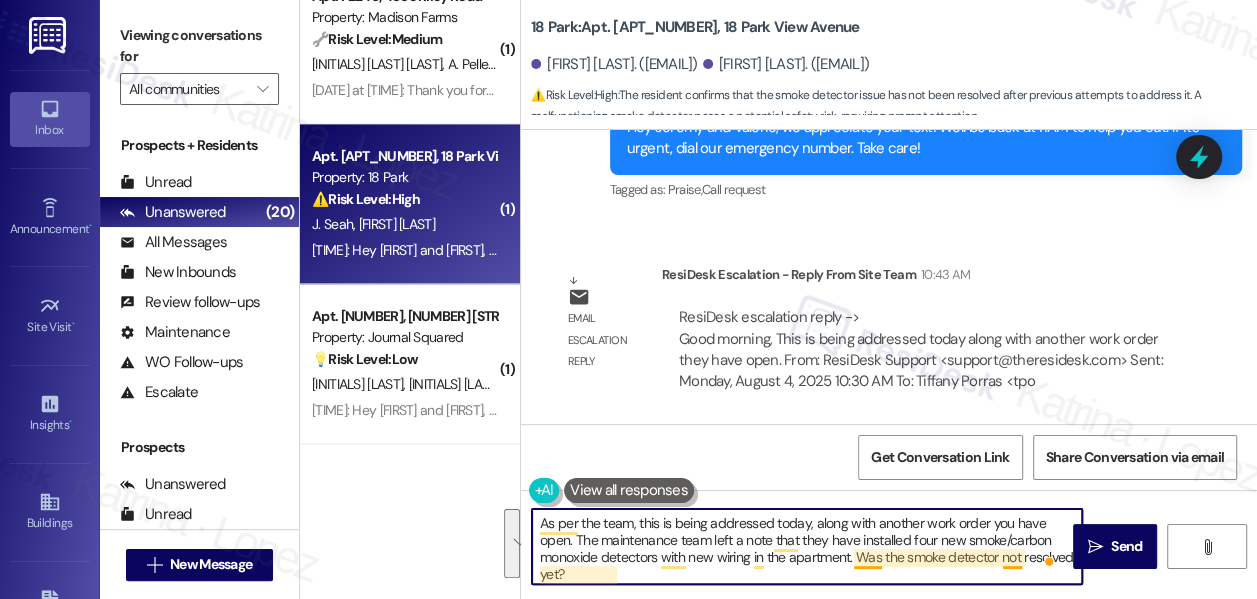 click on "As per the team, this is being addressed today, along with another work order you have open. The maintenance team left a note that they have installed four new smoke/carbon monoxide detectors with new wiring in the apartment. Was the smoke detector not resolved yet?" at bounding box center [807, 546] 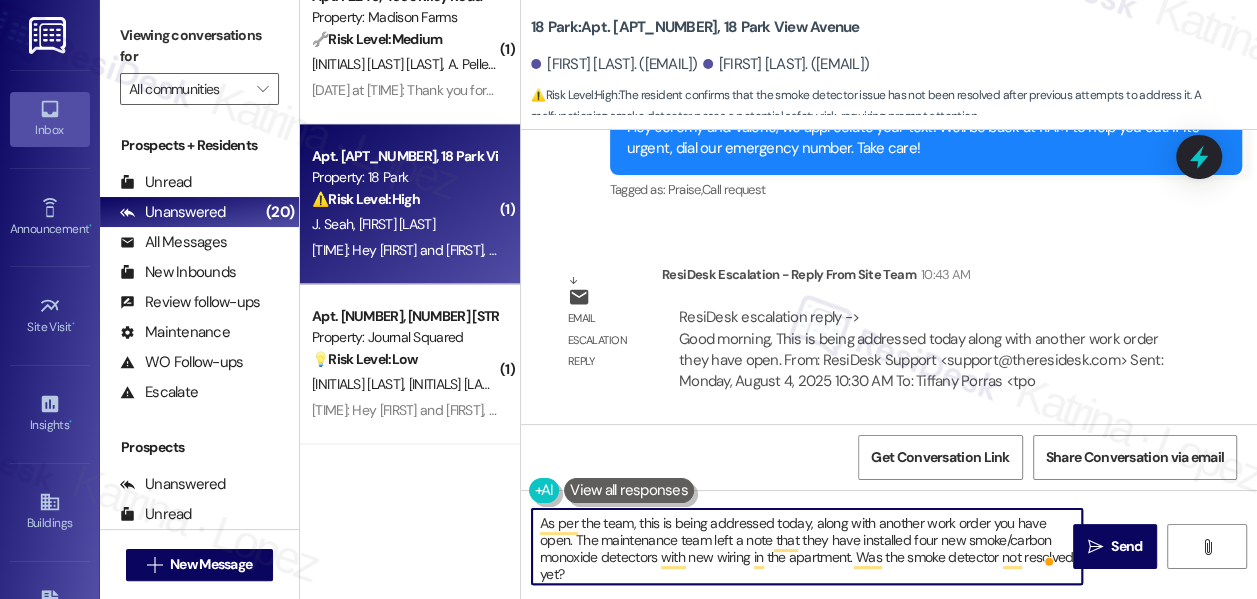 scroll, scrollTop: 5, scrollLeft: 0, axis: vertical 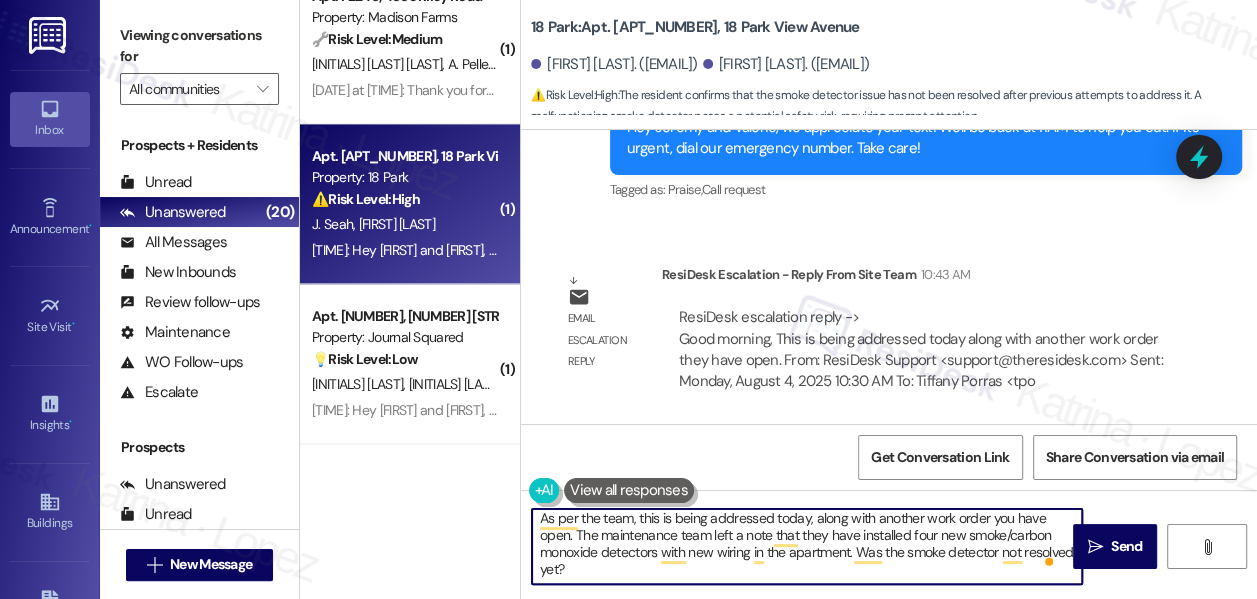 click on "As per the team, this is being addressed today, along with another work order you have open. The maintenance team left a note that they have installed four new smoke/carbon monoxide detectors with new wiring in the apartment. Was the smoke detector not resolved yet?" at bounding box center (807, 546) 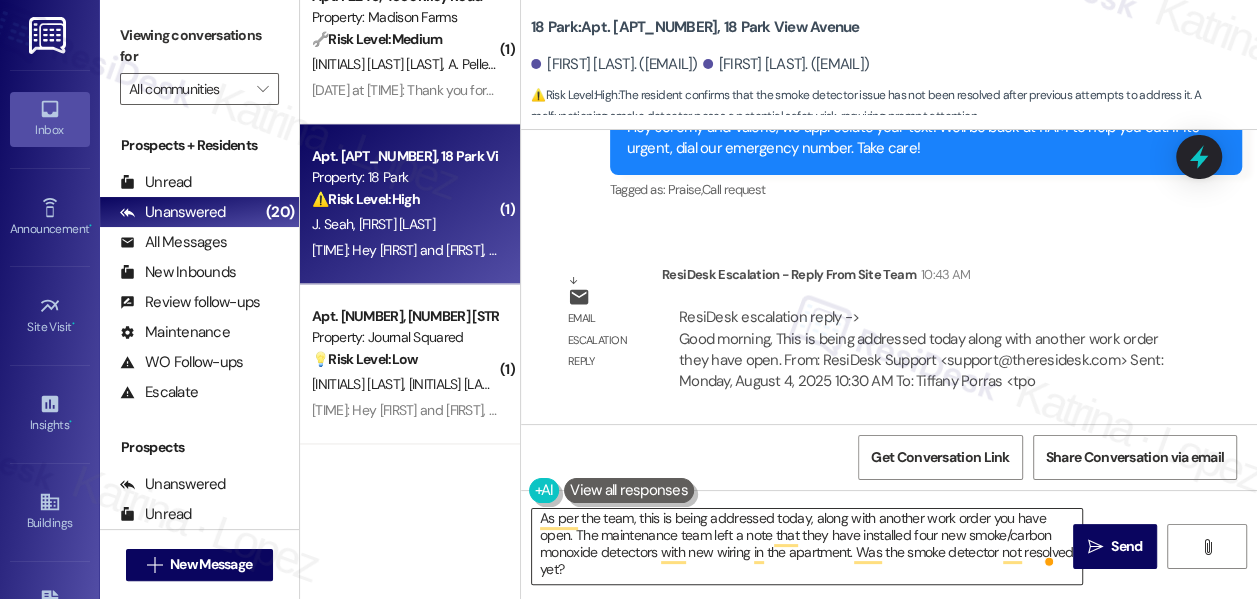 click on "As per the team, this is being addressed today, along with another work order you have open. The maintenance team left a note that they have installed four new smoke/carbon monoxide detectors with new wiring in the apartment. Was the smoke detector not resolved yet?" at bounding box center [807, 546] 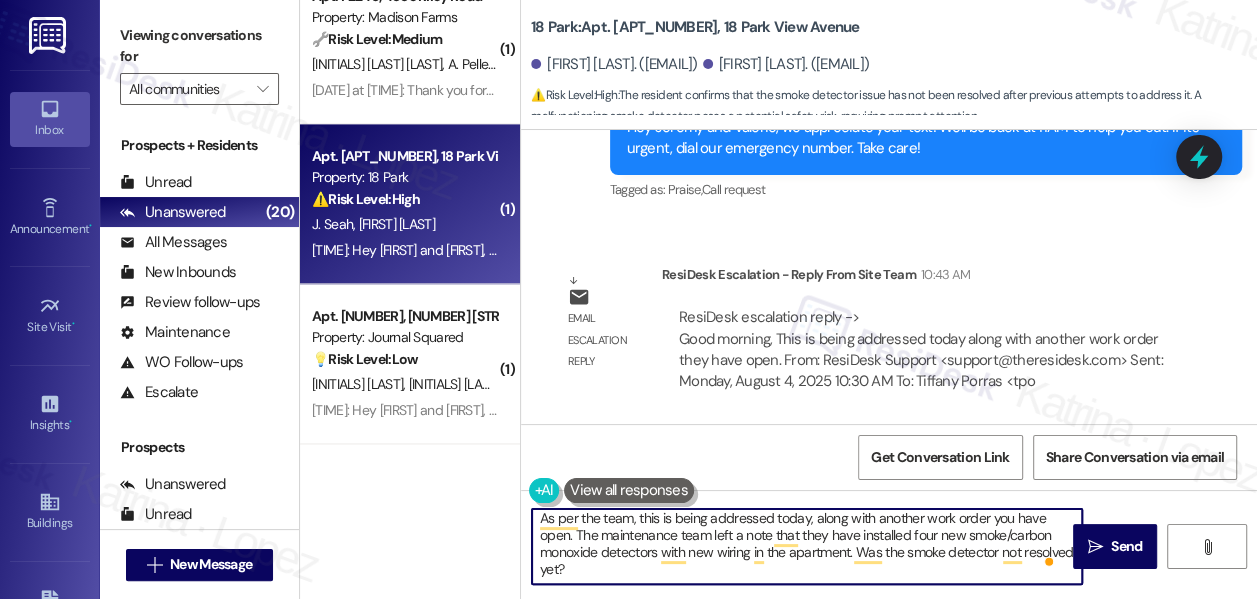 click on "As per the team, this is being addressed today, along with another work order you have open. The maintenance team left a note that they have installed four new smoke/carbon monoxide detectors with new wiring in the apartment. Was the smoke detector not resolved yet?" at bounding box center [807, 546] 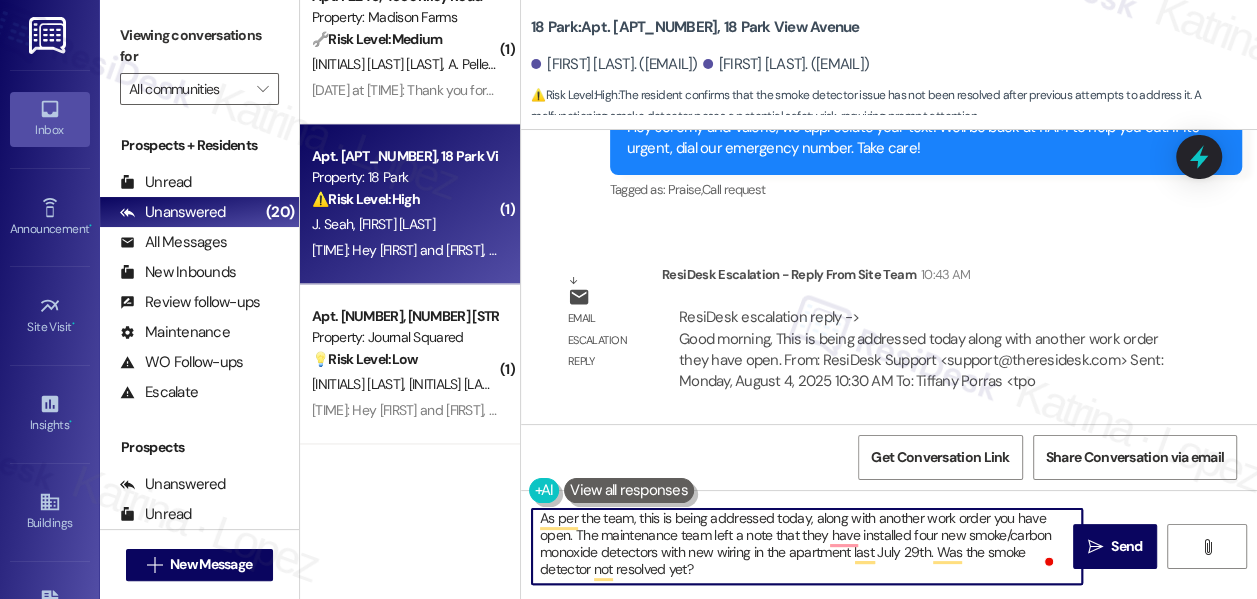 click on "As per the team, this is being addressed today, along with another work order you have open. The maintenance team left a note that they have installed four new smoke/carbon monoxide detectors with new wiring in the apartment last July 29th. Was the smoke detector not resolved yet?" at bounding box center (807, 546) 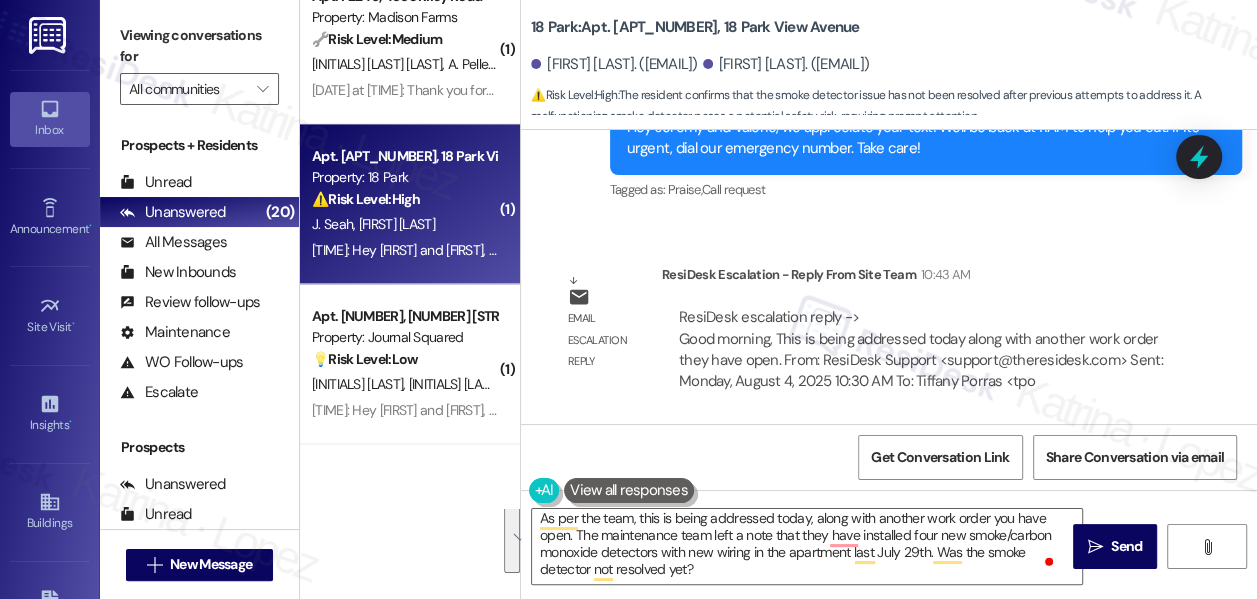 drag, startPoint x: 162, startPoint y: 20, endPoint x: 146, endPoint y: 4, distance: 22.627417 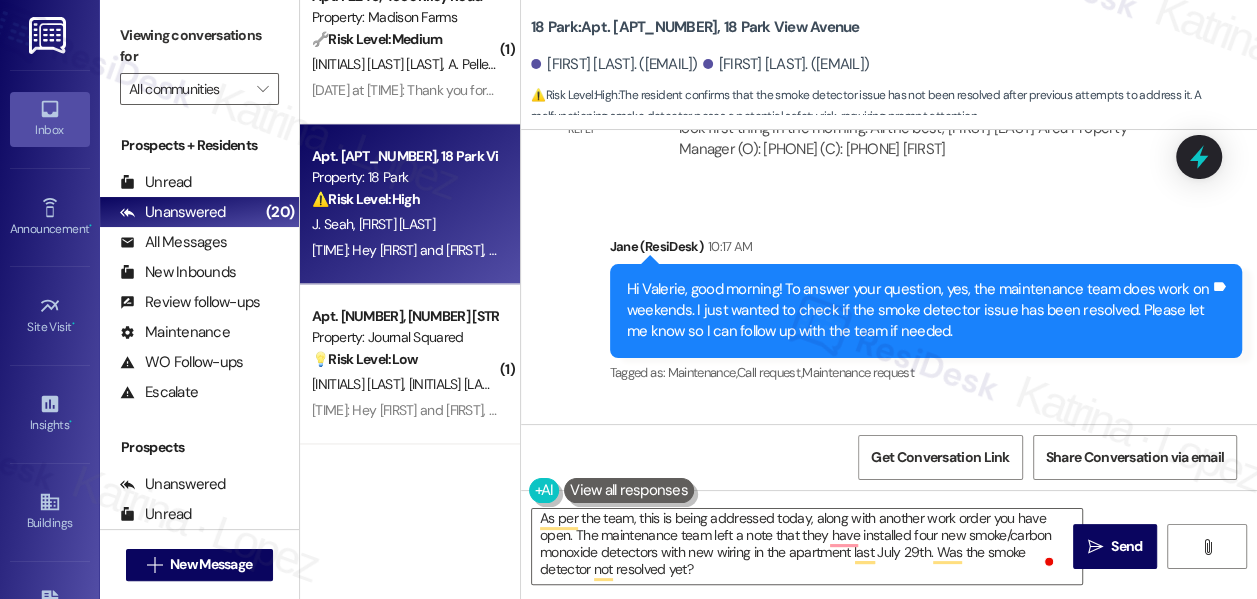 scroll, scrollTop: 2406, scrollLeft: 0, axis: vertical 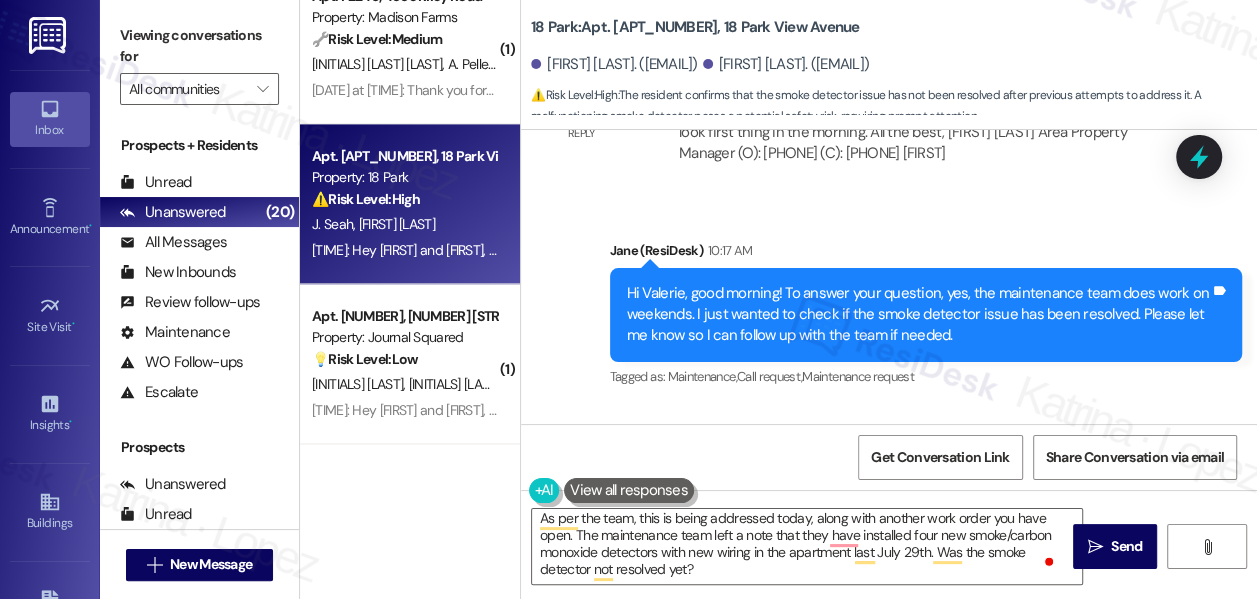 click on "Hi Valerie, good morning! To answer your question, yes, the maintenance team does work on weekends. I just wanted to check if the smoke detector issue has been resolved. Please let me know so I can follow up with the team if needed." at bounding box center [918, 315] 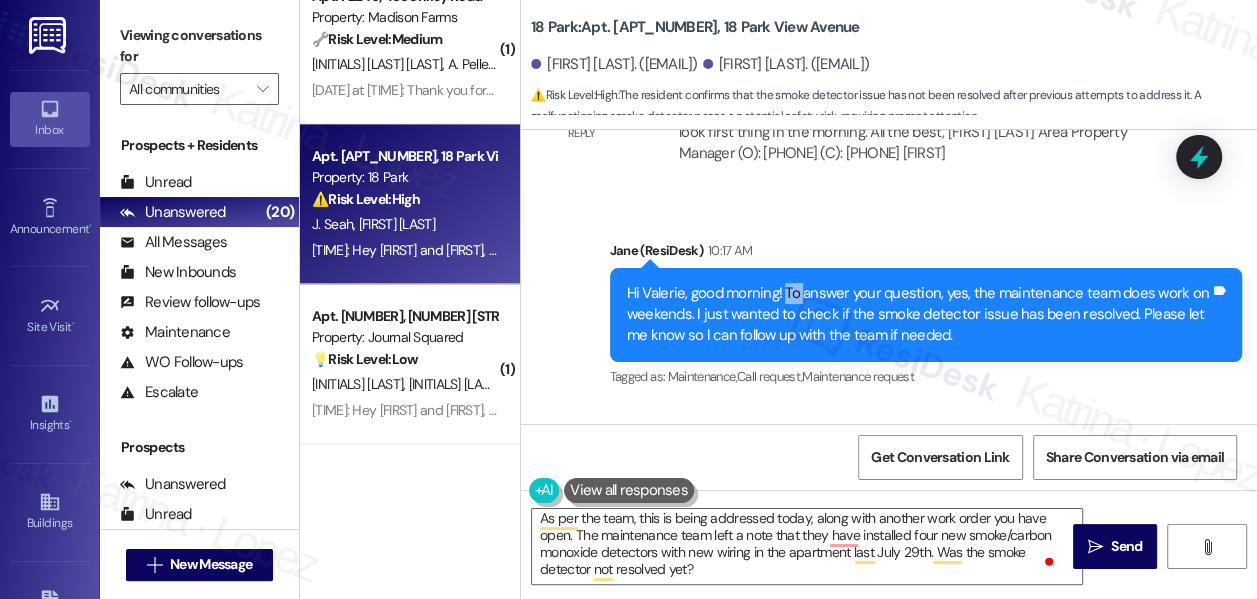 click on "Hi Valerie, good morning! To answer your question, yes, the maintenance team does work on weekends. I just wanted to check if the smoke detector issue has been resolved. Please let me know so I can follow up with the team if needed." at bounding box center (918, 315) 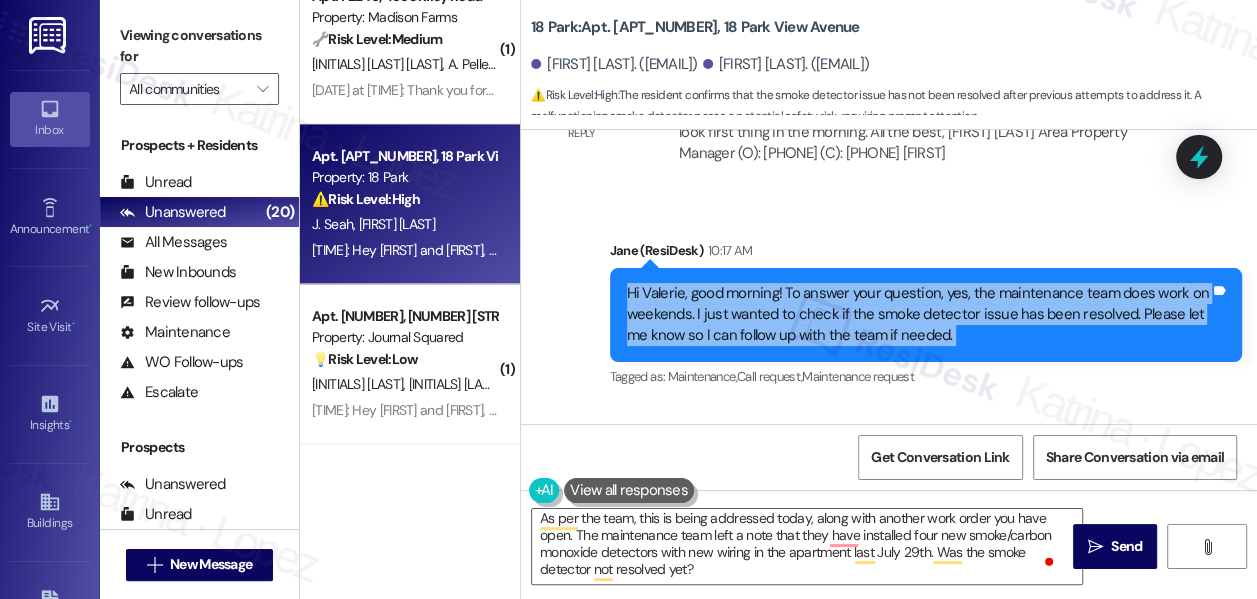 click on "Hi Valerie, good morning! To answer your question, yes, the maintenance team does work on weekends. I just wanted to check if the smoke detector issue has been resolved. Please let me know so I can follow up with the team if needed." at bounding box center [918, 315] 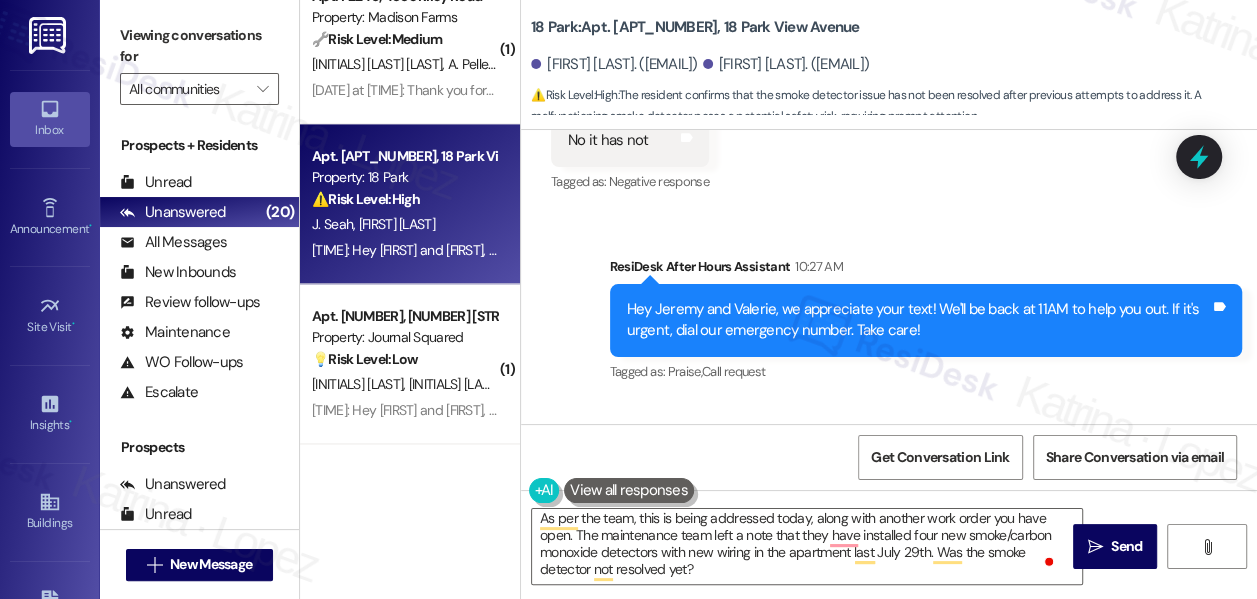 scroll, scrollTop: 2679, scrollLeft: 0, axis: vertical 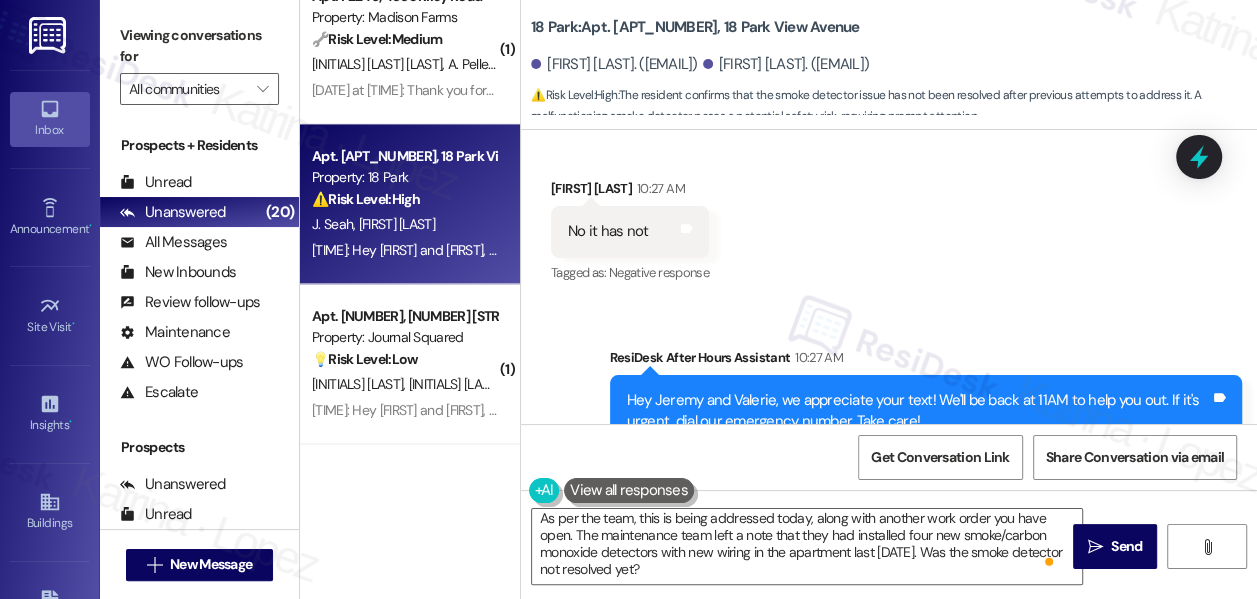 click on "Viewing conversations for" at bounding box center [199, 46] 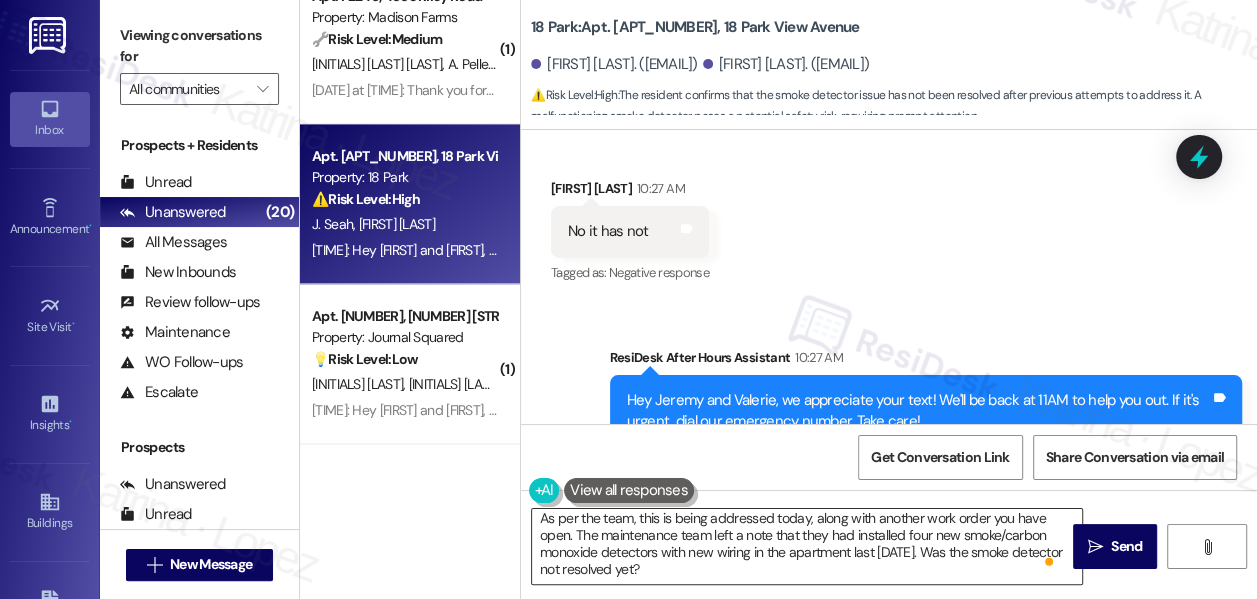 click on "As per the team, this is being addressed today, along with another work order you have open. The maintenance team left a note that they had installed four new smoke/carbon monoxide detectors with new wiring in the apartment last July 29th. Was the smoke detector not resolved yet?" at bounding box center [807, 546] 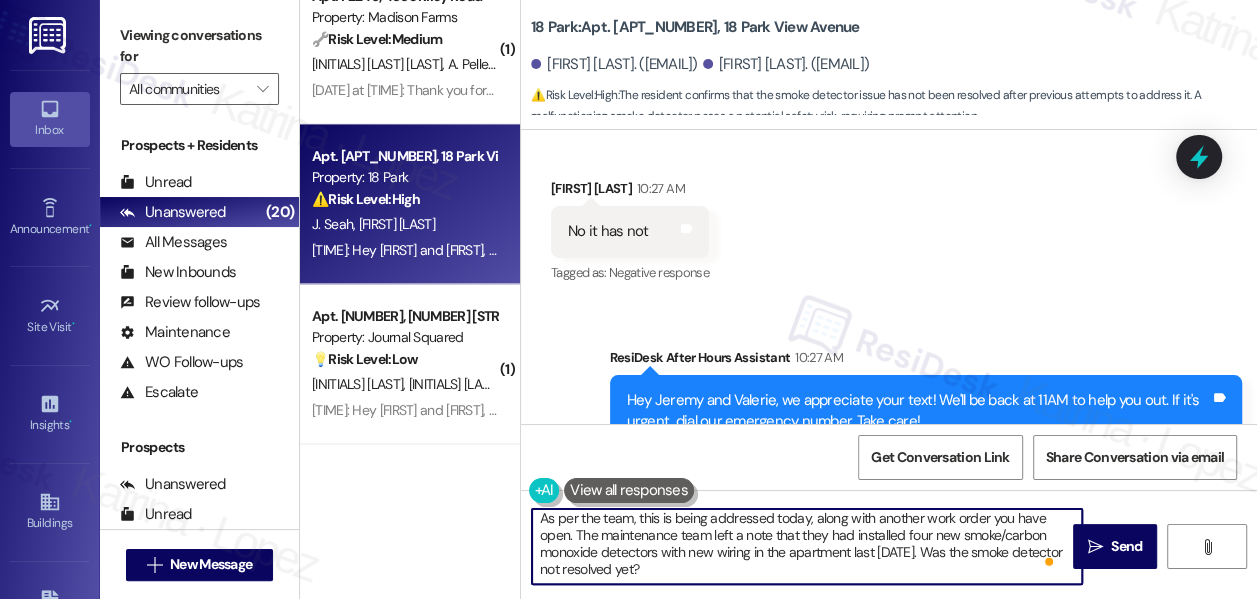 click on "As per the team, this is being addressed today, along with another work order you have open. The maintenance team left a note that they had installed four new smoke/carbon monoxide detectors with new wiring in the apartment last July 29th. Was the smoke detector not resolved yet?" at bounding box center [807, 546] 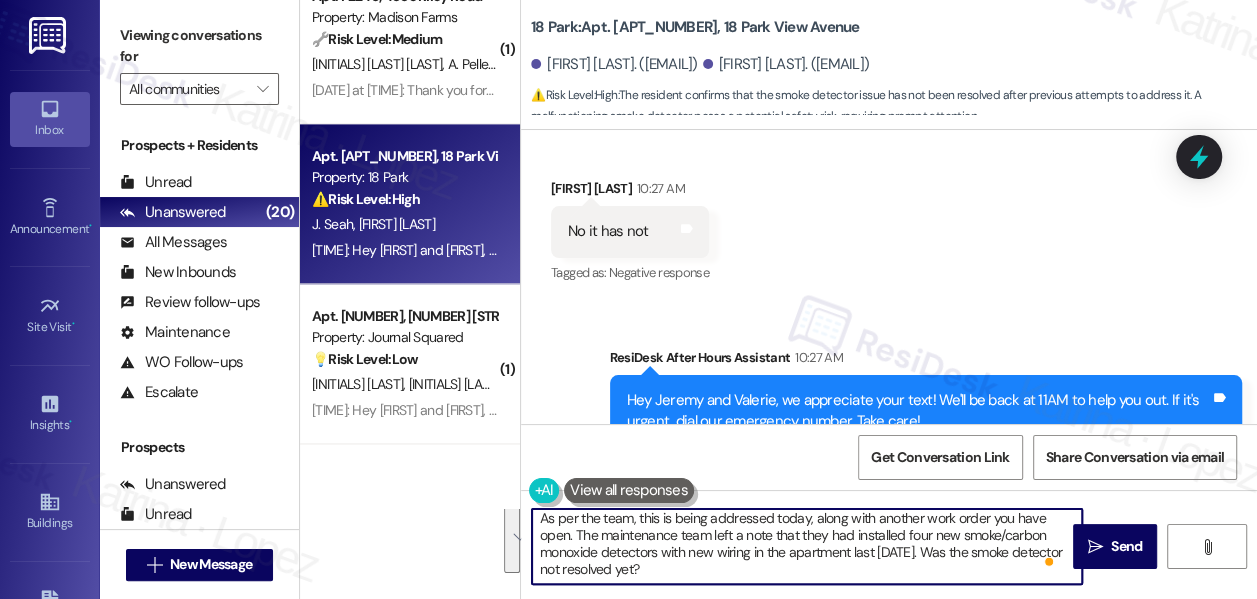 paste on "along with another work order you have open. The maintenance team noted that they installed four new smoke/carbon monoxide detectors with new wiring in your apartment on July 29th. Can you confirm if the smoke detector issue is still unresolved?" 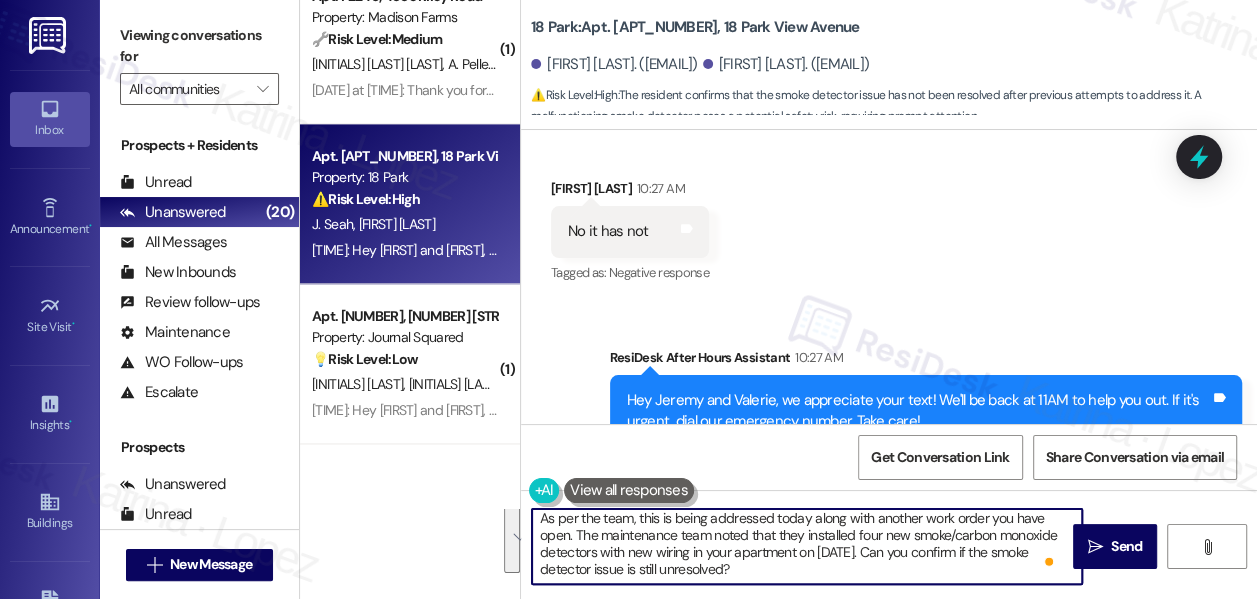 scroll, scrollTop: 34, scrollLeft: 0, axis: vertical 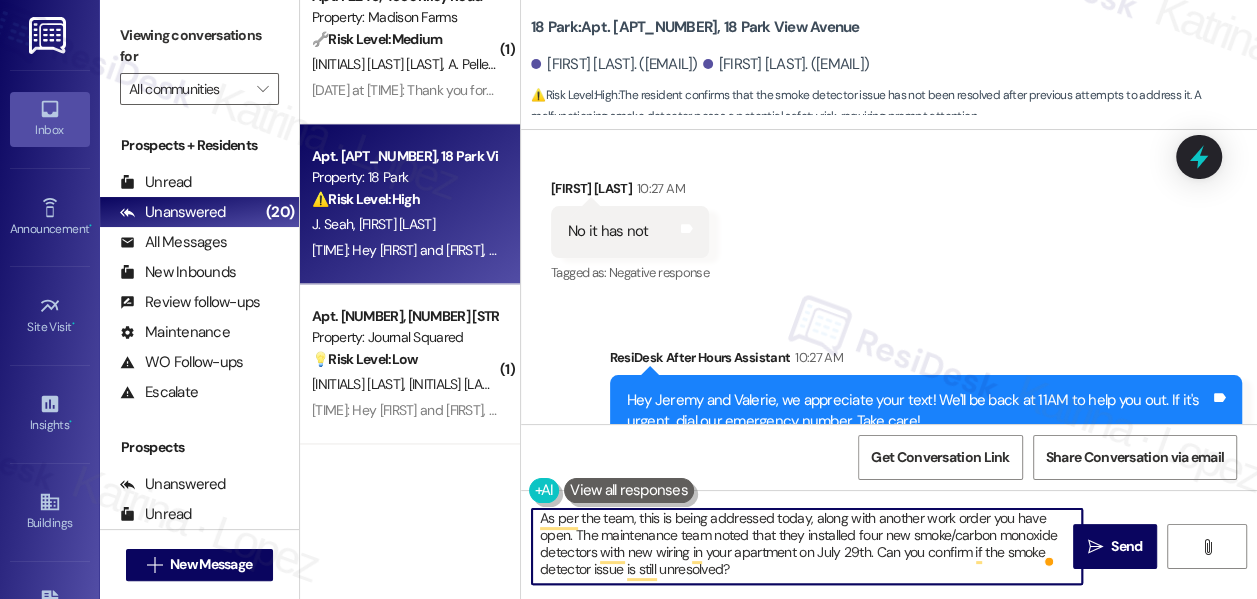 type on "As per the team, this is being addressed today, along with another work order you have open. The maintenance team noted that they installed four new smoke/carbon monoxide detectors with new wiring in your apartment on July 29th. Can you confirm if the smoke detector issue is still unresolved?" 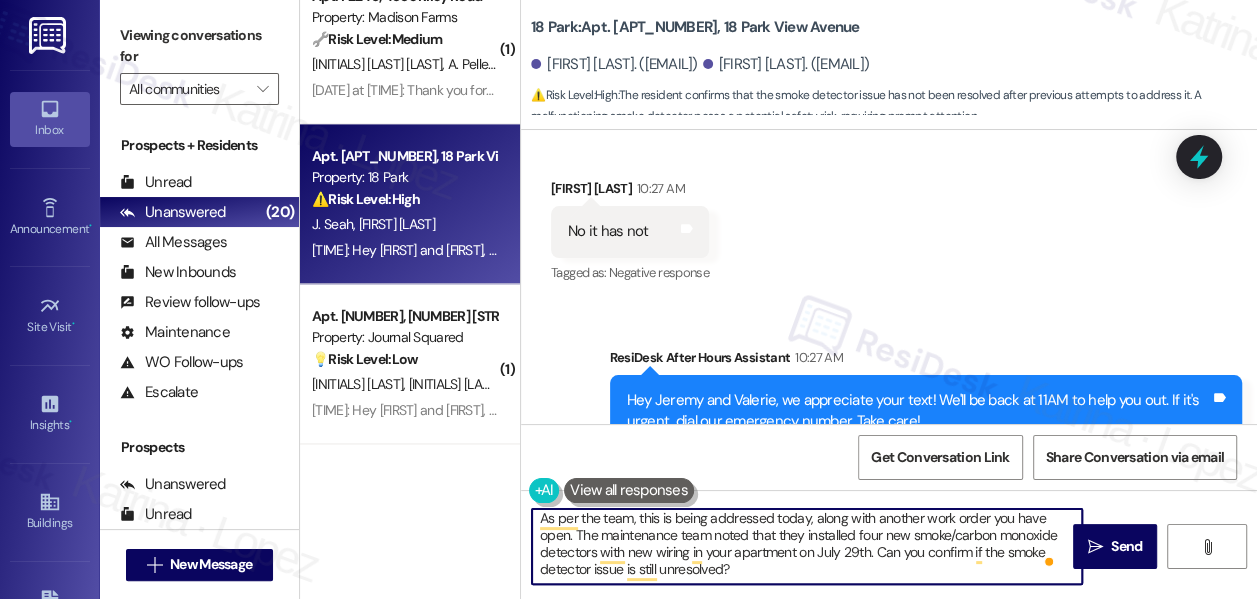 click on "As per the team, this is being addressed today, along with another work order you have open. The maintenance team noted that they installed four new smoke/carbon monoxide detectors with new wiring in your apartment on July 29th. Can you confirm if the smoke detector issue is still unresolved?" at bounding box center [807, 546] 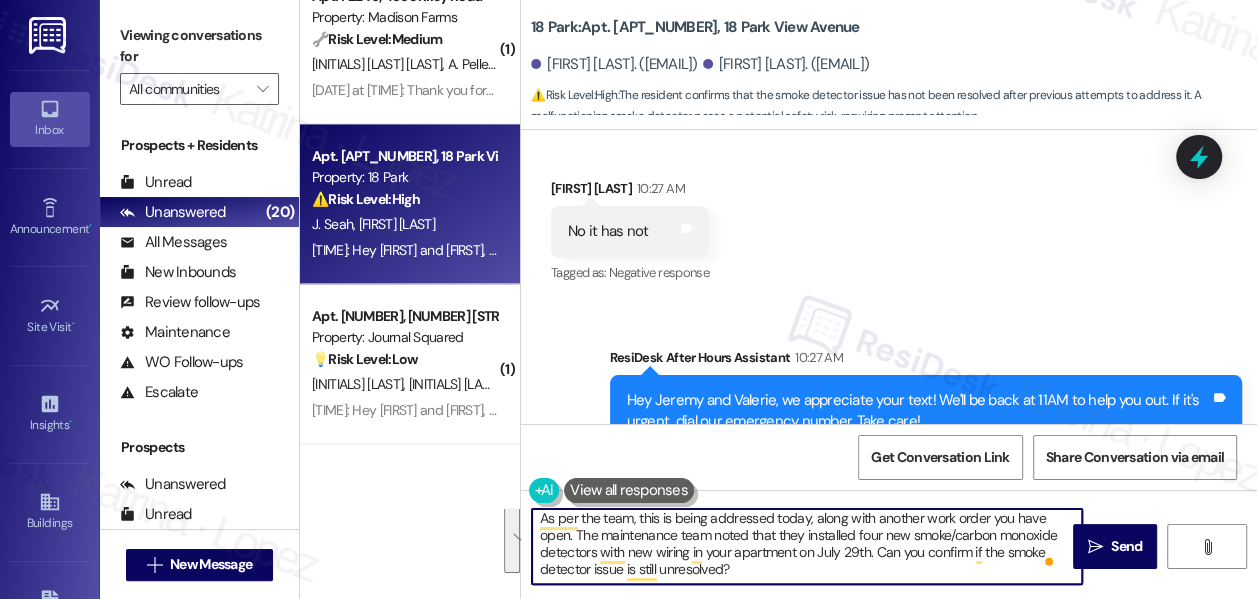 click on "As per the team, this is being addressed today, along with another work order you have open. The maintenance team noted that they installed four new smoke/carbon monoxide detectors with new wiring in your apartment on July 29th. Can you confirm if the smoke detector issue is still unresolved?" at bounding box center [807, 546] 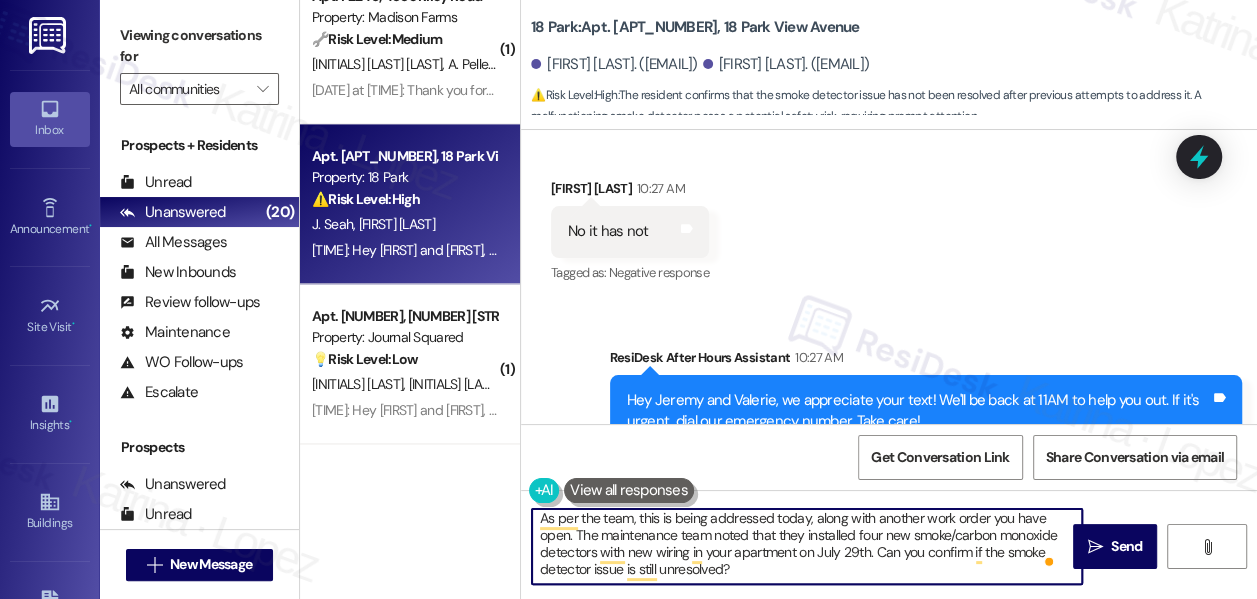 click on "As per the team, this is being addressed today, along with another work order you have open. The maintenance team noted that they installed four new smoke/carbon monoxide detectors with new wiring in your apartment on July 29th. Can you confirm if the smoke detector issue is still unresolved?" at bounding box center (807, 546) 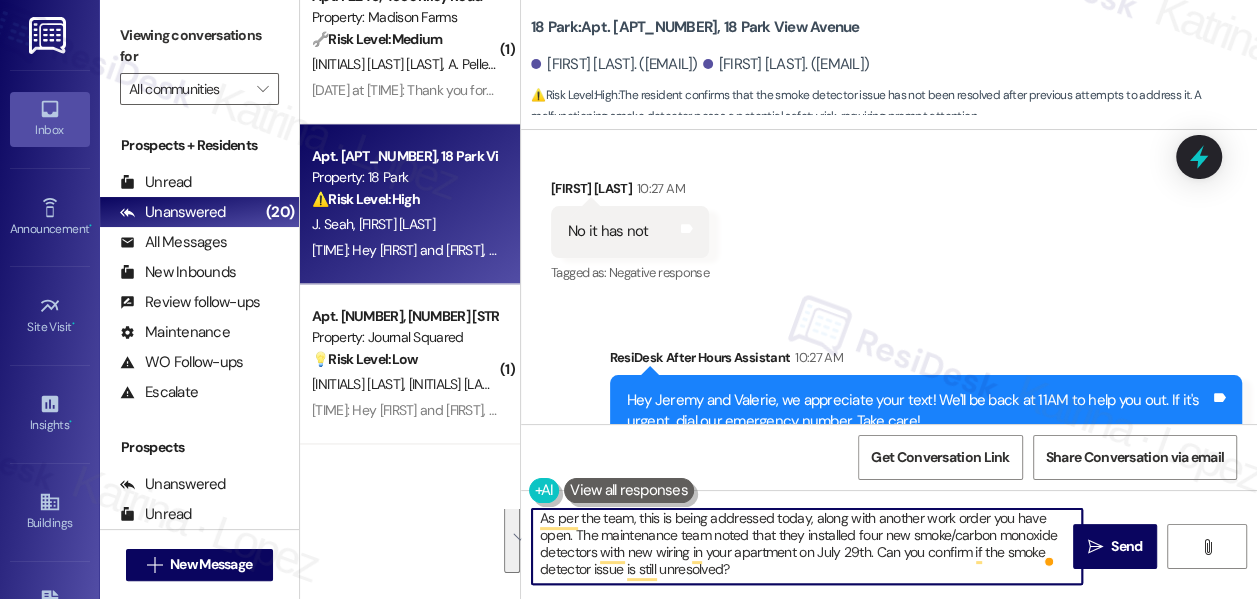 click on "As per the team, this is being addressed today, along with another work order you have open. The maintenance team noted that they installed four new smoke/carbon monoxide detectors with new wiring in your apartment on July 29th. Can you confirm if the smoke detector issue is still unresolved?" at bounding box center [807, 546] 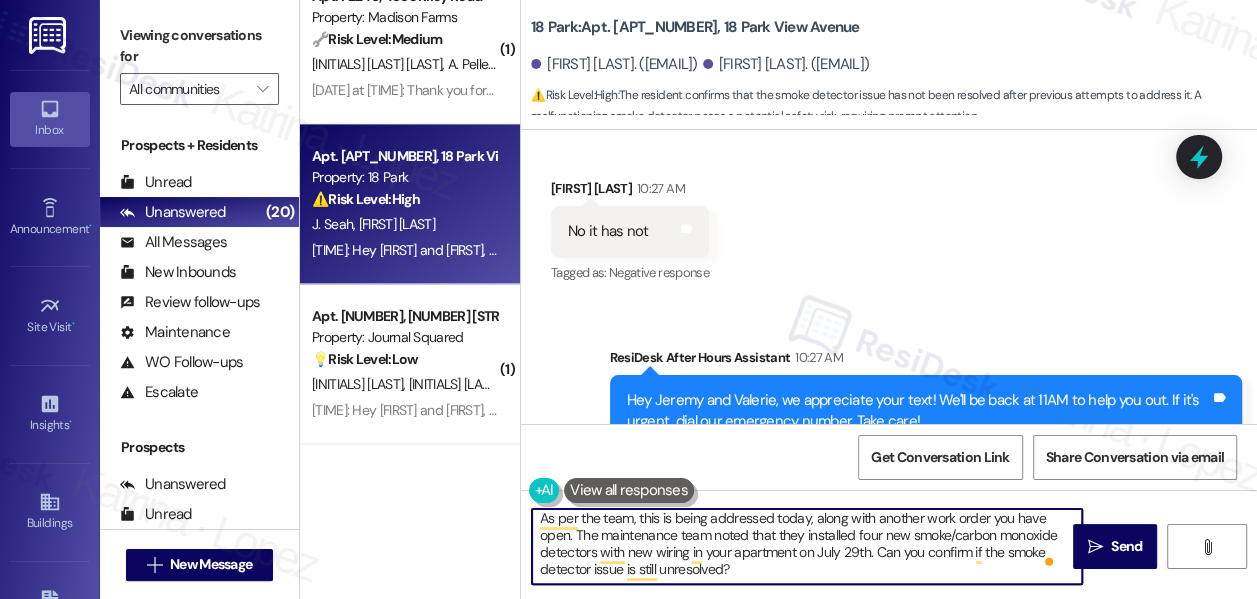 click on "As per the team, this is being addressed today, along with another work order you have open. The maintenance team noted that they installed four new smoke/carbon monoxide detectors with new wiring in your apartment on July 29th. Can you confirm if the smoke detector issue is still unresolved?" at bounding box center (807, 546) 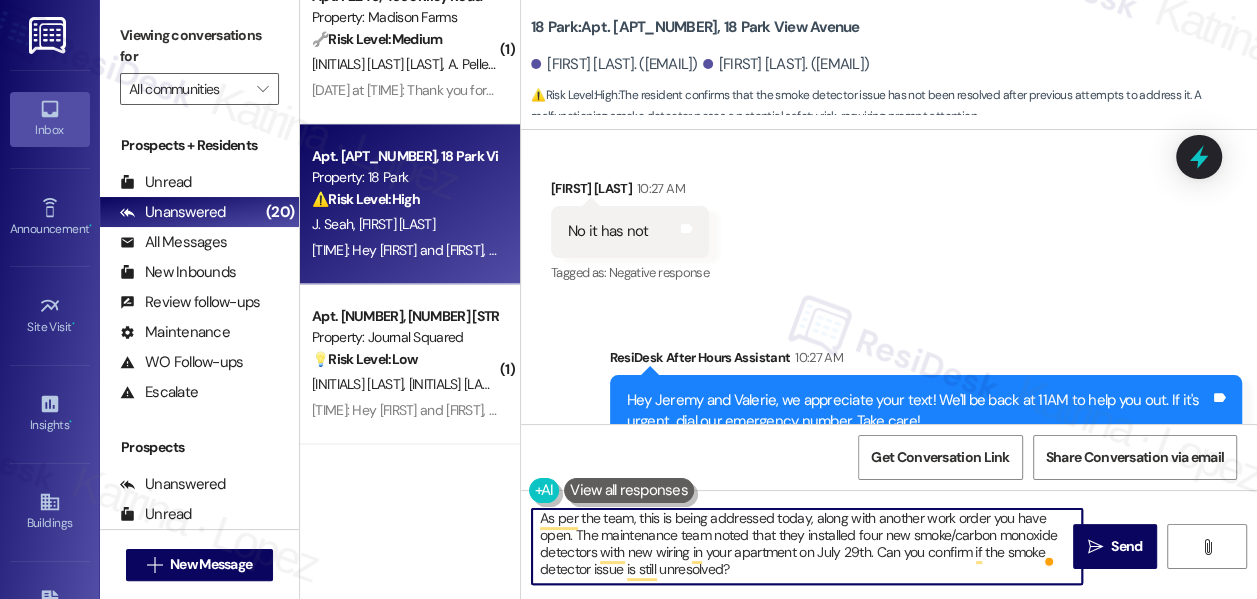 scroll, scrollTop: 0, scrollLeft: 0, axis: both 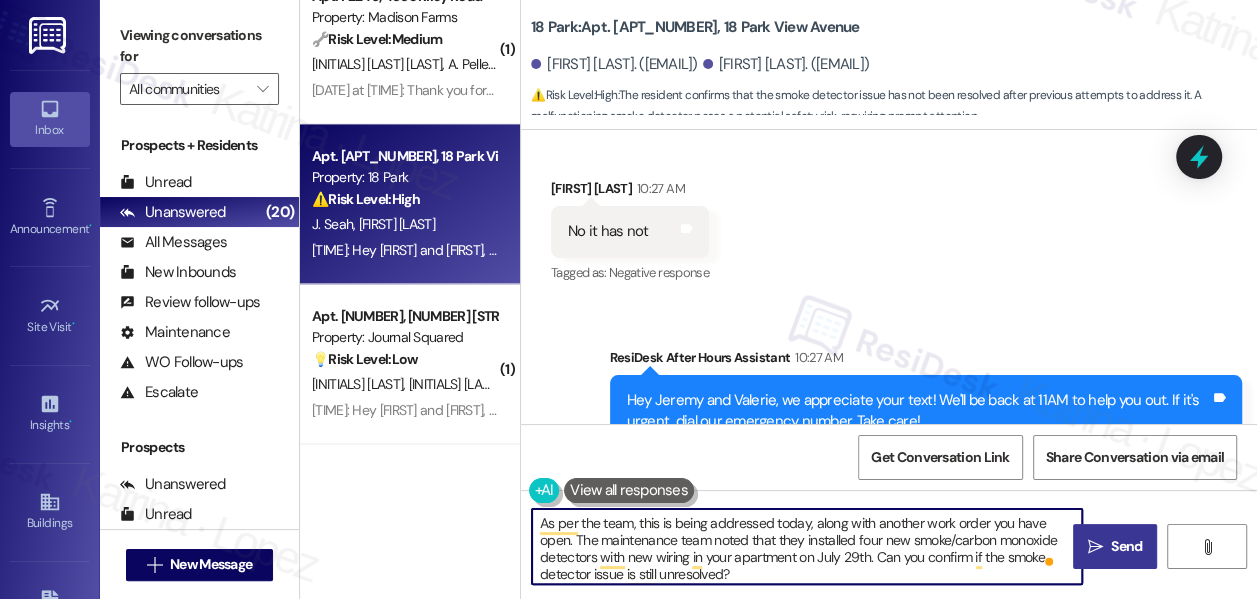 click on "Send" at bounding box center (1126, 546) 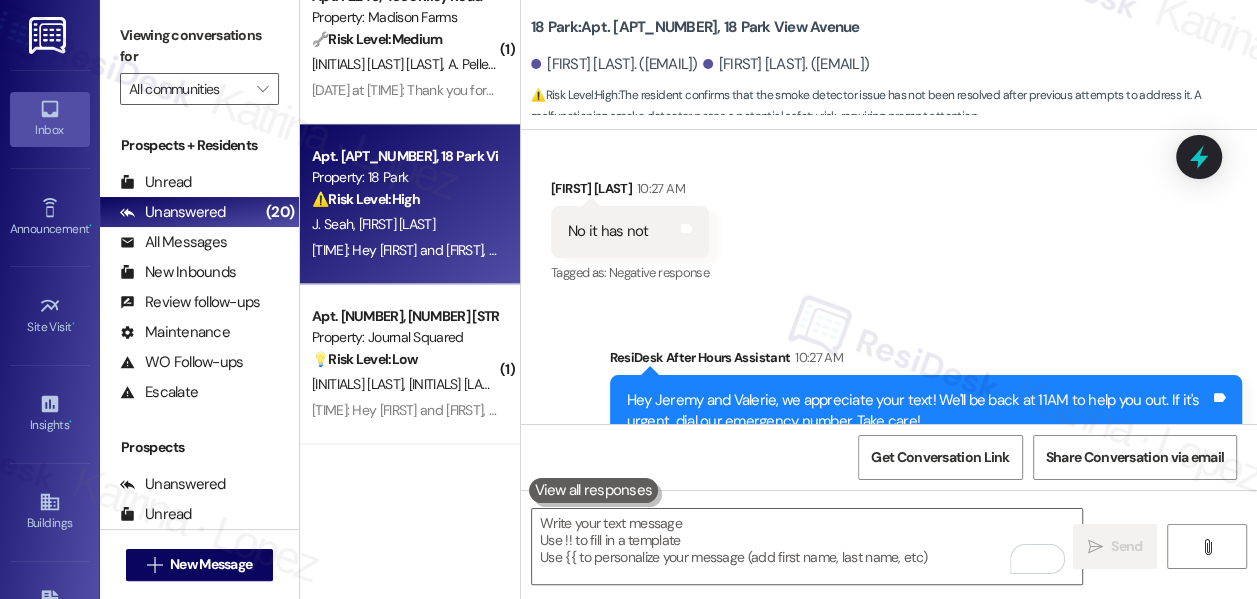 scroll, scrollTop: 2557, scrollLeft: 0, axis: vertical 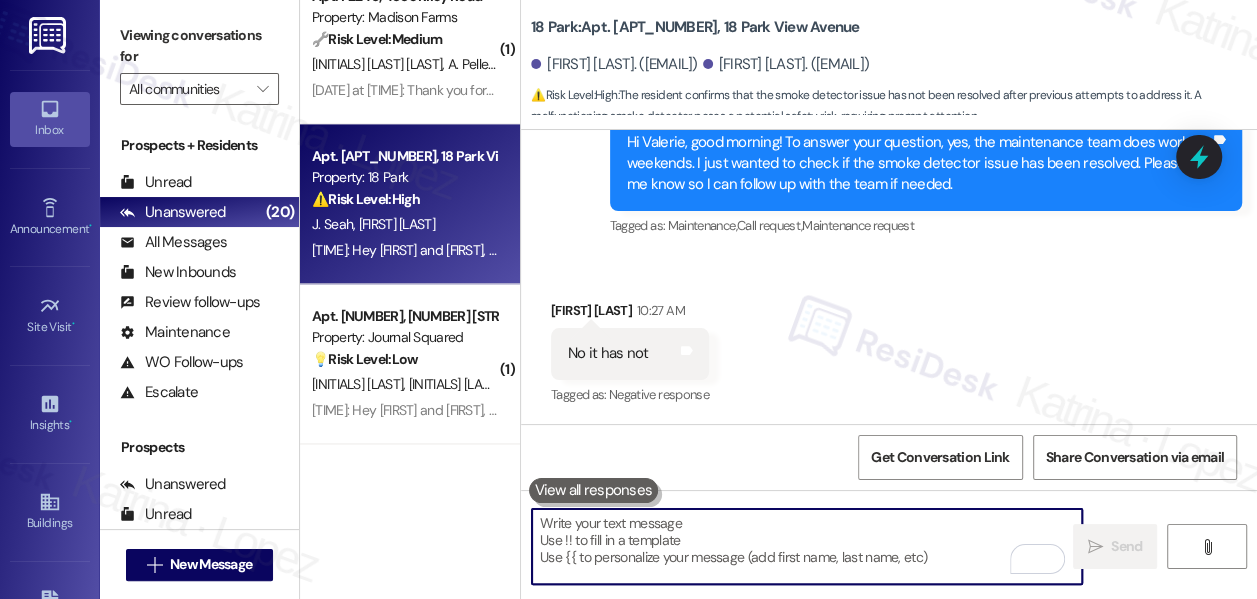 click at bounding box center (807, 546) 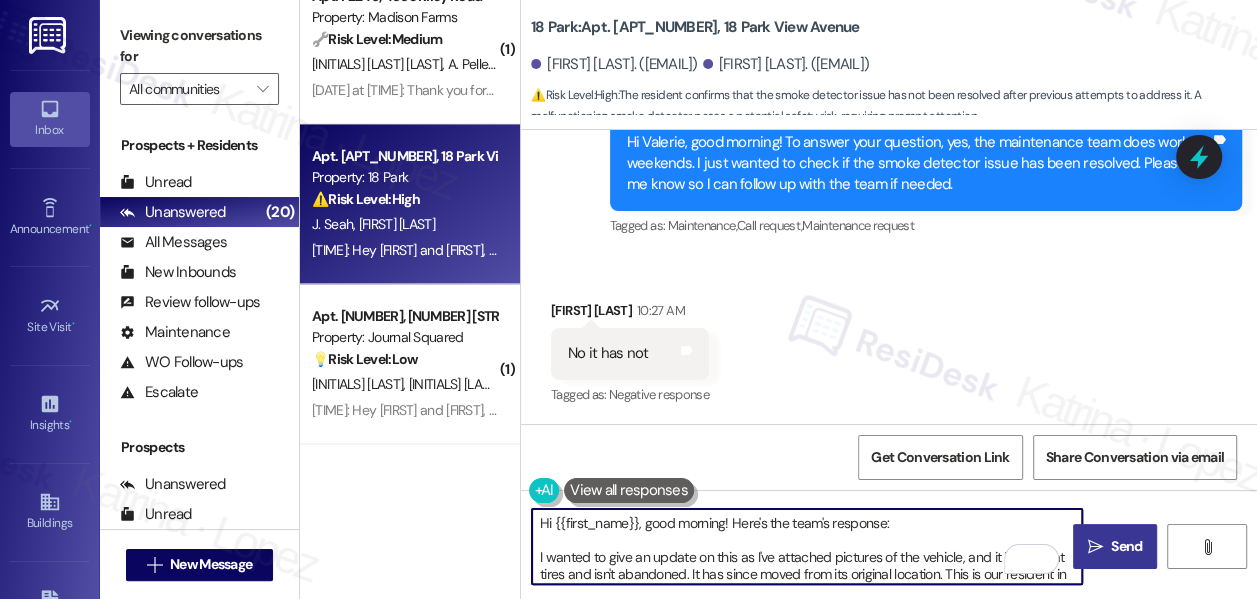 scroll, scrollTop: 186, scrollLeft: 0, axis: vertical 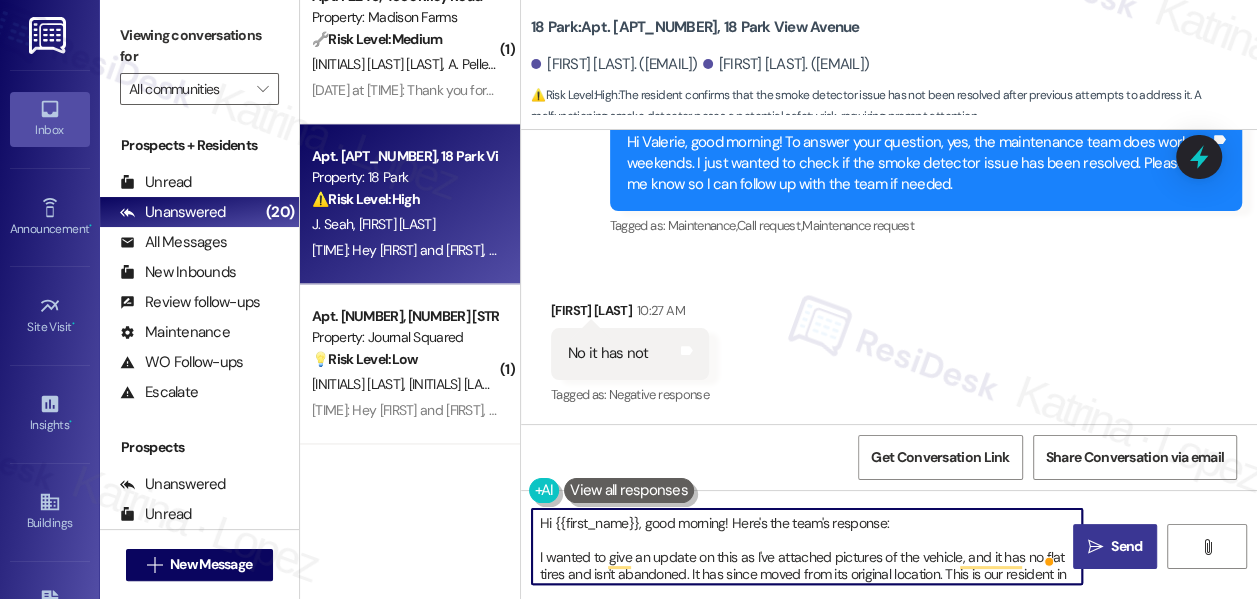 click on "Hi {{first_name}}, good morning! Here's the team's response:
I wanted to give an update on this as I've attached pictures of the vehicle, and it has no flat tires and isn't abandoned. It has since moved from its original location. This is our resident in 3-108, he runs the dispensary below in the shops, so he doesn't drive much.
Regarding the carpet replacement, they had a team of two working on the installation. However, one of them was called to another job, which delayed the completion, but I approved it. To my knowledge, it was done before 9 pm. My text message with Abe should have been completed around 7-8.
This is the same gentleman with the patio glass door, for whom he was provided a concession. His door has arrived, and I sent him an email on Thursday for installation today, but he refused it. He doesn't permit us to enter and will set it up for the end of the month per his request." at bounding box center (807, 546) 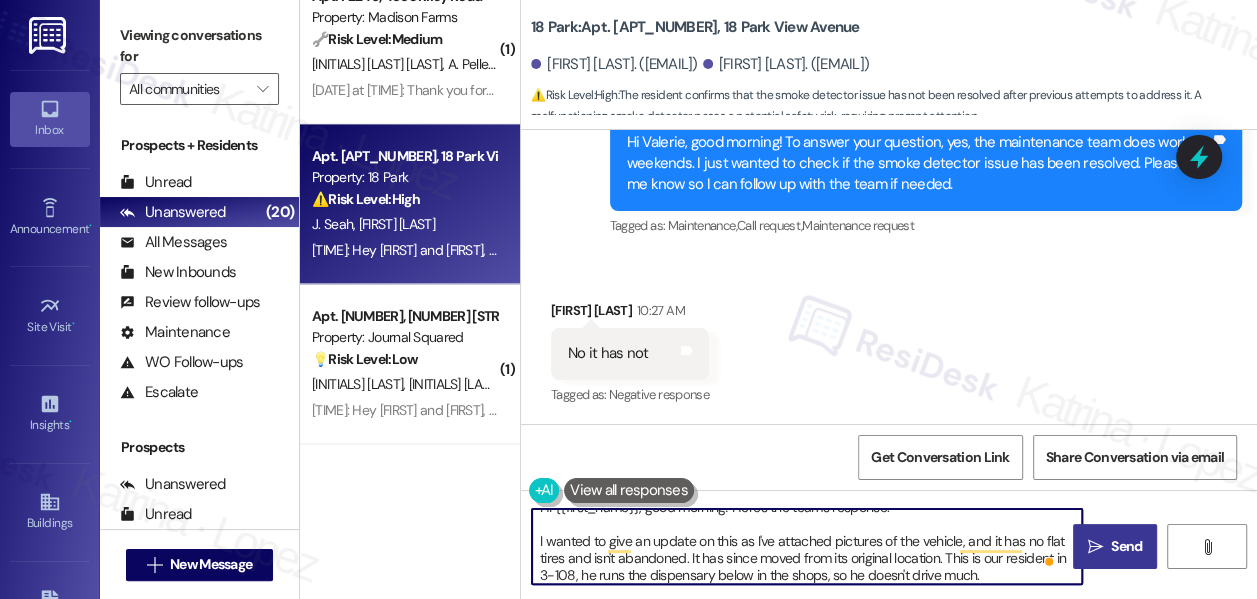 scroll, scrollTop: 34, scrollLeft: 0, axis: vertical 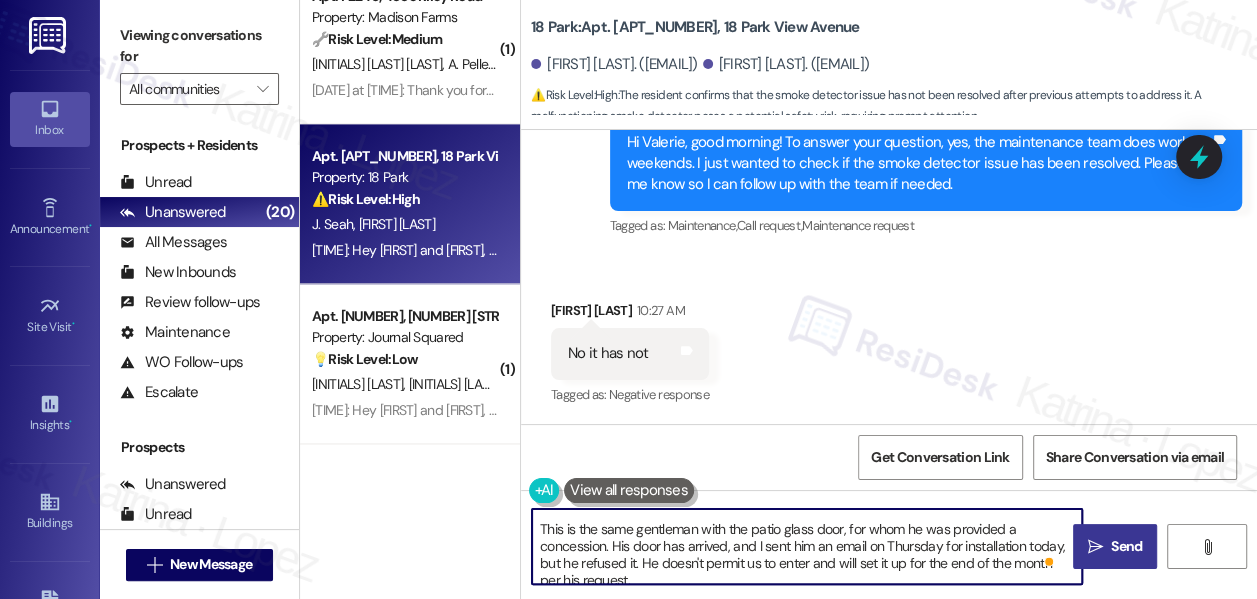 drag, startPoint x: 639, startPoint y: 579, endPoint x: 532, endPoint y: 522, distance: 121.235306 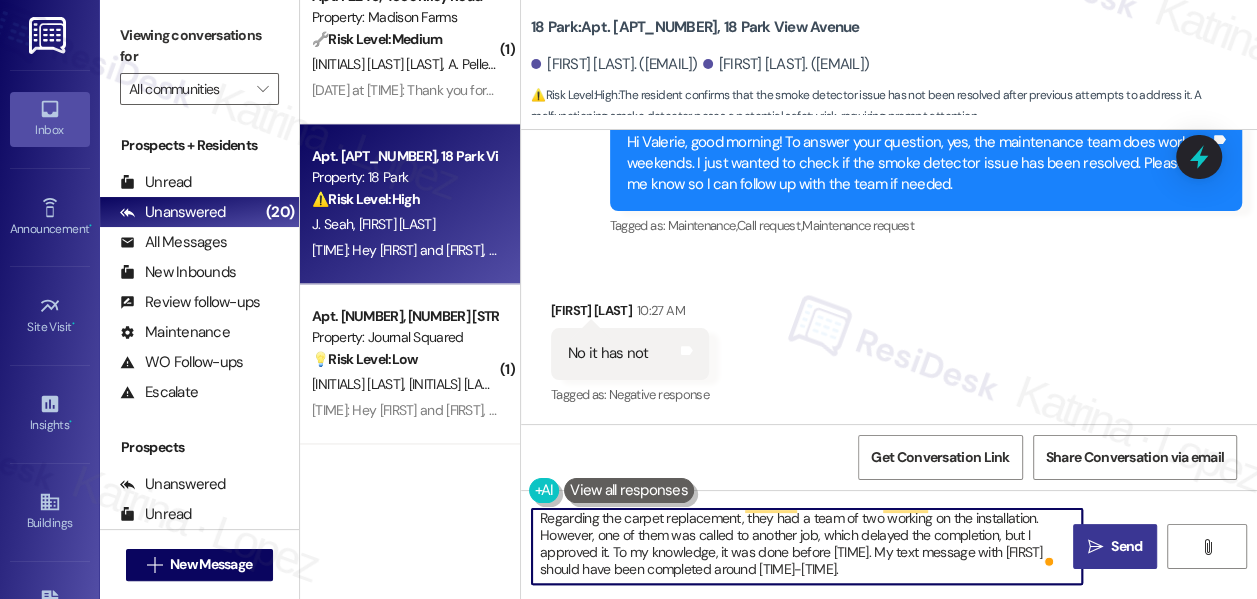type on "Hi {{first_name}}, good morning! Here's the team's response:
I wanted to give an update on this as I've attached pictures of the vehicle, and it has no flat tires and isn't abandoned. It has since moved from its original location. This is our resident in 3-108, he runs the dispensary below in the shops, so he doesn't drive much.
Regarding the carpet replacement, they had a team of two working on the installation. However, one of them was called to another job, which delayed the completion, but I approved it. To my knowledge, it was done before 9 pm. My text message with Abe should have been completed around 7-8." 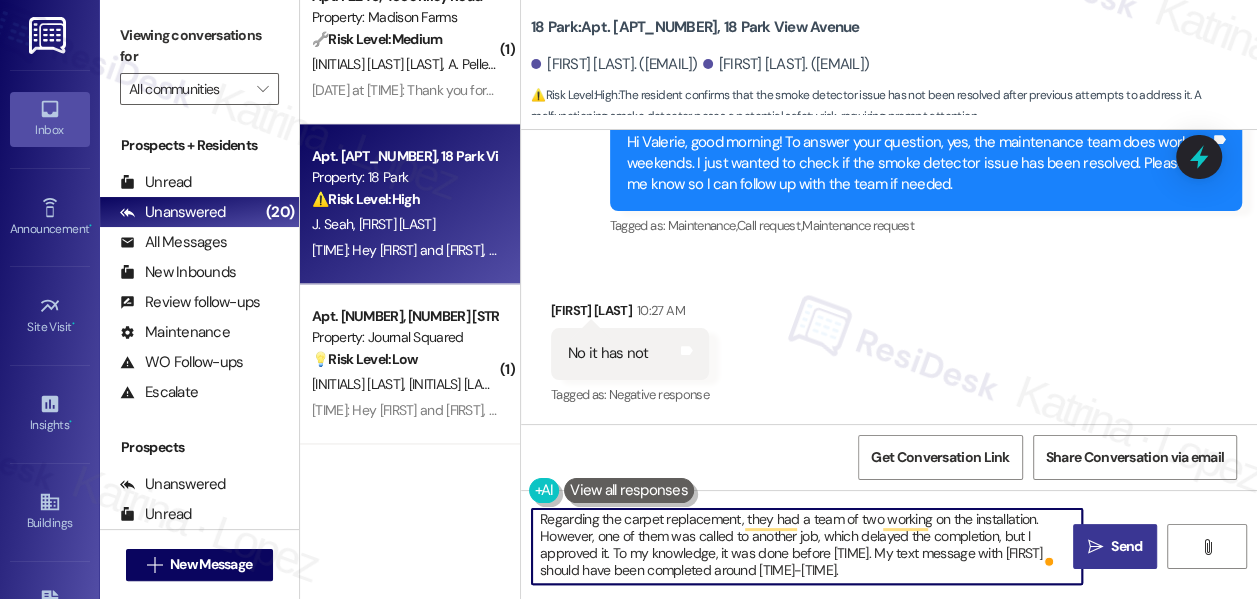 click on "Hi {{first_name}}, good morning! Here's the team's response:
I wanted to give an update on this as I've attached pictures of the vehicle, and it has no flat tires and isn't abandoned. It has since moved from its original location. This is our resident in 3-108, he runs the dispensary below in the shops, so he doesn't drive much.
Regarding the carpet replacement, they had a team of two working on the installation. However, one of them was called to another job, which delayed the completion, but I approved it. To my knowledge, it was done before 9 pm. My text message with Abe should have been completed around 7-8." at bounding box center (807, 546) 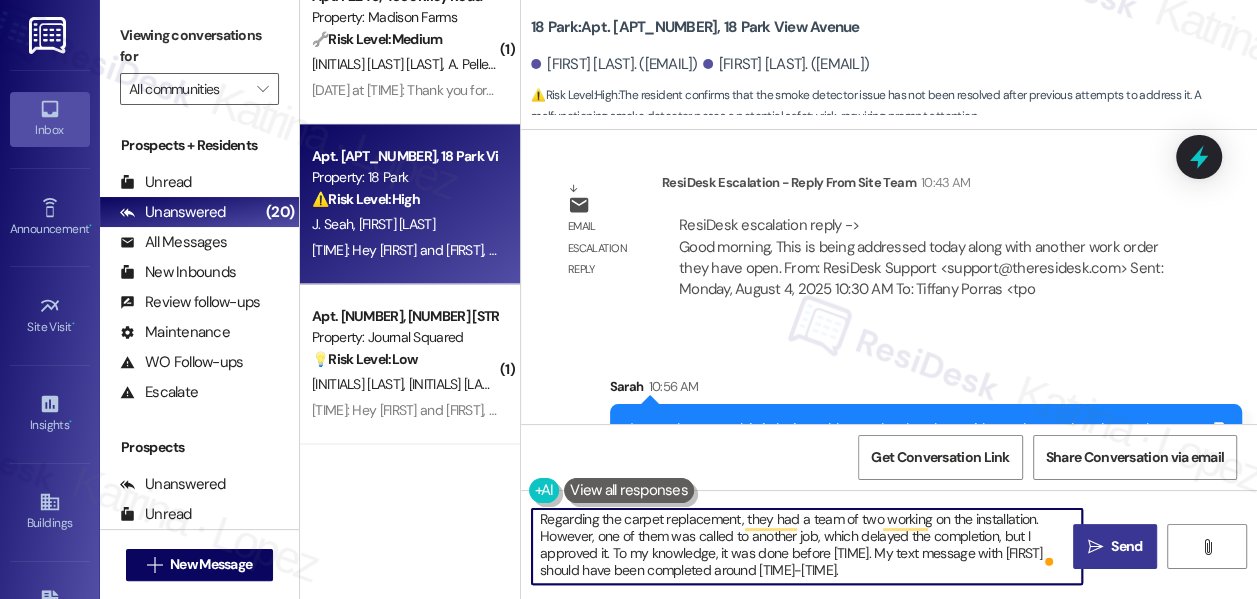 scroll, scrollTop: 3155, scrollLeft: 0, axis: vertical 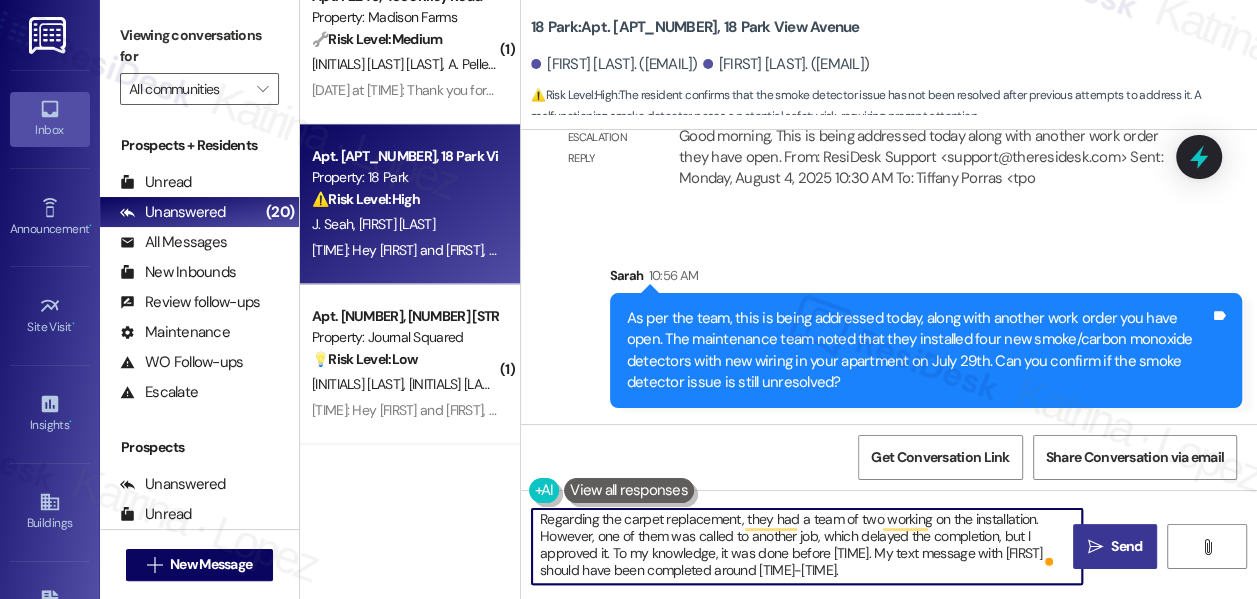 click on "Hi {{first_name}}, good morning! Here's the team's response:
I wanted to give an update on this as I've attached pictures of the vehicle, and it has no flat tires and isn't abandoned. It has since moved from its original location. This is our resident in 3-108, he runs the dispensary below in the shops, so he doesn't drive much.
Regarding the carpet replacement, they had a team of two working on the installation. However, one of them was called to another job, which delayed the completion, but I approved it. To my knowledge, it was done before 9 pm. My text message with Abe should have been completed around 7-8." at bounding box center [807, 546] 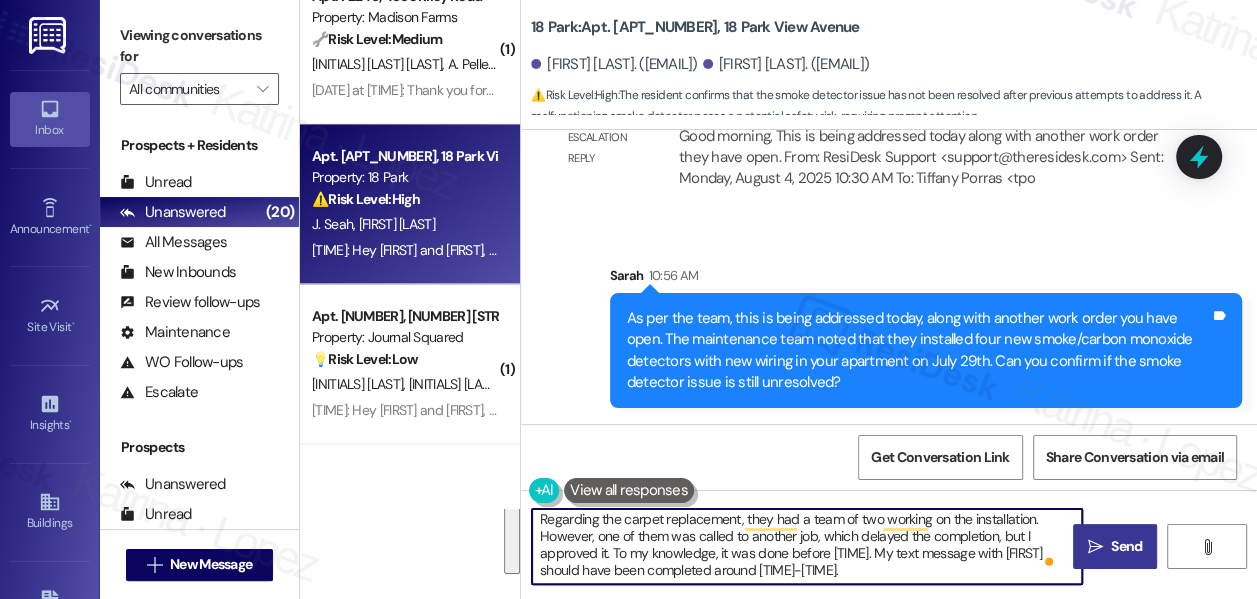 type 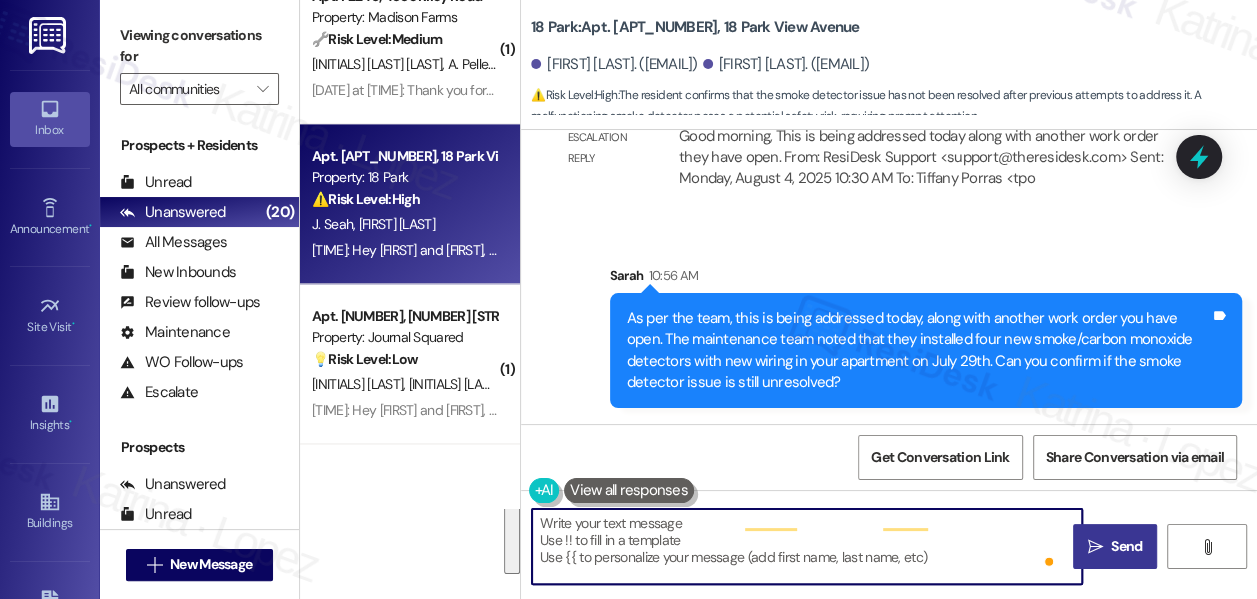 scroll, scrollTop: 0, scrollLeft: 0, axis: both 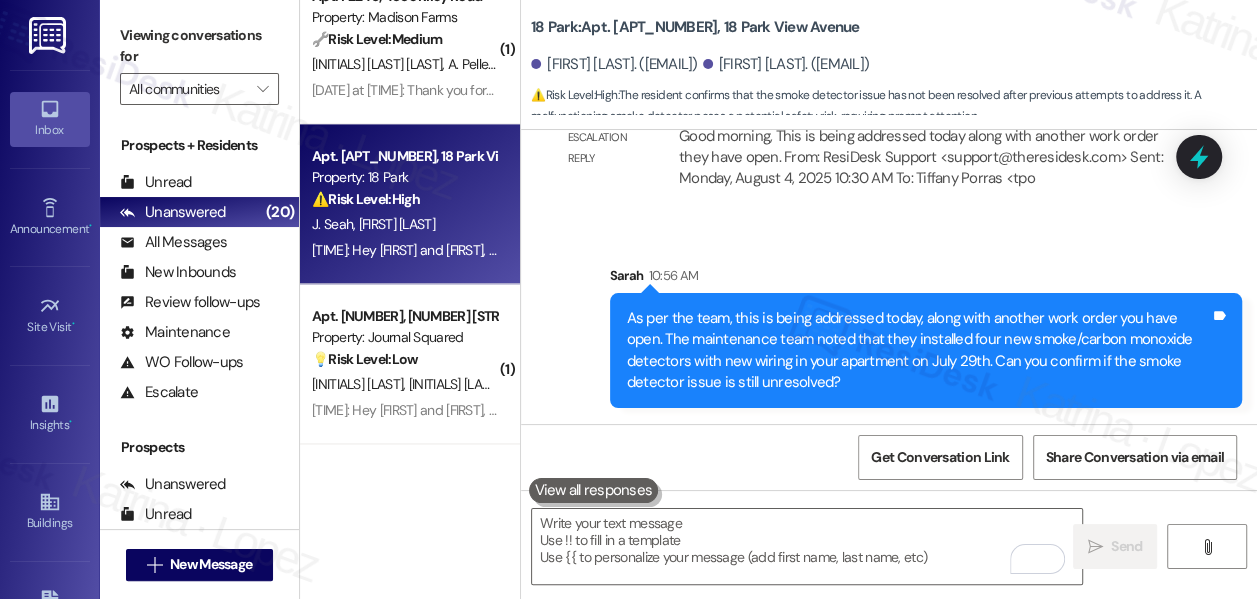 click on "As per the team, this is being addressed today, along with another work order you have open. The maintenance team noted that they installed four new smoke/carbon monoxide detectors with new wiring in your apartment on July 29th. Can you confirm if the smoke detector issue is still unresolved?" at bounding box center [918, 351] 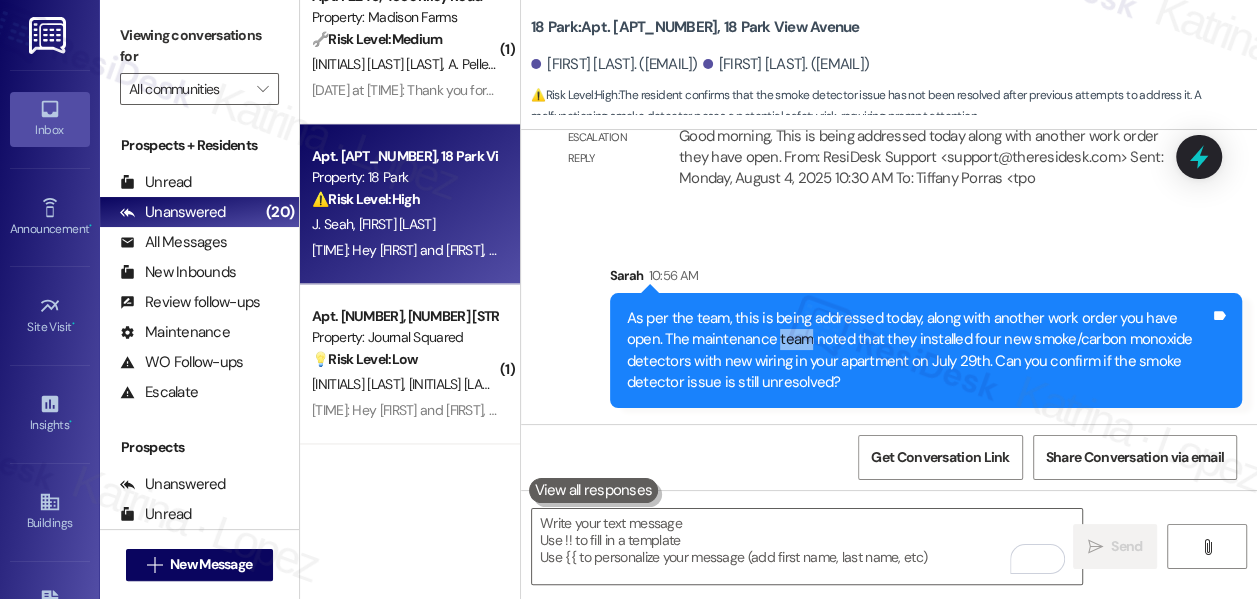 click on "As per the team, this is being addressed today, along with another work order you have open. The maintenance team noted that they installed four new smoke/carbon monoxide detectors with new wiring in your apartment on July 29th. Can you confirm if the smoke detector issue is still unresolved?" at bounding box center (918, 351) 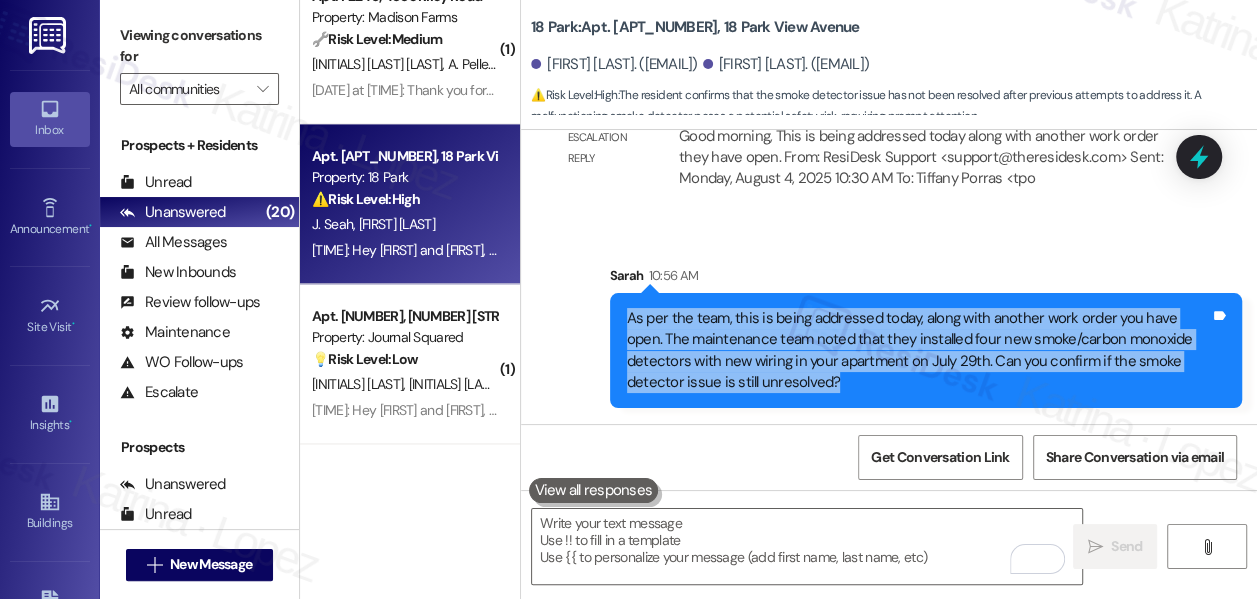 click on "As per the team, this is being addressed today, along with another work order you have open. The maintenance team noted that they installed four new smoke/carbon monoxide detectors with new wiring in your apartment on July 29th. Can you confirm if the smoke detector issue is still unresolved?" at bounding box center (918, 351) 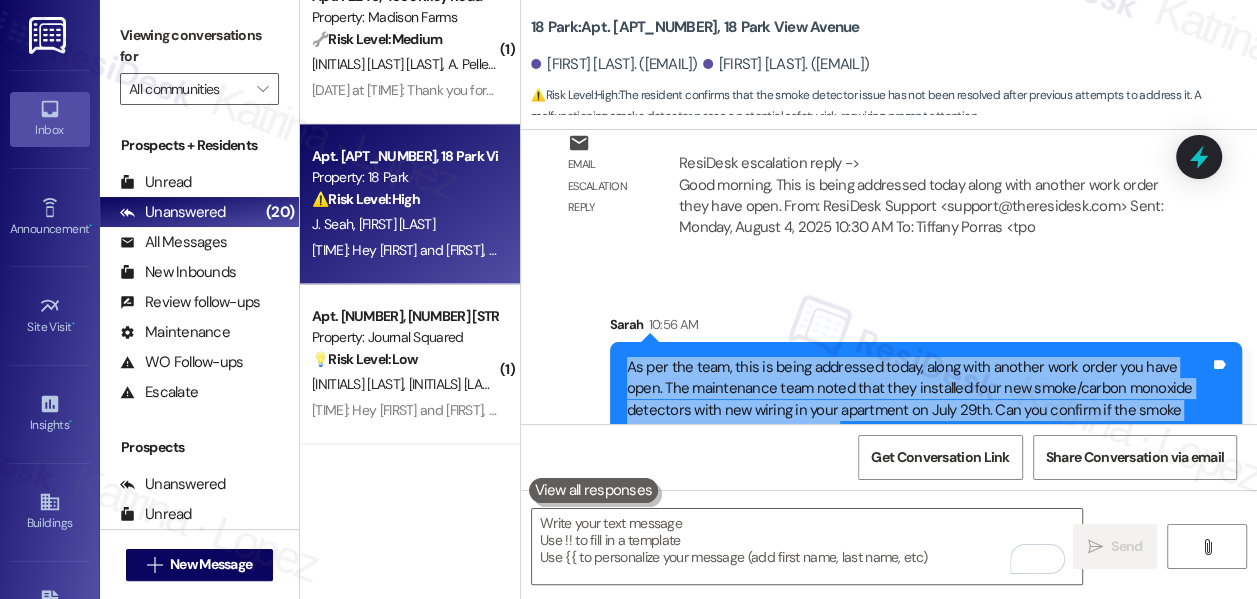 scroll, scrollTop: 3155, scrollLeft: 0, axis: vertical 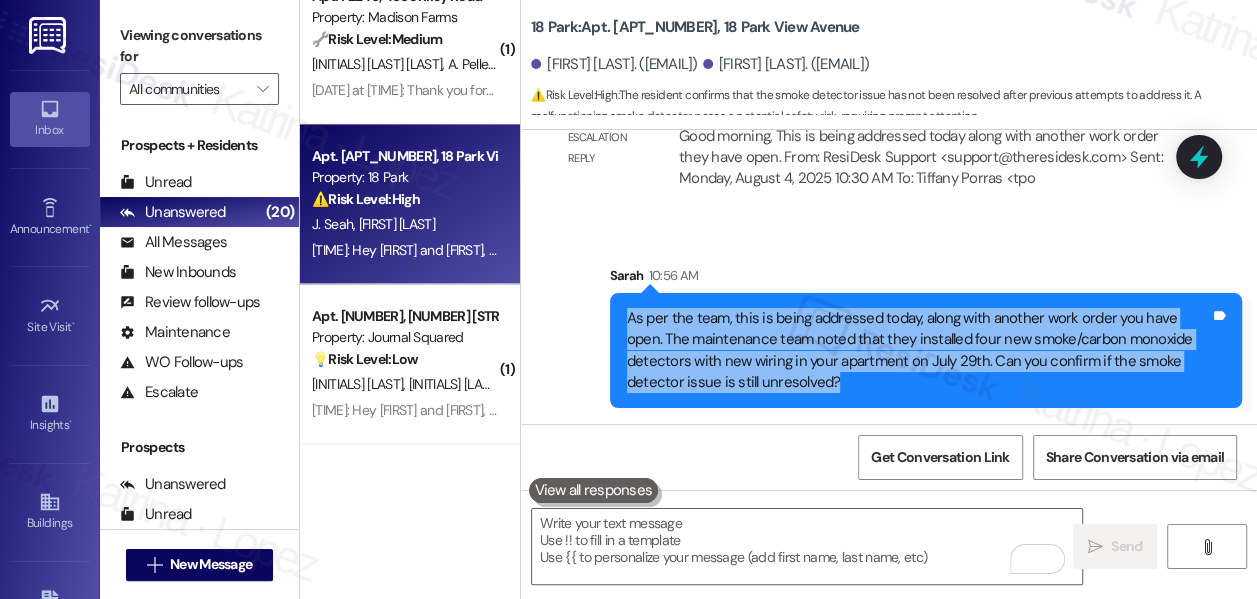 click on "As per the team, this is being addressed today, along with another work order you have open. The maintenance team noted that they installed four new smoke/carbon monoxide detectors with new wiring in your apartment on July 29th. Can you confirm if the smoke detector issue is still unresolved?" at bounding box center [918, 351] 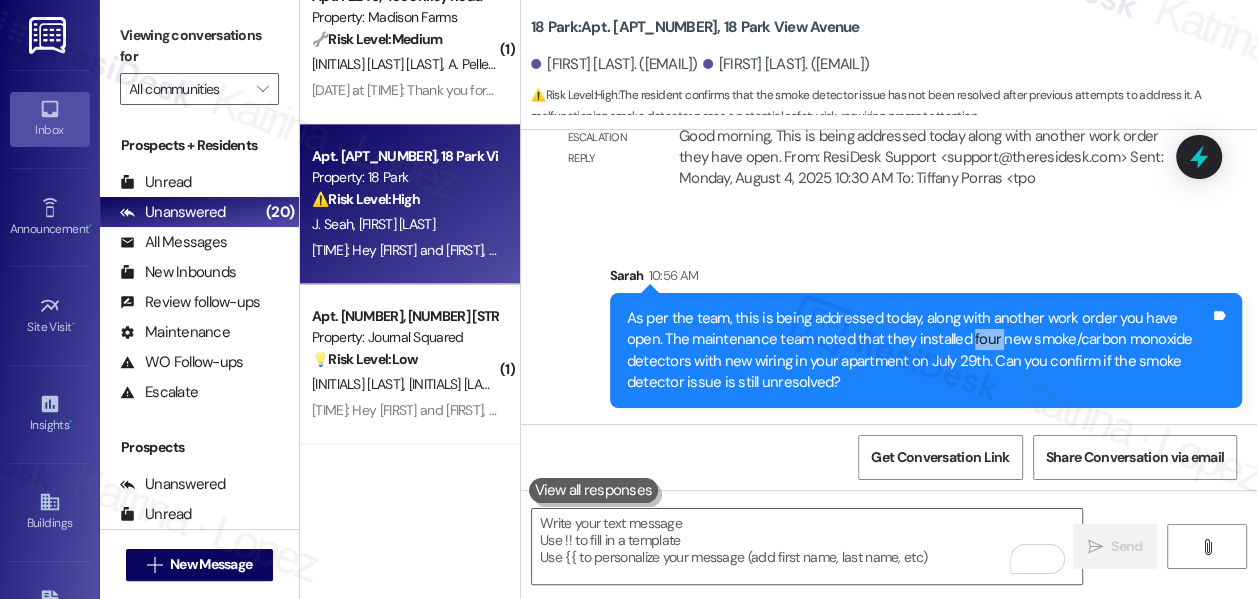 click on "As per the team, this is being addressed today, along with another work order you have open. The maintenance team noted that they installed four new smoke/carbon monoxide detectors with new wiring in your apartment on July 29th. Can you confirm if the smoke detector issue is still unresolved?" at bounding box center [918, 351] 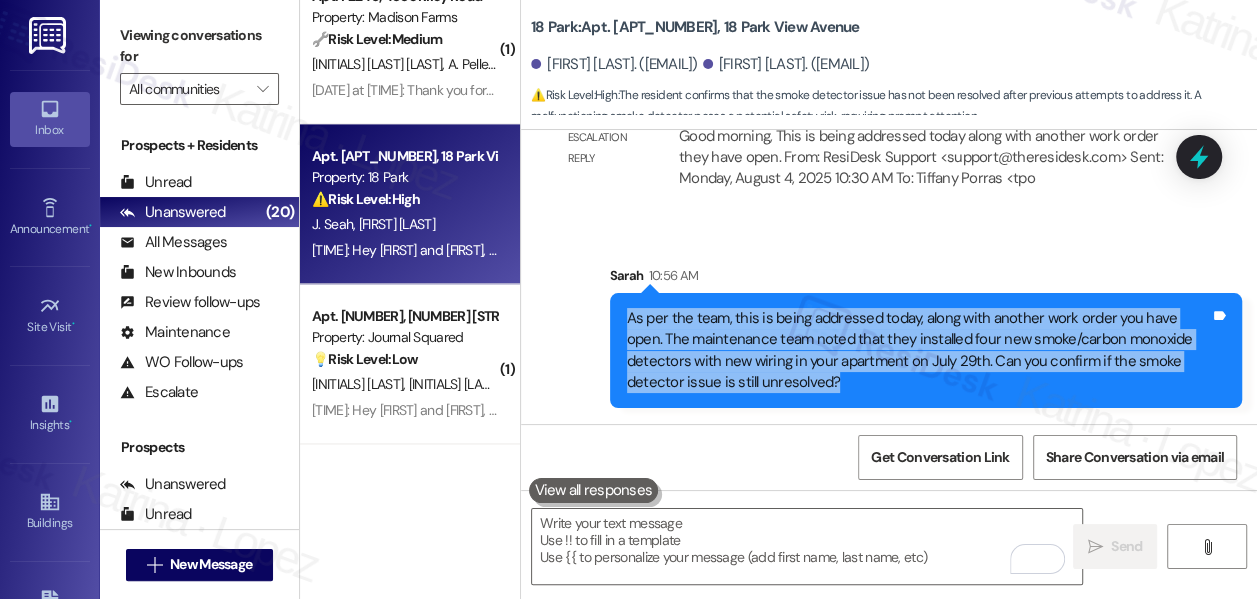 click on "As per the team, this is being addressed today, along with another work order you have open. The maintenance team noted that they installed four new smoke/carbon monoxide detectors with new wiring in your apartment on July 29th. Can you confirm if the smoke detector issue is still unresolved?" at bounding box center (918, 351) 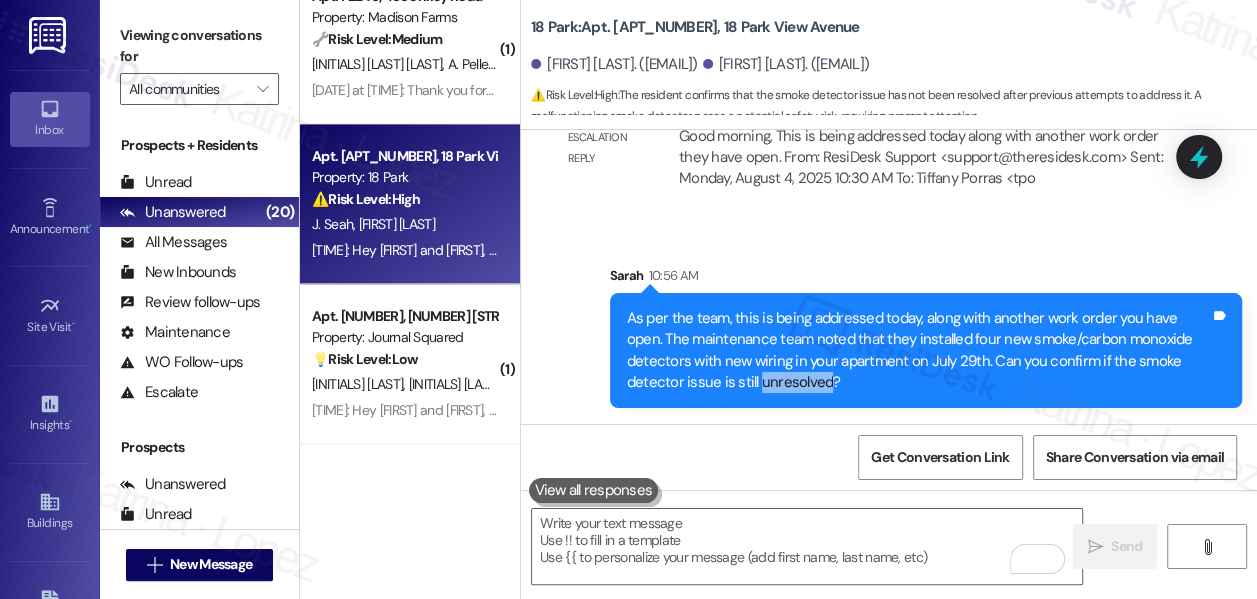 click on "As per the team, this is being addressed today, along with another work order you have open. The maintenance team noted that they installed four new smoke/carbon monoxide detectors with new wiring in your apartment on July 29th. Can you confirm if the smoke detector issue is still unresolved?" at bounding box center (918, 351) 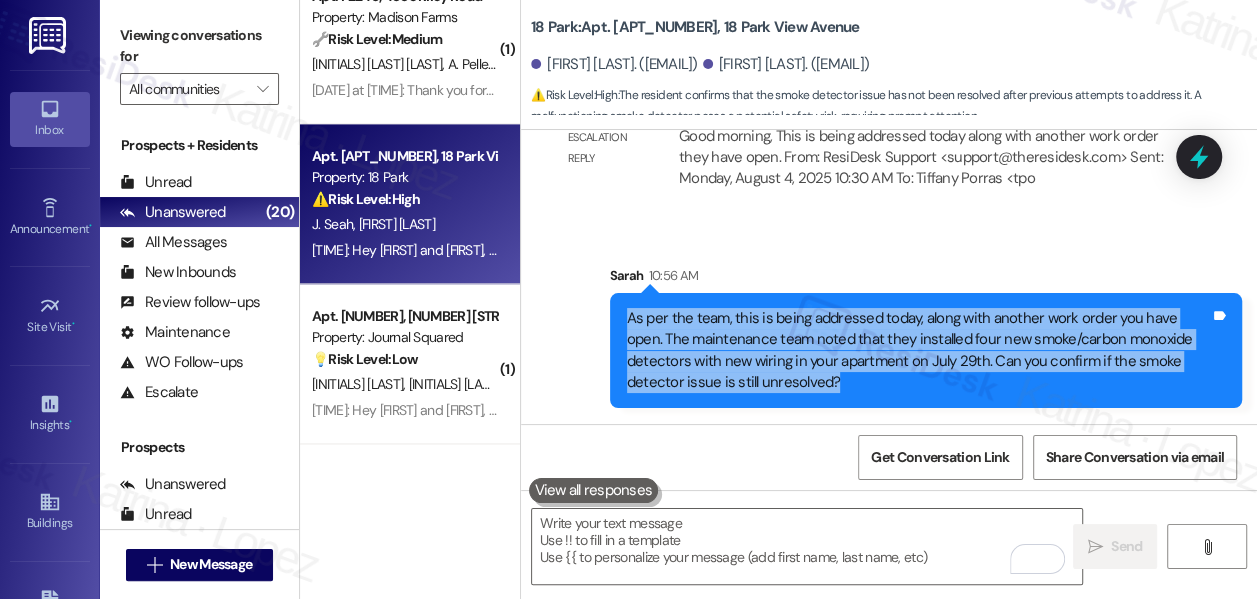 click on "As per the team, this is being addressed today, along with another work order you have open. The maintenance team noted that they installed four new smoke/carbon monoxide detectors with new wiring in your apartment on July 29th. Can you confirm if the smoke detector issue is still unresolved?" at bounding box center (918, 351) 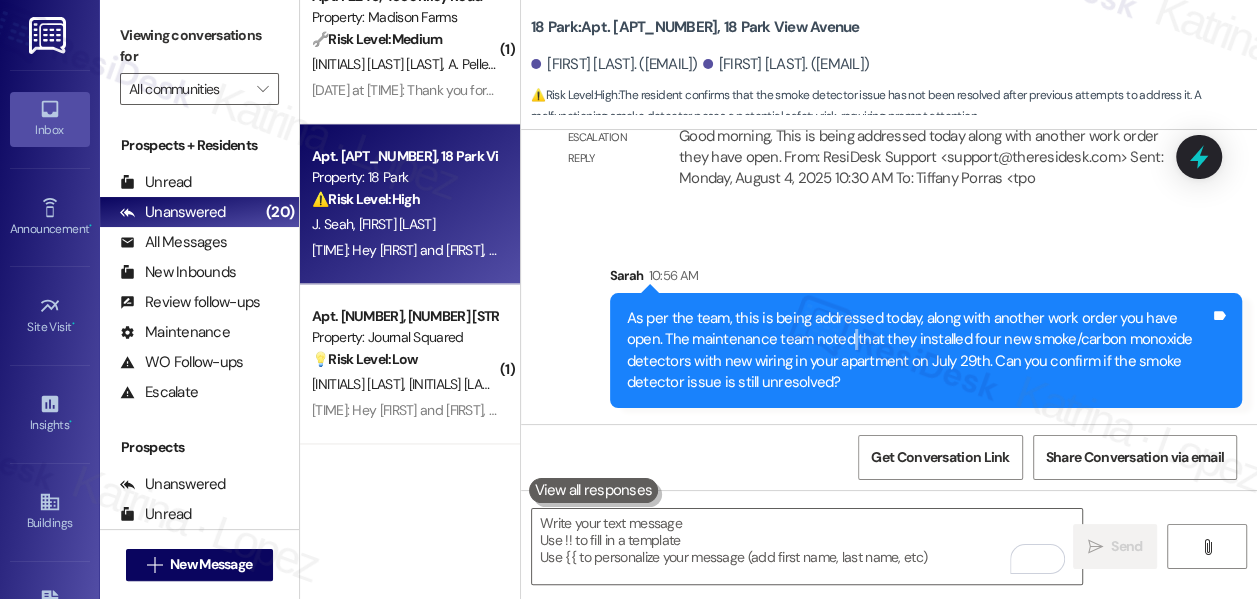 click on "As per the team, this is being addressed today, along with another work order you have open. The maintenance team noted that they installed four new smoke/carbon monoxide detectors with new wiring in your apartment on July 29th. Can you confirm if the smoke detector issue is still unresolved?" at bounding box center [918, 351] 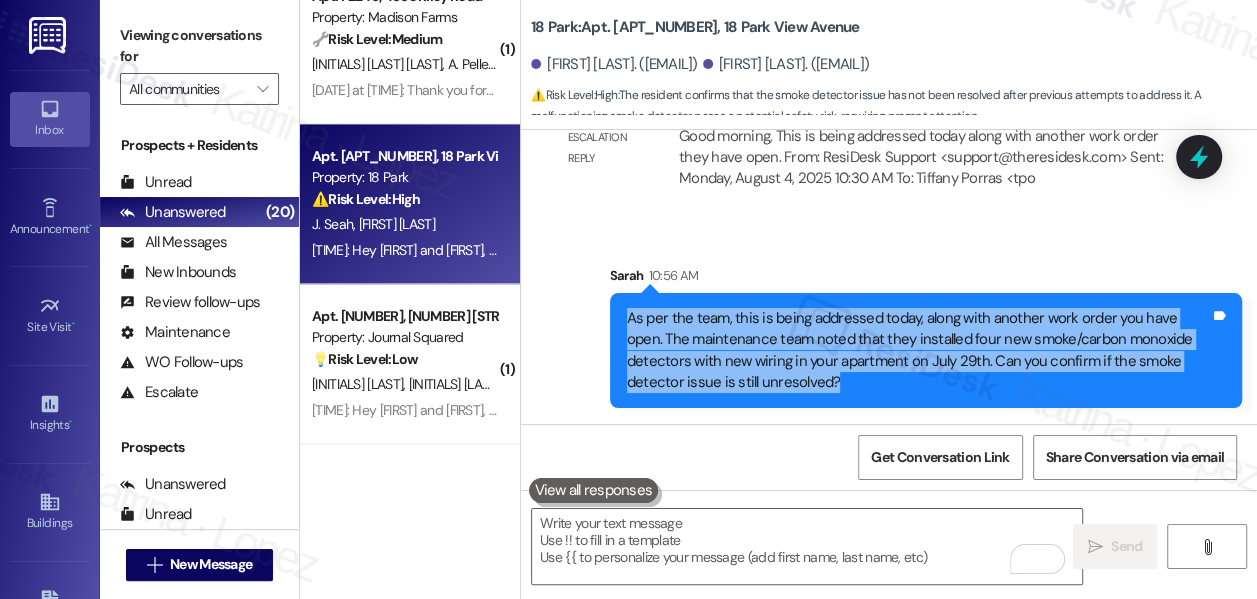 click on "As per the team, this is being addressed today, along with another work order you have open. The maintenance team noted that they installed four new smoke/carbon monoxide detectors with new wiring in your apartment on July 29th. Can you confirm if the smoke detector issue is still unresolved?" at bounding box center [918, 351] 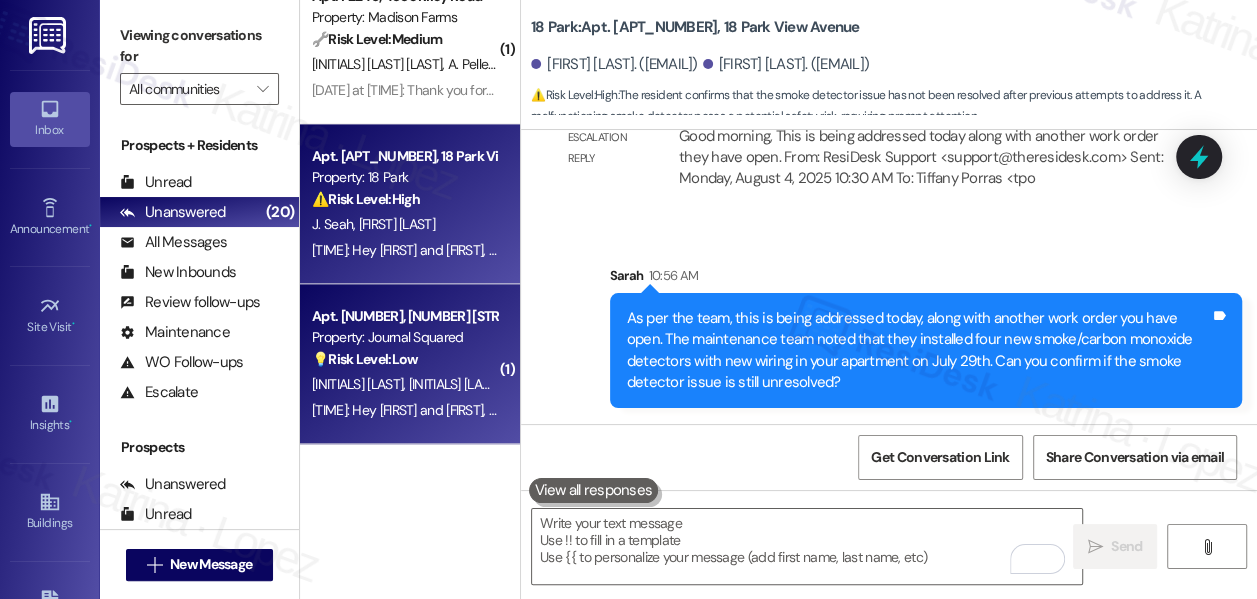 click on "M. Gross K. Gross" at bounding box center [404, 384] 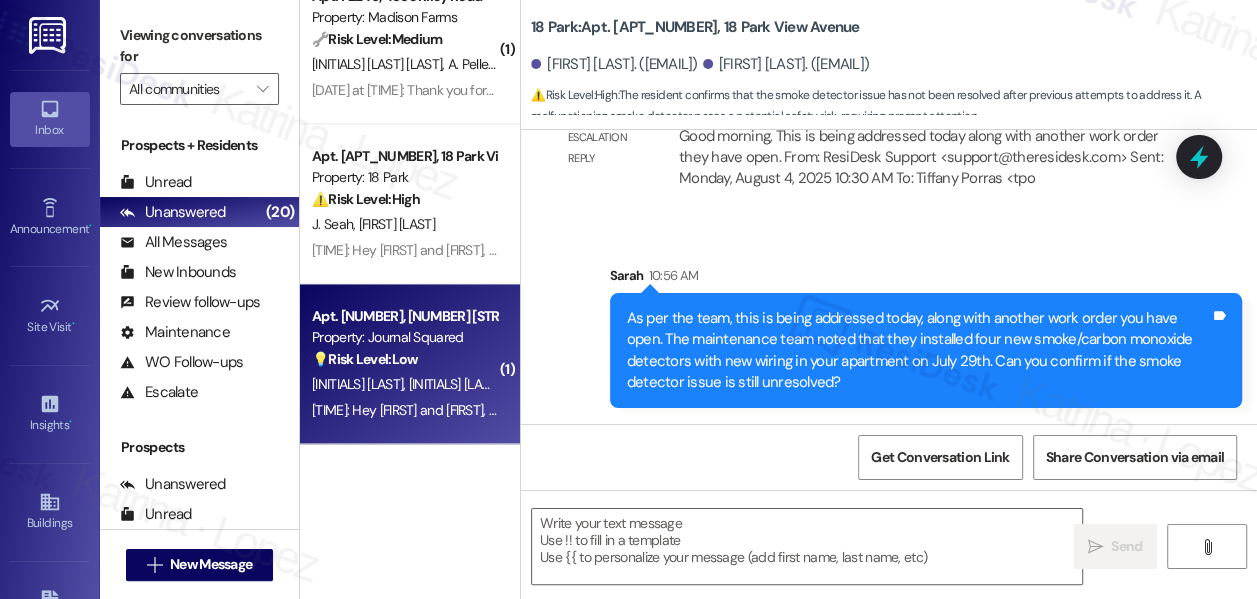 type on "Fetching suggested responses. Please feel free to read through the conversation in the meantime." 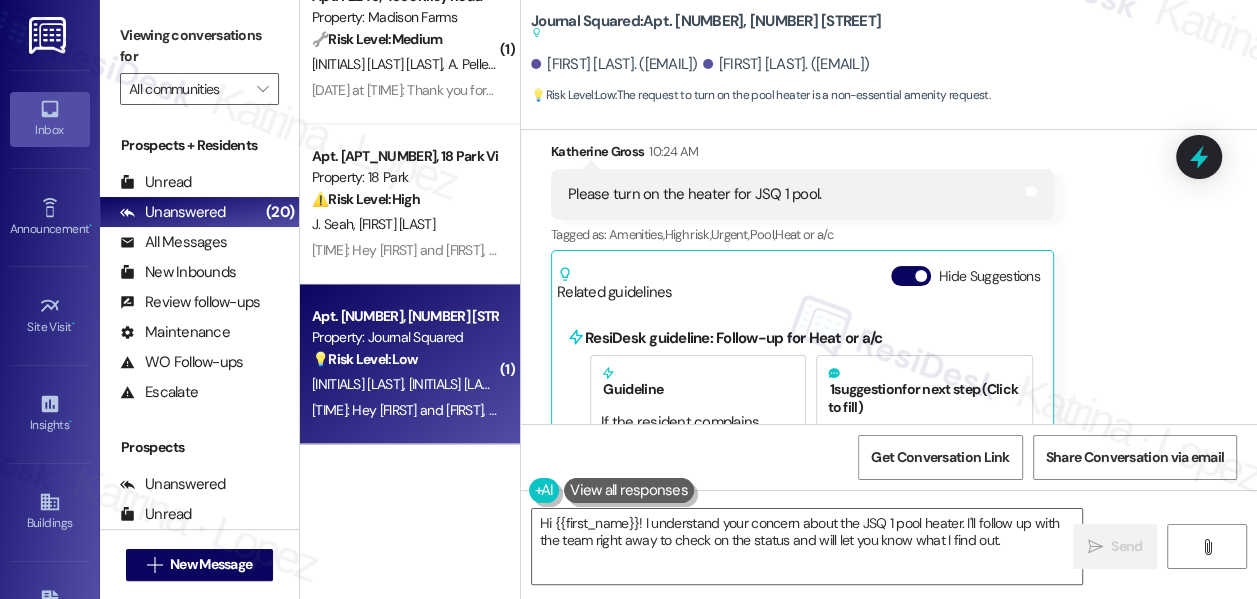 scroll, scrollTop: 22277, scrollLeft: 0, axis: vertical 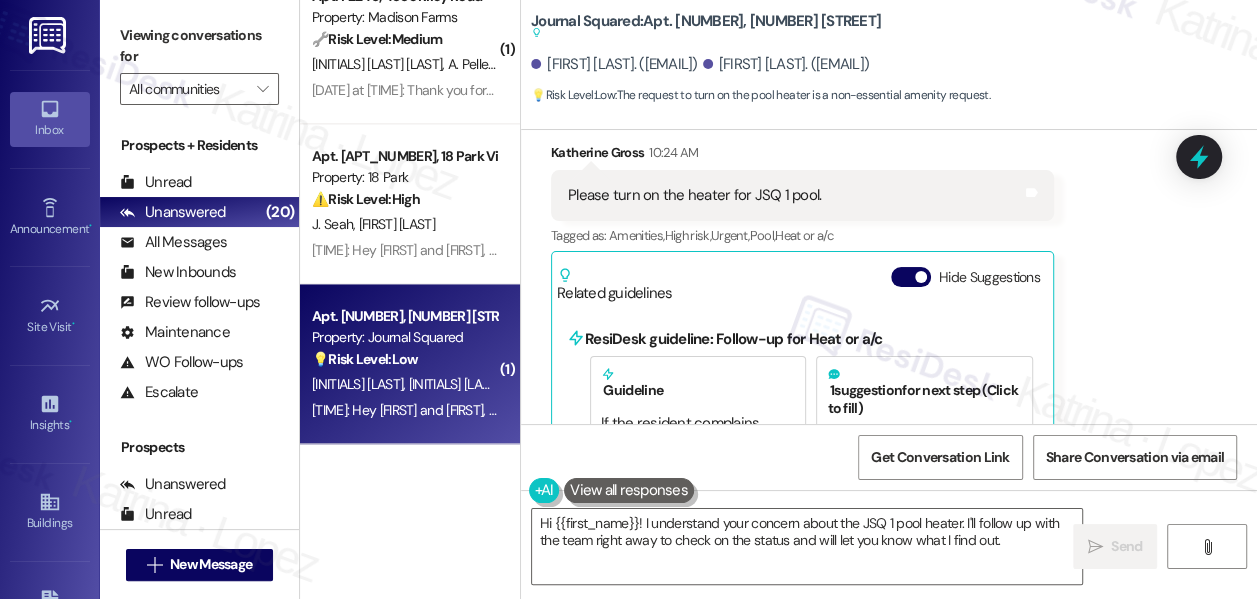 click on "Please turn on the heater for JSQ 1 pool." at bounding box center (694, 195) 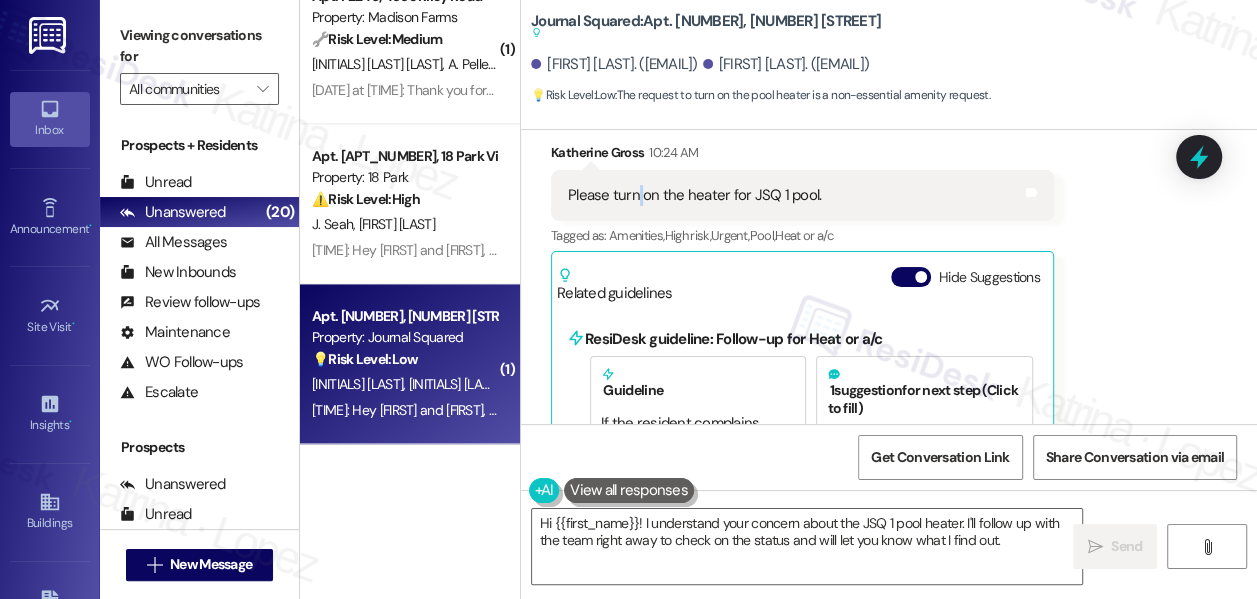 click on "Please turn on the heater for JSQ 1 pool." at bounding box center [694, 195] 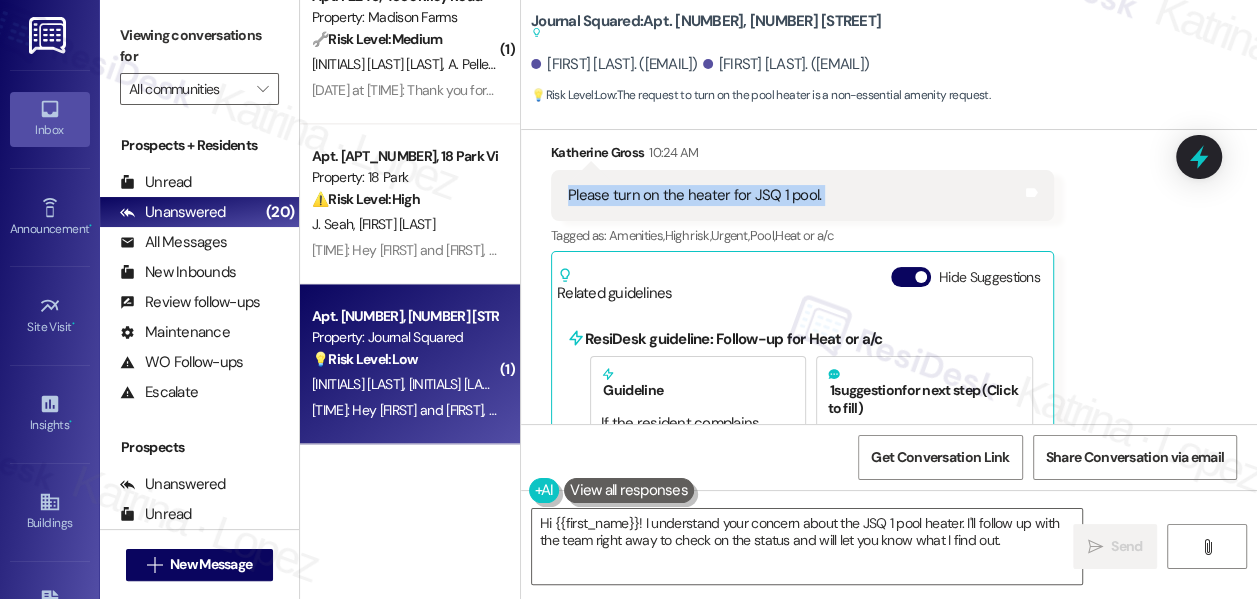 click on "Please turn on the heater for JSQ 1 pool." at bounding box center (694, 195) 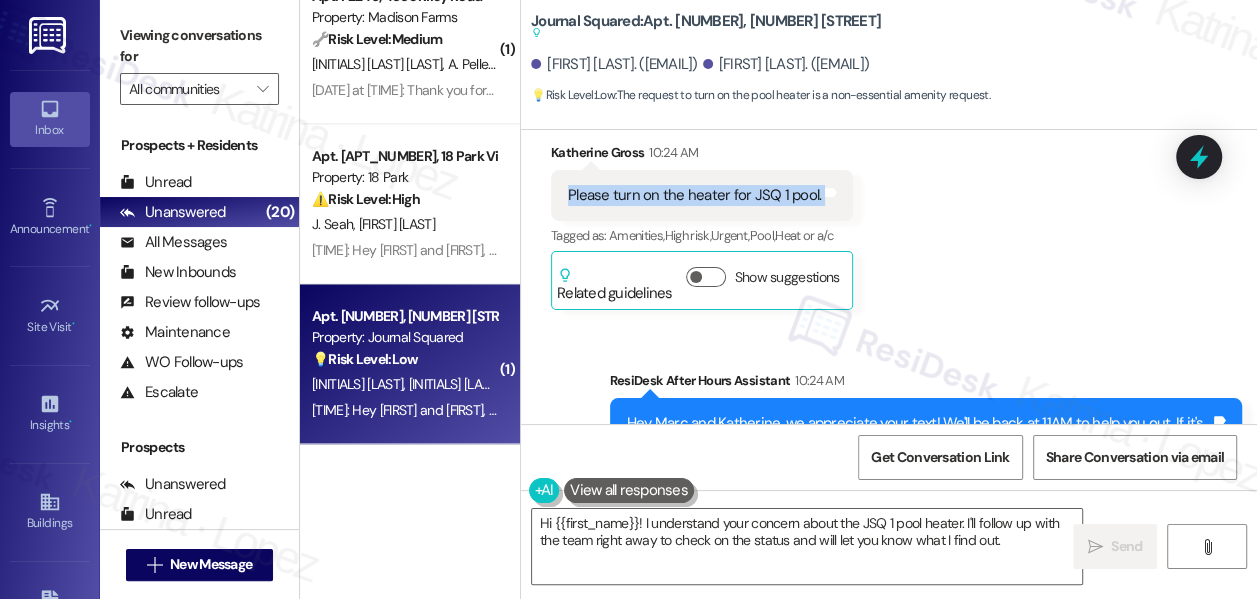 click on "Please turn on the heater for JSQ 1 pool." at bounding box center [694, 195] 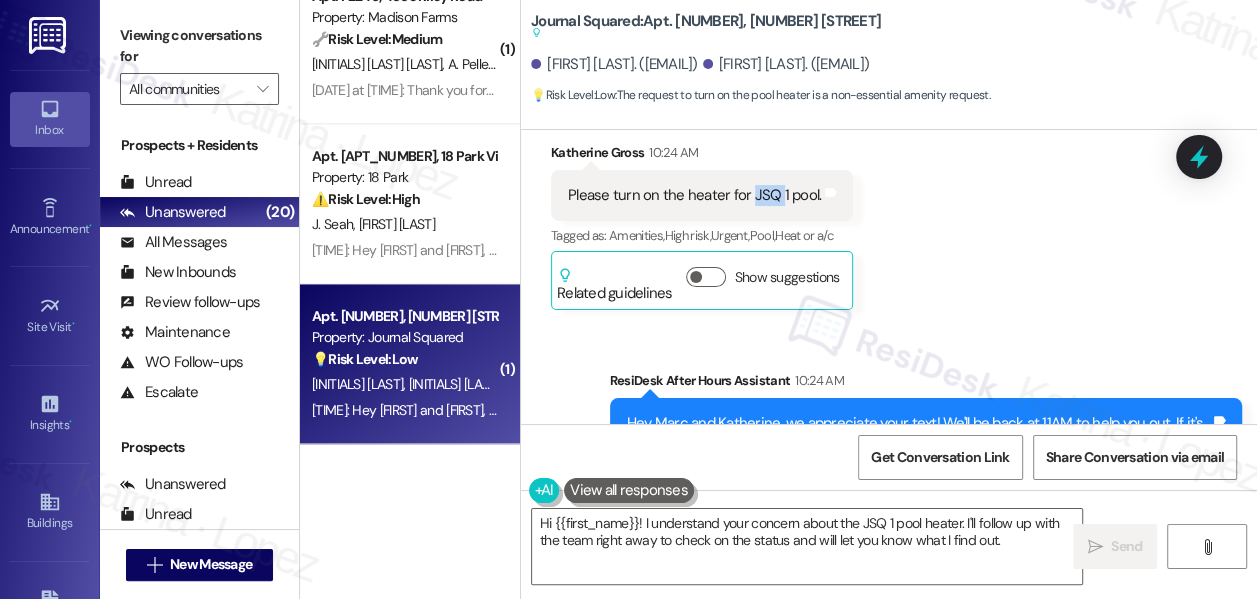 click on "Please turn on the heater for JSQ 1 pool." at bounding box center (694, 195) 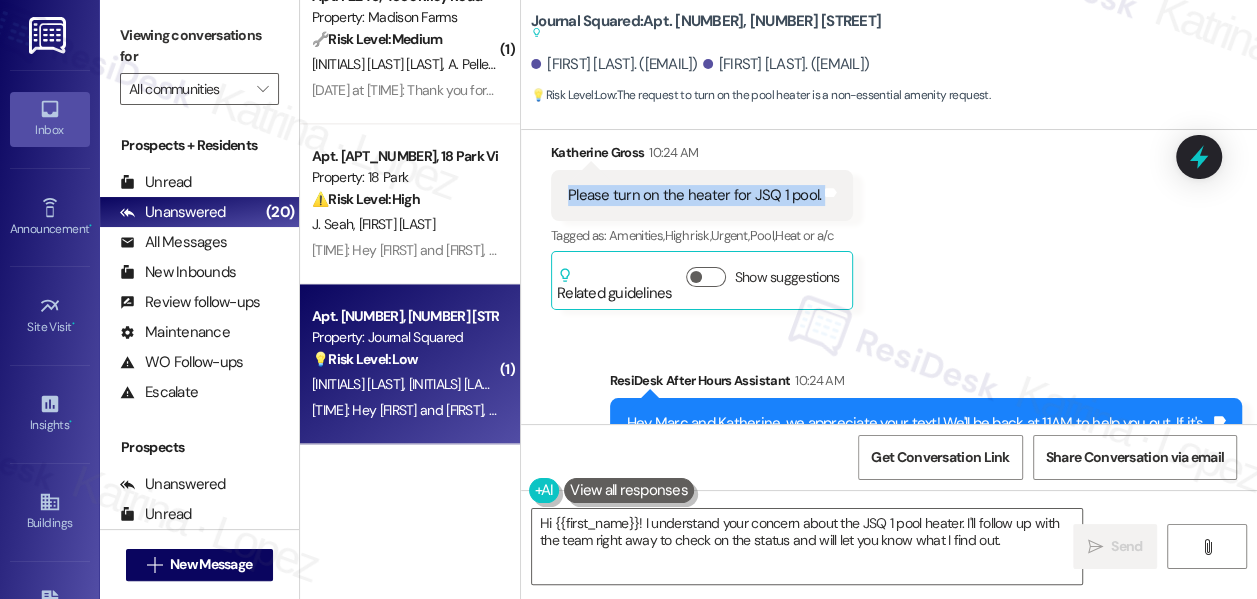 click on "Please turn on the heater for JSQ 1 pool." at bounding box center [694, 195] 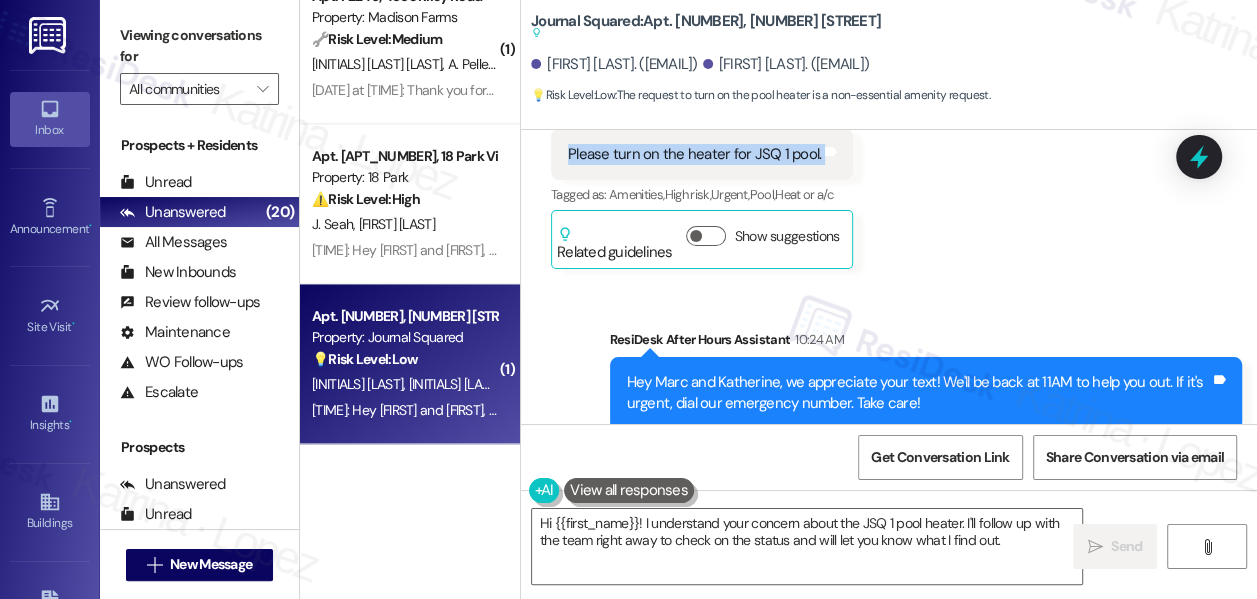 scroll, scrollTop: 22228, scrollLeft: 0, axis: vertical 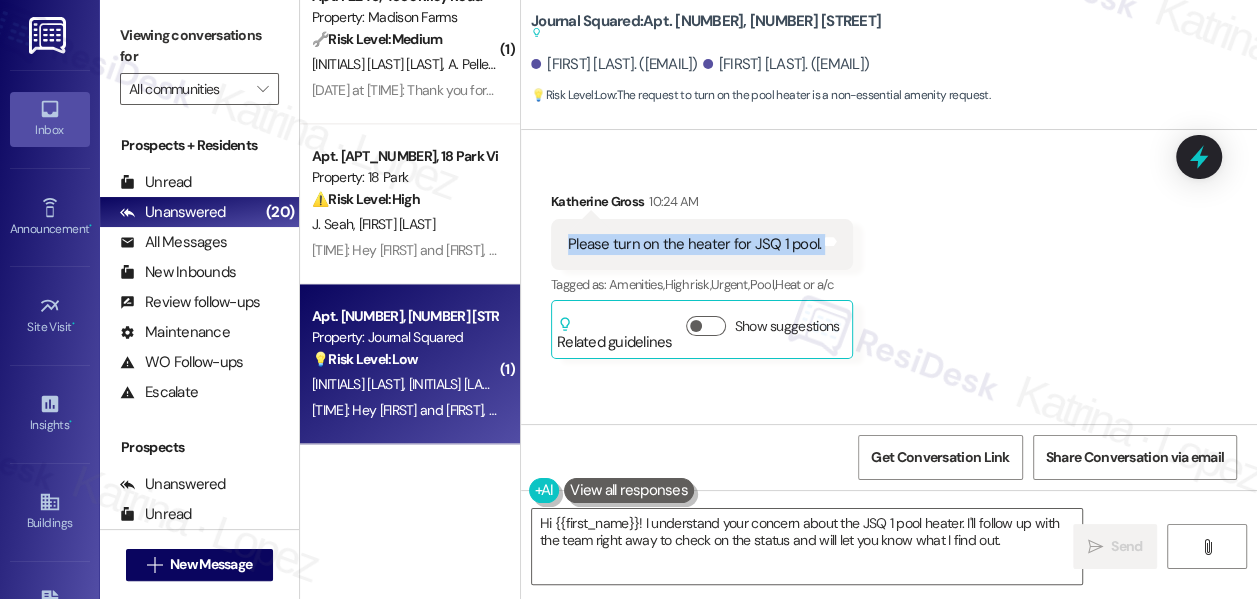 click on "Please turn on the heater for JSQ 1 pool." at bounding box center (694, 244) 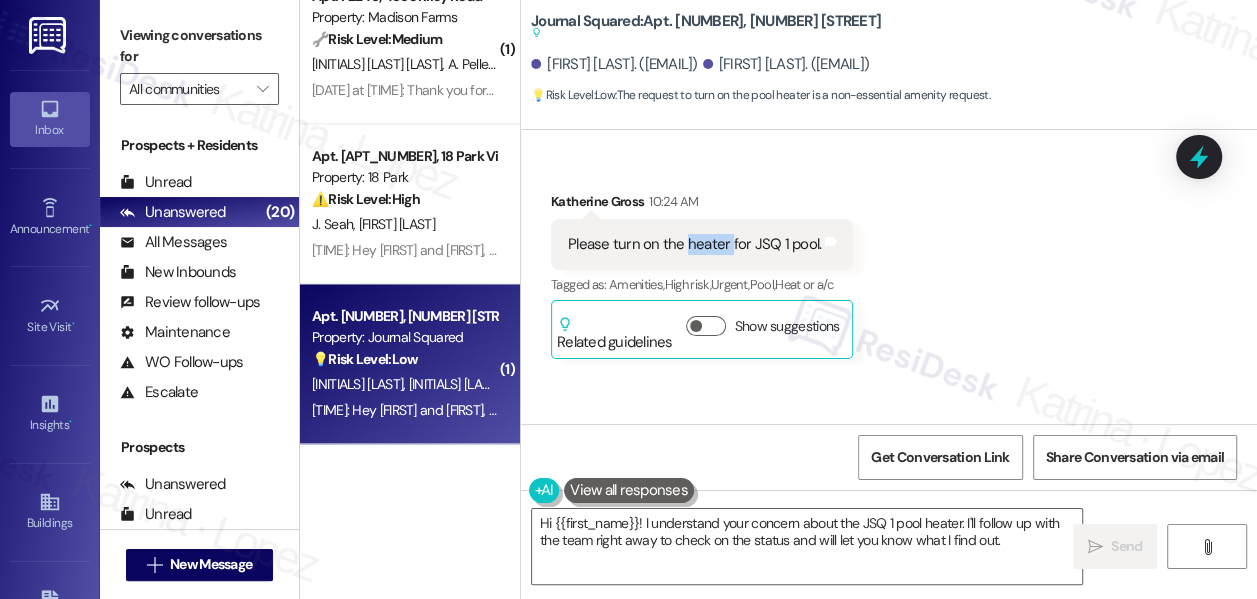 click on "Please turn on the heater for JSQ 1 pool." at bounding box center [694, 244] 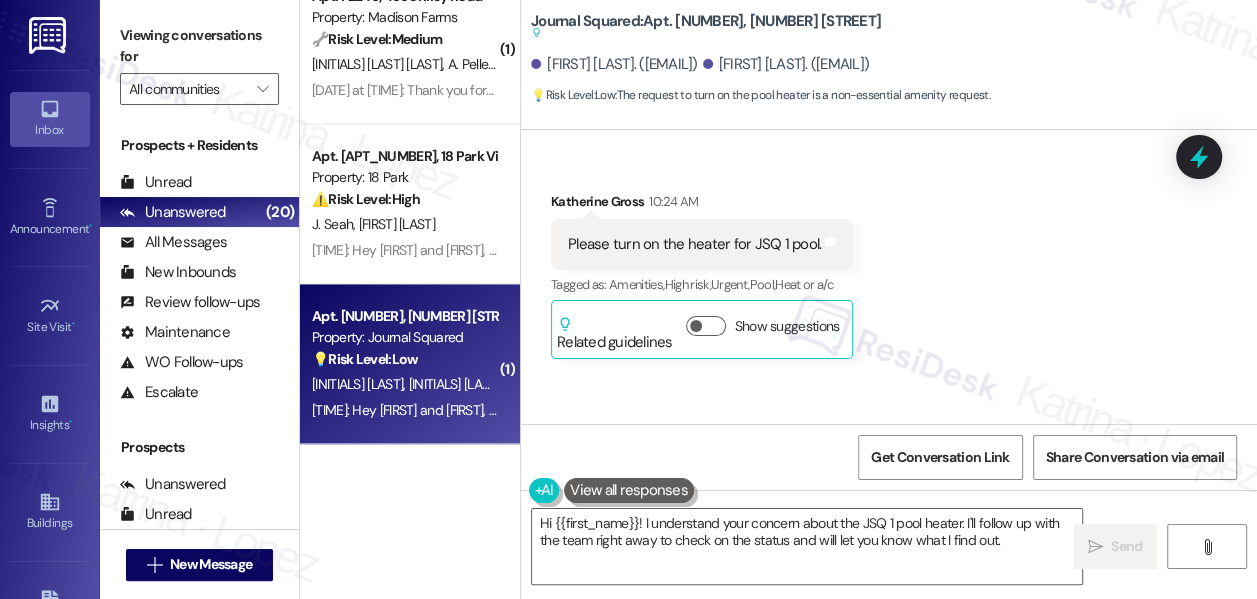 click on "Received via SMS Katherine Gross 10:24 AM Please turn on the heater for JSQ 1 pool.  Tags and notes Tagged as:   Amenities ,  Click to highlight conversations about Amenities High risk ,  Click to highlight conversations about High risk Urgent ,  Click to highlight conversations about Urgent Pool ,  Click to highlight conversations about Pool Heat or a/c Click to highlight conversations about Heat or a/c  Related guidelines Show suggestions" at bounding box center [889, 260] 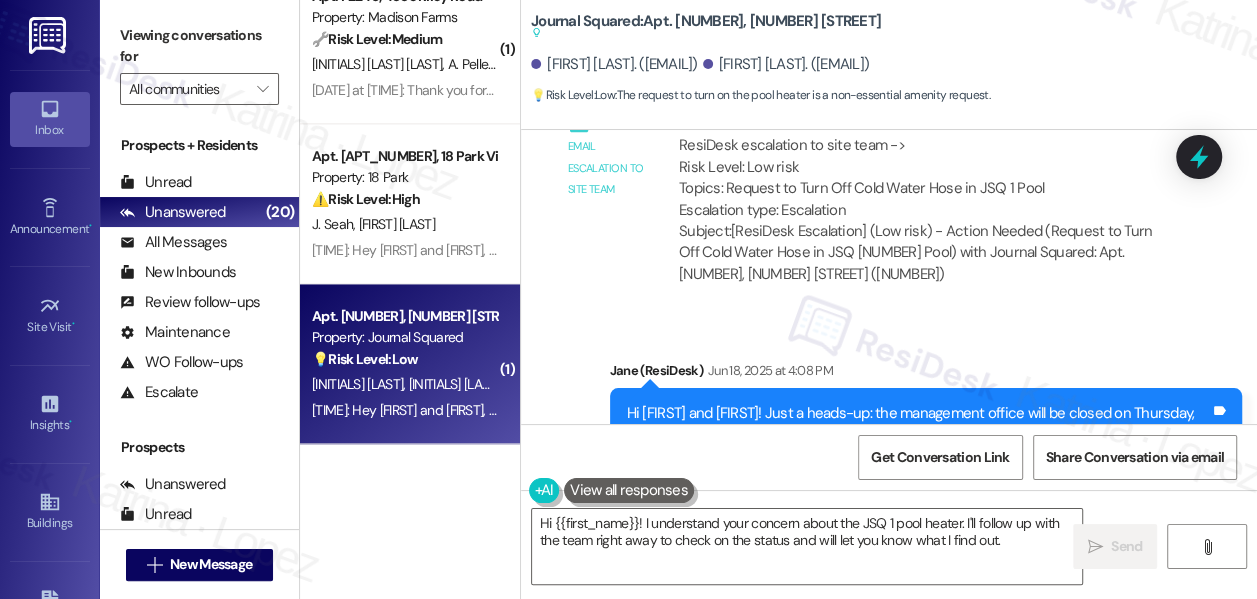scroll, scrollTop: 17446, scrollLeft: 0, axis: vertical 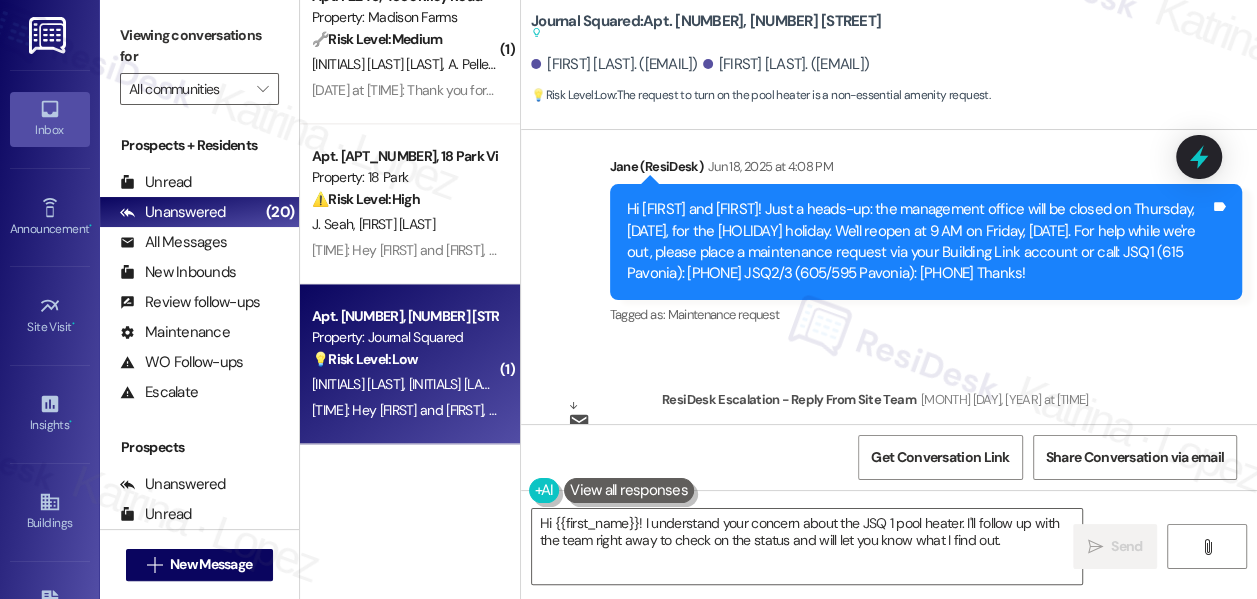 click on "Hi [FIRST] and [FIRST]! Just a heads-up: the management office will be closed on Thursday, June 19, for the Juneteenth holiday. We'll reopen at 9 AM on Friday, June 20. For help while we're out, please place a maintenance request via your Building Link account or call: JSQ1 (615 Pavonia): [PHONE] JSQ2/3 (605/595 Pavonia): [PHONE] Thanks!" at bounding box center (918, 242) 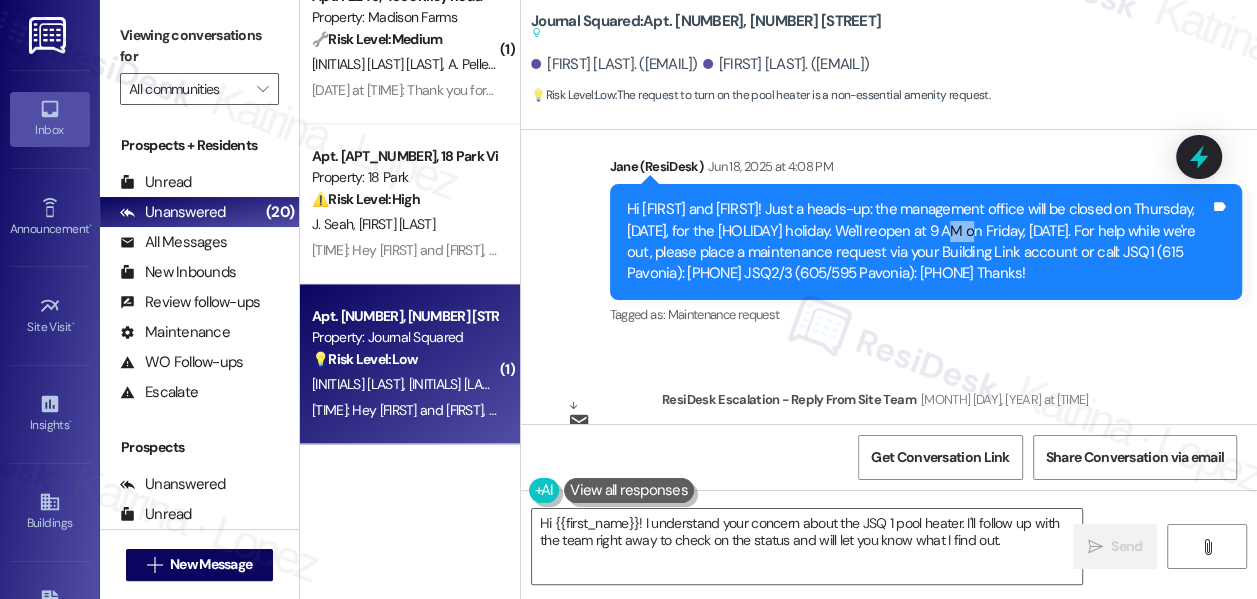 click on "Hi [FIRST] and [FIRST]! Just a heads-up: the management office will be closed on Thursday, June 19, for the Juneteenth holiday. We'll reopen at 9 AM on Friday, June 20. For help while we're out, please place a maintenance request via your Building Link account or call: JSQ1 (615 Pavonia): [PHONE] JSQ2/3 (605/595 Pavonia): [PHONE] Thanks!" at bounding box center (918, 242) 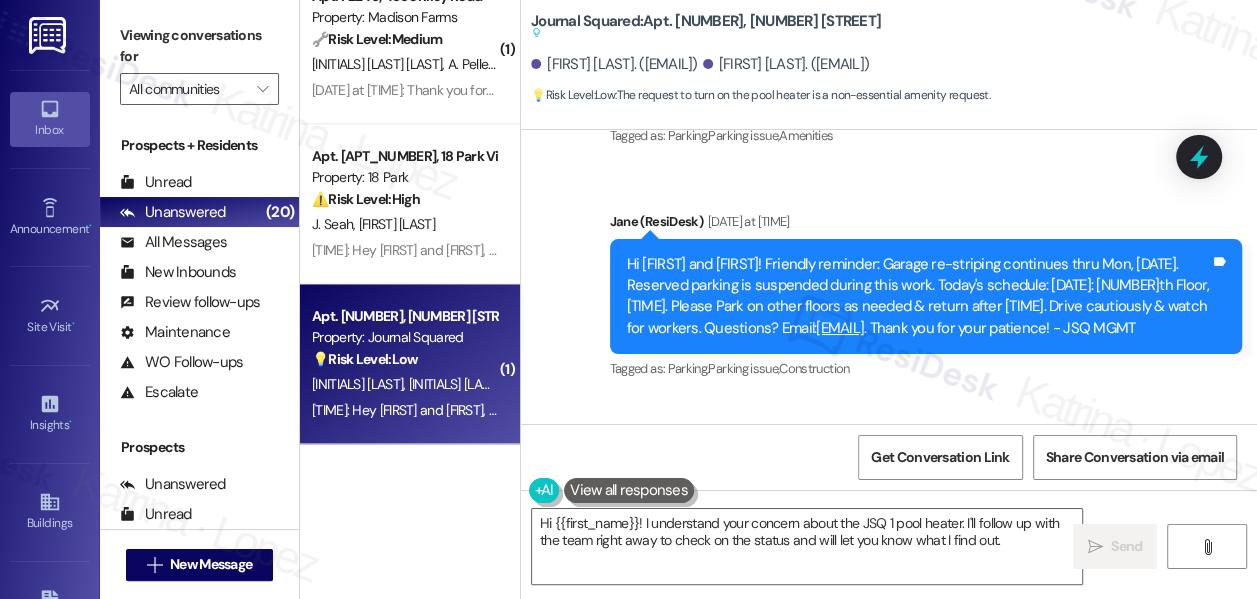 scroll, scrollTop: 21420, scrollLeft: 0, axis: vertical 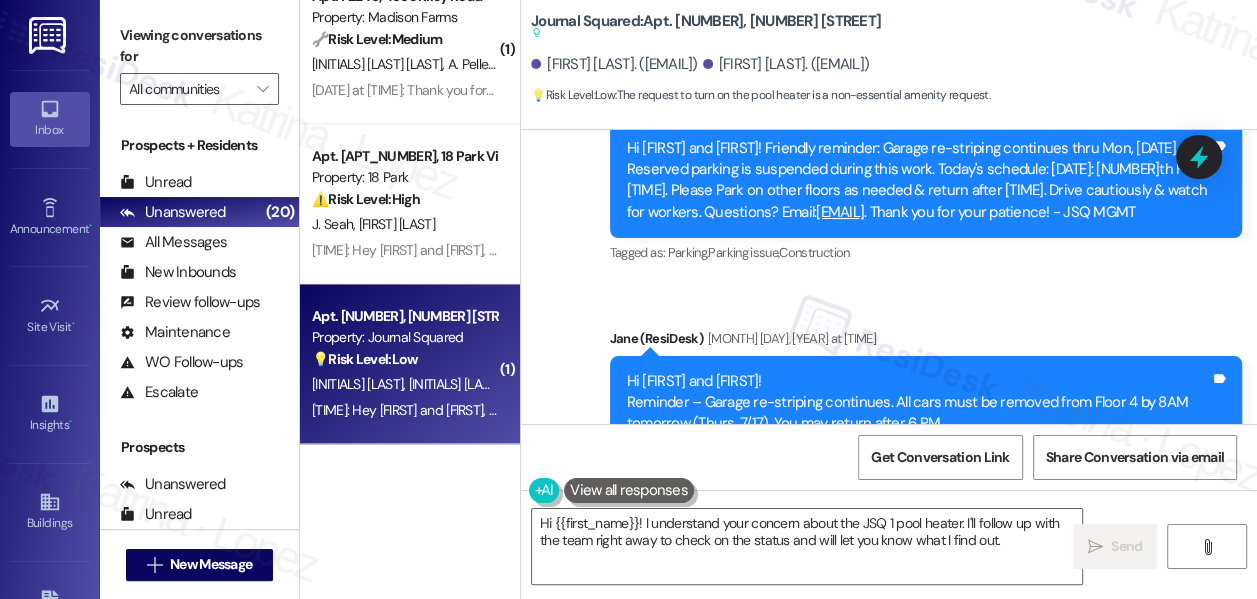 click on "Viewing conversations for" at bounding box center [199, 46] 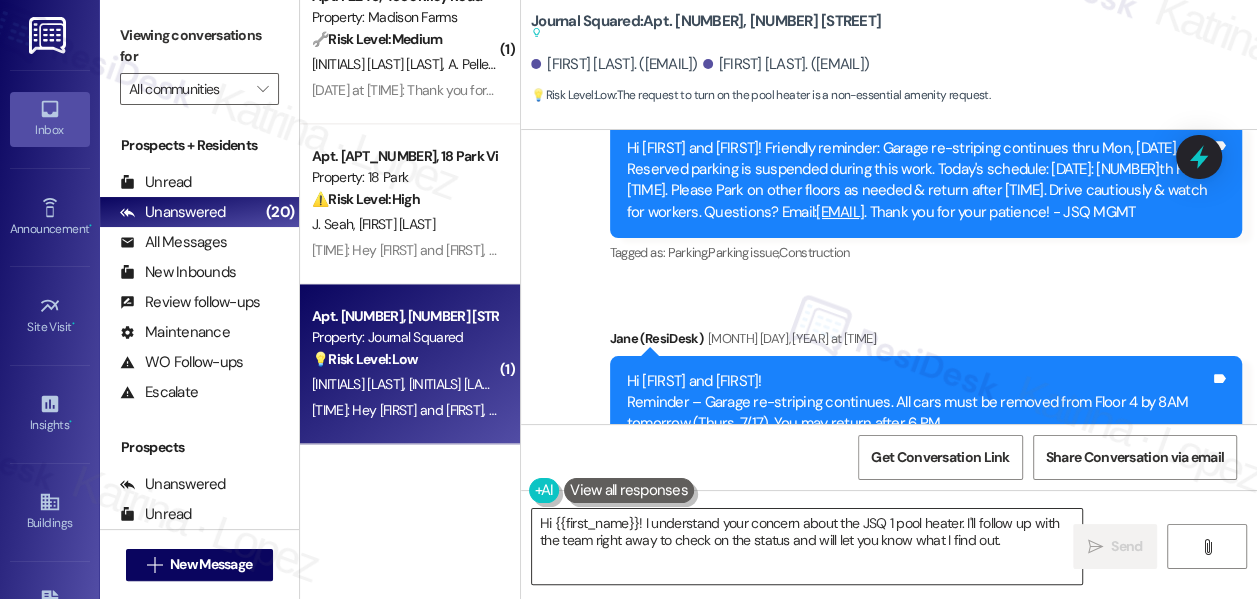 click on "Hi {{first_name}}! I understand your concern about the JSQ 1 pool heater. I'll follow up with the team right away to check on the status and will let you know what I find out." at bounding box center [807, 546] 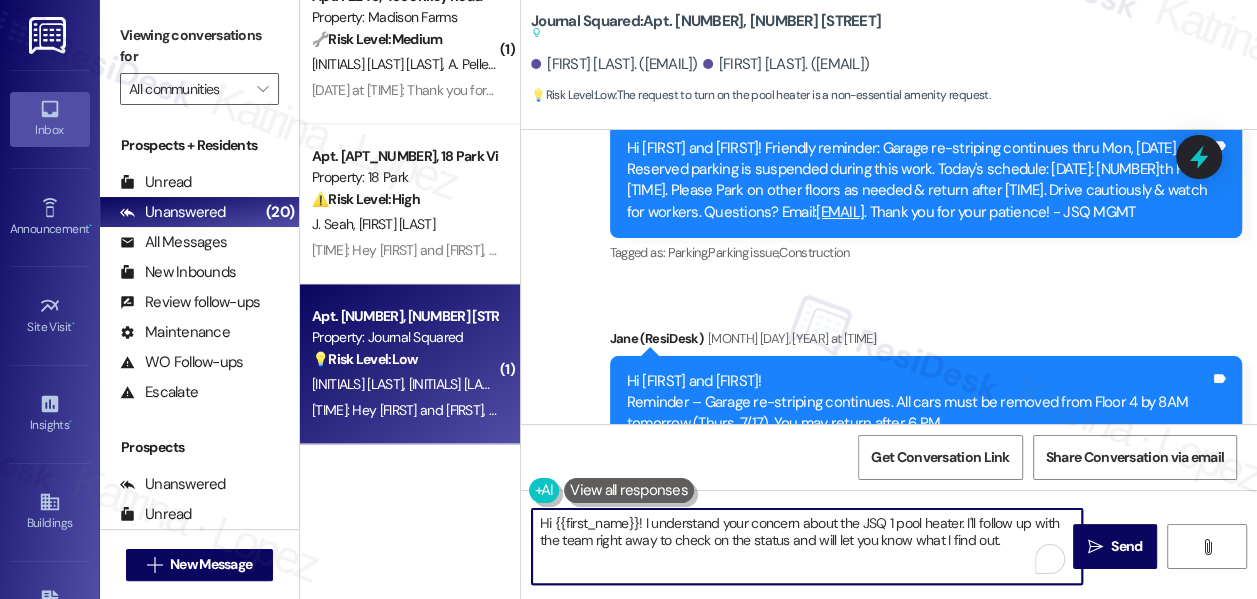 click on "Hi {{first_name}}! I understand your concern about the JSQ 1 pool heater. I'll follow up with the team right away to check on the status and will let you know what I find out." at bounding box center (807, 546) 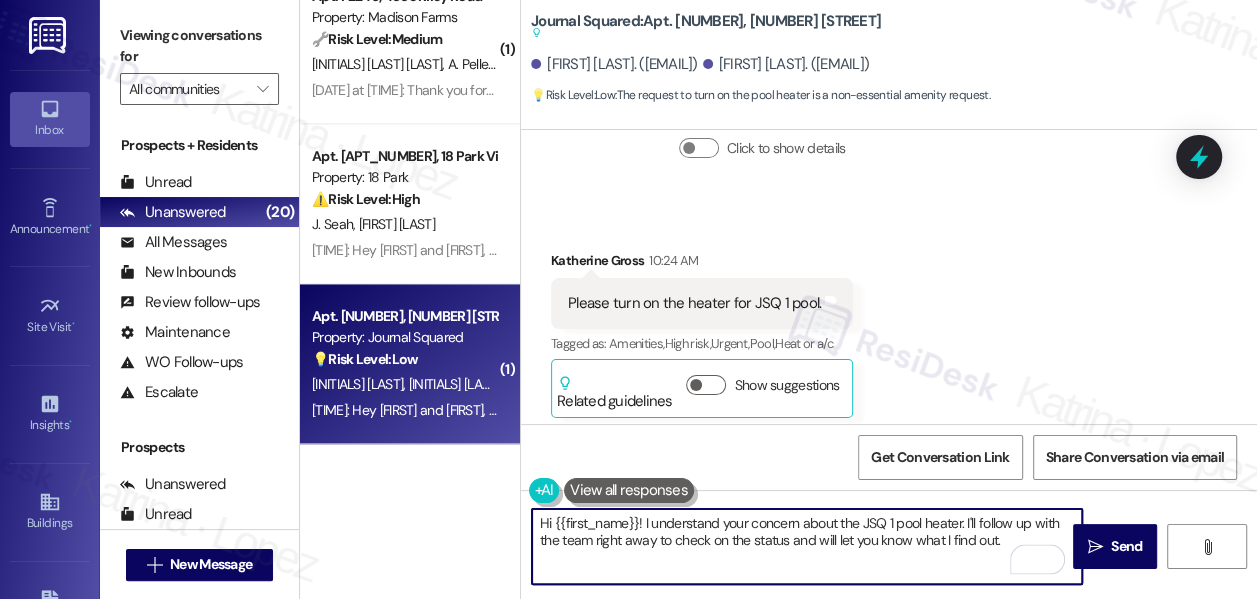scroll, scrollTop: 22137, scrollLeft: 0, axis: vertical 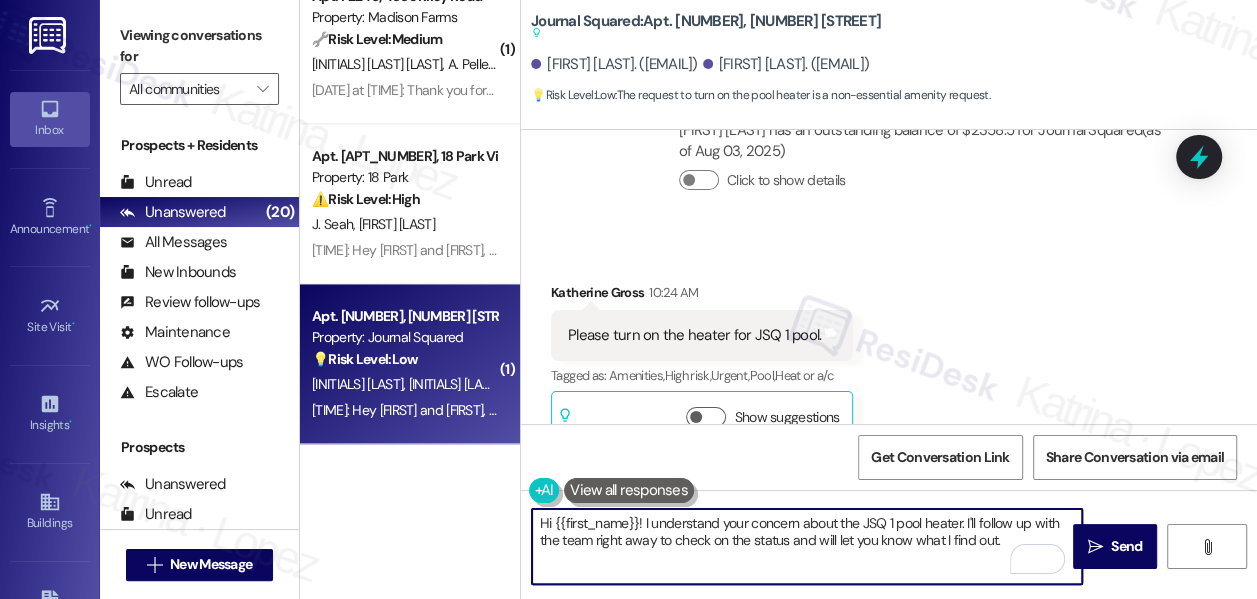 click on "Received via SMS Katherine Gross 10:24 AM Please turn on the heater for JSQ 1 pool.  Tags and notes Tagged as:   Amenities ,  Click to highlight conversations about Amenities High risk ,  Click to highlight conversations about High risk Urgent ,  Click to highlight conversations about Urgent Pool ,  Click to highlight conversations about Pool Heat or a/c Click to highlight conversations about Heat or a/c  Related guidelines Show suggestions" at bounding box center [702, 366] 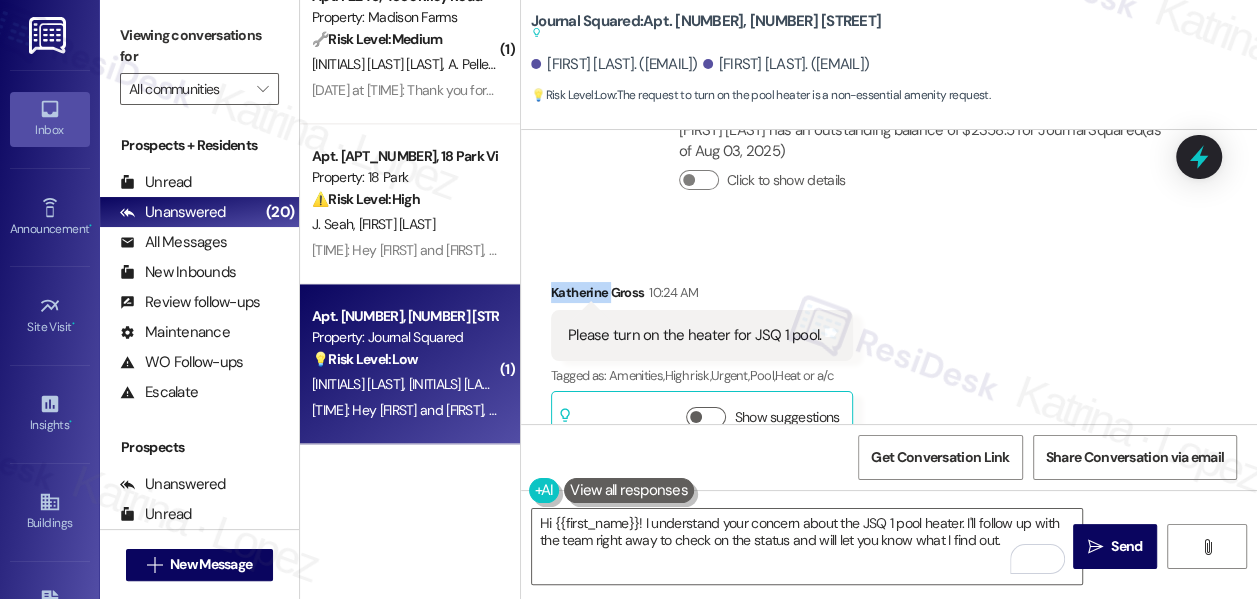 click on "Received via SMS Katherine Gross 10:24 AM Please turn on the heater for JSQ 1 pool.  Tags and notes Tagged as:   Amenities ,  Click to highlight conversations about Amenities High risk ,  Click to highlight conversations about High risk Urgent ,  Click to highlight conversations about Urgent Pool ,  Click to highlight conversations about Pool Heat or a/c Click to highlight conversations about Heat or a/c  Related guidelines Show suggestions" at bounding box center (702, 366) 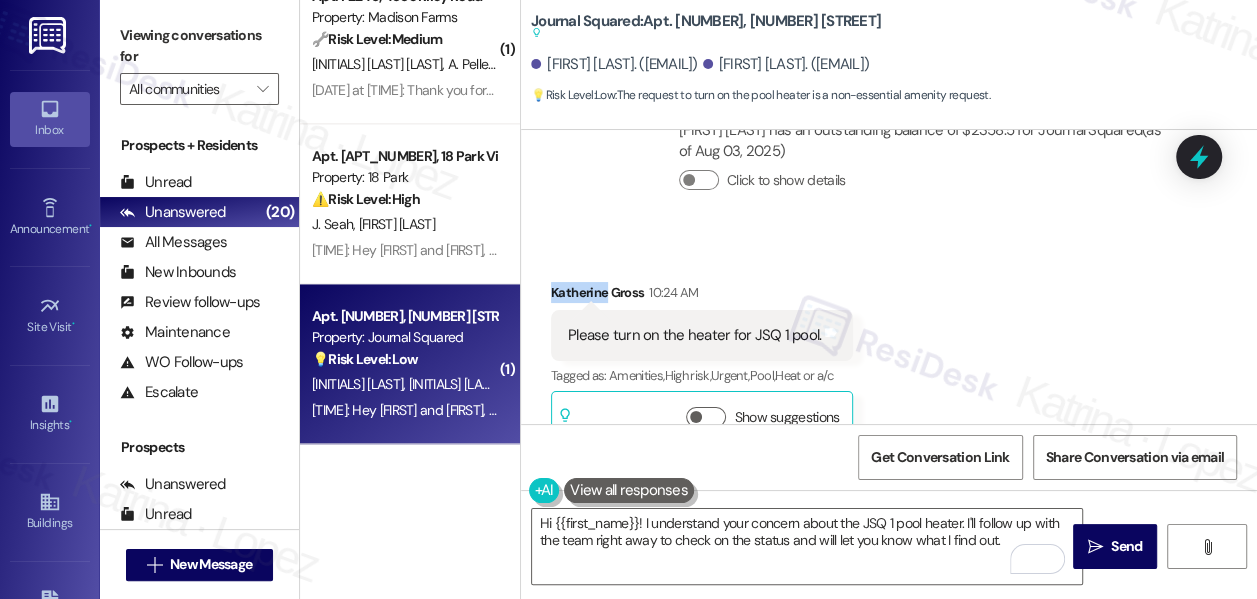 copy on "Katherine" 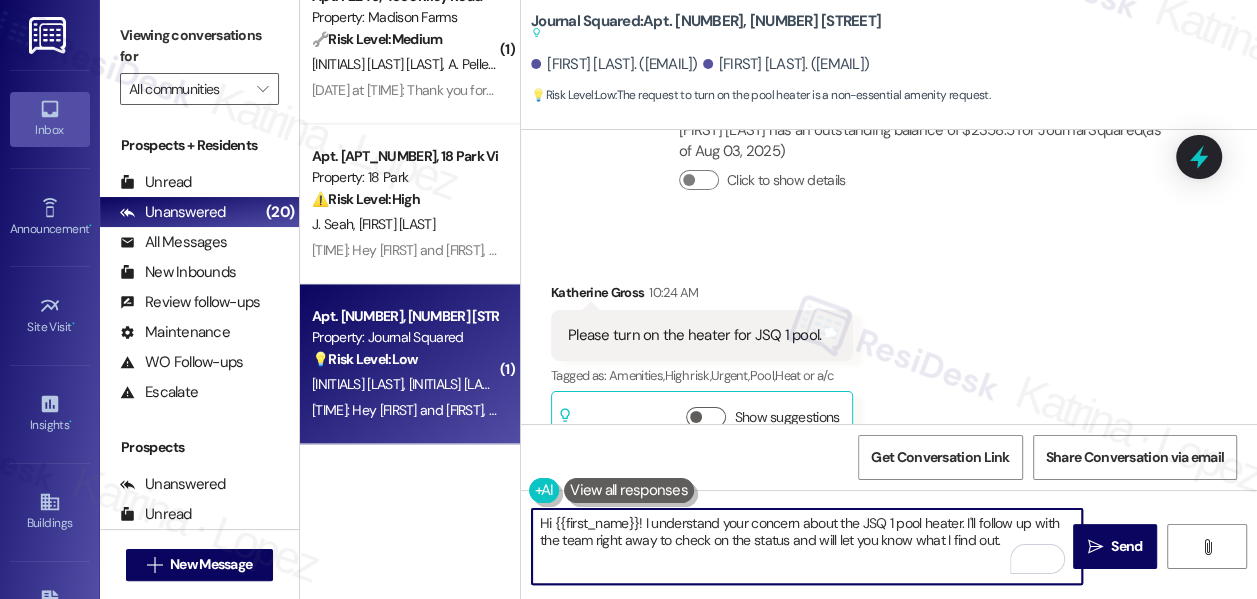 drag, startPoint x: 554, startPoint y: 524, endPoint x: 637, endPoint y: 511, distance: 84.0119 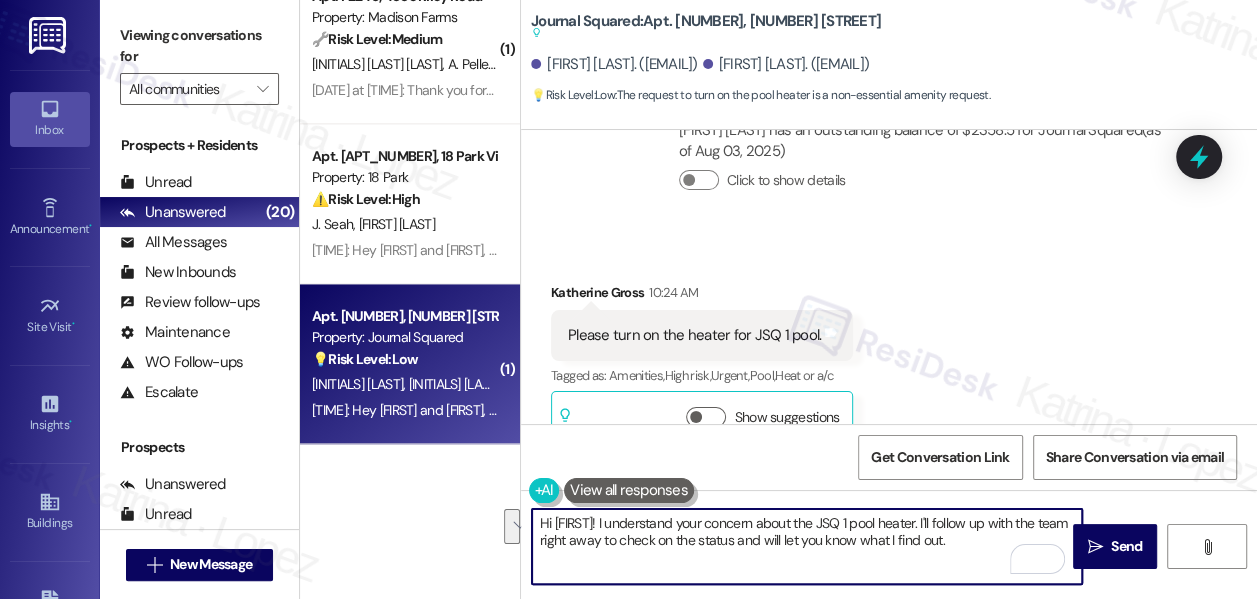drag, startPoint x: 614, startPoint y: 520, endPoint x: 994, endPoint y: 543, distance: 380.6954 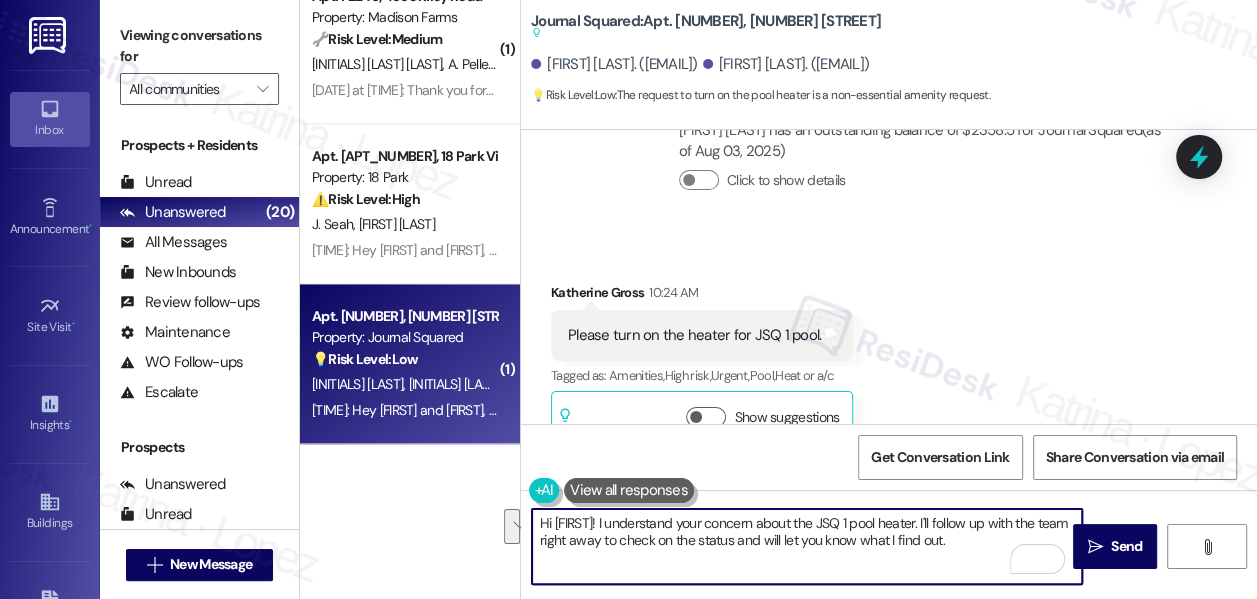 click on "Hi Katherine! I understand your concern about the JSQ 1 pool heater. I'll follow up with the team right away to check on the status and will let you know what I find out." at bounding box center (807, 546) 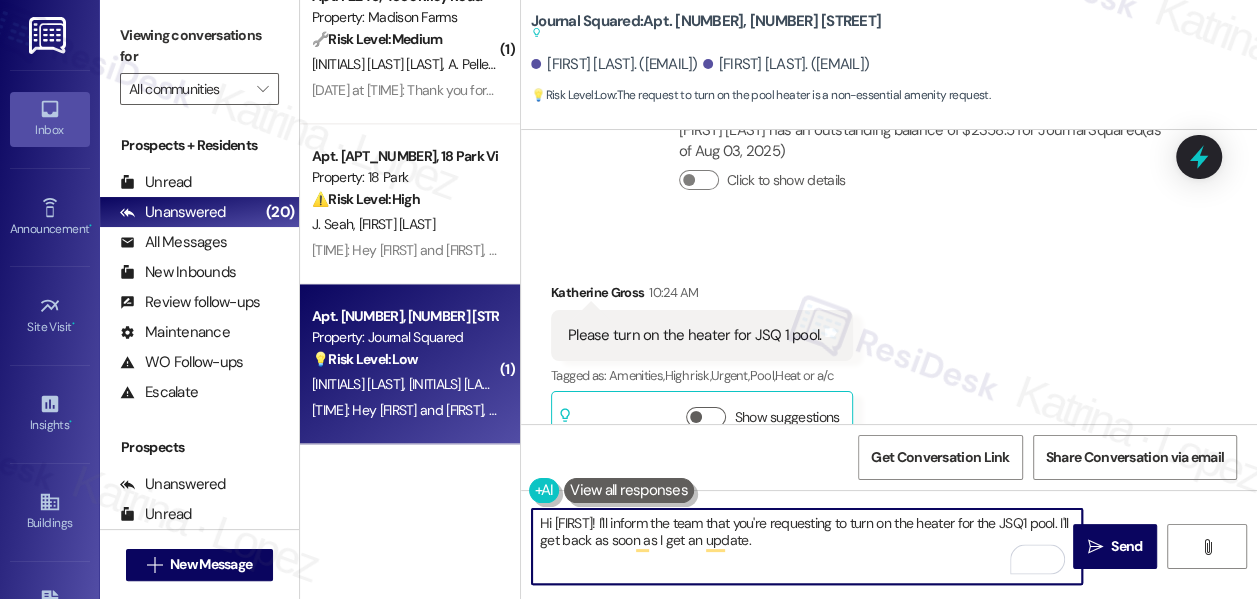 click on "Hi [FIRST]! I'll inform the team that you're requesting to turn on the heater for the JSQ1 pool. I'll get back as soon as I get an update." at bounding box center (807, 546) 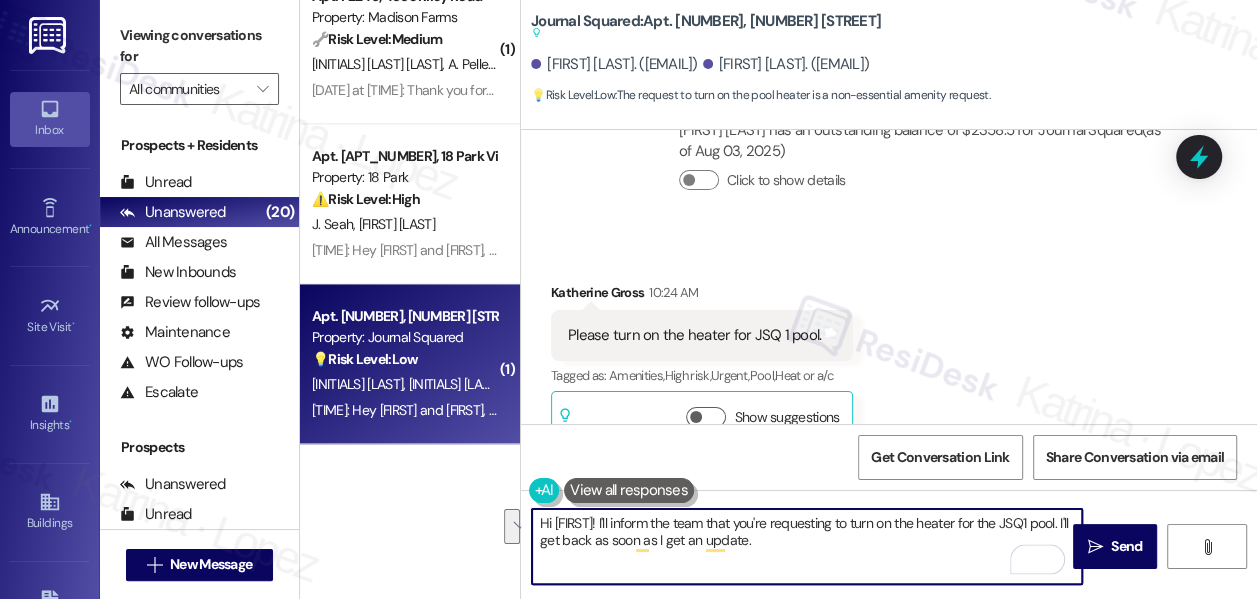 click on "Hi [FIRST]! I'll inform the team that you're requesting to turn on the heater for the JSQ1 pool. I'll get back as soon as I get an update." at bounding box center (807, 546) 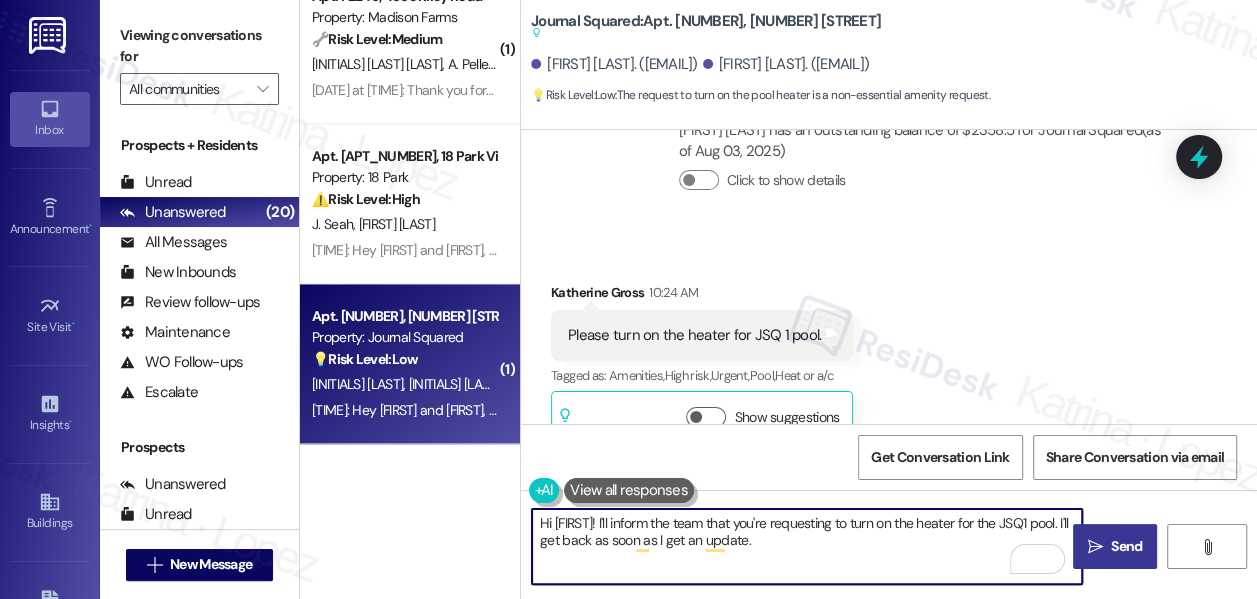 type on "Hi [FIRST]! I'll inform the team that you're requesting to turn on the heater for the JSQ1 pool. I'll get back as soon as I get an update." 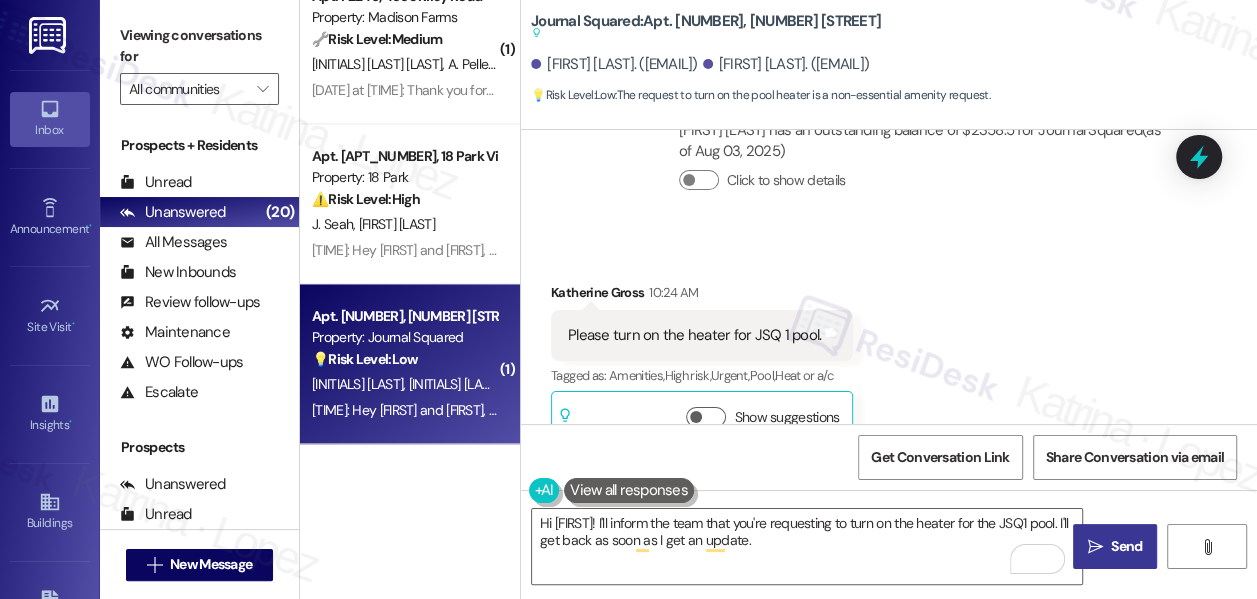 click on "Send" at bounding box center (1126, 546) 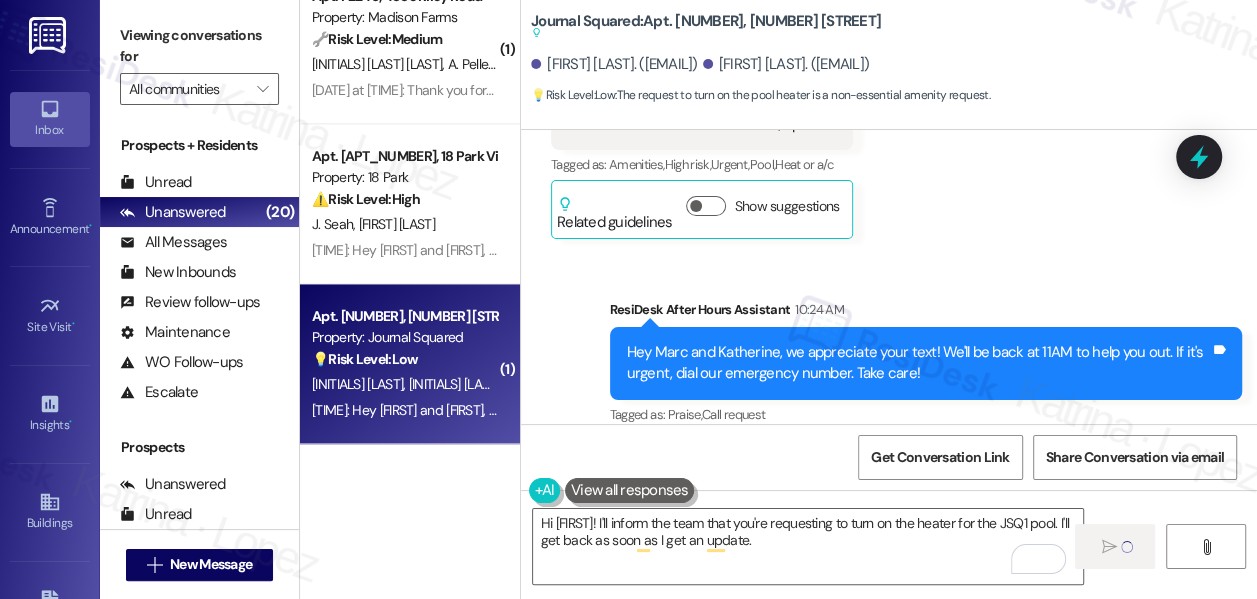 scroll, scrollTop: 22410, scrollLeft: 0, axis: vertical 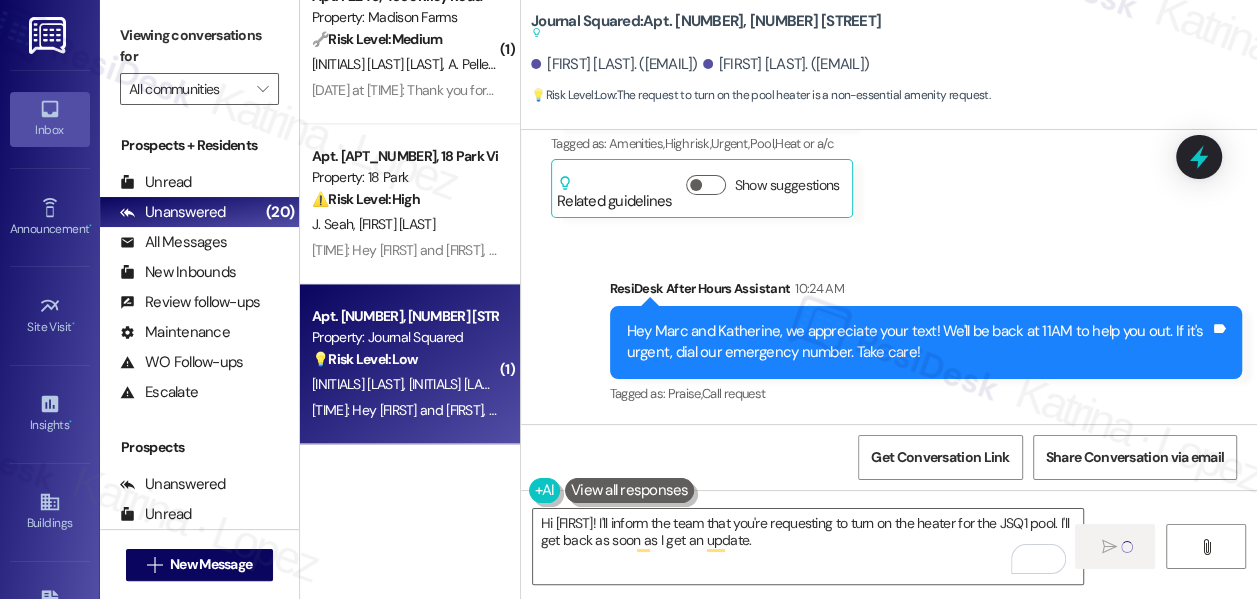 type 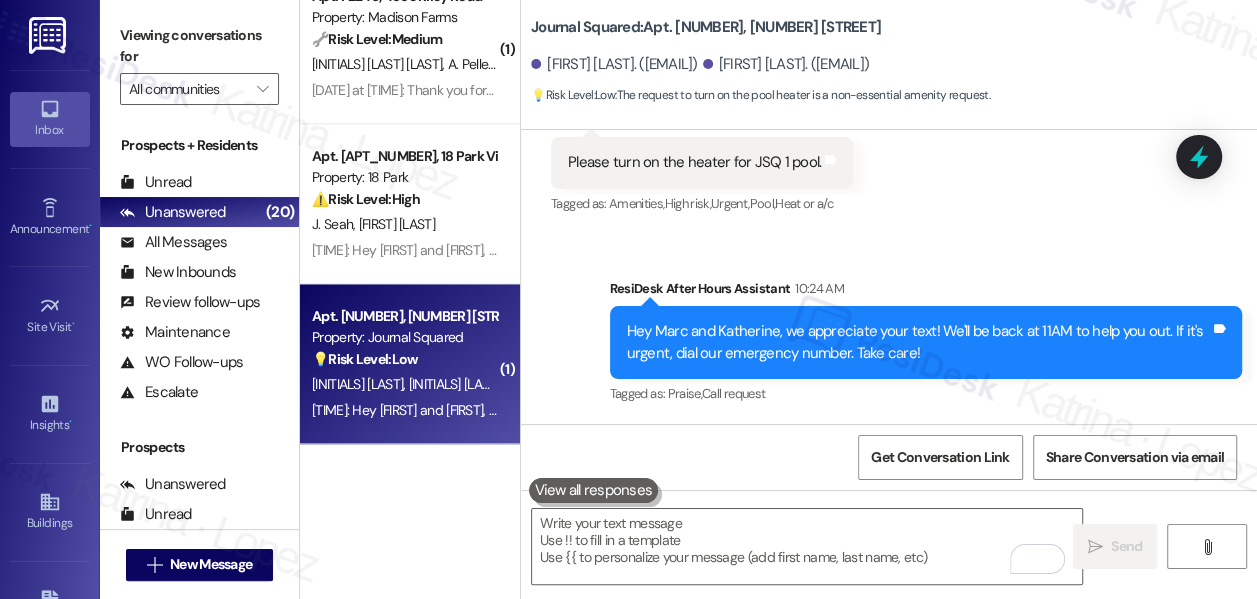 scroll, scrollTop: 0, scrollLeft: 0, axis: both 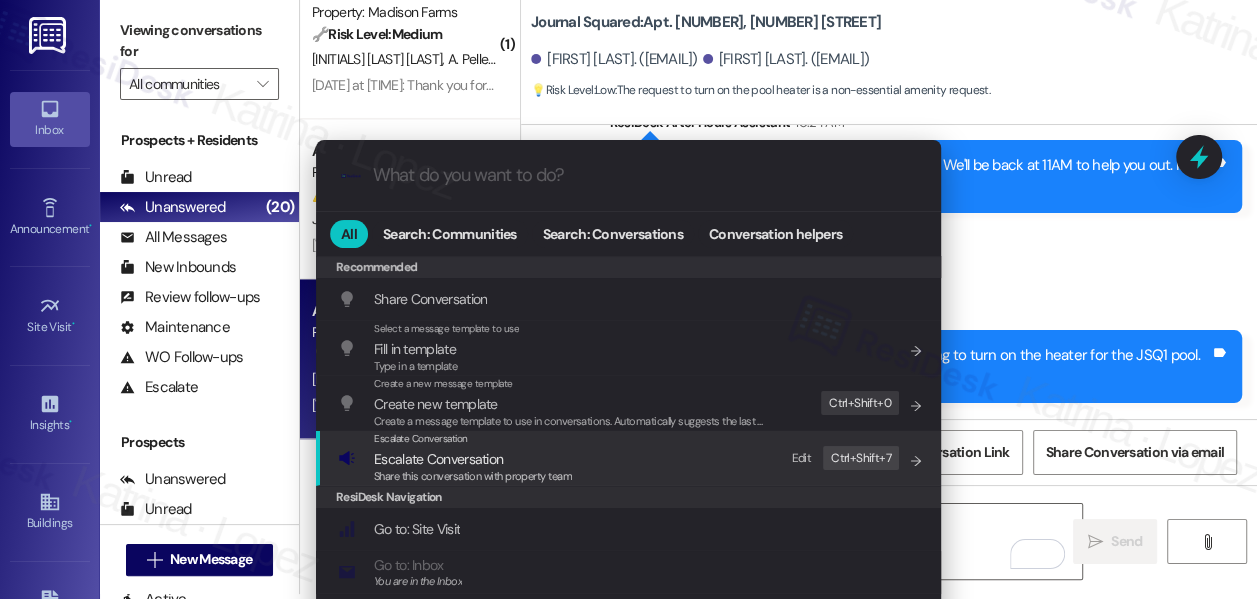 click on "Escalate Conversation" at bounding box center (438, 459) 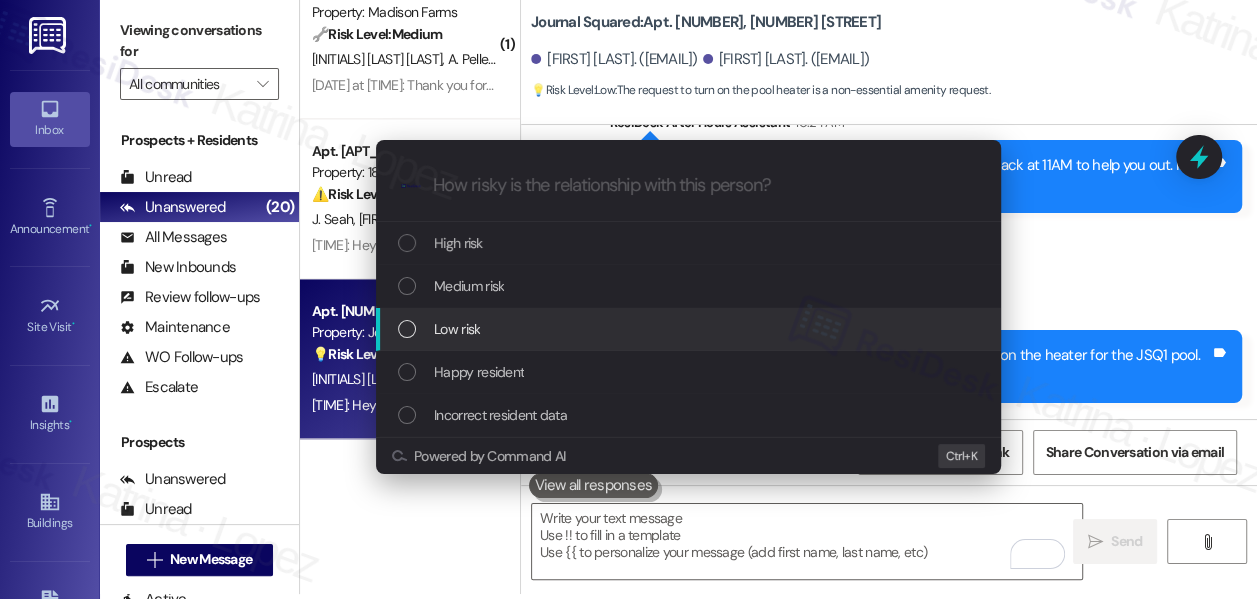 click on "Low risk" at bounding box center (457, 329) 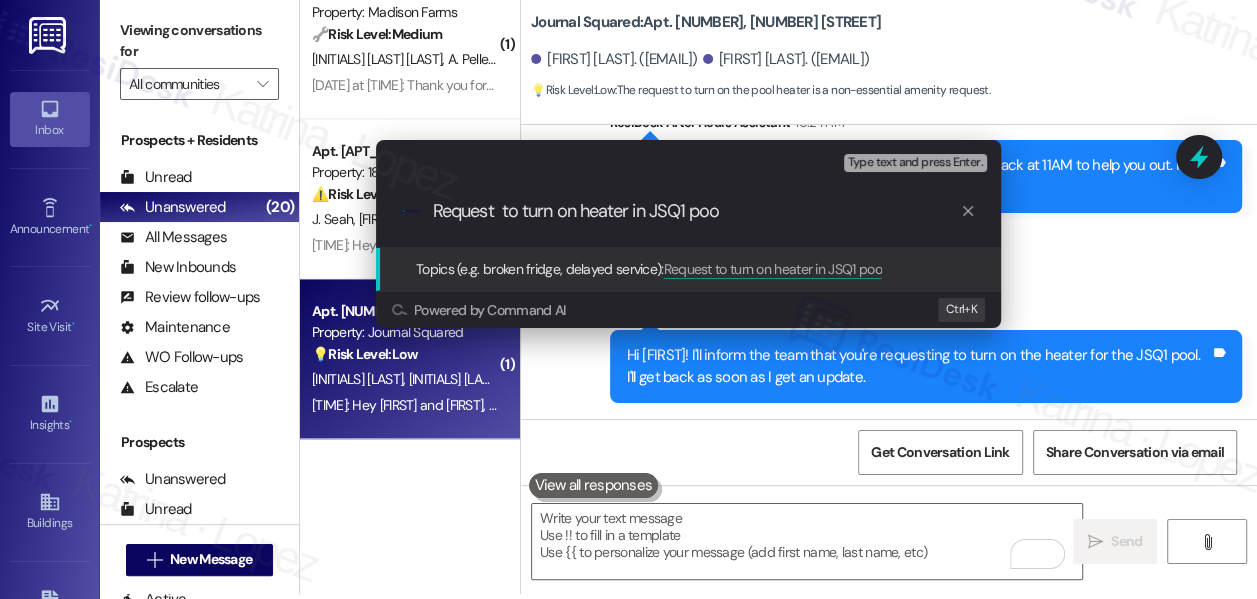 type on "Request  to turn on heater in JSQ1 pool" 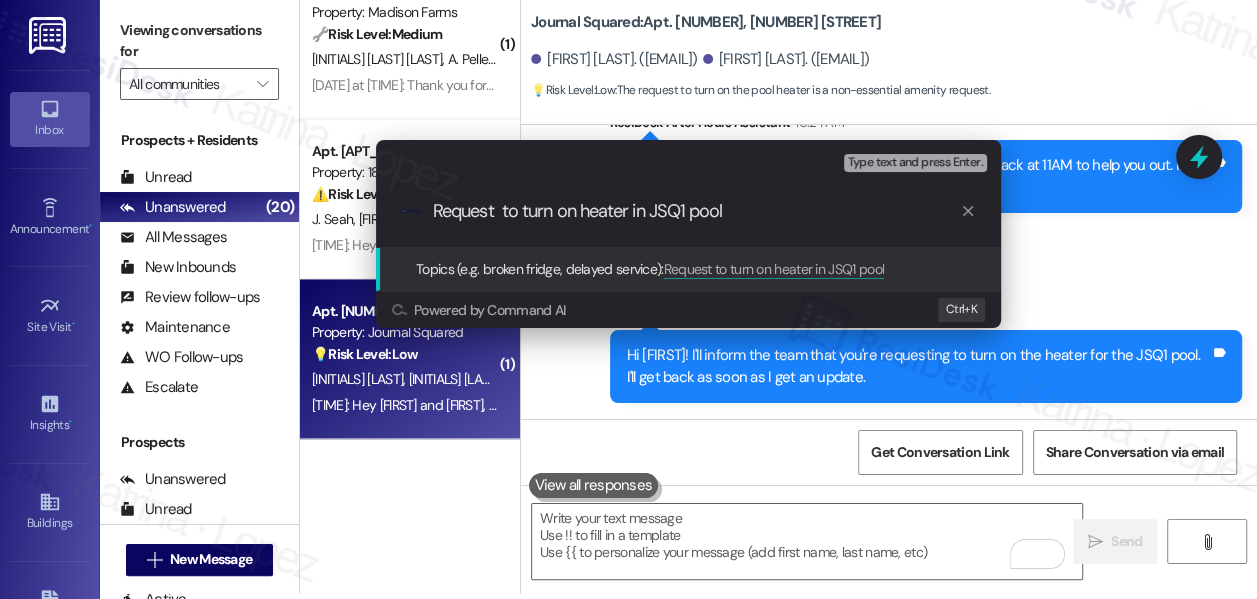 type 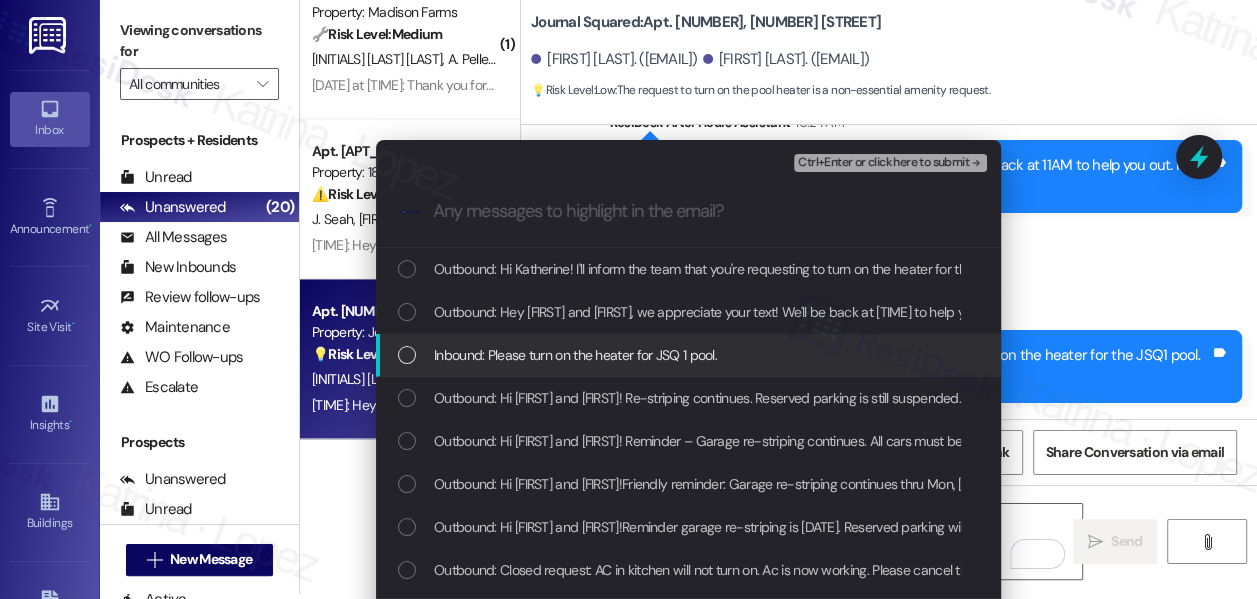 click on "Inbound: Please turn on the heater for JSQ 1 pool." at bounding box center (575, 355) 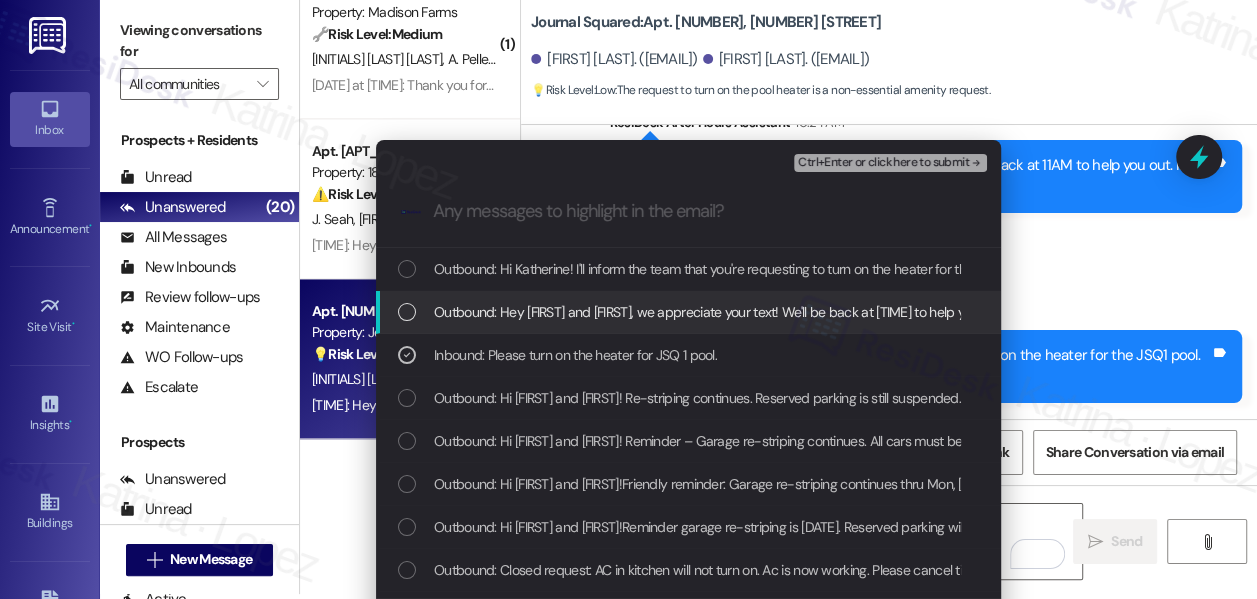 click on "Ctrl+Enter or click here to submit" at bounding box center (883, 163) 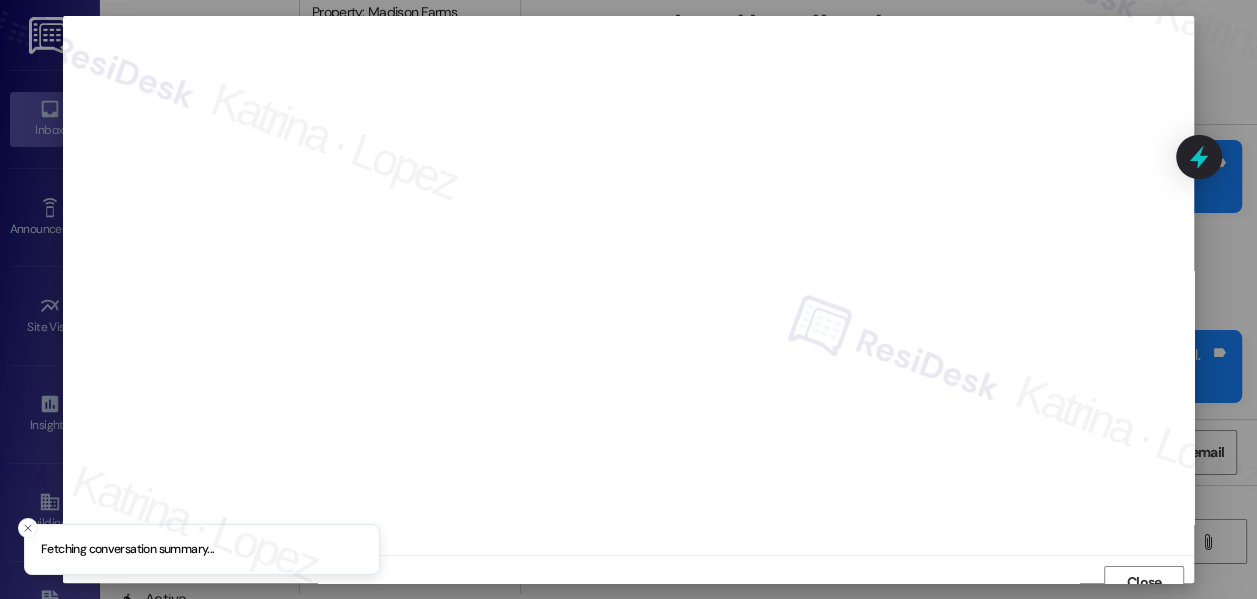 scroll, scrollTop: 14, scrollLeft: 0, axis: vertical 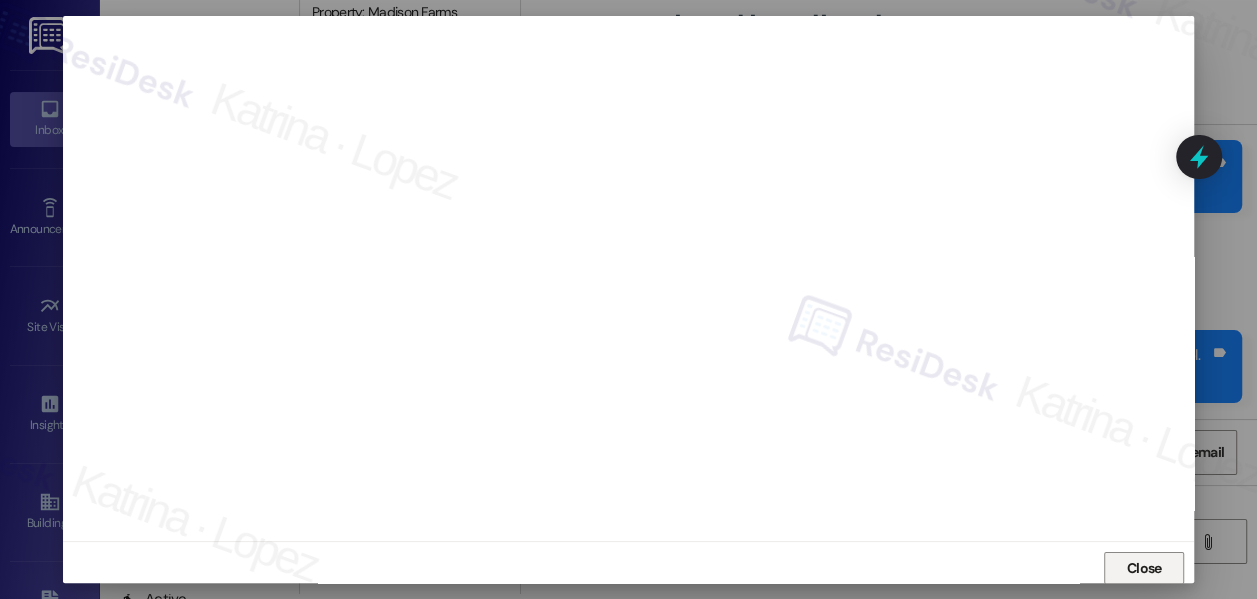 click on "Close" at bounding box center [1144, 568] 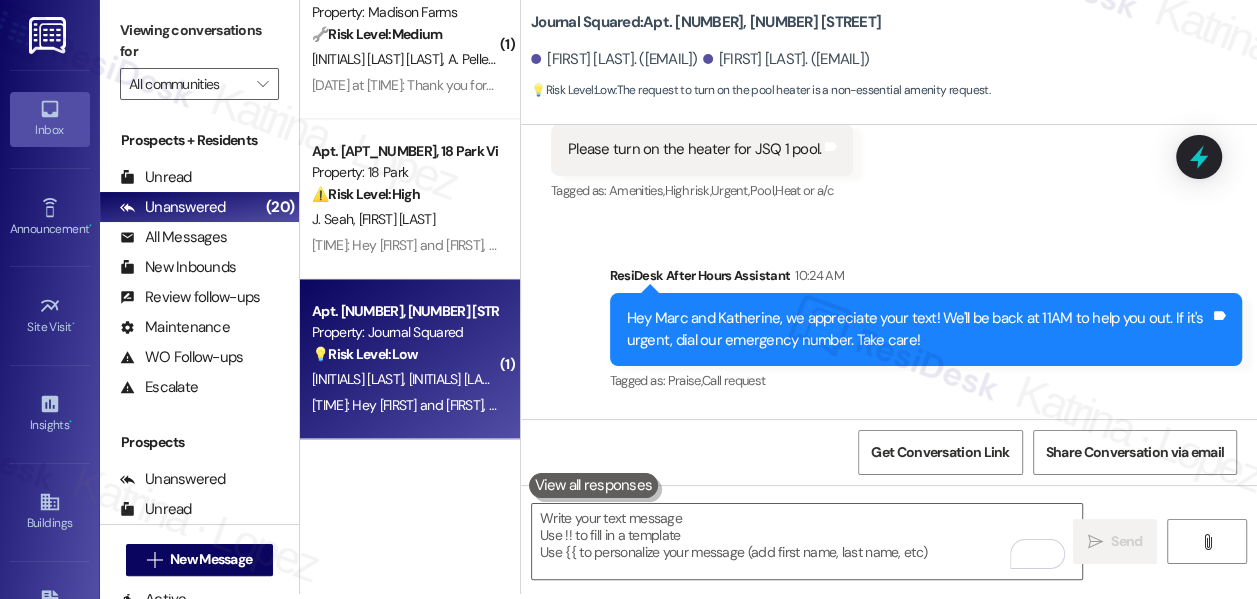 scroll, scrollTop: 22180, scrollLeft: 0, axis: vertical 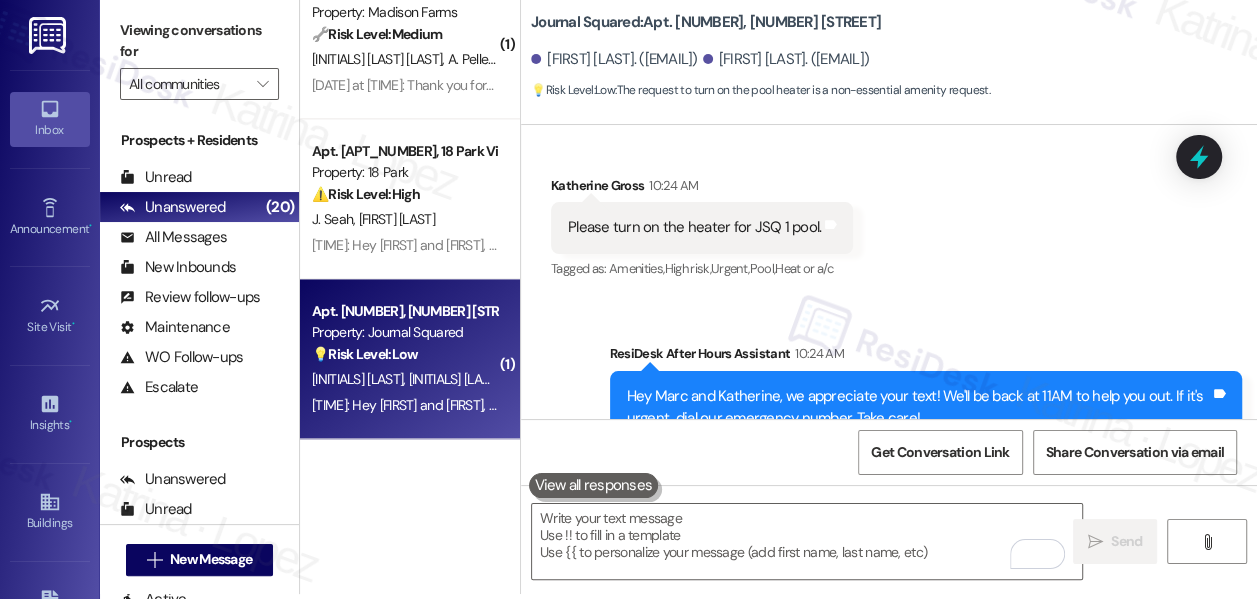 click on "Please turn on the heater for JSQ 1 pool.  Tags and notes" at bounding box center [702, 227] 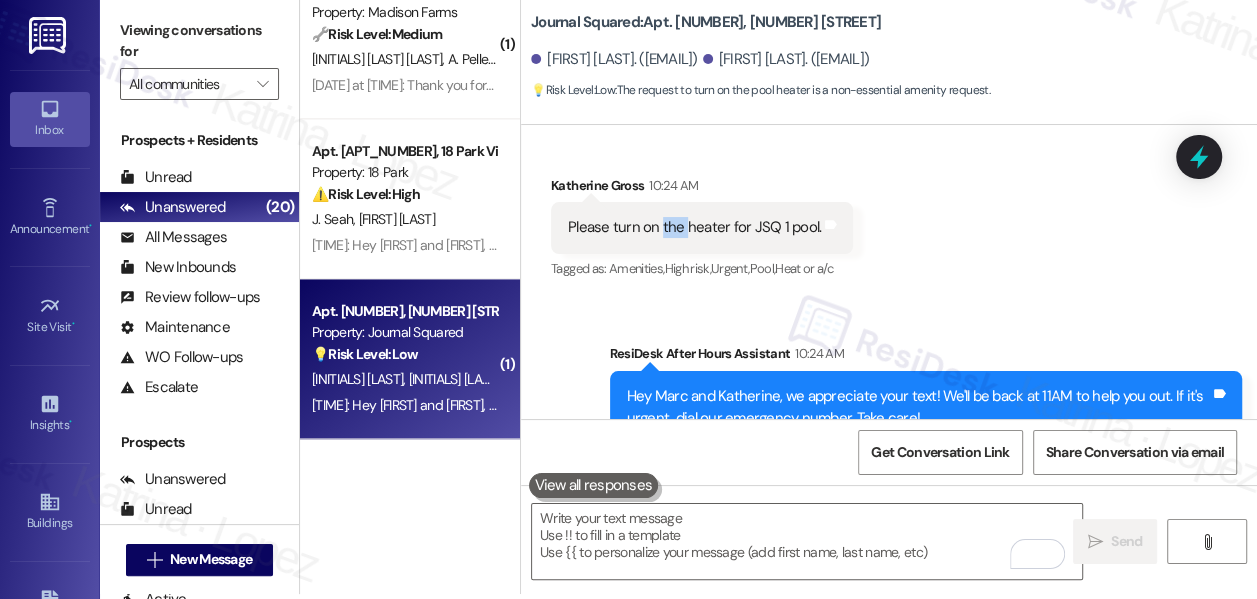 click on "Please turn on the heater for JSQ 1 pool.  Tags and notes" at bounding box center (702, 227) 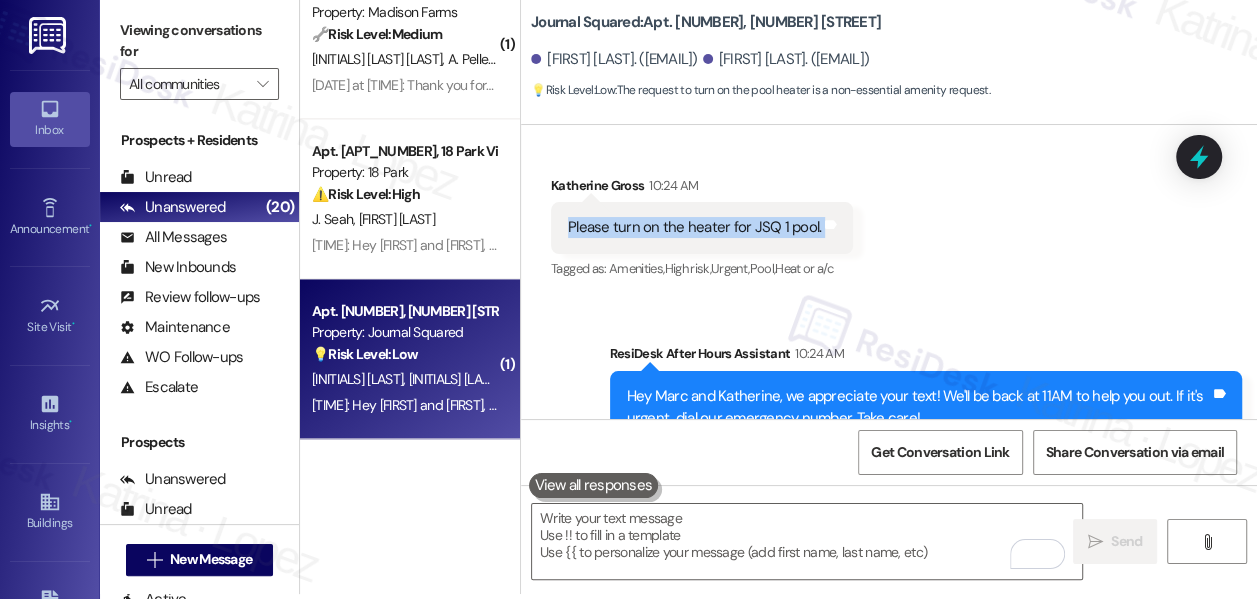 click on "Please turn on the heater for JSQ 1 pool.  Tags and notes" at bounding box center [702, 227] 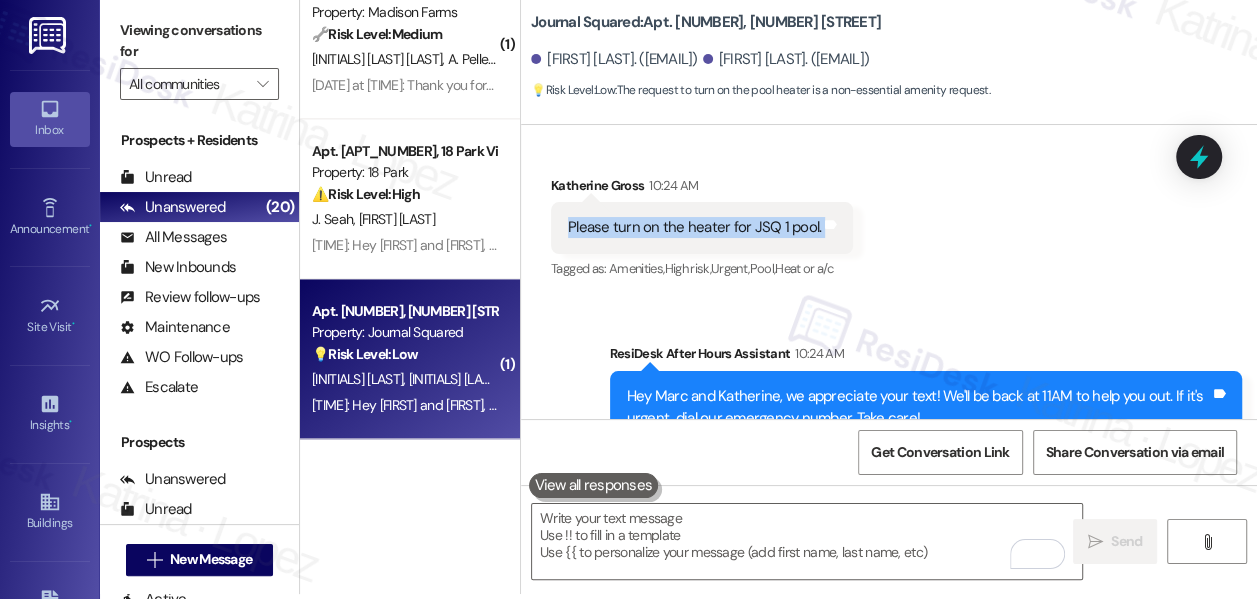 copy on "Please turn on the heater for JSQ 1 pool.  Tags and notes" 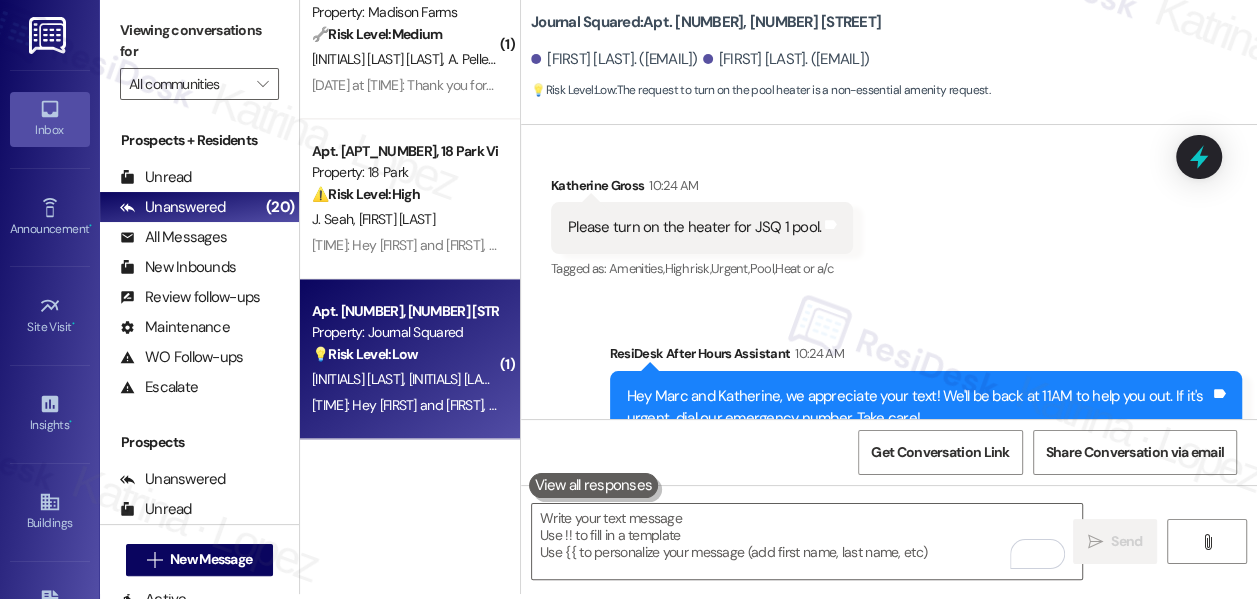 drag, startPoint x: 124, startPoint y: 34, endPoint x: 167, endPoint y: 38, distance: 43.185646 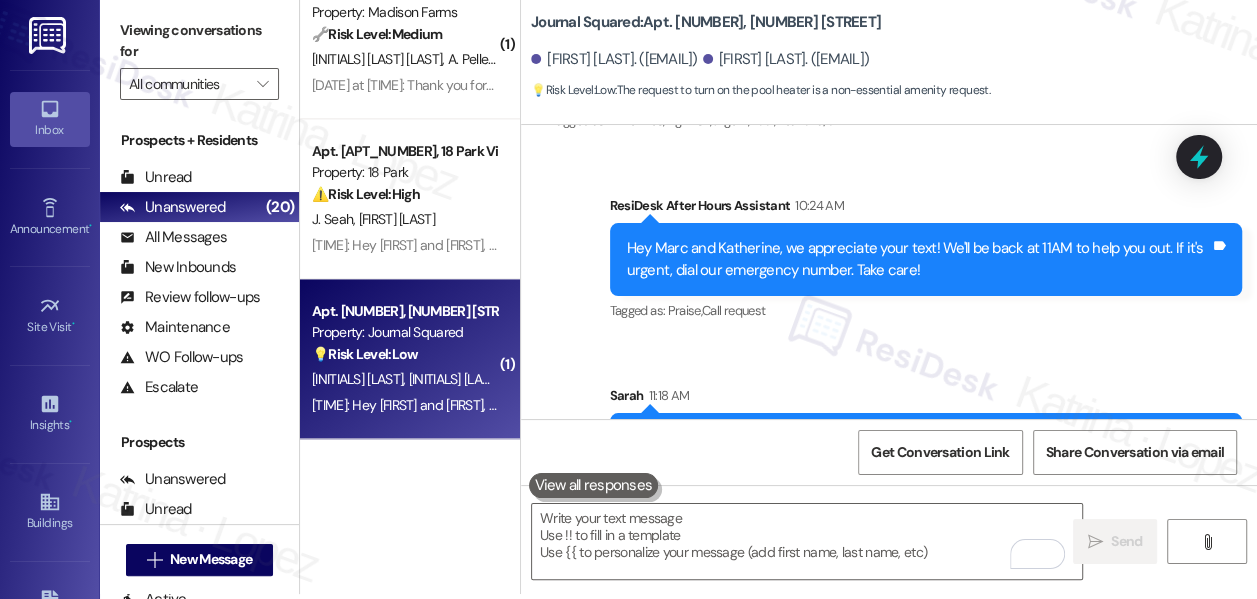 scroll, scrollTop: 22453, scrollLeft: 0, axis: vertical 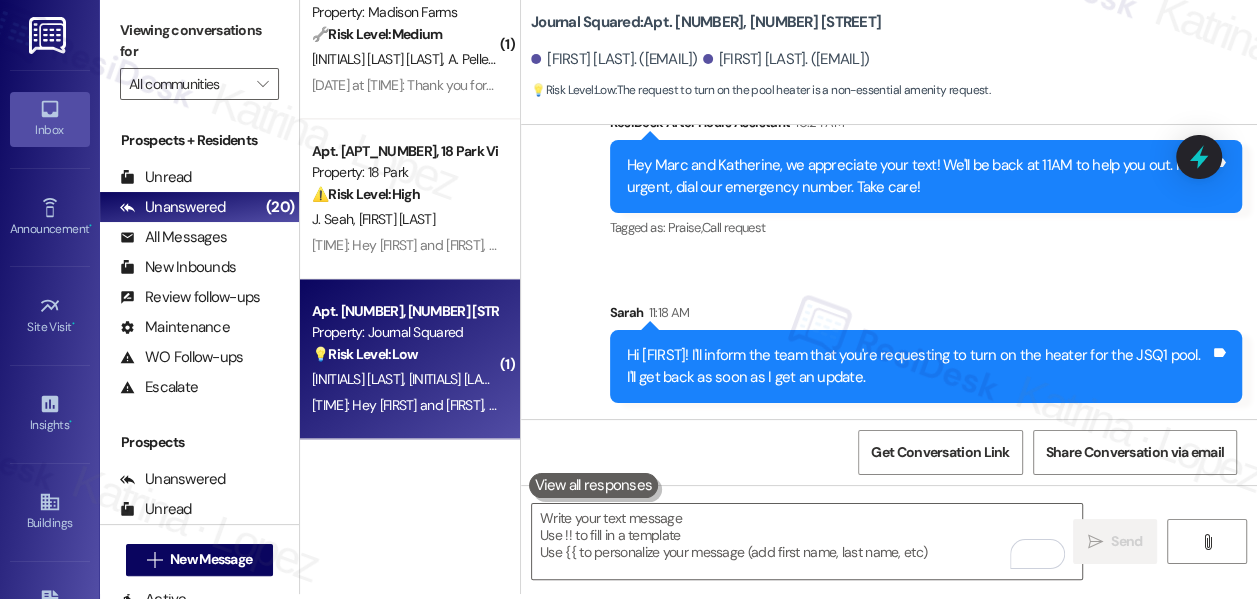 click on "Hi [FIRST]! I'll inform the team that you're requesting to turn on the heater for the JSQ1 pool. I'll get back as soon as I get an update." at bounding box center (918, 366) 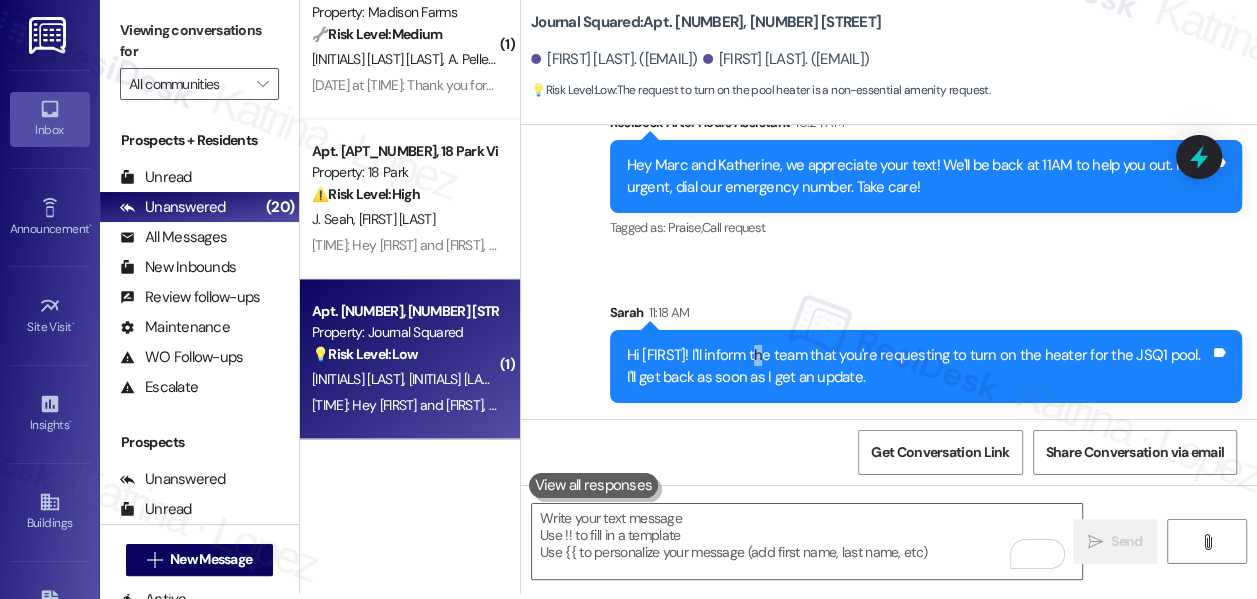 click on "Hi [FIRST]! I'll inform the team that you're requesting to turn on the heater for the JSQ1 pool. I'll get back as soon as I get an update." at bounding box center (918, 366) 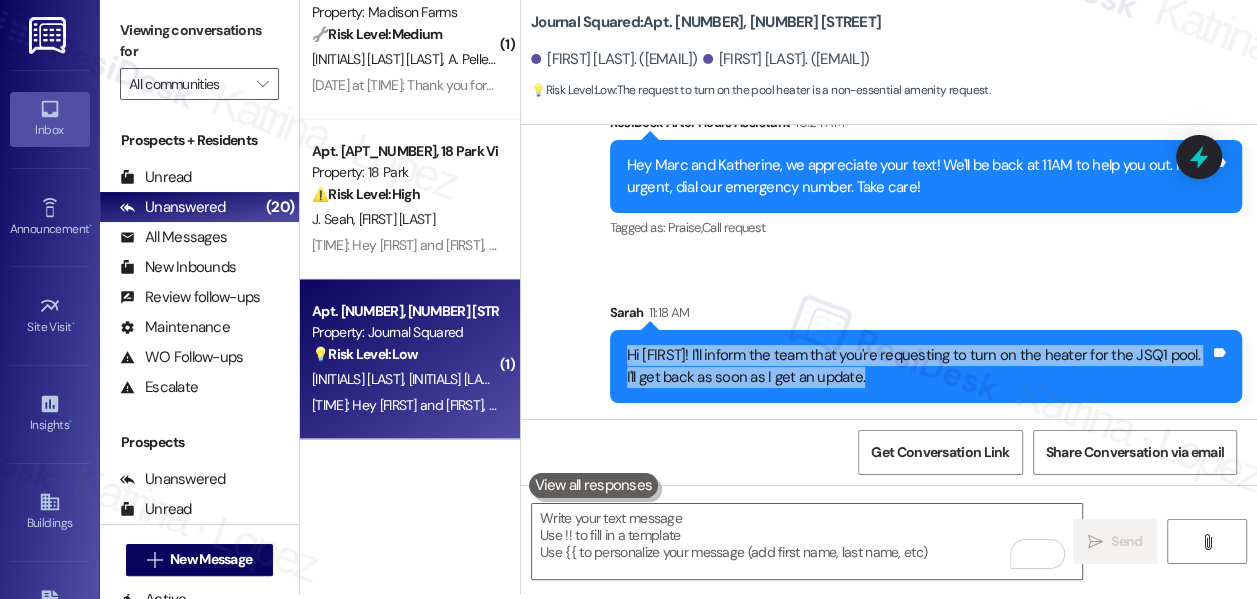 click on "Hi [FIRST]! I'll inform the team that you're requesting to turn on the heater for the JSQ1 pool. I'll get back as soon as I get an update." at bounding box center [918, 366] 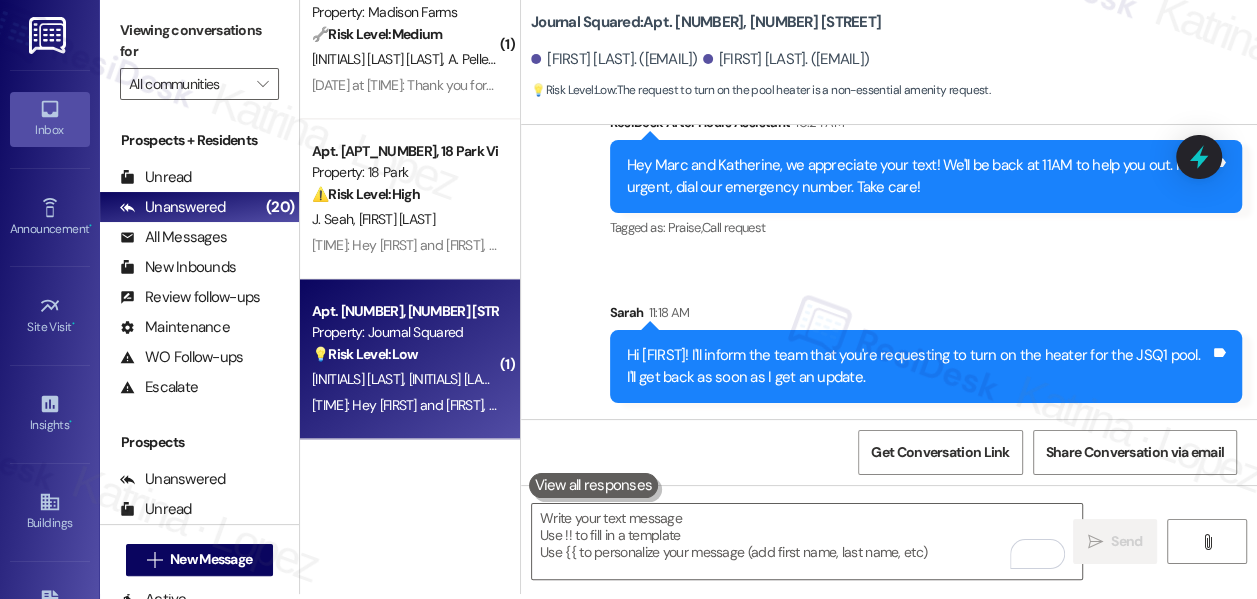 click on "Viewing conversations for" at bounding box center [199, 41] 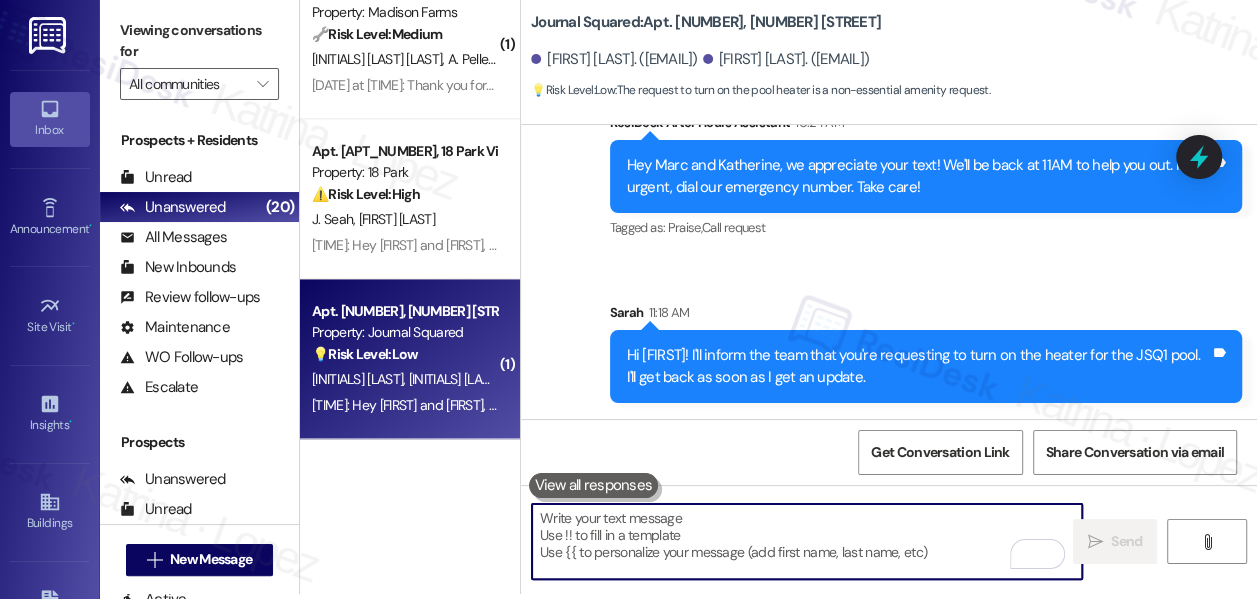 click at bounding box center (807, 541) 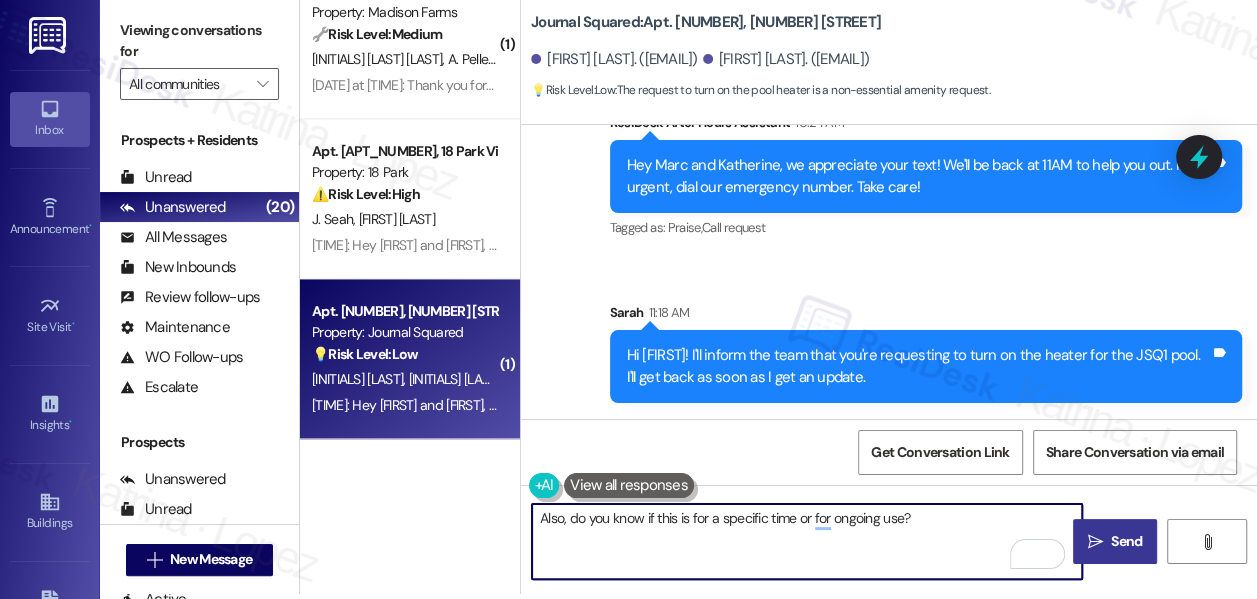 click on "Also, do you know if this is for a specific time or for ongoing use?" at bounding box center (807, 541) 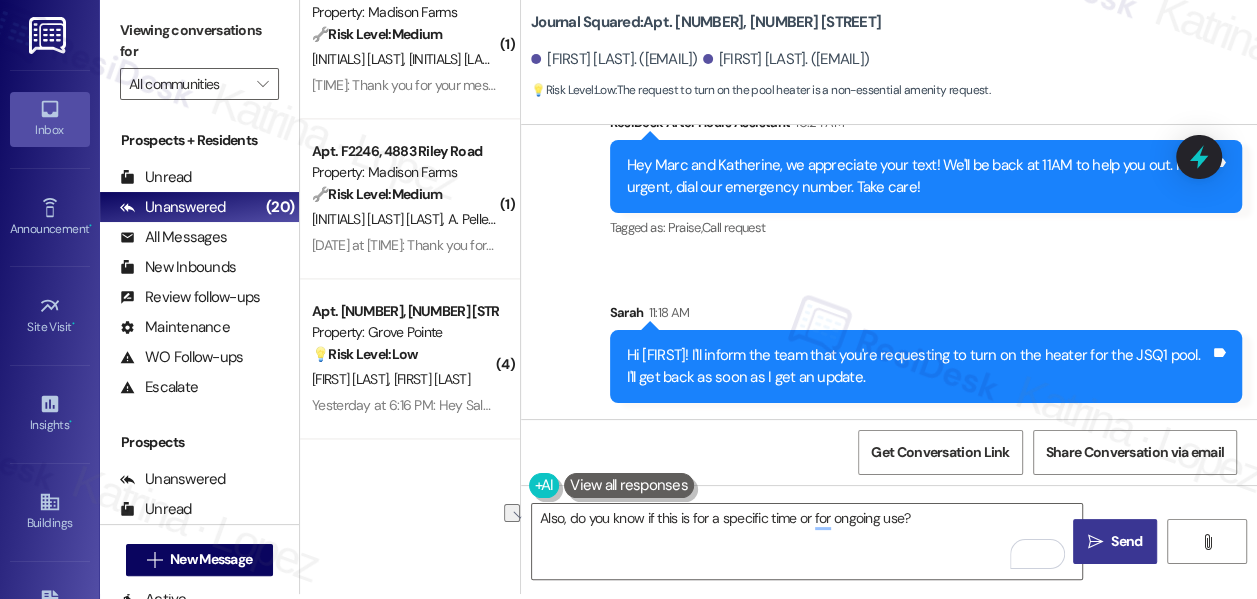 click on "Viewing conversations for" at bounding box center [199, 41] 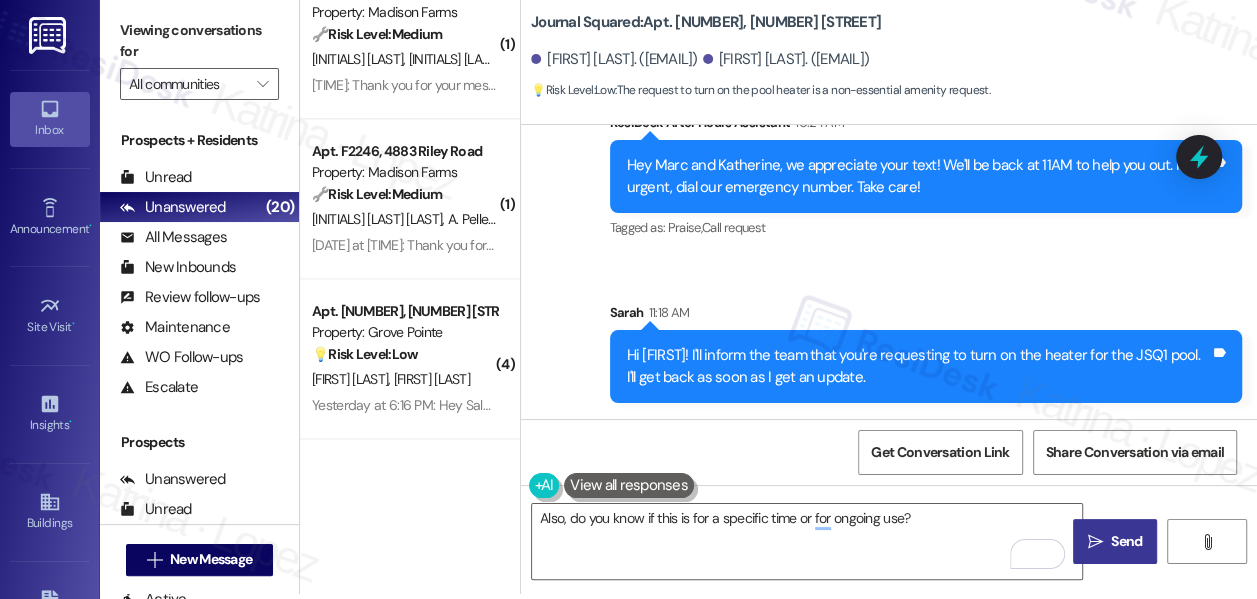 click on "Hi [FIRST]! I'll inform the team that you're requesting to turn on the heater for the JSQ1 pool. I'll get back as soon as I get an update." at bounding box center (918, 366) 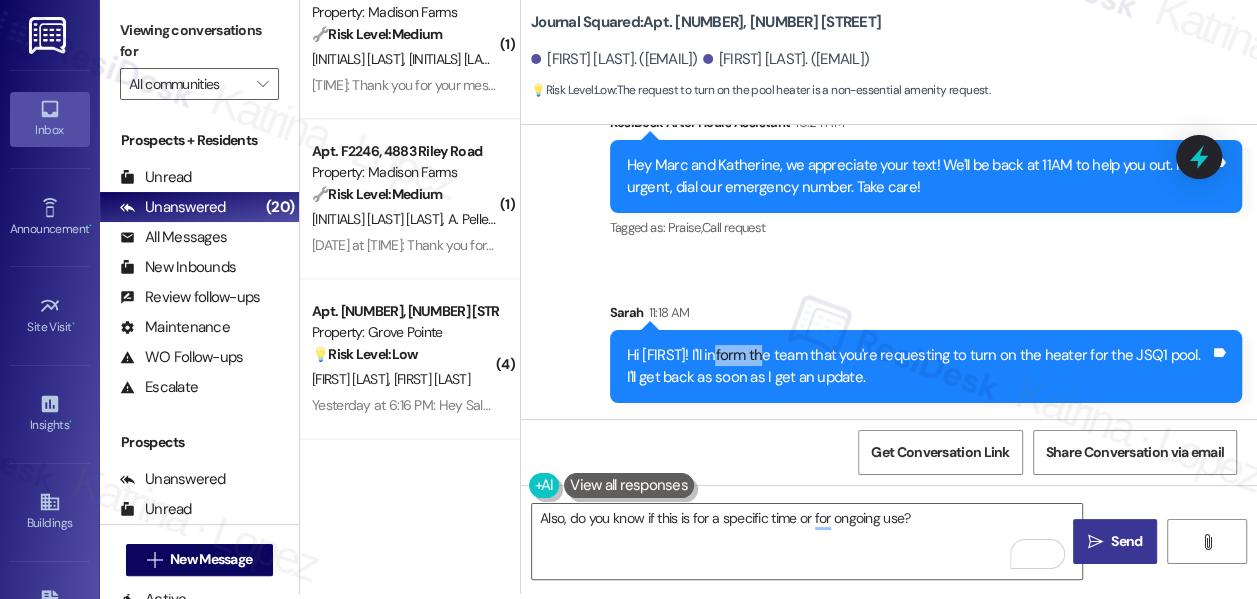 click on "Hi [FIRST]! I'll inform the team that you're requesting to turn on the heater for the JSQ1 pool. I'll get back as soon as I get an update." at bounding box center (918, 366) 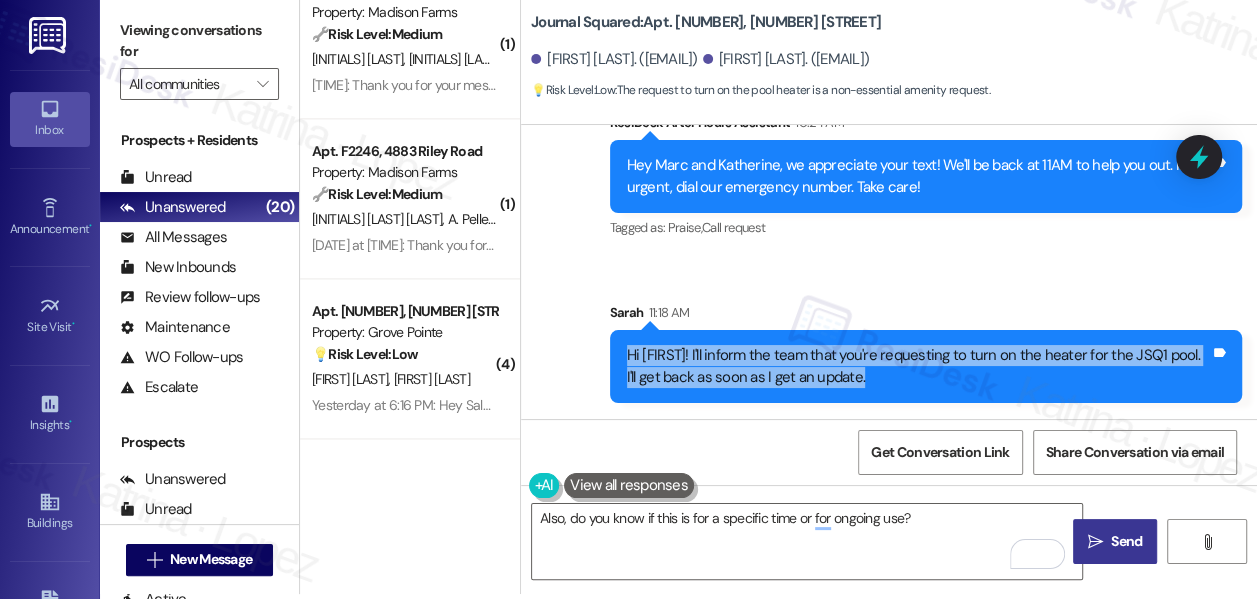 click on "Hi [FIRST]! I'll inform the team that you're requesting to turn on the heater for the JSQ1 pool. I'll get back as soon as I get an update." at bounding box center (918, 366) 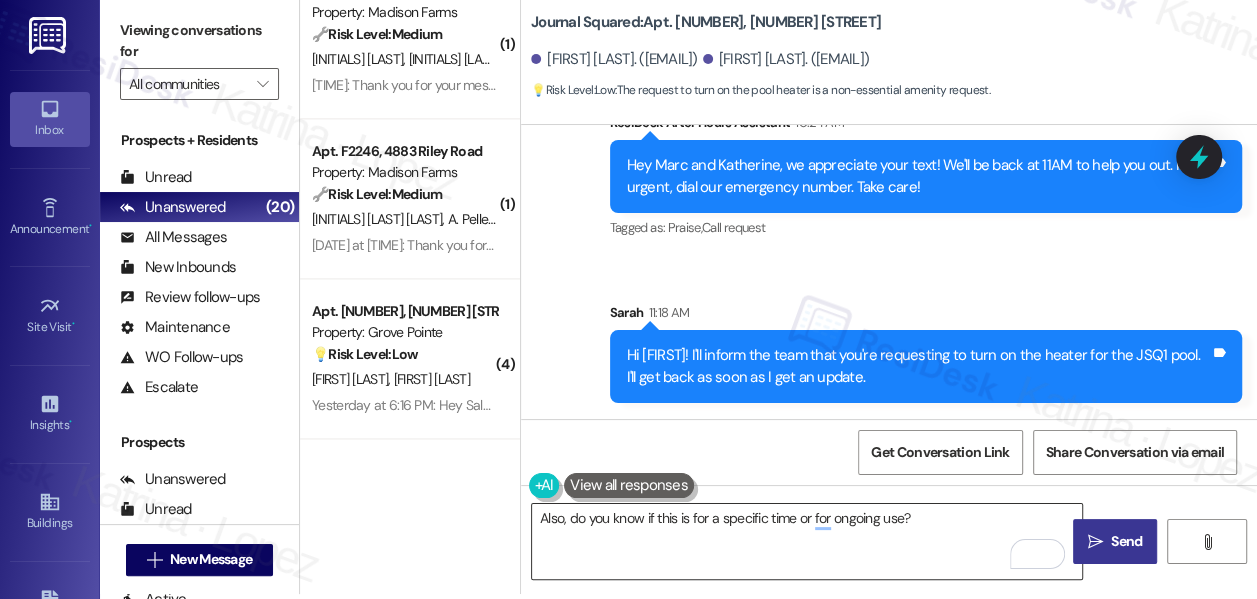 click on "Also, do you know if this is for a specific time or for ongoing use?" at bounding box center (807, 541) 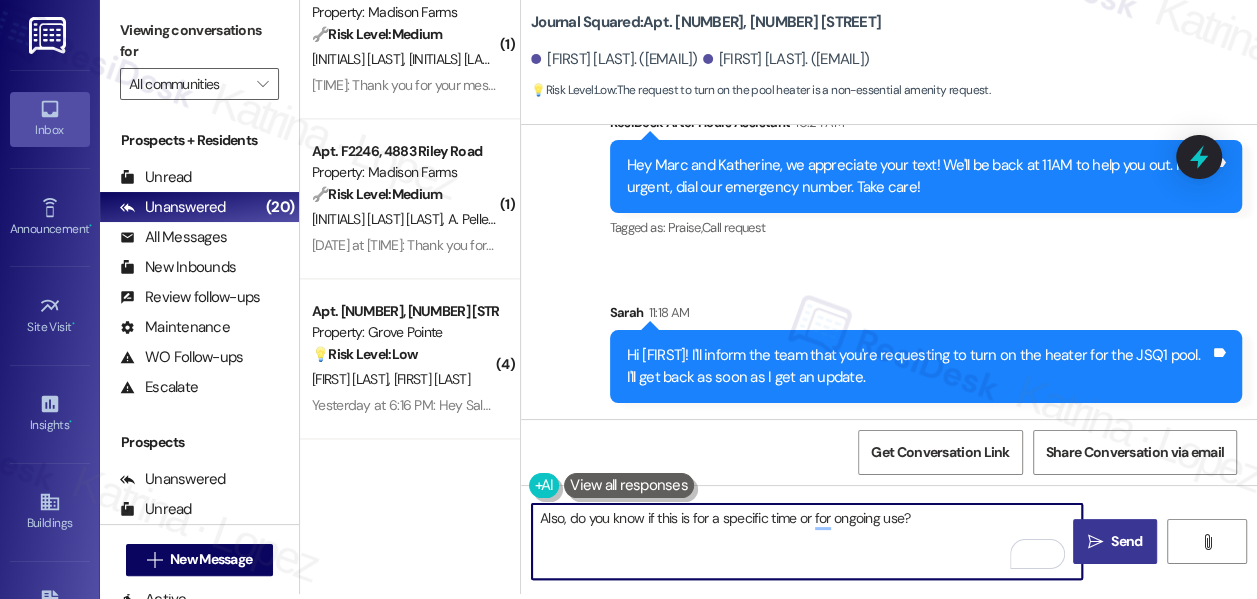 click on "Also, do you know if this is for a specific time or for ongoing use?" at bounding box center [807, 541] 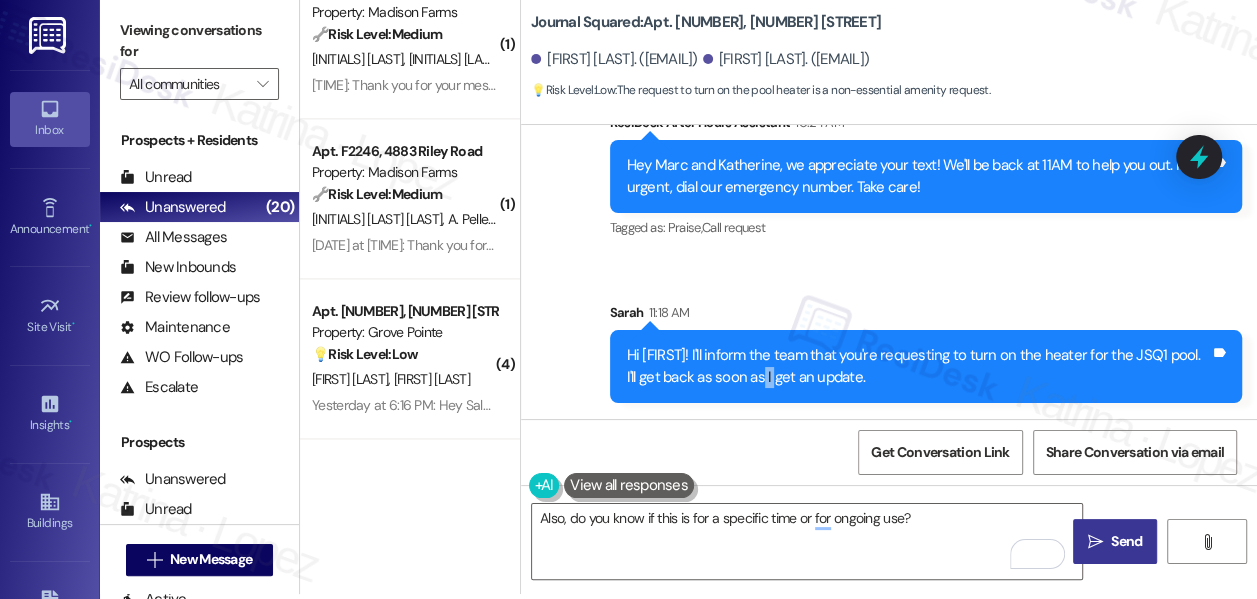 click on "Hi [FIRST]! I'll inform the team that you're requesting to turn on the heater for the JSQ1 pool. I'll get back as soon as I get an update." at bounding box center (918, 366) 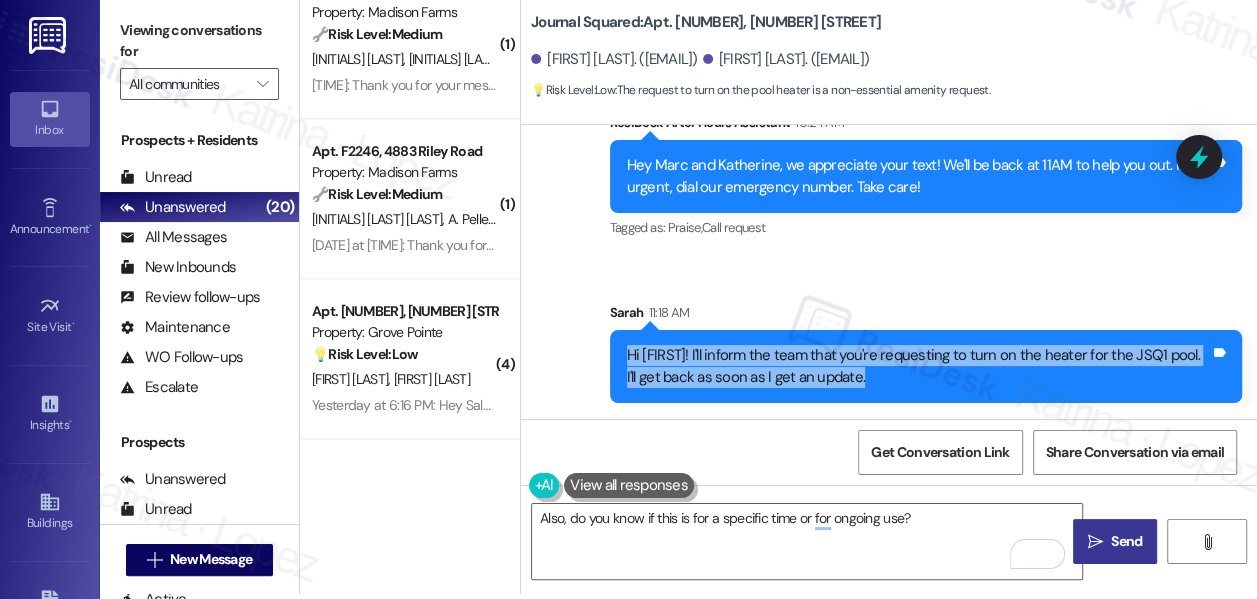 click on "Hi [FIRST]! I'll inform the team that you're requesting to turn on the heater for the JSQ1 pool. I'll get back as soon as I get an update." at bounding box center (918, 366) 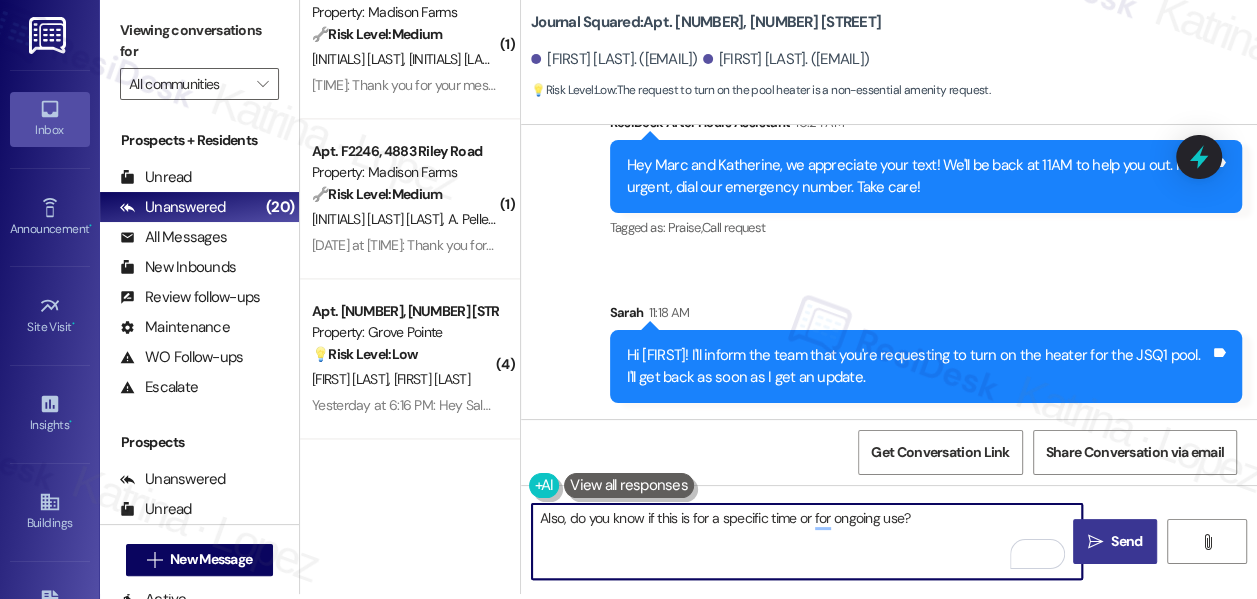 click on "Also, do you know if this is for a specific time or for ongoing use?" at bounding box center [807, 541] 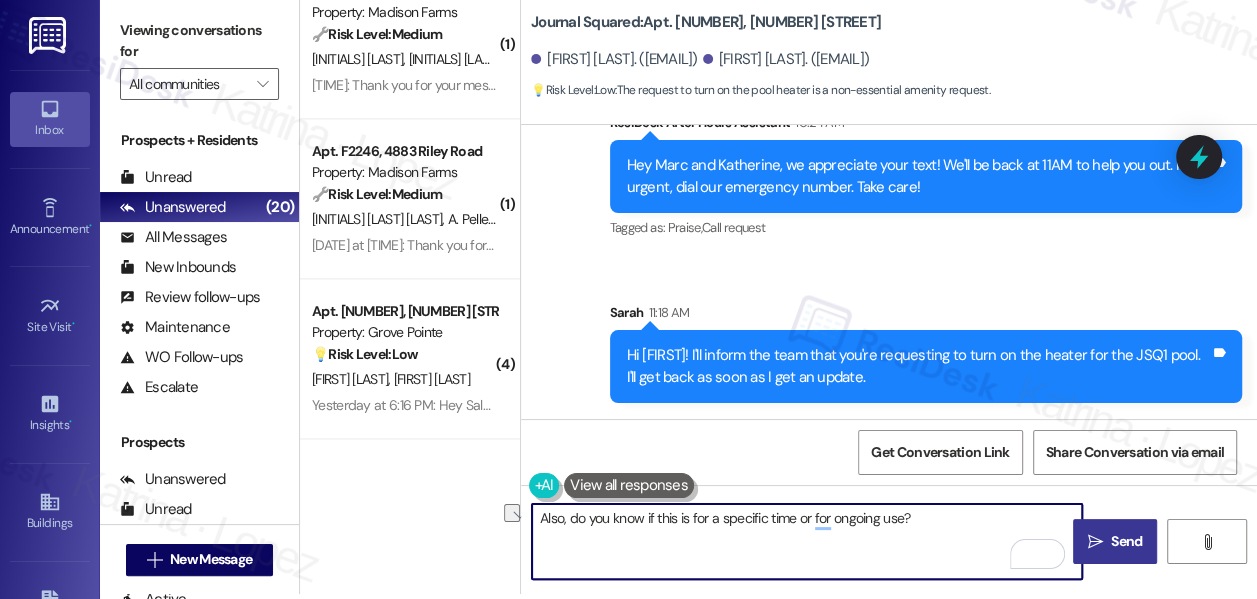 click on "Also, do you know if this is for a specific time or for ongoing use?" at bounding box center (807, 541) 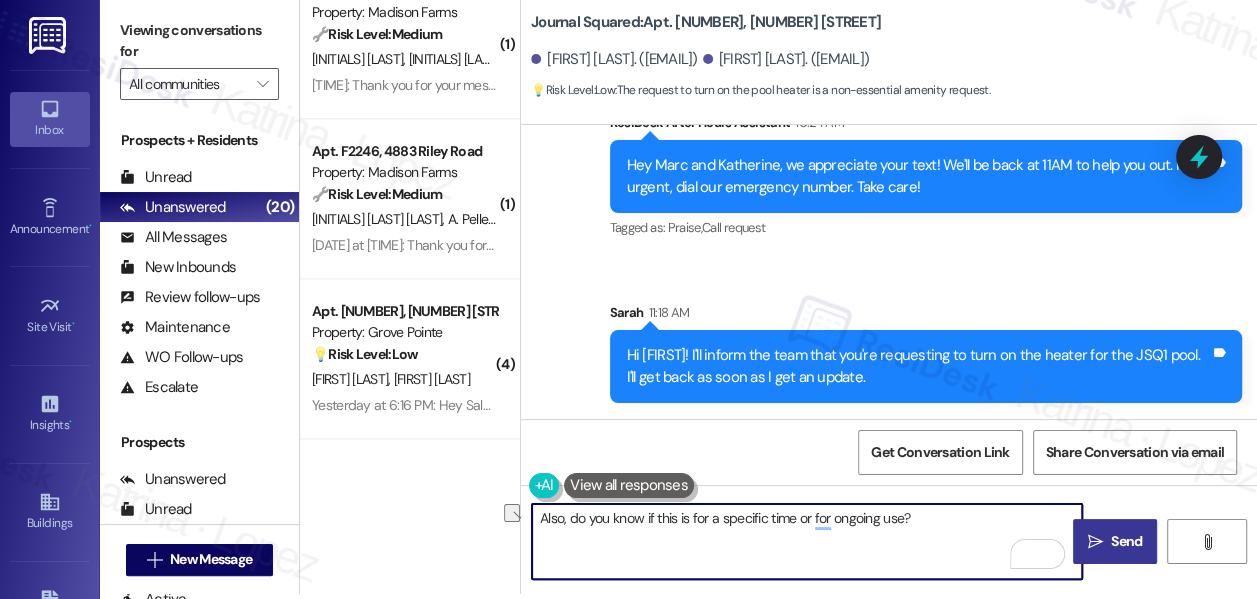 click on "Also, do you know if this is for a specific time or for ongoing use?" at bounding box center [807, 541] 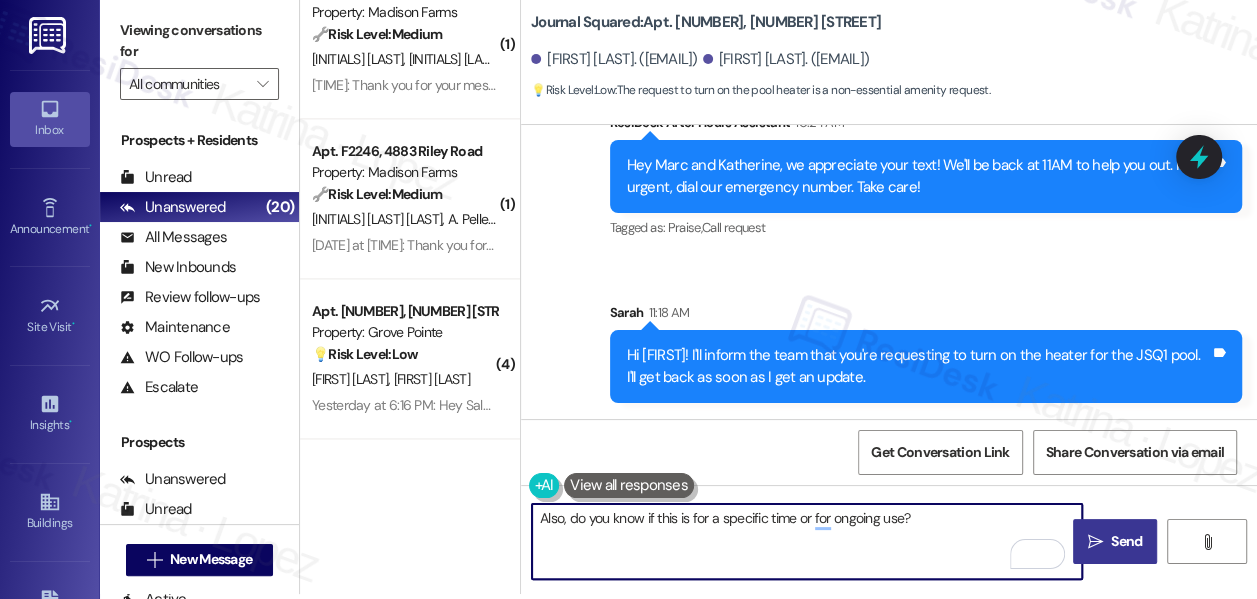 click on "Also, do you know if this is for a specific time or for ongoing use?" at bounding box center (807, 541) 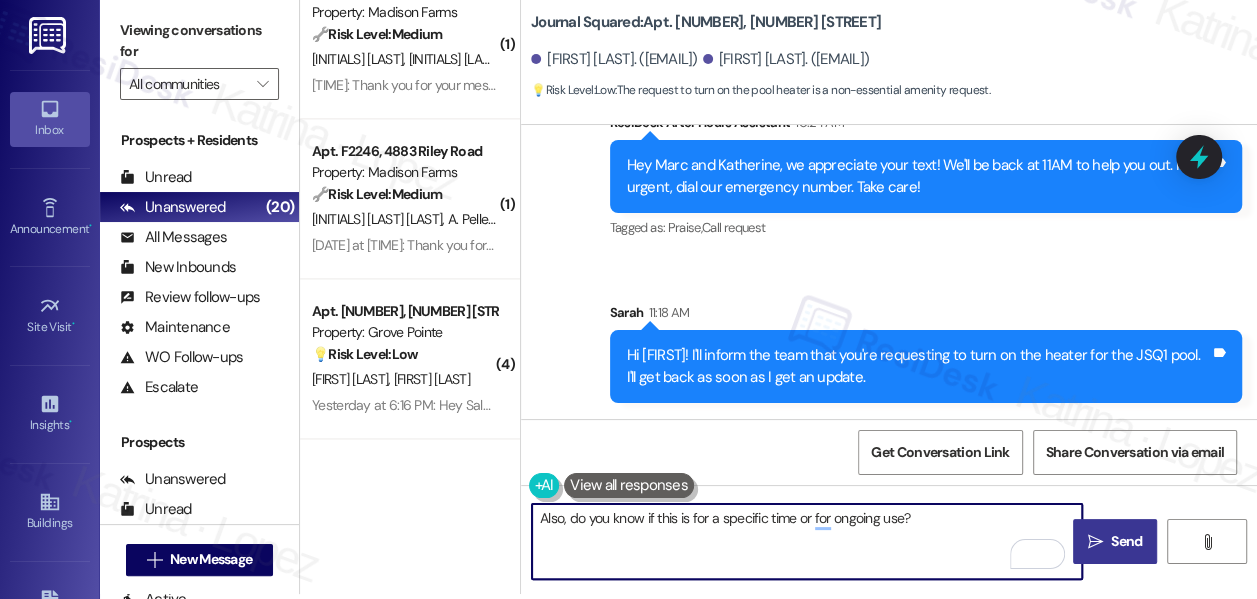 click on "Also, do you know if this is for a specific time or for ongoing use?" at bounding box center (807, 541) 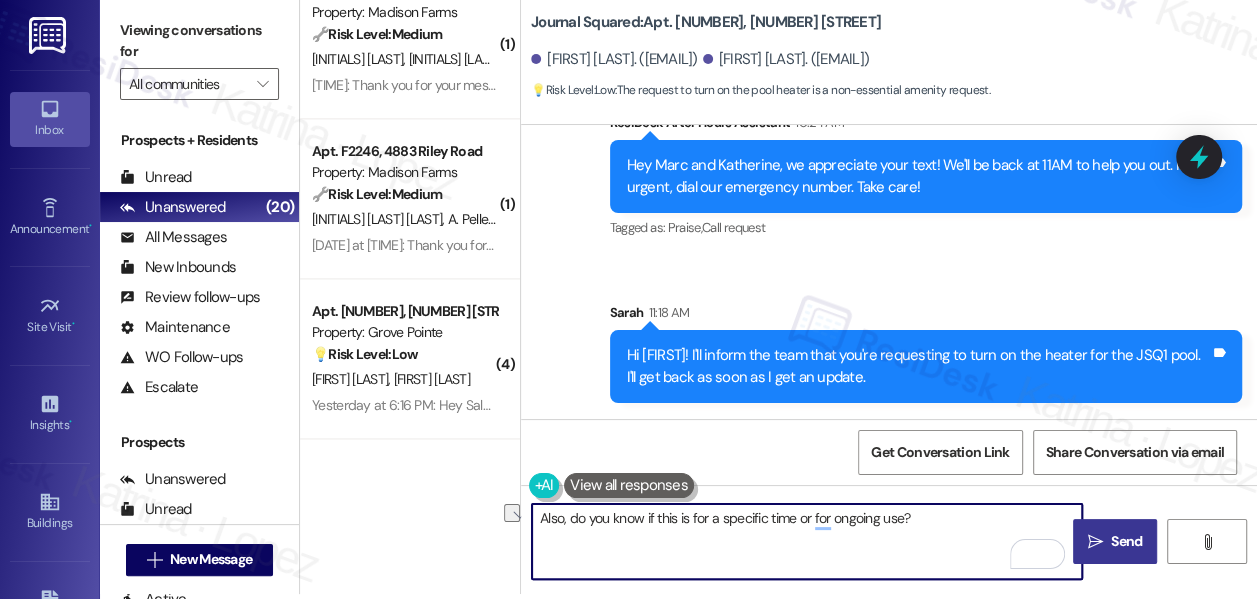 drag, startPoint x: 654, startPoint y: 518, endPoint x: 511, endPoint y: 510, distance: 143.2236 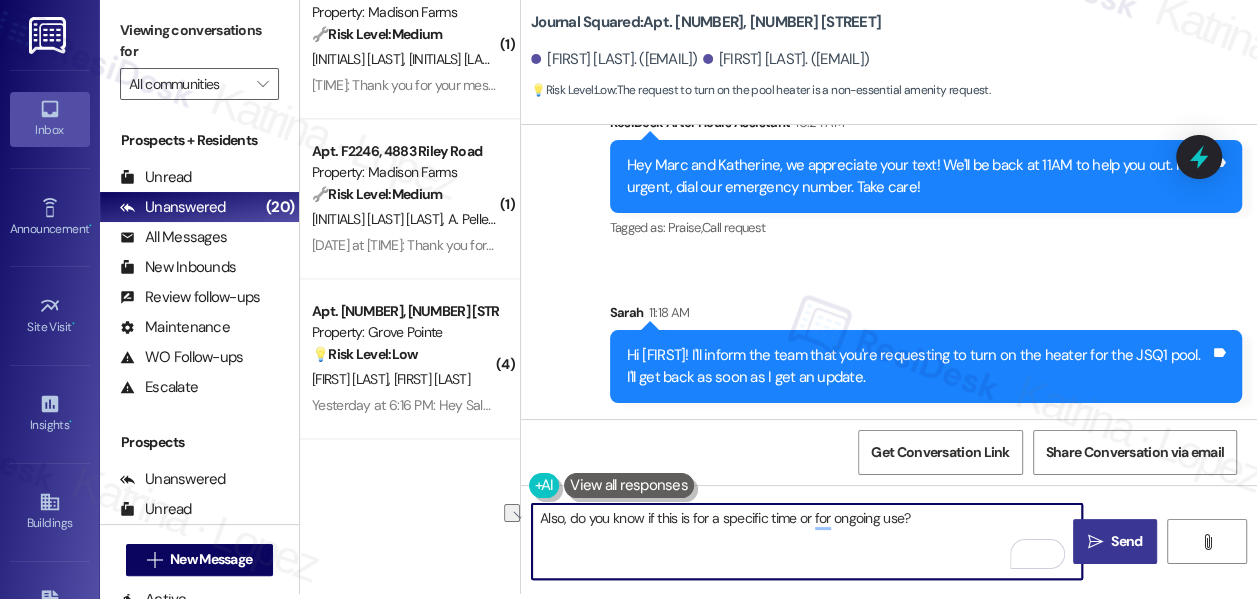 click on "Apt. D2411, 4883 Riley Road Property: Madison Farms 🌟  Risk Level:  Positive The resident responded positively to a check-in regarding a completed work order. This indicates satisfaction and positive engagement. D. Bacik Aug 01, 2025 at 7:28 PM: Y Aug 01, 2025 at 7:28 PM: Y Archived on 06/25/2025 ( 1 ) Apt. N3139, 4883 Riley Road Property: Madison Farms ⚠️  Risk Level:  High The resident reports a biohazard (vomit or similar bodily fluid) in a common area that has been present for six days. This poses a health and safety risk to residents and requires urgent cleanup. L. Stritehoff 8:57 AM: Thank you for your message. Our offices are currently closed, but we will contact you when we resume operations. For emergencies, please contact your emergency number 610-442-3173. 8:57 AM: Thank you for your message. Our offices are currently closed, but we will contact you when we resume operations. For emergencies, please contact your emergency number 610-442-3173. Archived on 07/29/2025 ( 1 ) 🔧  Risk Level:  (" at bounding box center [778, 294] 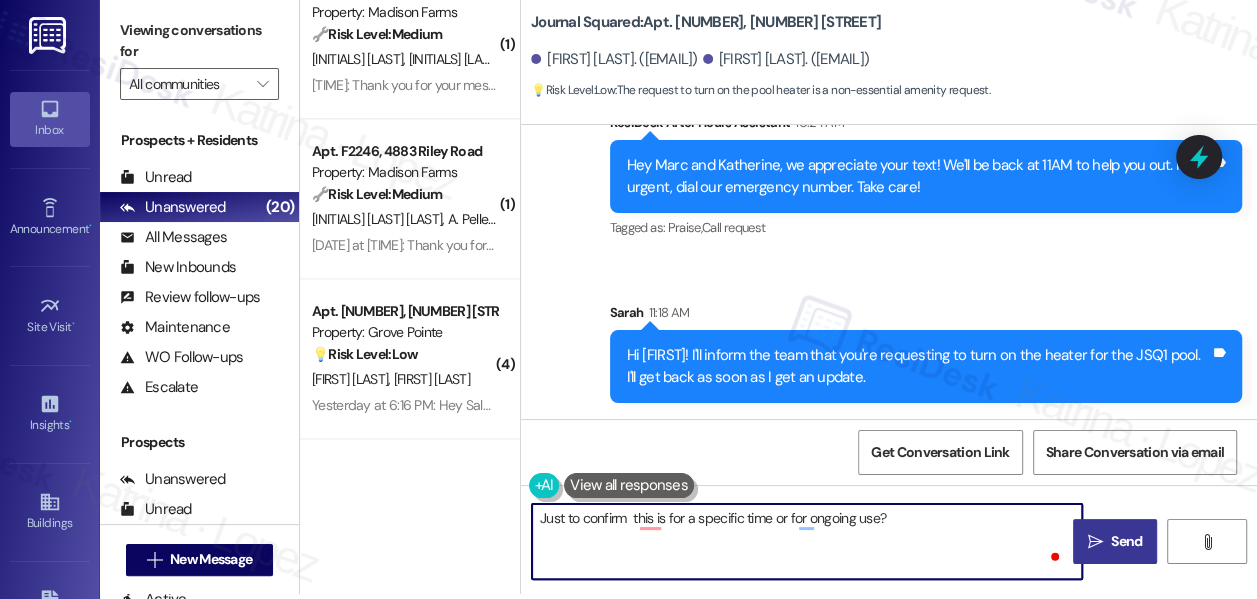 type on "Just to confirm this is for a specific time or for ongoing use?" 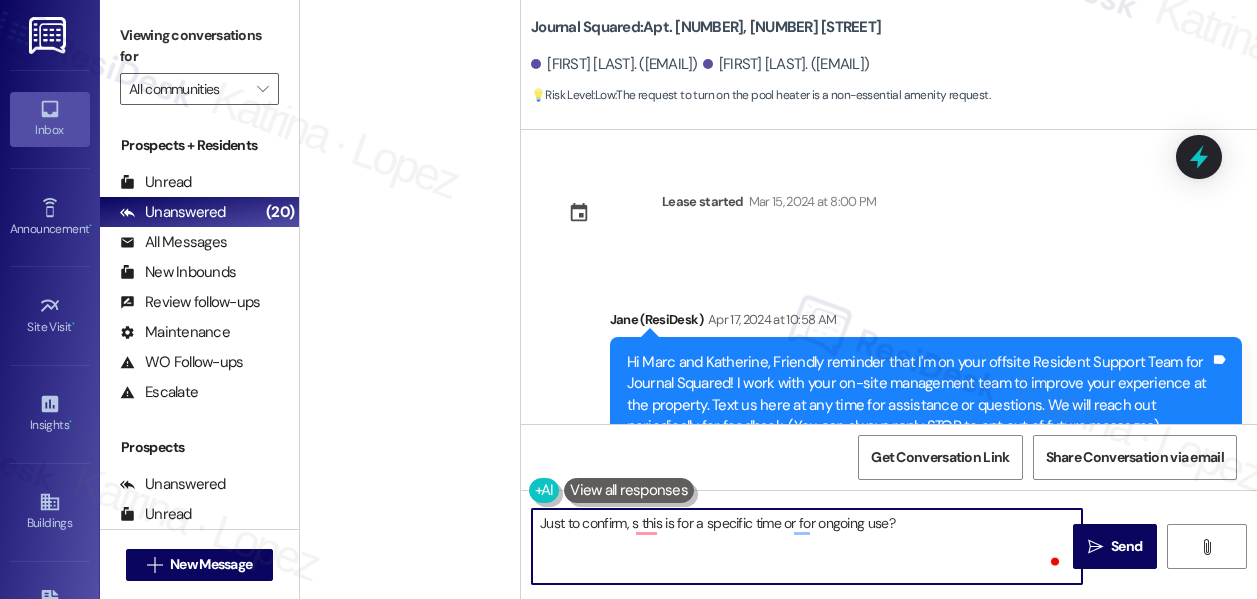 scroll, scrollTop: 0, scrollLeft: 0, axis: both 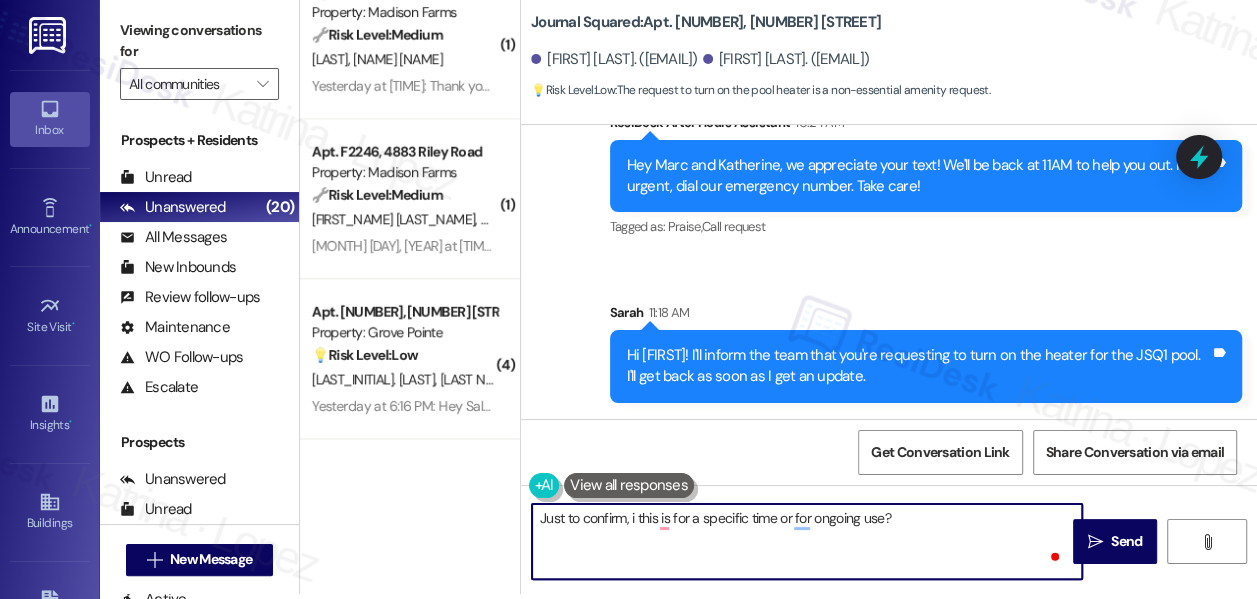 type on "Just to confirm, is this is for a specific time or for ongoing use?" 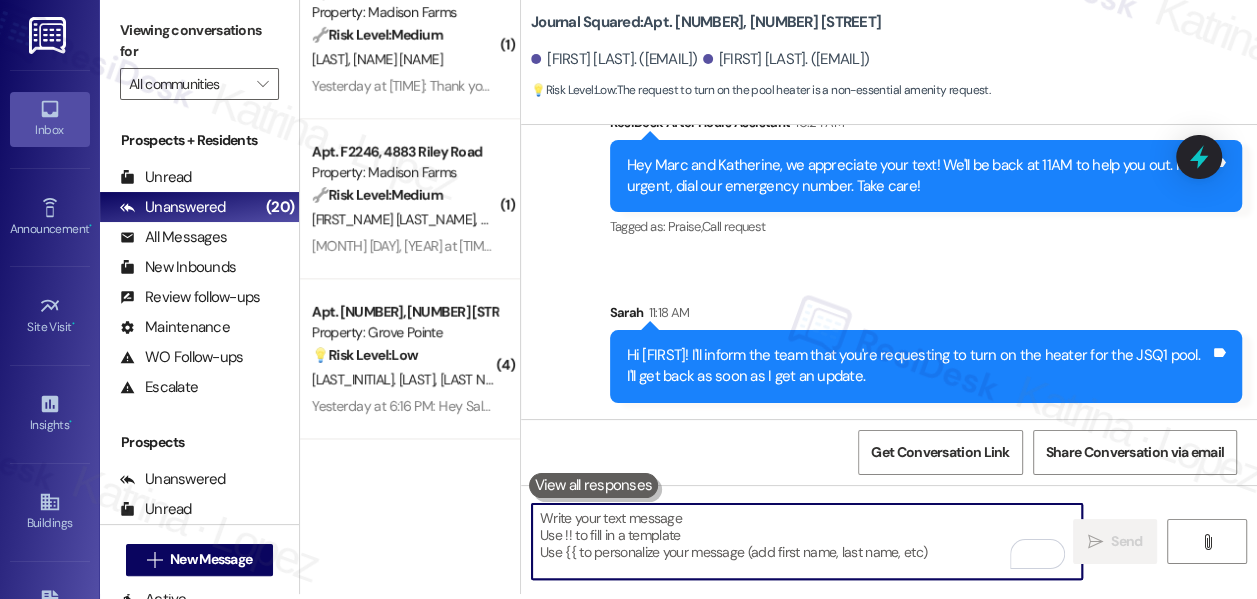 type 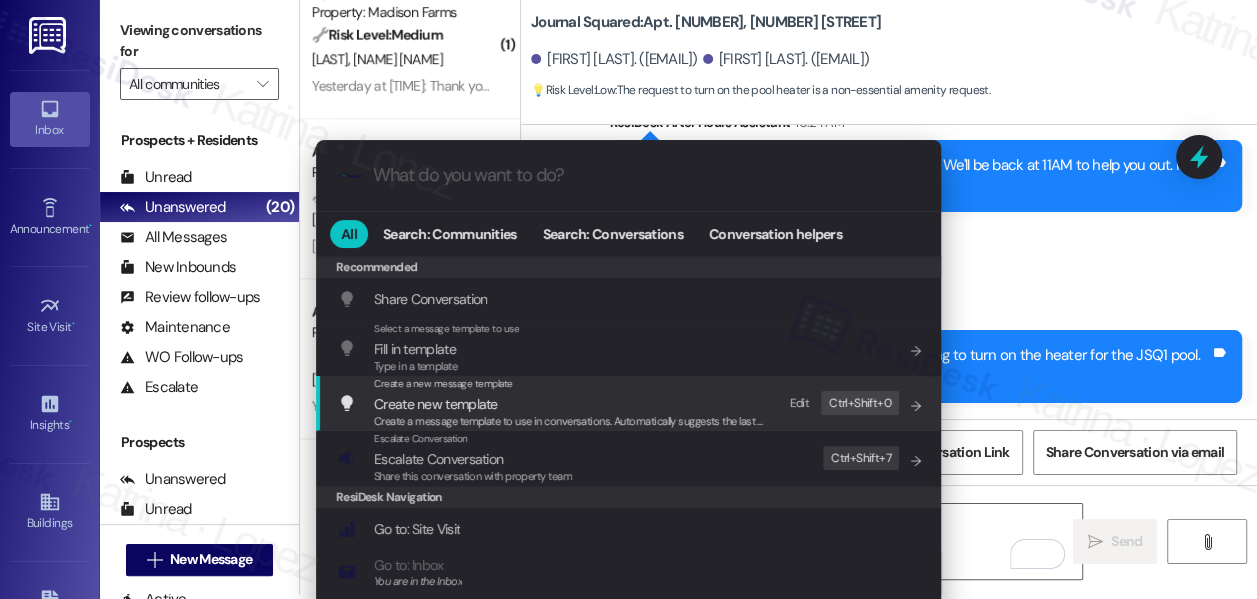 click on "Escalate Conversation" at bounding box center [438, 459] 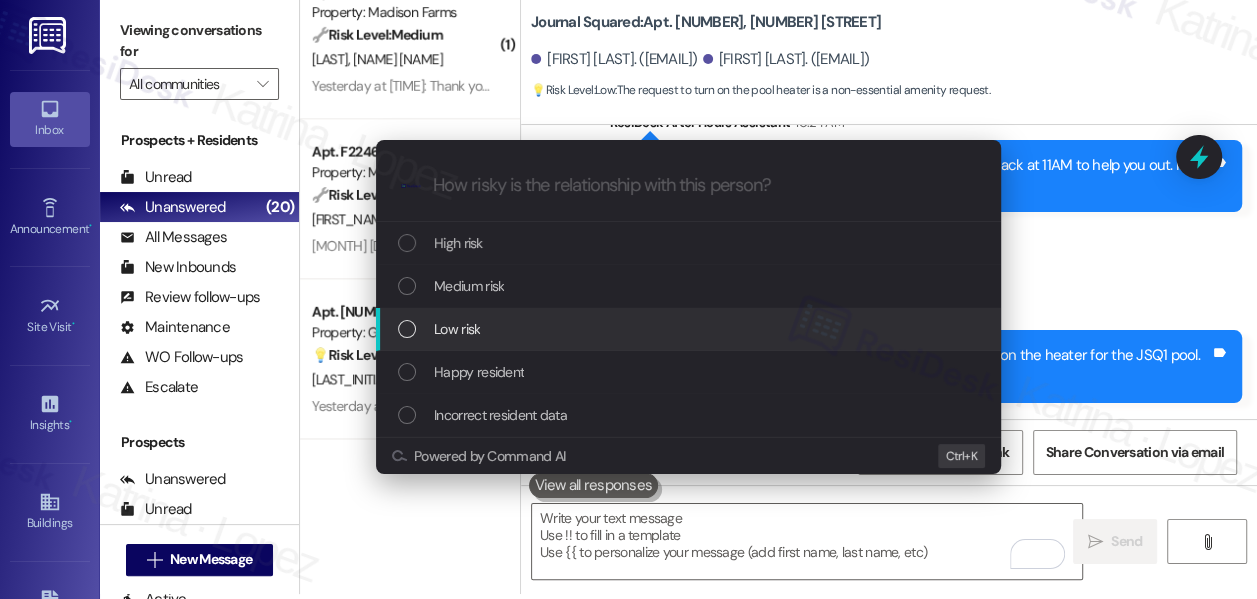 click on "Low risk" at bounding box center [457, 329] 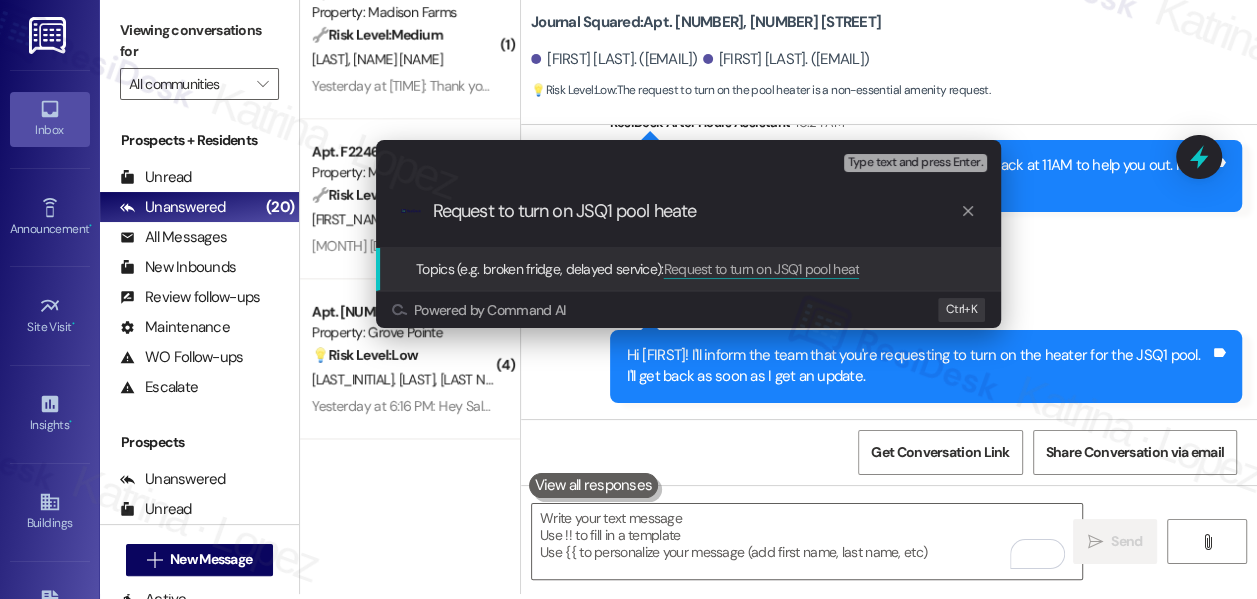 type on "Request to turn on JSQ1 pool heater" 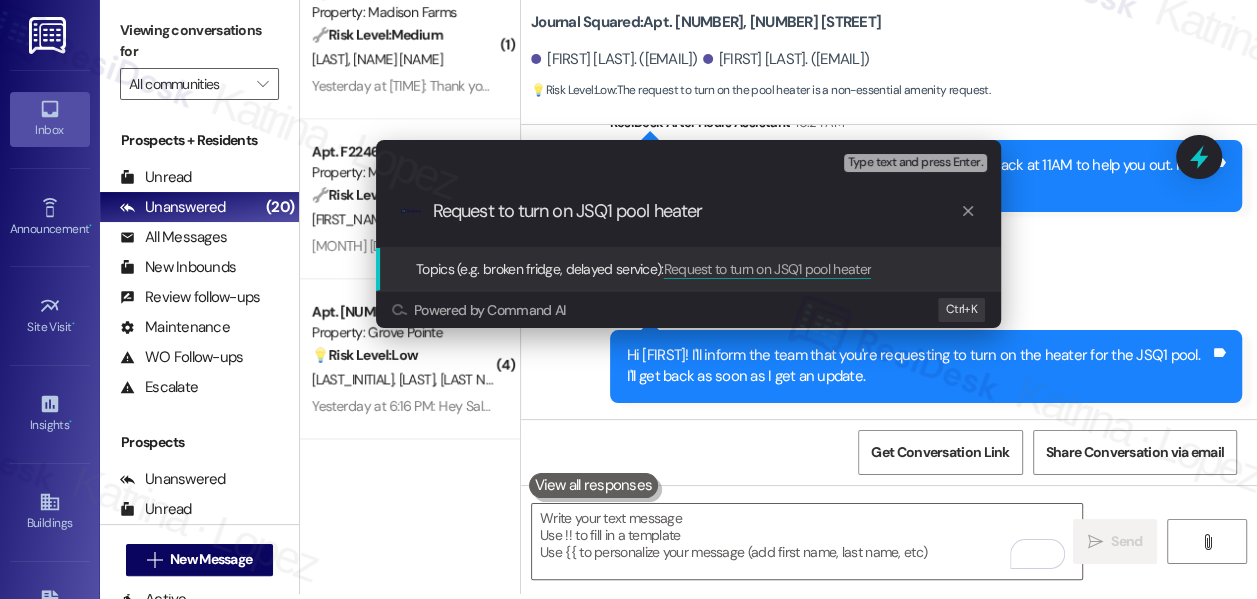 type 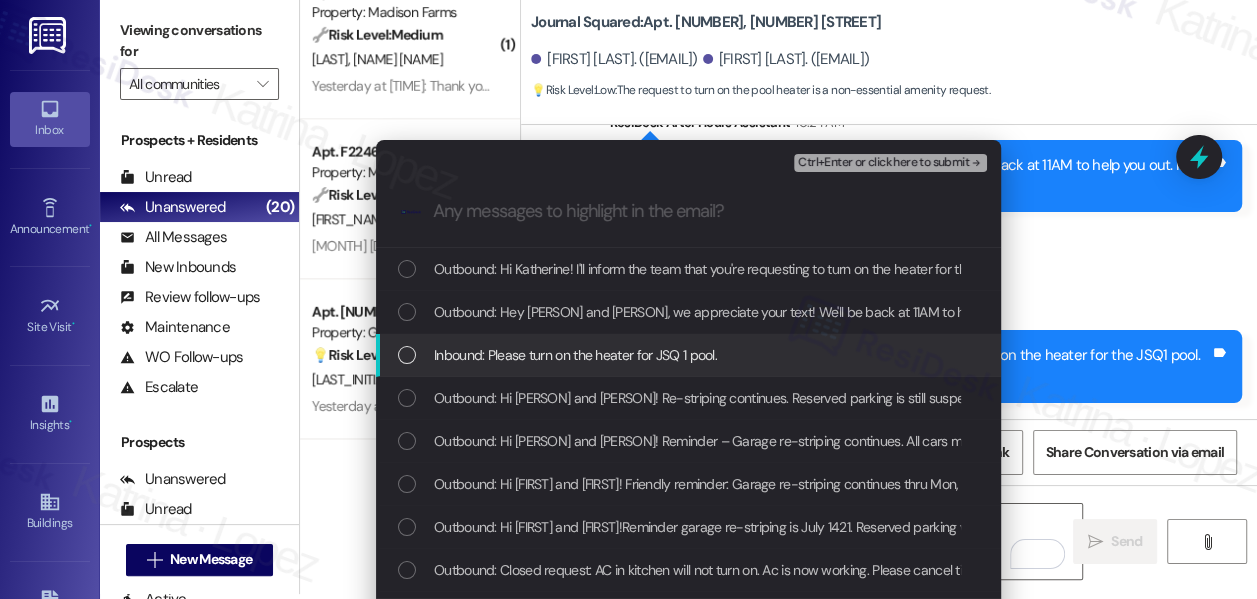 click on "Inbound: Please turn on the heater for JSQ 1 pool." at bounding box center (575, 355) 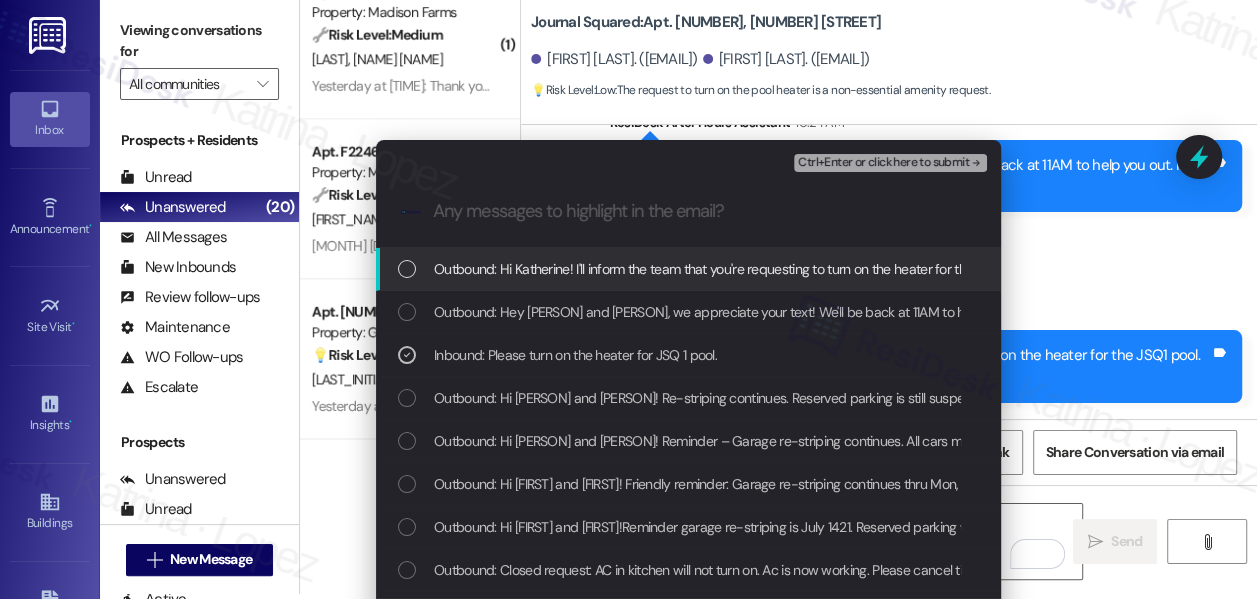 click on "Escalate Conversation Low risk Request to turn on JSQ1 pool heater Inbound: Please turn on the heater for JSQ 1 pool.  Ctrl+Enter or click here to submit" at bounding box center [688, 158] 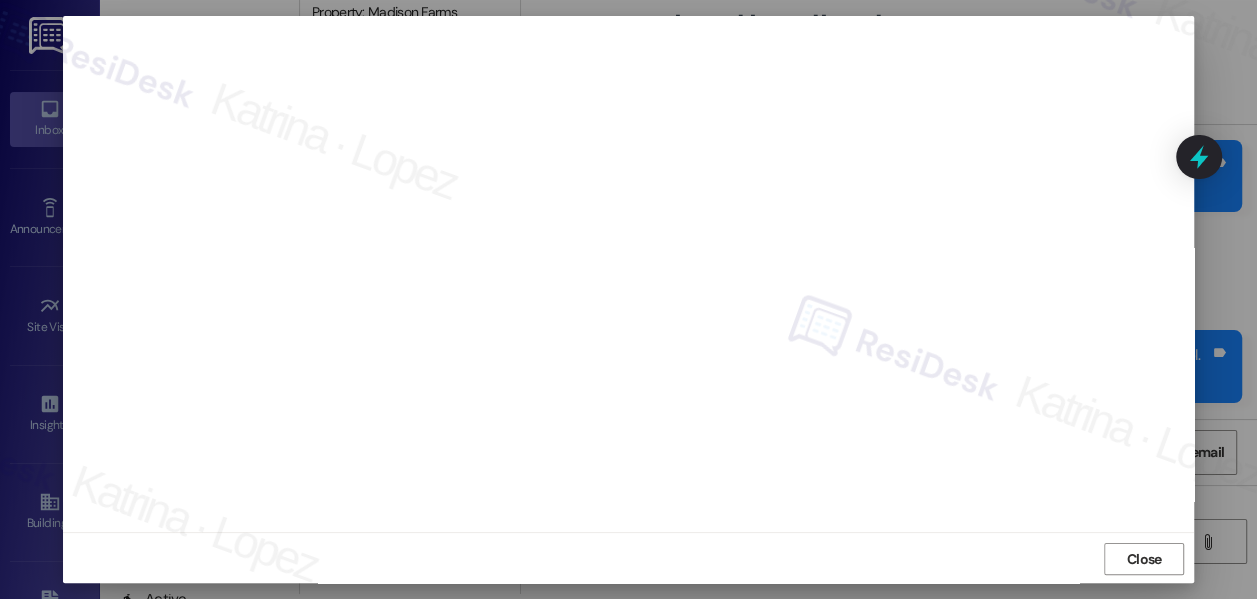 scroll, scrollTop: 24, scrollLeft: 0, axis: vertical 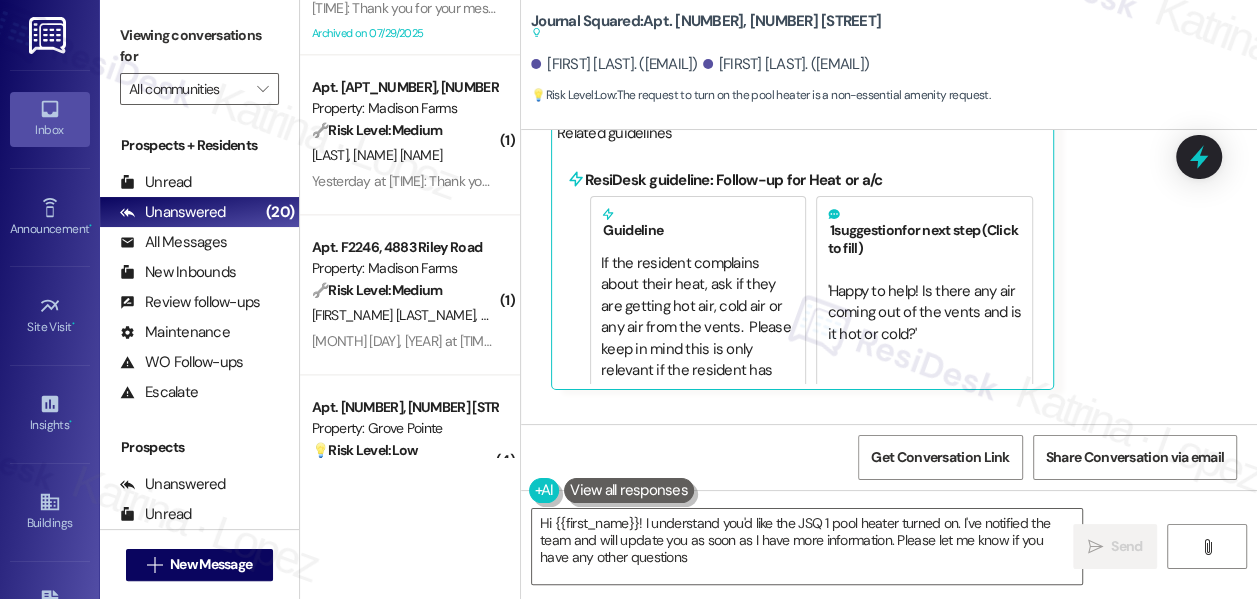 type on "Hi {{first_name}}! I understand you'd like the JSQ 1 pool heater turned on. I've notified the team and will update you as soon as I have more information. Please let me know if you have any other questions!" 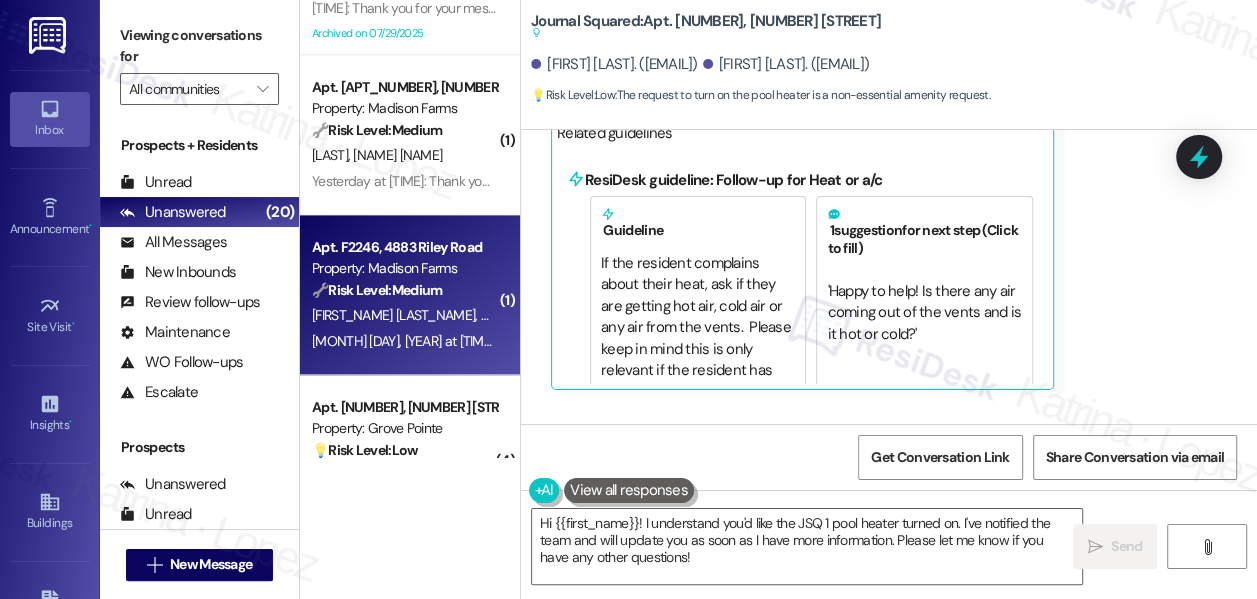 scroll, scrollTop: 1727, scrollLeft: 0, axis: vertical 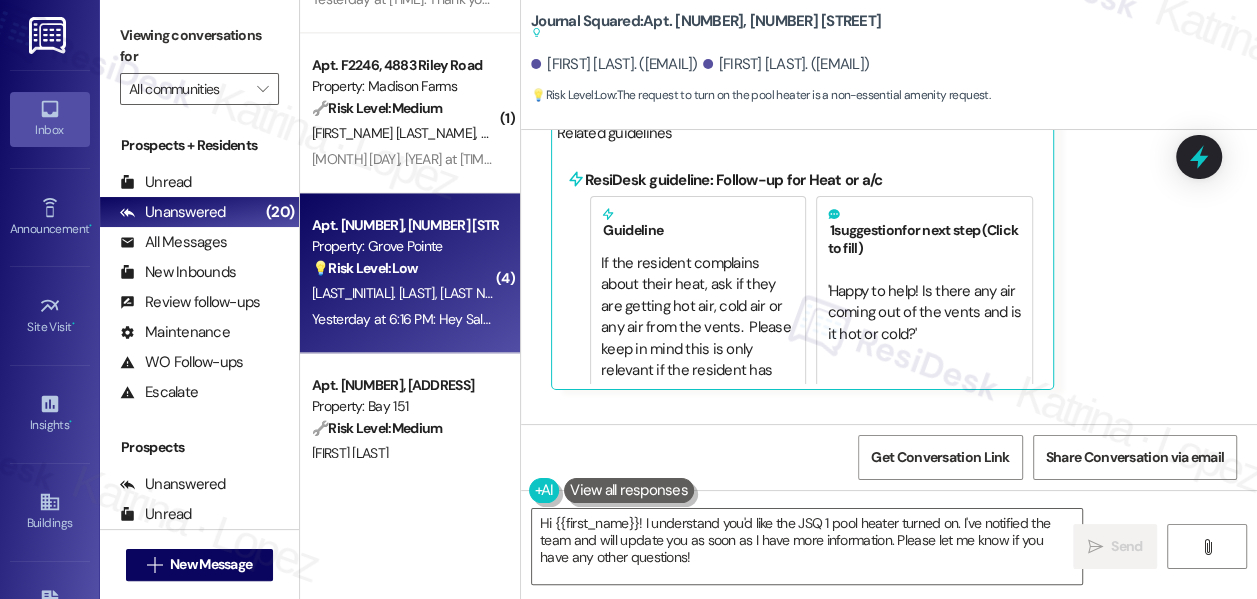 click on "💡  Risk Level:  Low" at bounding box center (365, 268) 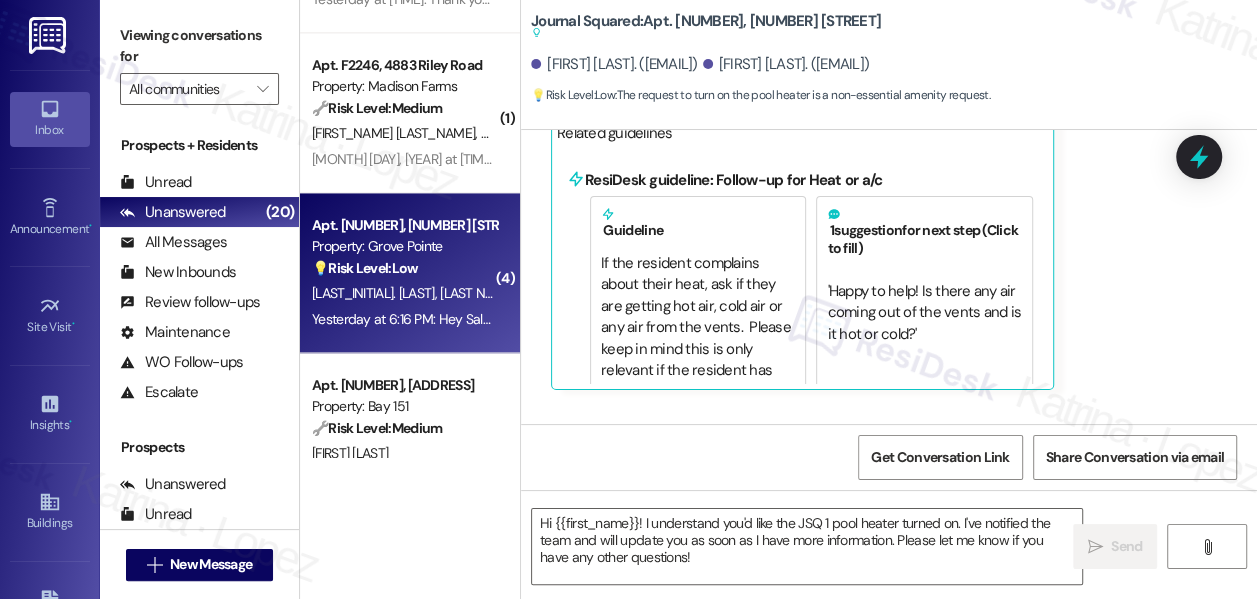 type on "Fetching suggested responses. Please feel free to read through the conversation in the meantime." 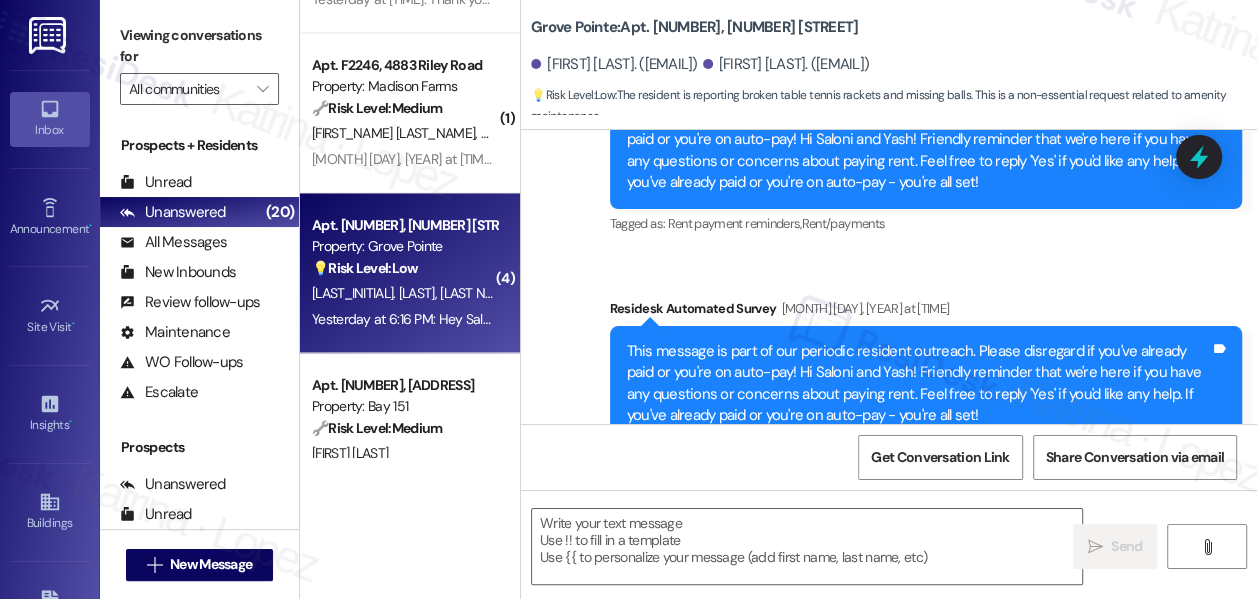 type on "Fetching suggested responses. Please feel free to read through the conversation in the meantime." 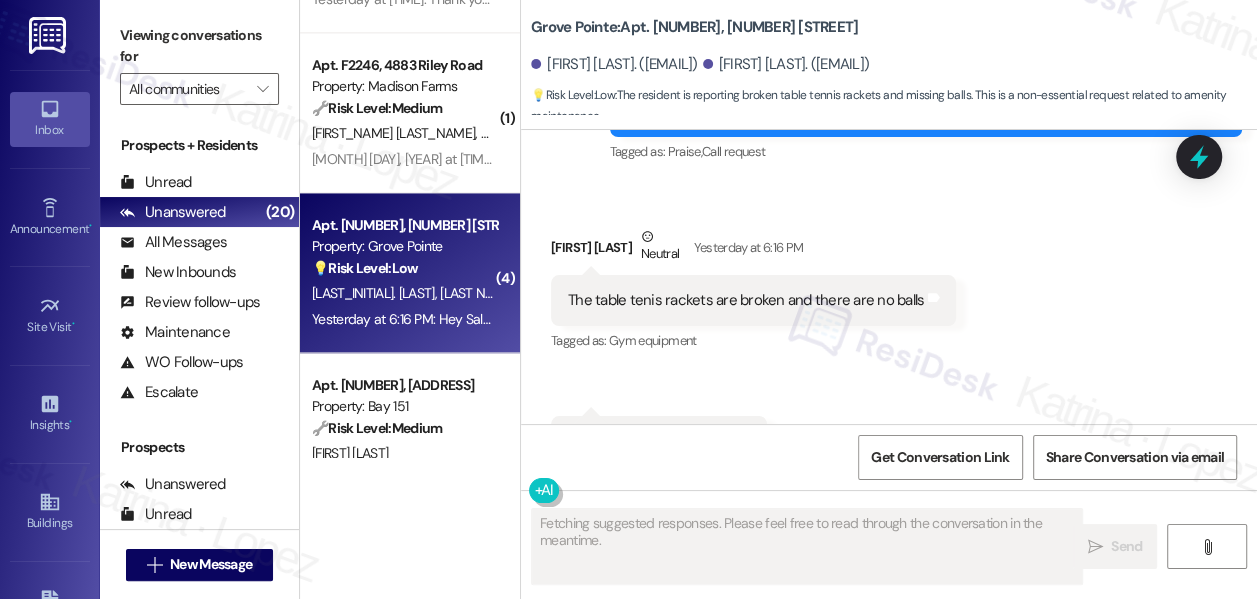 scroll, scrollTop: 11447, scrollLeft: 0, axis: vertical 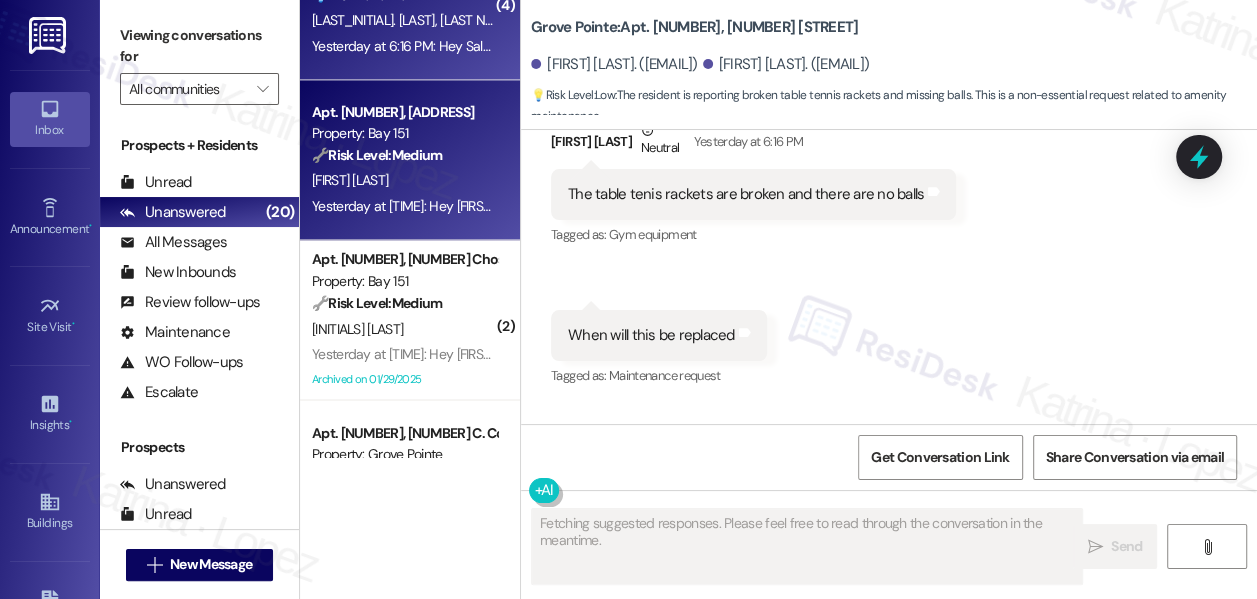 click on "Yesterday at [TIME]: Hey Jiamei, we appreciate your text! We'll be back at 11AM to help you out. If it's urgent, dial our emergency number. Take care! Yesterday at [TIME]: Hey Jiamei, we appreciate your text! We'll be back at 11AM to help you out. If it's urgent, dial our emergency number. Take care!" at bounding box center [734, 206] 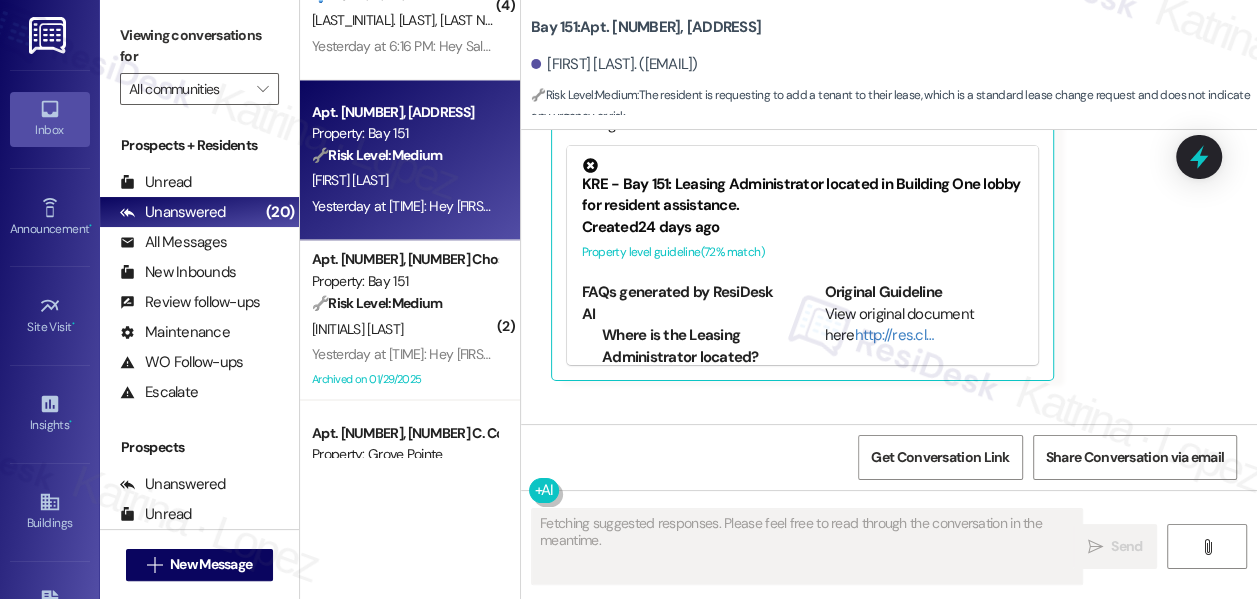 scroll, scrollTop: 62152, scrollLeft: 0, axis: vertical 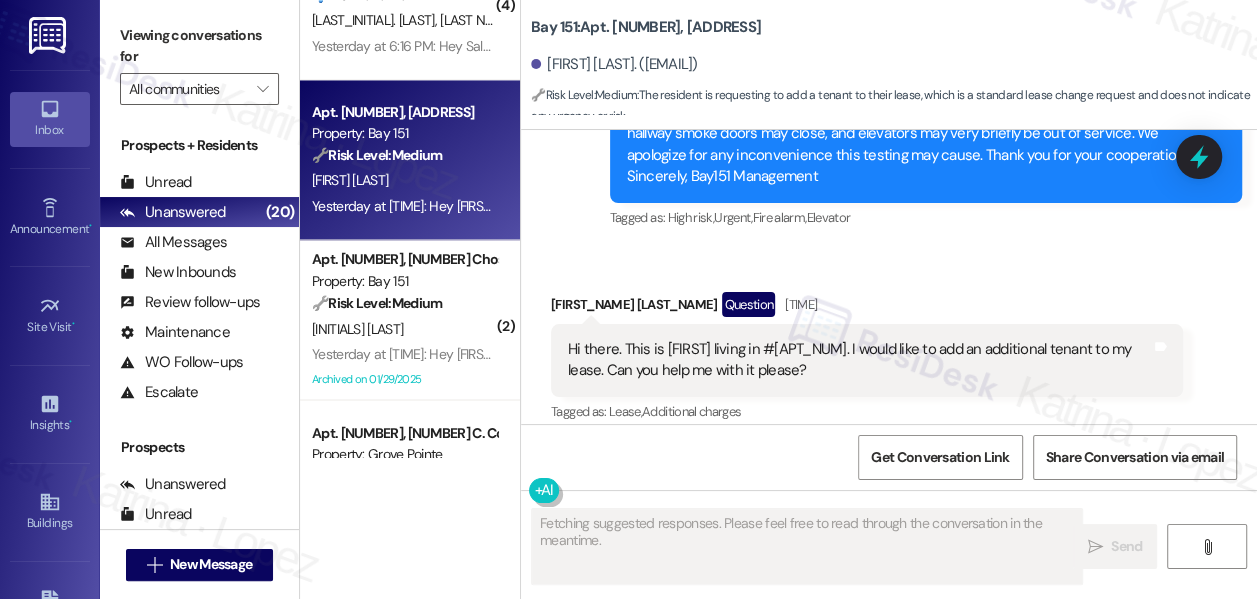 click on "Hi there. This is [FIRST] living in #[APT_NUM]. I would like to add an additional tenant to my lease. Can you help me with it please?" at bounding box center [859, 360] 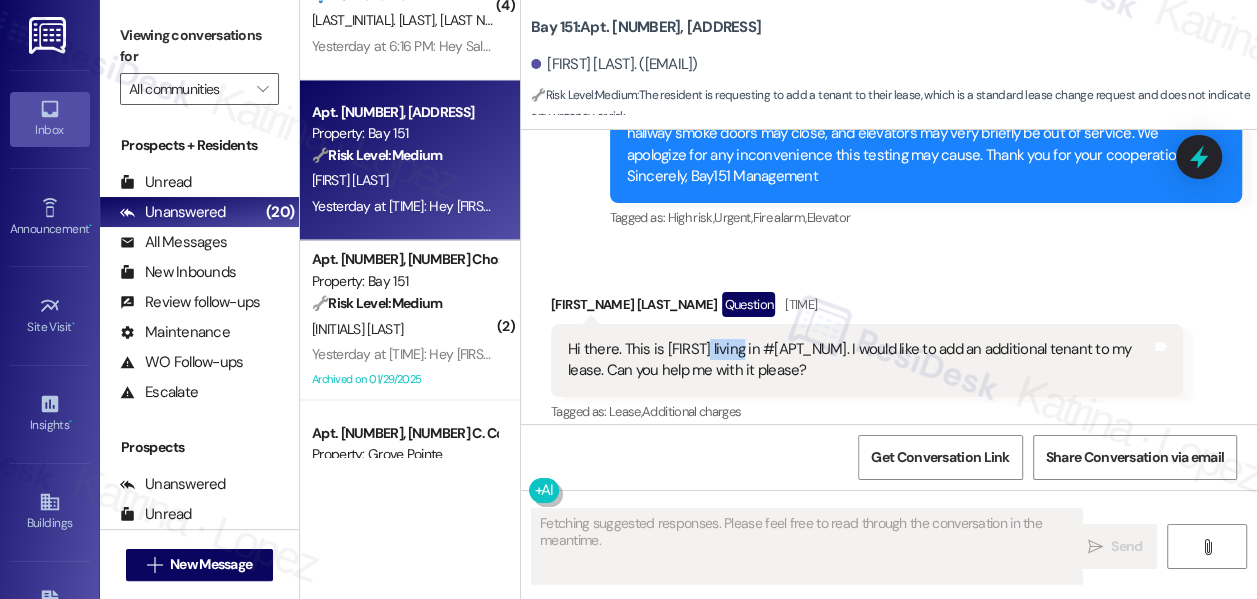 click on "Hi there. This is [FIRST] living in #[APT_NUM]. I would like to add an additional tenant to my lease. Can you help me with it please?" at bounding box center [859, 360] 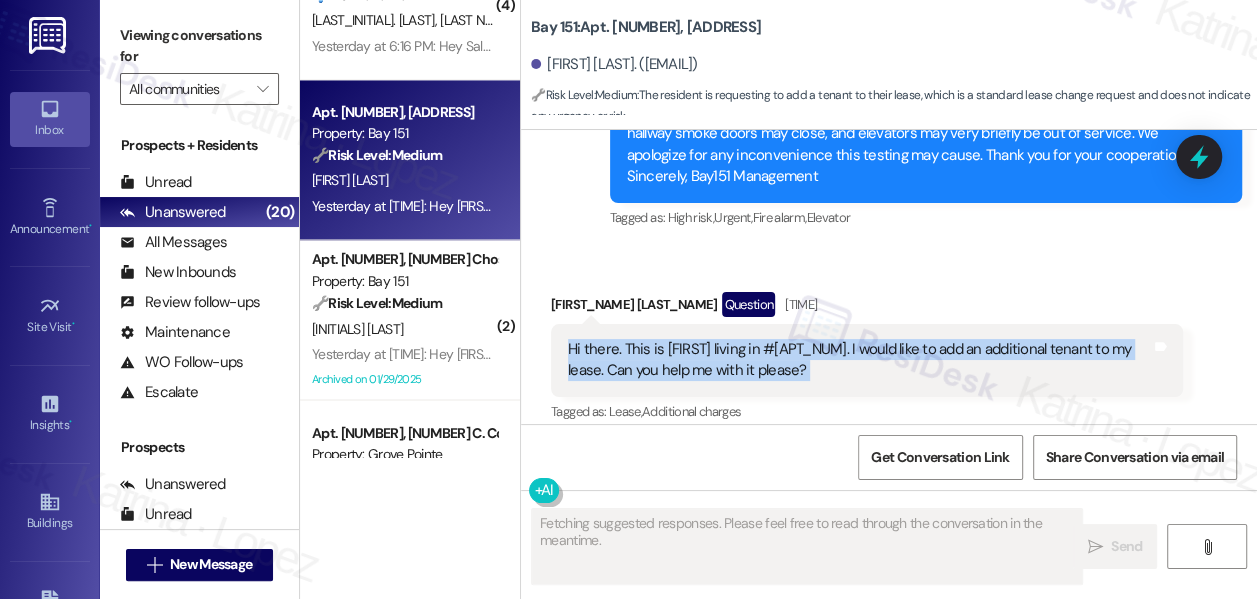 click on "Hi there. This is [FIRST] living in #[APT_NUM]. I would like to add an additional tenant to my lease. Can you help me with it please?" at bounding box center [859, 360] 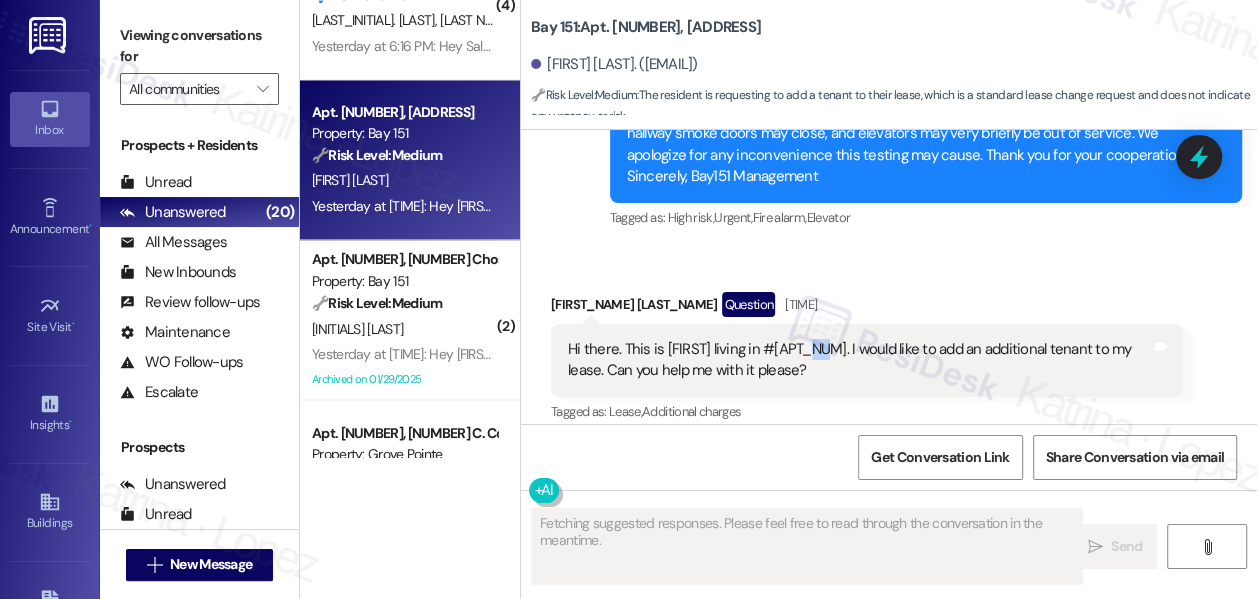 click on "Hi there. This is [FIRST] living in #[APT_NUM]. I would like to add an additional tenant to my lease. Can you help me with it please?" at bounding box center [859, 360] 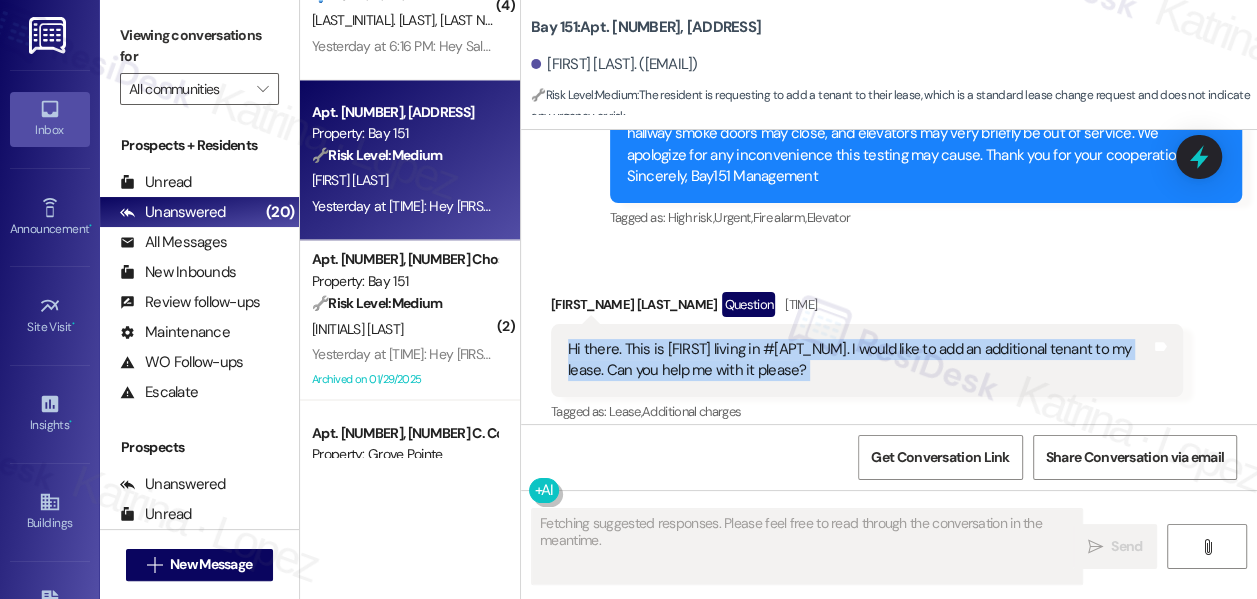 click on "Hi there. This is [FIRST] living in #[APT_NUM]. I would like to add an additional tenant to my lease. Can you help me with it please?" at bounding box center [859, 360] 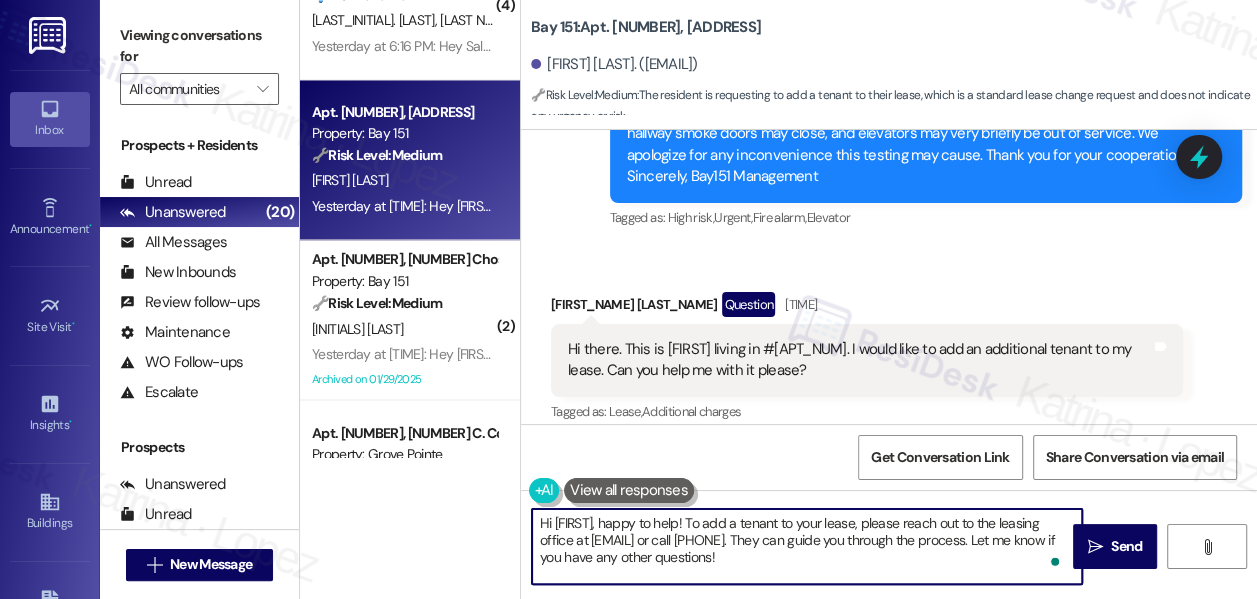 drag, startPoint x: 704, startPoint y: 519, endPoint x: 718, endPoint y: 533, distance: 19.79899 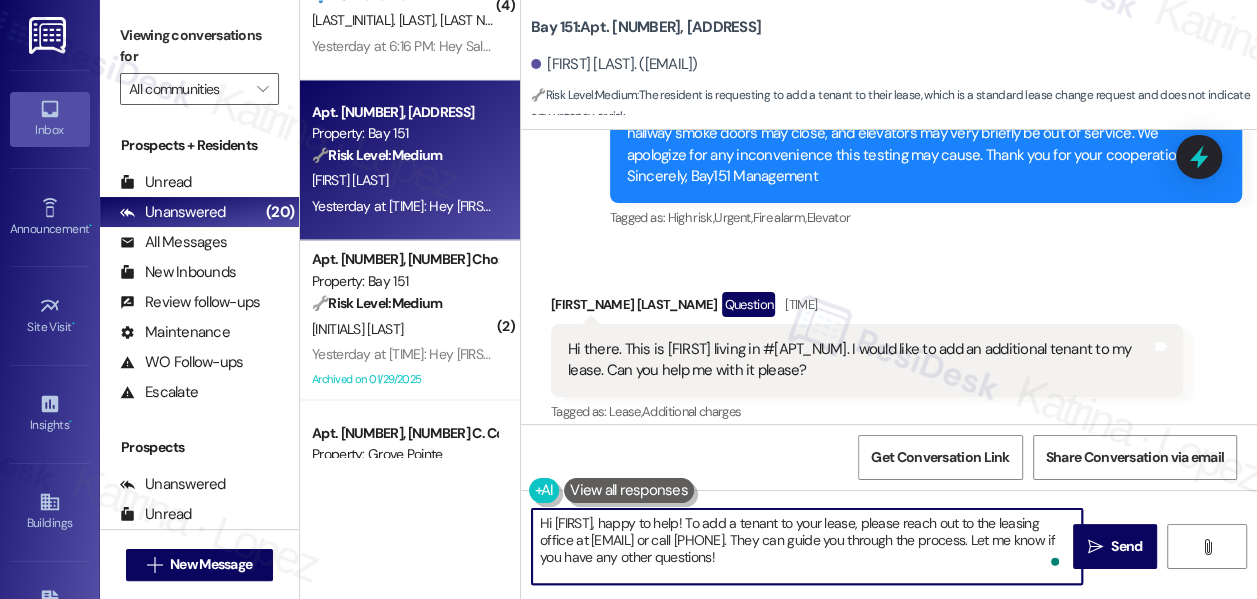 drag, startPoint x: 846, startPoint y: 541, endPoint x: 856, endPoint y: 559, distance: 20.59126 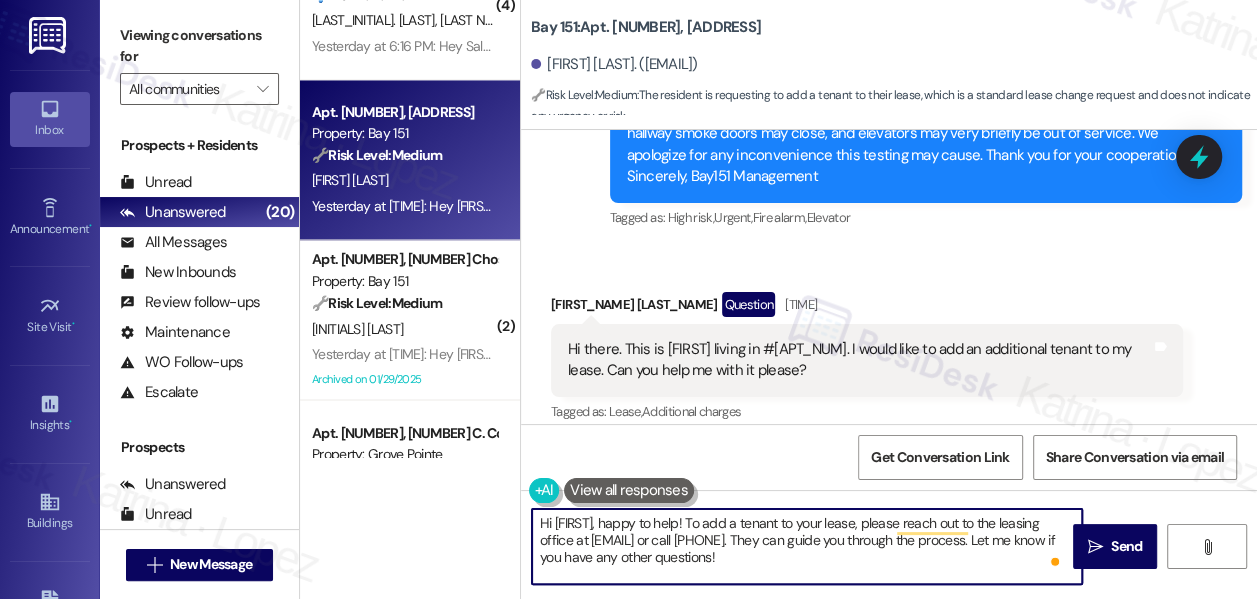 click on "Hi [FIRST], happy to help! To add a tenant to your lease, please reach out to the leasing office at [EMAIL] or call [PHONE]. They can guide you through the process. Let me know if you have any other questions!" at bounding box center [807, 546] 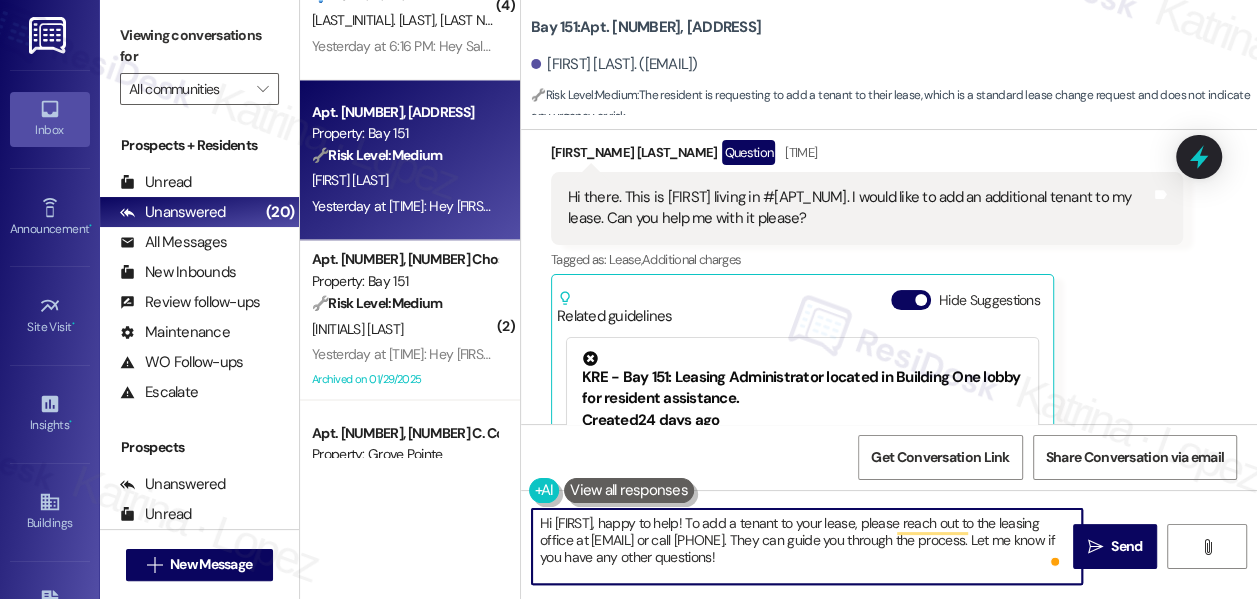 scroll, scrollTop: 62334, scrollLeft: 0, axis: vertical 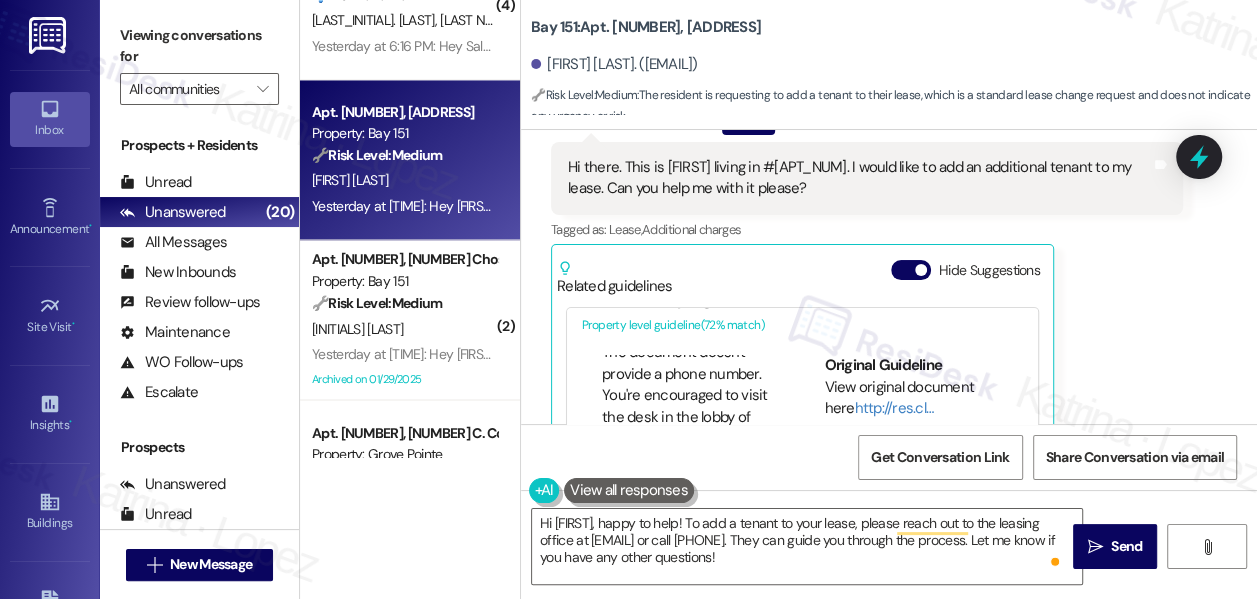 drag, startPoint x: 145, startPoint y: 42, endPoint x: 182, endPoint y: 42, distance: 37 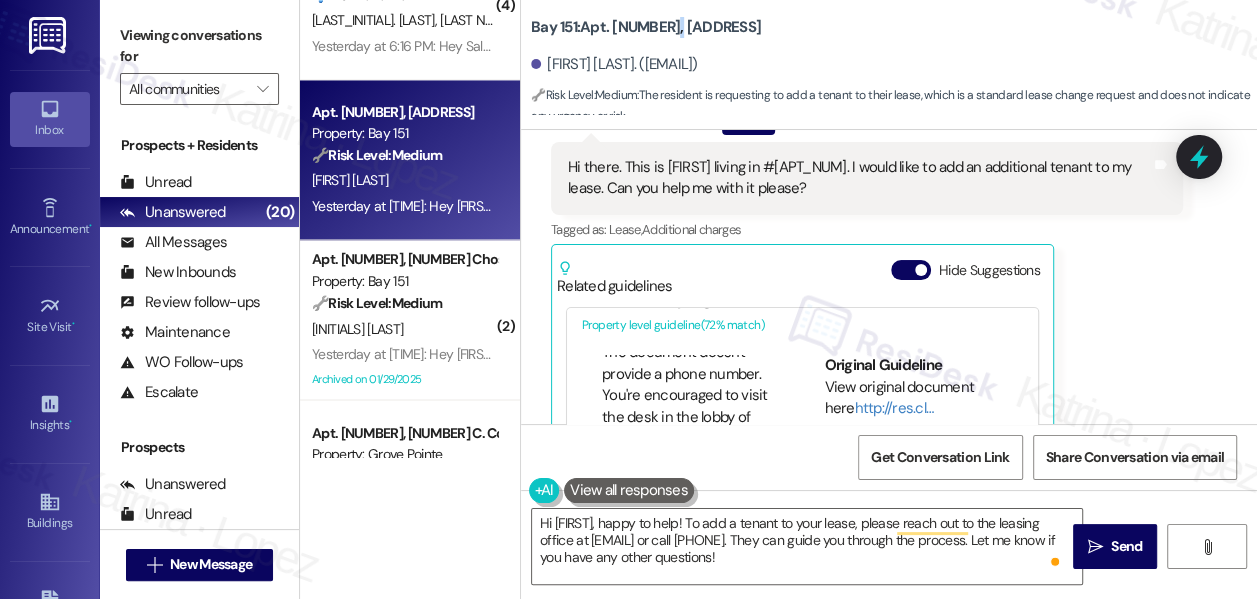 click on "Bay 151:  Apt. 2447, 275 Chosin Few Way" at bounding box center [646, 27] 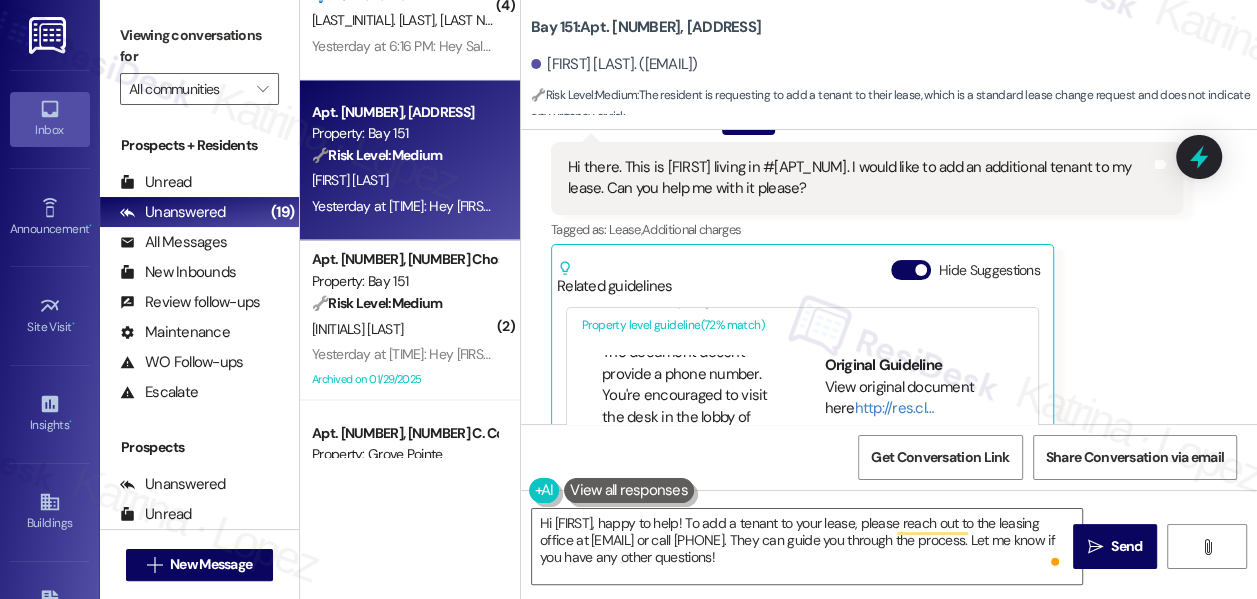 click on "Viewing conversations for" at bounding box center (199, 46) 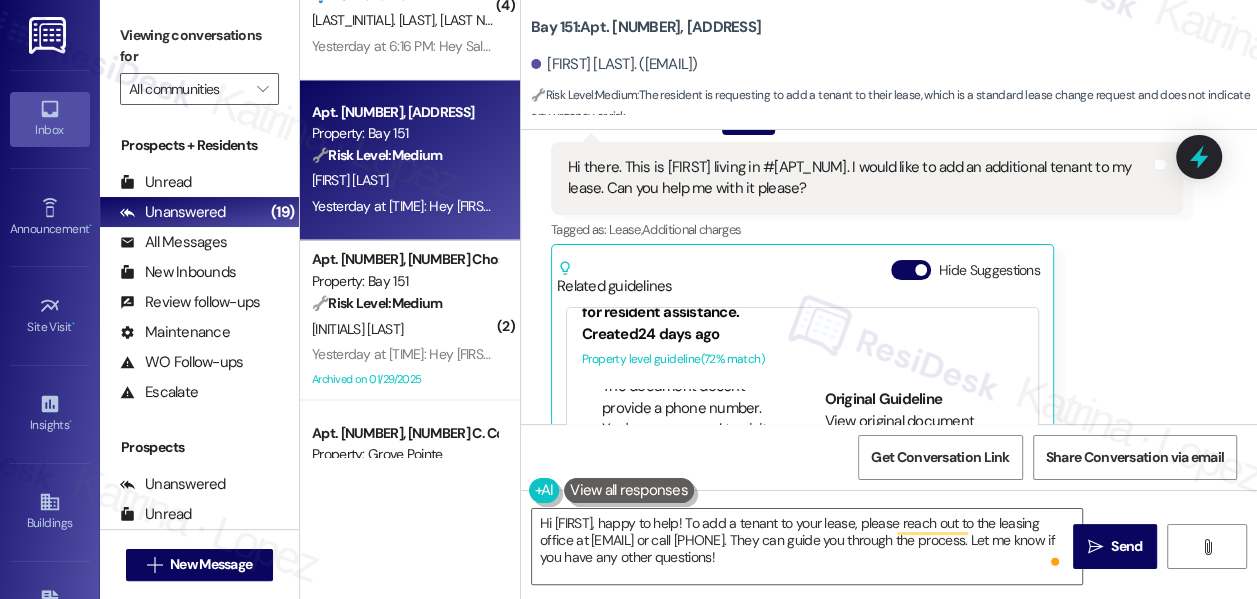 scroll, scrollTop: 0, scrollLeft: 0, axis: both 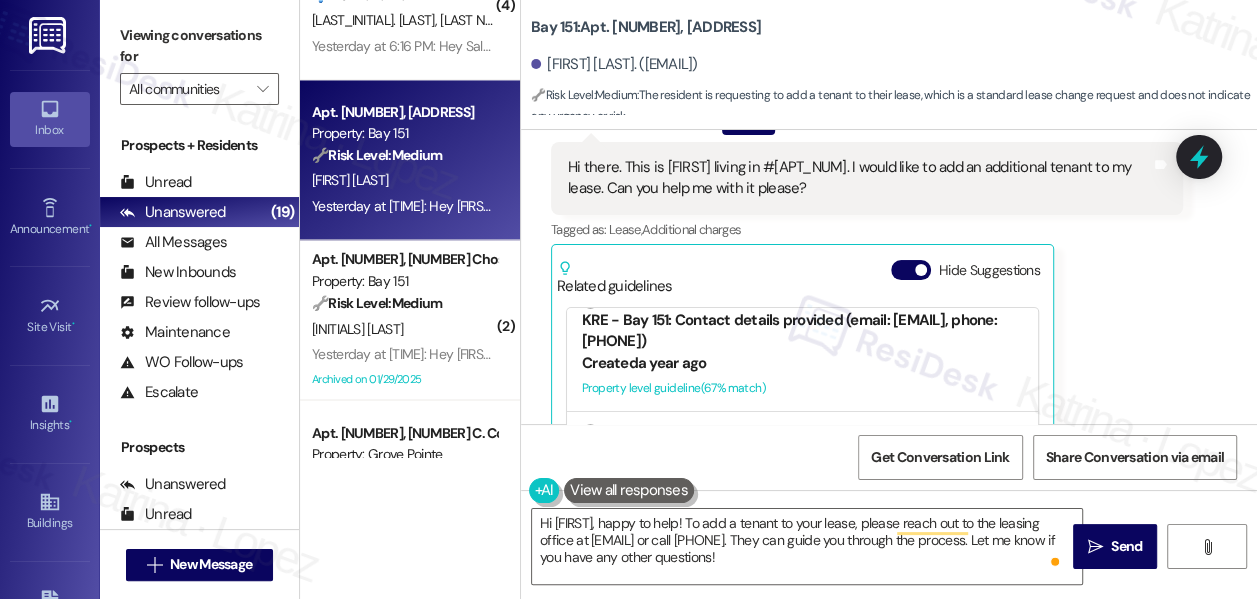 click on "KRE - Bay 151: Contact details provided (email: [EMAIL], phone: [PHONE])" at bounding box center (802, 322) 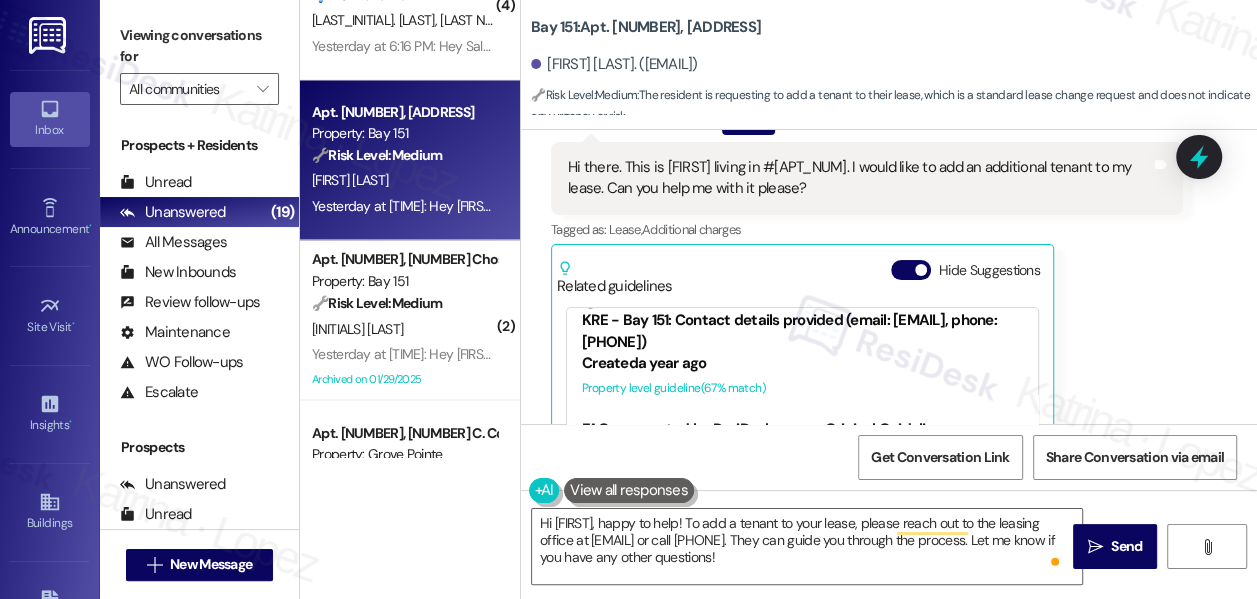 scroll, scrollTop: 4577, scrollLeft: 0, axis: vertical 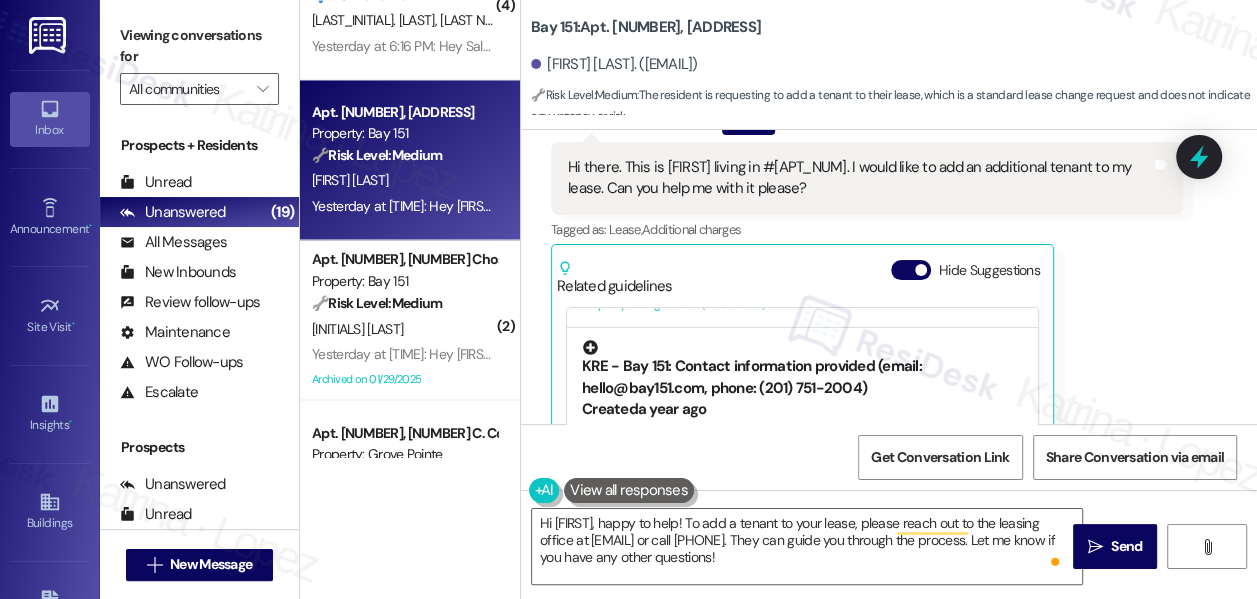 click on "KRE - Bay 151: Contact information provided (email: hello@bay151.com, phone: (201) 751-2004)" at bounding box center [802, 368] 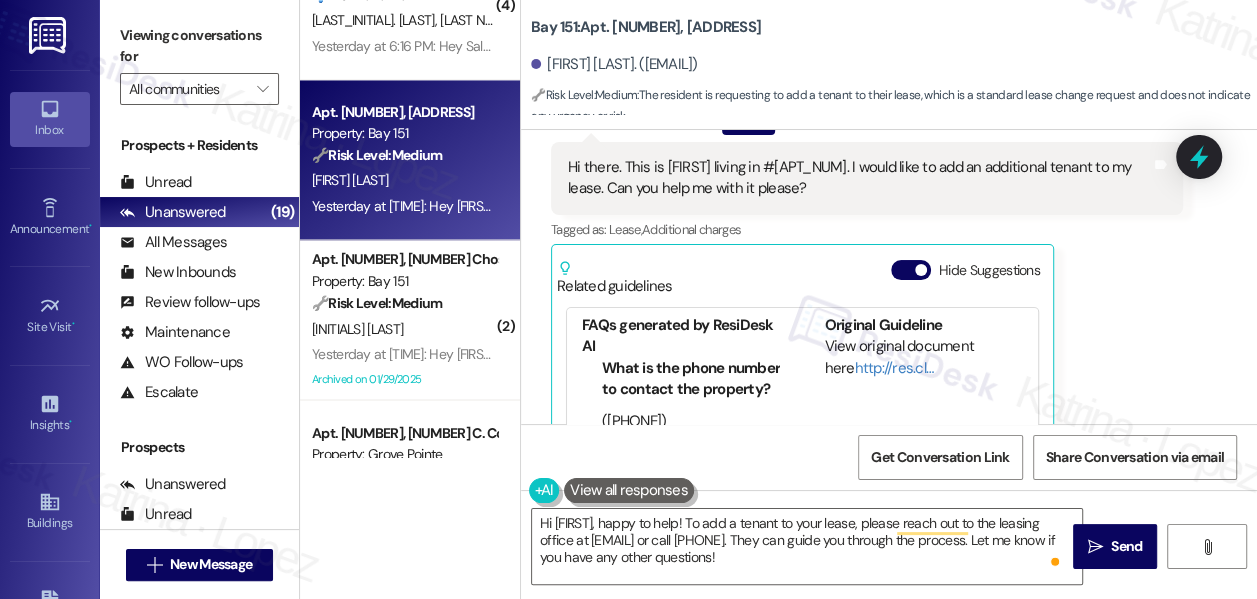 scroll, scrollTop: 4882, scrollLeft: 0, axis: vertical 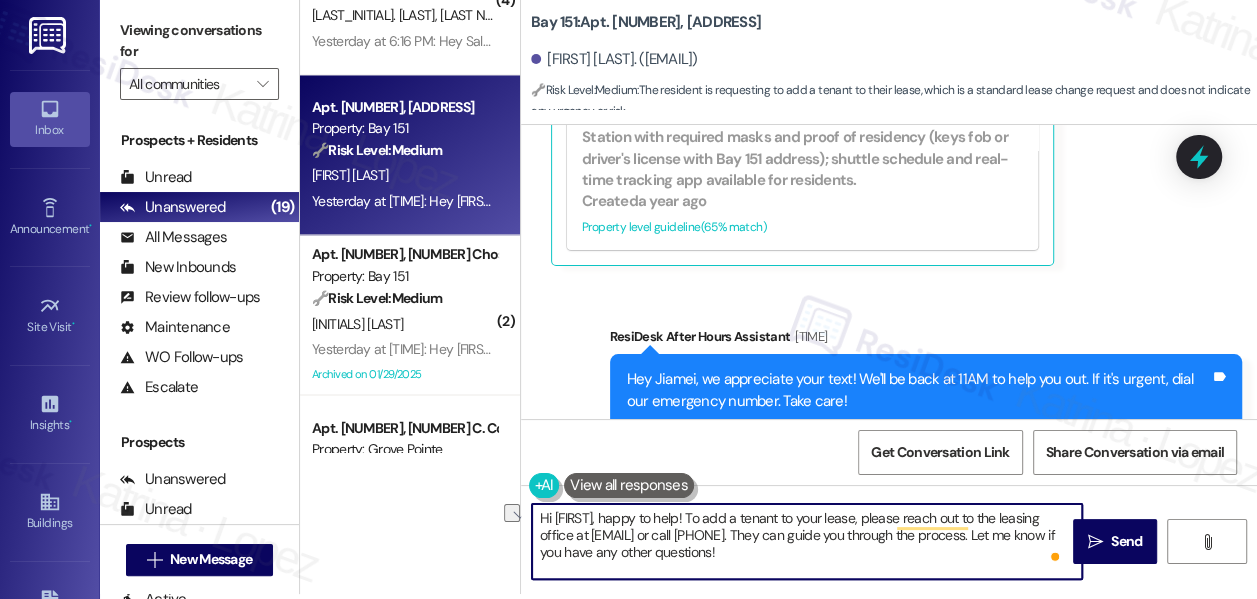 drag, startPoint x: 740, startPoint y: 533, endPoint x: 845, endPoint y: 534, distance: 105.00476 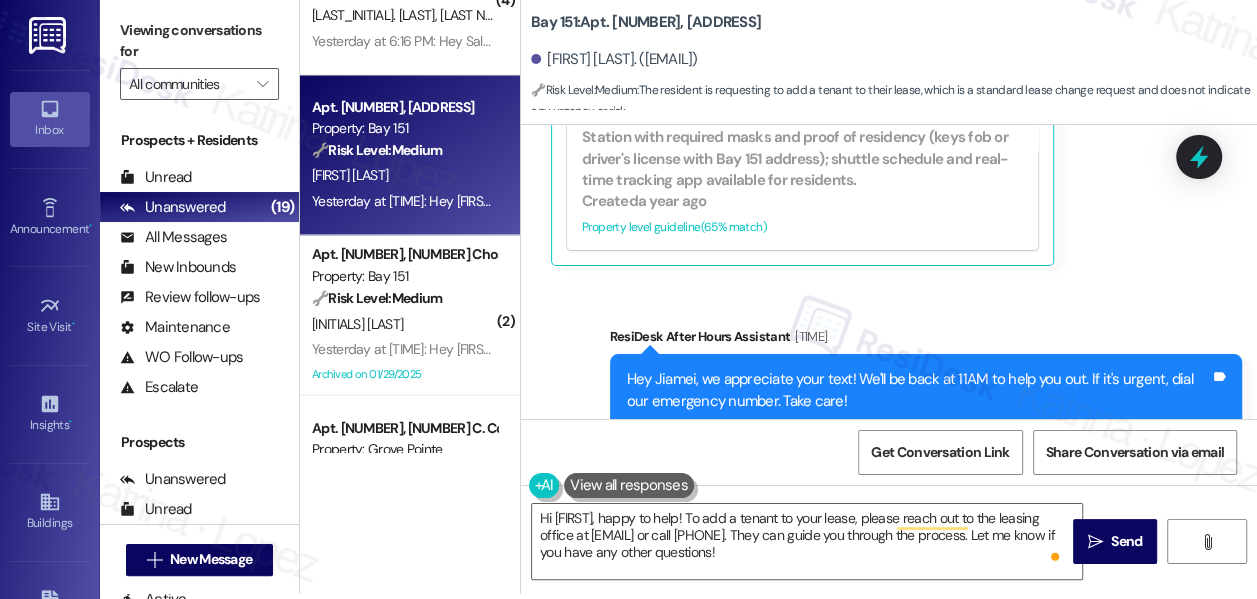 click on "Viewing conversations for" at bounding box center (199, 41) 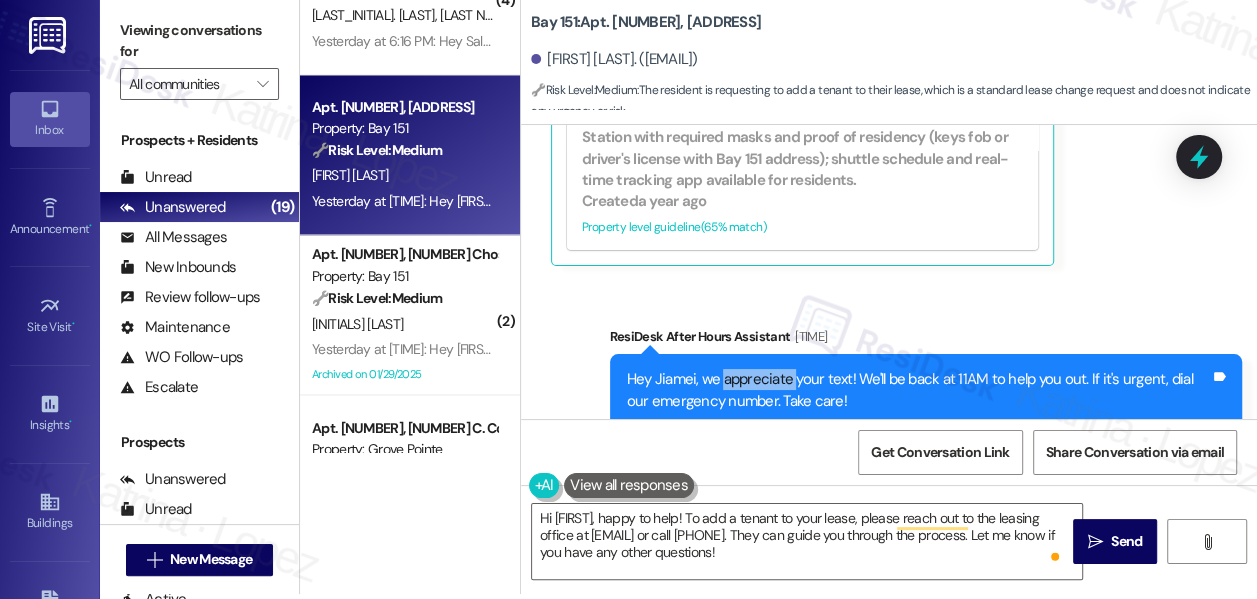 click on "Hey Jiamei, we appreciate your text! We'll be back at 11AM to help you out. If it's urgent, dial our emergency number. Take care!" at bounding box center (918, 390) 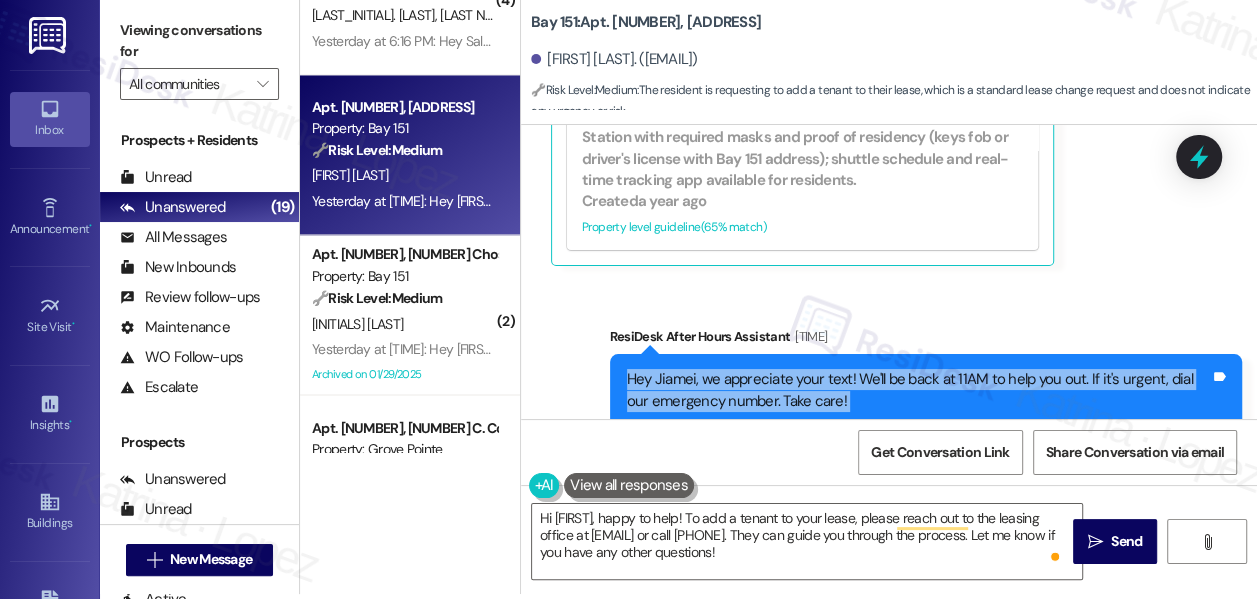 click on "Hey Jiamei, we appreciate your text! We'll be back at 11AM to help you out. If it's urgent, dial our emergency number. Take care!" at bounding box center [918, 390] 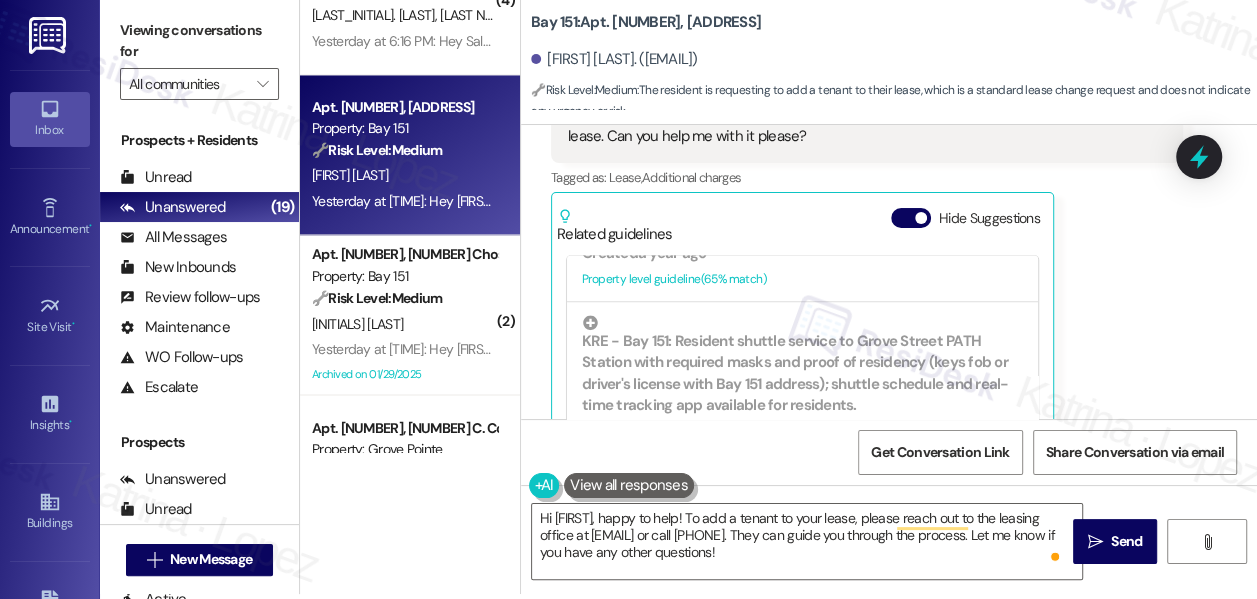 scroll, scrollTop: 62424, scrollLeft: 0, axis: vertical 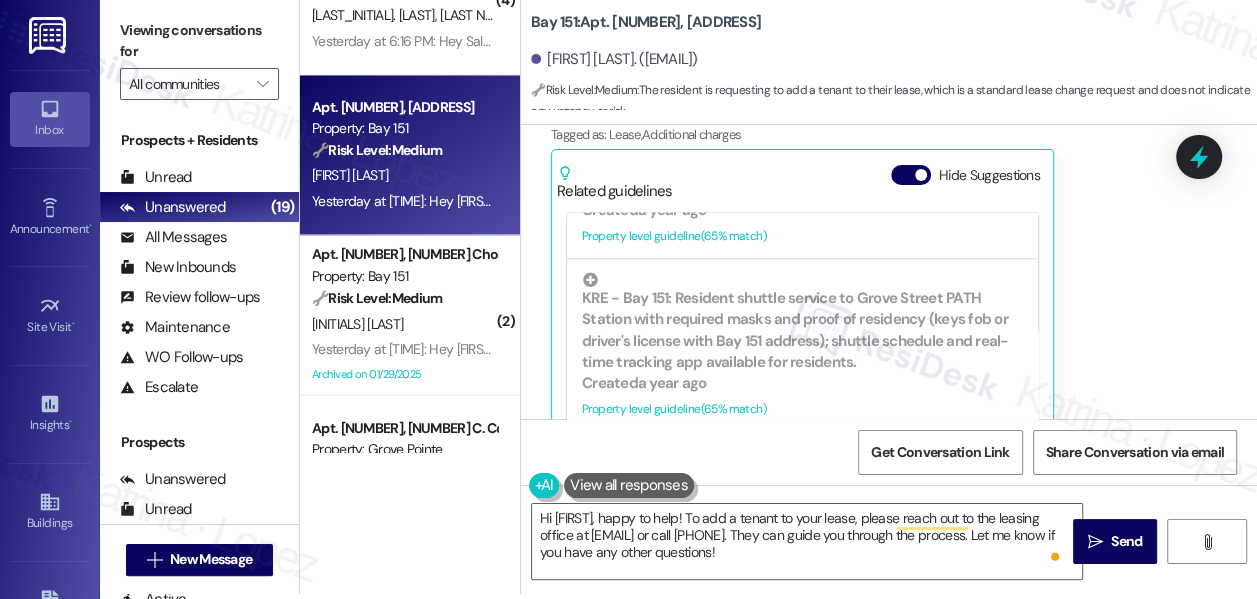 click on "Viewing conversations for" at bounding box center [199, 41] 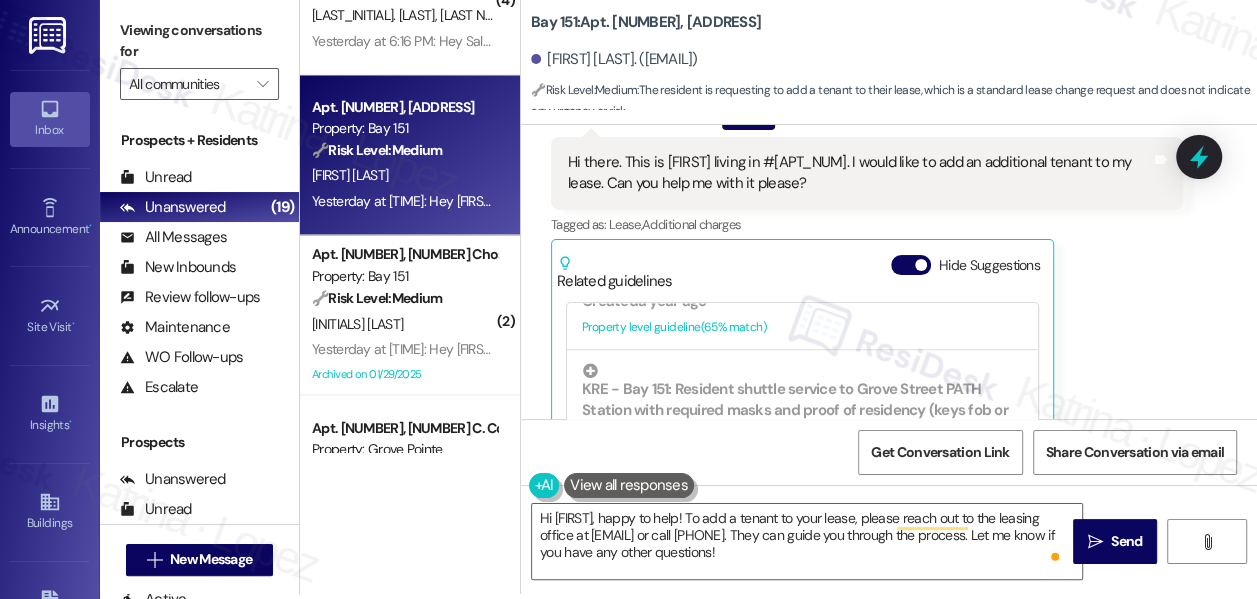 scroll, scrollTop: 62333, scrollLeft: 0, axis: vertical 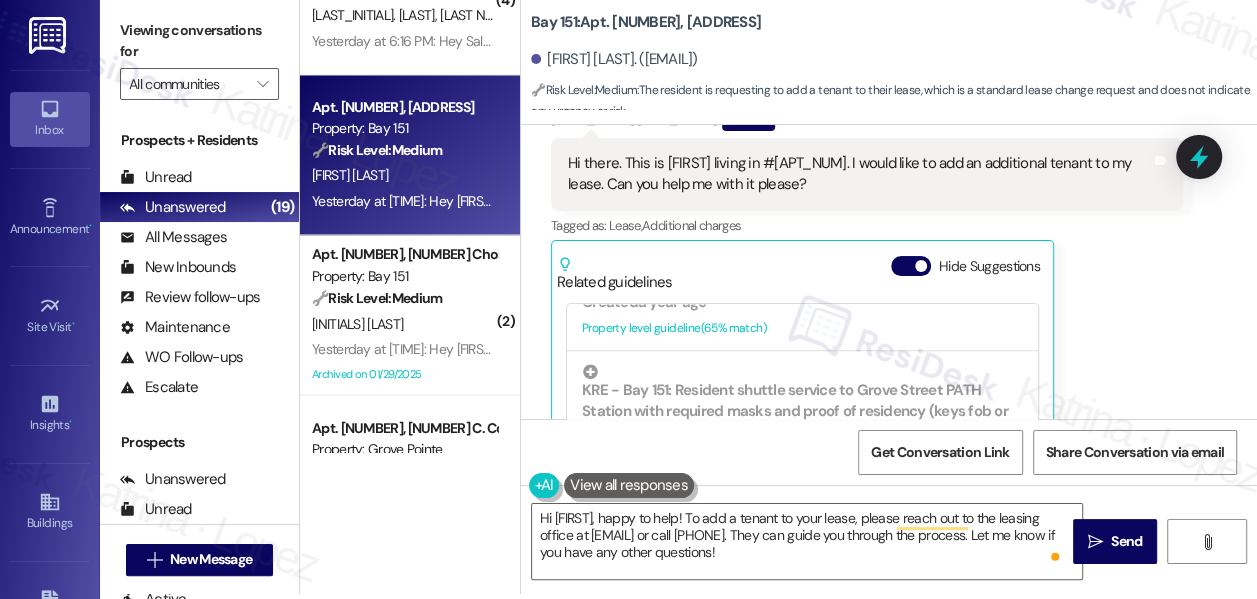 click on "🔧  Risk Level:  Medium :  The resident is requesting to add a tenant to their lease, which is a standard lease change request and does not indicate any urgency or risk." at bounding box center (894, 101) 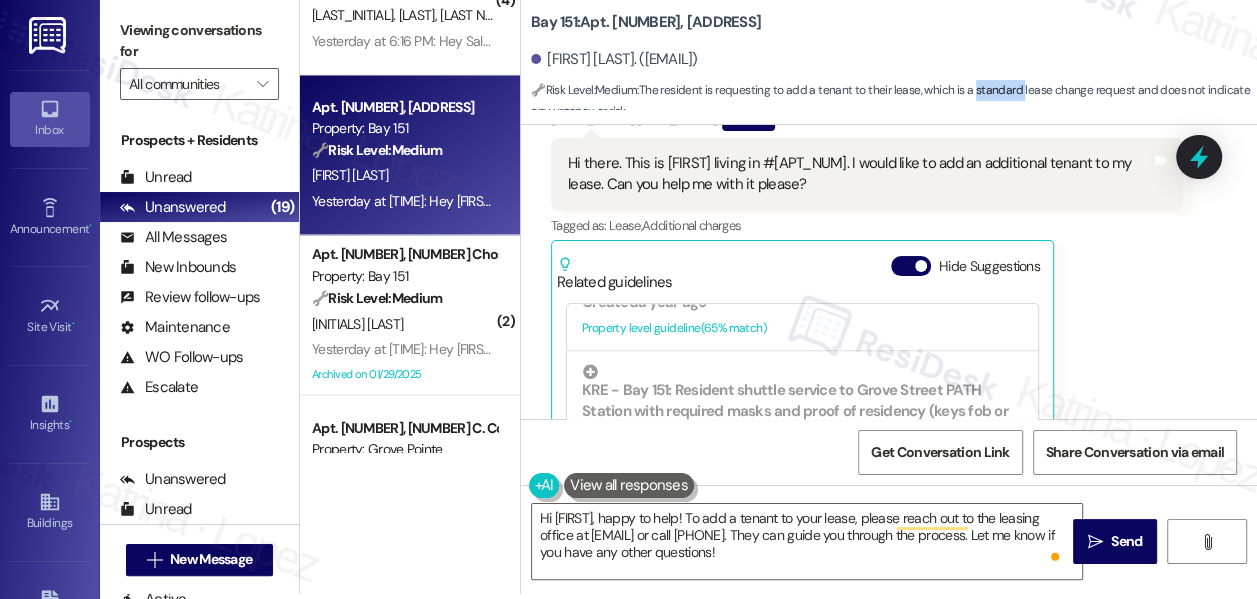 click on "🔧  Risk Level:  Medium :  The resident is requesting to add a tenant to their lease, which is a standard lease change request and does not indicate any urgency or risk." at bounding box center [894, 101] 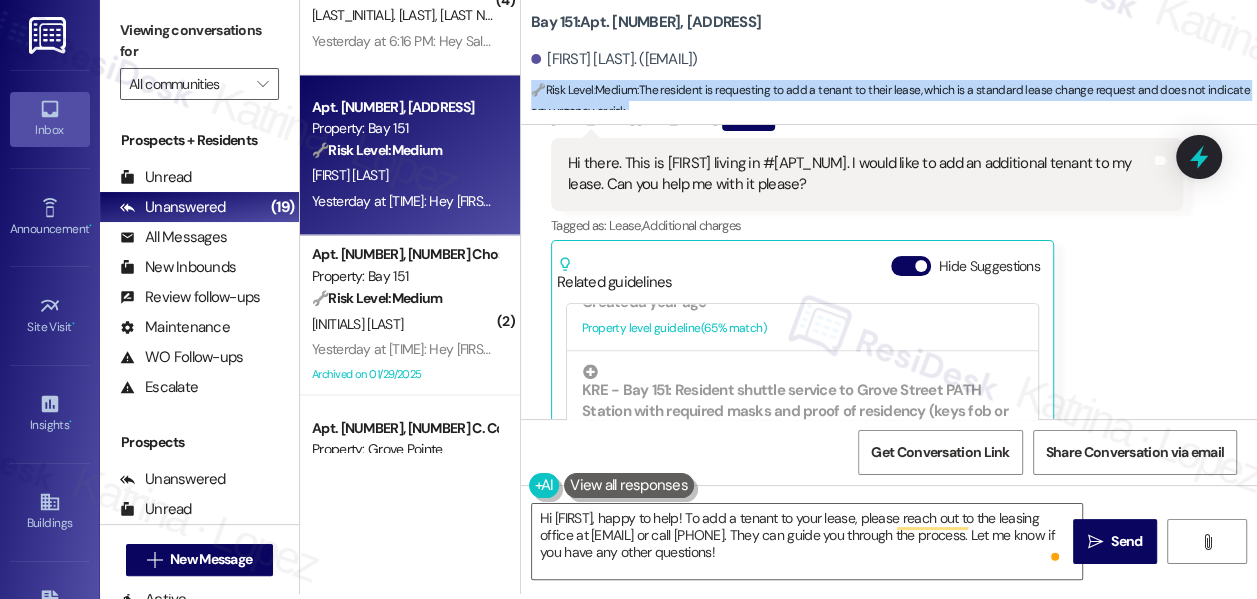 click on "🔧  Risk Level:  Medium :  The resident is requesting to add a tenant to their lease, which is a standard lease change request and does not indicate any urgency or risk." at bounding box center [894, 101] 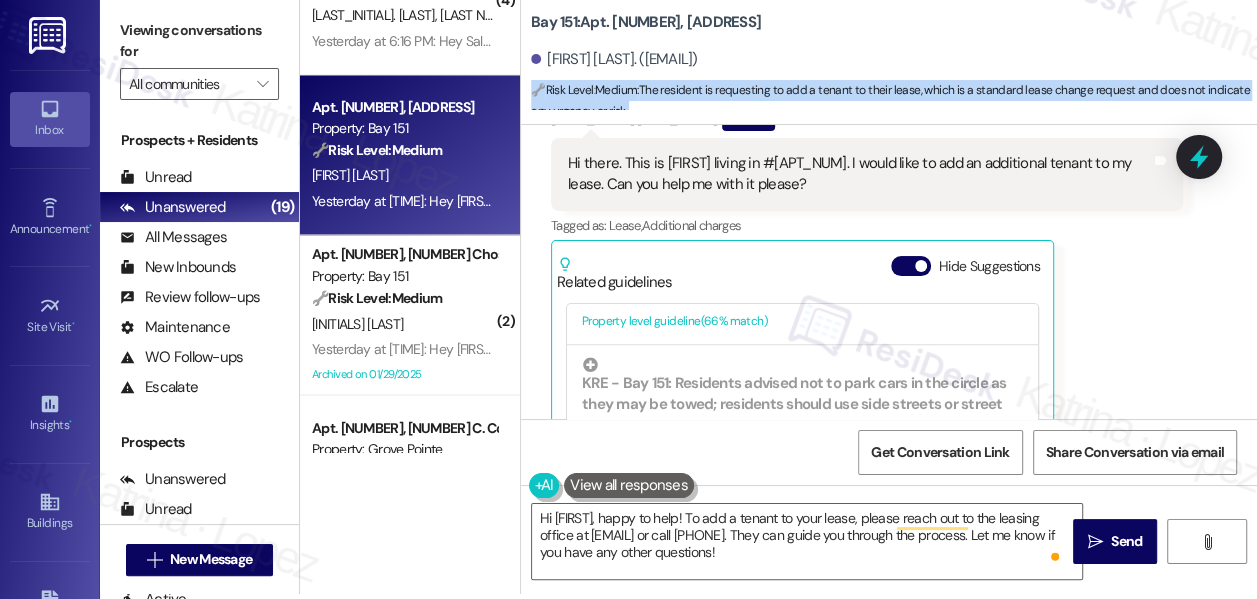 scroll, scrollTop: 5605, scrollLeft: 0, axis: vertical 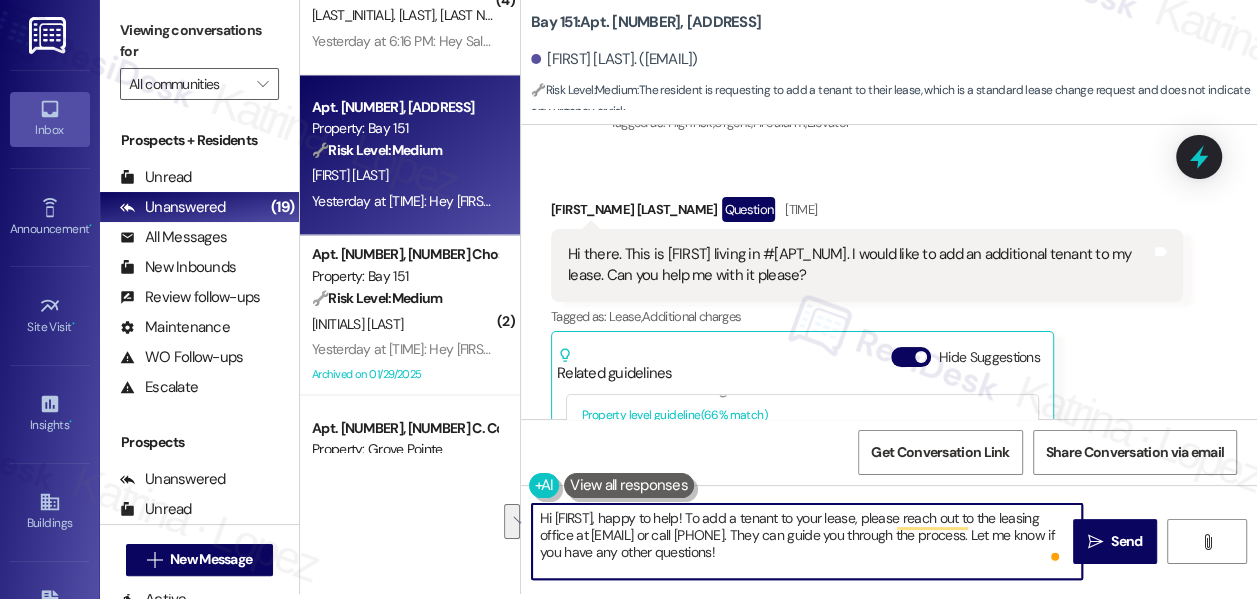 drag, startPoint x: 594, startPoint y: 517, endPoint x: 866, endPoint y: 540, distance: 272.9707 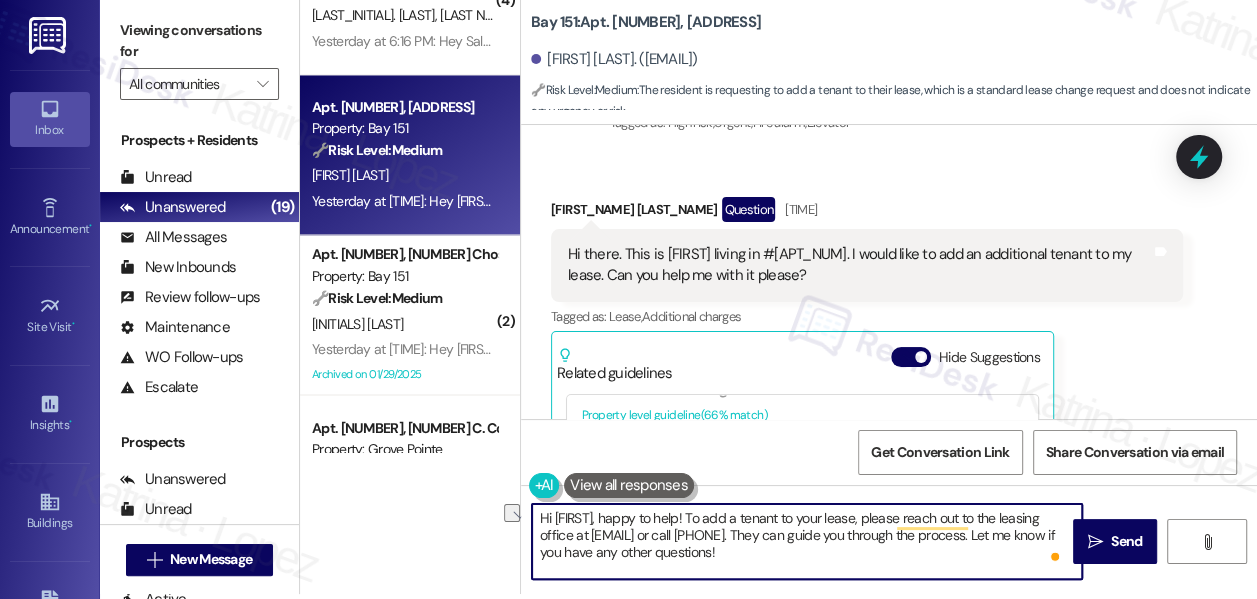 drag, startPoint x: 733, startPoint y: 534, endPoint x: 824, endPoint y: 534, distance: 91 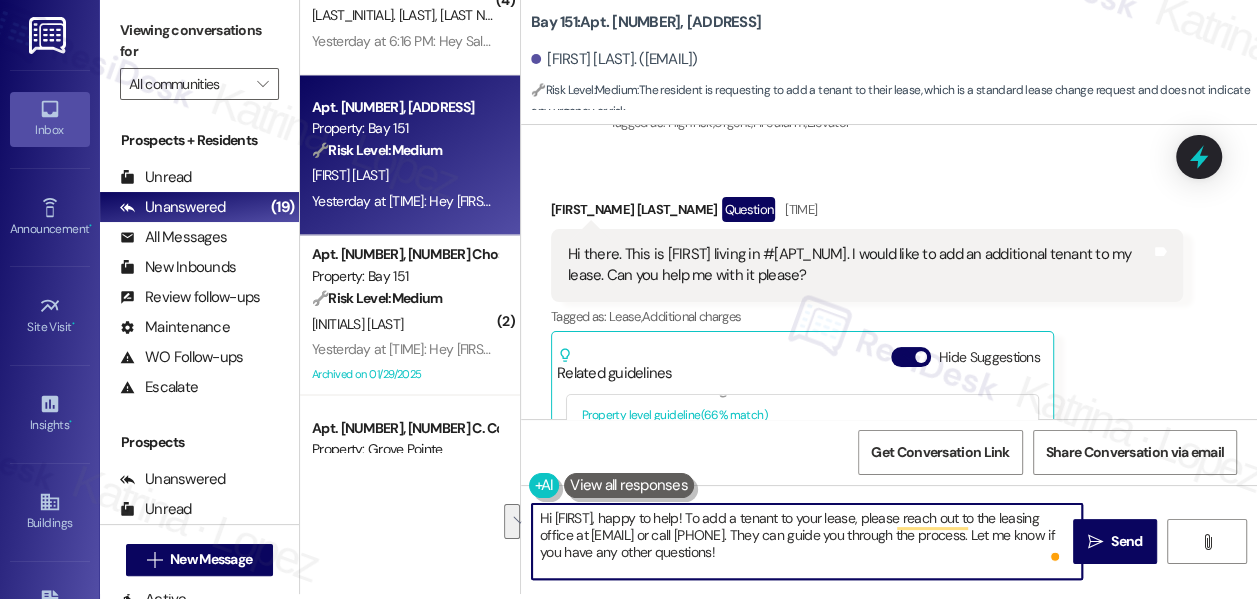 drag, startPoint x: 827, startPoint y: 551, endPoint x: 682, endPoint y: 533, distance: 146.11298 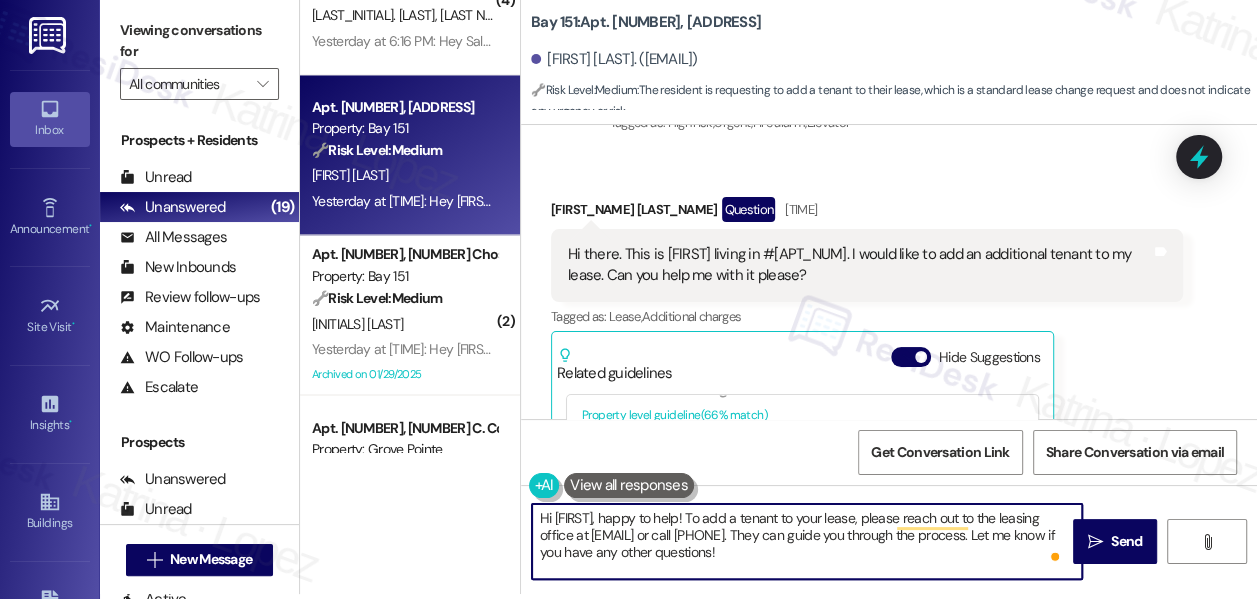 drag, startPoint x: 589, startPoint y: 538, endPoint x: 777, endPoint y: 535, distance: 188.02394 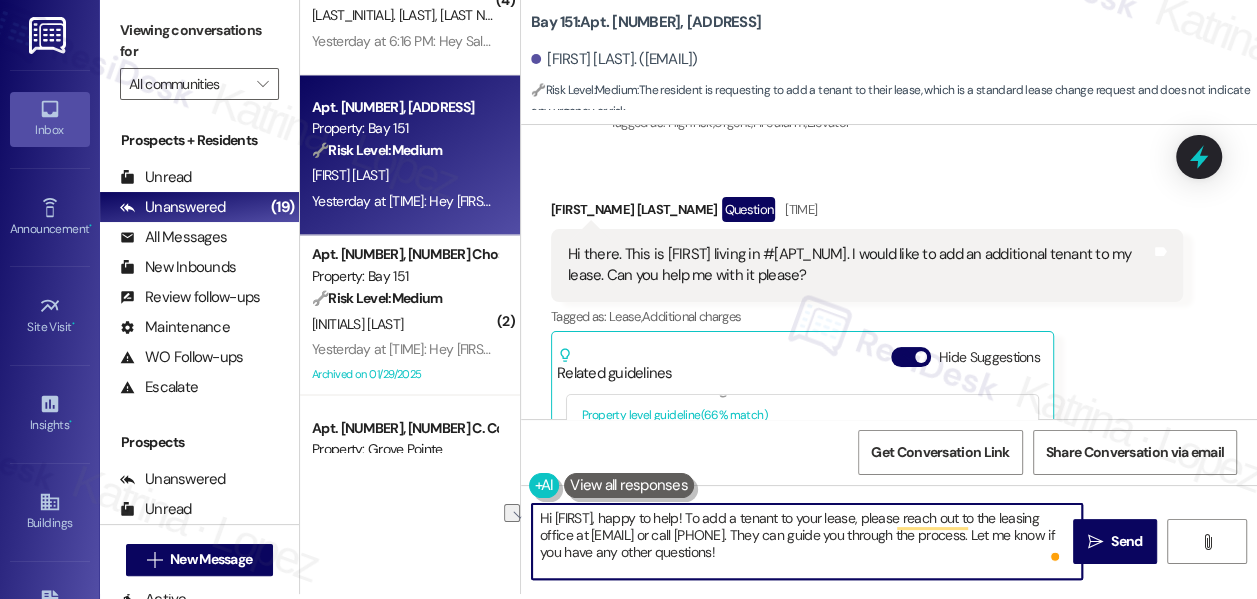 click on "Hi [FIRST], happy to help! To add a tenant to your lease, please reach out to the leasing office at [EMAIL] or call [PHONE]. They can guide you through the process. Let me know if you have any other questions!" at bounding box center (807, 541) 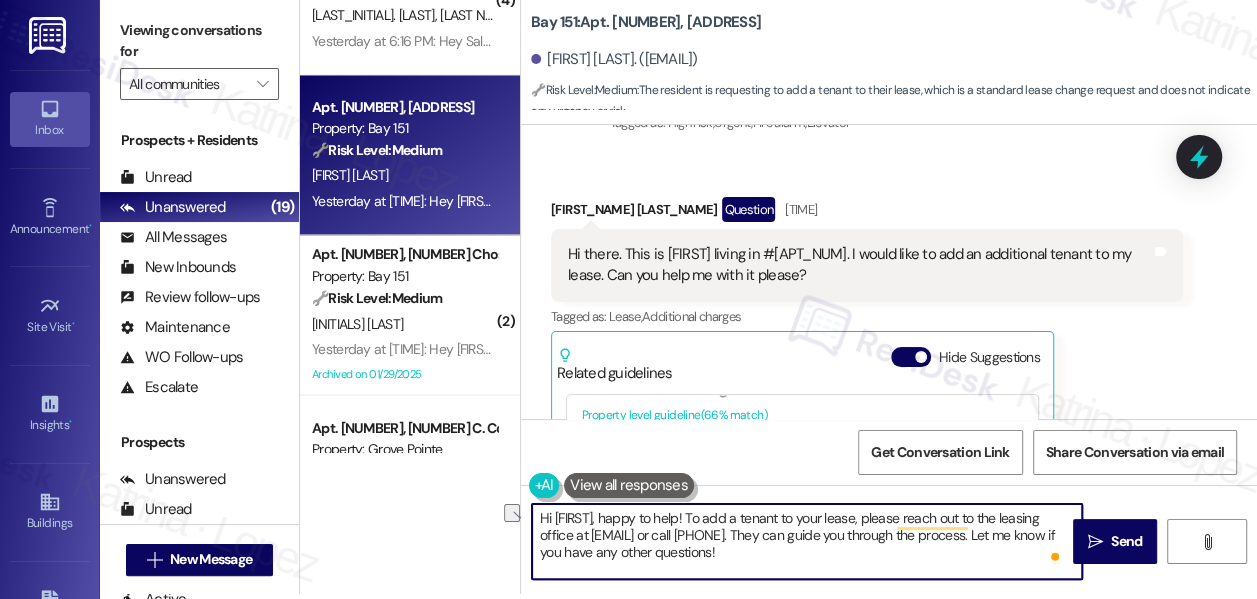 drag, startPoint x: 710, startPoint y: 535, endPoint x: 810, endPoint y: 532, distance: 100.04499 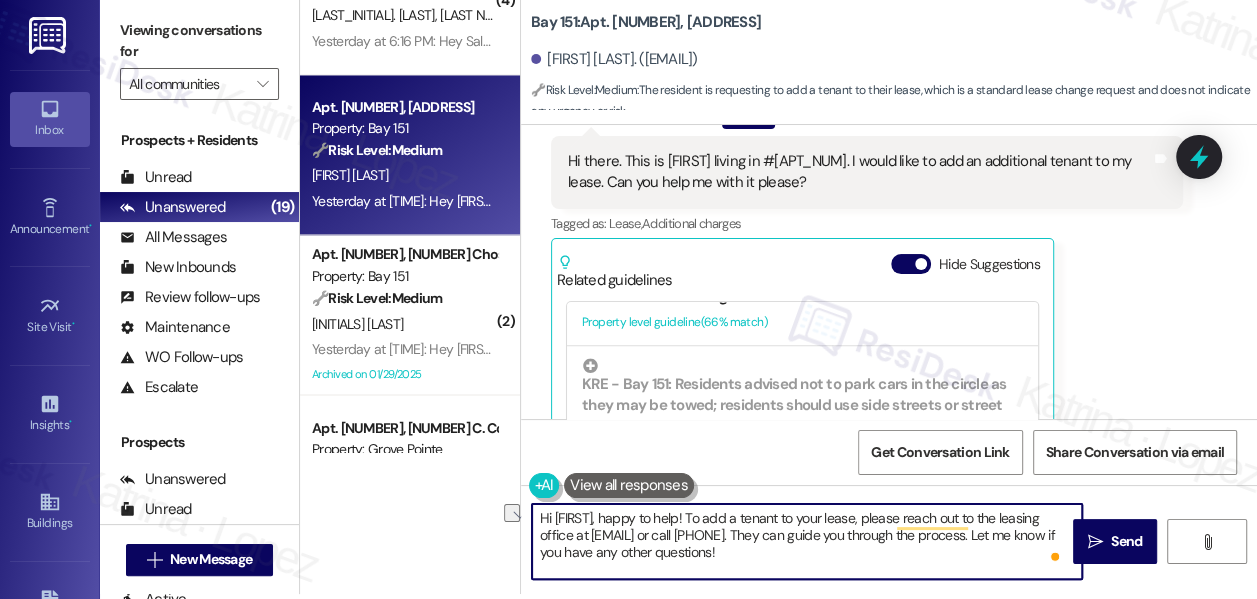 scroll, scrollTop: 62334, scrollLeft: 0, axis: vertical 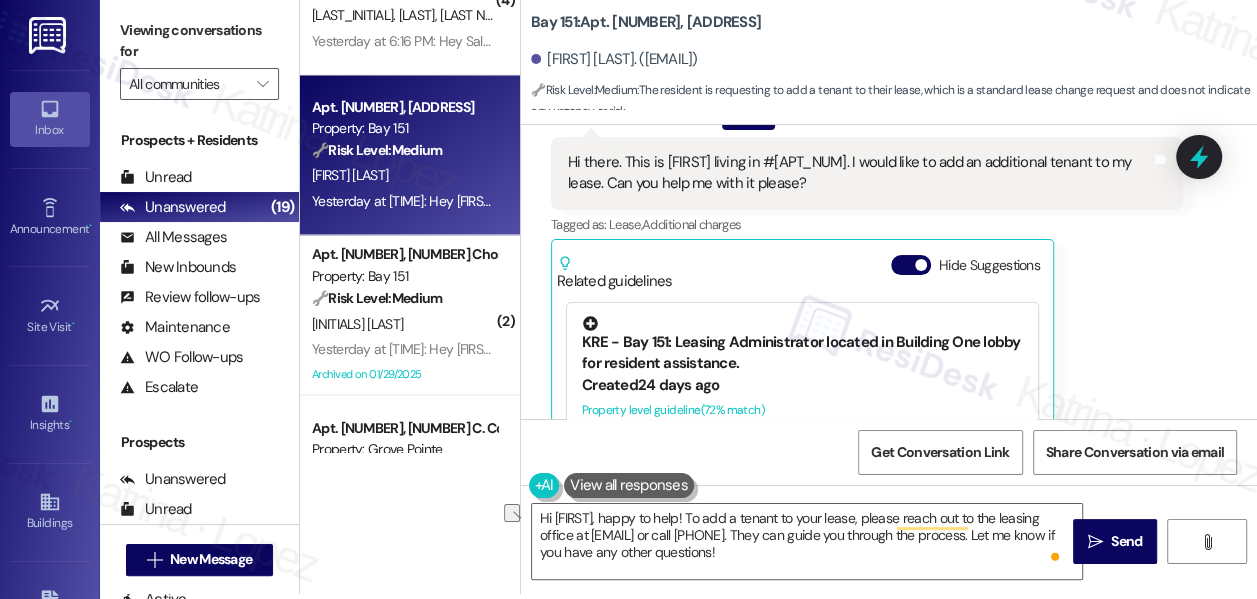 click on "KRE - Bay 151: Leasing Administrator located in Building One lobby for resident assistance." at bounding box center [802, 344] 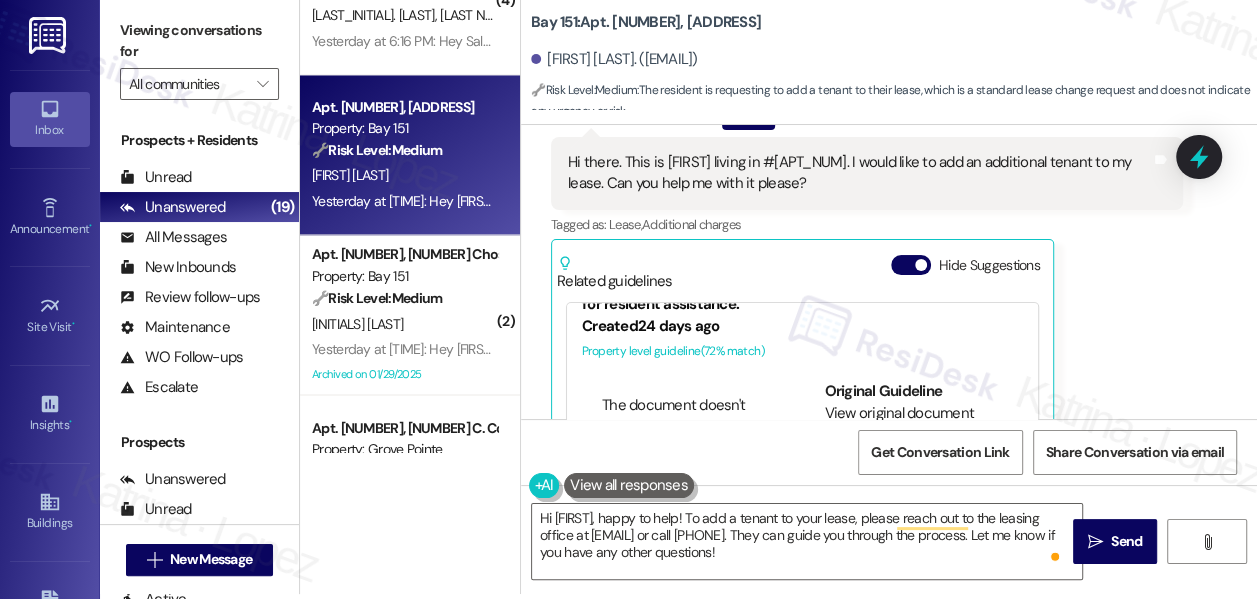 scroll, scrollTop: 90, scrollLeft: 0, axis: vertical 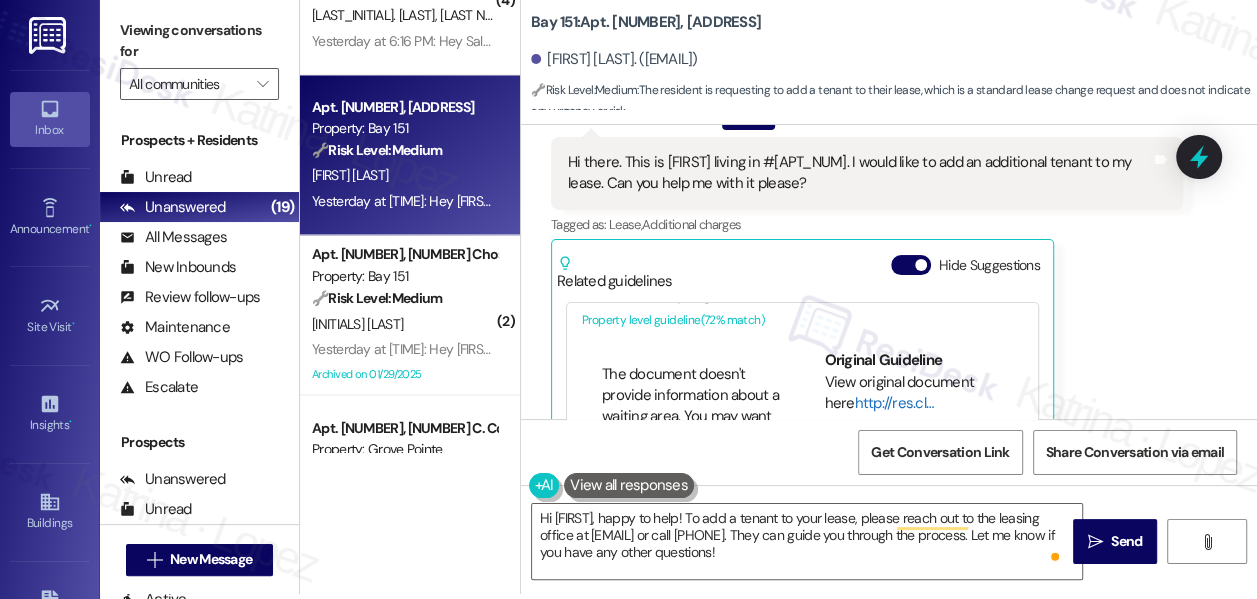 click on "http://res.cl…" at bounding box center [893, 402] 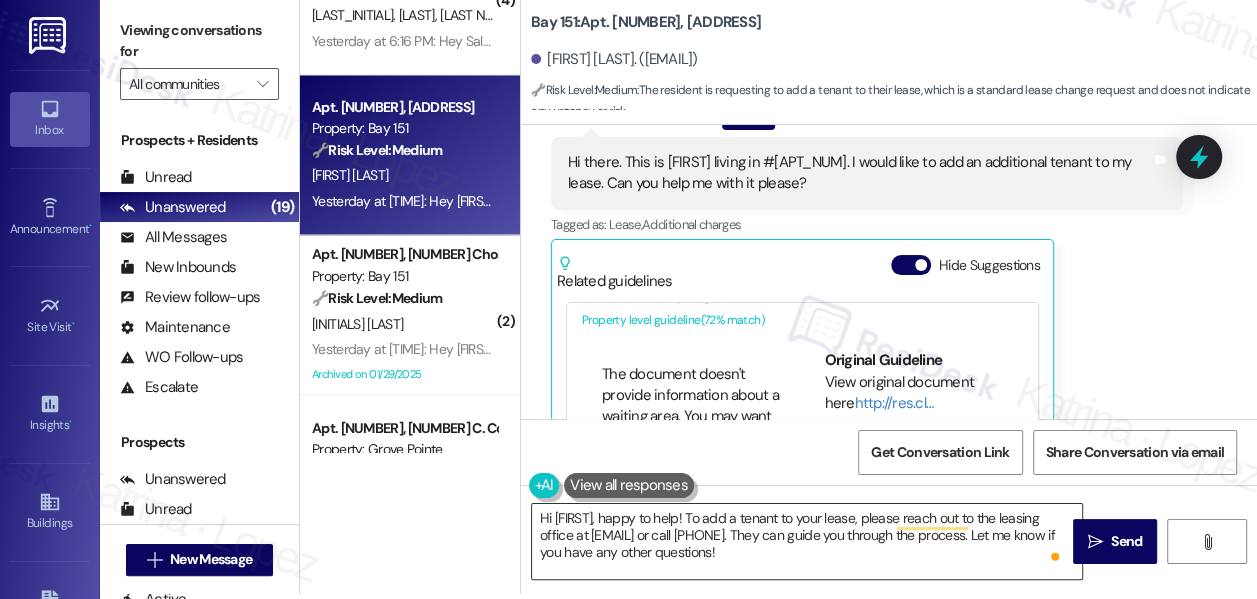 click on "Hi [FIRST], happy to help! To add a tenant to your lease, please reach out to the leasing office at [EMAIL] or call [PHONE]. They can guide you through the process. Let me know if you have any other questions!" at bounding box center (807, 541) 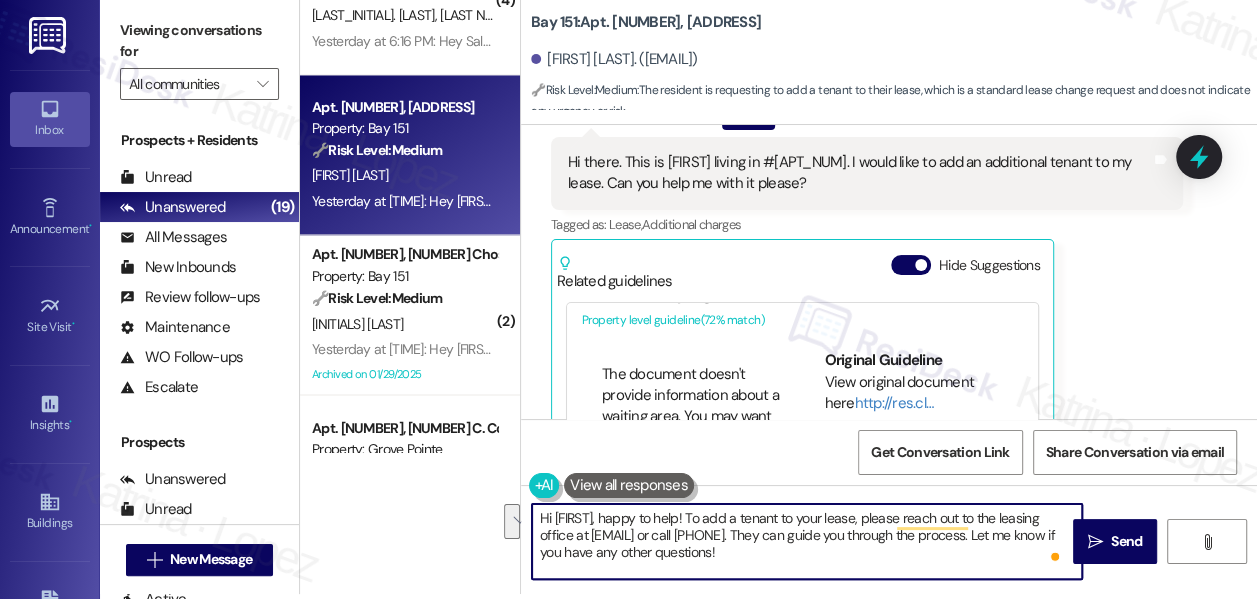 drag, startPoint x: 819, startPoint y: 558, endPoint x: 712, endPoint y: 537, distance: 109.041275 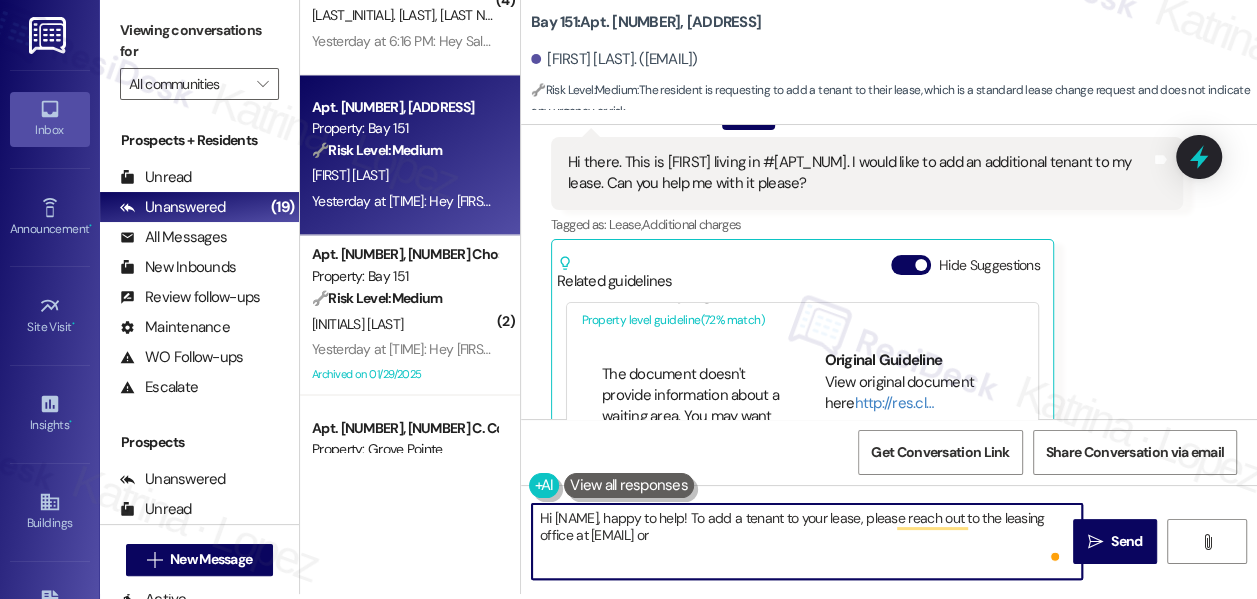 paste on "Leasing Administrator is
located at the desk in the lobby of Building One.
Feel free to stop by for any leasing-related assistance." 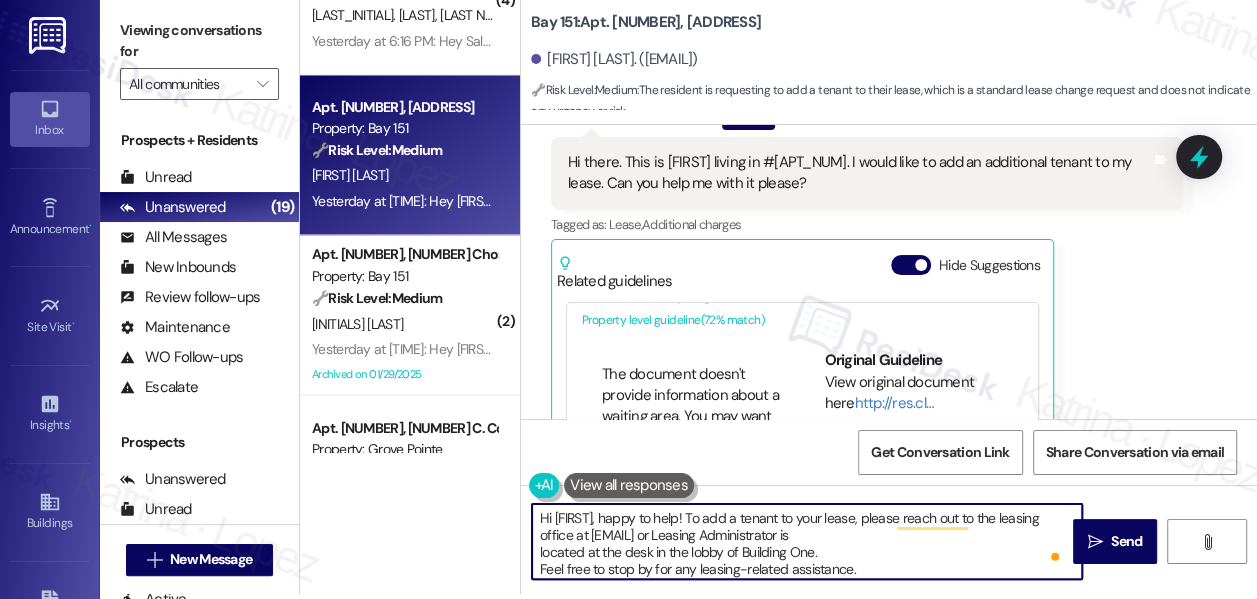 scroll, scrollTop: 16, scrollLeft: 0, axis: vertical 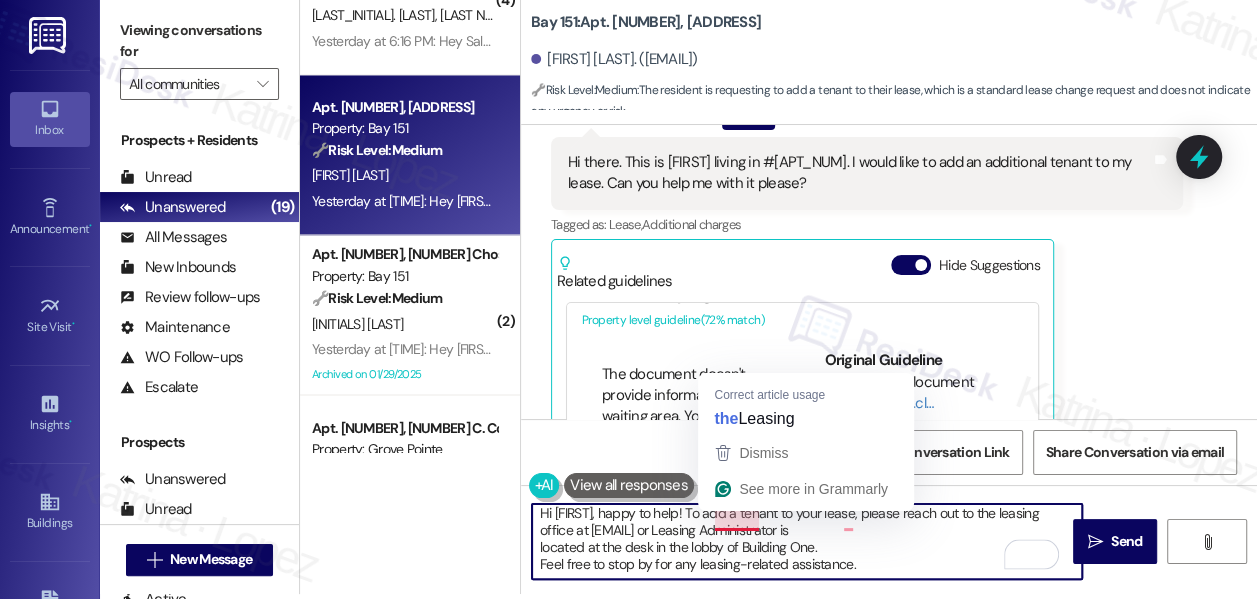 click on "Hi [FIRST], happy to help! To add a tenant to your lease, please reach out to the leasing office at [EMAIL] or Leasing Administrator is
located at the desk in the lobby of Building One.
Feel free to stop by for any leasing-related assistance." at bounding box center (807, 541) 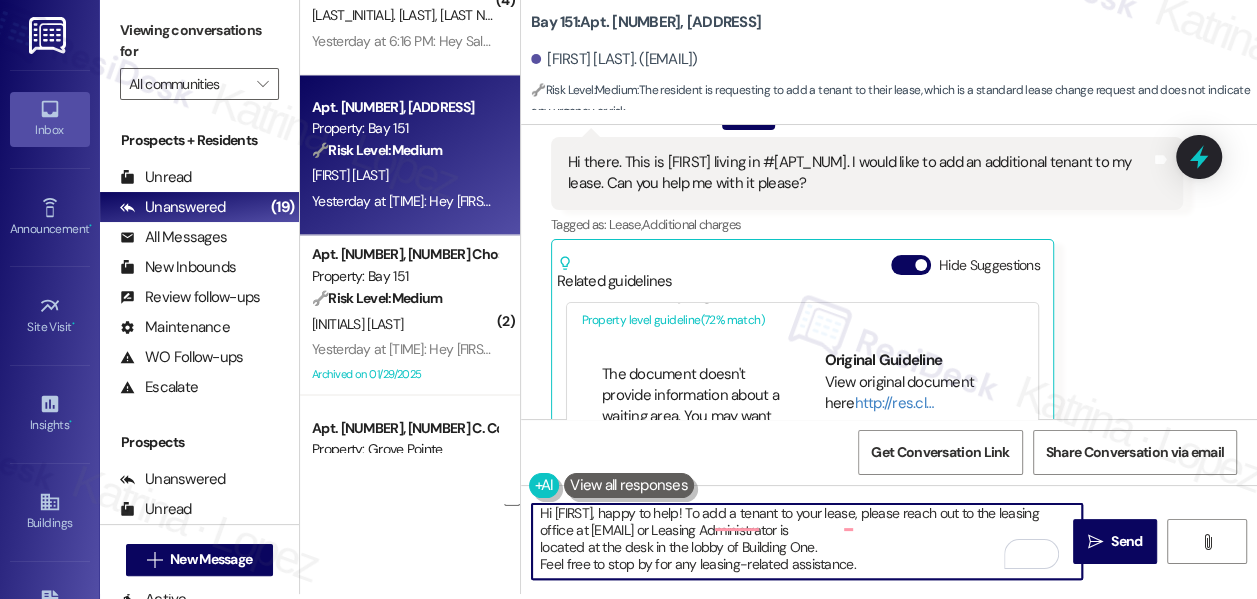 drag, startPoint x: 876, startPoint y: 551, endPoint x: 530, endPoint y: 554, distance: 346.013 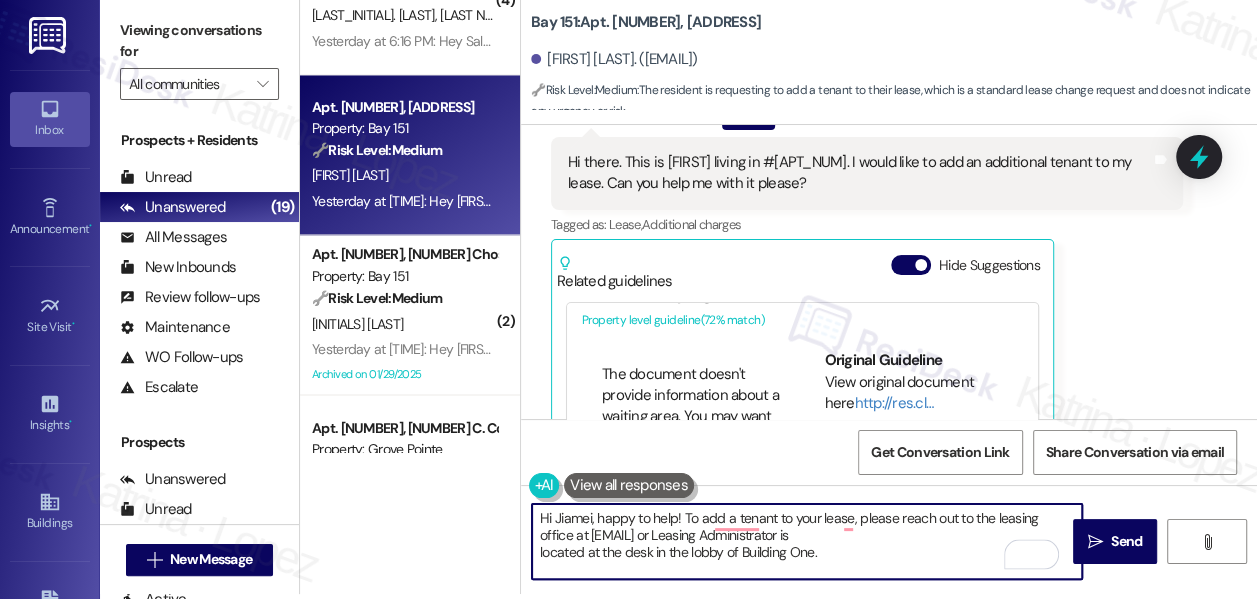 click on "Hi Jiamei, happy to help! To add a tenant to your lease, please reach out to the leasing office at [EMAIL] or Leasing Administrator is
located at the desk in the lobby of Building One." at bounding box center (807, 541) 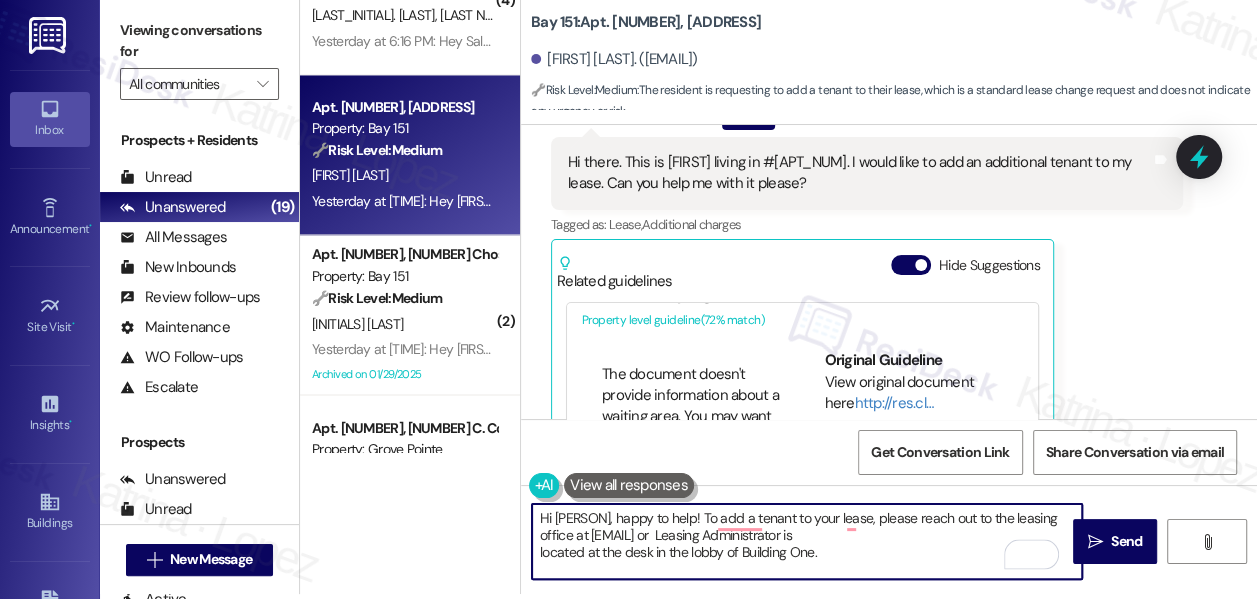 paste on "Feel free to stop by for any leasing-related assistance." 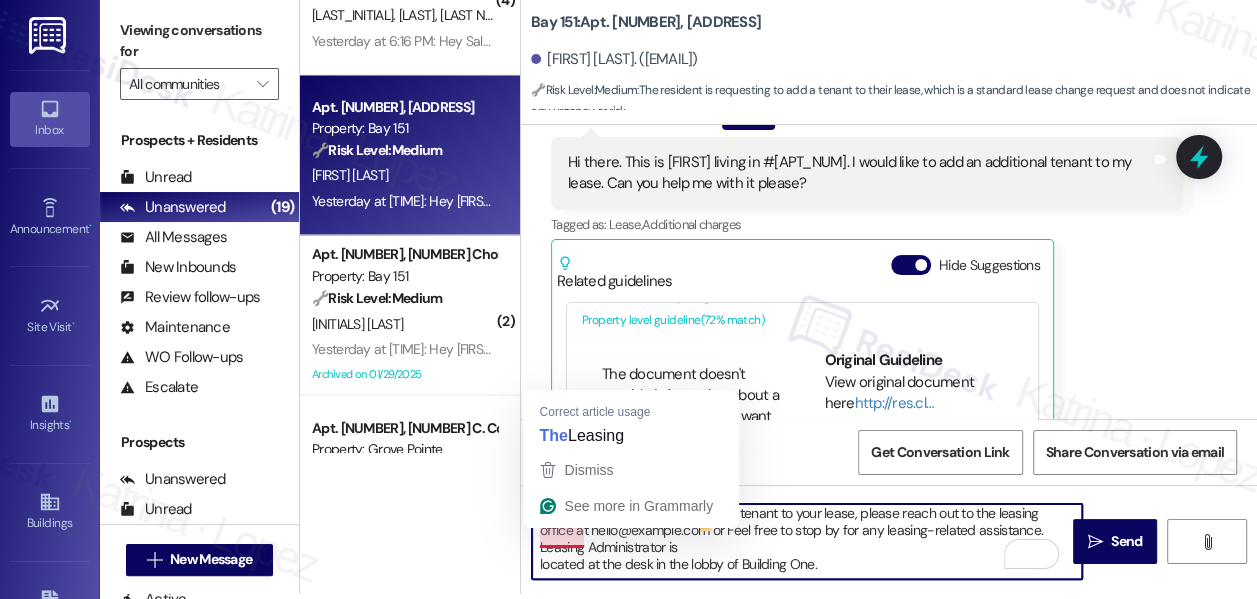 click on "Hi Jiamei, happy to help! To add a tenant to your lease, please reach out to the leasing office at hello@example.com or Feel free to stop by for any leasing-related assistance. Leasing Administrator is
located at the desk in the lobby of Building One." at bounding box center [807, 541] 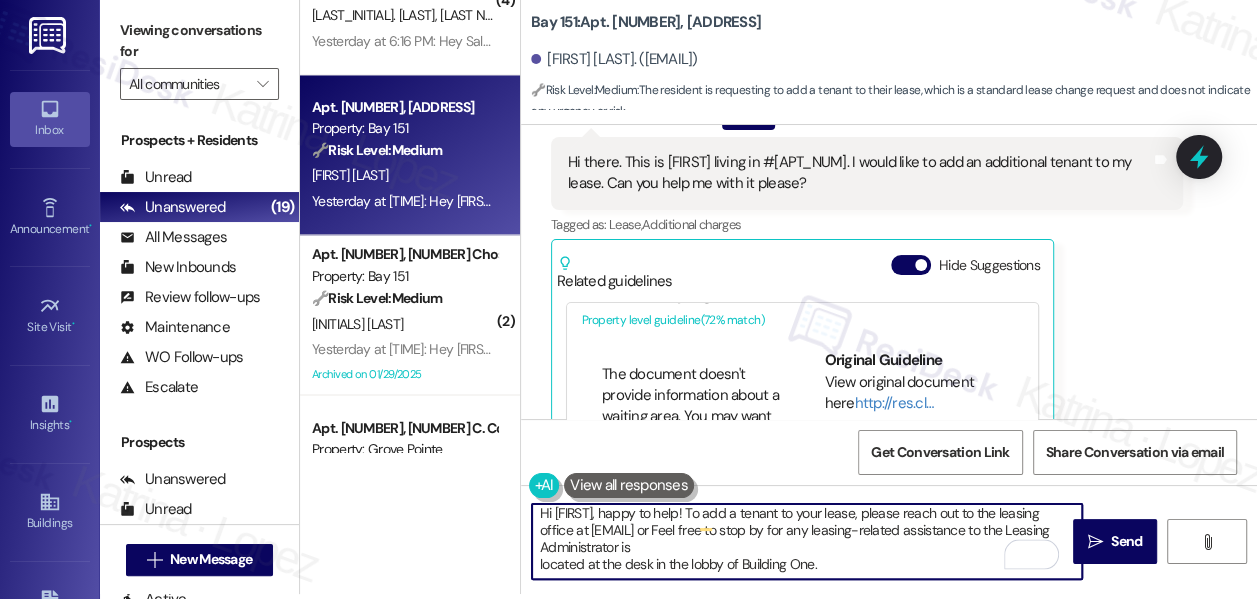 click on "Hi [FIRST], happy to help! To add a tenant to your lease, please reach out to the leasing office at [EMAIL] or Feel free to stop by for any leasing-related assistance to the Leasing Administrator is
located at the desk in the lobby of Building One." at bounding box center (807, 541) 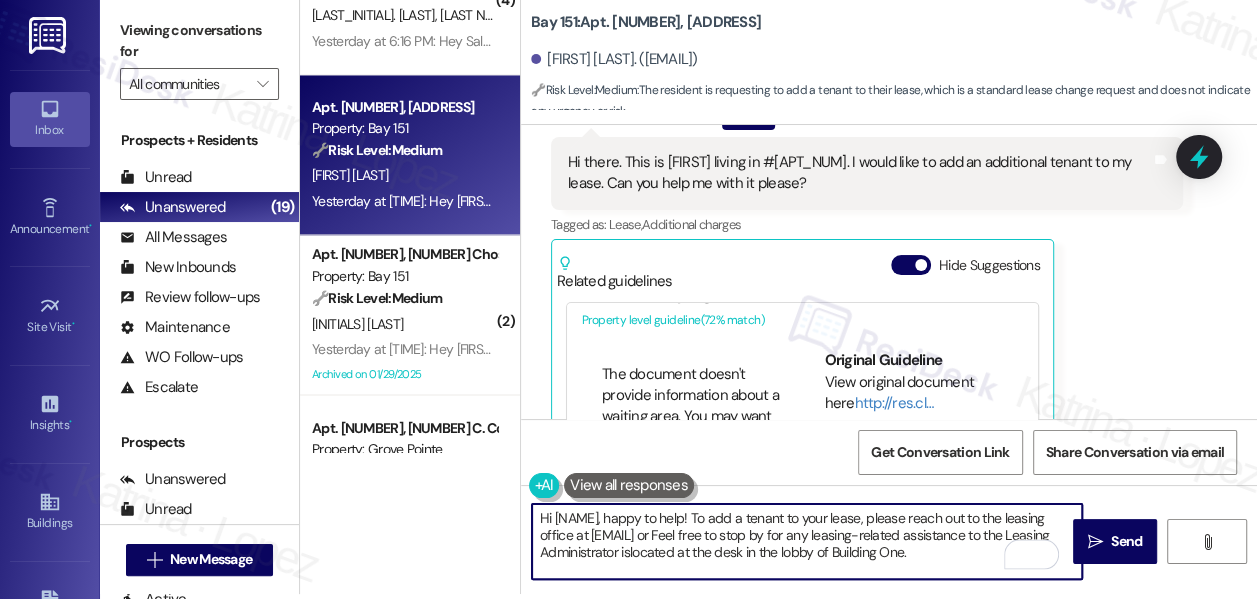scroll, scrollTop: 0, scrollLeft: 0, axis: both 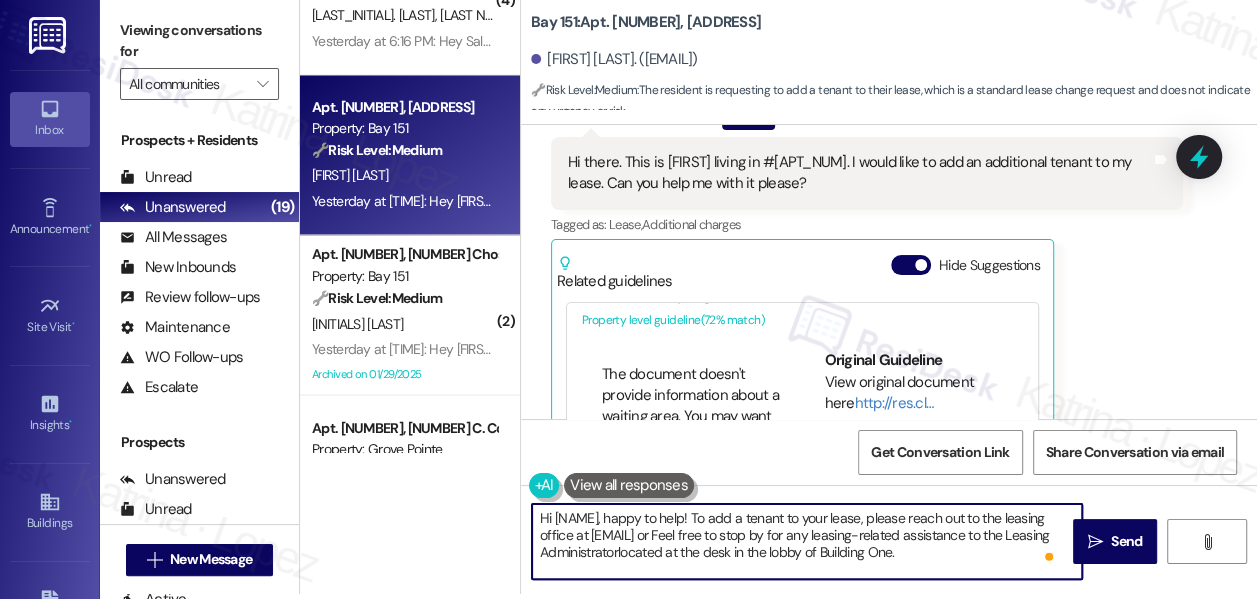 type on "Hi Jiamei, happy to help! To add a tenant to your lease, please reach out to the leasing office at hello@example.com or Feel free to stop by for any leasing-related assistance to the Leasing Administrator located at the desk in the lobby of Building One." 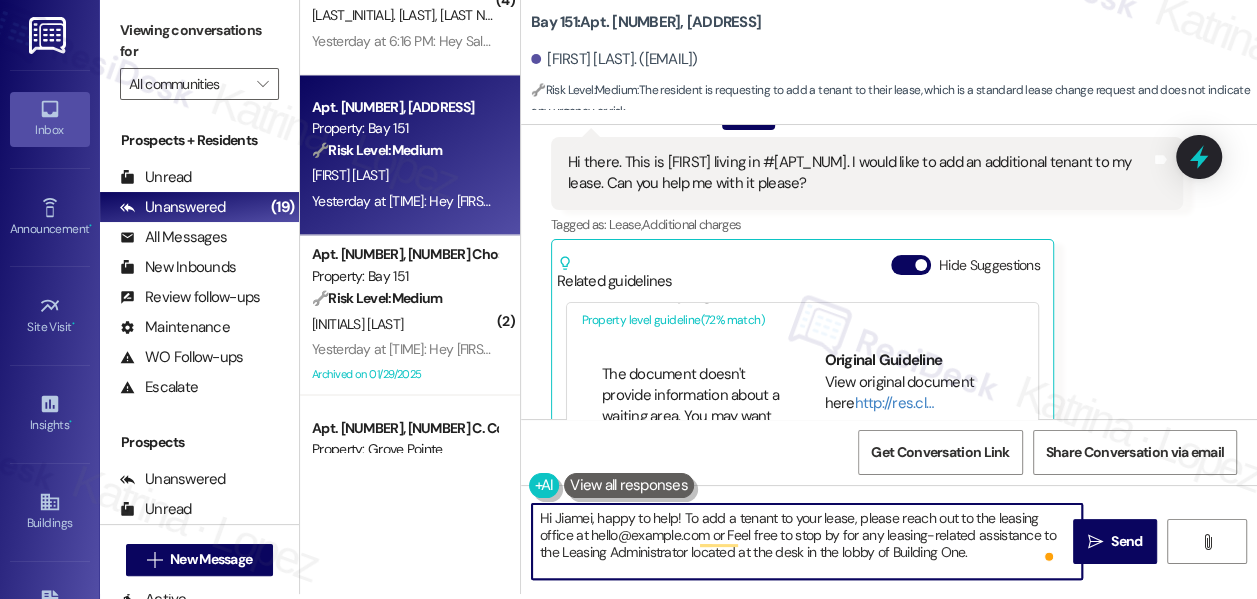 click on "Hi Jiamei, happy to help! To add a tenant to your lease, please reach out to the leasing office at hello@example.com or Feel free to stop by for any leasing-related assistance to the Leasing Administrator located at the desk in the lobby of Building One." at bounding box center [807, 541] 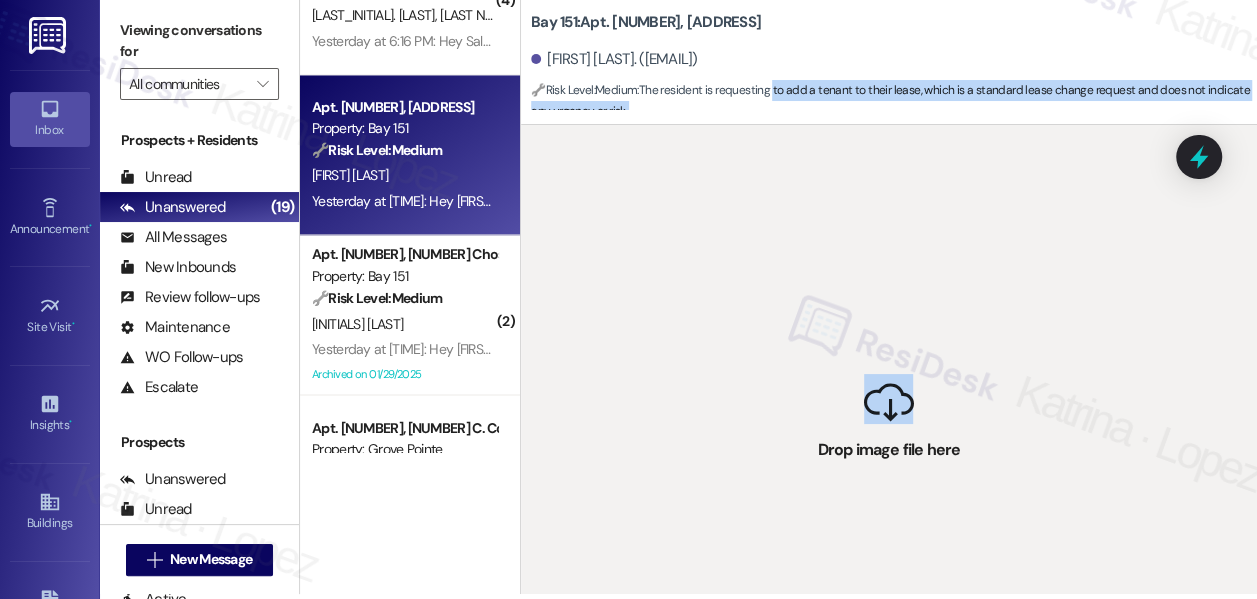 drag, startPoint x: 884, startPoint y: 416, endPoint x: 778, endPoint y: 93, distance: 339.94852 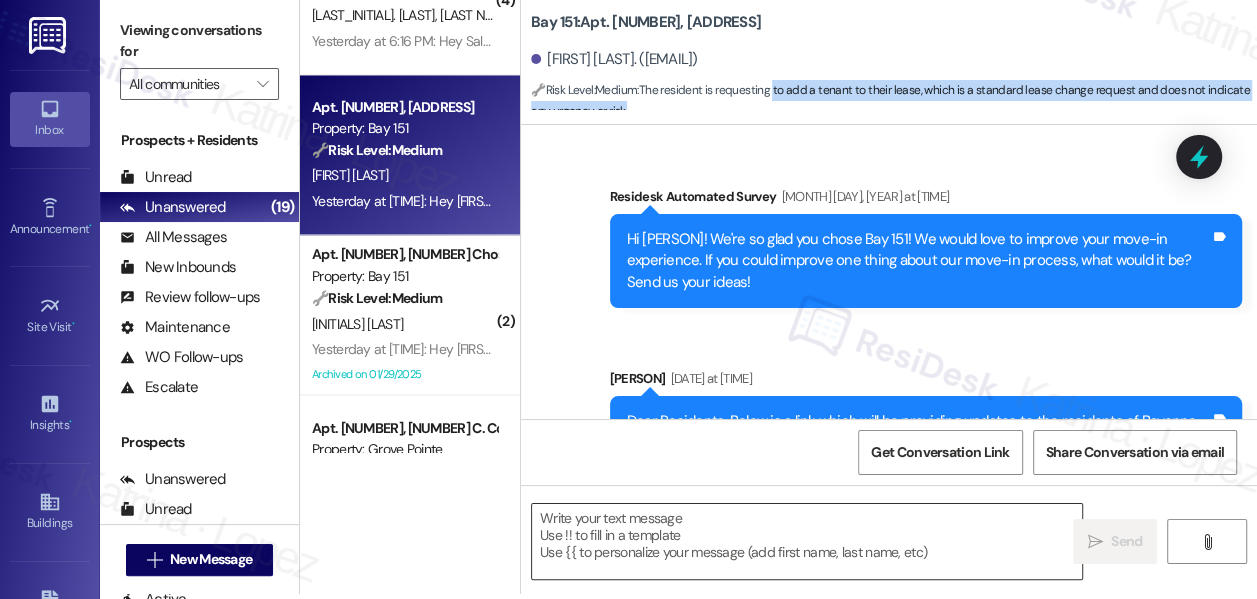 click at bounding box center [807, 541] 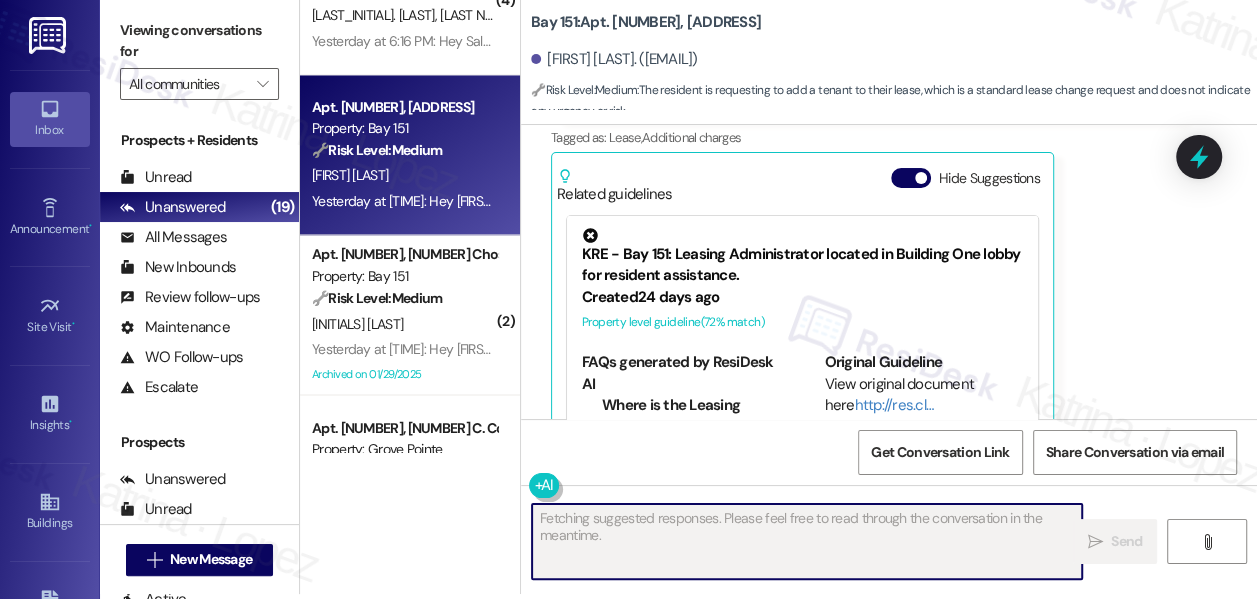 scroll, scrollTop: 0, scrollLeft: 0, axis: both 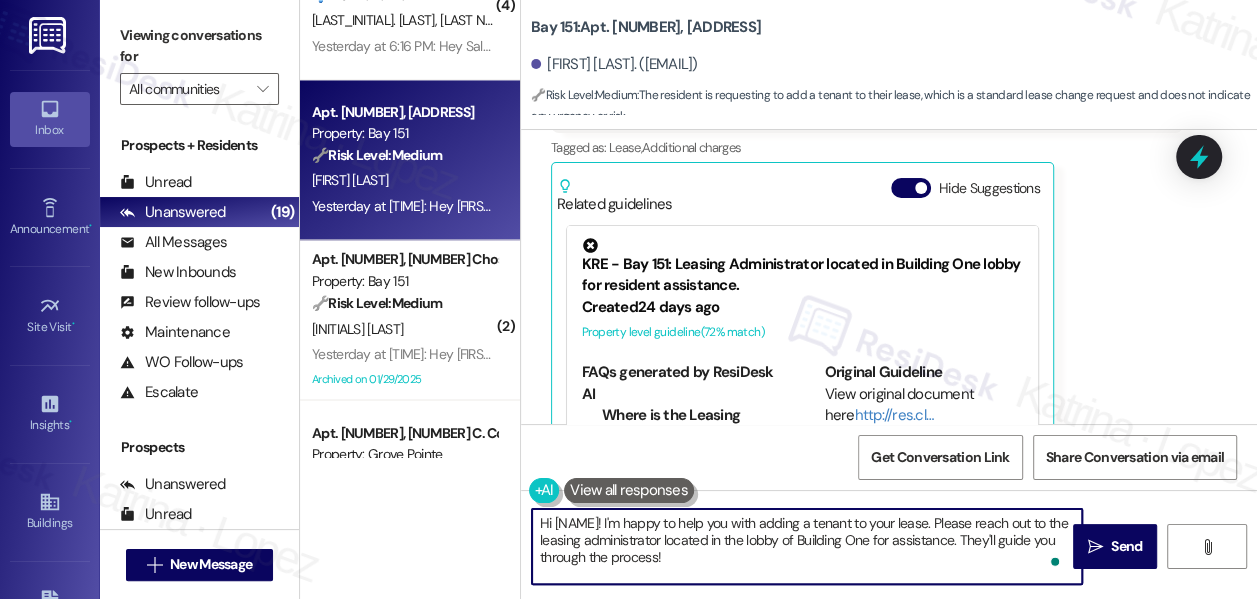 drag, startPoint x: 816, startPoint y: 568, endPoint x: 756, endPoint y: 552, distance: 62.0967 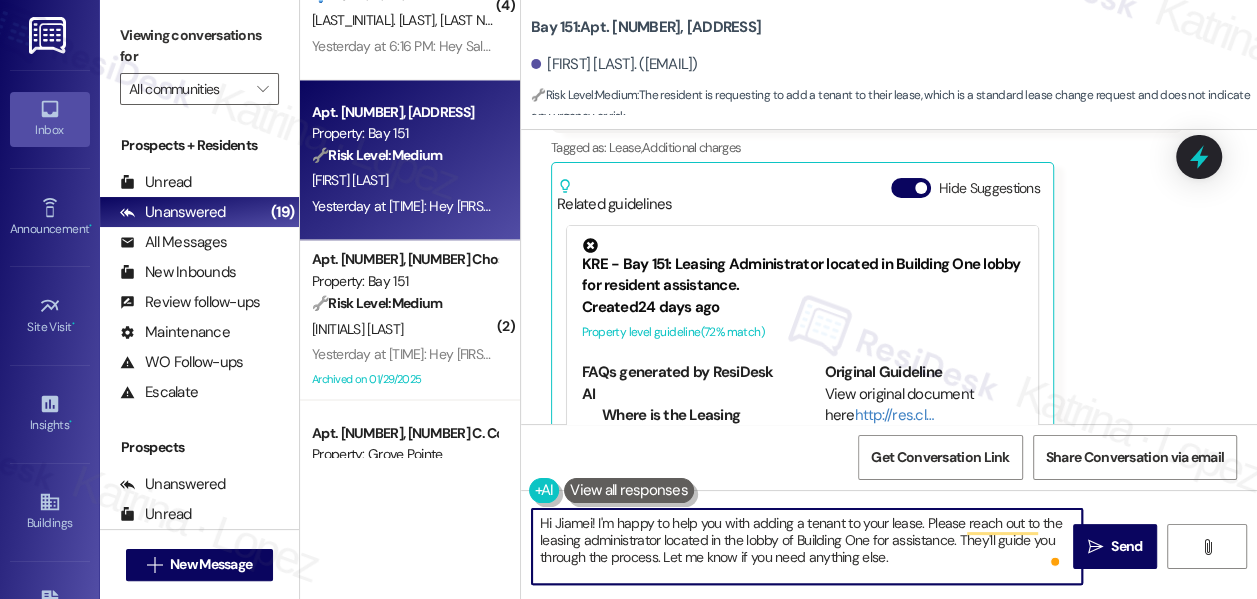 type on "Hi Jiamei! I'm happy to help you with adding a tenant to your lease. Please reach out to the leasing administrator located in the lobby of Building One for assistance. They'll guide you through the process. Let me know if you need anything else." 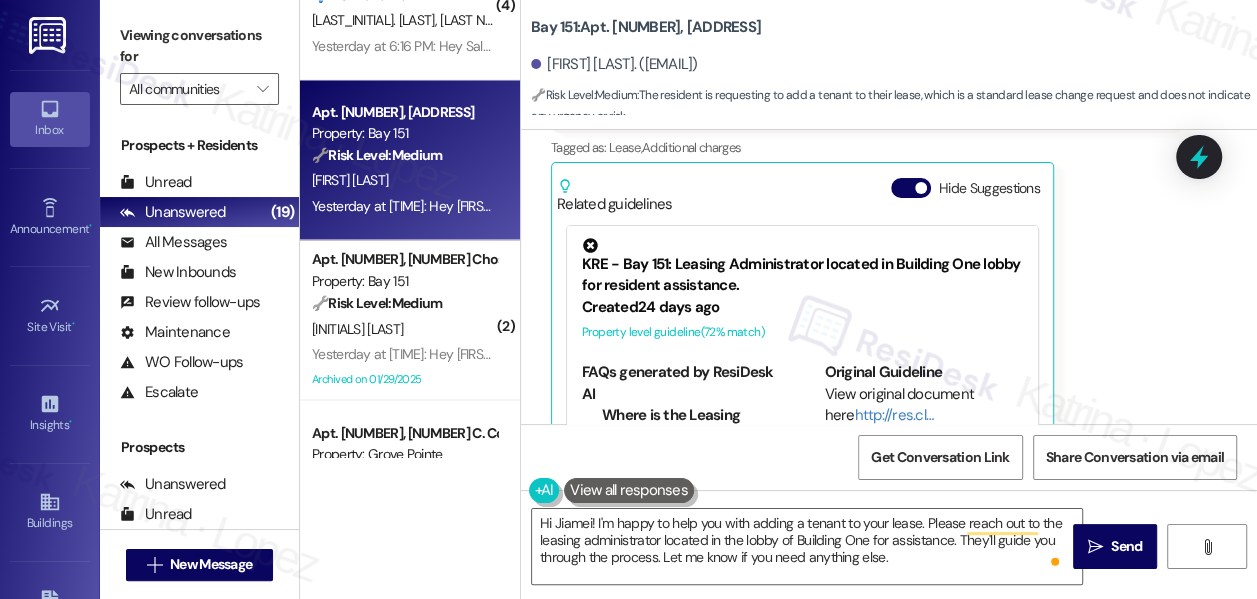 click on "Viewing conversations for All communities " at bounding box center [199, 62] 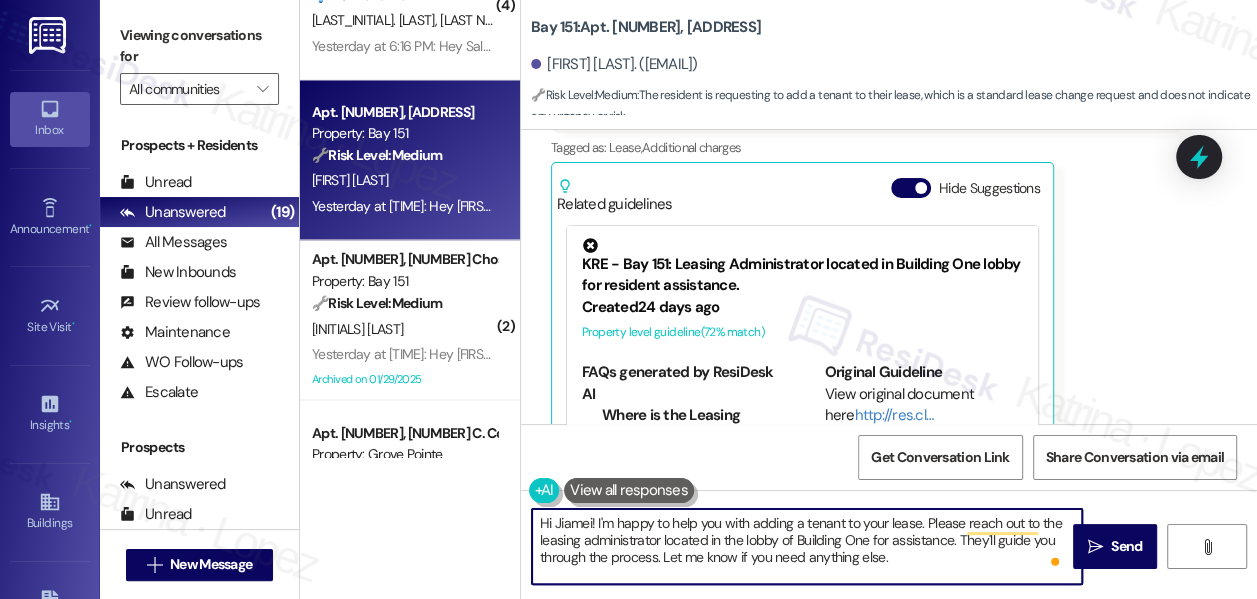 drag, startPoint x: 644, startPoint y: 538, endPoint x: 890, endPoint y: 539, distance: 246.00203 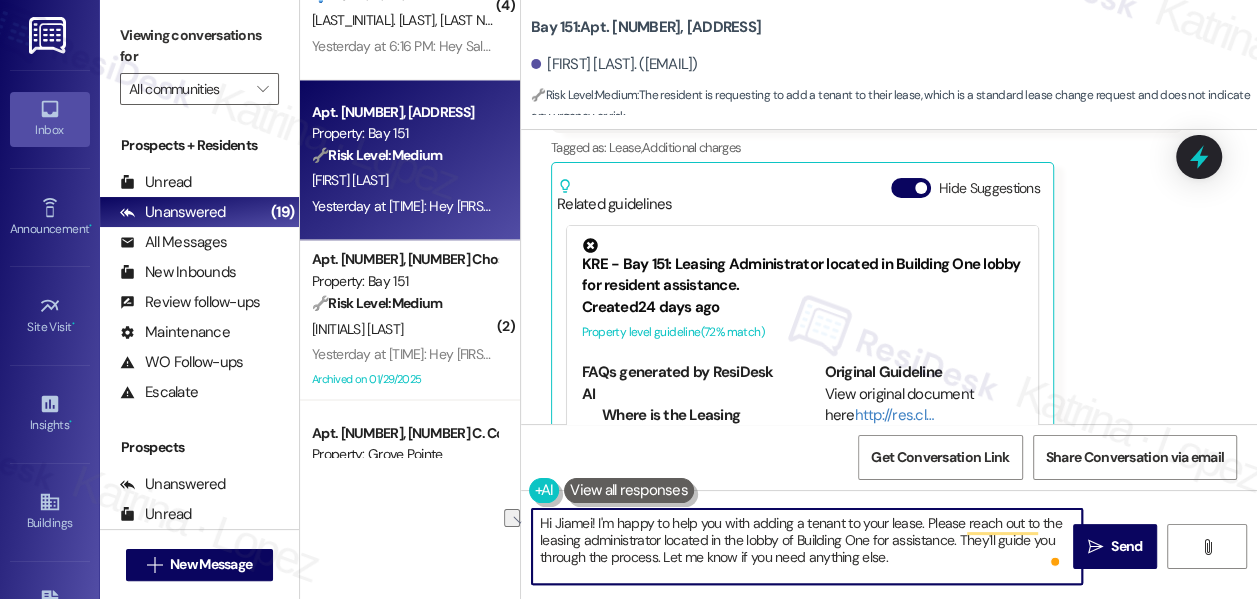 click on "Hi Jiamei! I'm happy to help you with adding a tenant to your lease. Please reach out to the leasing administrator located in the lobby of Building One for assistance. They'll guide you through the process. Let me know if you need anything else." at bounding box center (807, 546) 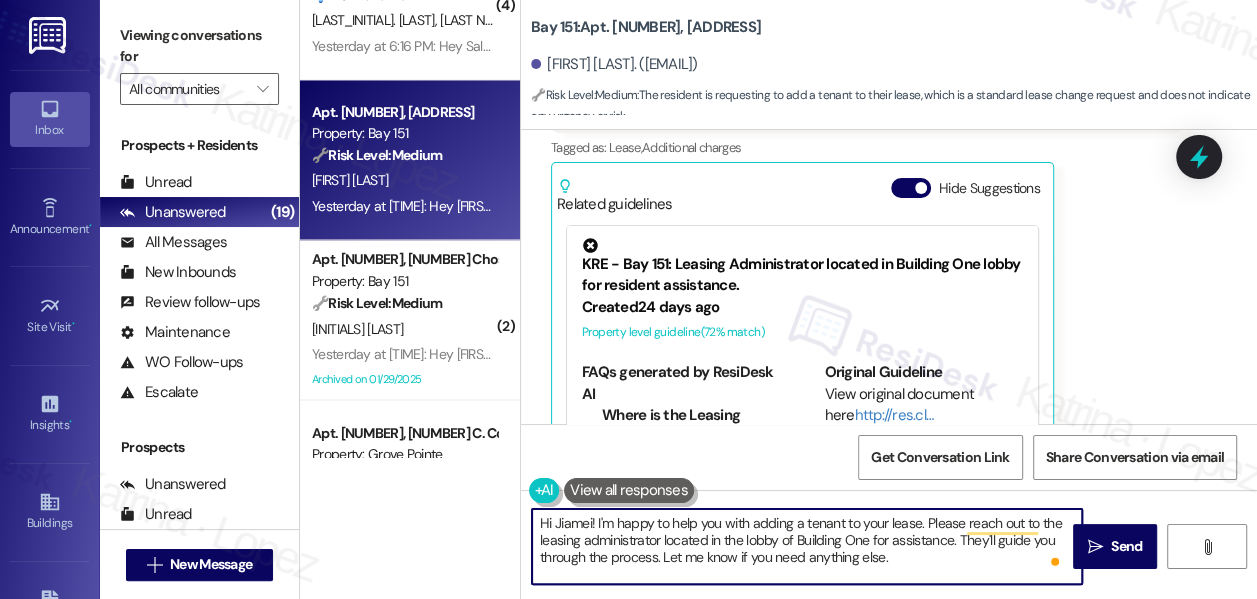 drag, startPoint x: 856, startPoint y: 543, endPoint x: 928, endPoint y: 548, distance: 72.1734 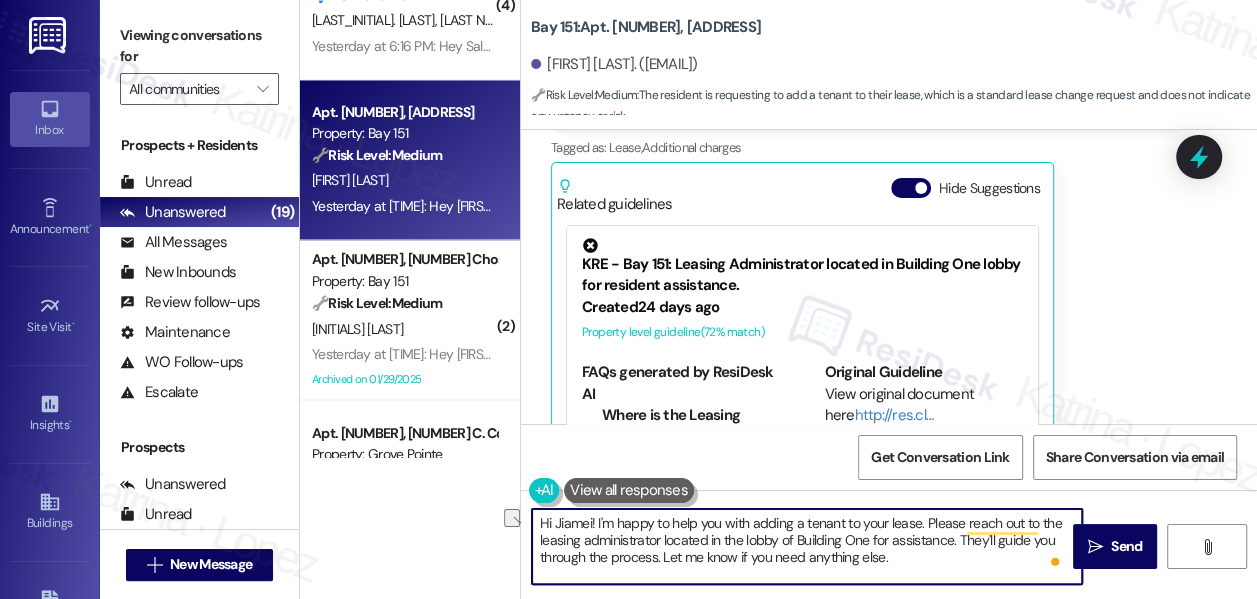 click on "Hi Jiamei! I'm happy to help you with adding a tenant to your lease. Please reach out to the leasing administrator located in the lobby of Building One for assistance. They'll guide you through the process. Let me know if you need anything else." at bounding box center (807, 546) 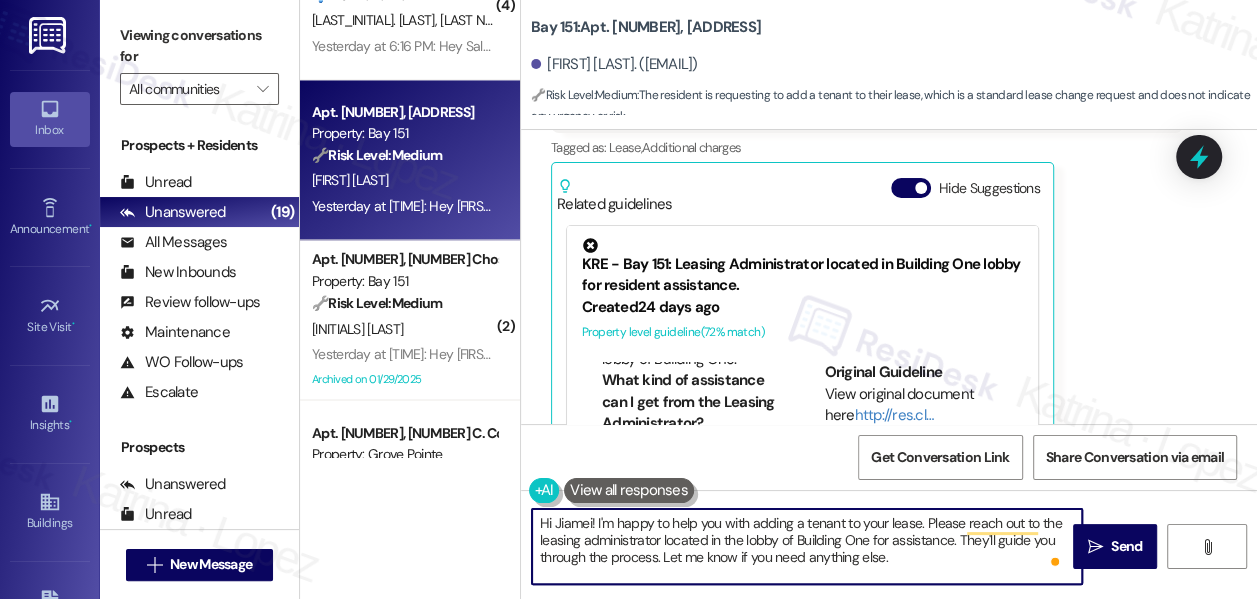 scroll, scrollTop: 181, scrollLeft: 0, axis: vertical 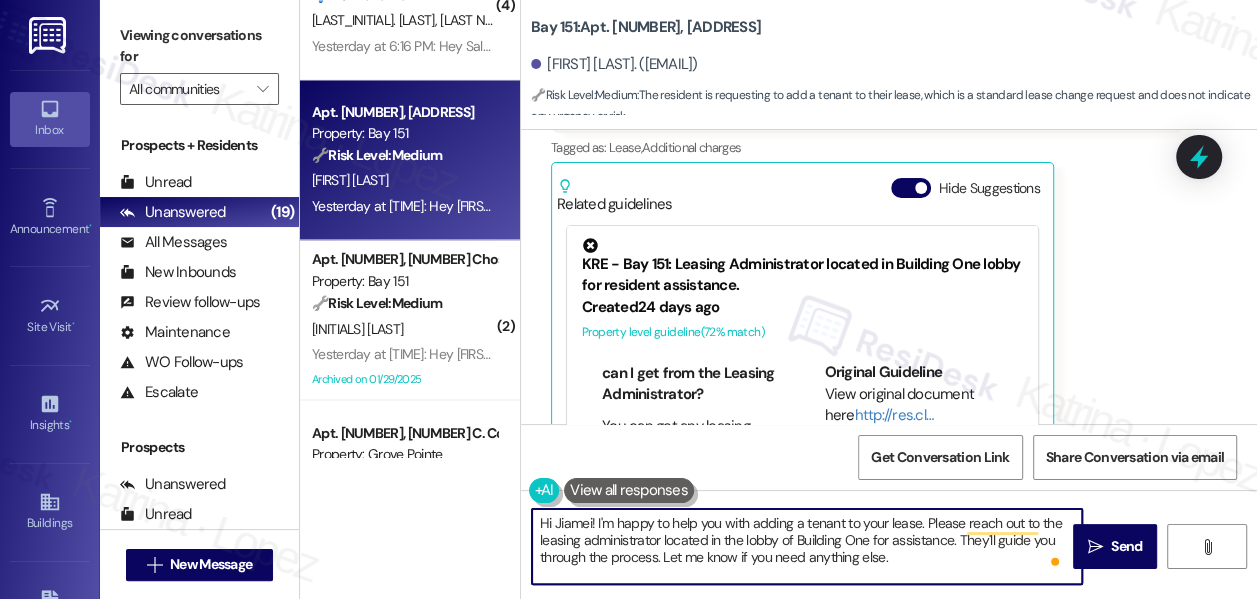 click on "Hi Jiamei! I'm happy to help you with adding a tenant to your lease. Please reach out to the leasing administrator located in the lobby of Building One for assistance. They'll guide you through the process. Let me know if you need anything else." at bounding box center (807, 546) 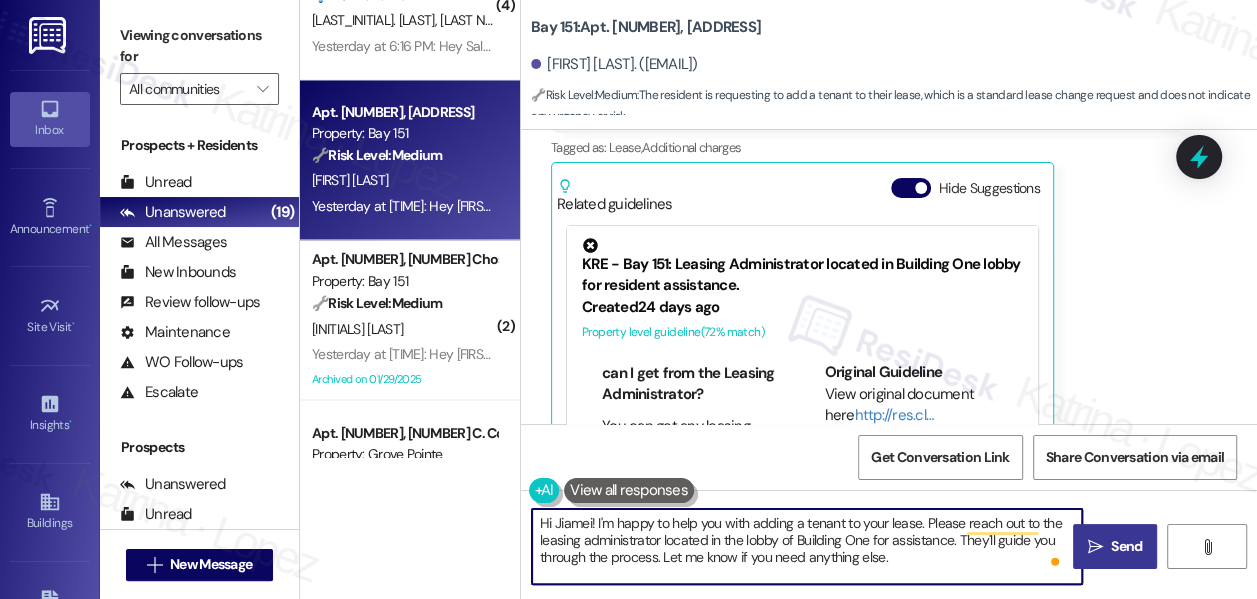 click on "Send" at bounding box center [1126, 546] 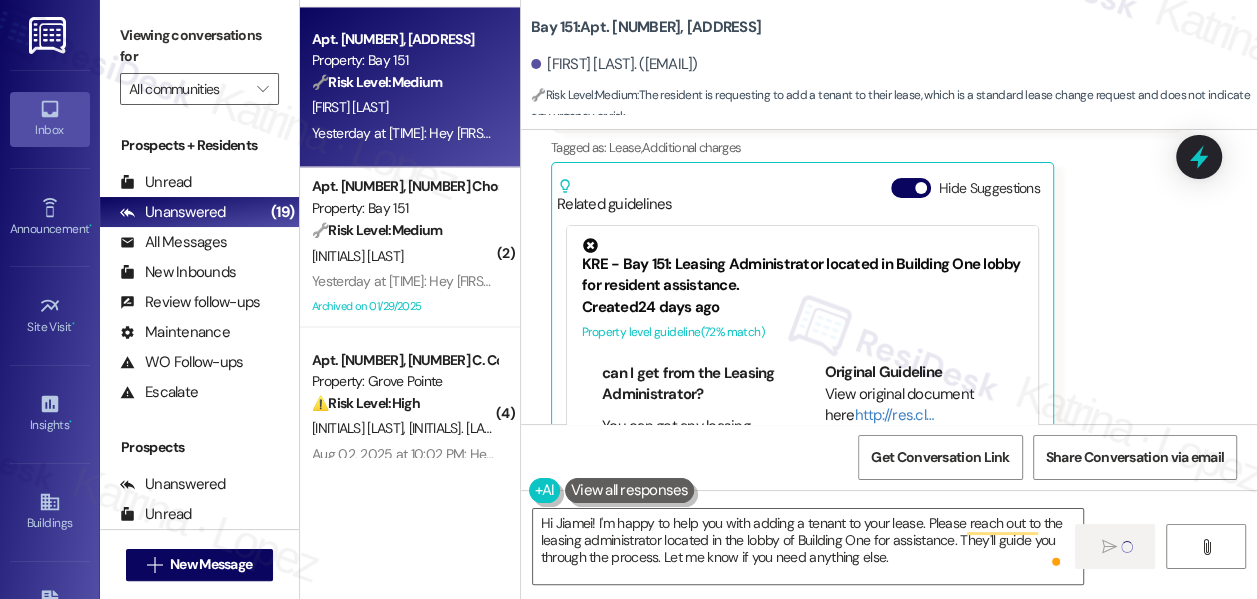 scroll, scrollTop: 2090, scrollLeft: 0, axis: vertical 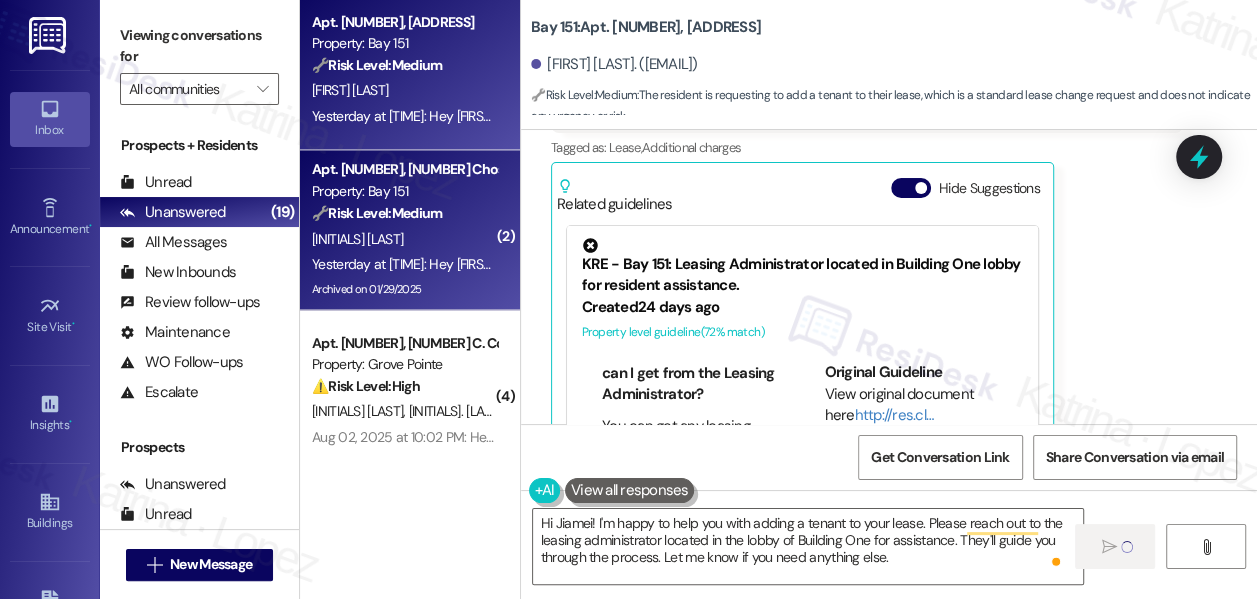 type 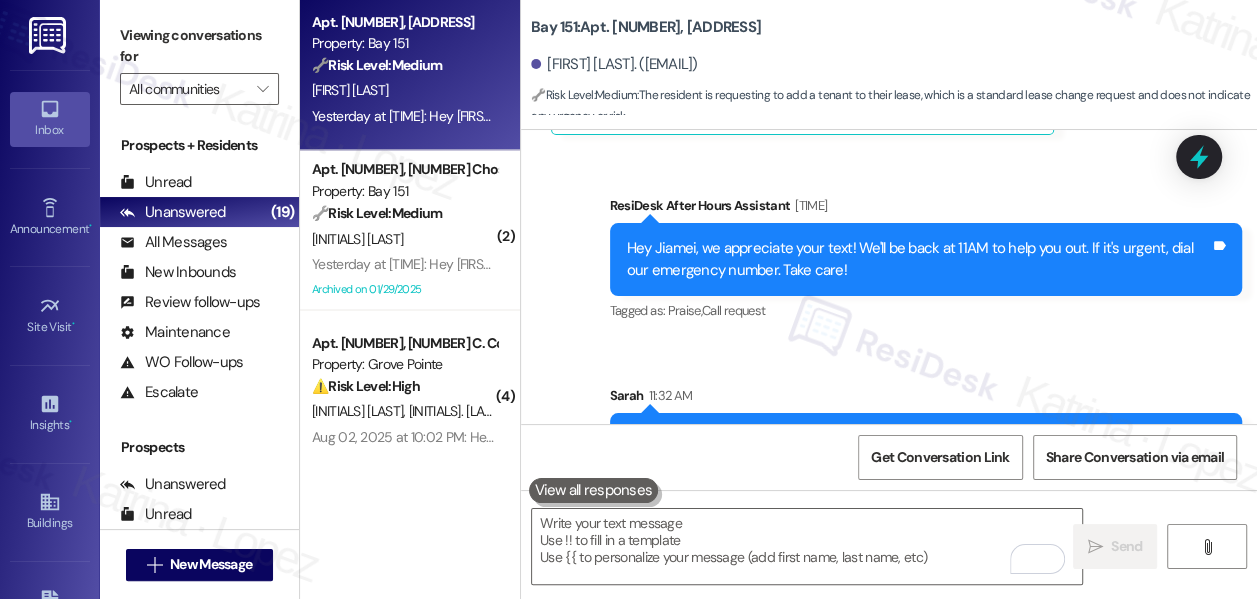 scroll, scrollTop: 62789, scrollLeft: 0, axis: vertical 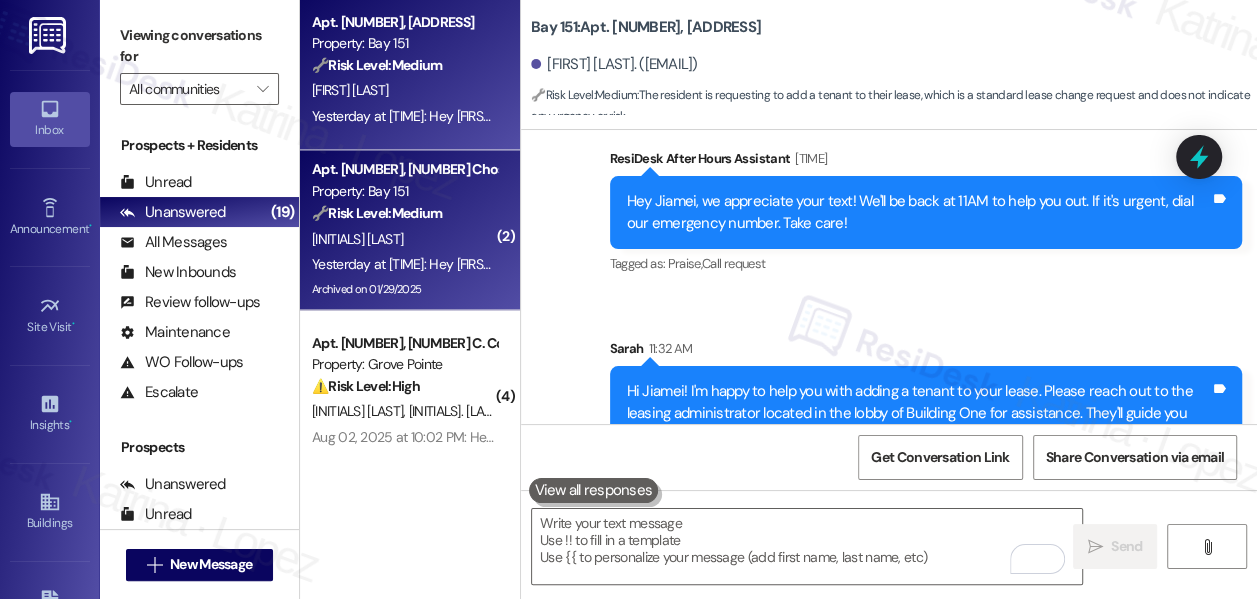 click on "🔧  Risk Level:  Medium The resident is complaining about a guest smoking in the BBQ area. While this is a community concern, it does not present an immediate threat or emergency. The resident's follow-up message indicates they are unwilling to confront the guest themselves, suggesting a need for management intervention but not an urgent one." at bounding box center [404, 212] 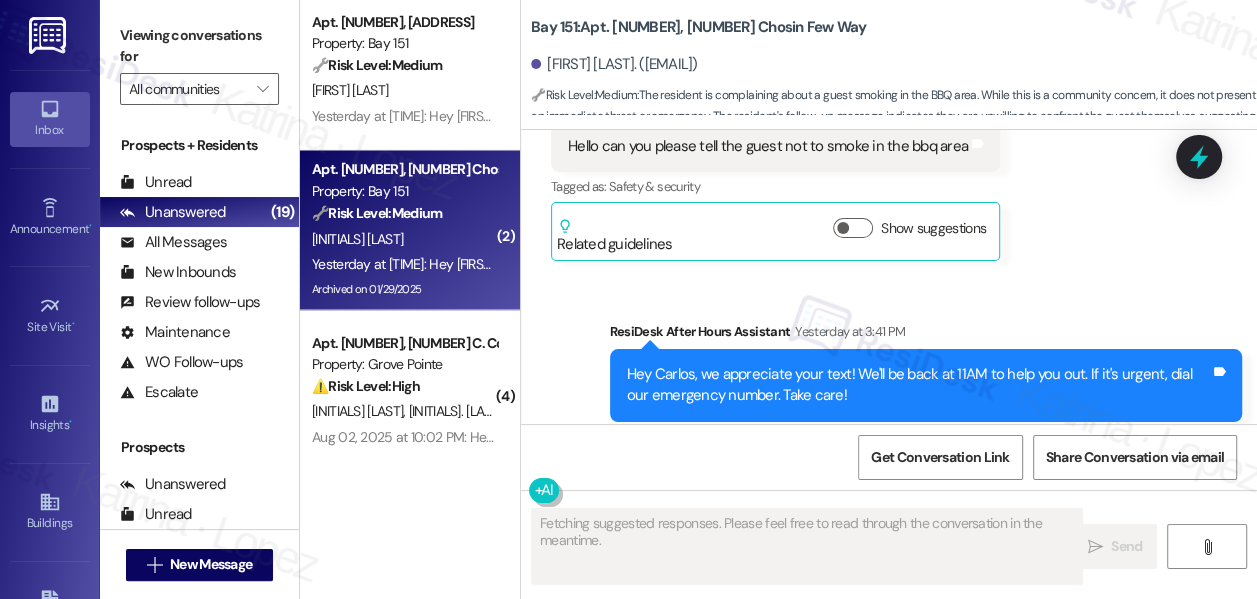 scroll, scrollTop: 57611, scrollLeft: 0, axis: vertical 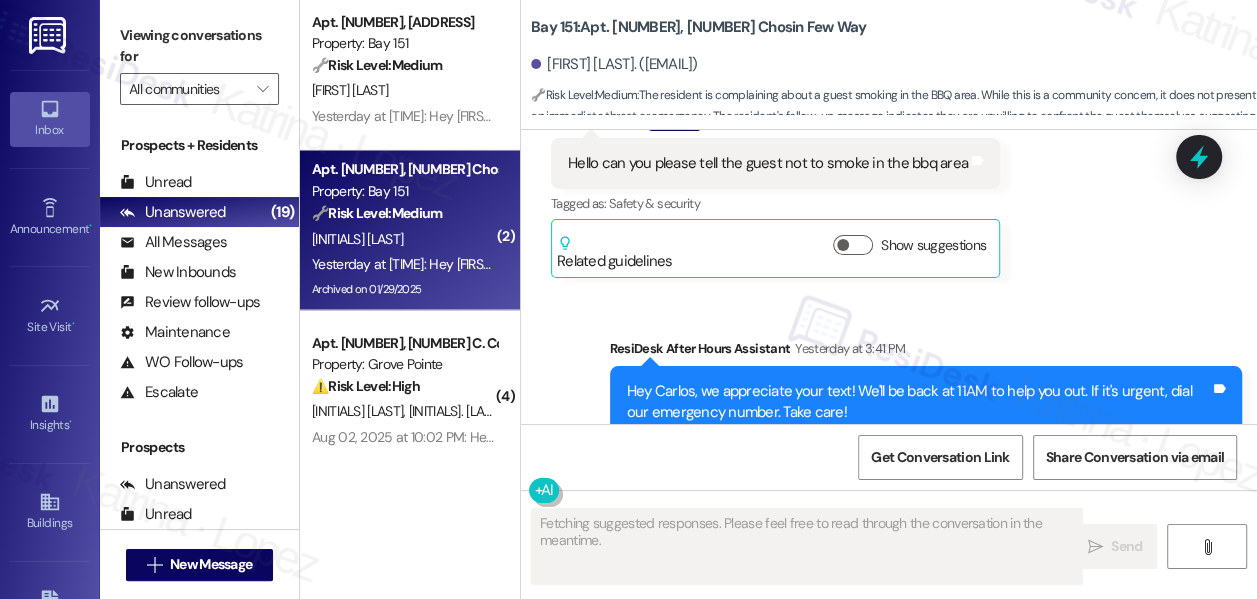 click on "Hey Carlos, we appreciate your text! We'll be back at 11AM to help you out. If it's urgent, dial our emergency number. Take care!" at bounding box center [918, 402] 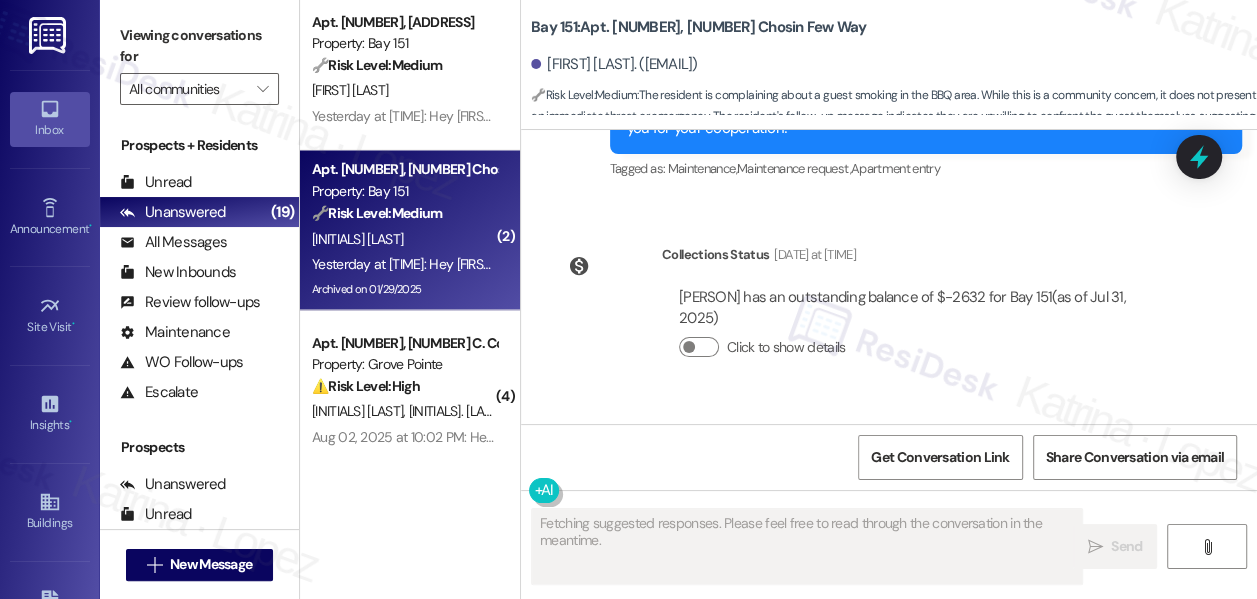 scroll, scrollTop: 57248, scrollLeft: 0, axis: vertical 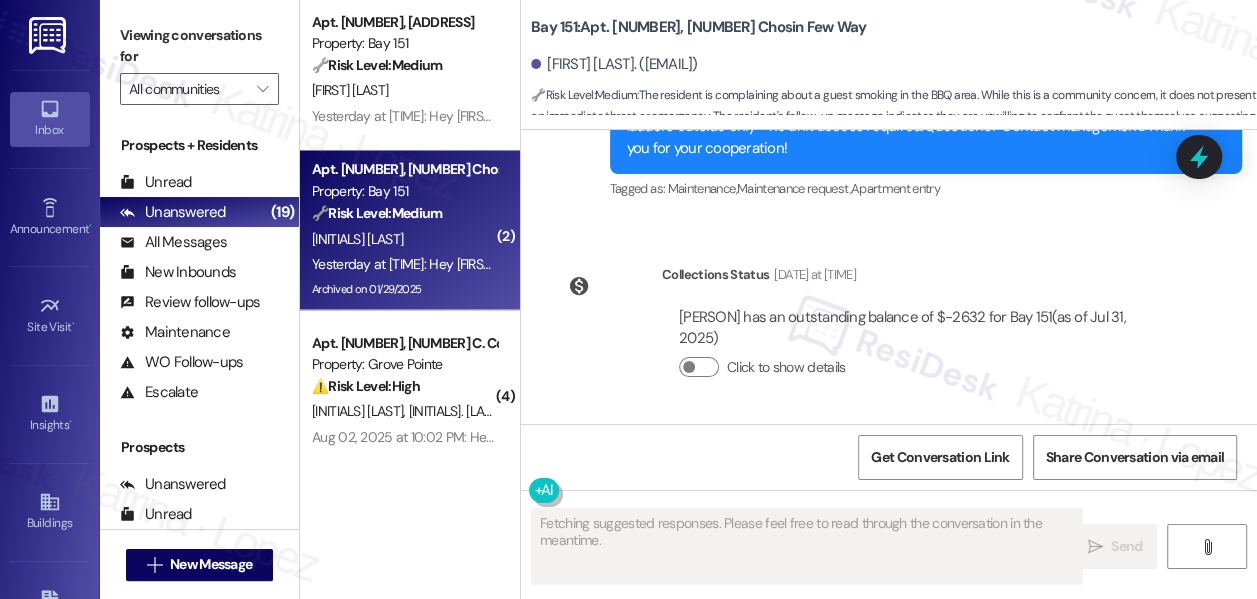 click on "Hello can you please tell the guest not to smoke in the bbq area" at bounding box center [768, 526] 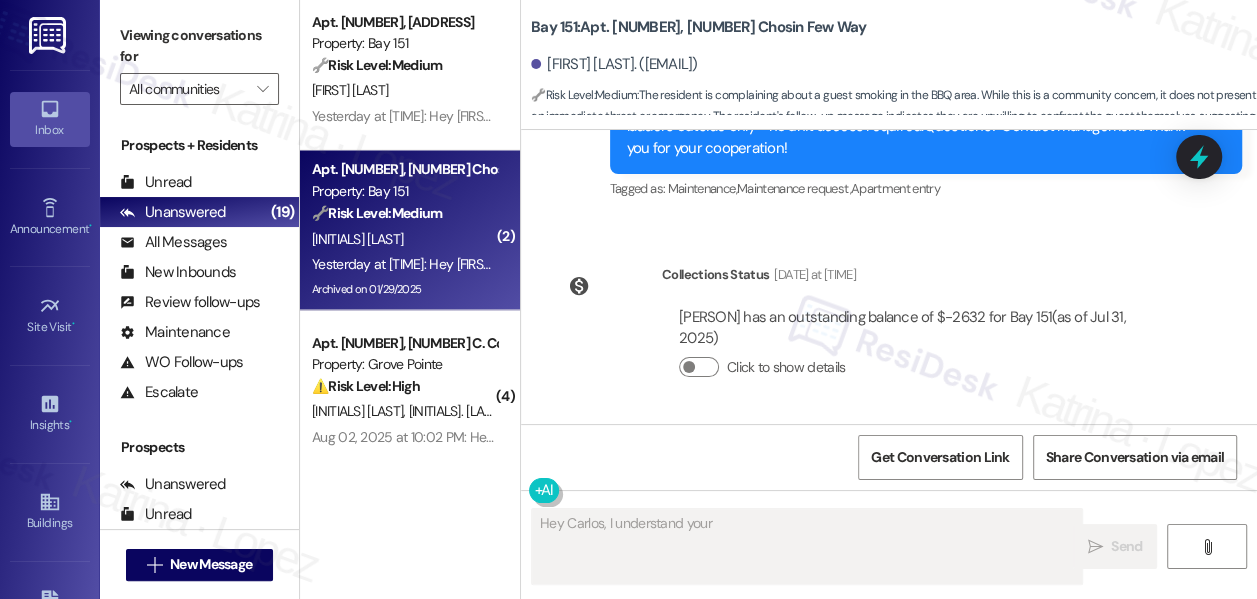 click on "Hello can you please tell the guest not to smoke in the bbq area" at bounding box center [768, 526] 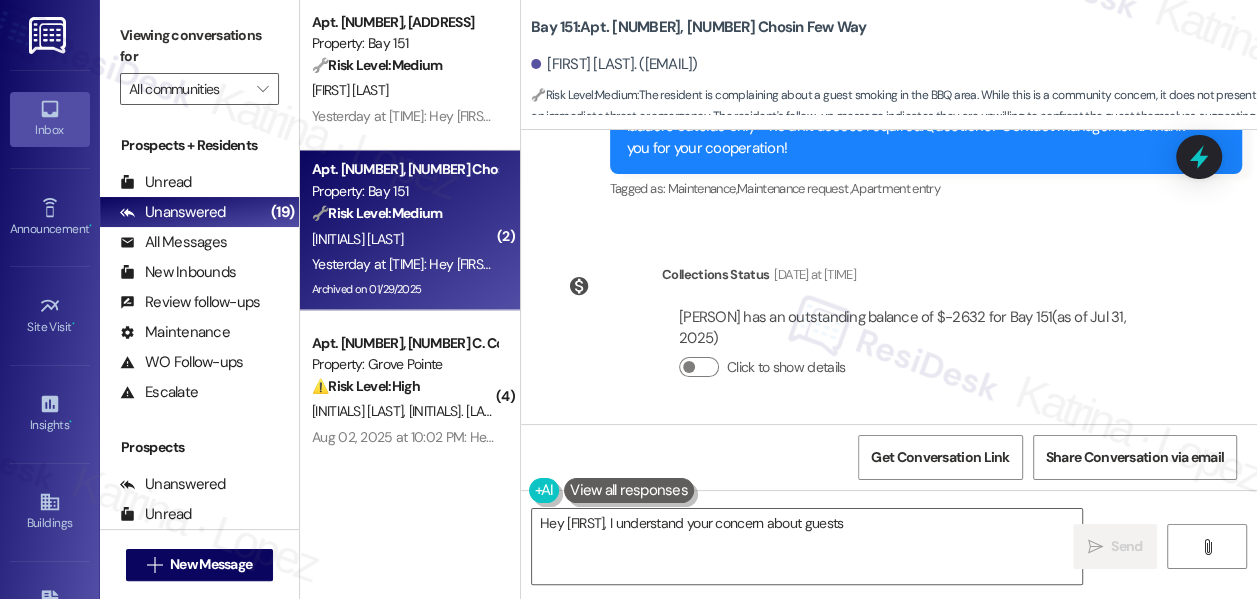 click on "Hello can you please tell the guest not to smoke in the bbq area" at bounding box center (768, 526) 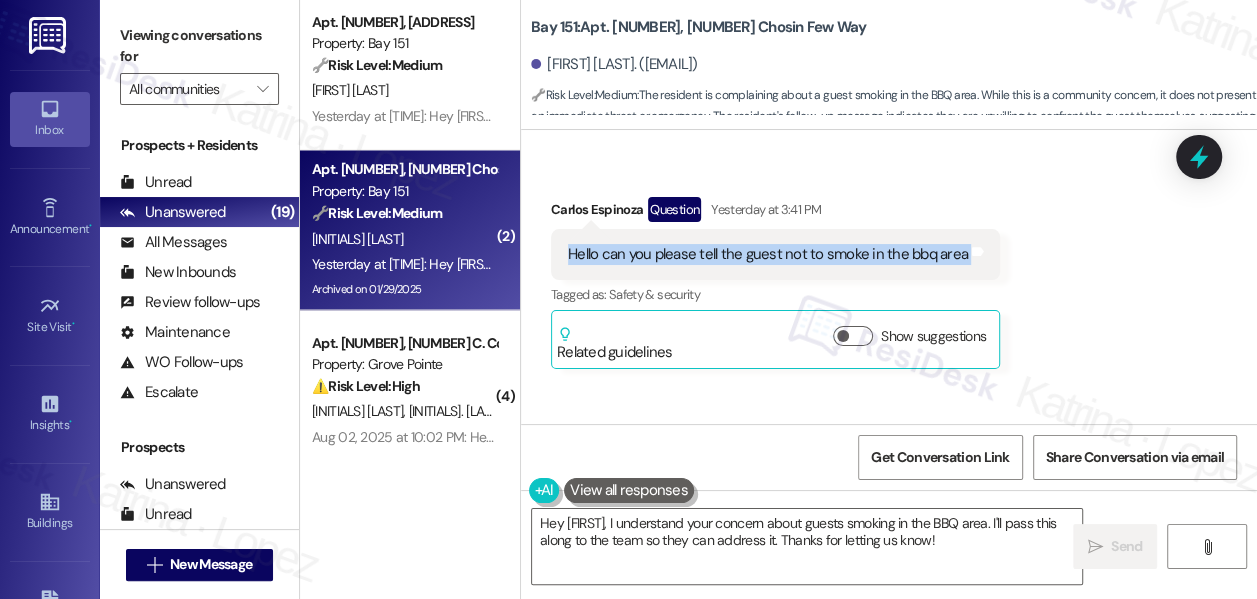 scroll, scrollTop: 57248, scrollLeft: 0, axis: vertical 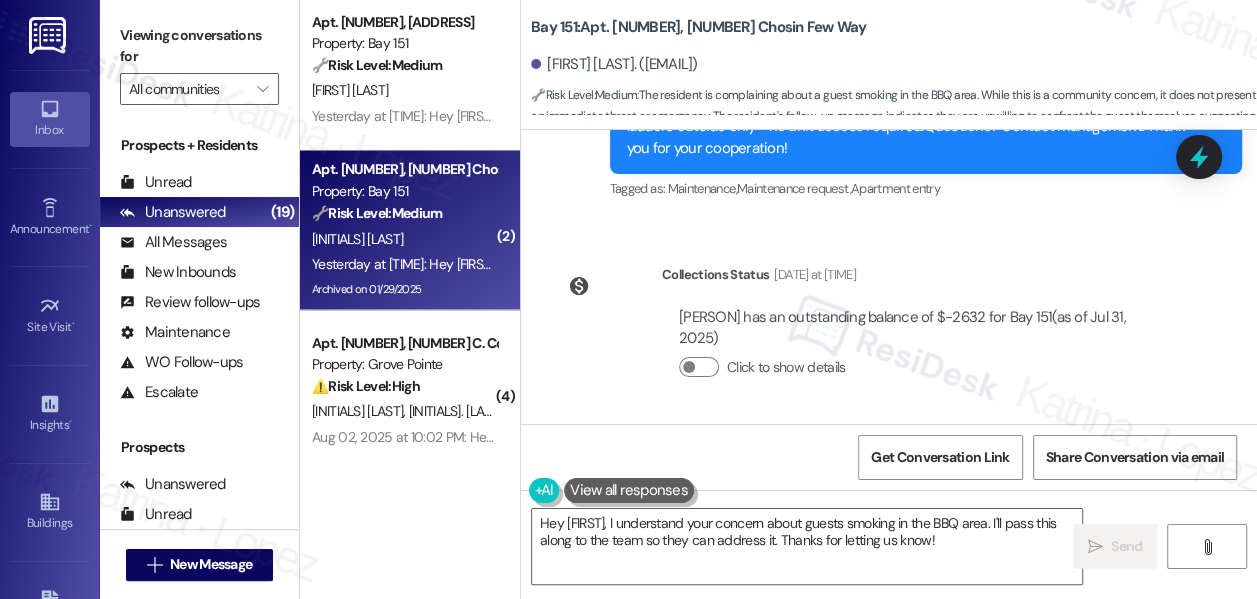 click on "Hello can you please tell the guest not to smoke in the bbq area" at bounding box center (768, 526) 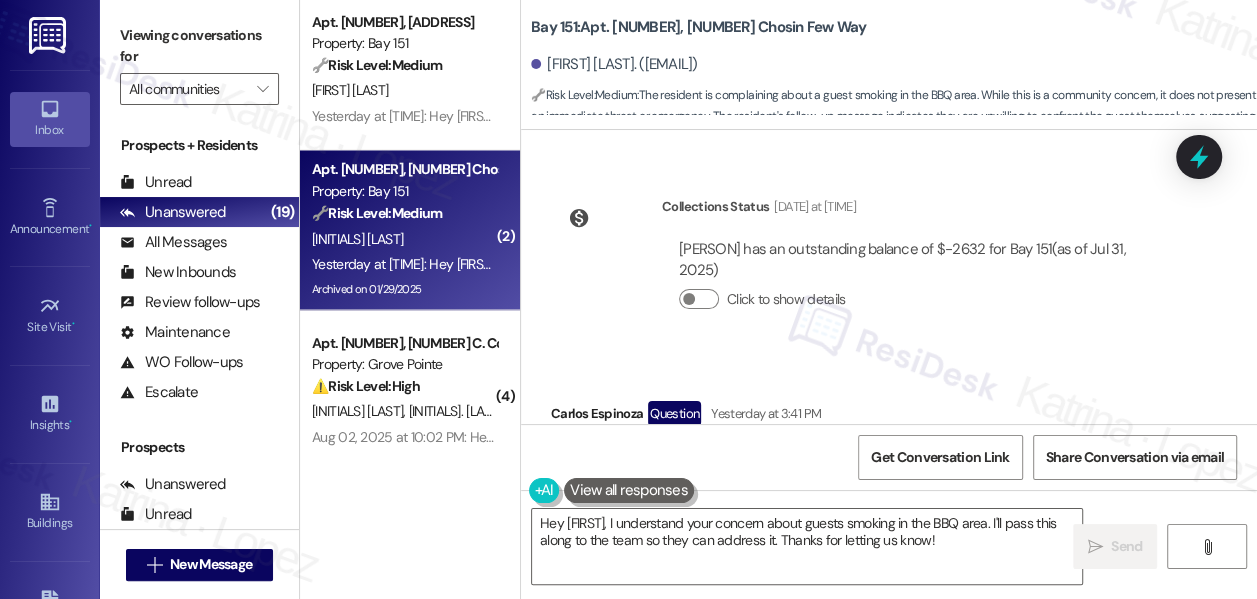 scroll, scrollTop: 57429, scrollLeft: 0, axis: vertical 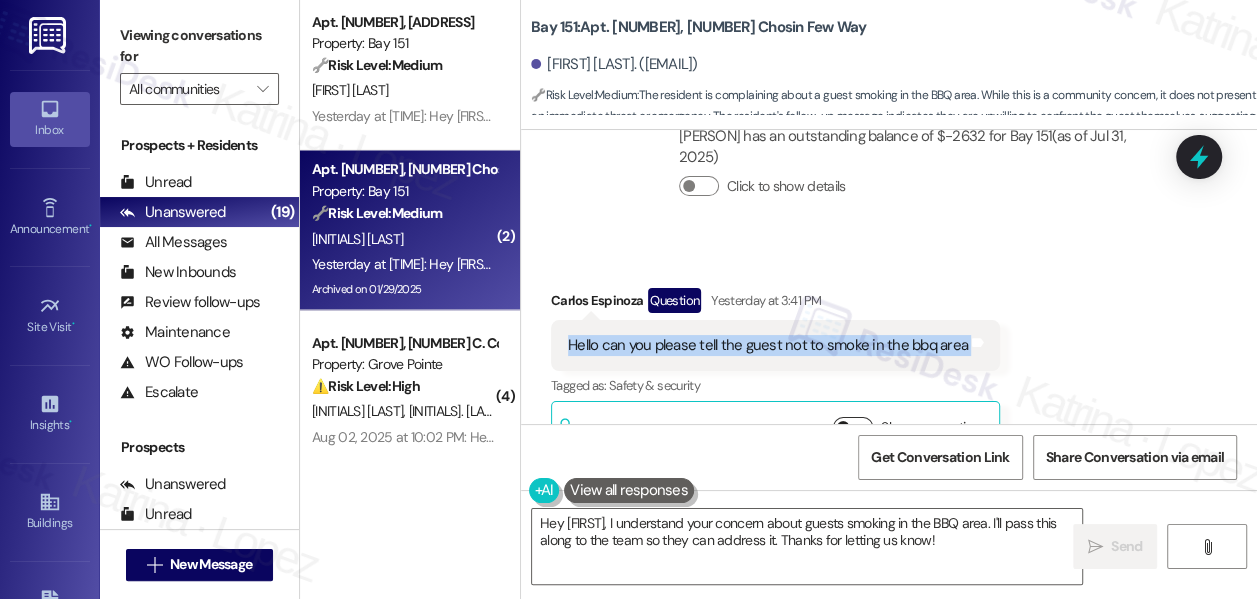 click on "Show suggestions" at bounding box center (853, 427) 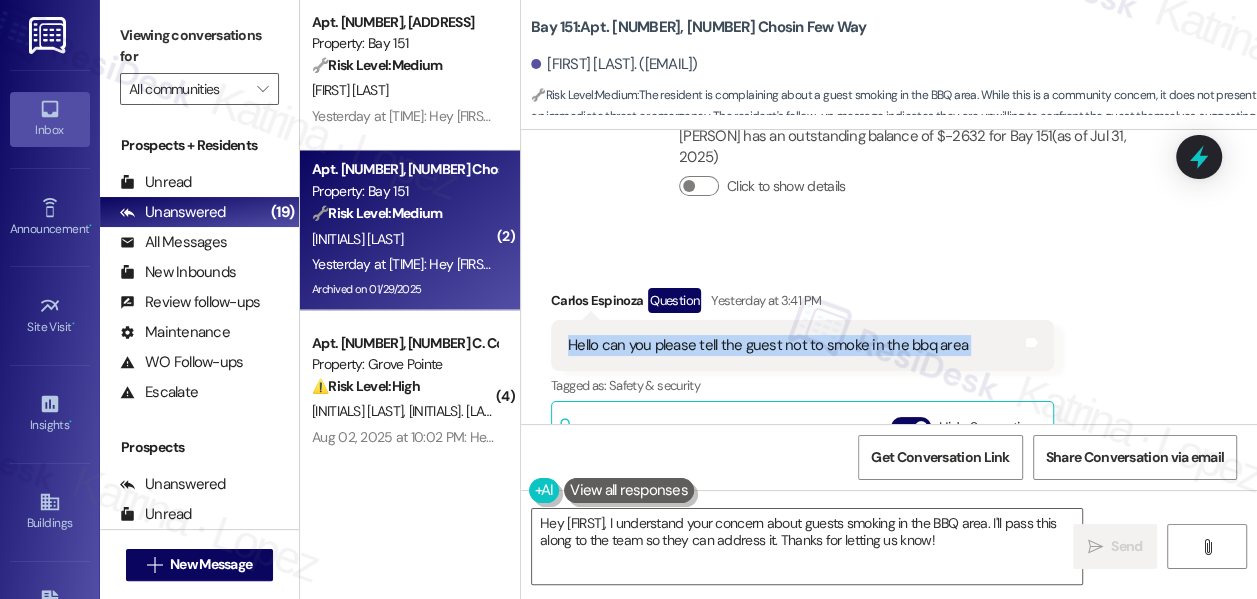 scroll, scrollTop: 90, scrollLeft: 0, axis: vertical 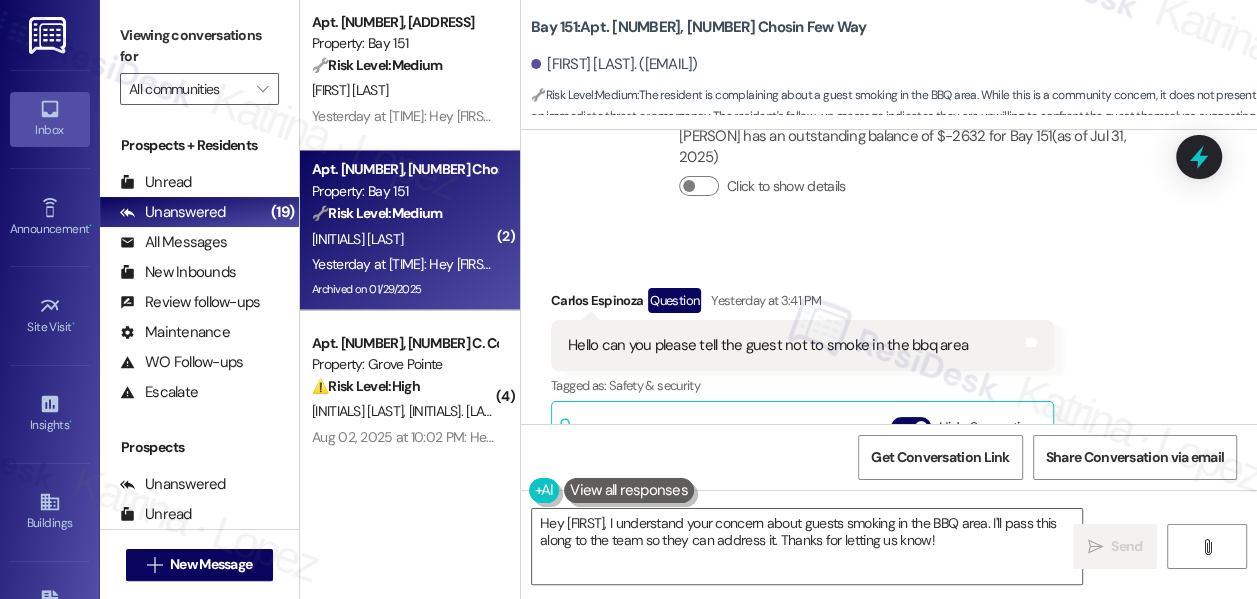 drag, startPoint x: 127, startPoint y: 7, endPoint x: 155, endPoint y: 19, distance: 30.463093 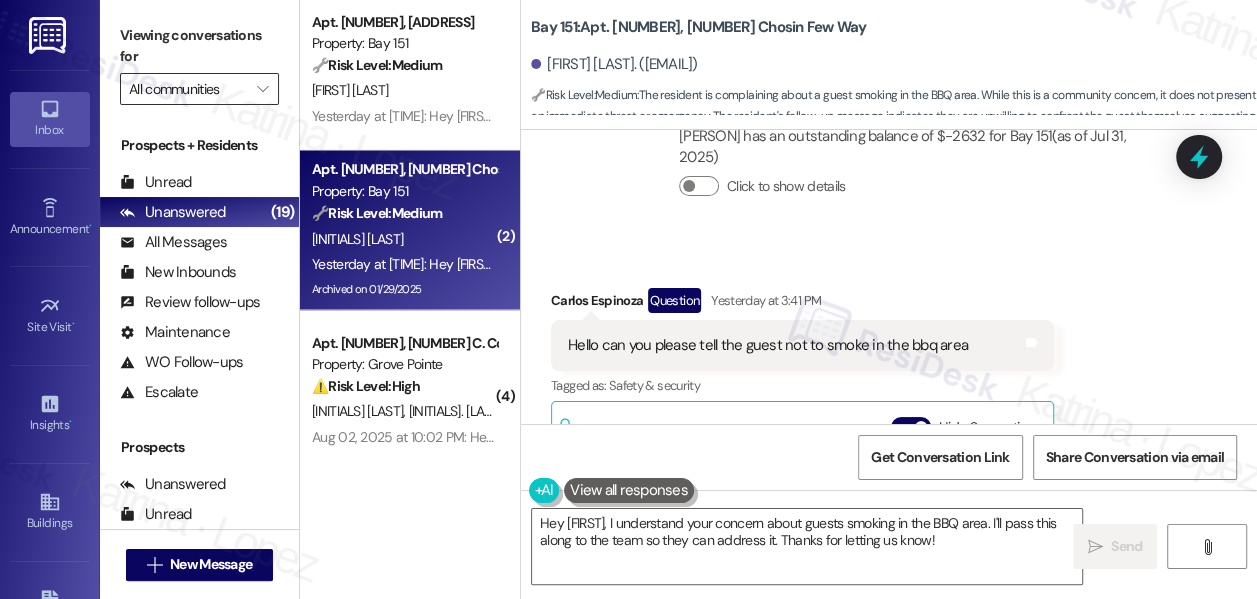 drag, startPoint x: 147, startPoint y: 39, endPoint x: 219, endPoint y: 76, distance: 80.9506 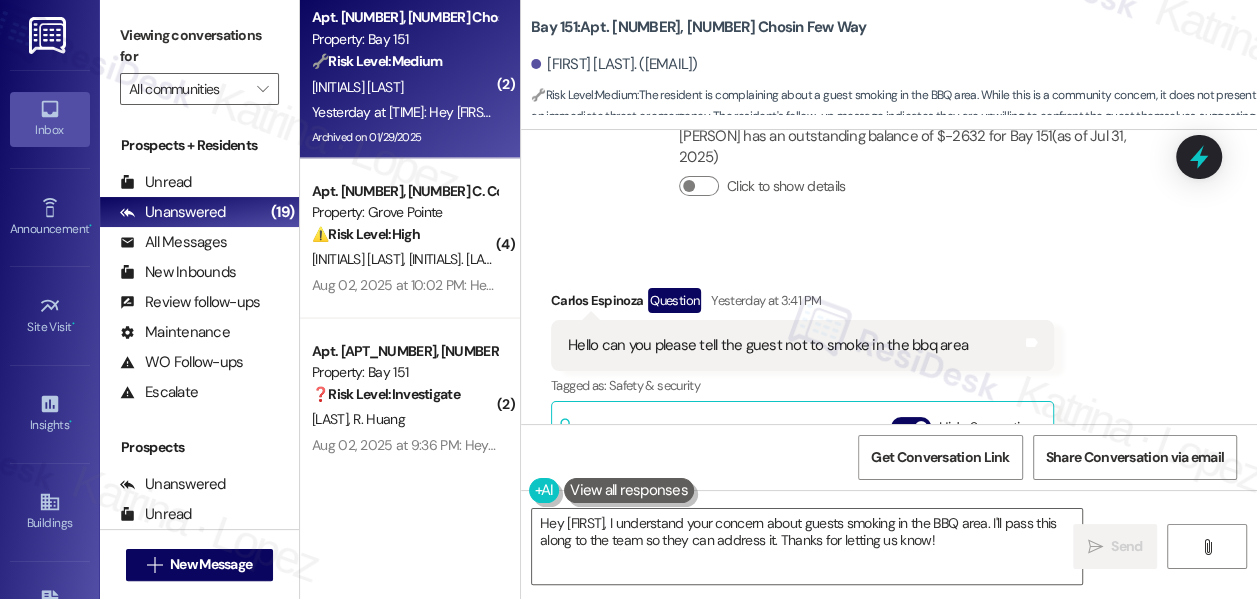 scroll, scrollTop: 2272, scrollLeft: 0, axis: vertical 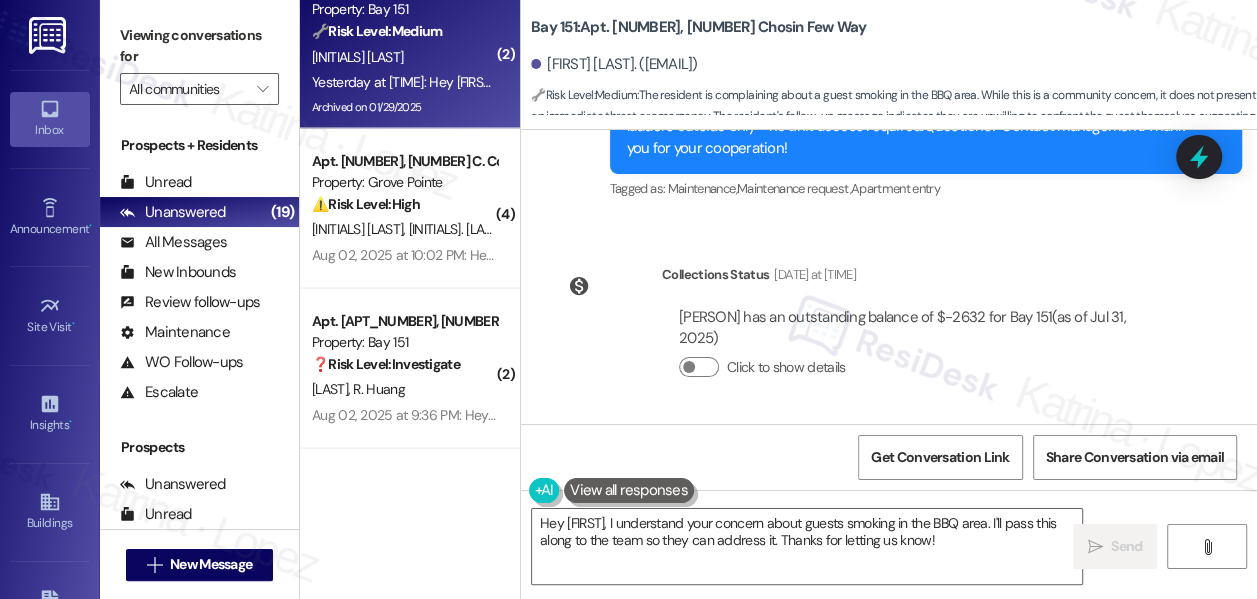 click on "Hello can you please tell the guest not to smoke in the bbq area" at bounding box center [768, 526] 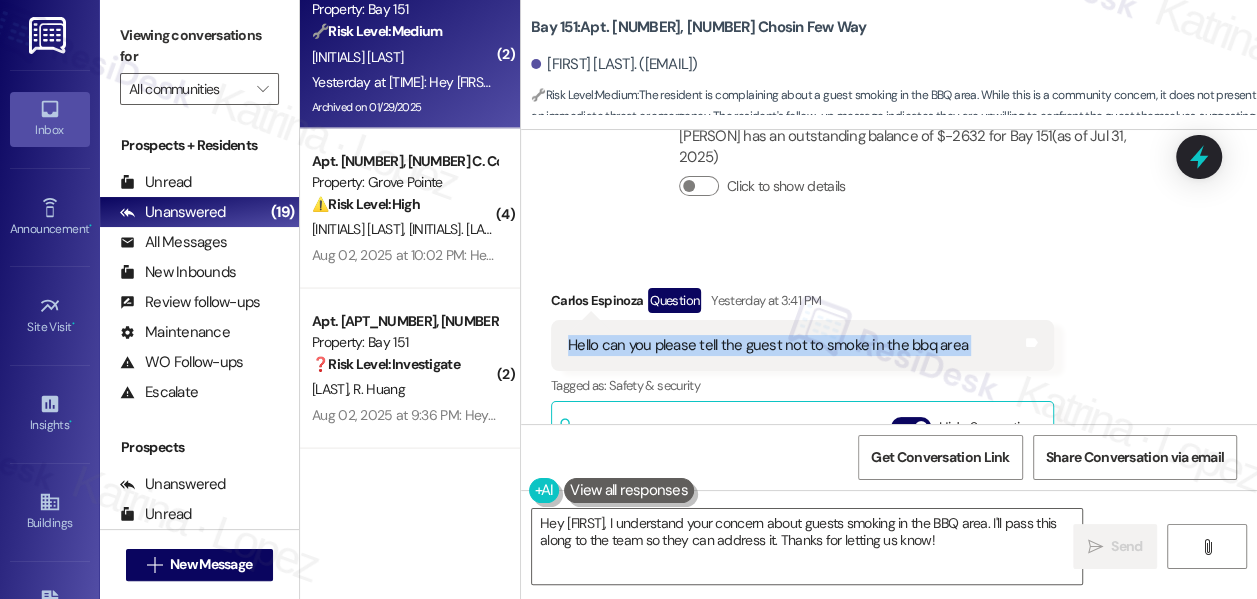 scroll, scrollTop: 449, scrollLeft: 0, axis: vertical 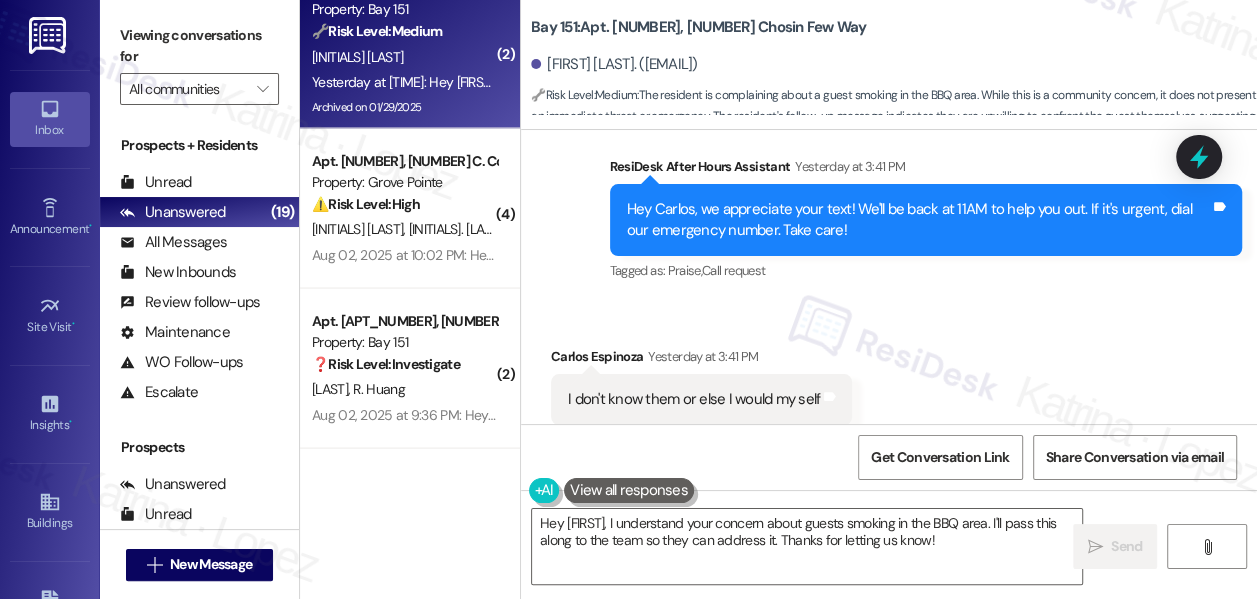 click on "Hey Carlos, we appreciate your text! We'll be back at 11AM to help you out. If it's urgent, dial our emergency number. Take care!" at bounding box center [918, 549] 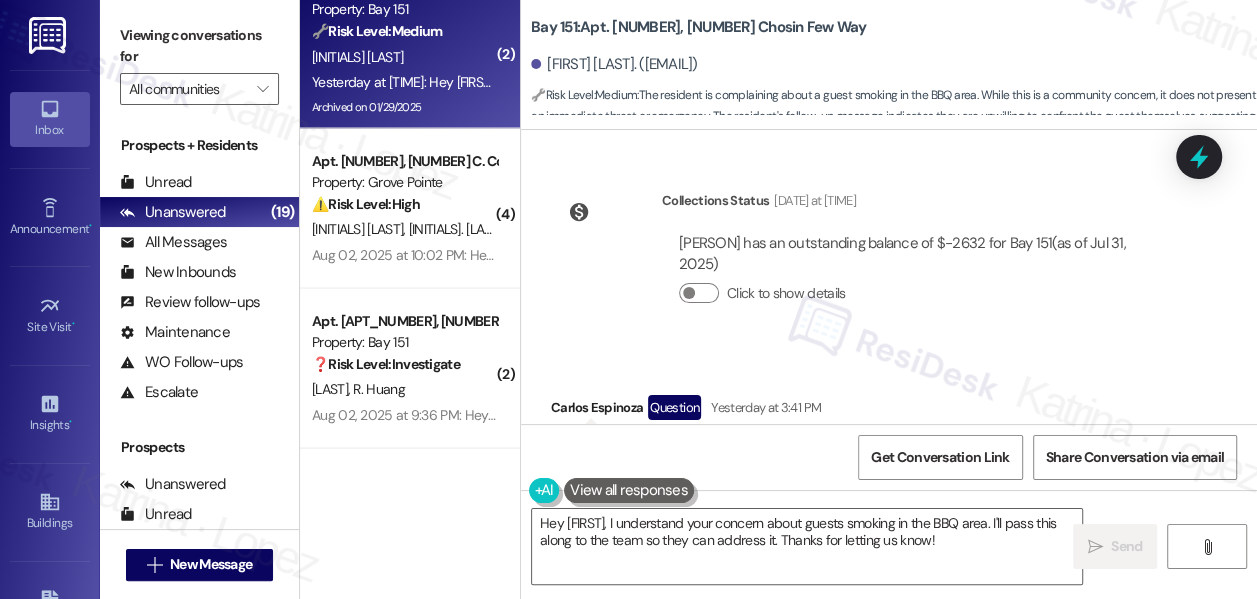 scroll, scrollTop: 57215, scrollLeft: 0, axis: vertical 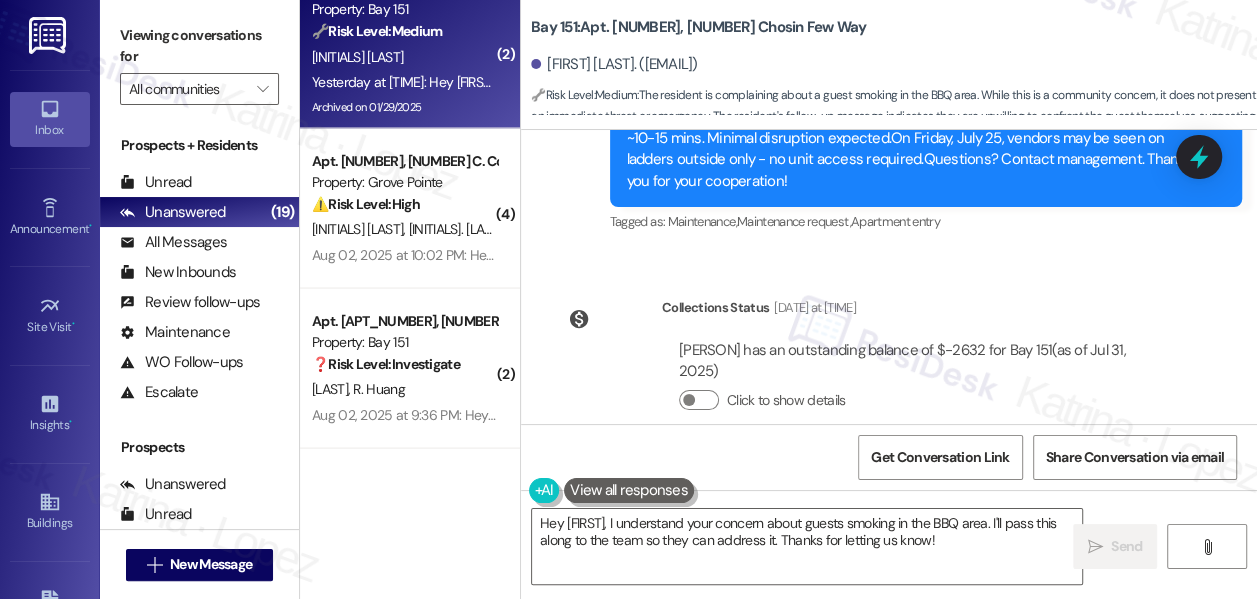 click on "Hello can you please tell the guest not to smoke in the bbq area  Tags and notes" at bounding box center (802, 559) 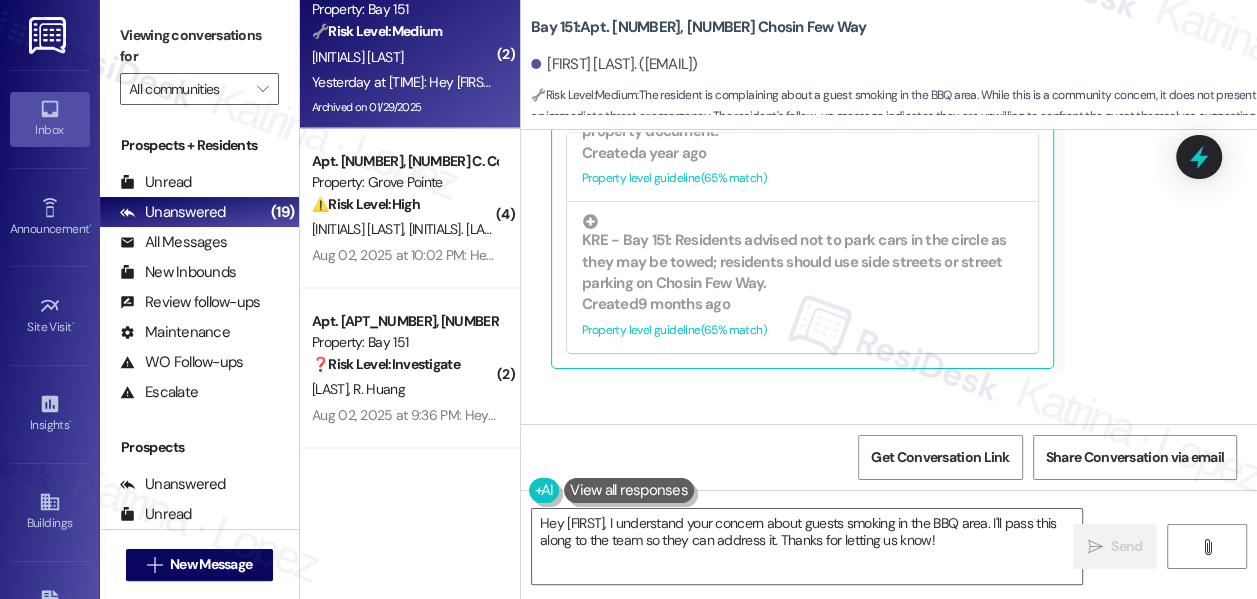 scroll, scrollTop: 57942, scrollLeft: 0, axis: vertical 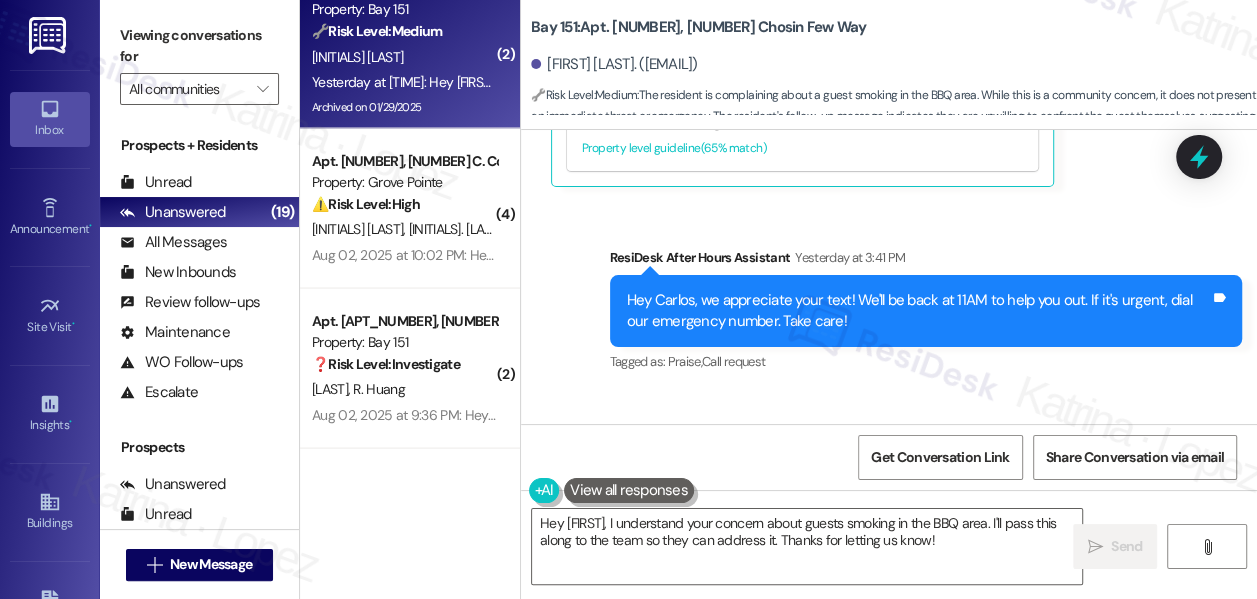 click on "I don't know them or else I would my self" at bounding box center (694, 490) 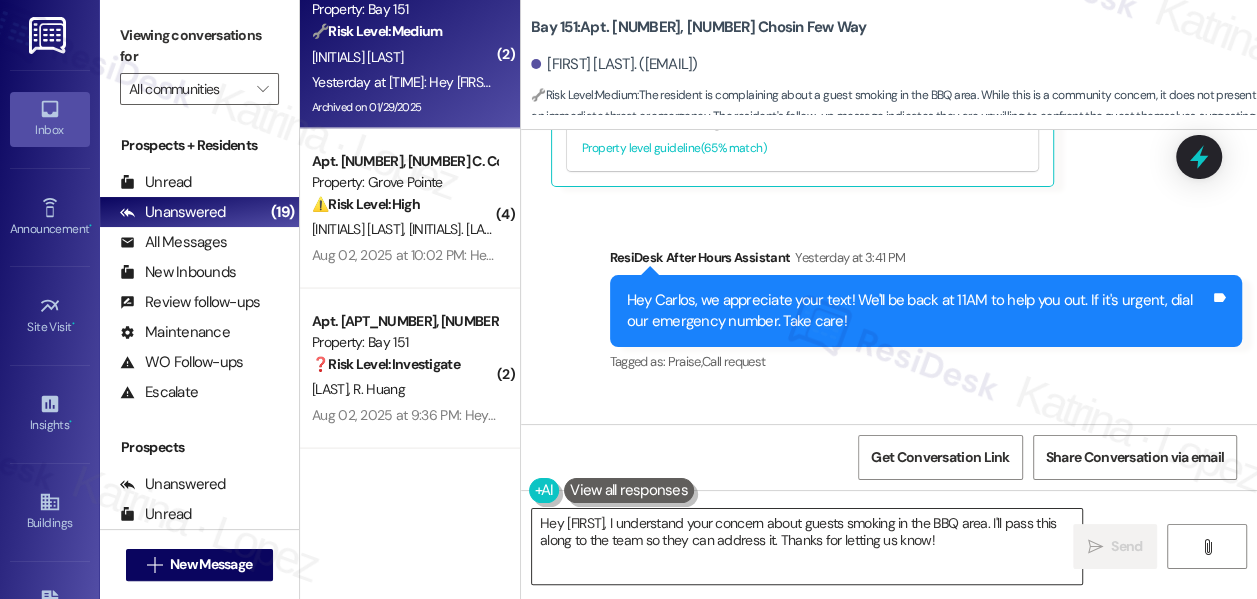 click on "Hey [FIRST], I understand your concern about guests smoking in the BBQ area. I'll pass this along to the team so they can address it. Thanks for letting us know!" at bounding box center [807, 546] 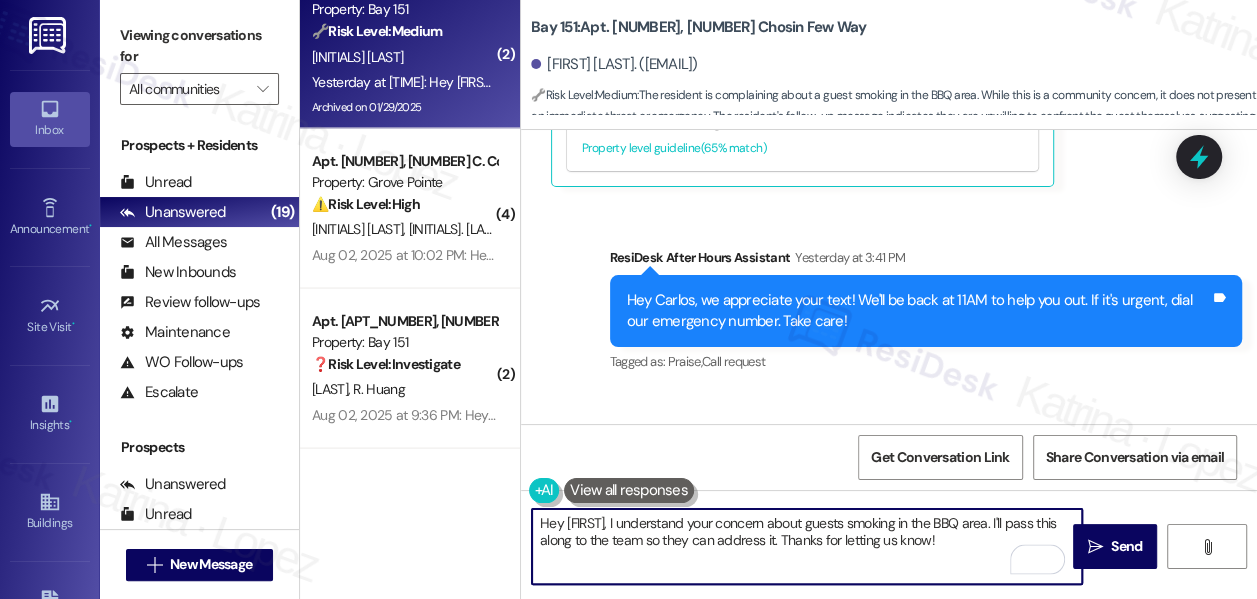 drag, startPoint x: 957, startPoint y: 543, endPoint x: 990, endPoint y: 517, distance: 42.0119 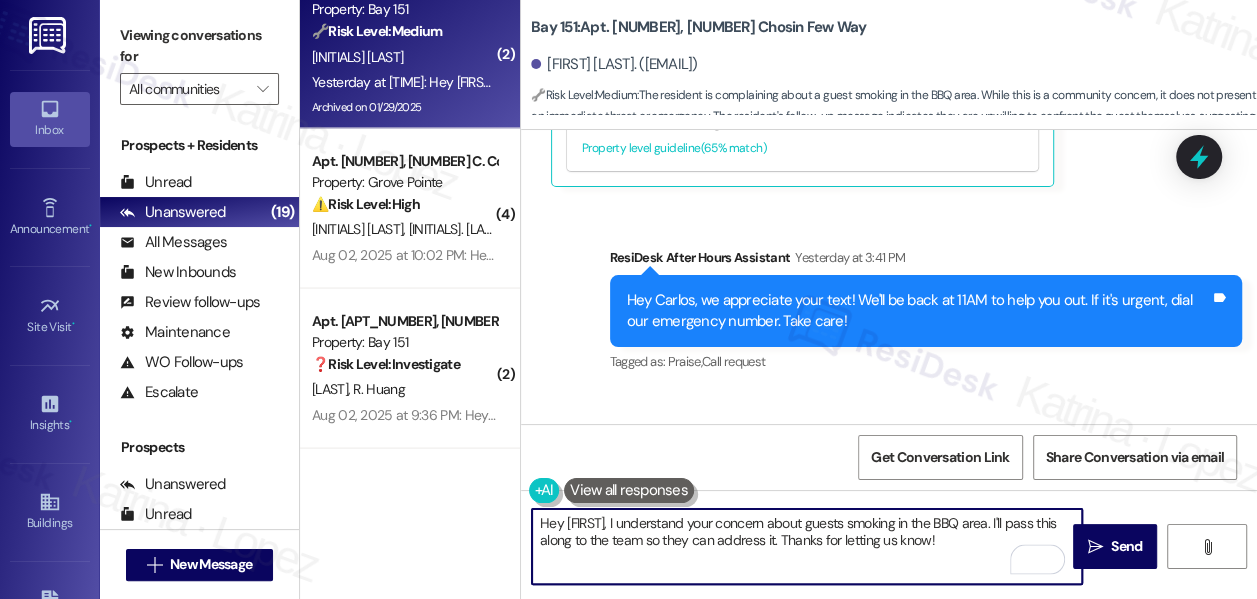 click on "Hey [FIRST], I understand your concern about guests smoking in the BBQ area. I'll pass this along to the team so they can address it. Thanks for letting us know!" at bounding box center [807, 546] 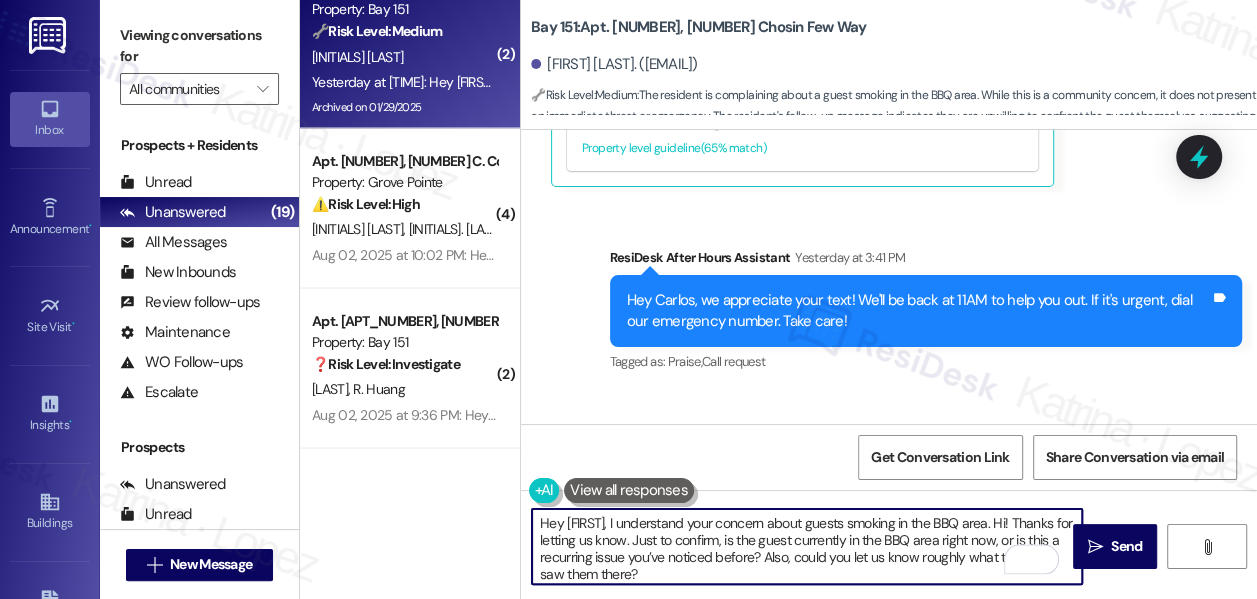 scroll, scrollTop: 34, scrollLeft: 0, axis: vertical 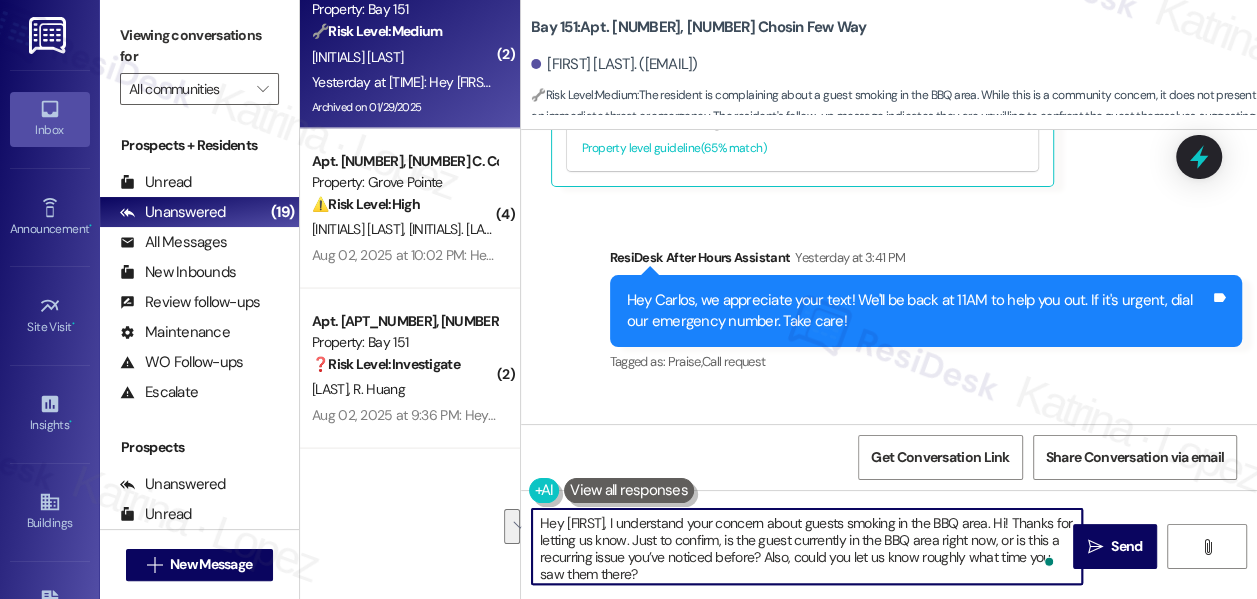 drag, startPoint x: 987, startPoint y: 522, endPoint x: 650, endPoint y: 542, distance: 337.59296 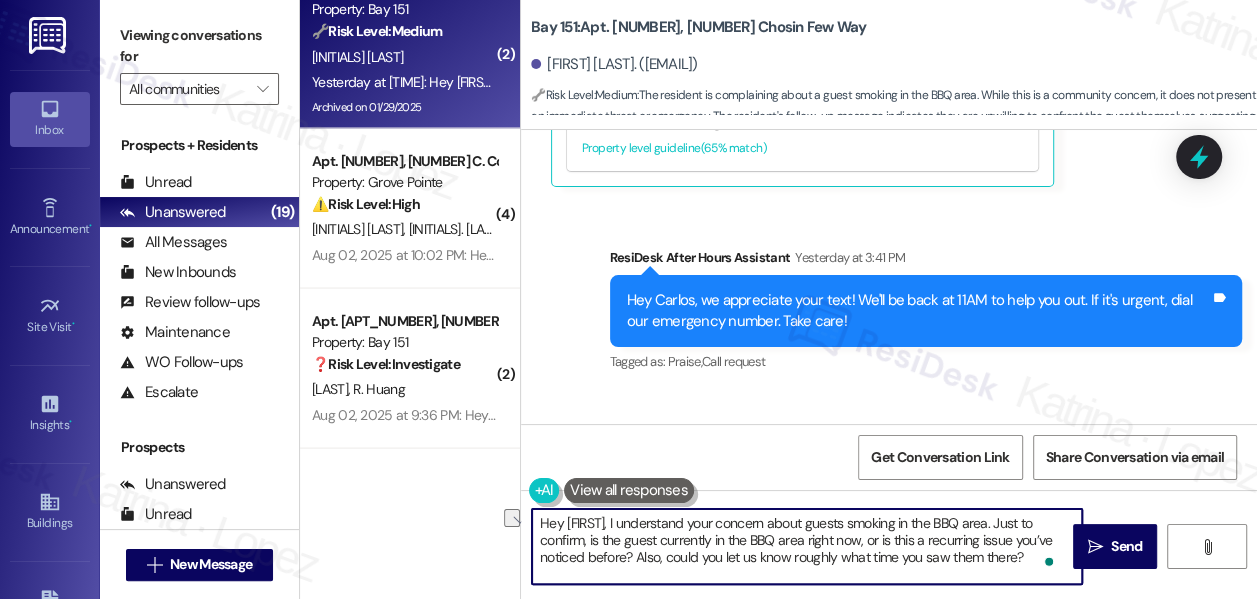 drag, startPoint x: 889, startPoint y: 535, endPoint x: 587, endPoint y: 543, distance: 302.10593 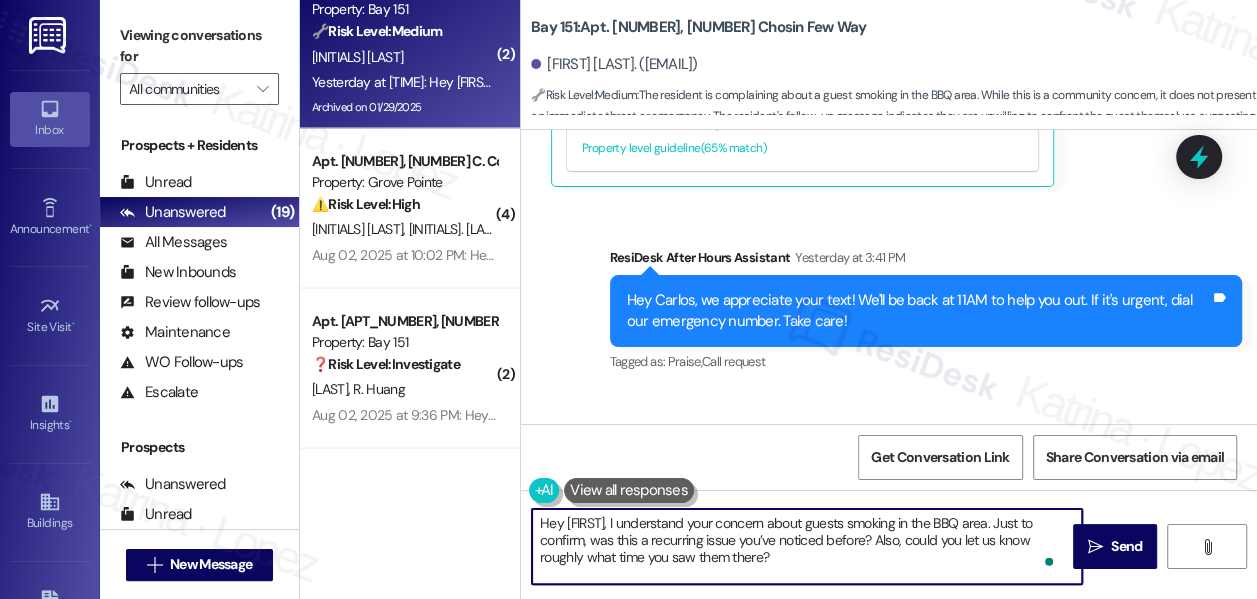 click on "Hey [FIRST], I understand your concern about guests smoking in the BBQ area. Just to confirm, was this a recurring issue you’ve noticed before? Also, could you let us know roughly what time you saw them there?" at bounding box center (807, 546) 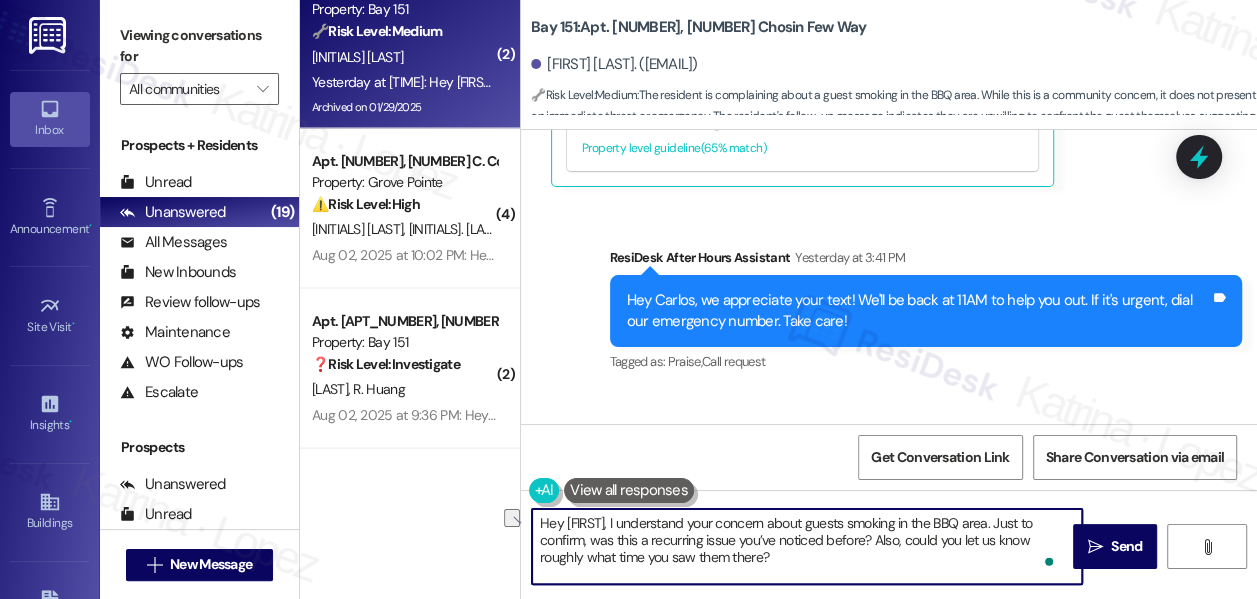 drag, startPoint x: 909, startPoint y: 538, endPoint x: 875, endPoint y: 544, distance: 34.525352 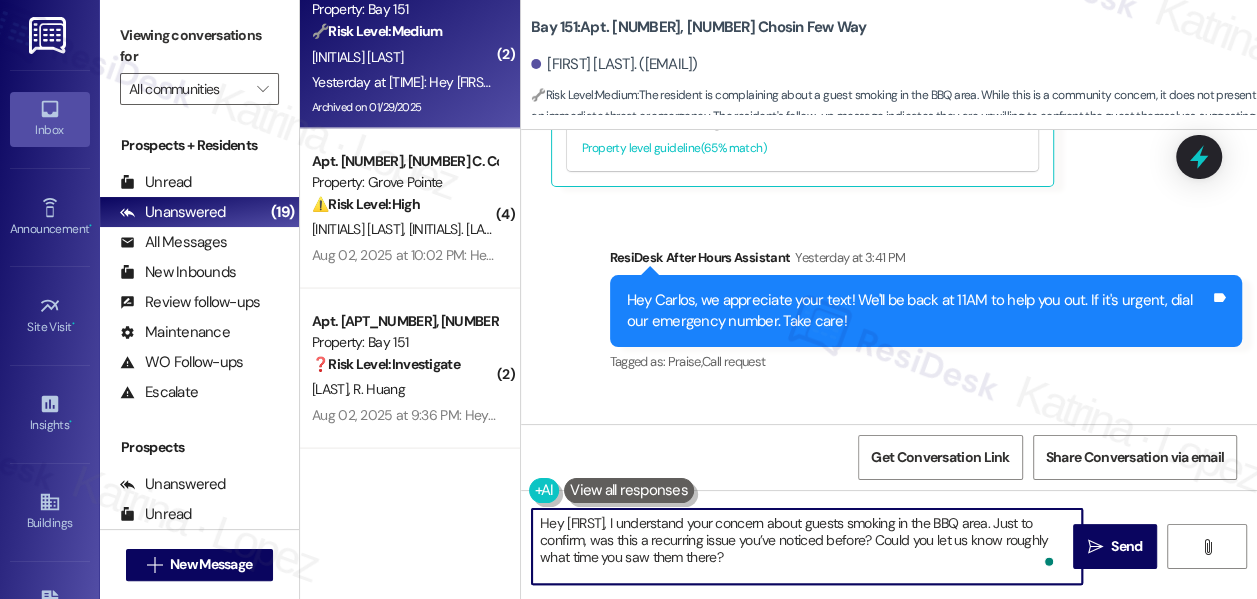 click on "Hey [FIRST], I understand your concern about guests smoking in the BBQ area. Just to confirm, was this a recurring issue you’ve noticed before? Could you let us know roughly what time you saw them there?" at bounding box center [807, 546] 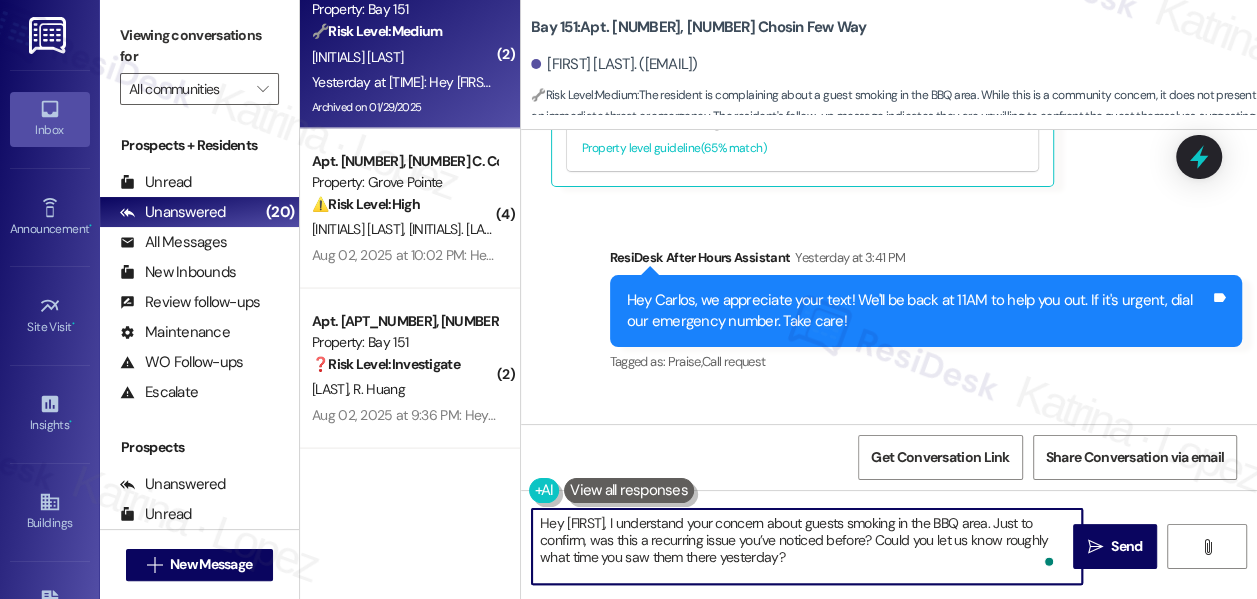 drag, startPoint x: 824, startPoint y: 562, endPoint x: 810, endPoint y: 548, distance: 19.79899 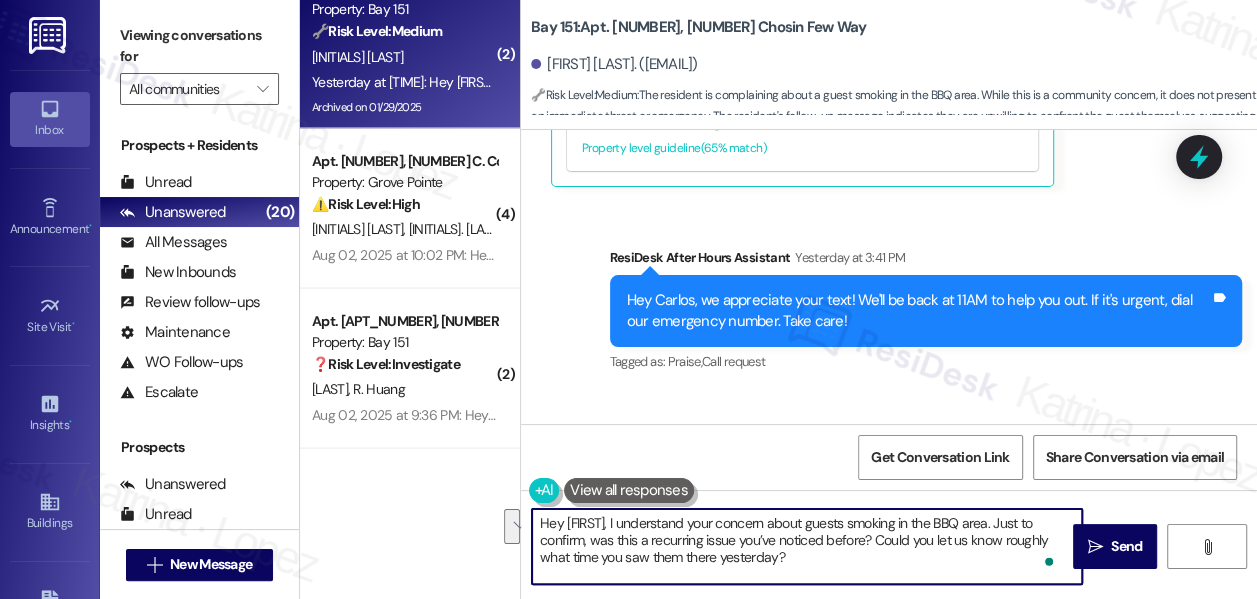 drag, startPoint x: 883, startPoint y: 564, endPoint x: 872, endPoint y: 540, distance: 26.400757 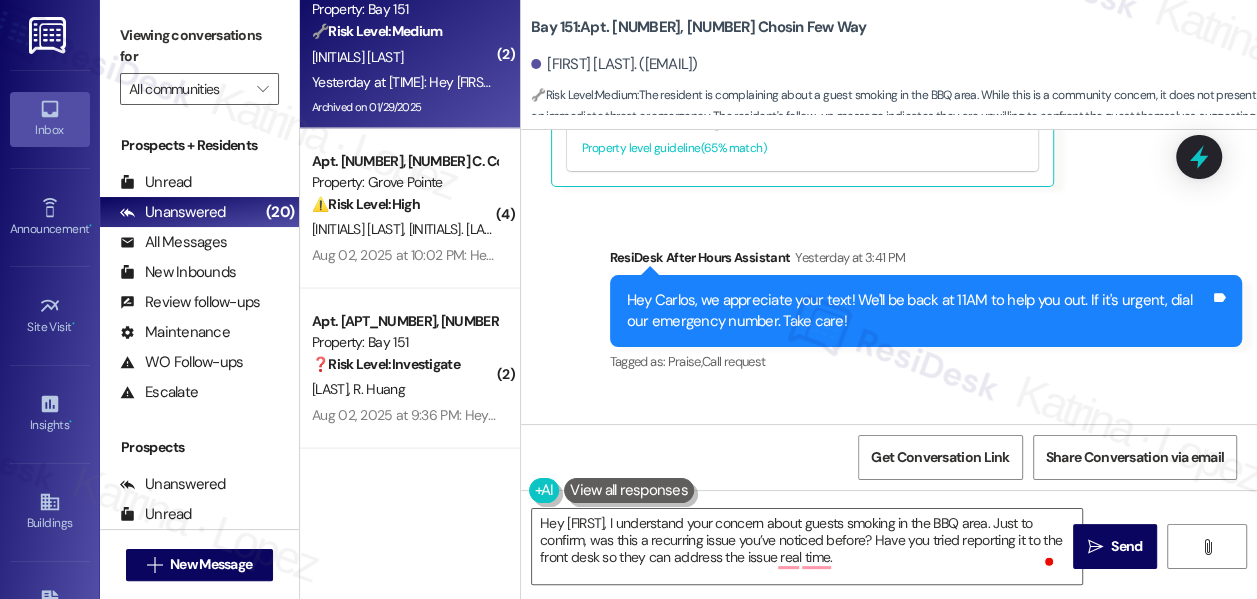 click on "Viewing conversations for" at bounding box center [199, 46] 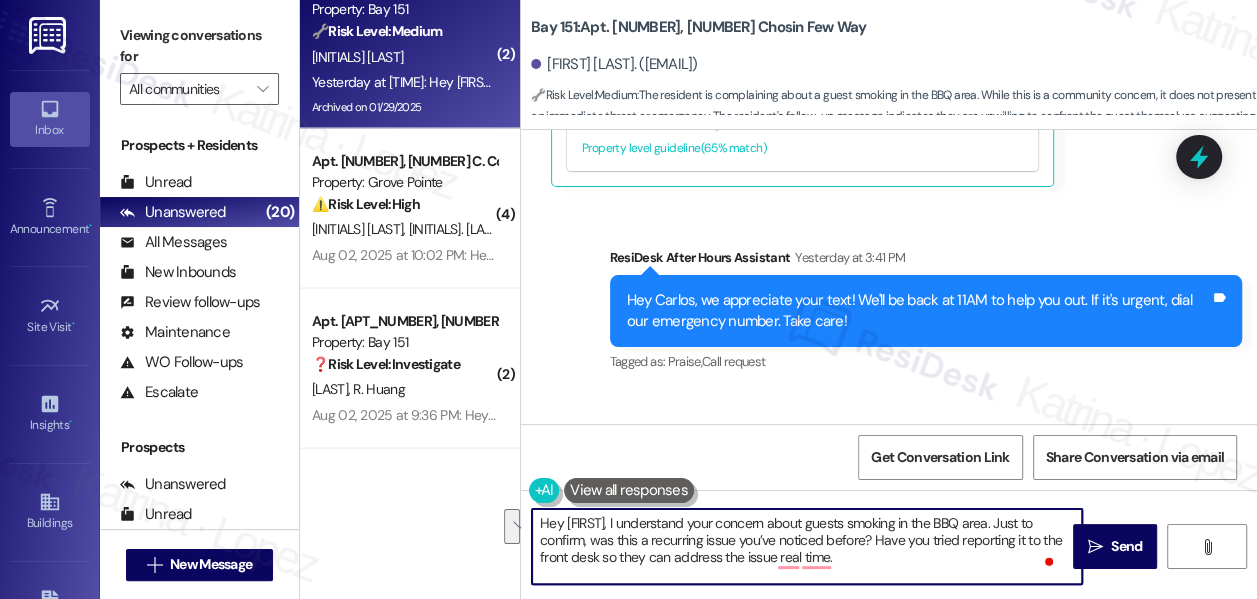 drag, startPoint x: 866, startPoint y: 562, endPoint x: 928, endPoint y: 542, distance: 65.14599 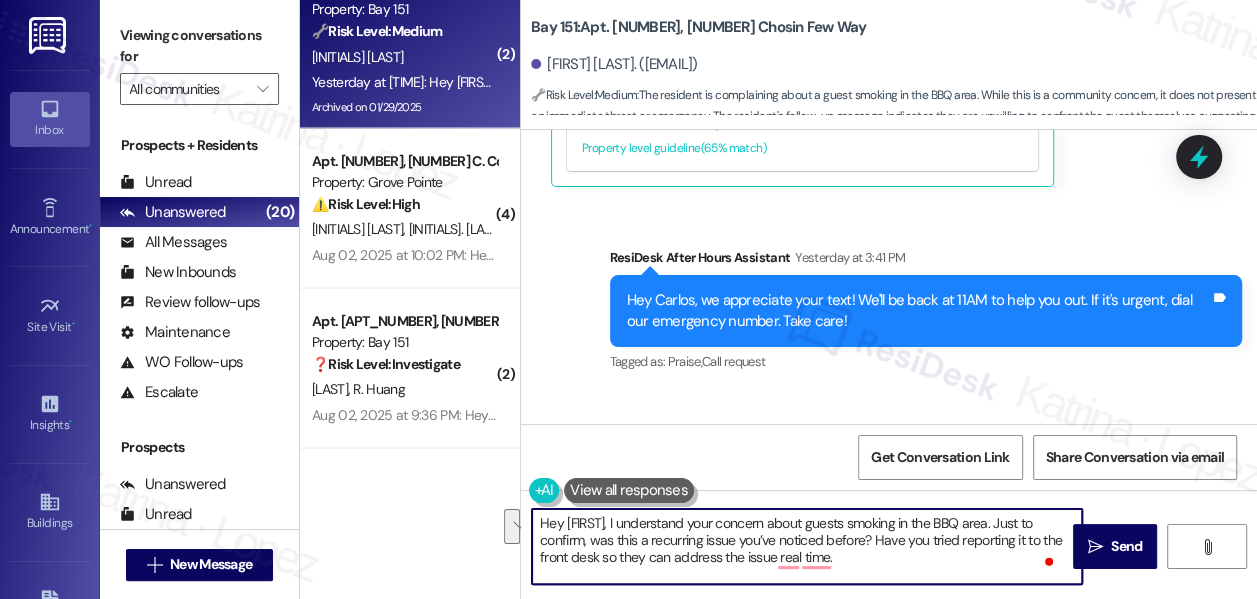 click on "Hey [FIRST], I understand your concern about guests smoking in the BBQ area. Just to confirm, was this a recurring issue you’ve noticed before? Have you tried reporting it to the front desk so they can address the issue real time." at bounding box center (807, 546) 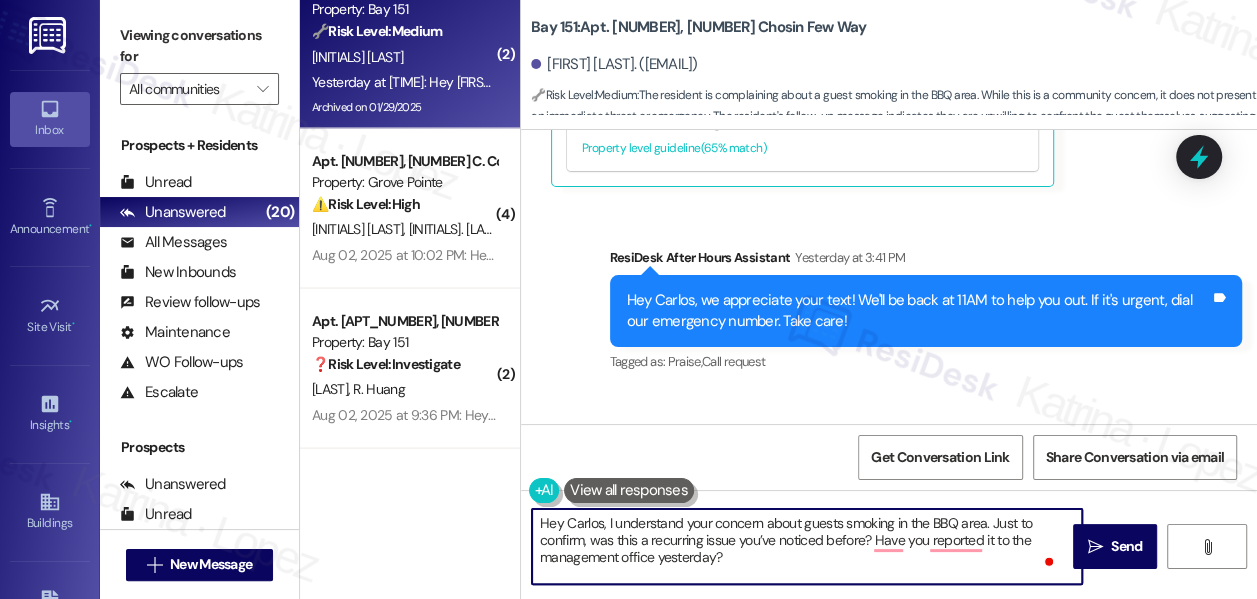click on "Hey Carlos, I understand your concern about guests smoking in the BBQ area. Just to confirm, was this a recurring issue you’ve noticed before? Have you reported it to the management office yesterday?" at bounding box center (807, 546) 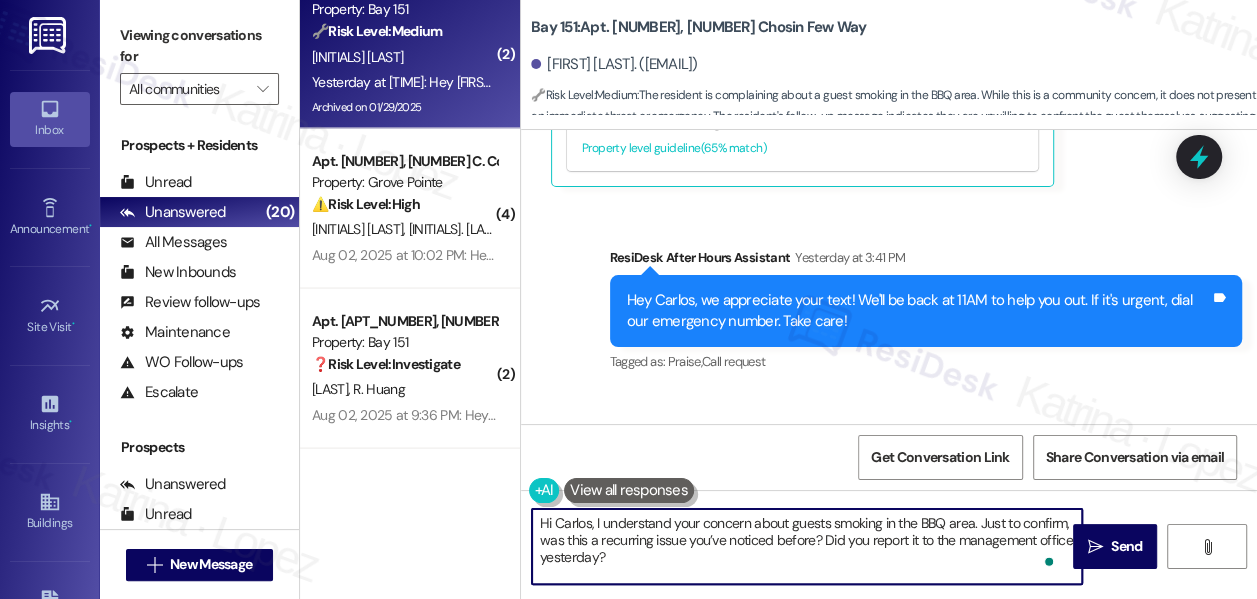 click on "Hi Carlos, I understand your concern about guests smoking in the BBQ area. Just to confirm, was this a recurring issue you’ve noticed before? Did you report it to the management office yesterday?" at bounding box center (807, 546) 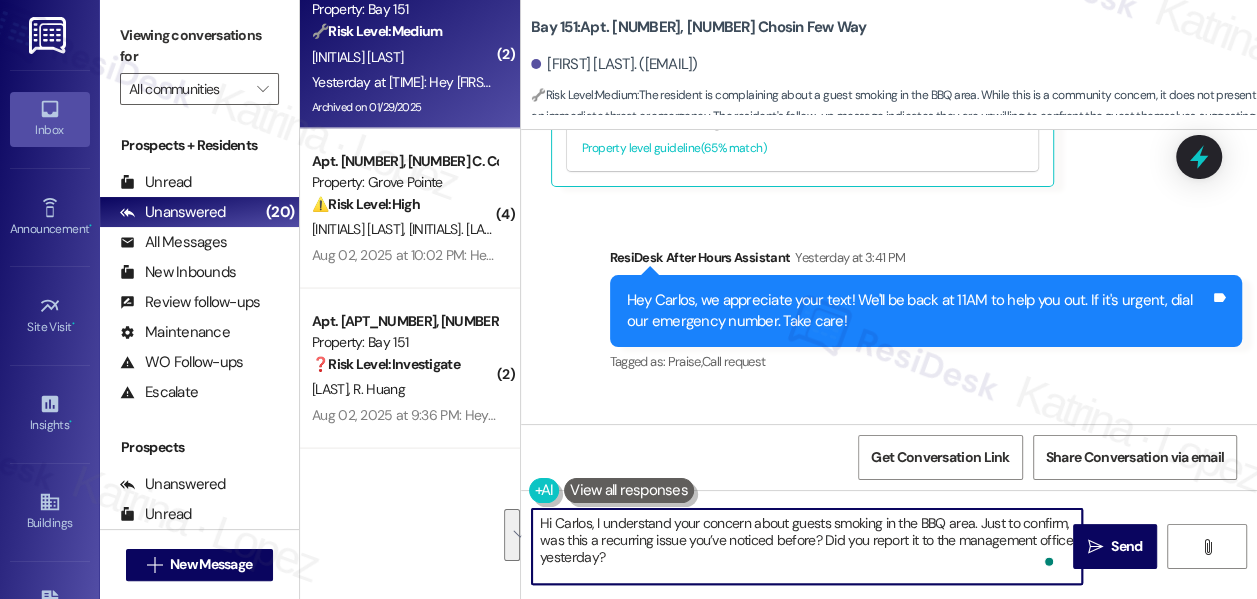 click on "Hi Carlos, I understand your concern about guests smoking in the BBQ area. Just to confirm, was this a recurring issue you’ve noticed before? Did you report it to the management office yesterday?" at bounding box center [807, 546] 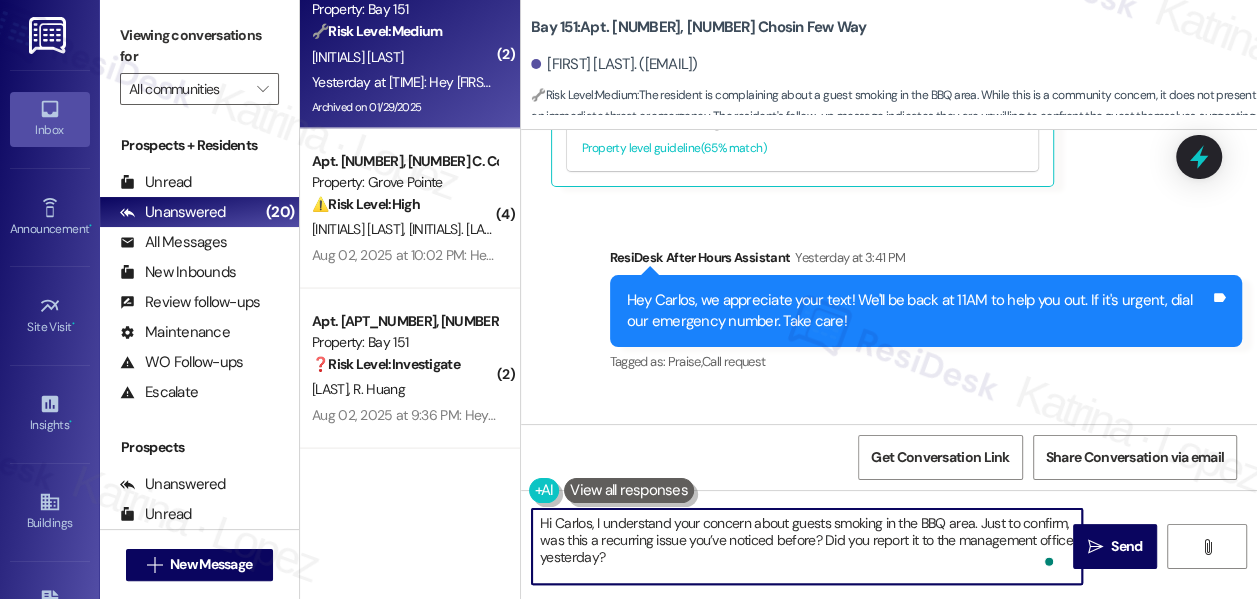 click on "Hi Carlos, I understand your concern about guests smoking in the BBQ area. Just to confirm, was this a recurring issue you’ve noticed before? Did you report it to the management office yesterday?" at bounding box center [807, 546] 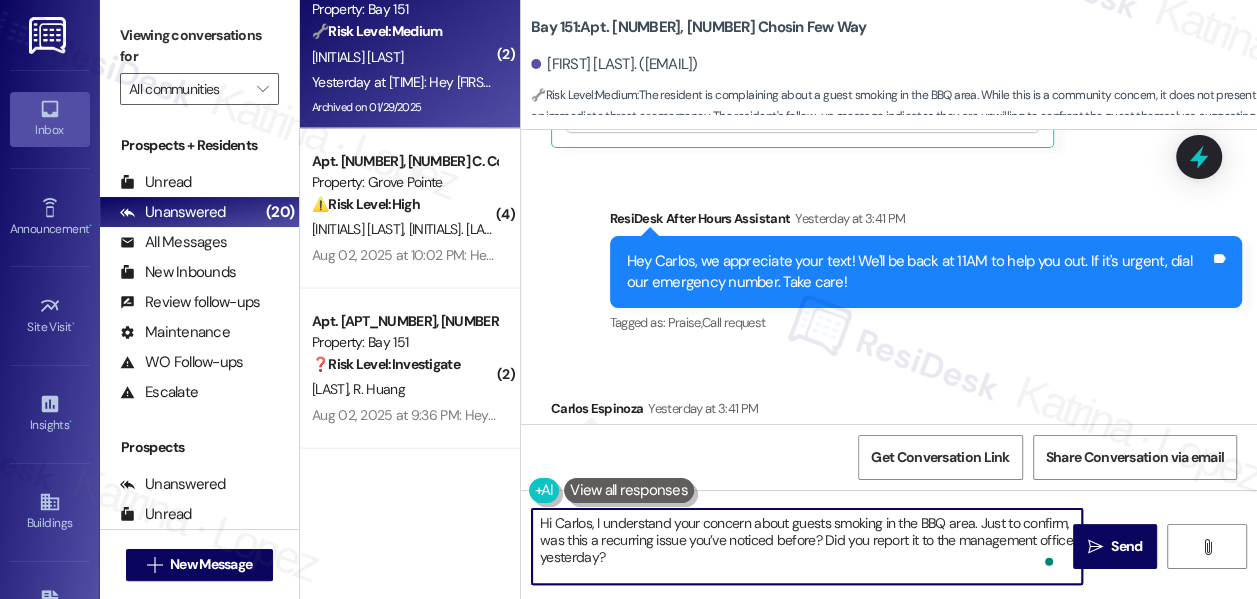 scroll, scrollTop: 58033, scrollLeft: 0, axis: vertical 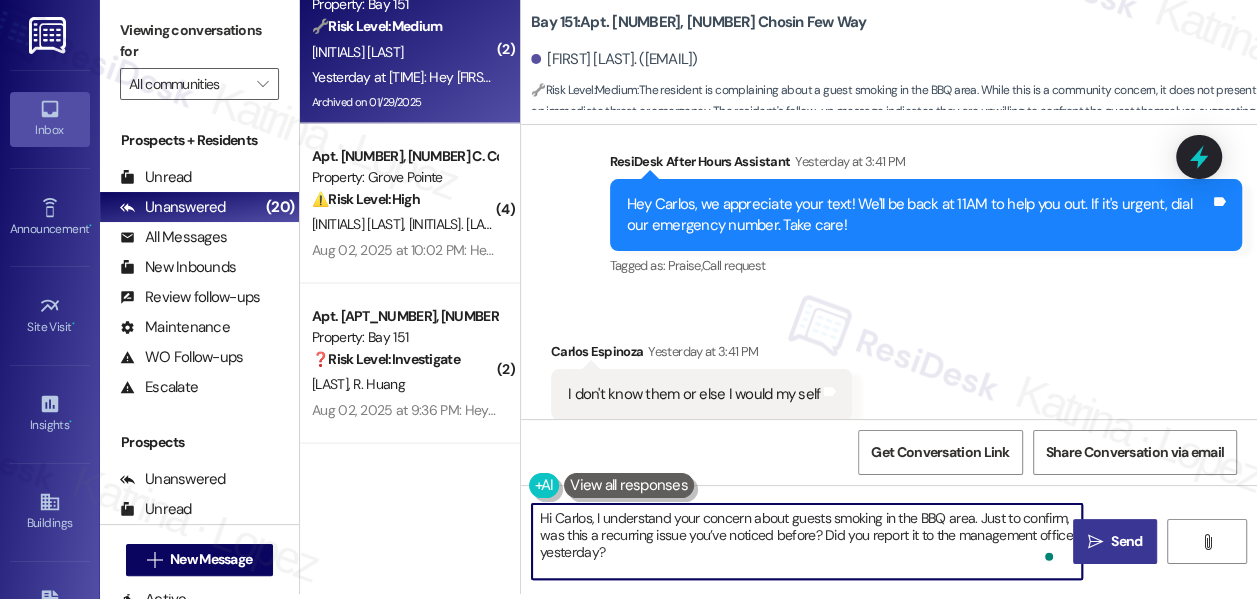 type on "Hi Carlos, I understand your concern about guests smoking in the BBQ area. Just to confirm, was this a recurring issue you’ve noticed before? Did you report it to the management office yesterday?" 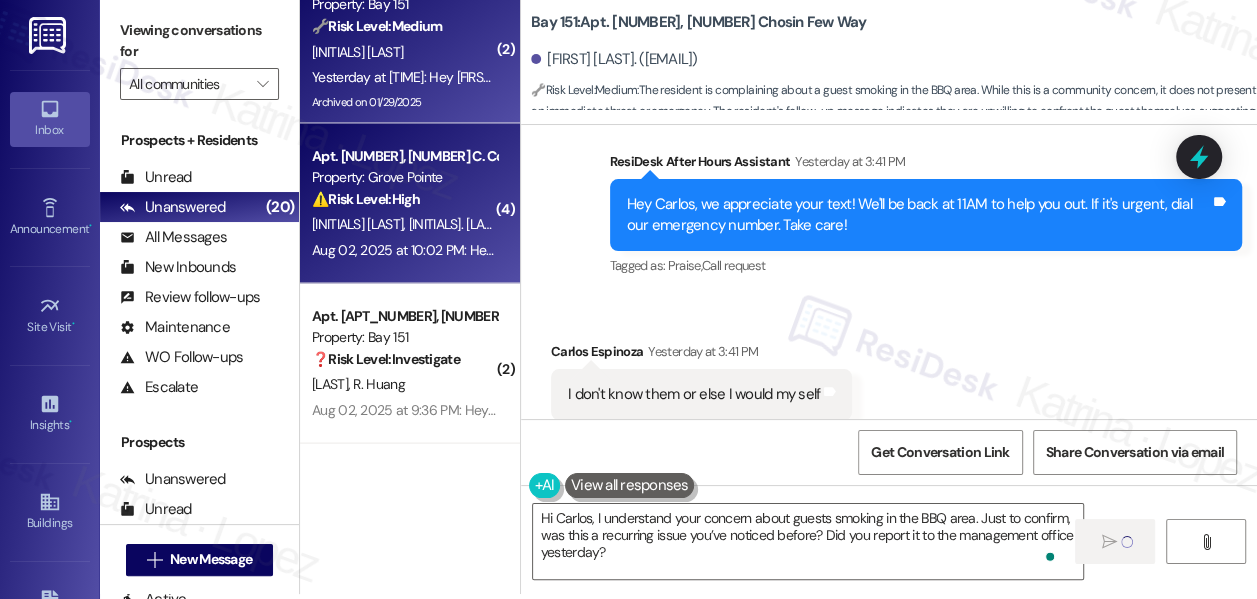 click on "[DATE] at [TIME]: Hey [FIRST] and [FIRST]! we appreciate your text! We'll be back at 11AM to help you out. If it's urgent, dial our emergency number. Take care! [DATE] at [TIME]: Hey [FIRST] and [FIRST]! we appreciate your text! We'll be back at 11AM to help you out. If it's urgent, dial our emergency number. Take care!" at bounding box center (794, 249) 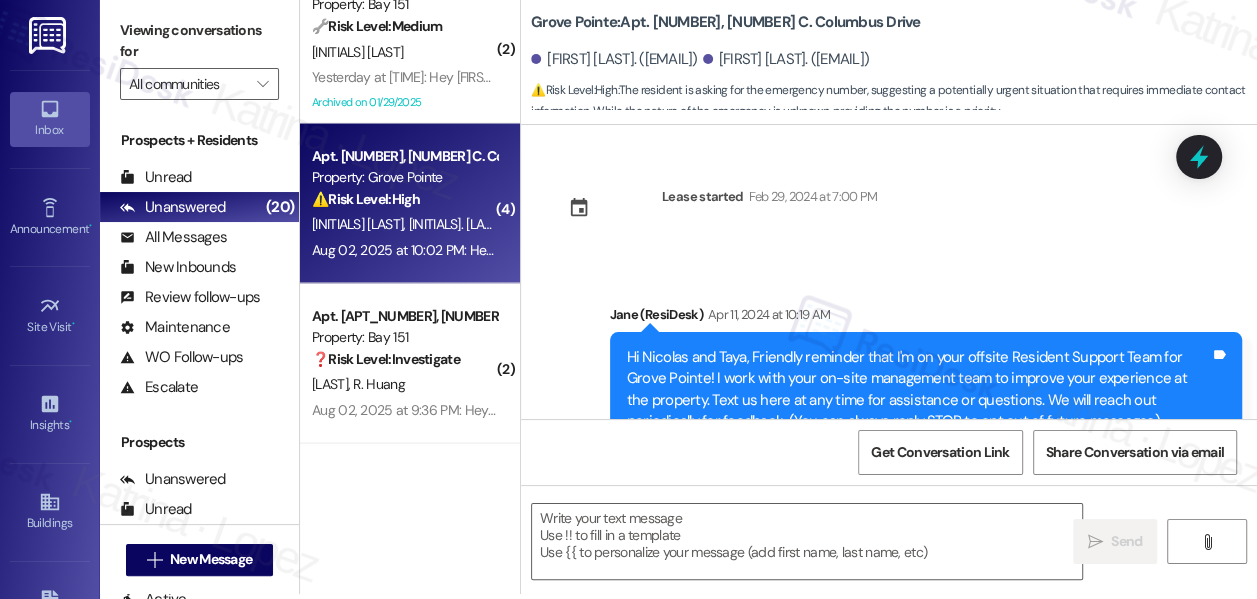 scroll, scrollTop: 0, scrollLeft: 0, axis: both 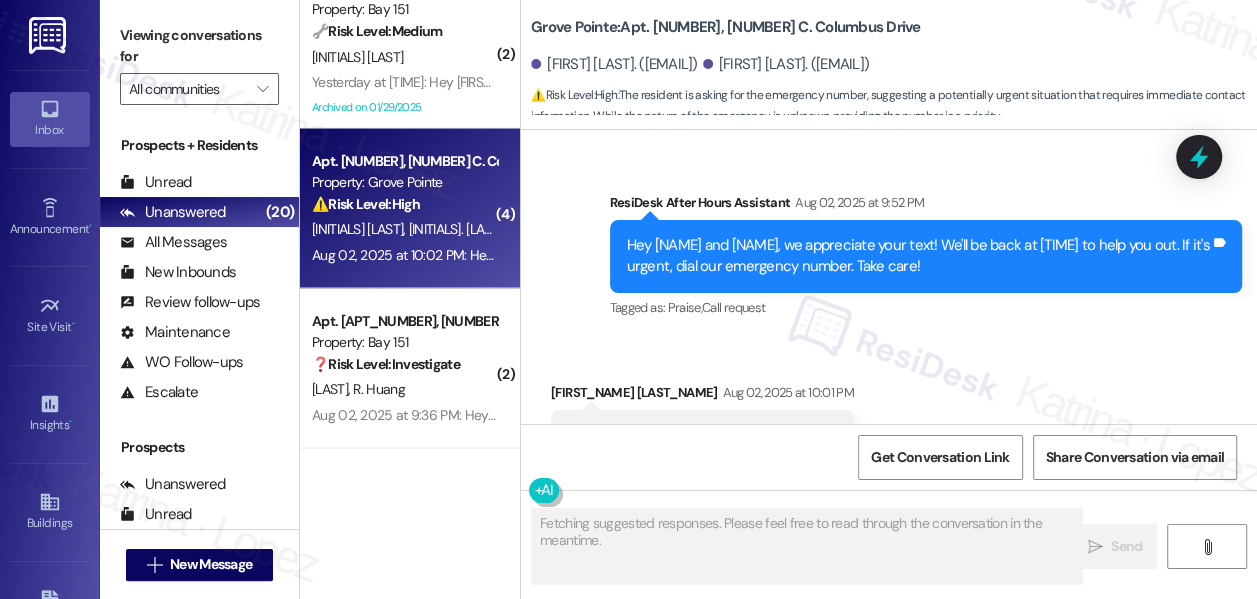 click on "Hey Nicolas and Taya, we appreciate your text! We'll be back at 11AM to help you out. If it's urgent, dial our emergency number. Take care! Tags and notes" at bounding box center (926, 256) 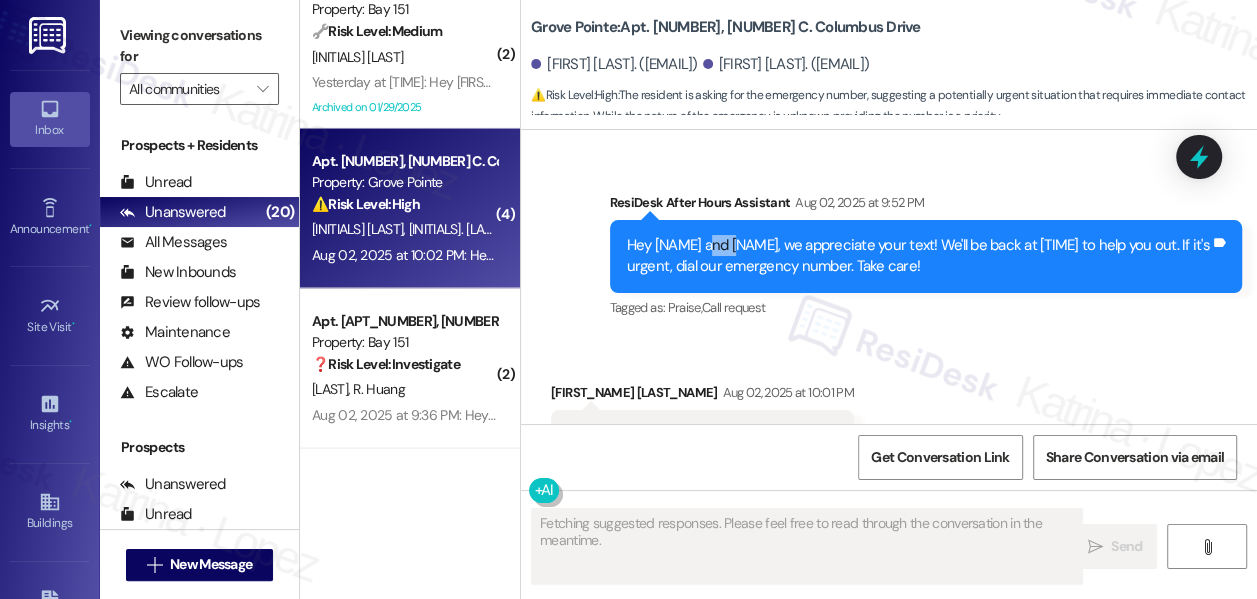 click on "Hey Nicolas and Taya, we appreciate your text! We'll be back at 11AM to help you out. If it's urgent, dial our emergency number. Take care! Tags and notes" at bounding box center [926, 256] 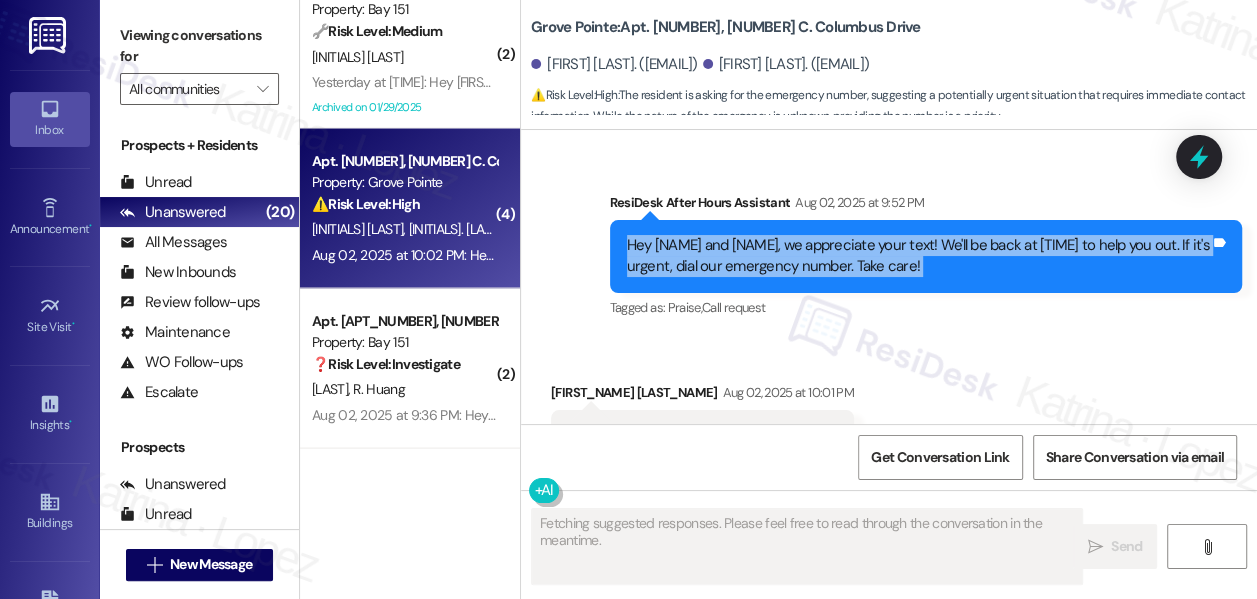 click on "Hey Nicolas and Taya, we appreciate your text! We'll be back at 11AM to help you out. If it's urgent, dial our emergency number. Take care! Tags and notes" at bounding box center [926, 256] 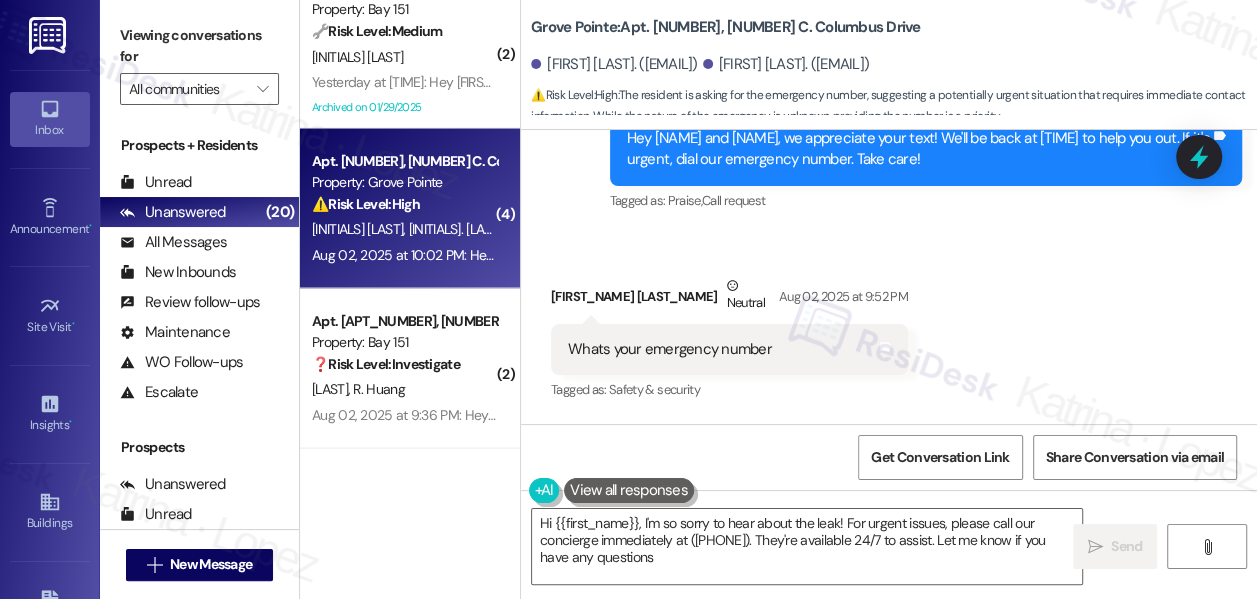 type on "Hi [NAME], I'm so sorry to hear about the leak! For urgent issues, please call our concierge immediately at [PHONE]. They're available 24/7 to assist. Let me know if you have any questions!" 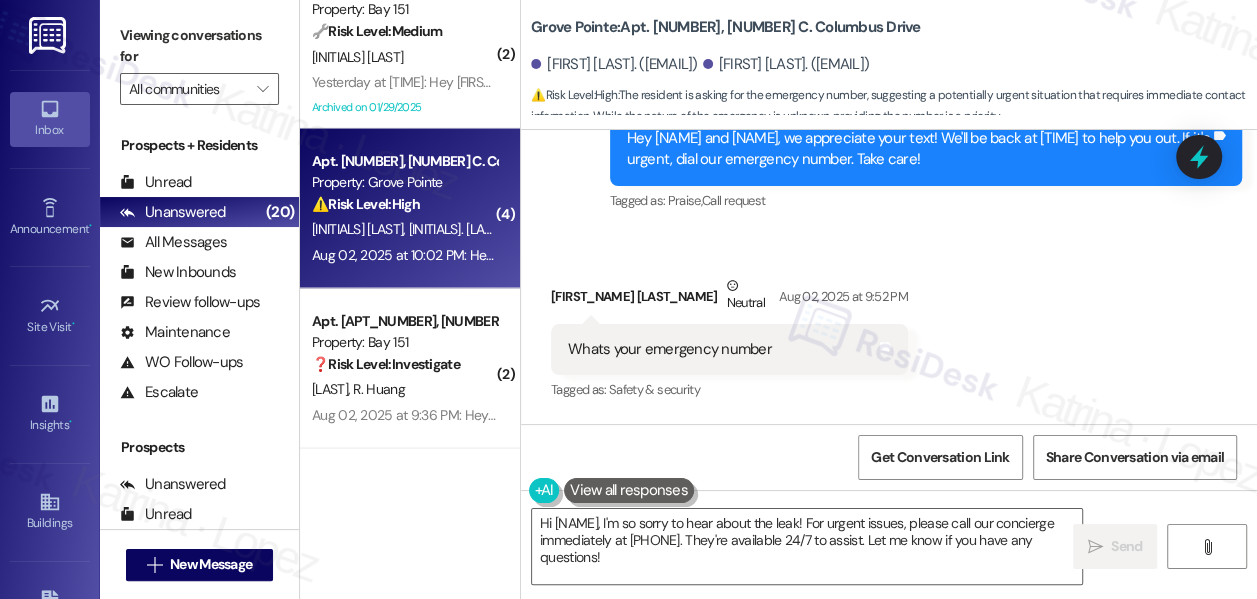click on "Whats your emergency number  Tags and notes" at bounding box center [729, 349] 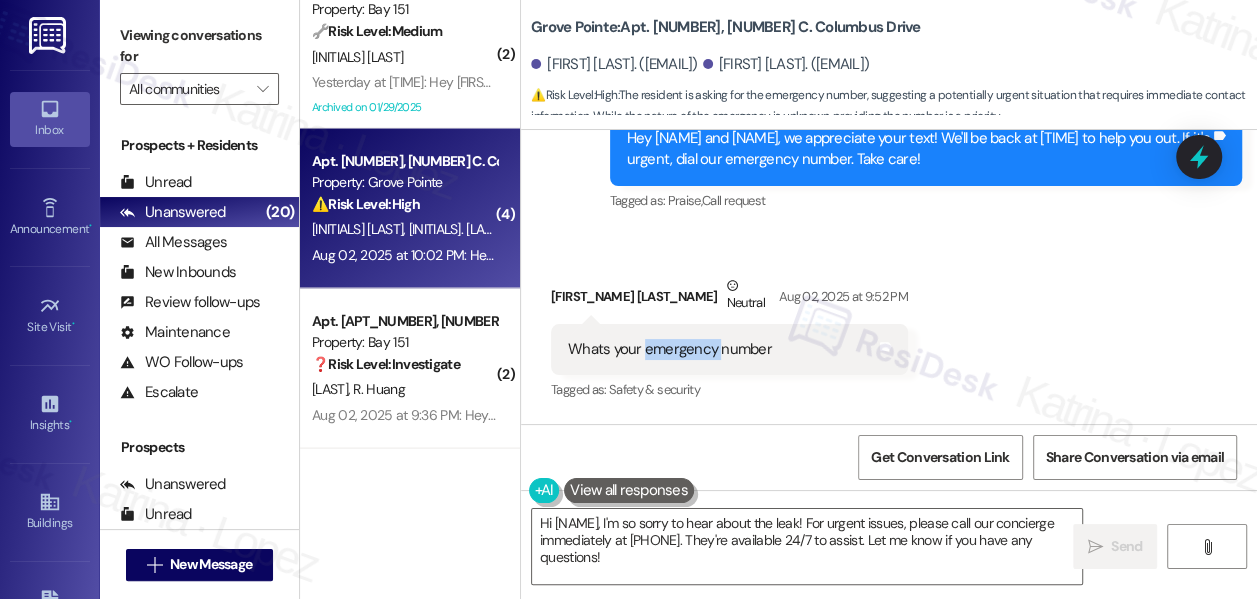 click on "Whats your emergency number  Tags and notes" at bounding box center (729, 349) 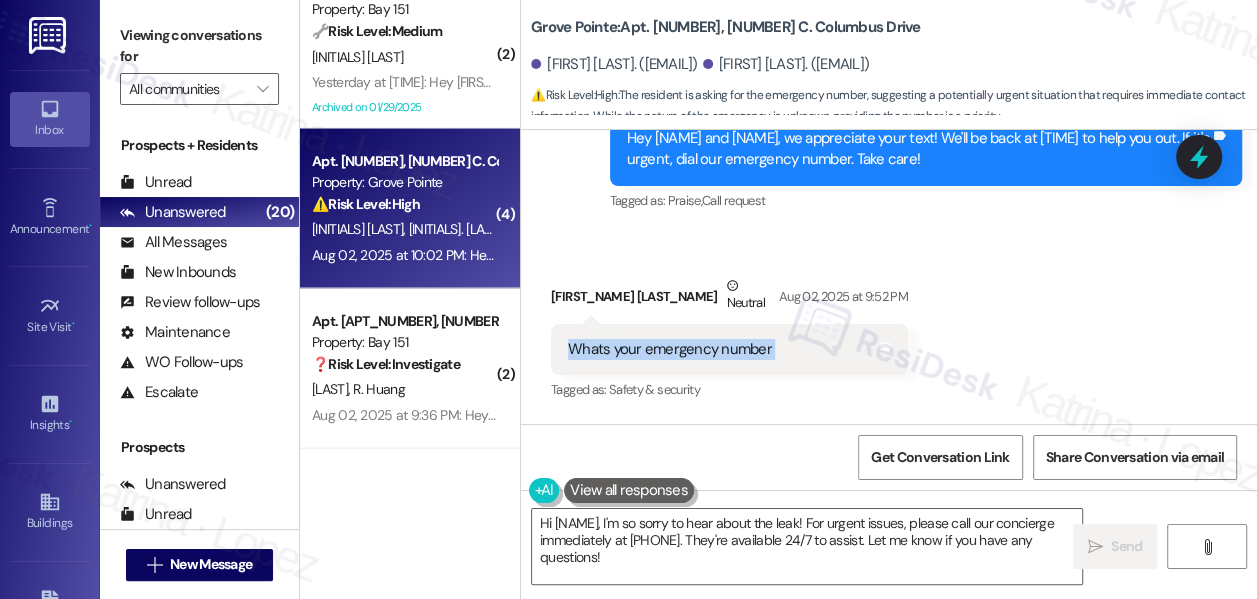 click on "Whats your emergency number  Tags and notes" at bounding box center (729, 349) 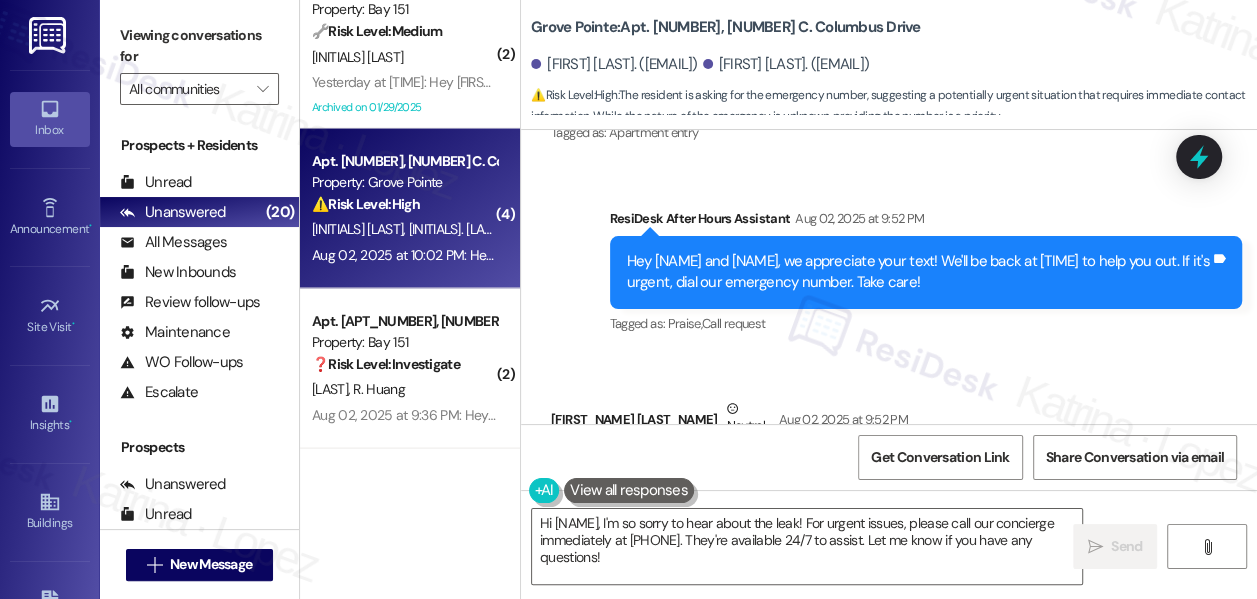 scroll, scrollTop: 3528, scrollLeft: 0, axis: vertical 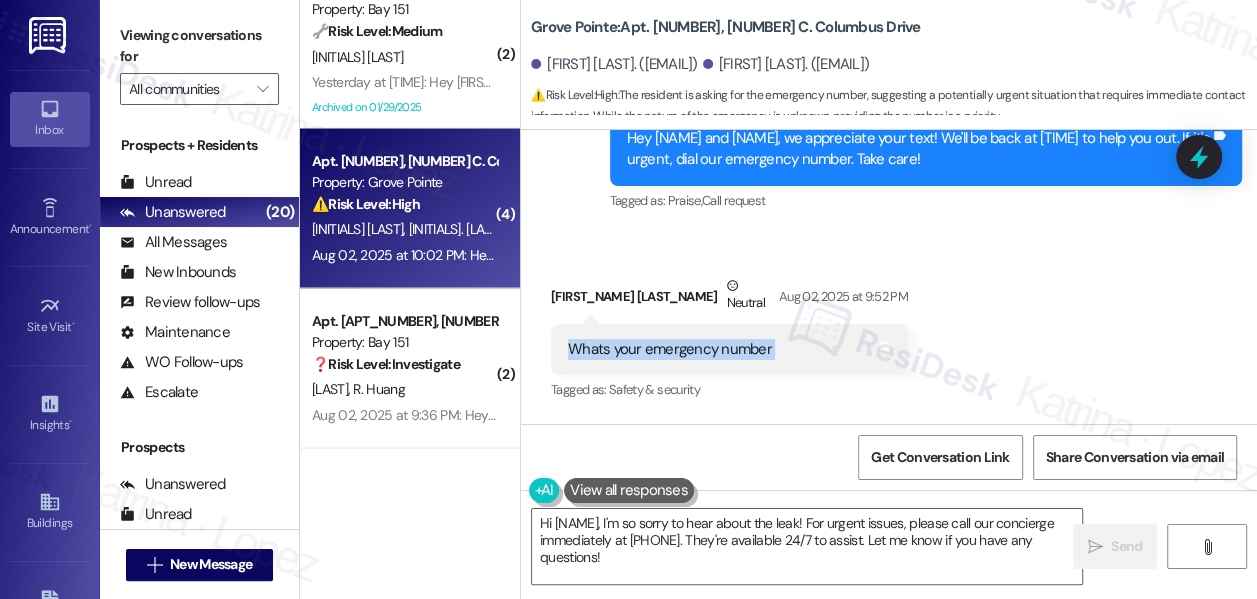 click on "Whats your emergency number" at bounding box center (670, 349) 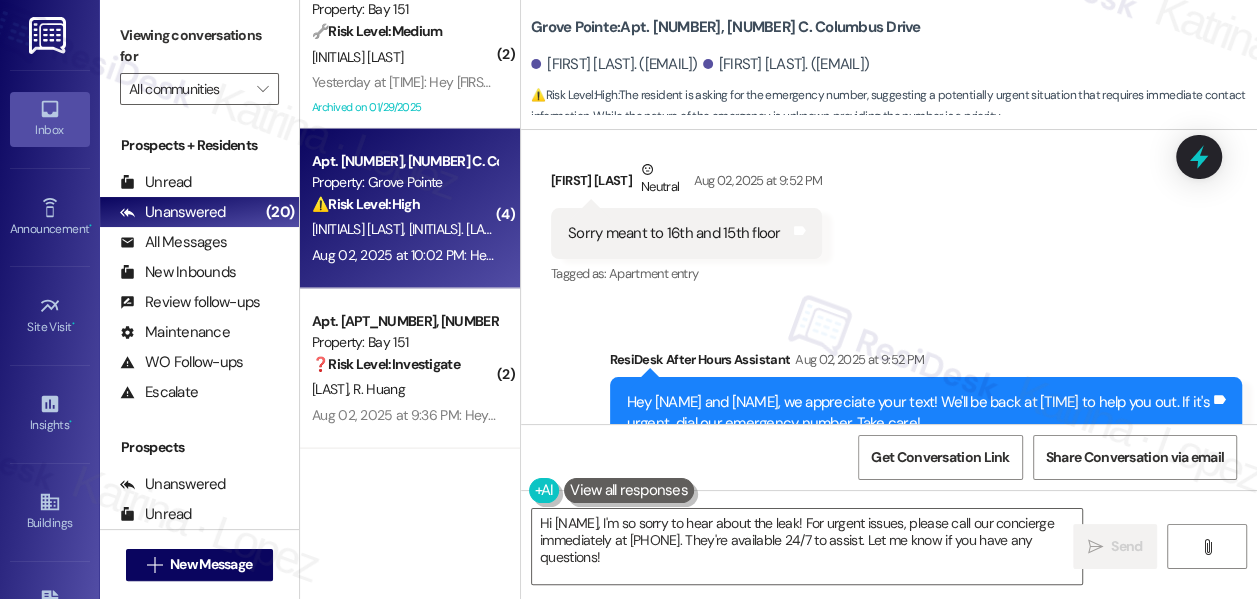 scroll, scrollTop: 3165, scrollLeft: 0, axis: vertical 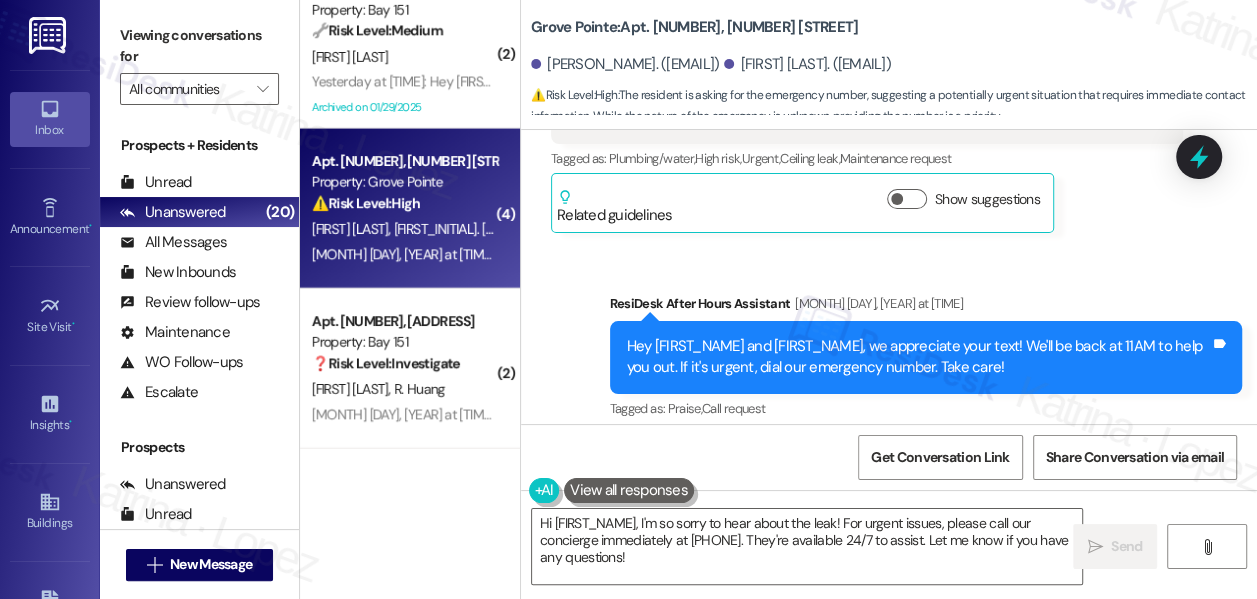click on "Hey [NAME] and [NAME], we appreciate your text! We'll be back at [TIME] to help you out. If it's urgent, dial our emergency number. Take care!" at bounding box center (918, 357) 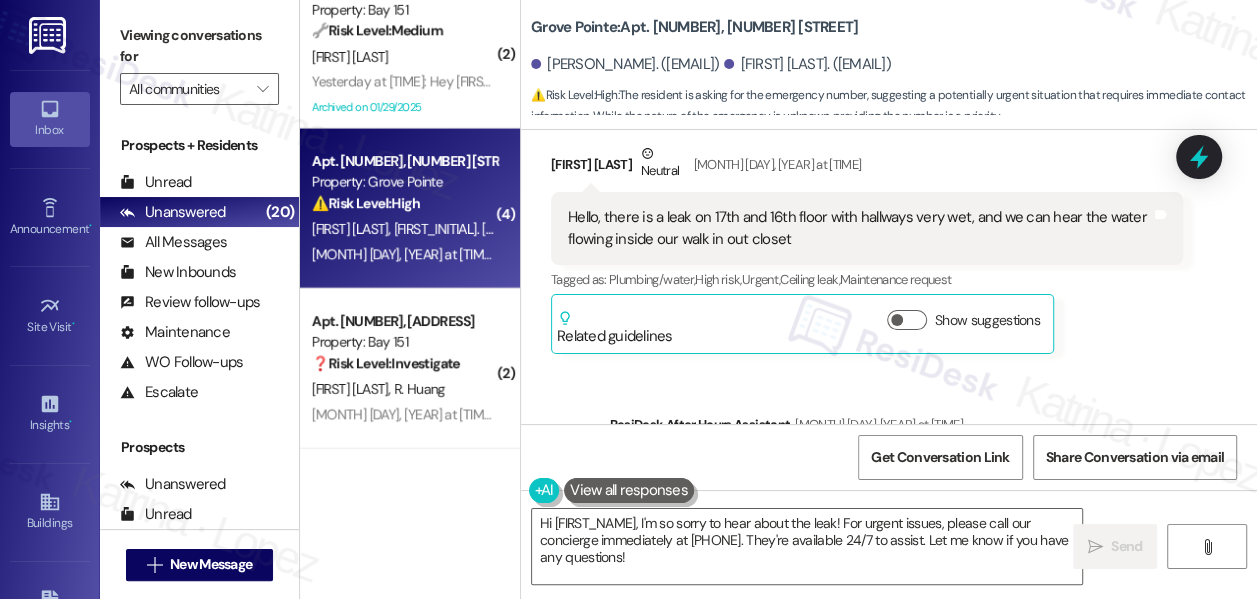 scroll, scrollTop: 2710, scrollLeft: 0, axis: vertical 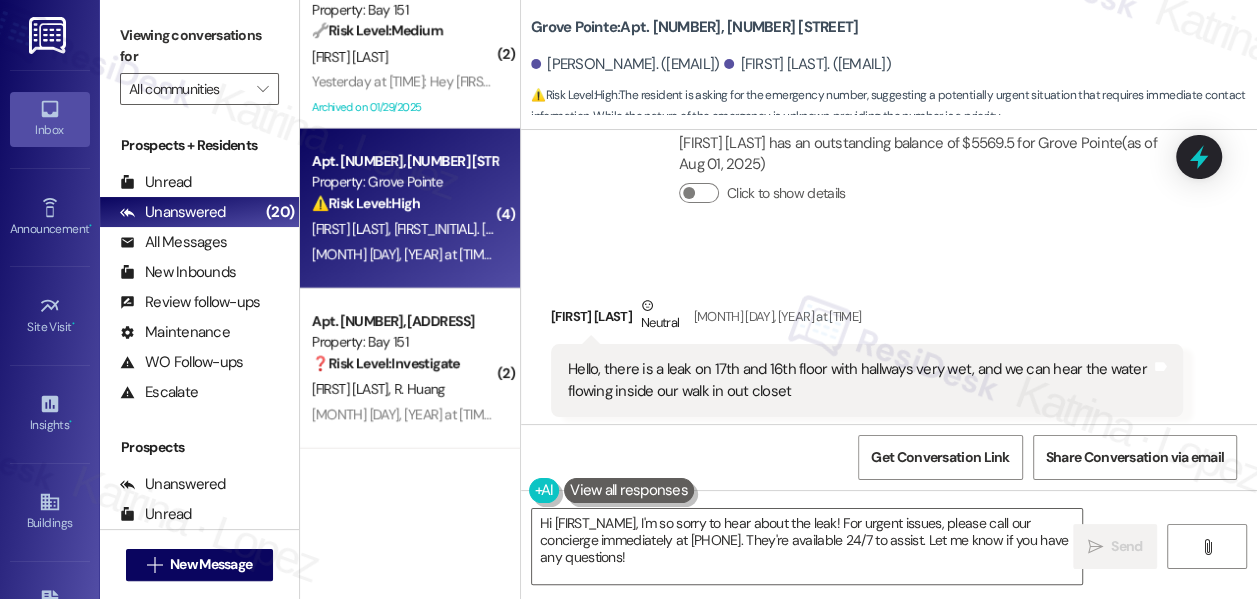 click on "Hello, there is a leak on 17th and 16th floor with hallways very wet, and we can hear the water flowing inside our walk in out closet" at bounding box center (859, 380) 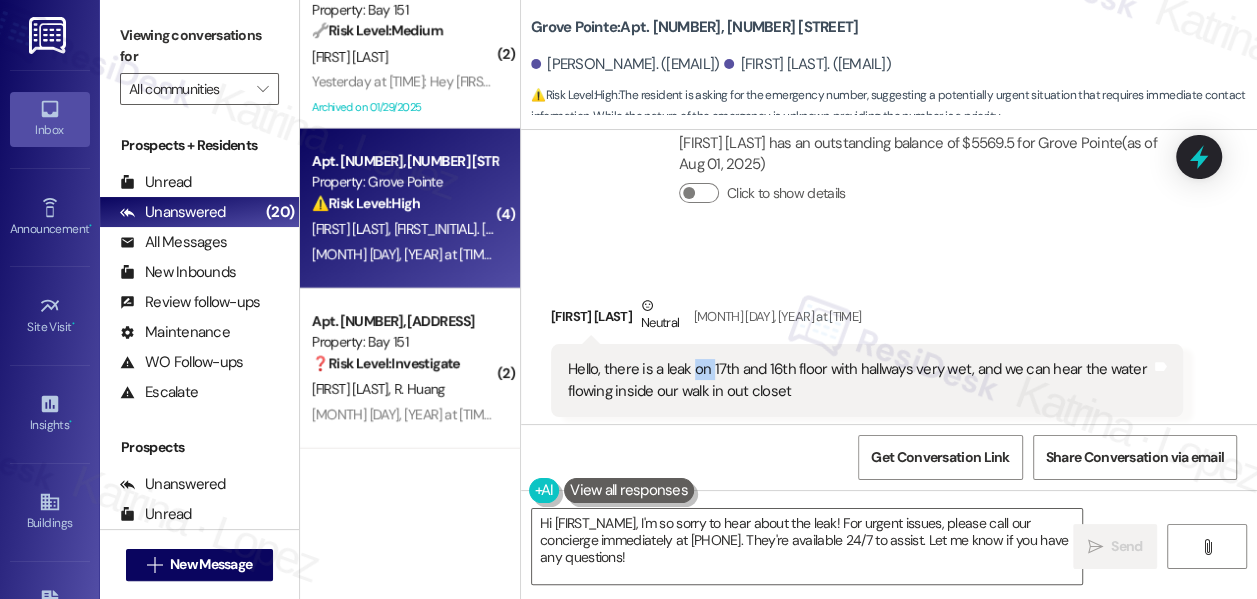 click on "Hello, there is a leak on 17th and 16th floor with hallways very wet, and we can hear the water flowing inside our walk in out closet" at bounding box center [859, 380] 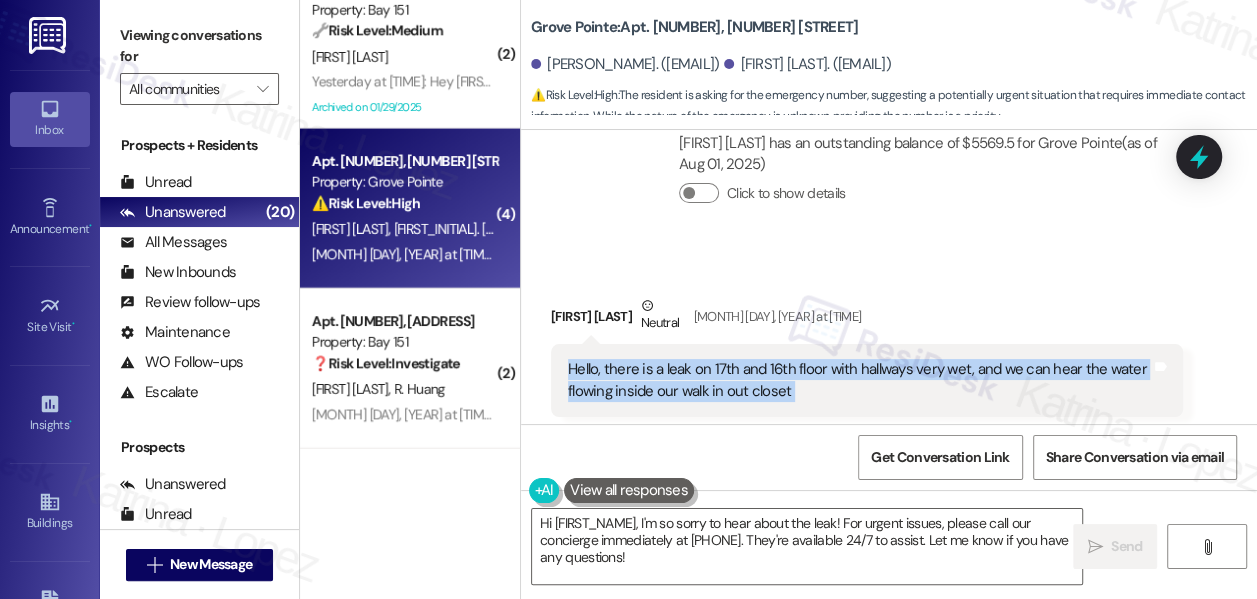 click on "Hello, there is a leak on 17th and 16th floor with hallways very wet, and we can hear the water flowing inside our walk in out closet" at bounding box center [859, 380] 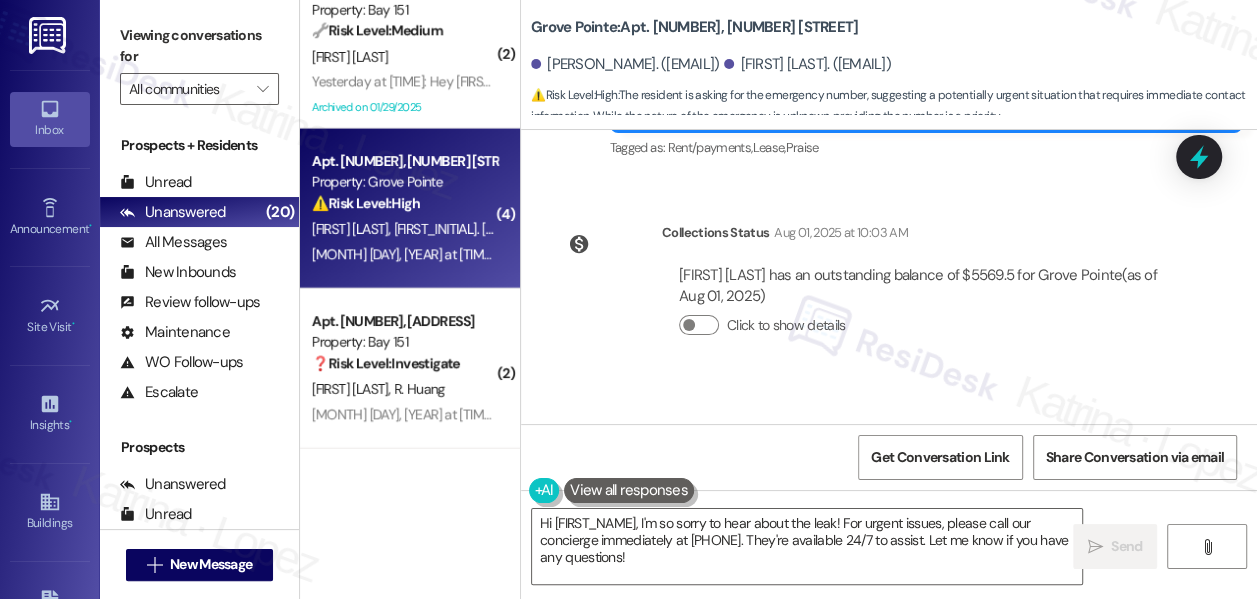 scroll, scrollTop: 2710, scrollLeft: 0, axis: vertical 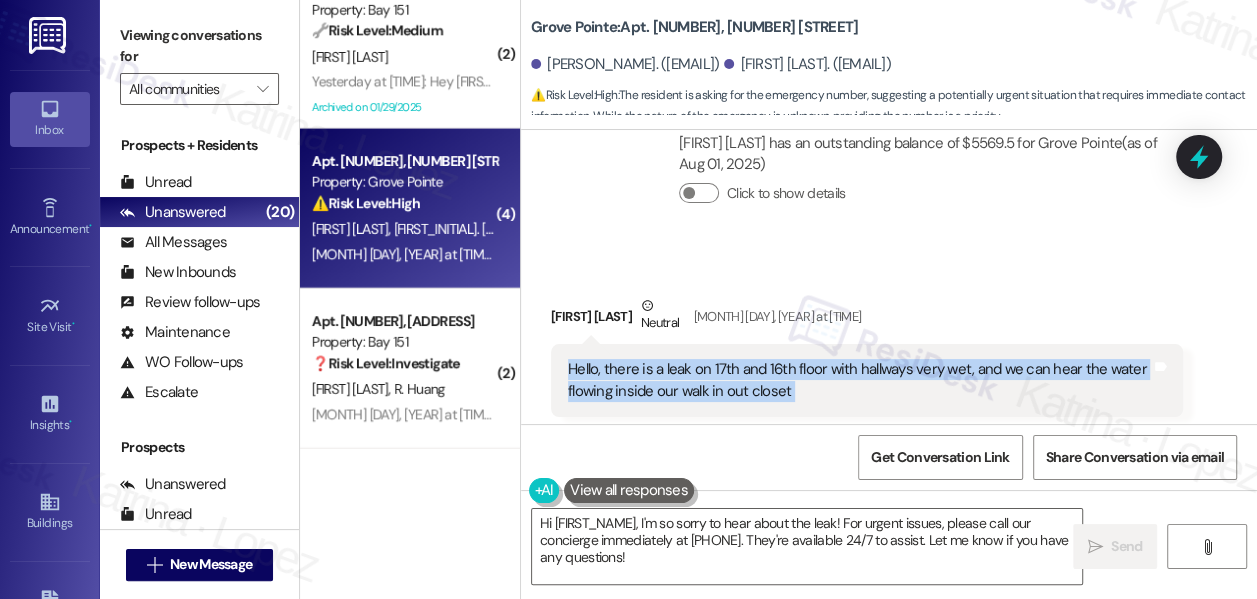 copy on "Hello, there is a leak on 17th and 16th floor with hallways very wet, and we can hear the water flowing inside our walk in out closet  Tags and notes" 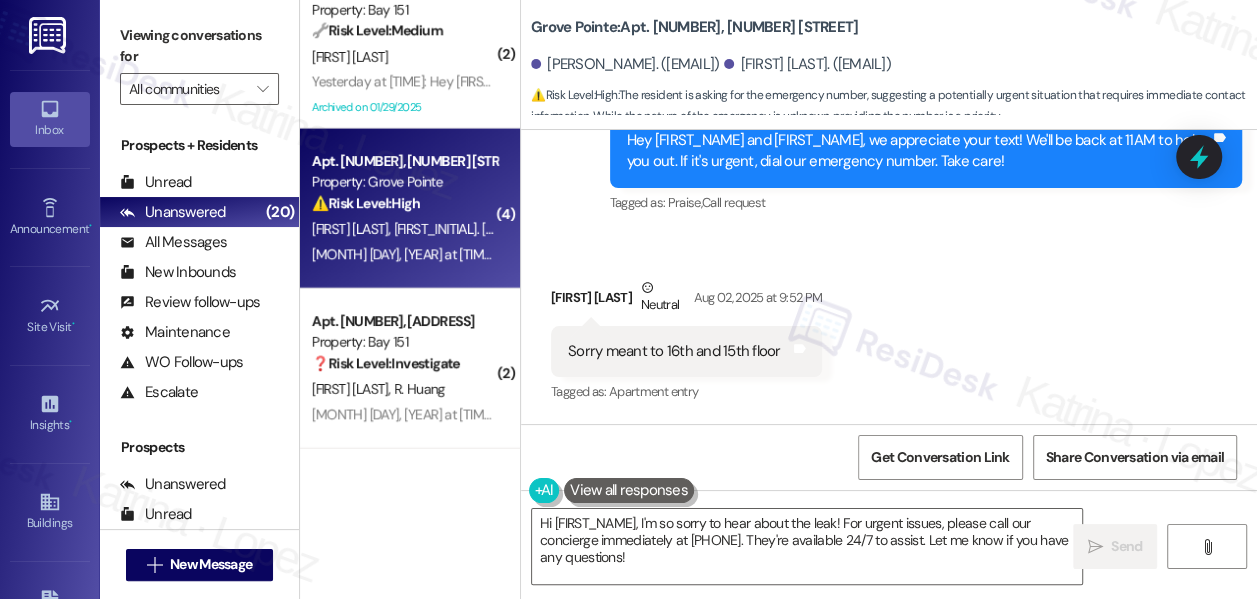 scroll, scrollTop: 3256, scrollLeft: 0, axis: vertical 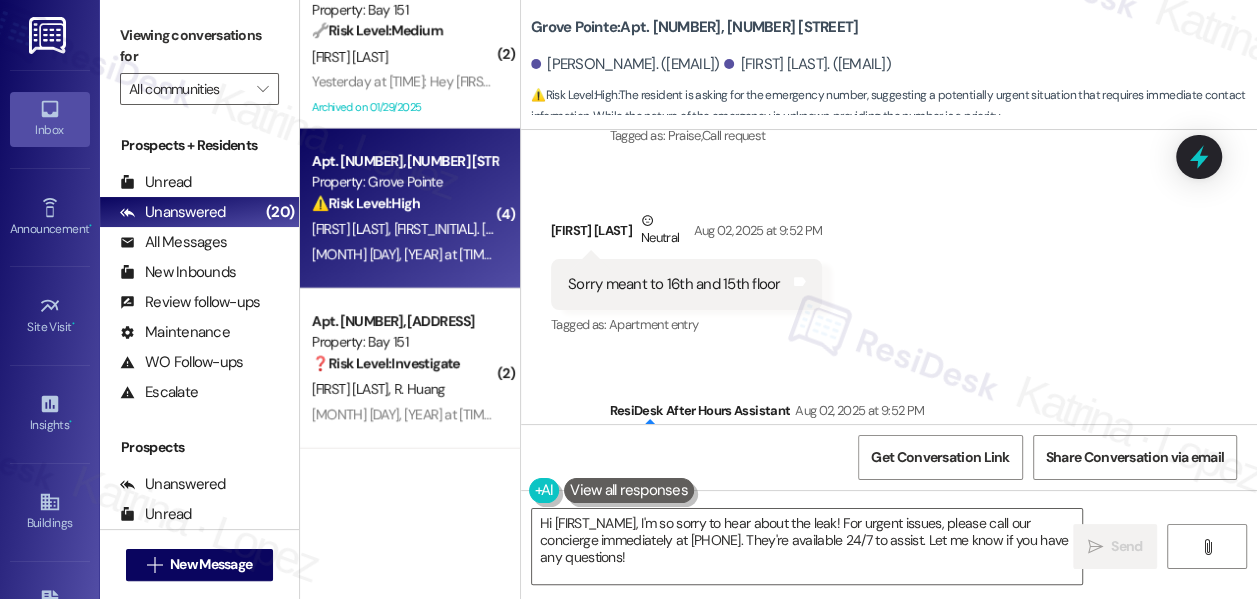 click on "Sorry meant to 16th and 15th floor  Tags and notes" at bounding box center [686, 284] 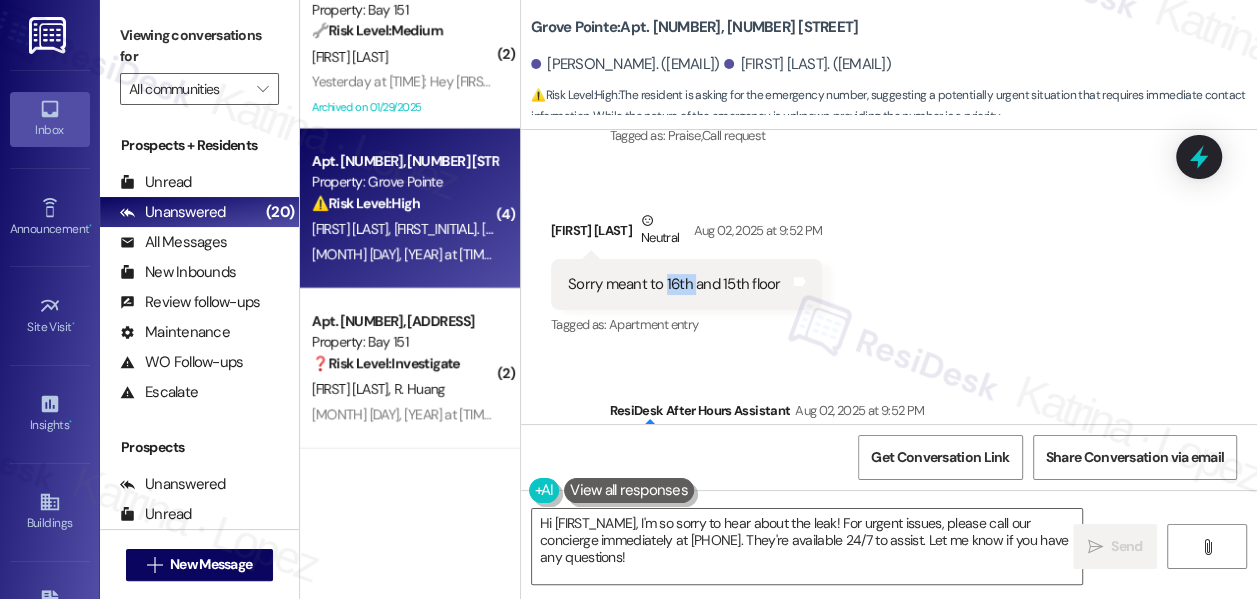 click on "Sorry meant to 16th and 15th floor" at bounding box center [674, 284] 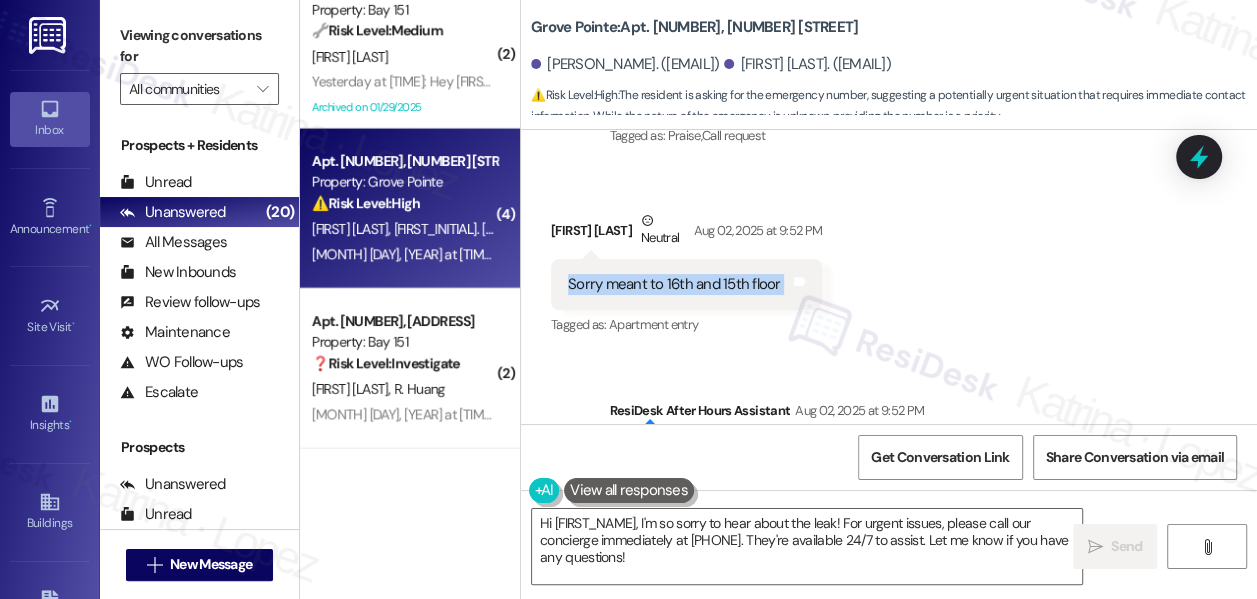 click on "Sorry meant to 16th and 15th floor" at bounding box center [674, 284] 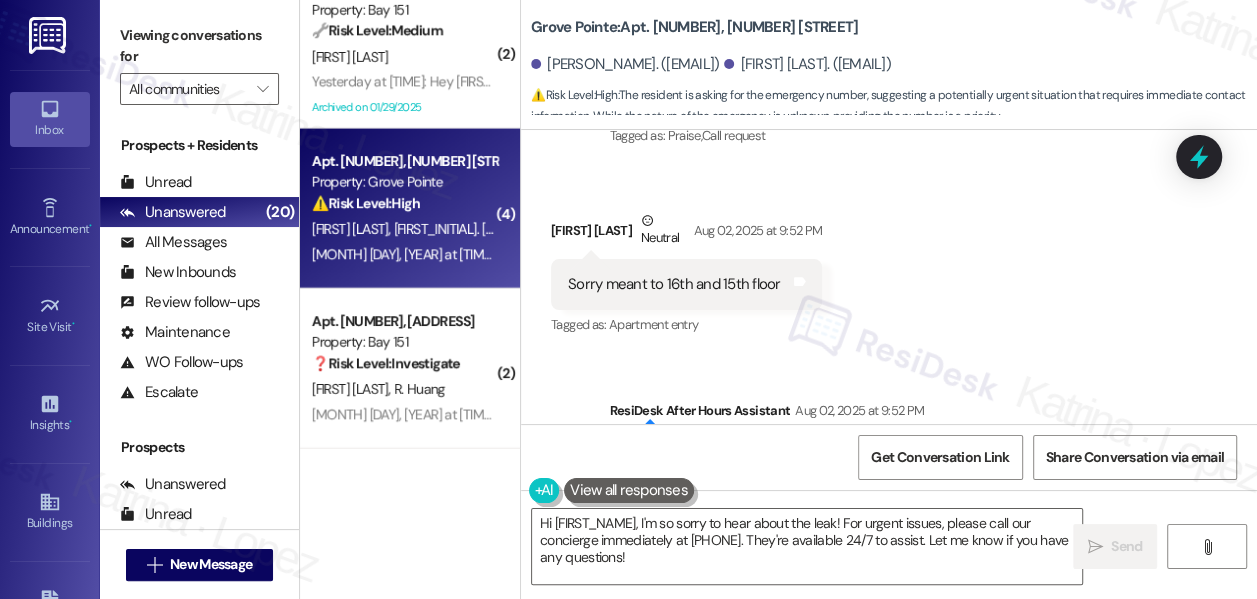 click on "Viewing conversations for All communities " at bounding box center (199, 62) 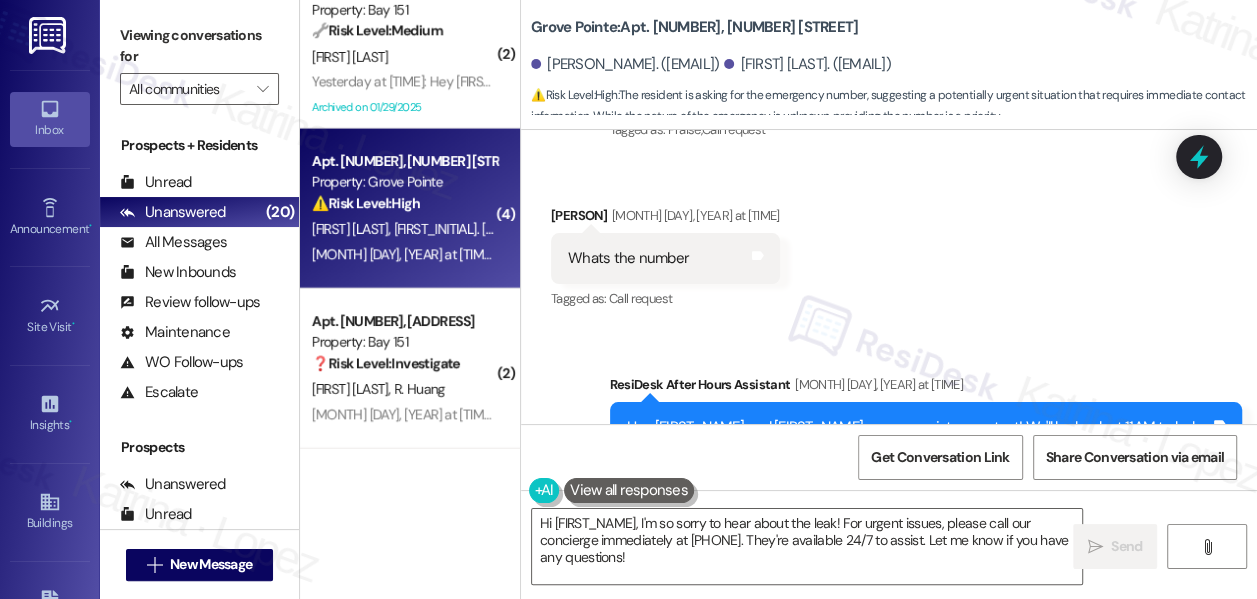 scroll, scrollTop: 4074, scrollLeft: 0, axis: vertical 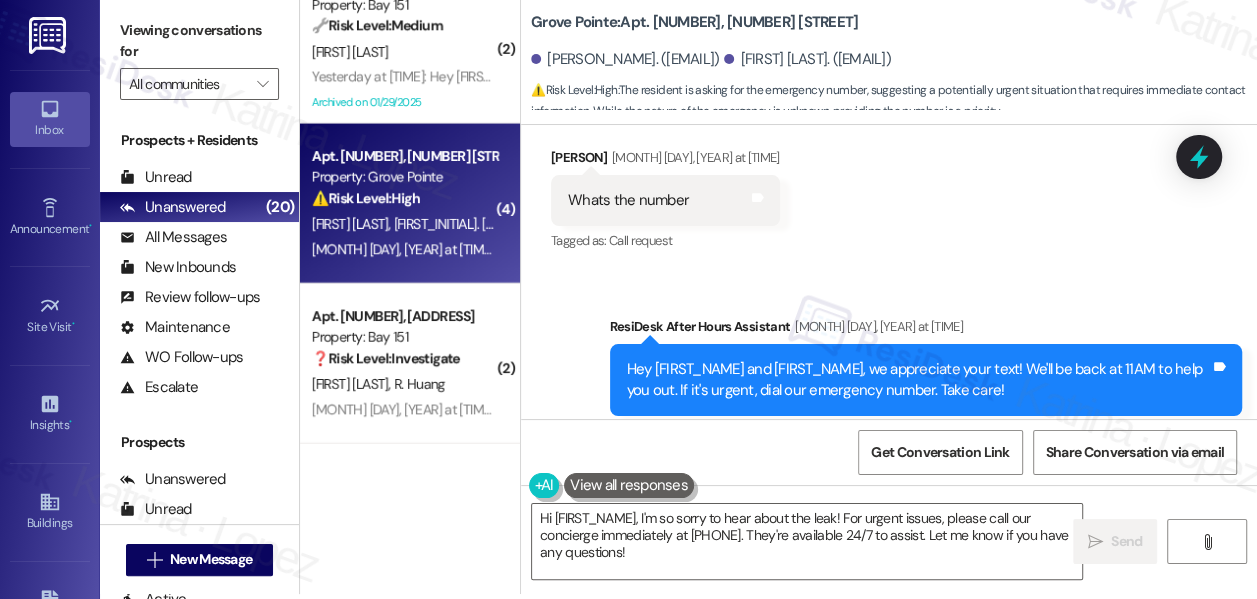 click on "Viewing conversations for" at bounding box center [199, 41] 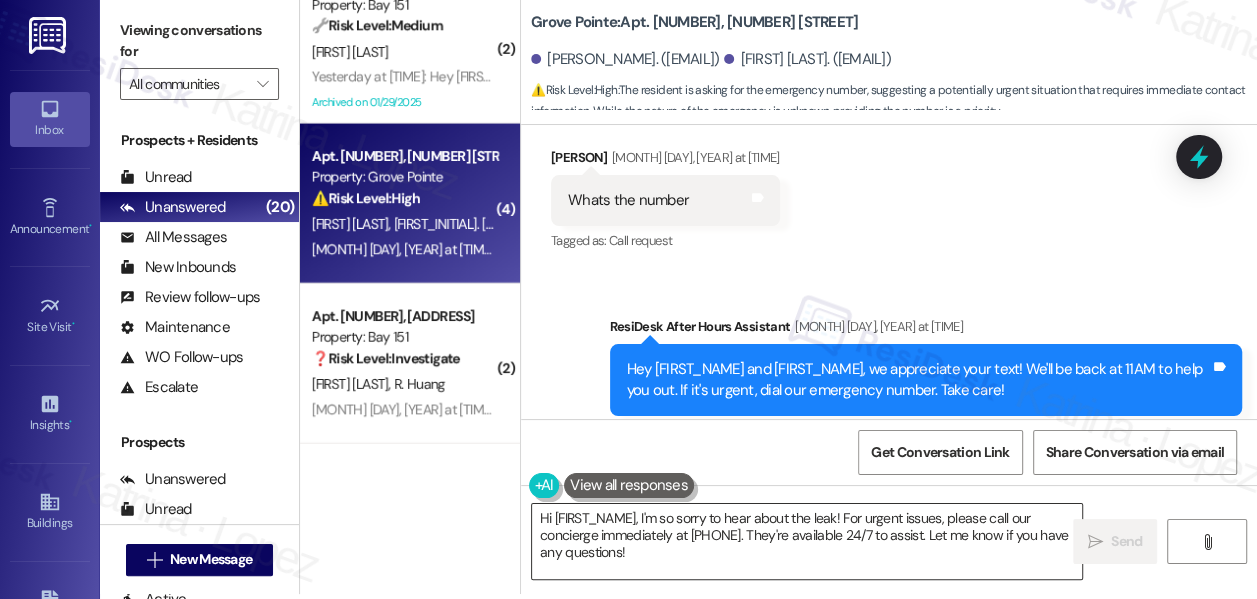 click on "Hi [NAME], I'm so sorry to hear about the leak! For urgent issues, please call our concierge immediately at [PHONE]. They're available 24/7 to assist. Let me know if you have any questions!" at bounding box center (807, 541) 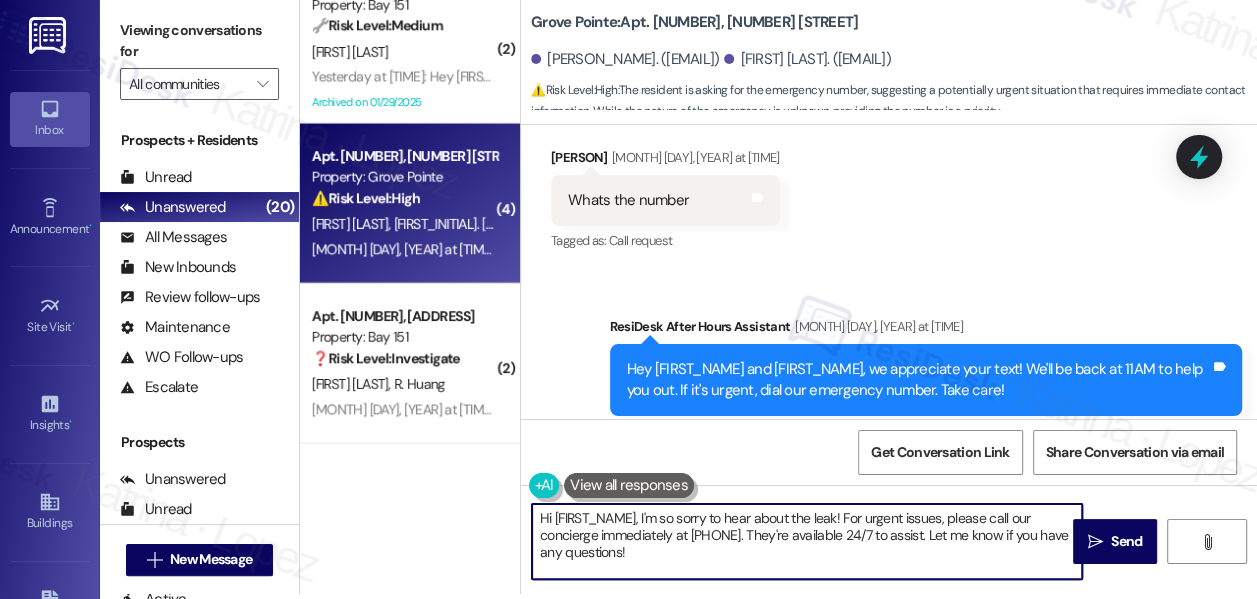 click on "Hi [NAME], I'm so sorry to hear about the leak! For urgent issues, please call our concierge immediately at [PHONE]. They're available 24/7 to assist. Let me know if you have any questions!" at bounding box center (807, 541) 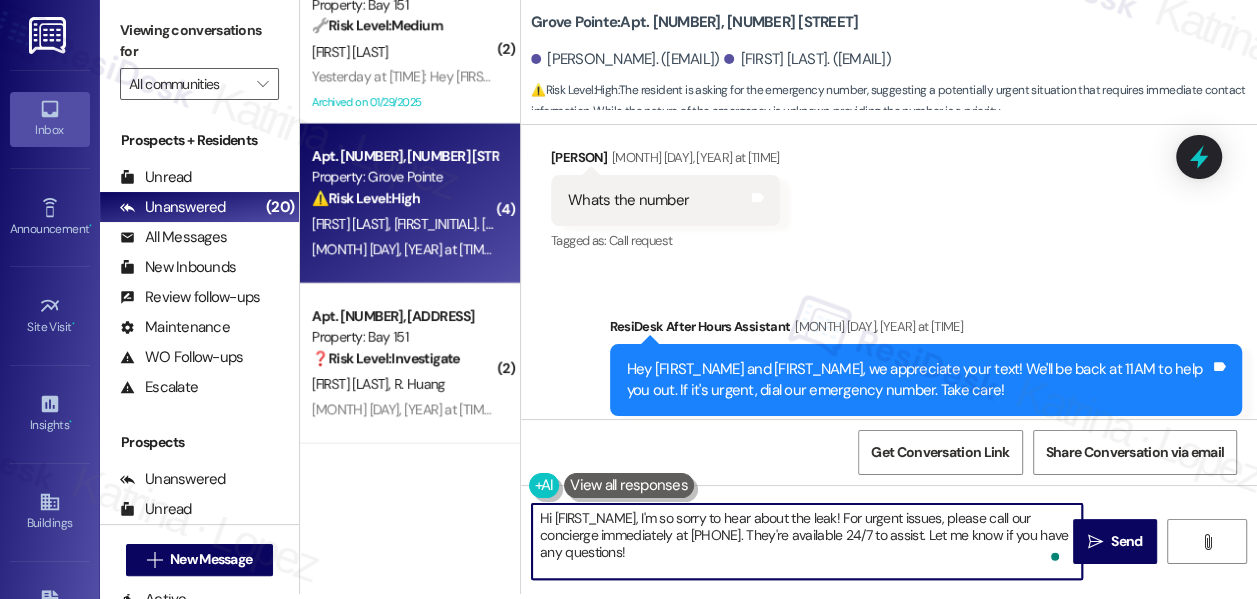 click on "Hi [NAME], I'm so sorry to hear about the leak! For urgent issues, please call our concierge immediately at [PHONE]. They're available 24/7 to assist. Let me know if you have any questions!" at bounding box center [807, 541] 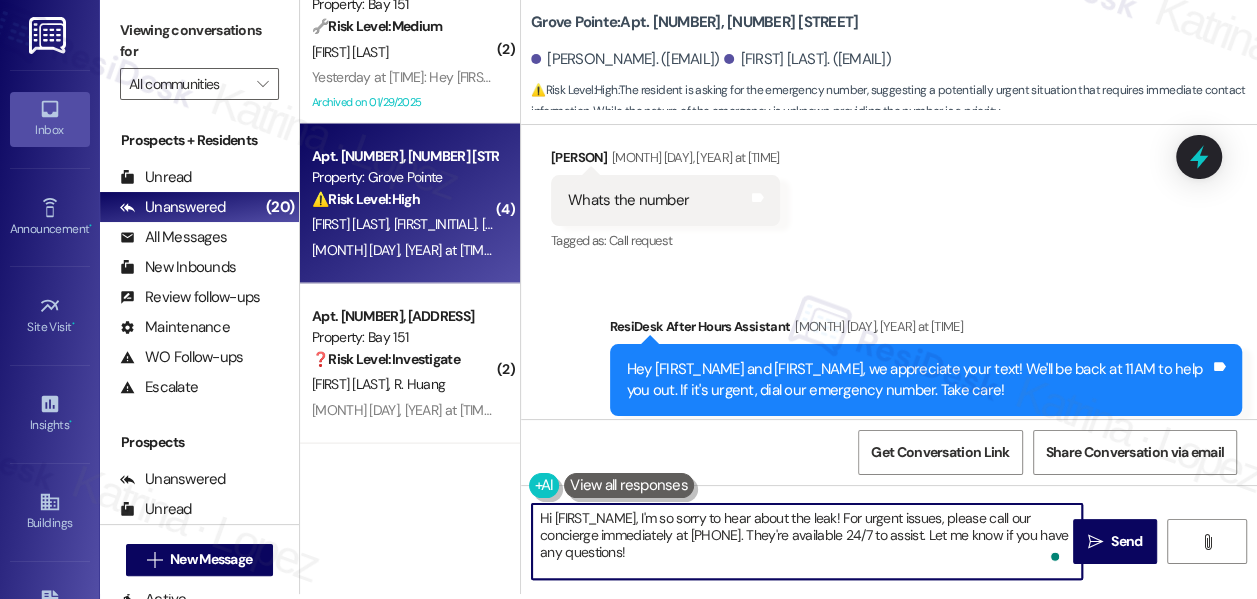 click on "Hi [NAME], I'm so sorry to hear about the leak! For urgent issues, please call our concierge immediately at [PHONE]. They're available 24/7 to assist. Let me know if you have any questions!" at bounding box center (807, 541) 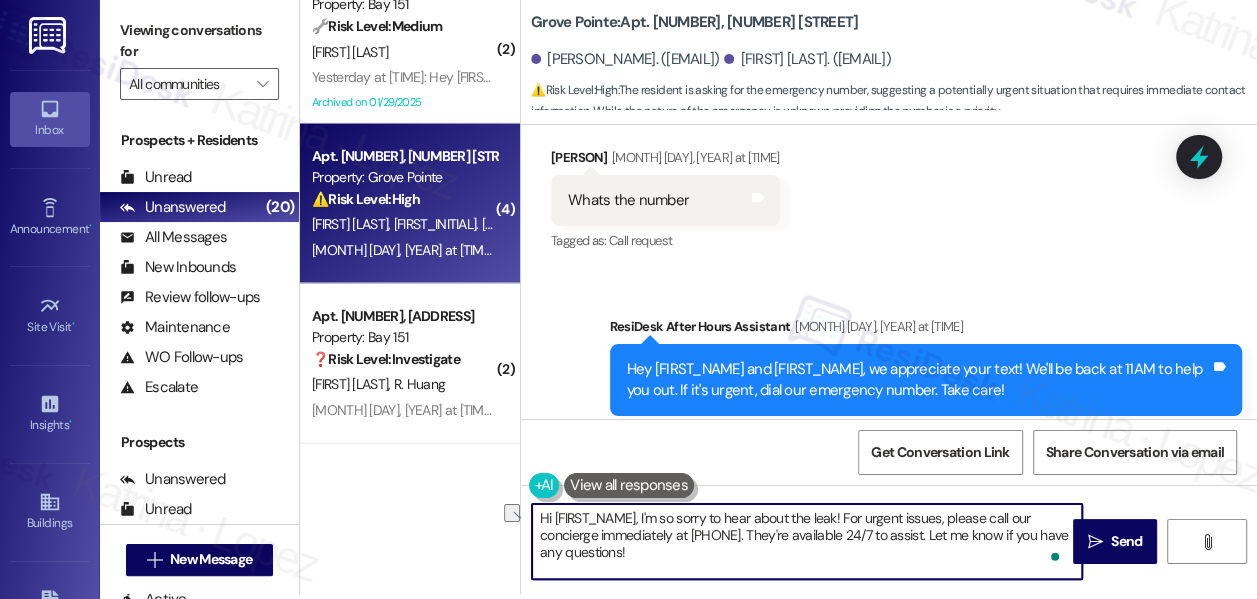 drag, startPoint x: 842, startPoint y: 517, endPoint x: 657, endPoint y: 517, distance: 185 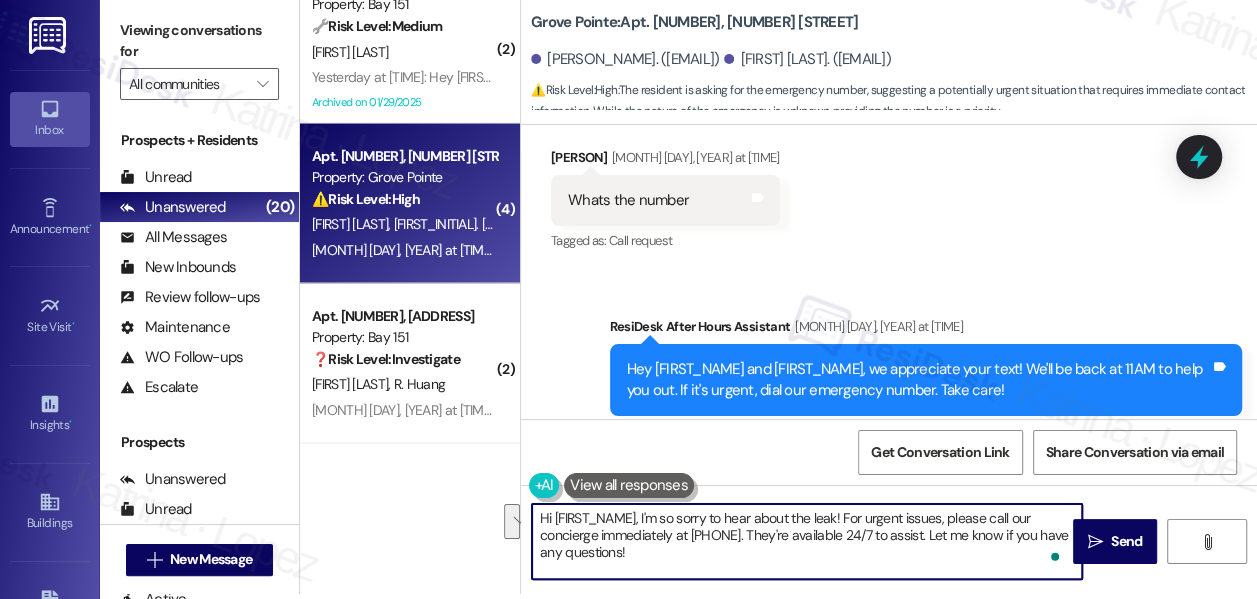 drag, startPoint x: 701, startPoint y: 558, endPoint x: 963, endPoint y: 532, distance: 263.28693 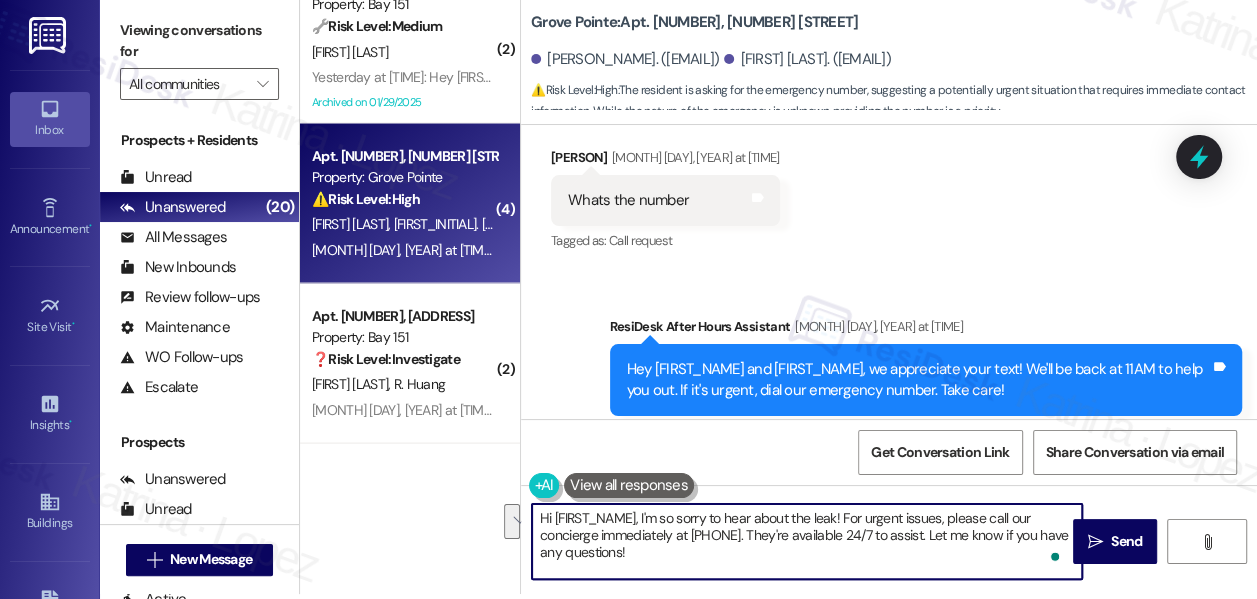 paste on "Hi there, just checking in — are you still noticing water in the hallways and inside your closet on the 15th and 16th floors, or has the situation improved since you reported it?" 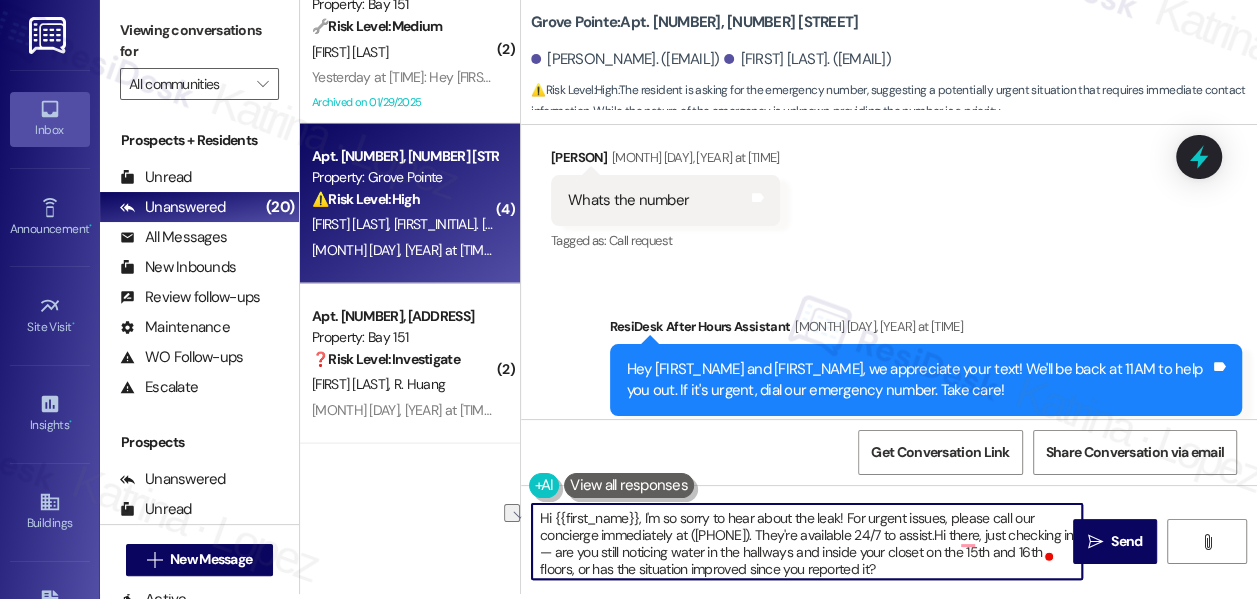 drag, startPoint x: 962, startPoint y: 538, endPoint x: 1011, endPoint y: 531, distance: 49.497475 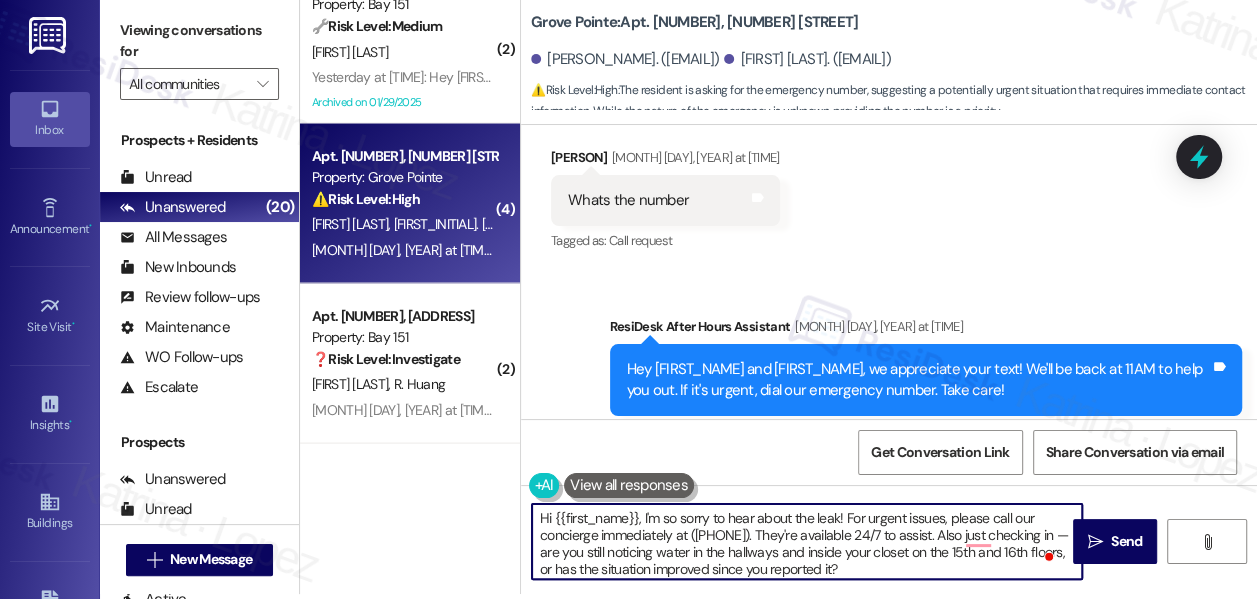 scroll, scrollTop: 5, scrollLeft: 0, axis: vertical 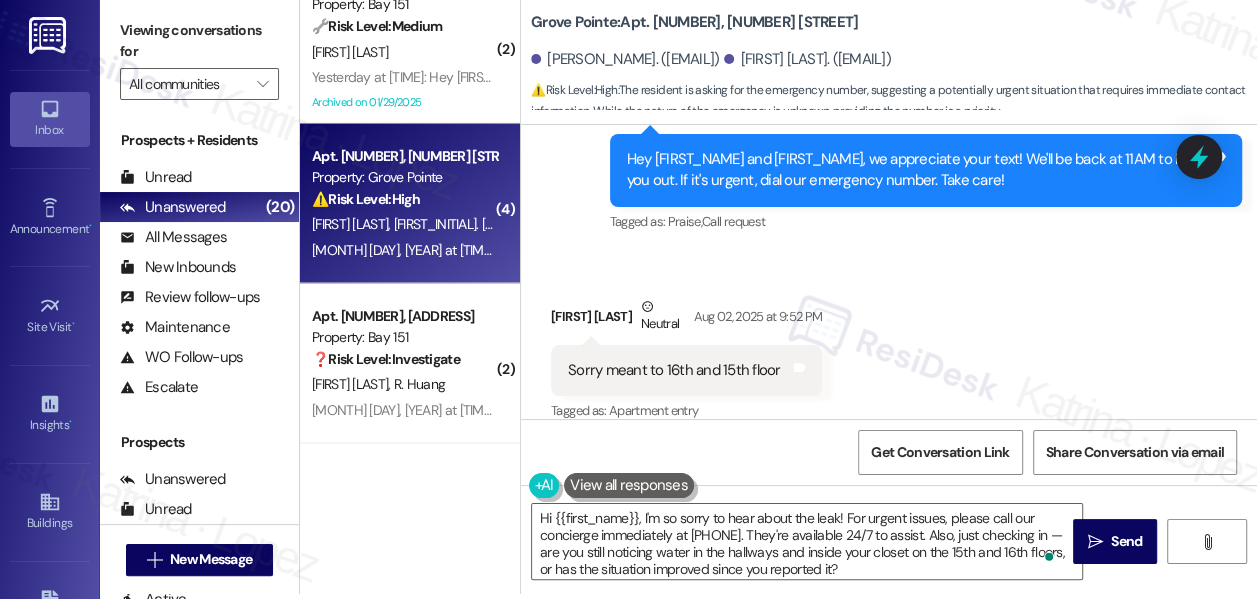 click on "Nicolas Dumoulin   Neutral Aug 02, 2025 at 9:52 PM" at bounding box center (686, 320) 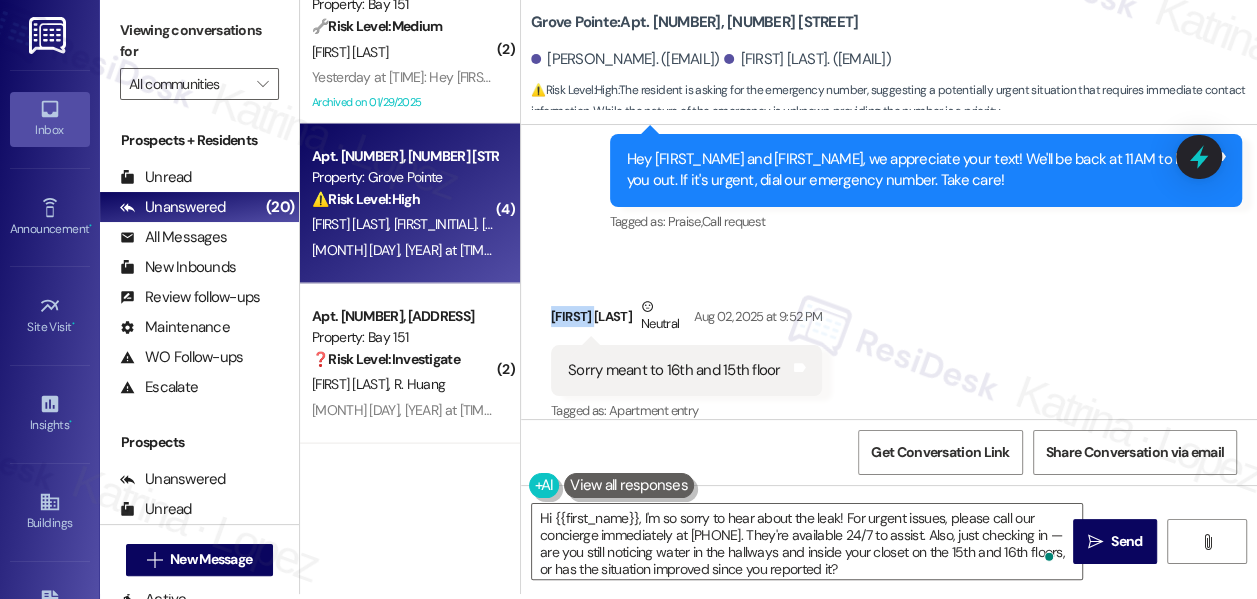 click on "Nicolas Dumoulin   Neutral Aug 02, 2025 at 9:52 PM" at bounding box center [686, 320] 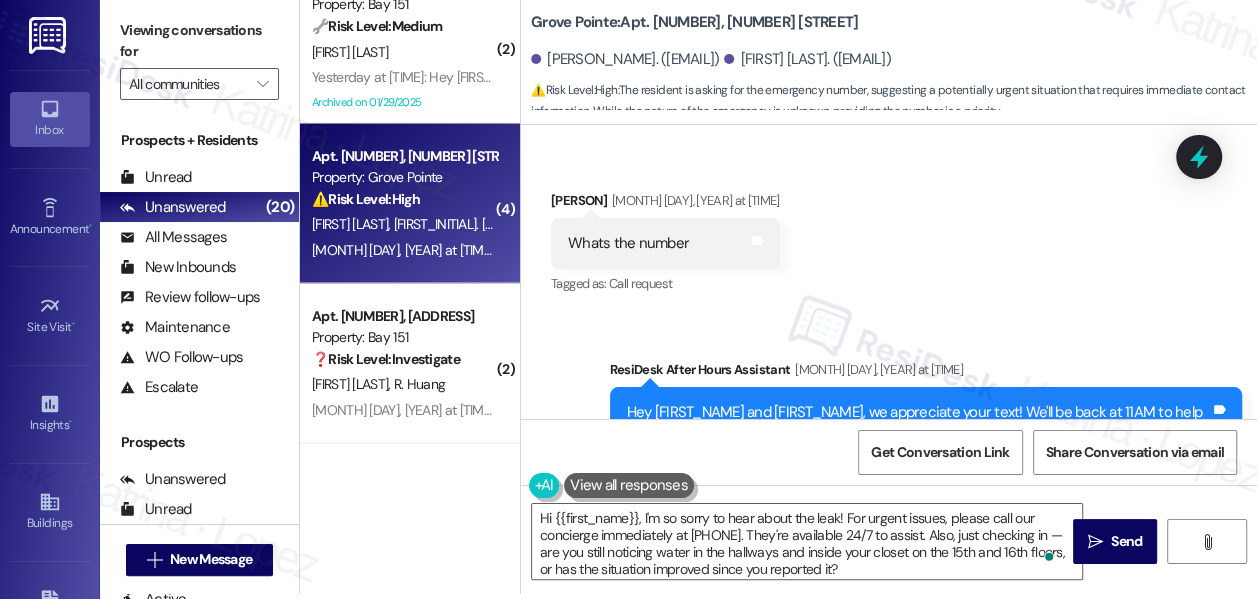 scroll, scrollTop: 4074, scrollLeft: 0, axis: vertical 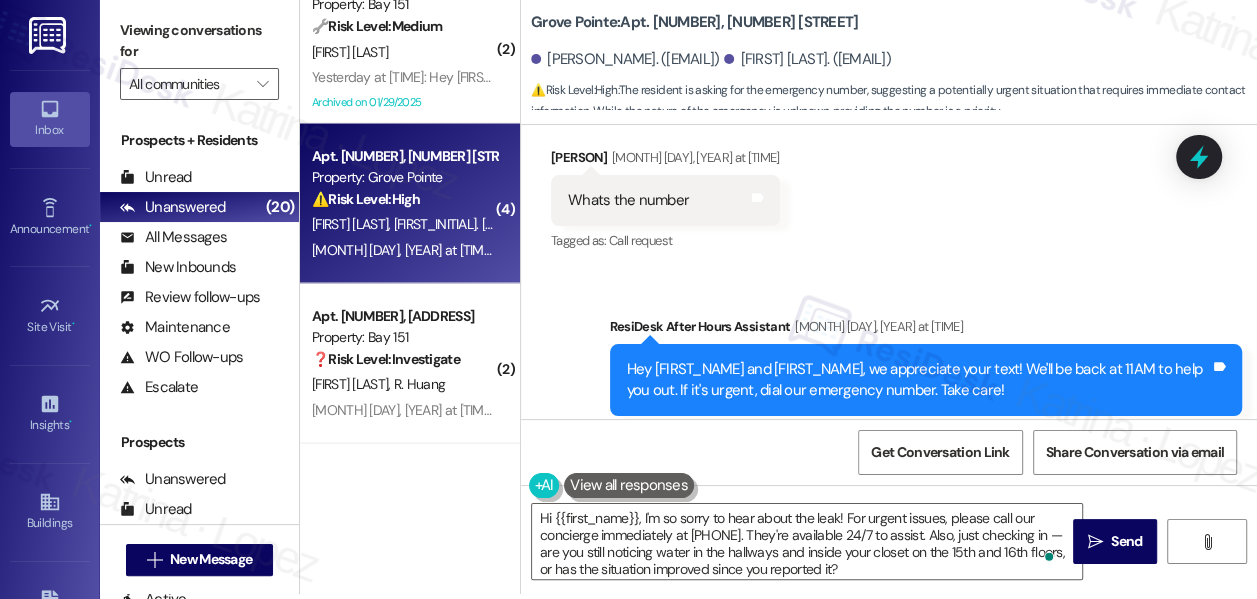 click on "Viewing conversations for" at bounding box center [199, 41] 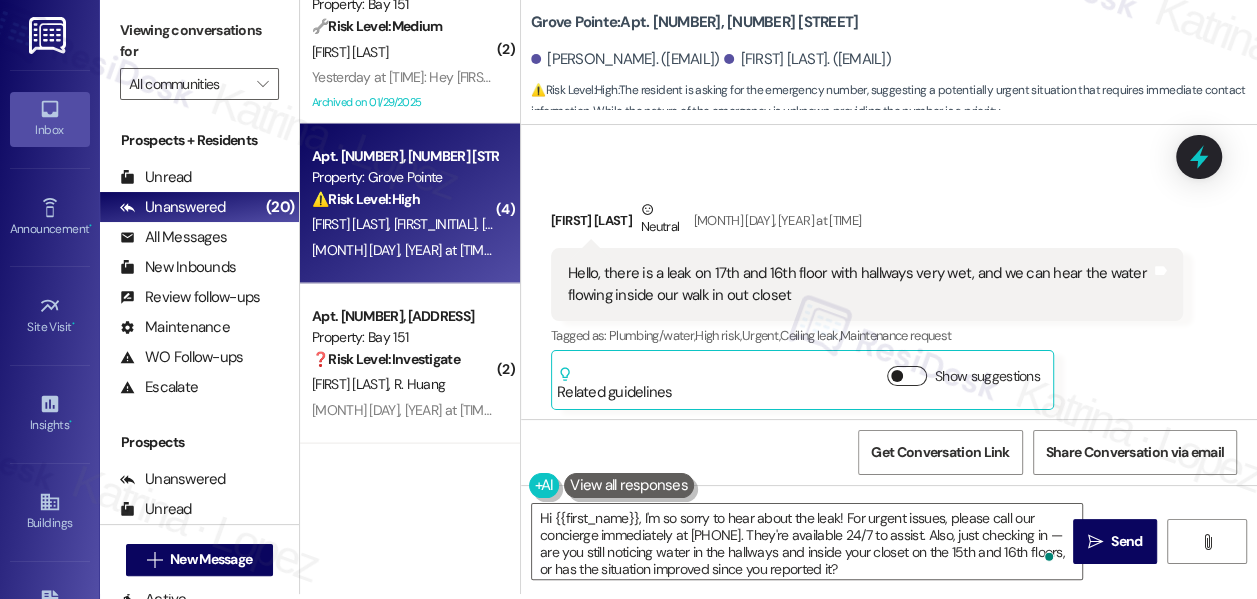 click on "Show suggestions" at bounding box center [907, 376] 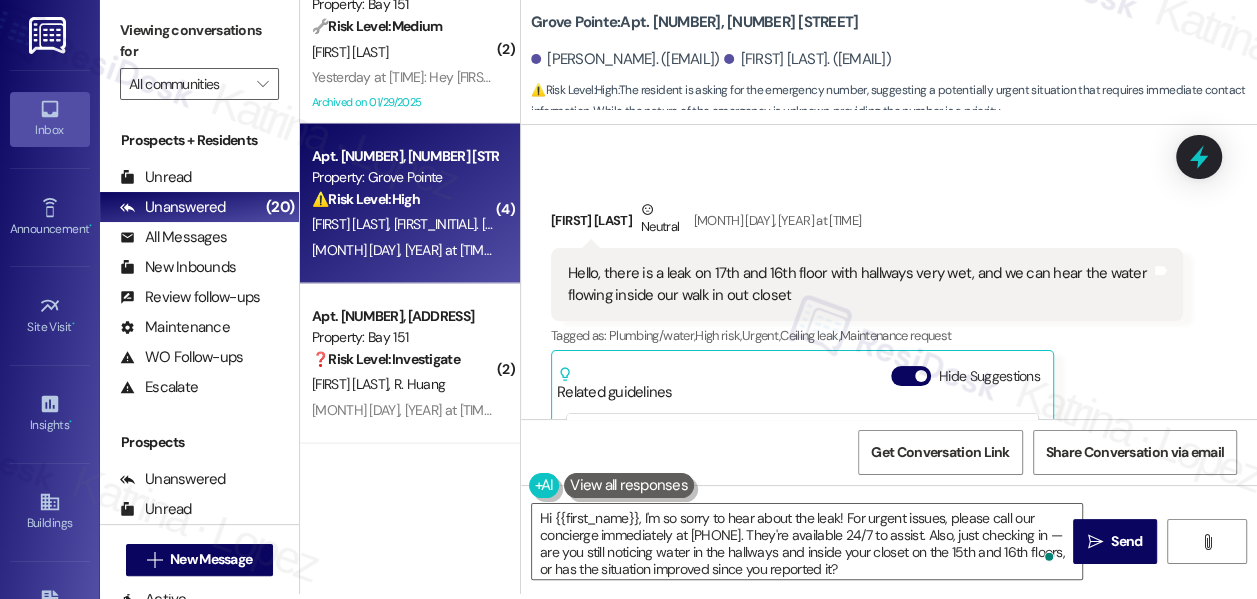 scroll, scrollTop: 2983, scrollLeft: 0, axis: vertical 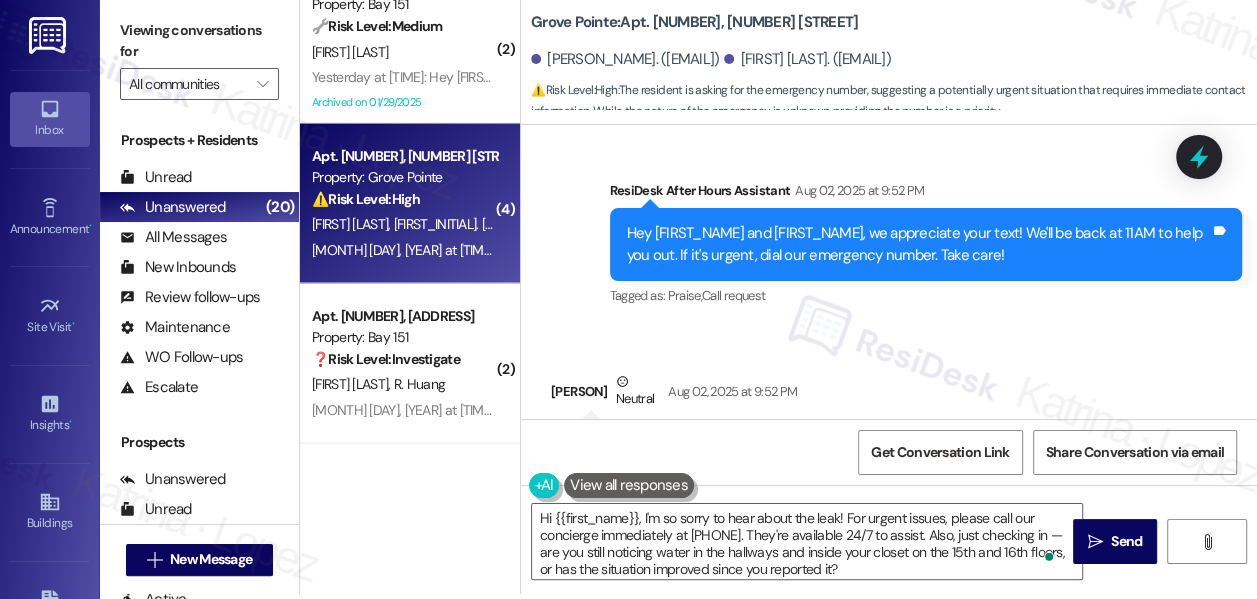 click on "Viewing conversations for" at bounding box center [199, 41] 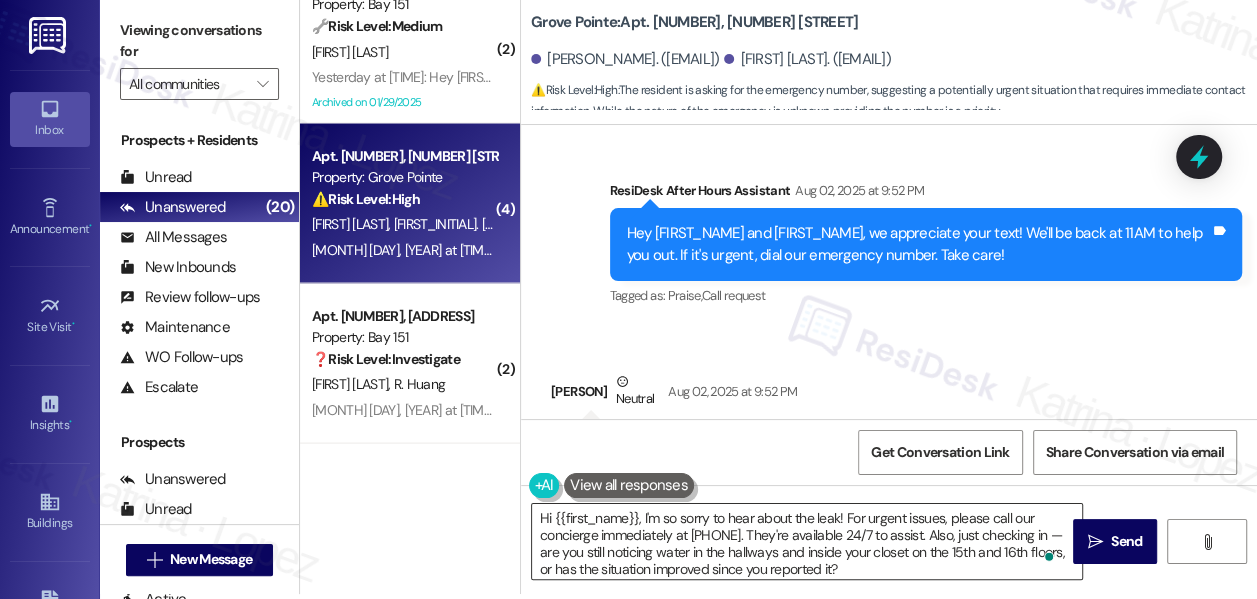 click on "Hi {{first_name}}, I'm so sorry to hear about the leak! For urgent issues, please call our concierge immediately at (201) 433-4337. They're available 24/7 to assist. Also, just checking in — are you still noticing water in the hallways and inside your closet on the 15th and 16th floors, or has the situation improved since you reported it?" at bounding box center (807, 541) 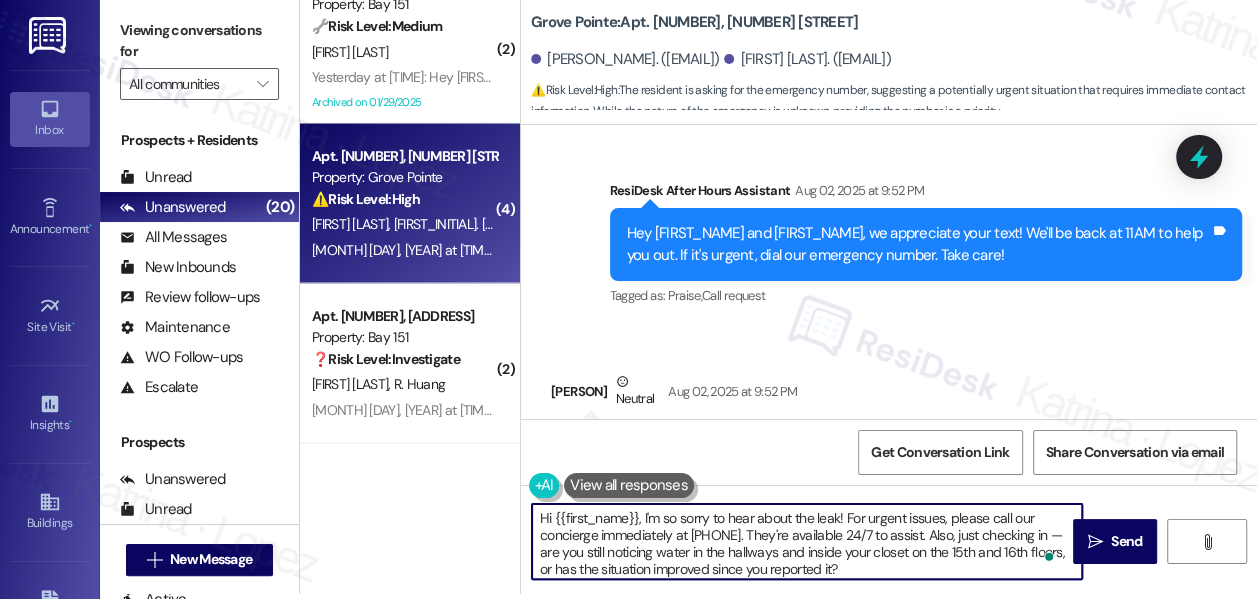 click on "Hi {{first_name}}, I'm so sorry to hear about the leak! For urgent issues, please call our concierge immediately at (201) 433-4337. They're available 24/7 to assist. Also, just checking in — are you still noticing water in the hallways and inside your closet on the 15th and 16th floors, or has the situation improved since you reported it?" at bounding box center [807, 541] 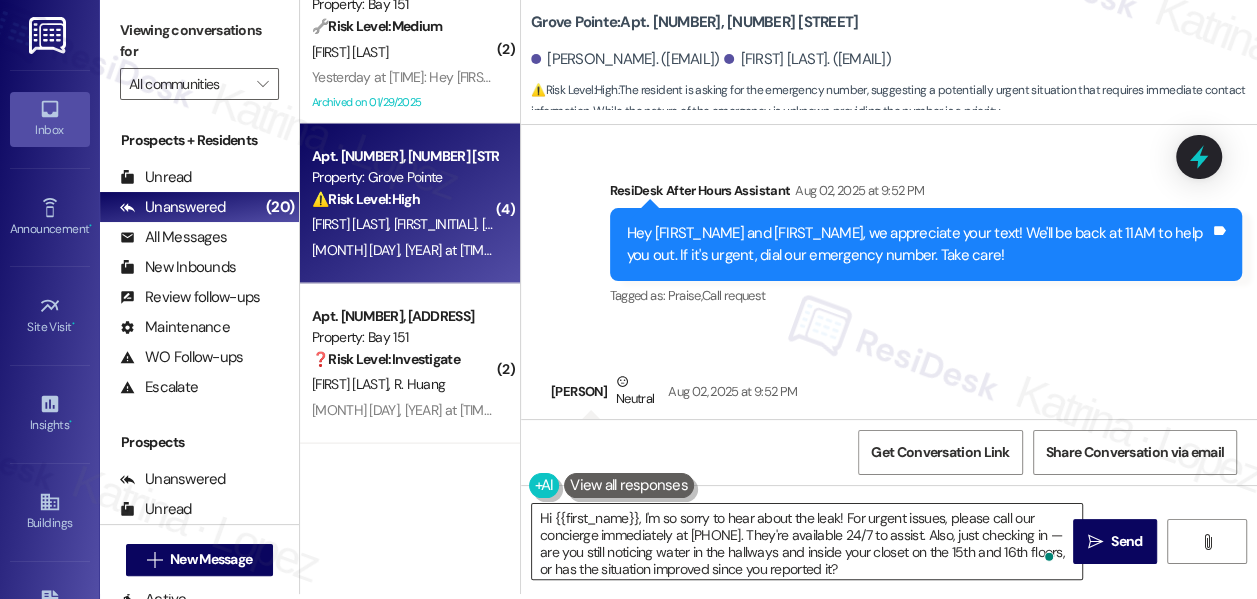 click on "Hi {{first_name}}, I'm so sorry to hear about the leak! For urgent issues, please call our concierge immediately at (201) 433-4337. They're available 24/7 to assist. Also, just checking in — are you still noticing water in the hallways and inside your closet on the 15th and 16th floors, or has the situation improved since you reported it?" at bounding box center [807, 541] 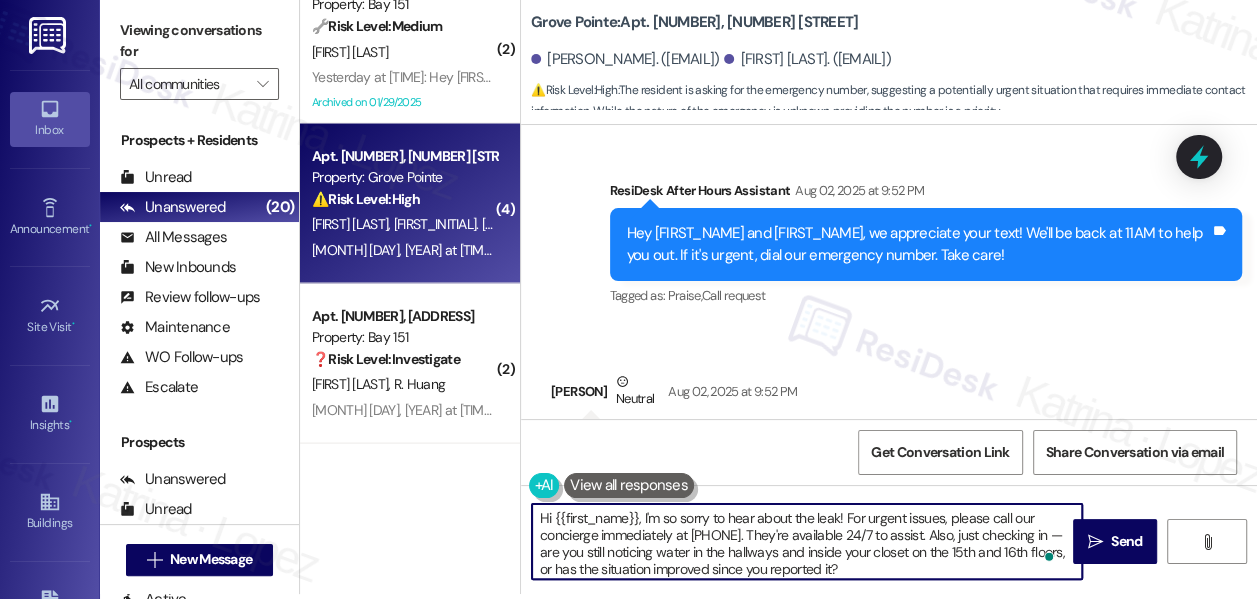 drag, startPoint x: 838, startPoint y: 516, endPoint x: 868, endPoint y: 511, distance: 30.413813 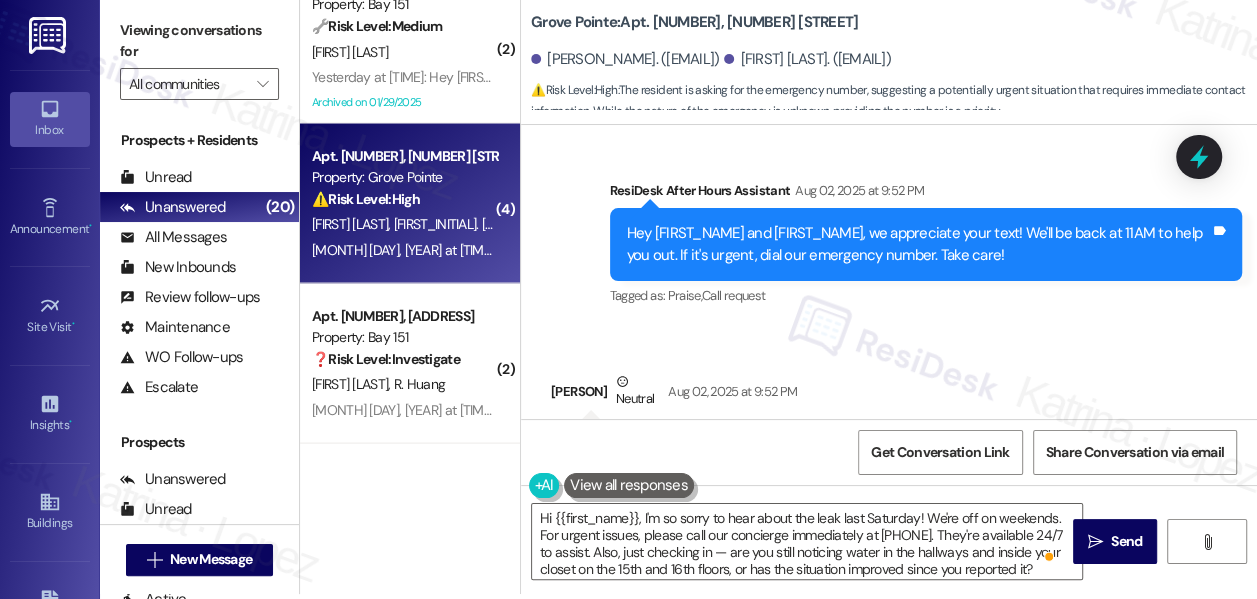 click on "Viewing conversations for" at bounding box center [199, 41] 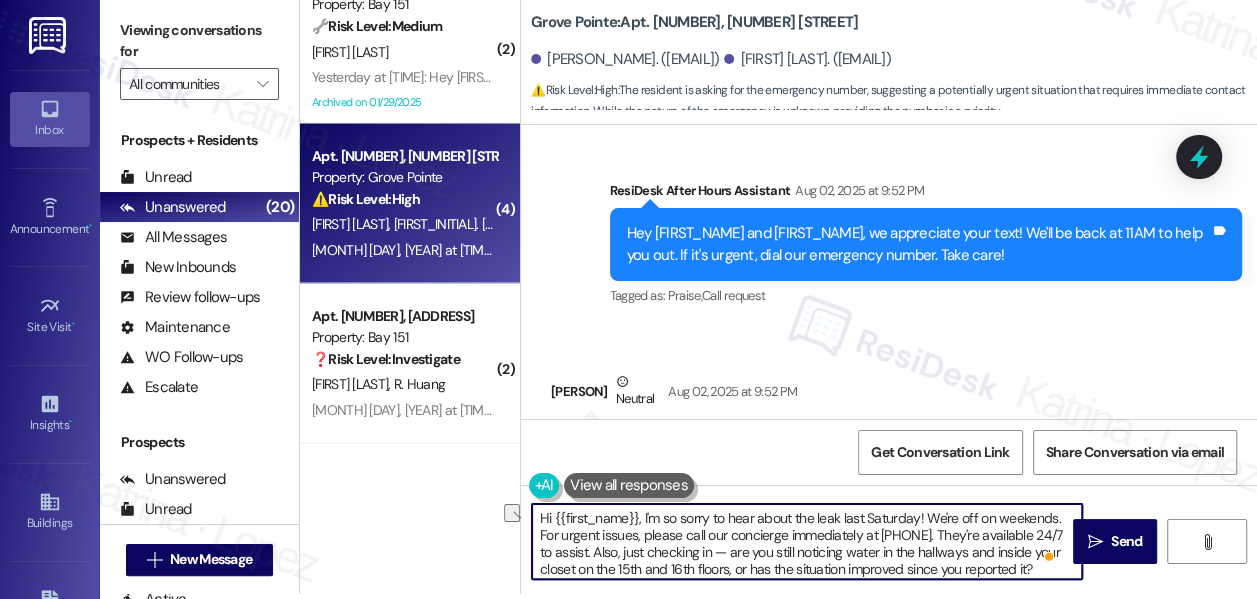 drag, startPoint x: 878, startPoint y: 535, endPoint x: 970, endPoint y: 529, distance: 92.19544 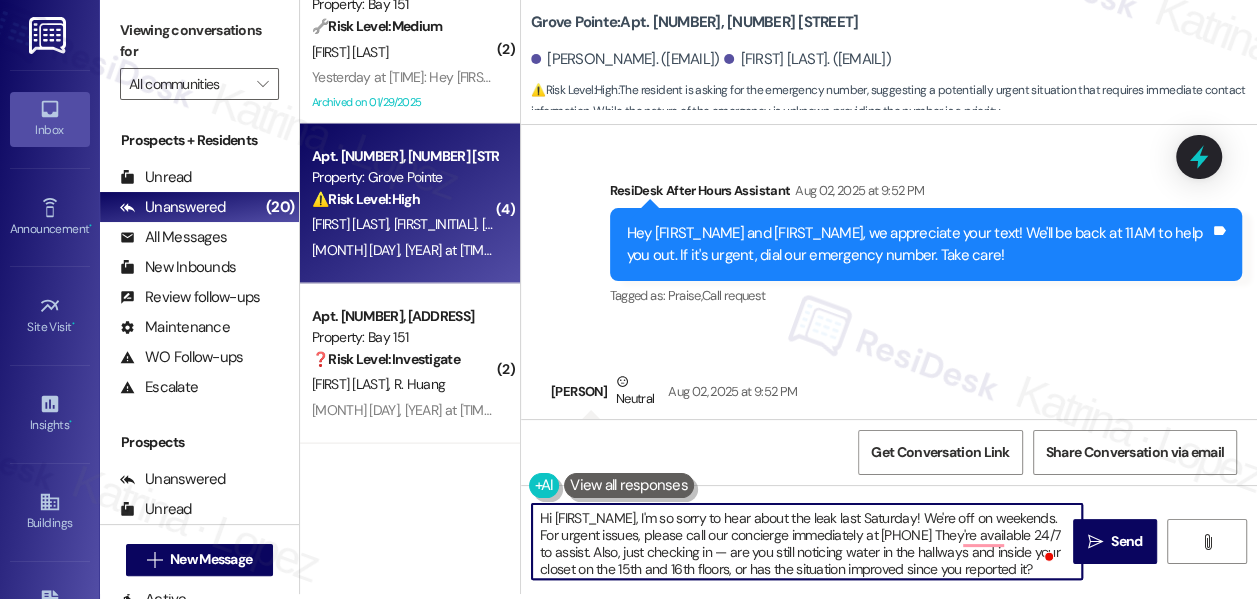 click on "Hi {{first_name}}, I'm so sorry to hear about the leak last Saturday! We're off on weekends. For urgent issues, please call our concierge immediately at 201.685.8804 They're available 24/7 to assist. Also, just checking in — are you still noticing water in the hallways and inside your closet on the 15th and 16th floors, or has the situation improved since you reported it?" at bounding box center [807, 541] 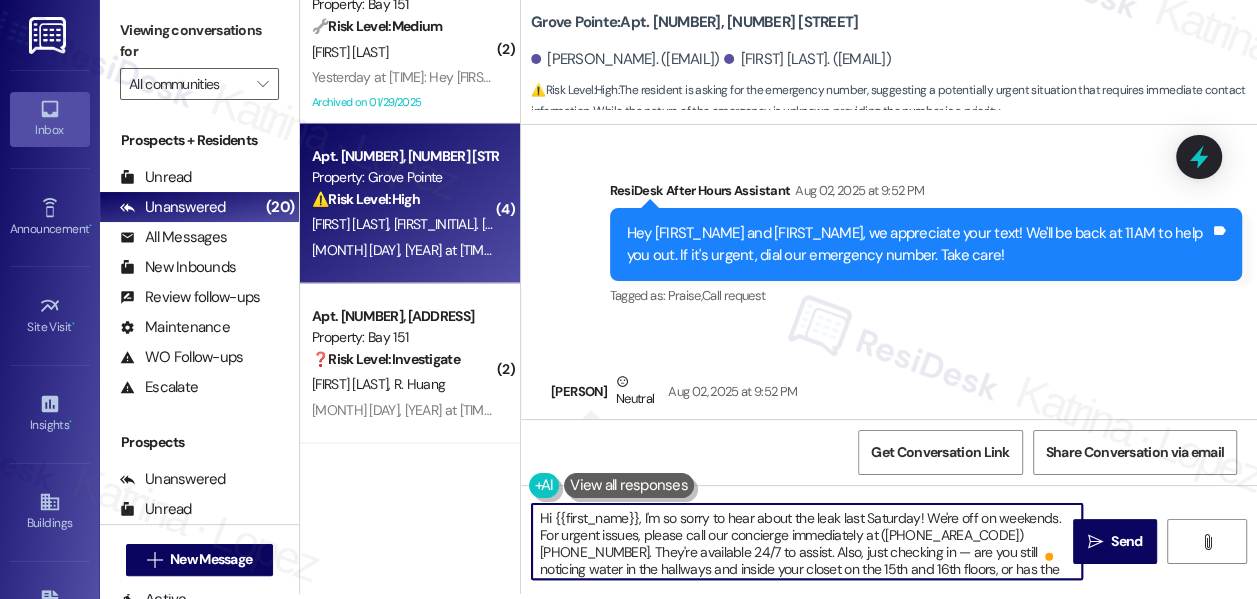 scroll, scrollTop: 21, scrollLeft: 0, axis: vertical 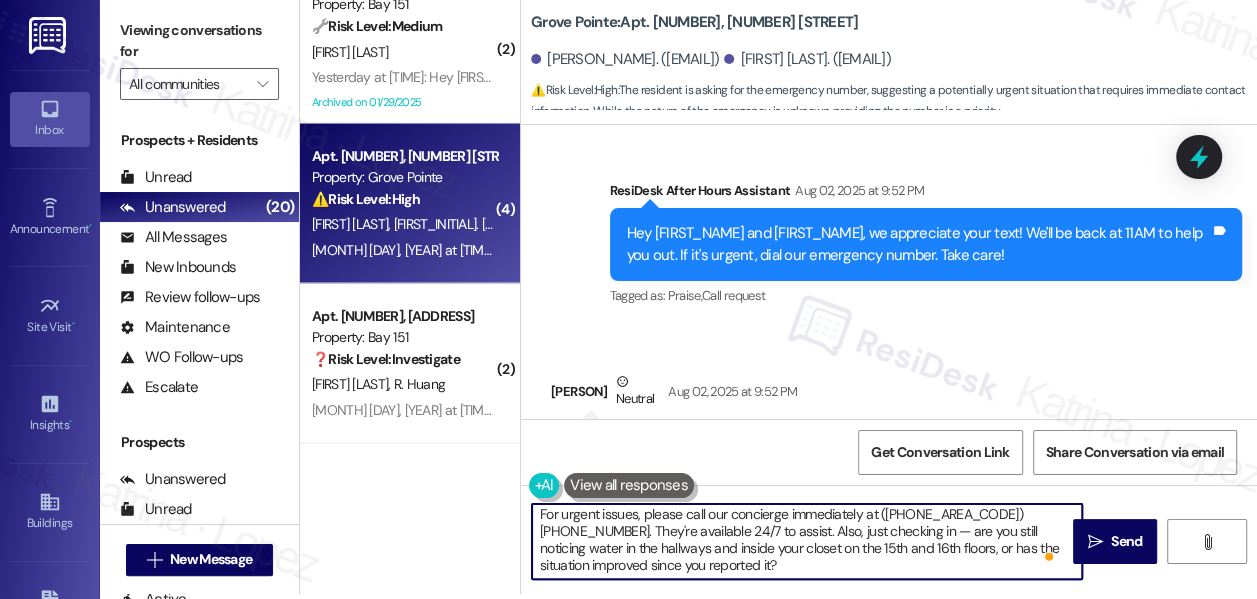 click on "Hi {{first_name}}, I'm so sorry to hear about the leak last Saturday! We're off on weekends. For urgent issues, please call our concierge immediately at (201) 685 8804. They're available 24/7 to assist. Also, just checking in — are you still noticing water in the hallways and inside your closet on the 15th and 16th floors, or has the situation improved since you reported it?" at bounding box center [807, 541] 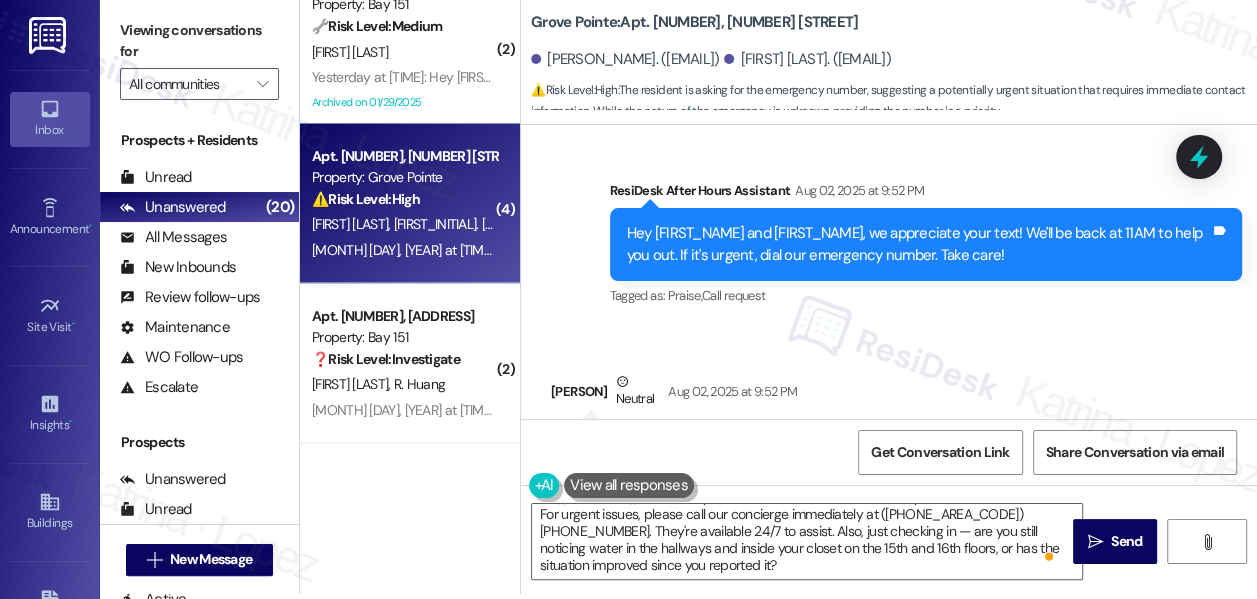 click on "Viewing conversations for" at bounding box center (199, 41) 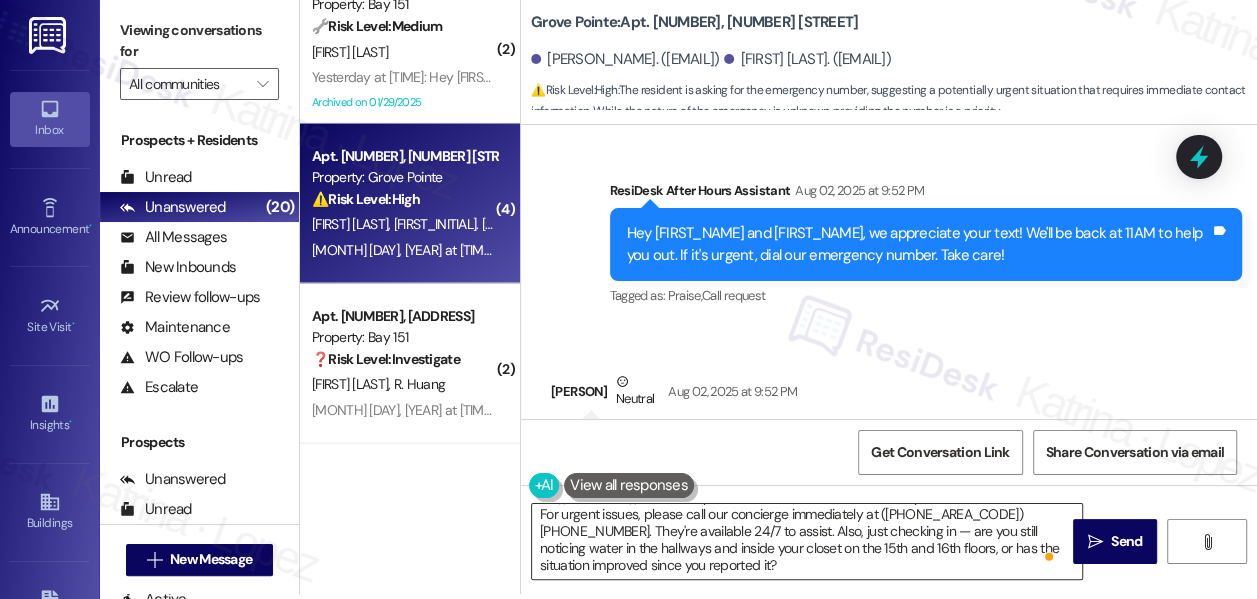 click on "Hi {{first_name}}, I'm so sorry to hear about the leak last Saturday! We're off on weekends. For urgent issues, please call our concierge immediately at (201) 685 8804. They're available 24/7 to assist. Also, just checking in — are you still noticing water in the hallways and inside your closet on the 15th and 16th floors, or has the situation improved since you reported it?" at bounding box center (807, 541) 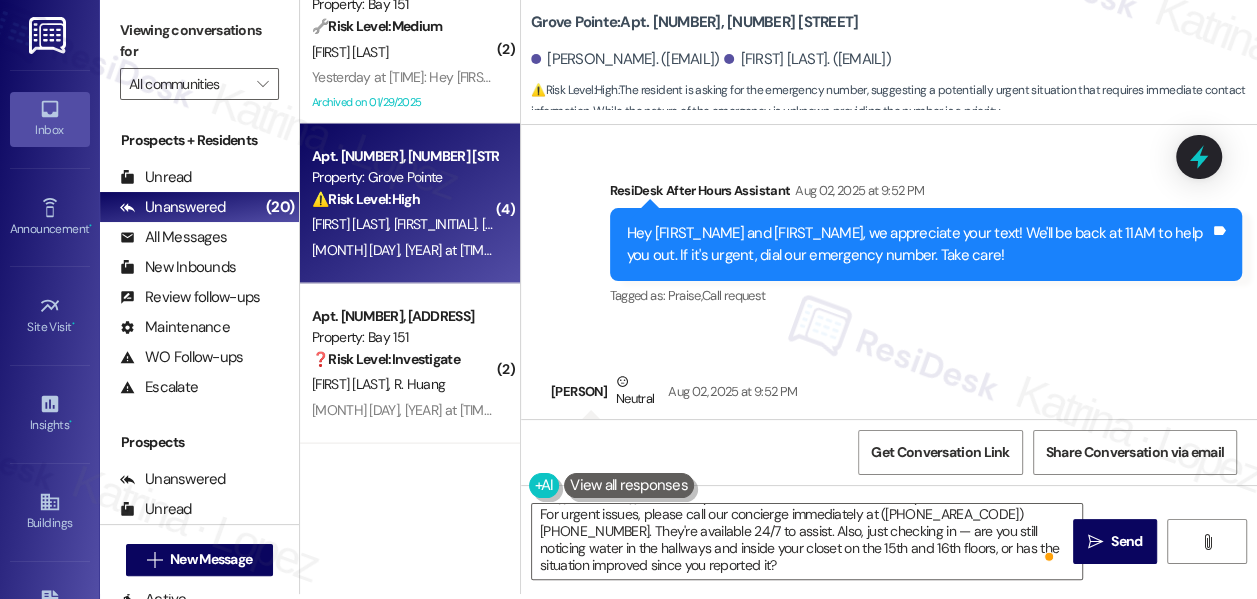 click on "Viewing conversations for" at bounding box center (199, 41) 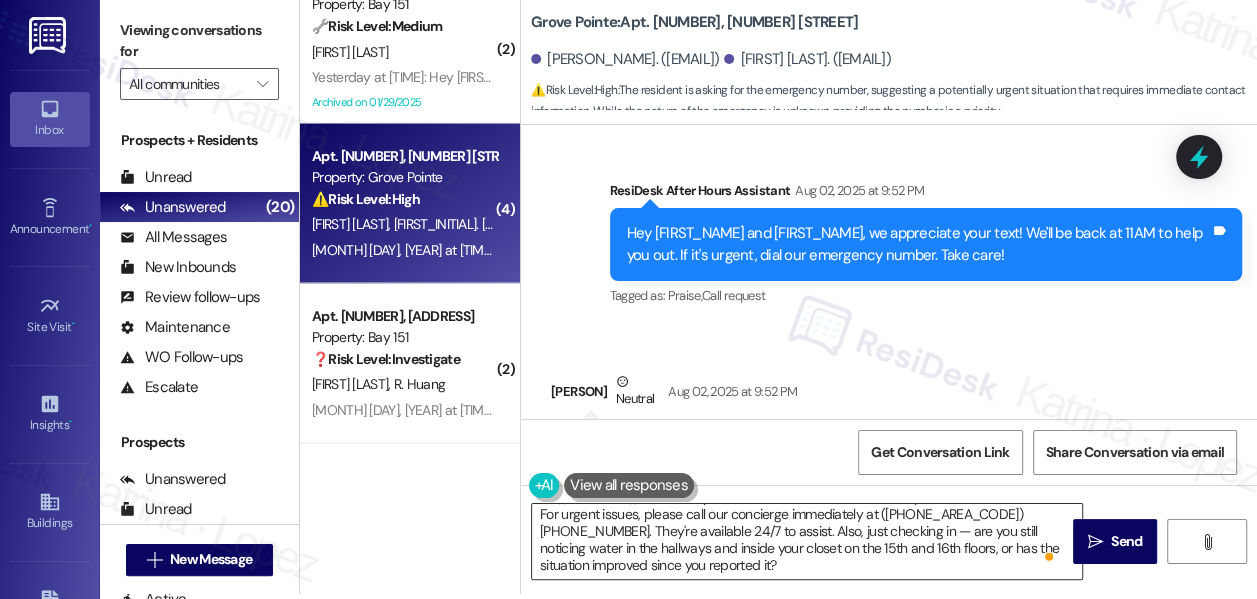 click on "Hi {{first_name}}, I'm so sorry to hear about the leak last Saturday! We're off on weekends. For urgent issues, please call our concierge immediately at (201) 685 8804. They're available 24/7 to assist. Also, just checking in — are you still noticing water in the hallways and inside your closet on the 15th and 16th floors, or has the situation improved since you reported it?" at bounding box center (807, 541) 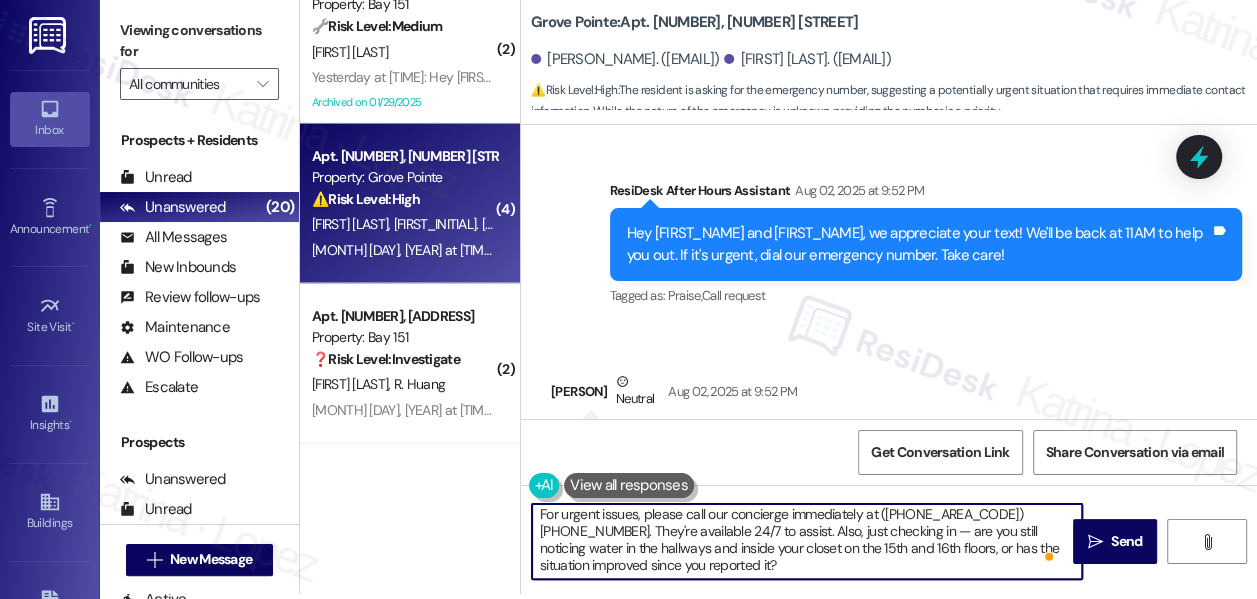 scroll, scrollTop: 4, scrollLeft: 0, axis: vertical 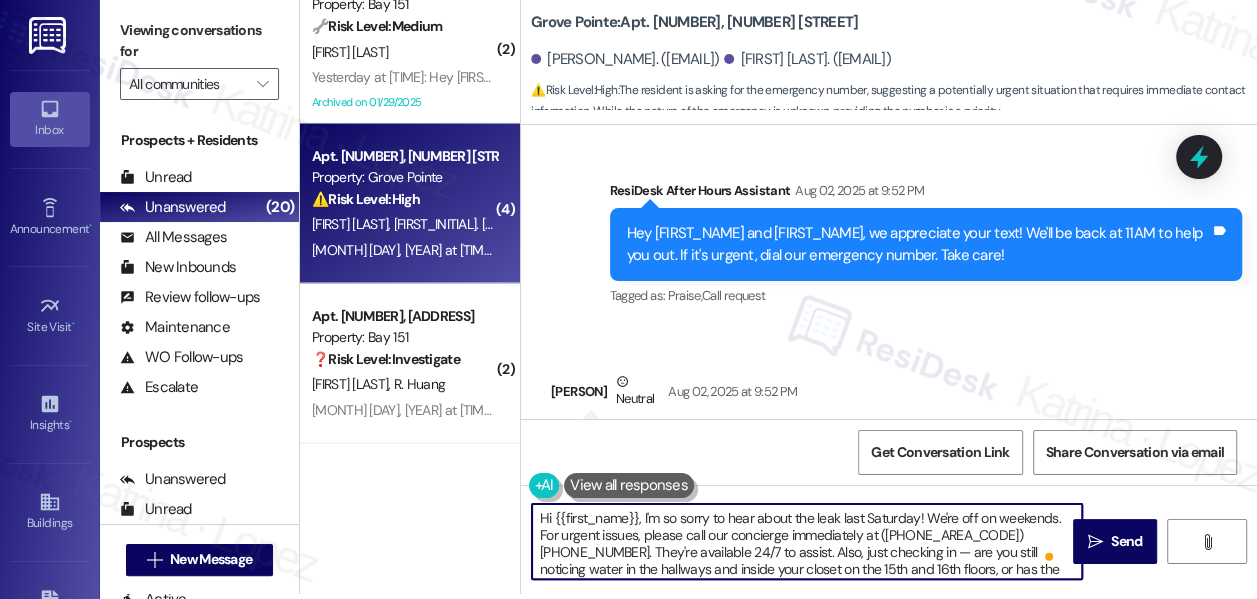 click on "Hi {{first_name}}, I'm so sorry to hear about the leak last Saturday! We're off on weekends. For urgent issues, please call our concierge immediately at (201) 685 8804. They're available 24/7 to assist. Also, just checking in — are you still noticing water in the hallways and inside your closet on the 15th and 16th floors, or has the situation improved since you reported it?" at bounding box center [807, 541] 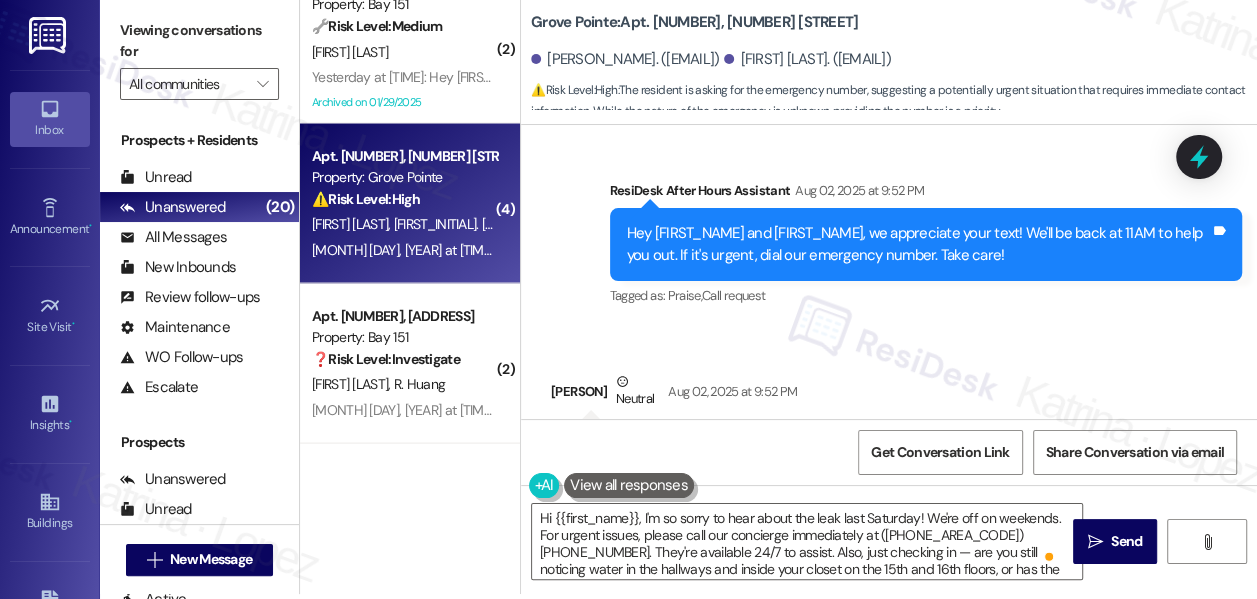 click on "Viewing conversations for" at bounding box center (199, 41) 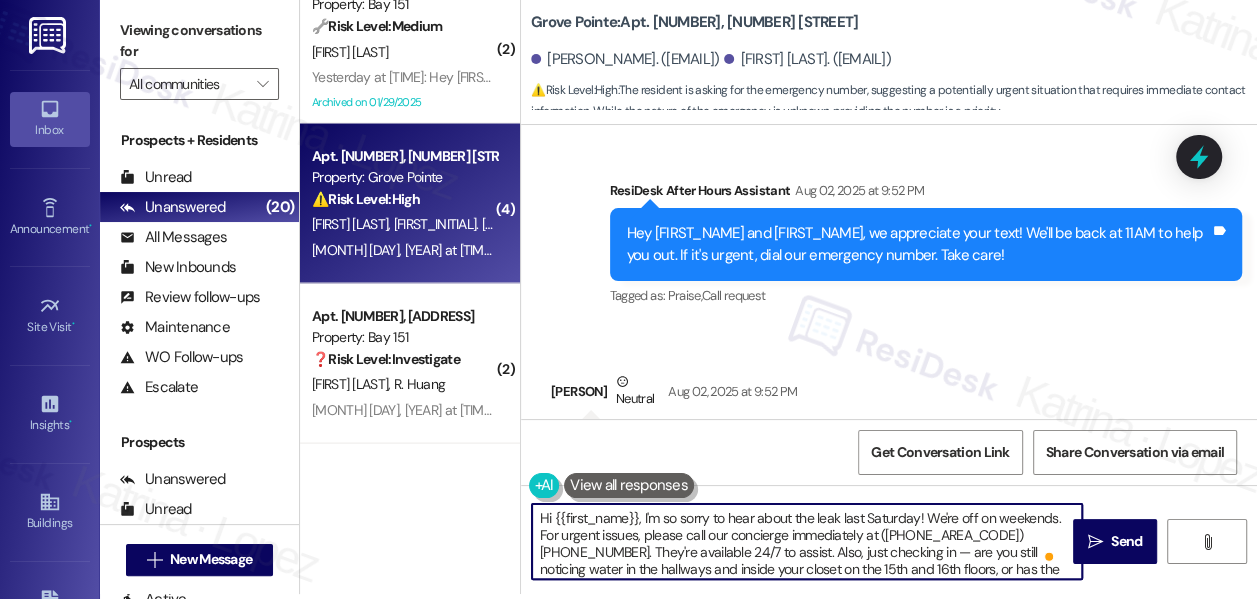 drag, startPoint x: 786, startPoint y: 535, endPoint x: 735, endPoint y: 535, distance: 51 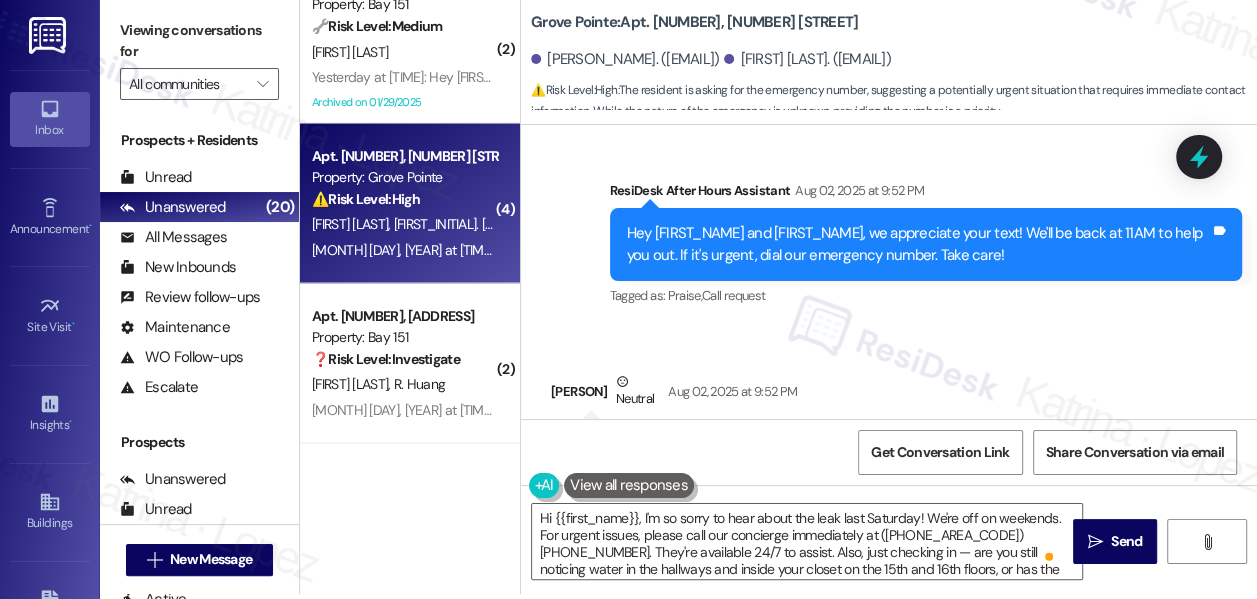 click on "Viewing conversations for" at bounding box center [199, 41] 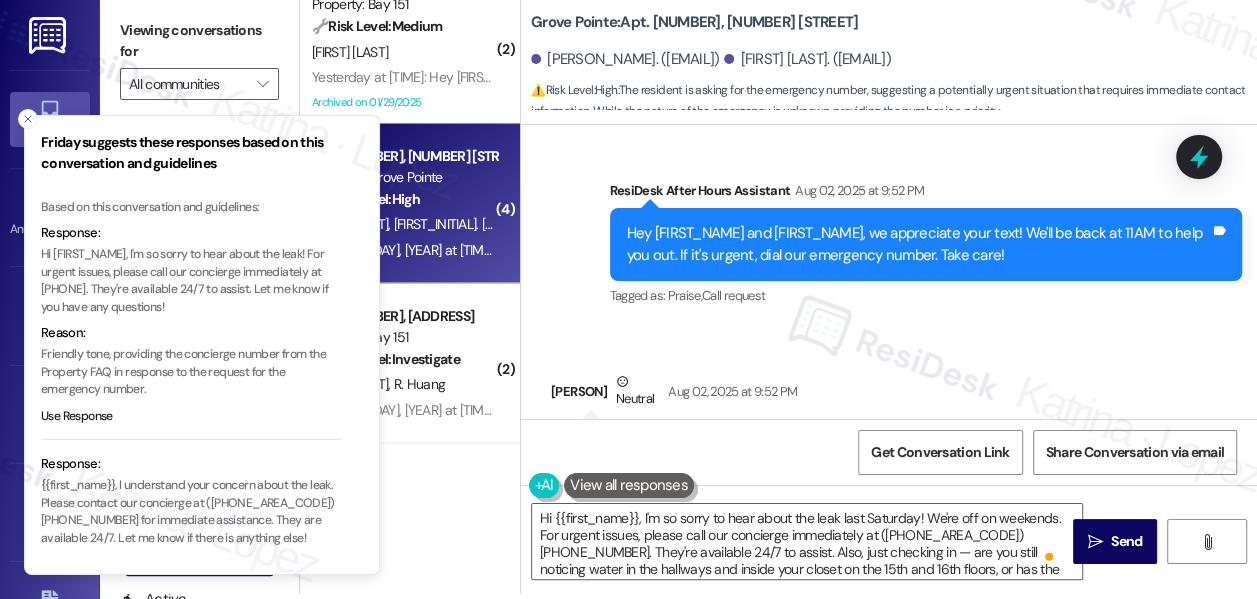 click on "Viewing conversations for" at bounding box center (199, 41) 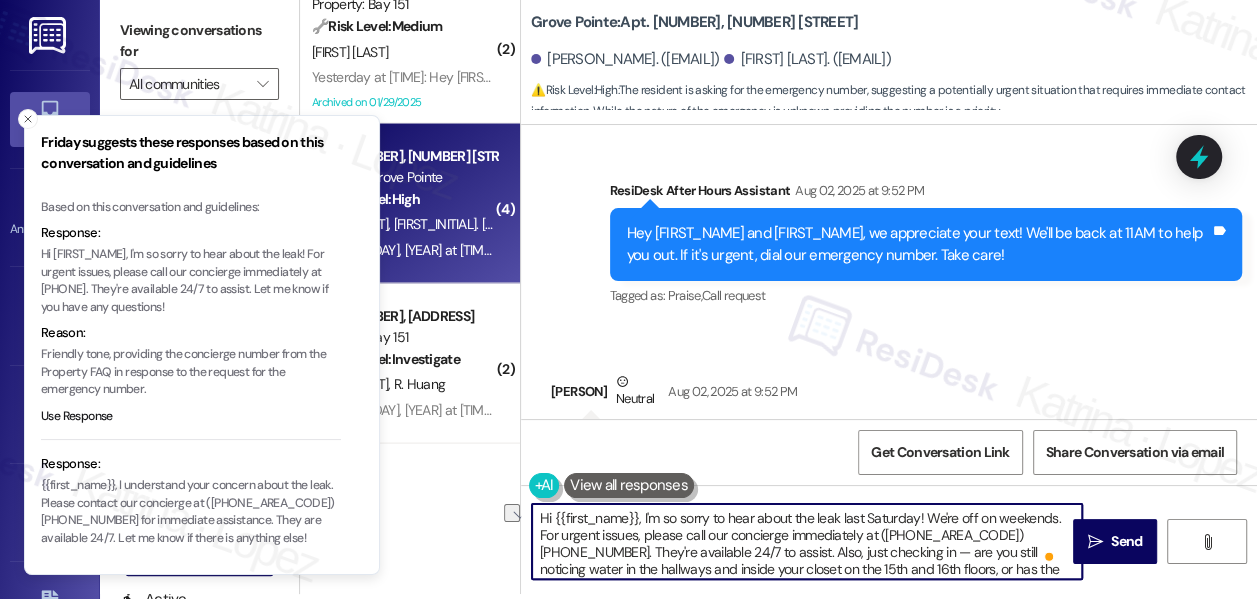 drag, startPoint x: 912, startPoint y: 530, endPoint x: 968, endPoint y: 530, distance: 56 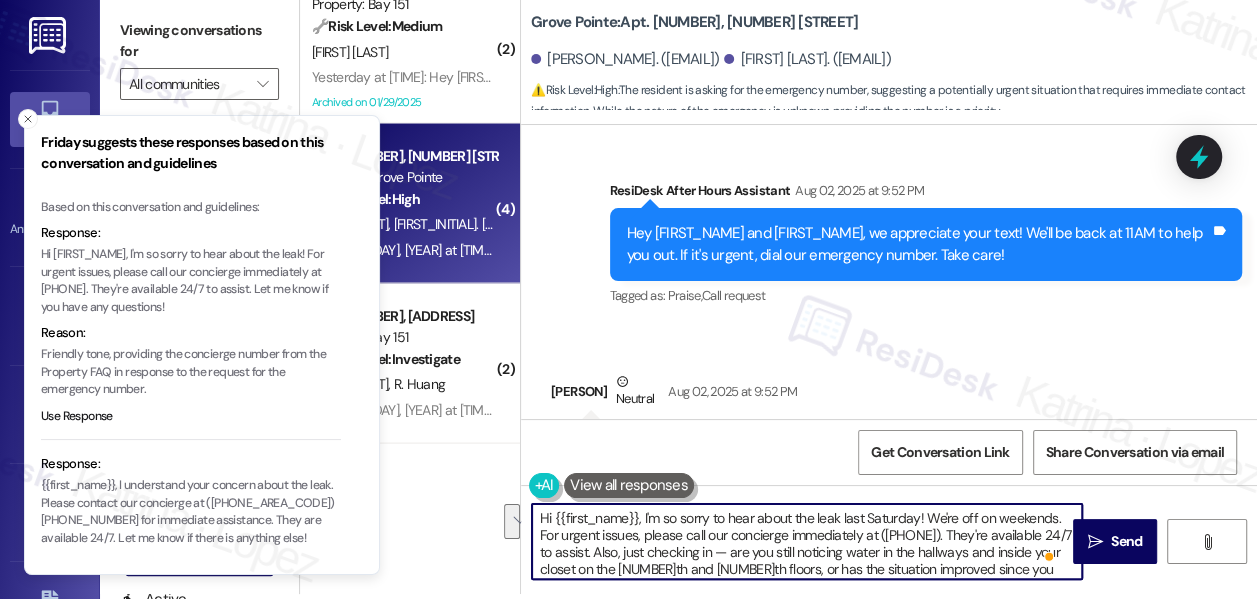 drag, startPoint x: 664, startPoint y: 553, endPoint x: 973, endPoint y: 532, distance: 309.71277 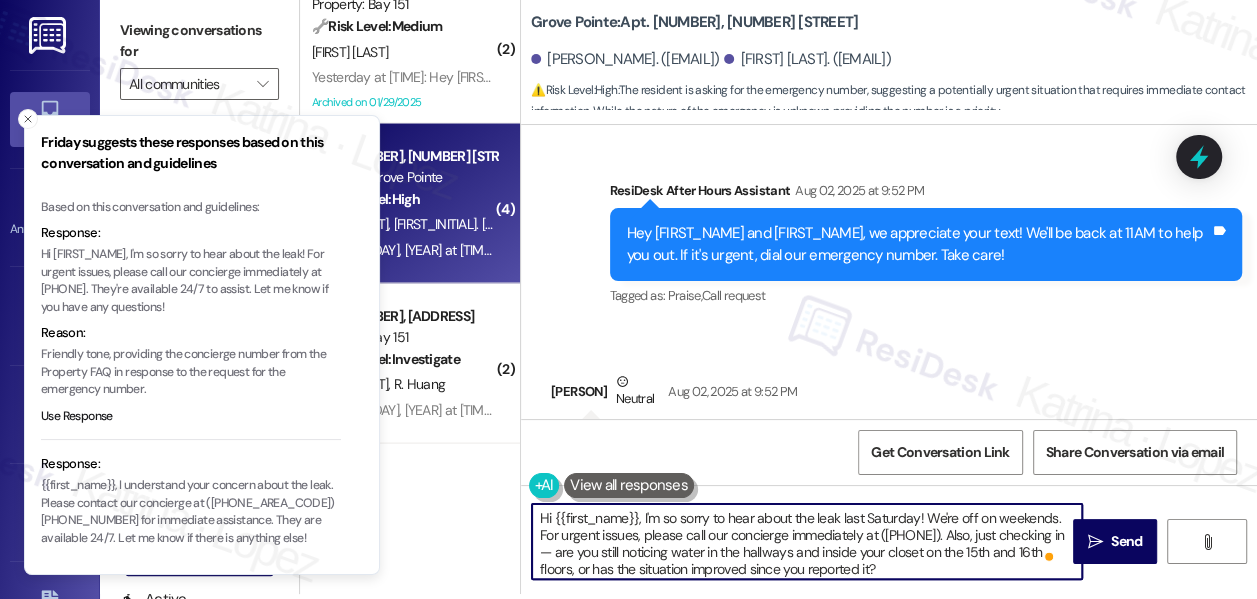 scroll, scrollTop: 4, scrollLeft: 0, axis: vertical 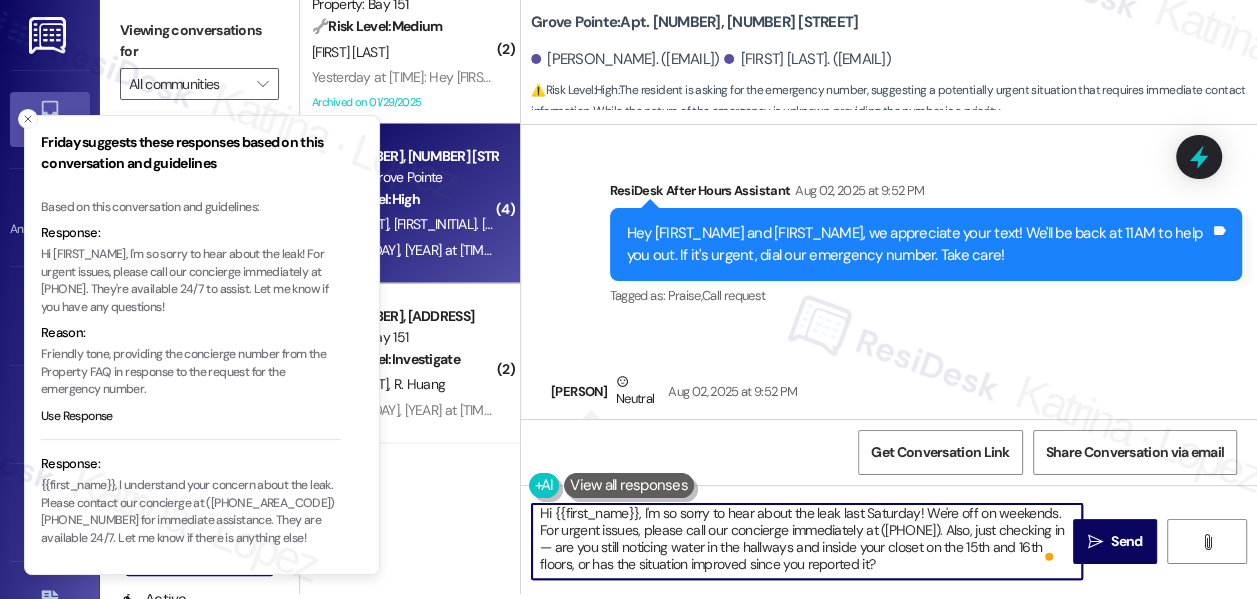 click on "Hi {{first_name}}, I'm so sorry to hear about the leak last Saturday! We're off on weekends. For urgent issues, please call our concierge immediately at (201) 433 4337. Also, just checking in — are you still noticing water in the hallways and inside your closet on the 15th and 16th floors, or has the situation improved since you reported it?" at bounding box center [807, 541] 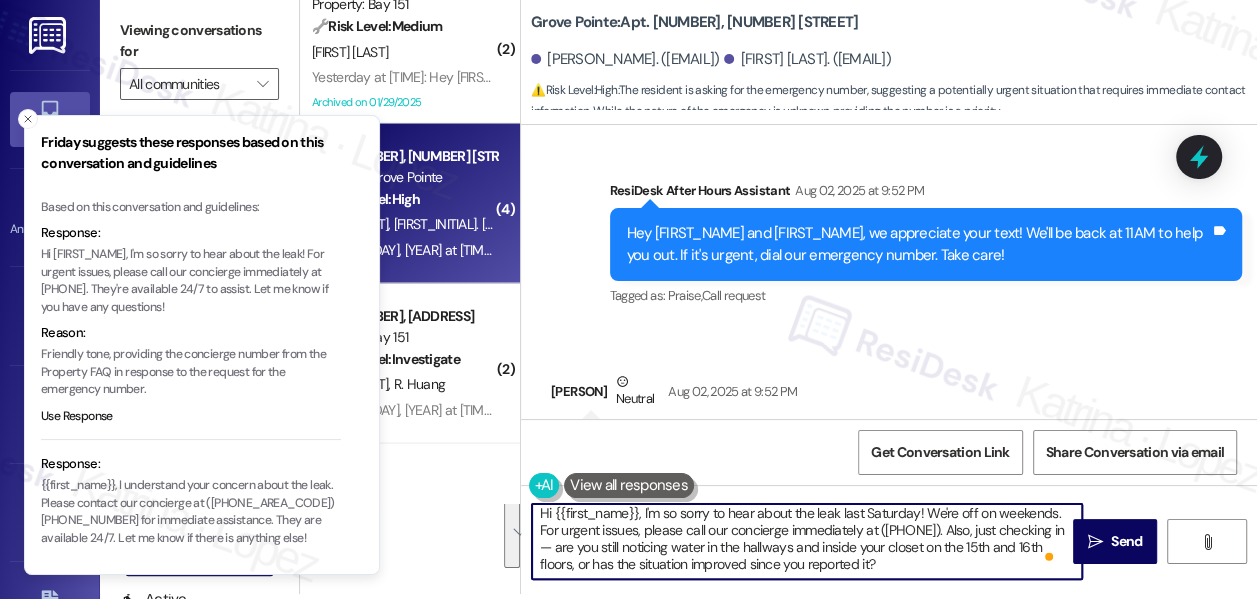click on "Hi {{first_name}}, I'm so sorry to hear about the leak last Saturday! We're off on weekends. For urgent issues, please call our concierge immediately at (201) 433 4337. Also, just checking in — are you still noticing water in the hallways and inside your closet on the 15th and 16th floors, or has the situation improved since you reported it?" at bounding box center [807, 541] 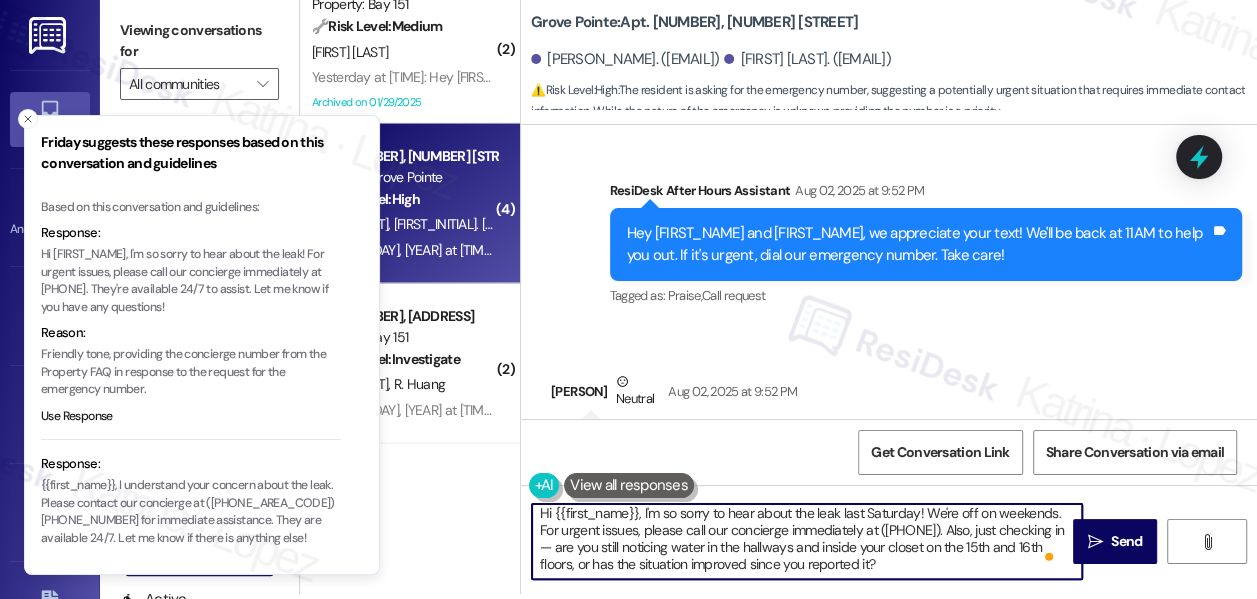 drag, startPoint x: 618, startPoint y: 547, endPoint x: 605, endPoint y: 545, distance: 13.152946 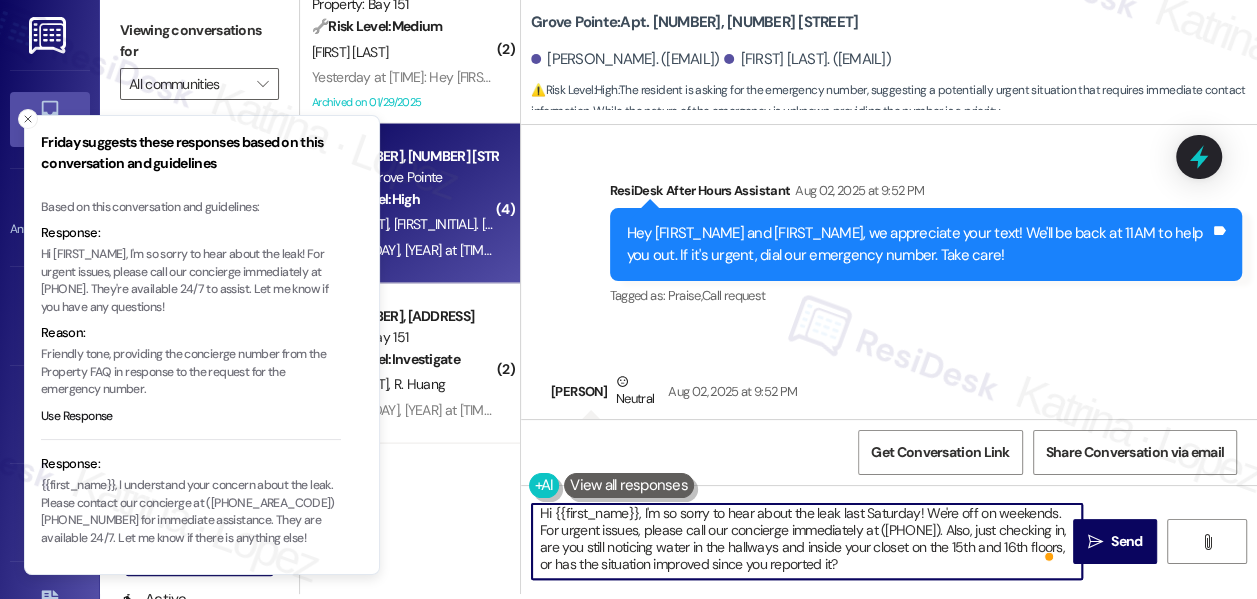 click on "Hi {{first_name}}, I'm so sorry to hear about the leak last Saturday! We're off on weekends. For urgent issues, please call our concierge immediately at (201) 433 4337. Also, just checking in, are you still noticing water in the hallways and inside your closet on the 15th and 16th floors, or has the situation improved since you reported it?" at bounding box center (807, 541) 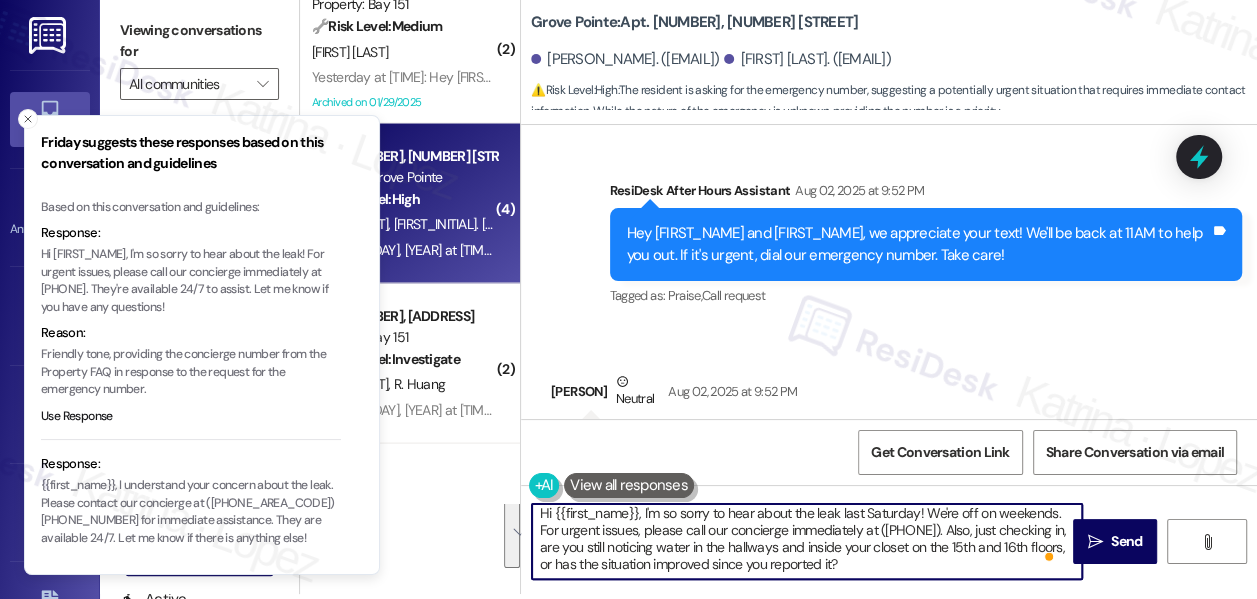 click on "Hi {{first_name}}, I'm so sorry to hear about the leak last Saturday! We're off on weekends. For urgent issues, please call our concierge immediately at (201) 433 4337. Also, just checking in, are you still noticing water in the hallways and inside your closet on the 15th and 16th floors, or has the situation improved since you reported it?" at bounding box center (807, 541) 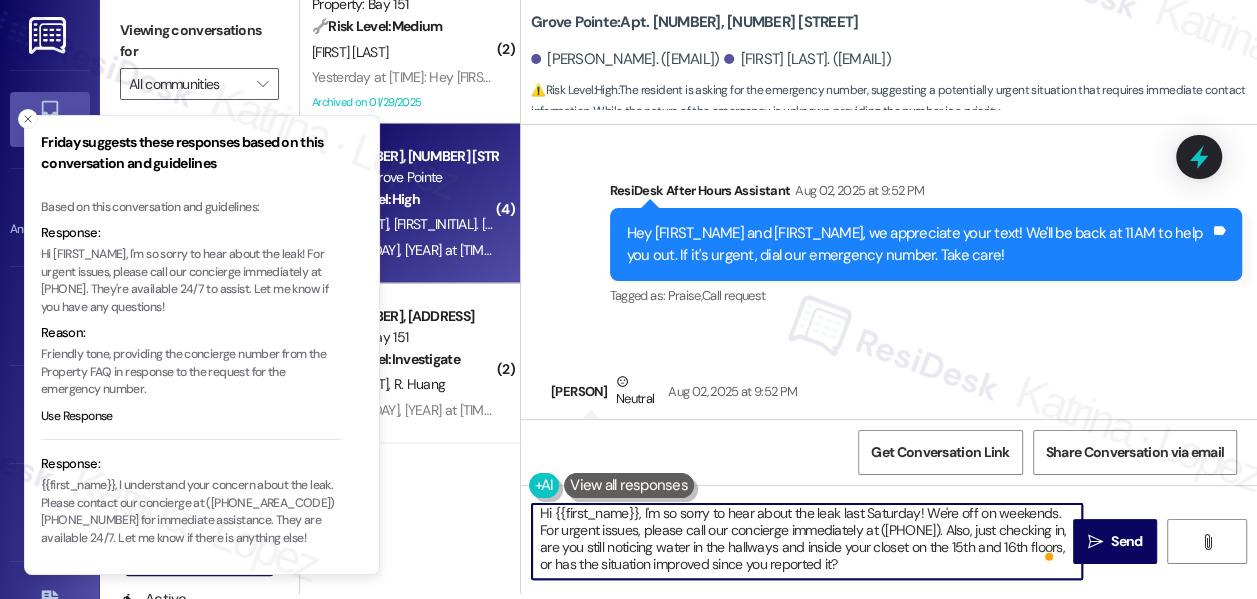 click on "Hi {{first_name}}, I'm so sorry to hear about the leak last Saturday! We're off on weekends. For urgent issues, please call our concierge immediately at (201) 433 4337. Also, just checking in, are you still noticing water in the hallways and inside your closet on the 15th and 16th floors, or has the situation improved since you reported it?" at bounding box center [807, 541] 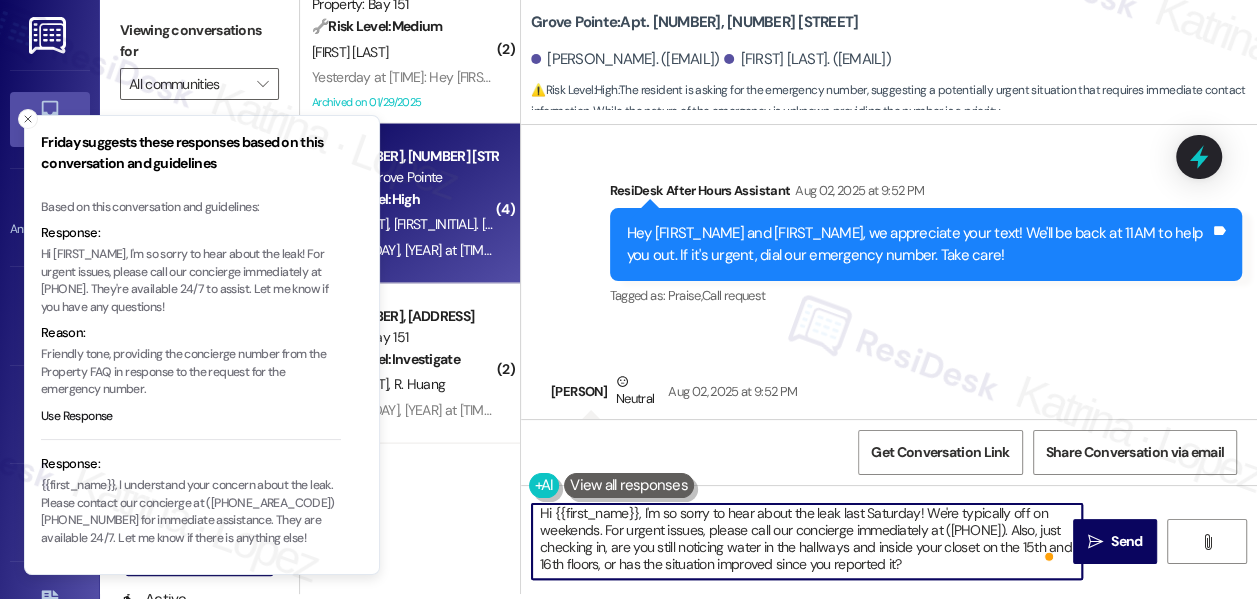 type on "Hi {{first_name}}, I'm so sorry to hear about the leak last Saturday! We're typically off on weekends. For urgent issues, please call our concierge immediately at (201) 433 4337. Also, just checking in, are you still noticing water in the hallways and inside your closet on the 15th and 16th floors, or has the situation improved since you reported it?" 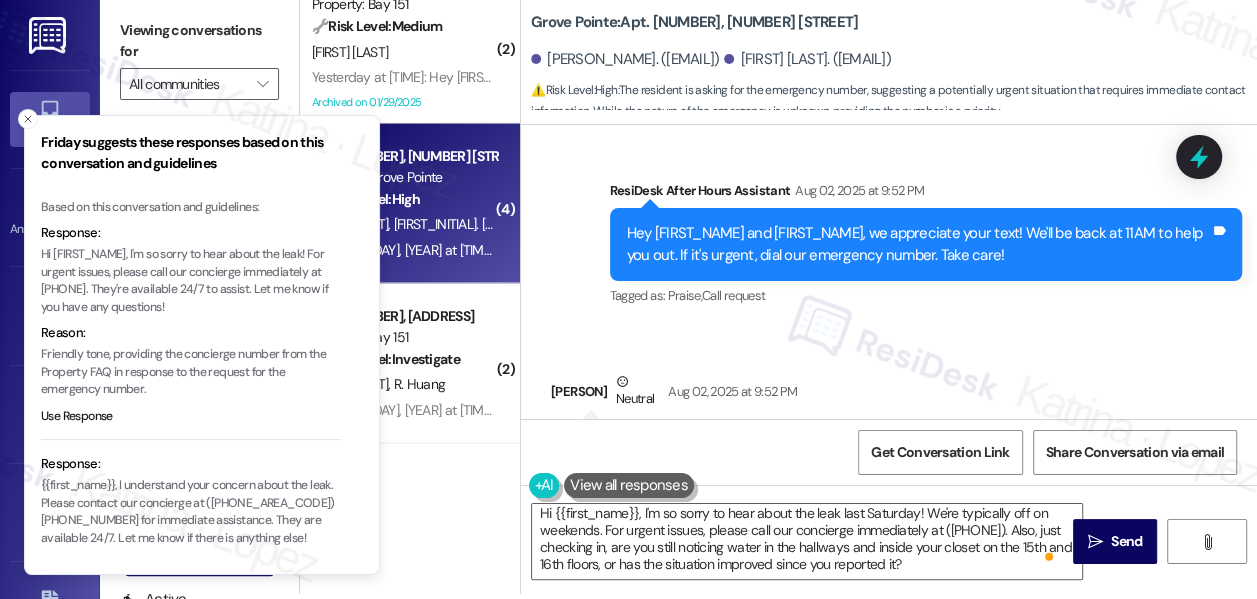 drag, startPoint x: 144, startPoint y: 30, endPoint x: 180, endPoint y: 30, distance: 36 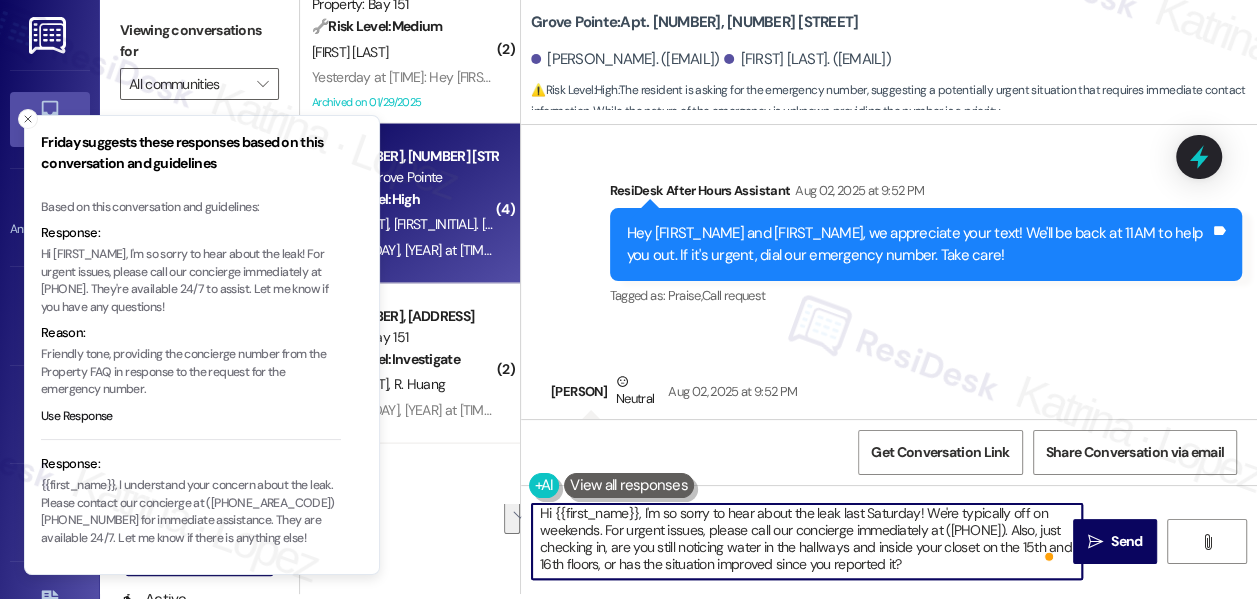 drag, startPoint x: 596, startPoint y: 547, endPoint x: 949, endPoint y: 559, distance: 353.20392 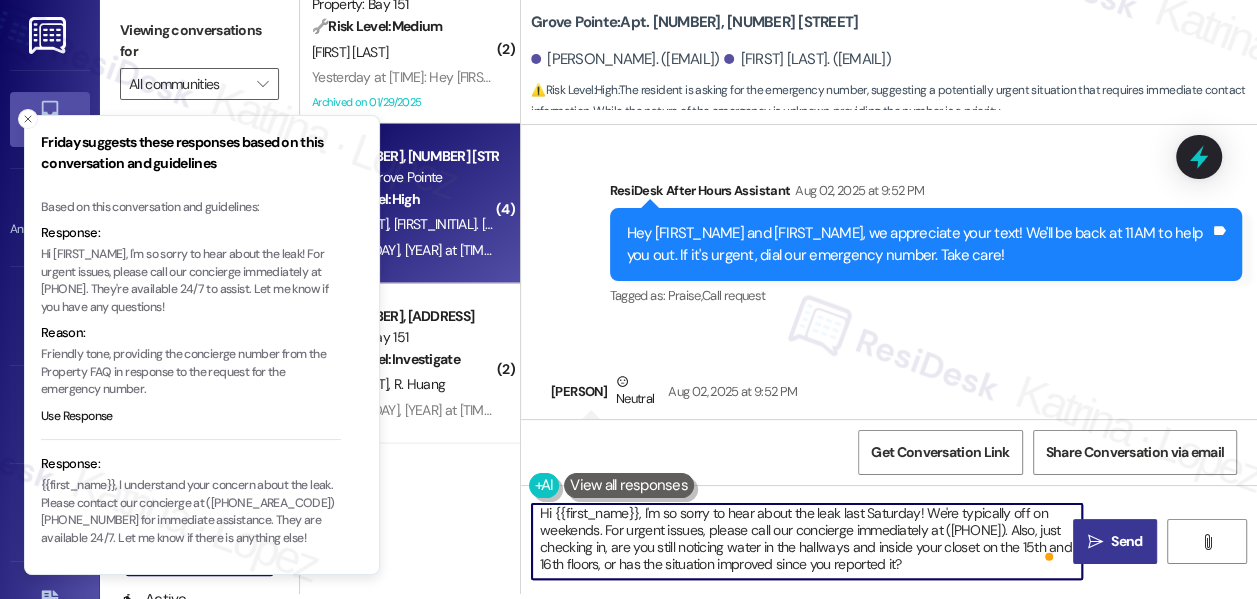 click on "Send" at bounding box center (1126, 541) 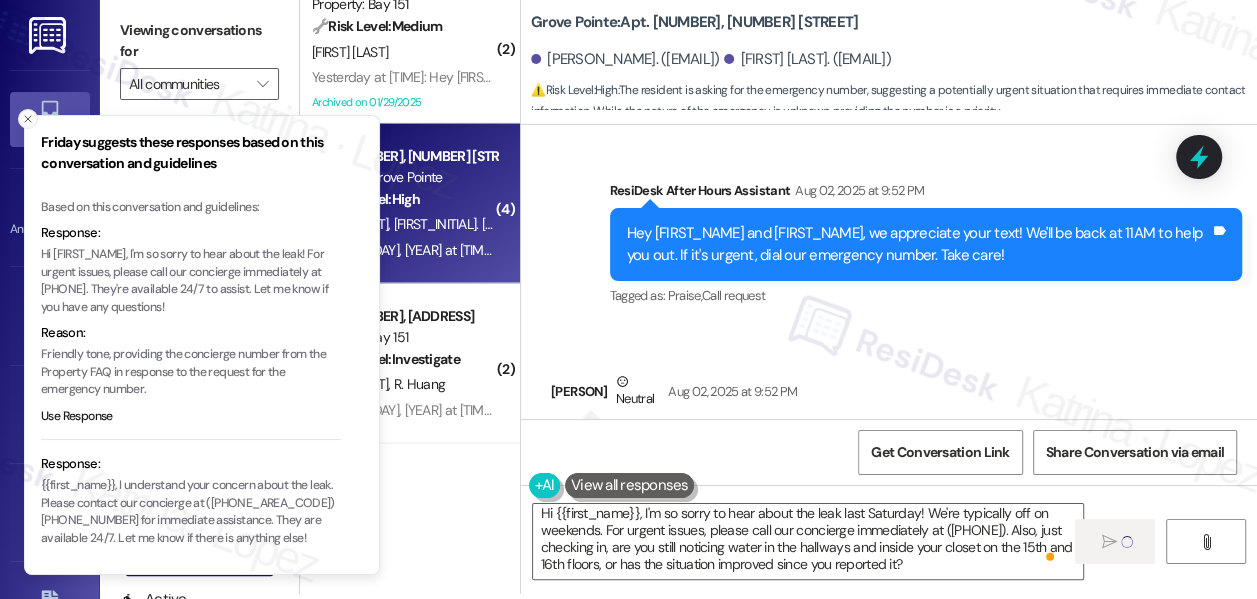 click at bounding box center [28, 119] 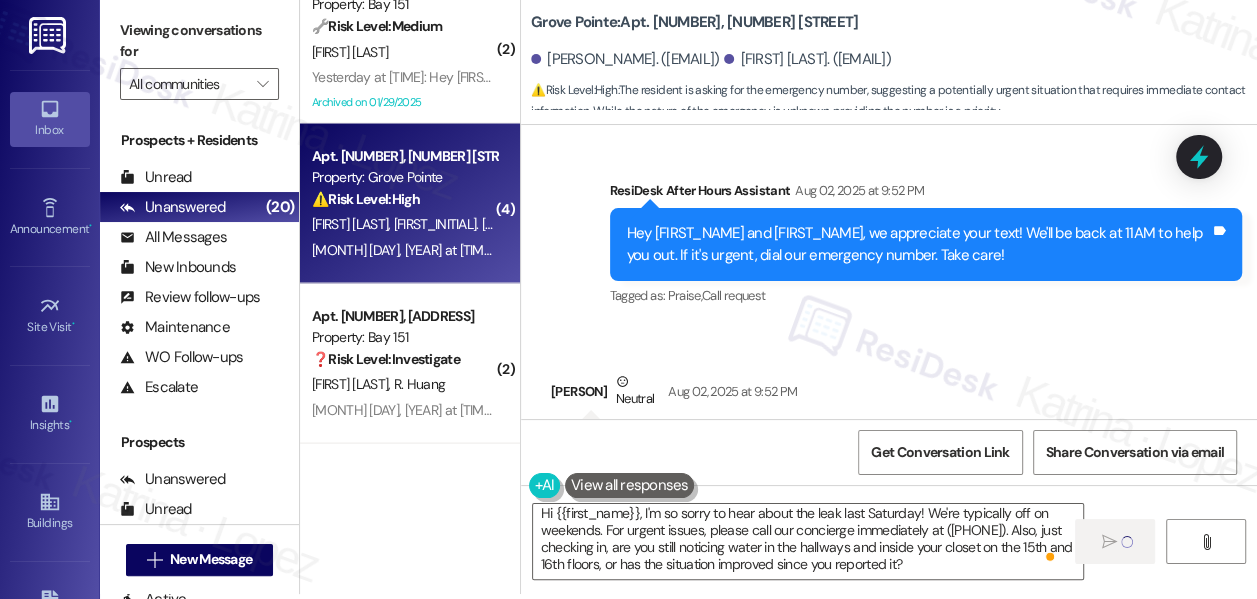 scroll, scrollTop: 2397, scrollLeft: 0, axis: vertical 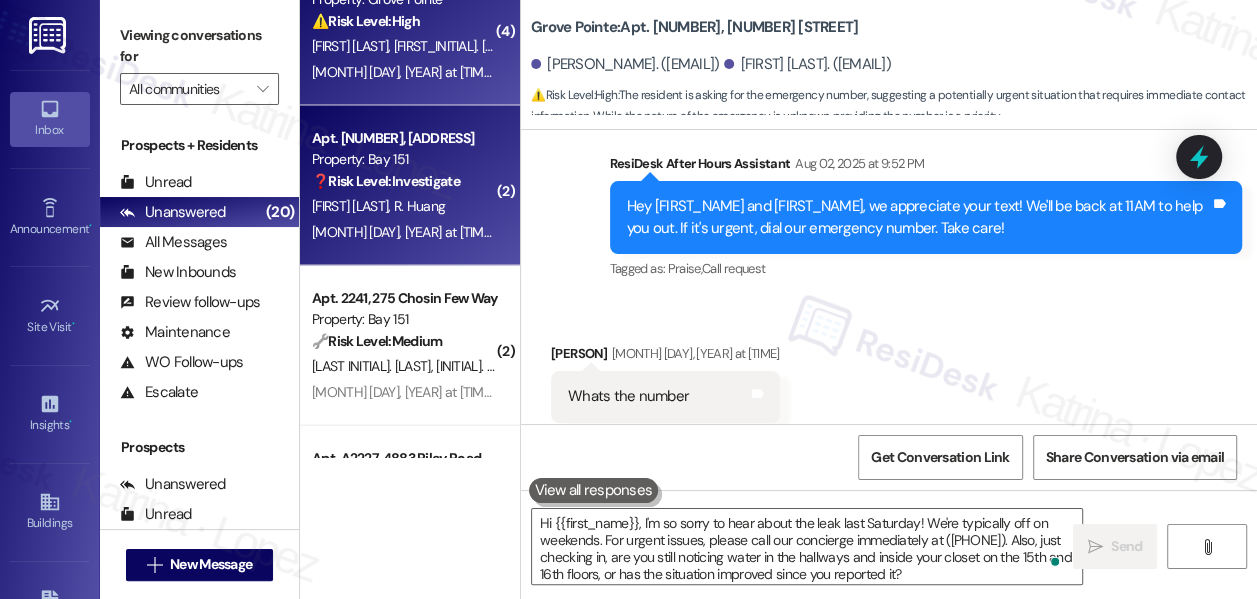 click on "R. Huang" at bounding box center [419, 206] 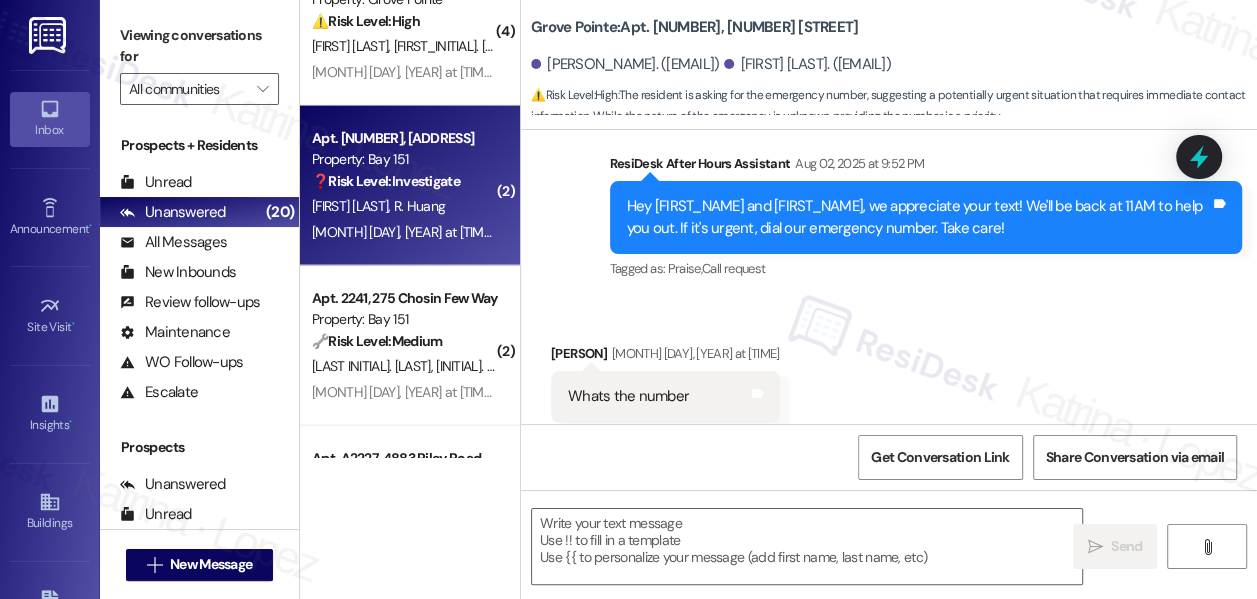 type on "Fetching suggested responses. Please feel free to read through the conversation in the meantime." 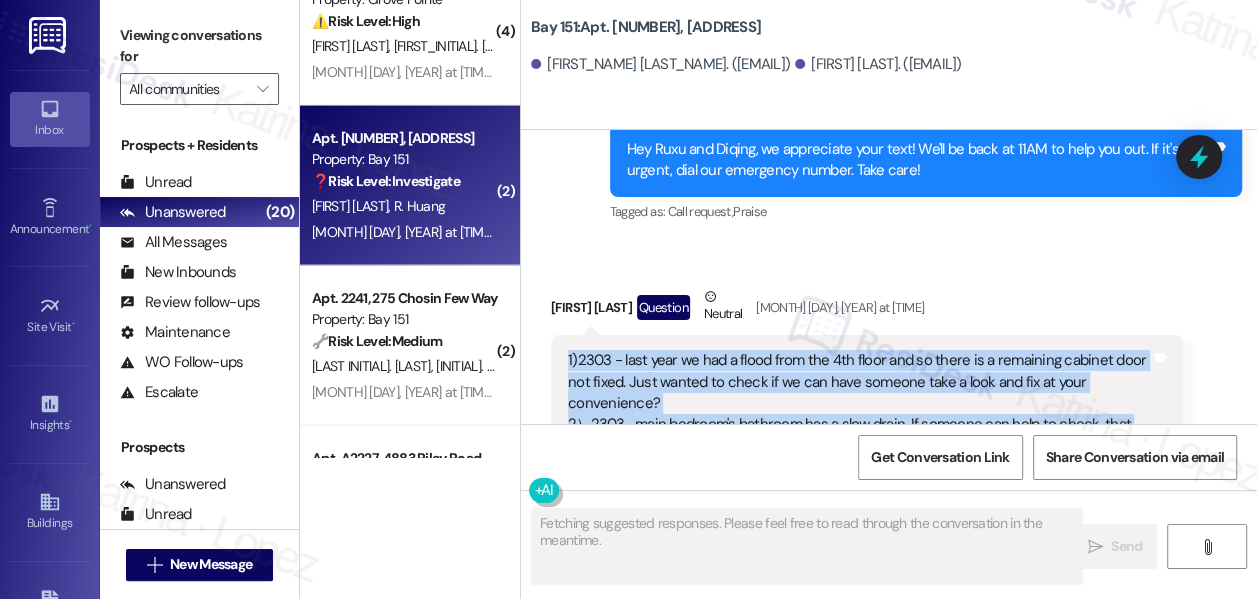 scroll, scrollTop: 57594, scrollLeft: 0, axis: vertical 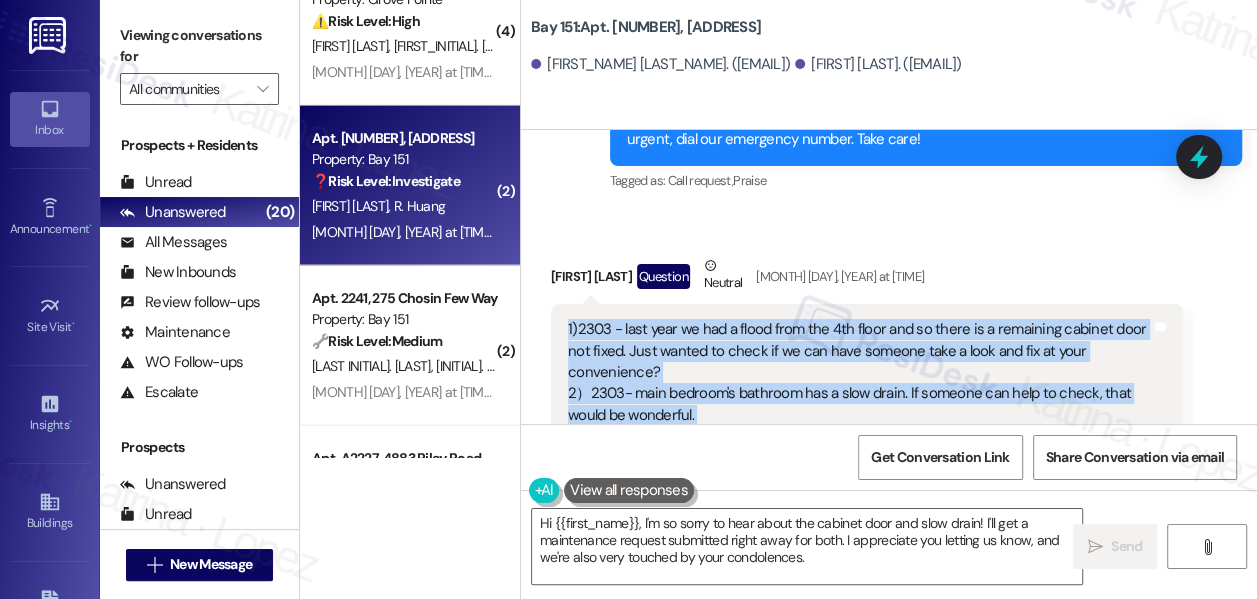 drag, startPoint x: 568, startPoint y: 316, endPoint x: 773, endPoint y: 367, distance: 211.24867 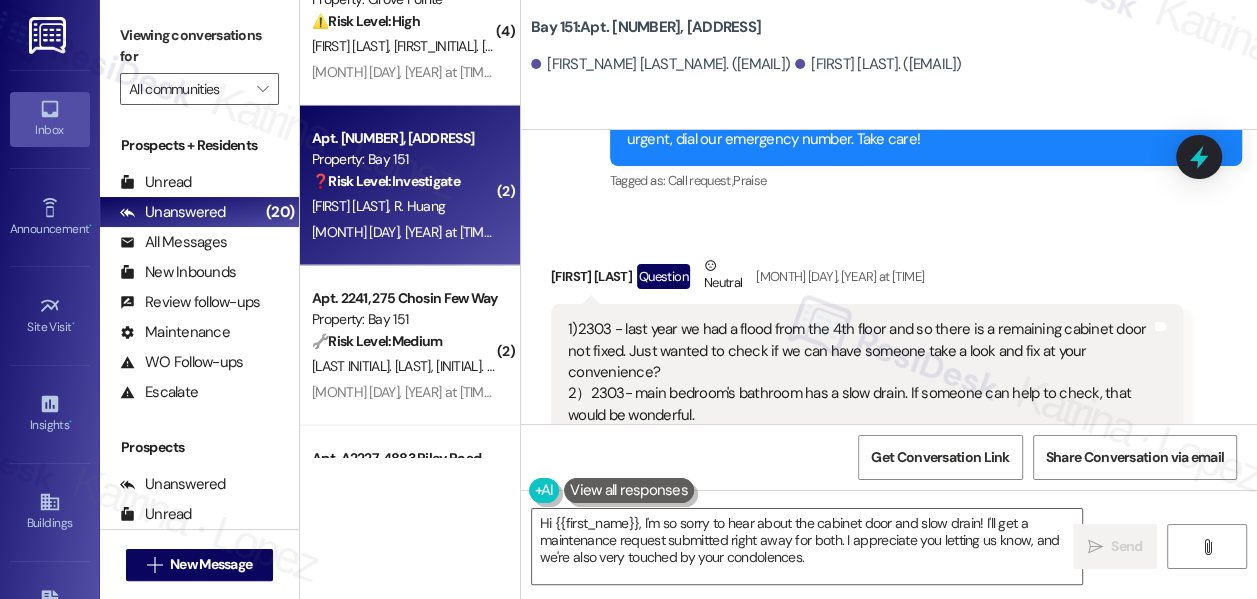 click on "Bay 151:  Apt. 2303, 275 Chosin Few Way" at bounding box center [646, 27] 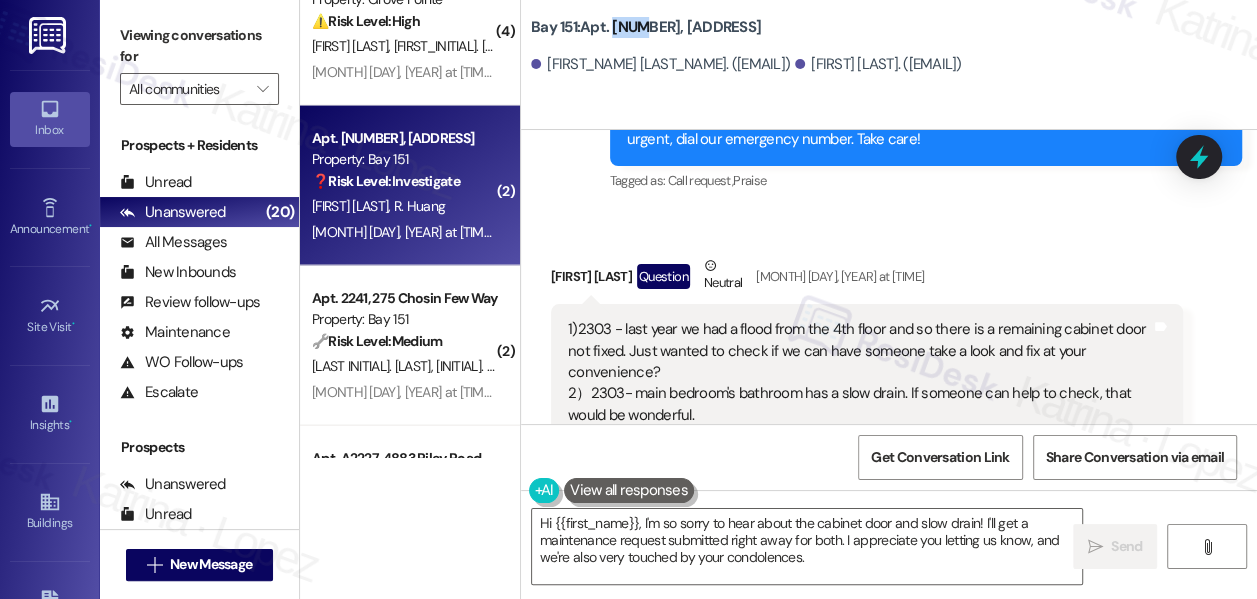 click on "Bay 151:  Apt. 2303, 275 Chosin Few Way" at bounding box center [646, 27] 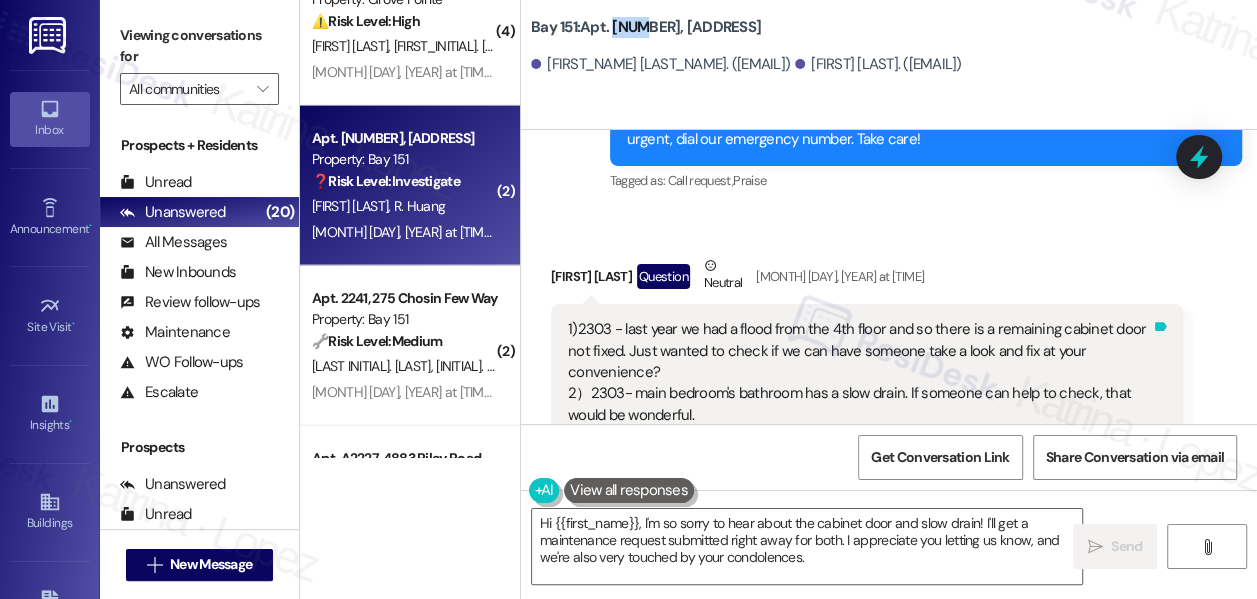 copy on "2303" 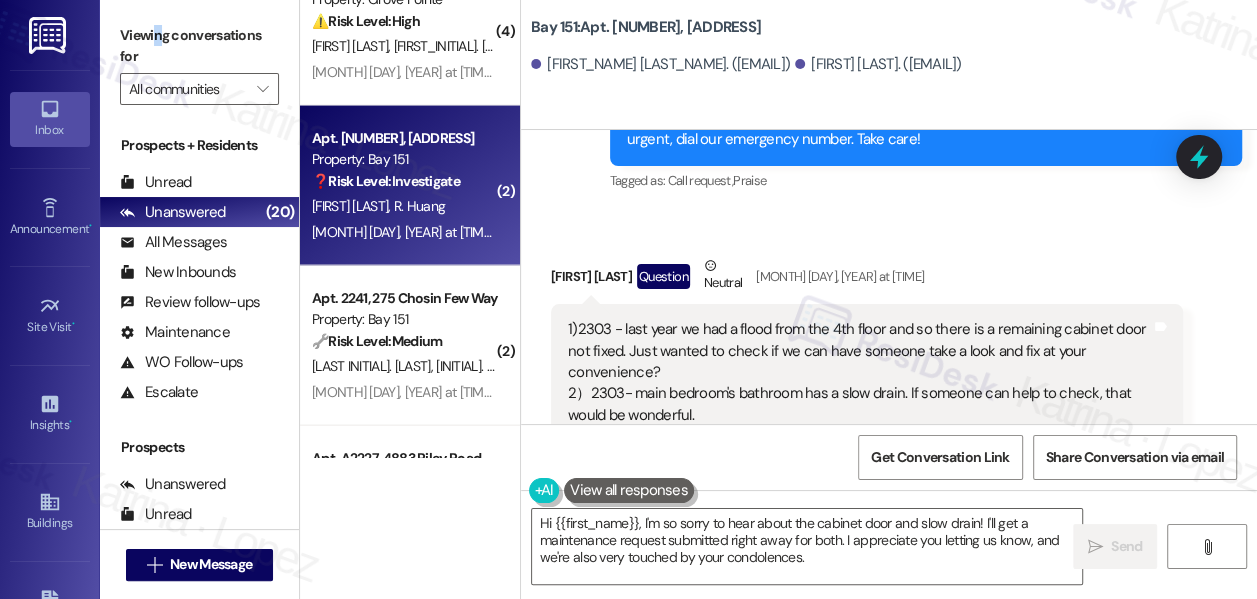 click on "Viewing conversations for" at bounding box center (199, 46) 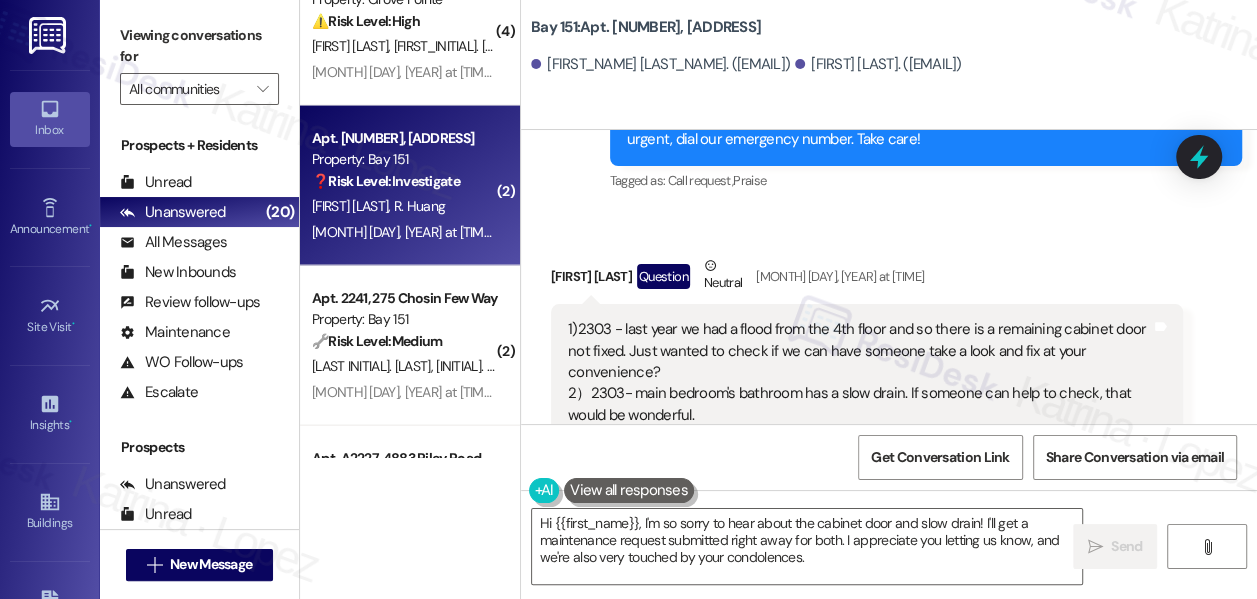 click on "Viewing conversations for" at bounding box center (199, 46) 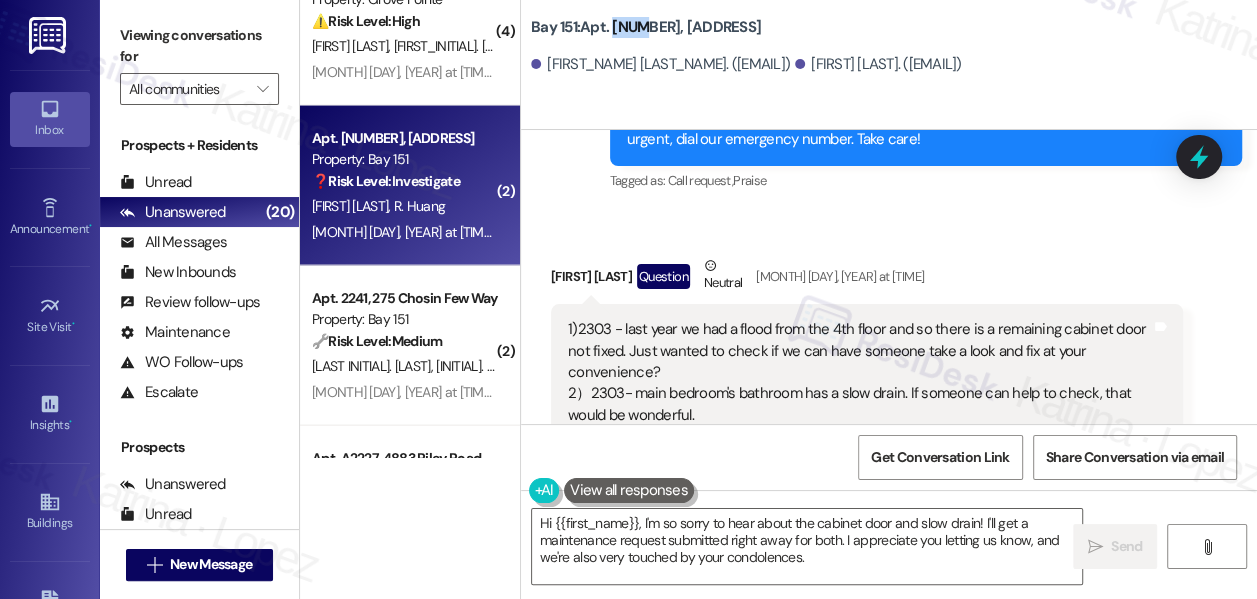click on "Bay 151:  Apt. 2303, 275 Chosin Few Way" at bounding box center (646, 27) 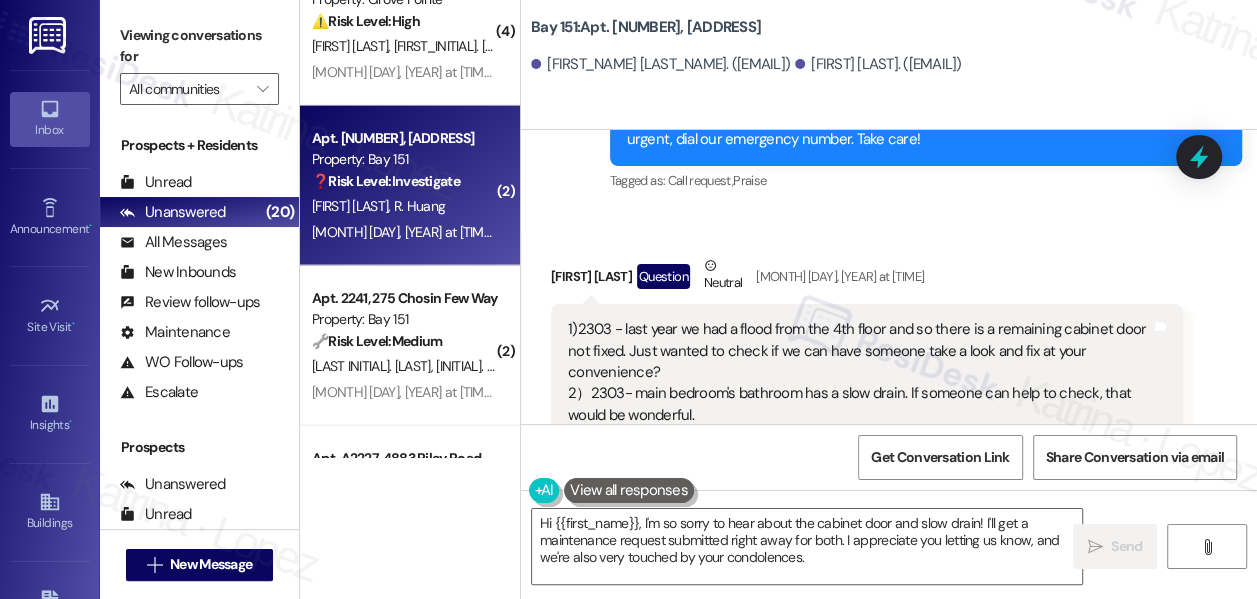 click on "Viewing conversations for" at bounding box center [199, 46] 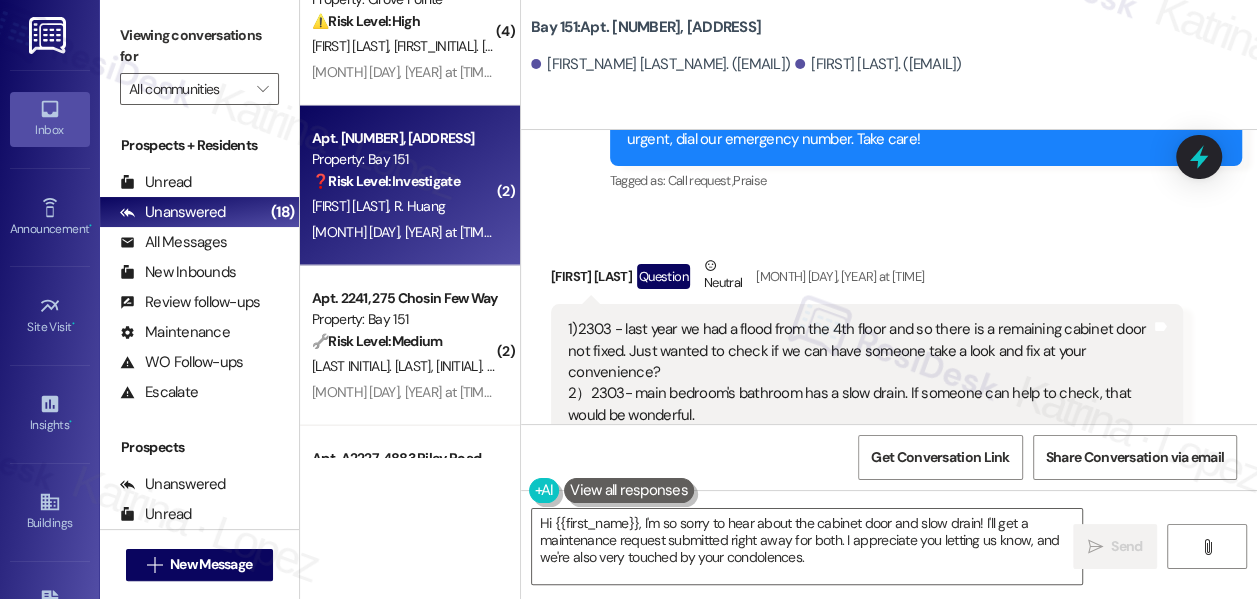 drag, startPoint x: 205, startPoint y: 46, endPoint x: 221, endPoint y: 46, distance: 16 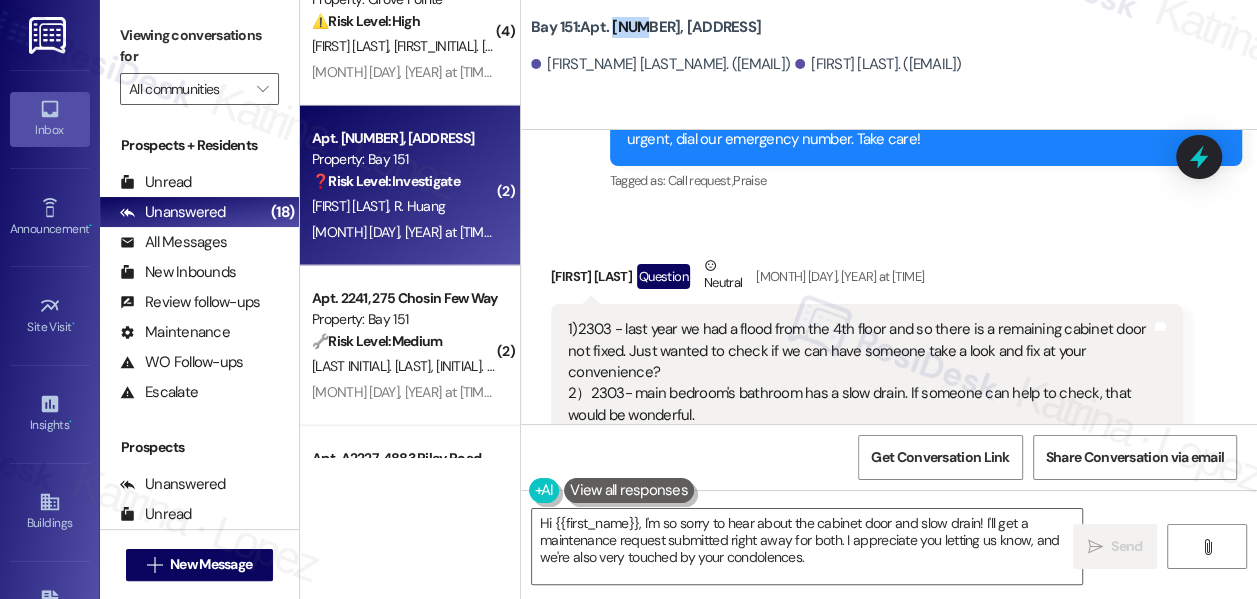 click on "Bay 151:  Apt. 2303, 275 Chosin Few Way" at bounding box center (646, 27) 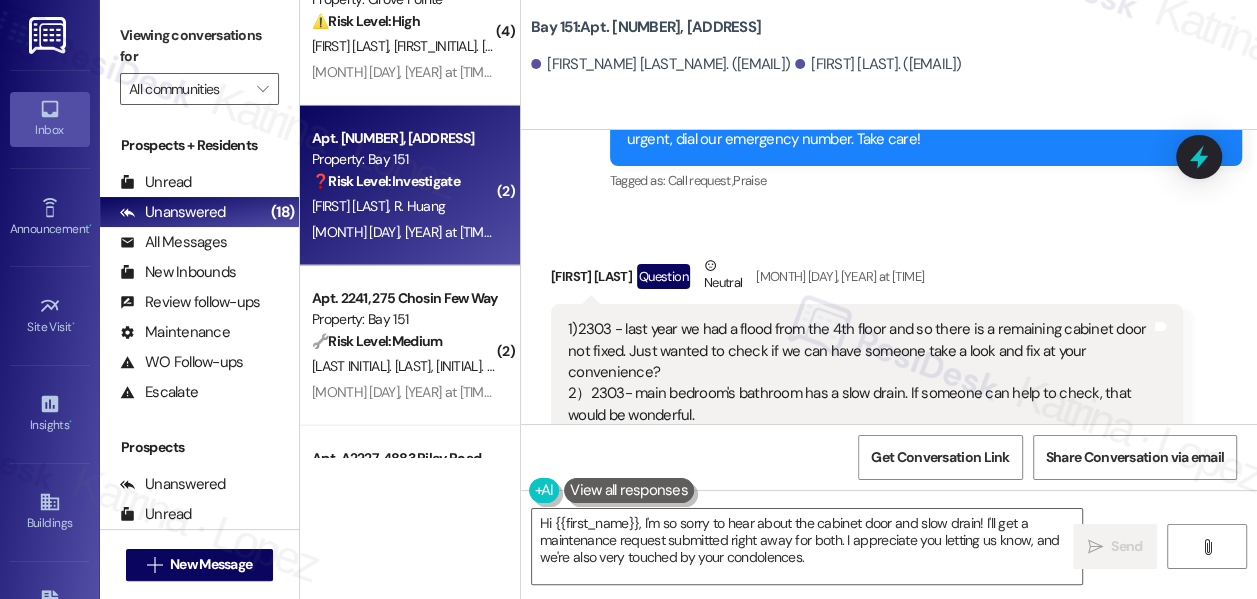 click on "Viewing conversations for" at bounding box center (199, 46) 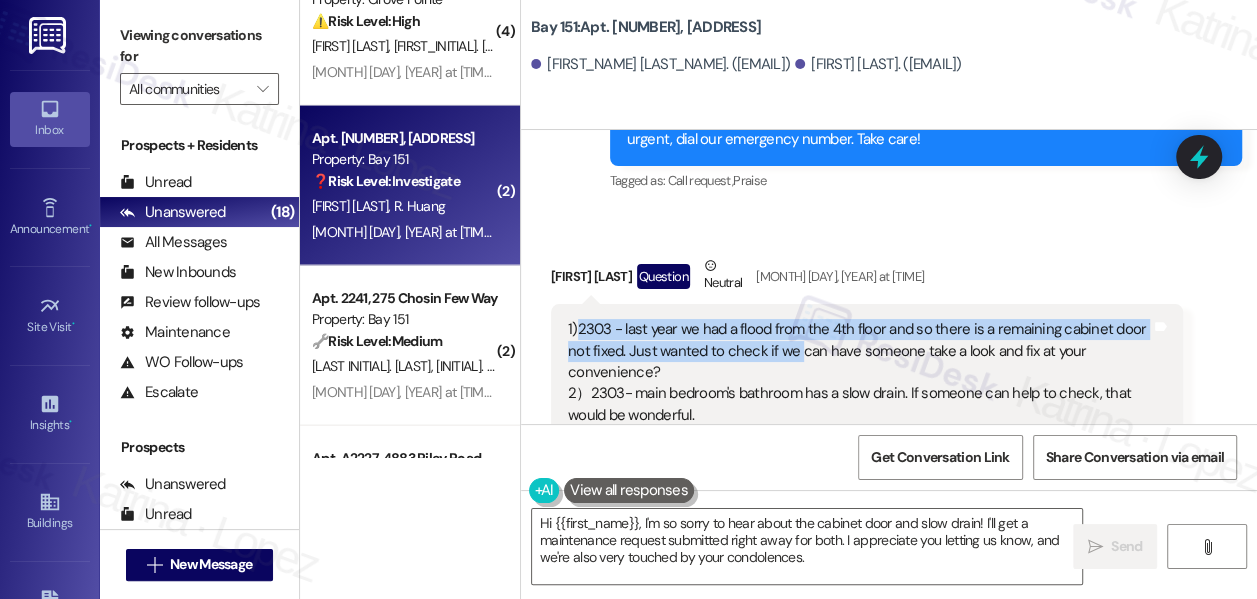 drag, startPoint x: 579, startPoint y: 223, endPoint x: 795, endPoint y: 259, distance: 218.97945 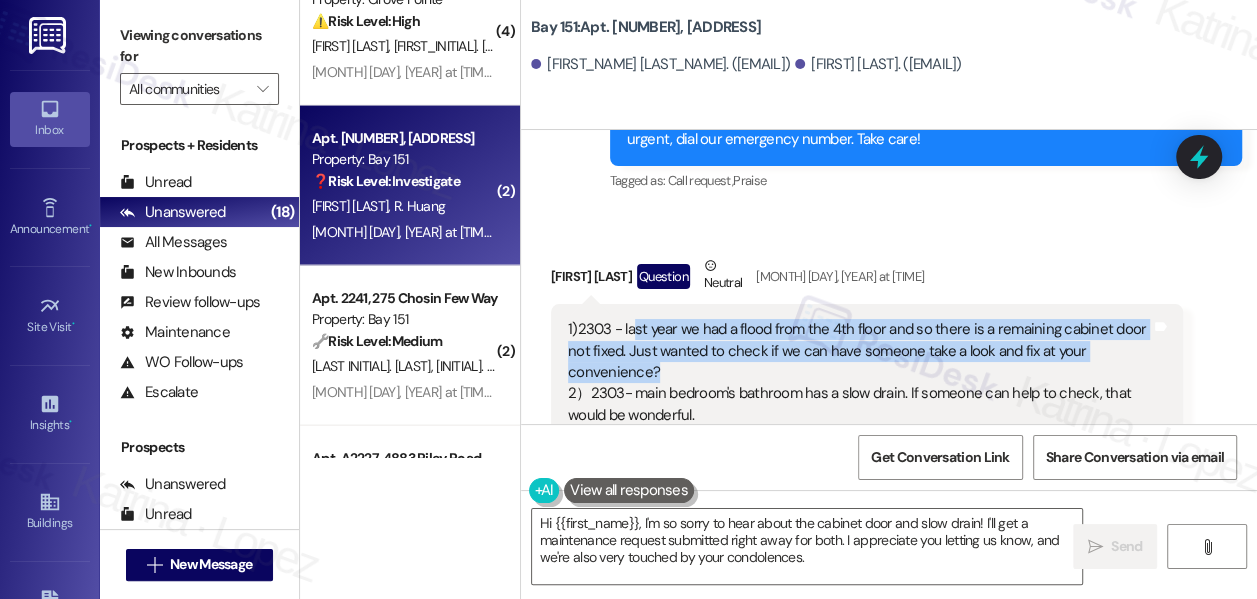 drag, startPoint x: 703, startPoint y: 268, endPoint x: 636, endPoint y: 231, distance: 76.537575 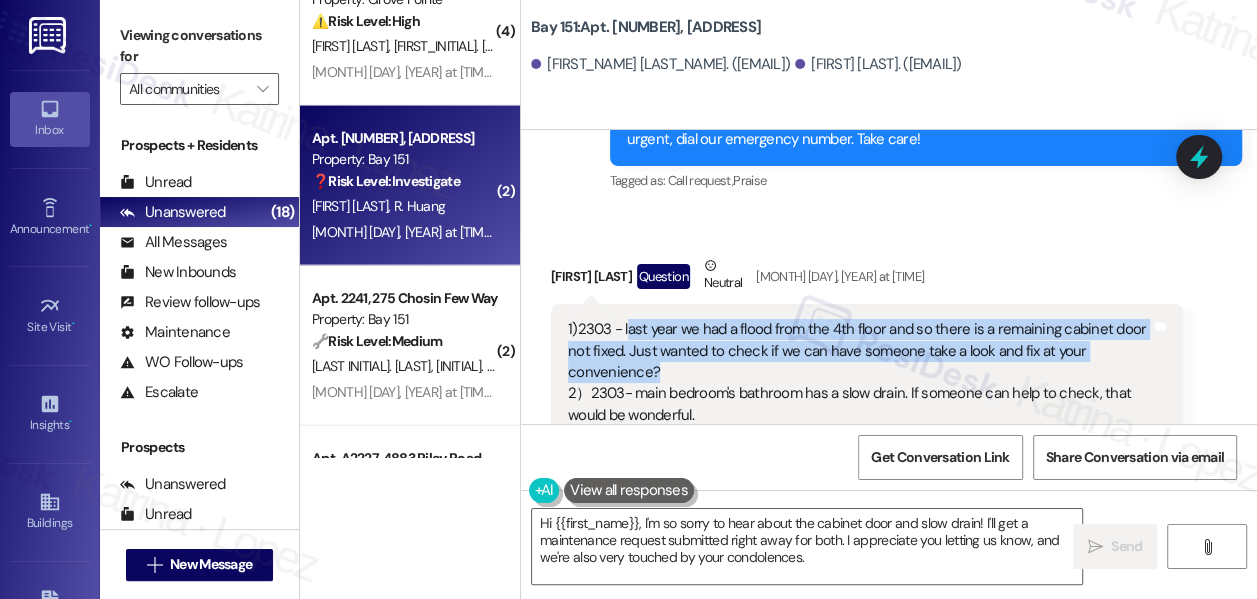 drag, startPoint x: 629, startPoint y: 229, endPoint x: 669, endPoint y: 267, distance: 55.17246 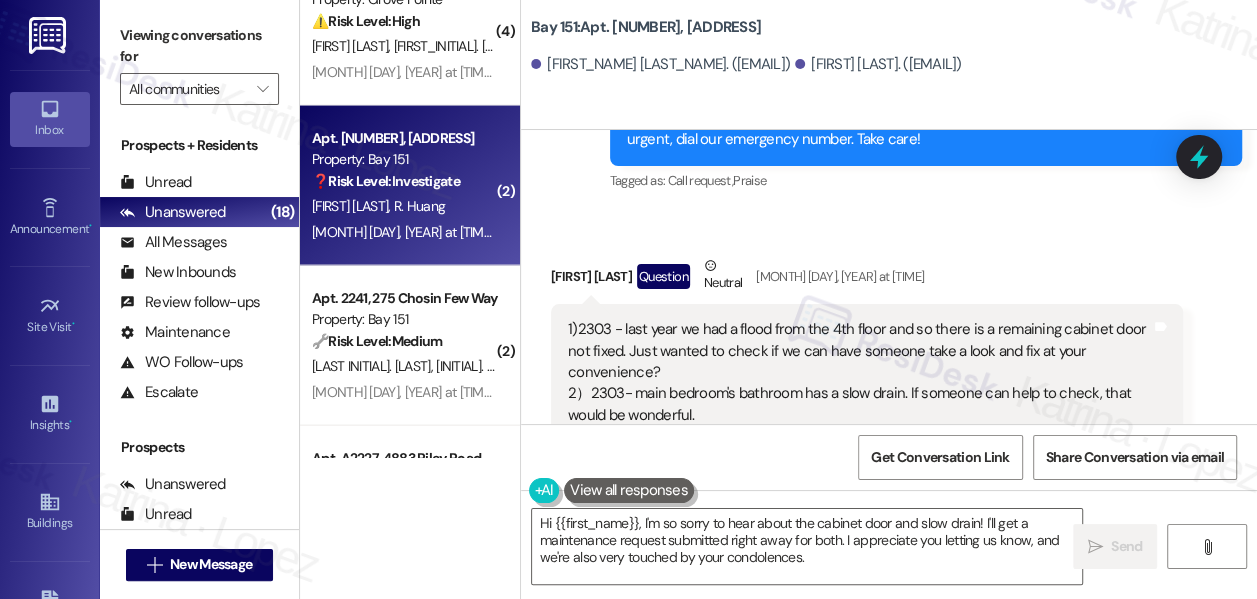 click on "1)2303 - last year we had a flood from the 4th floor and so there is a remaining cabinet door not fixed. Just wanted to check if we can have someone take a look and fix at your convenience?
2）2303- main bedroom's bathroom has a slow drain. If someone can help to check, that would be wonderful.
All are not urgent. And we are sincerely sorry to hear the loss of Jacob. Appreciate all your help." at bounding box center (859, 394) 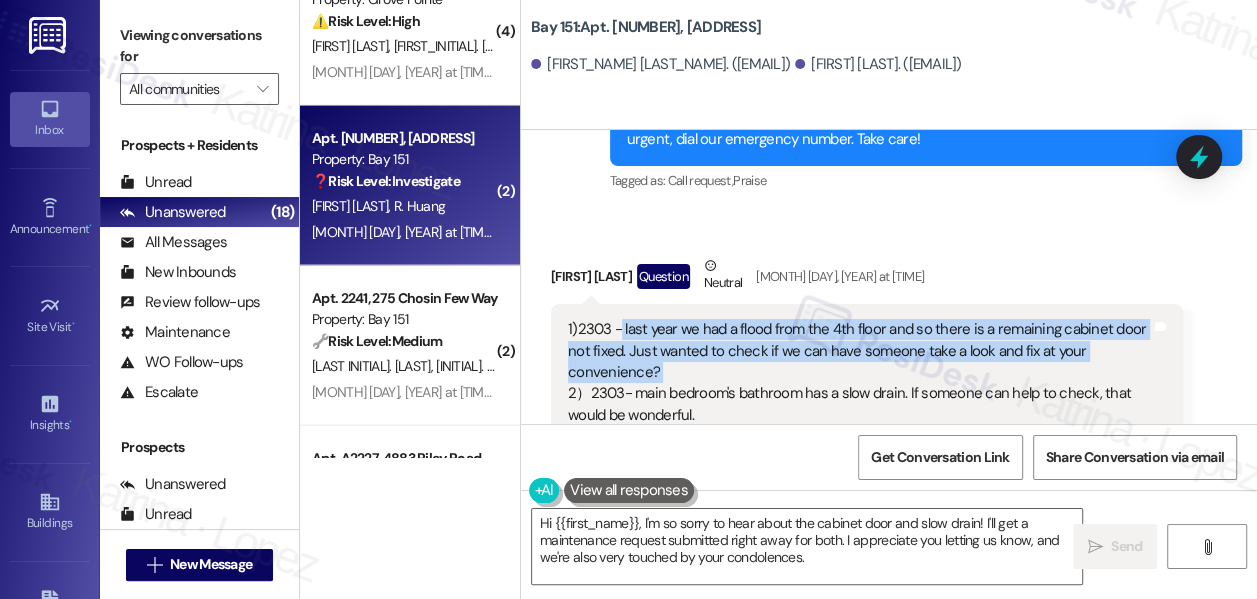 drag, startPoint x: 621, startPoint y: 234, endPoint x: 665, endPoint y: 268, distance: 55.605755 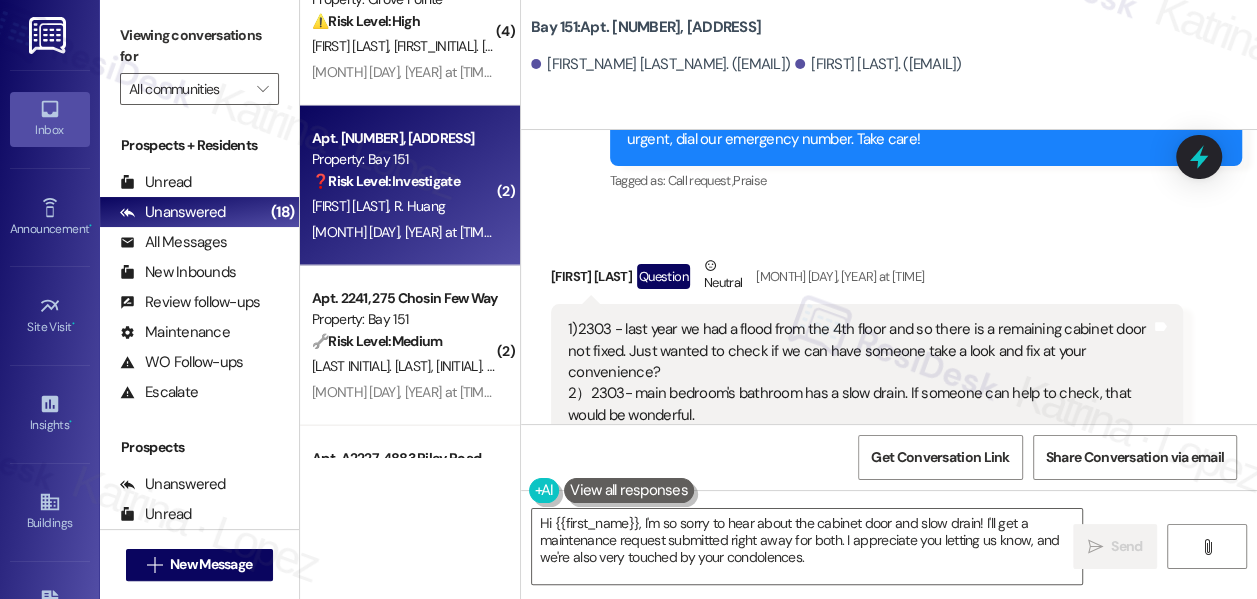 click on "1)2303 - last year we had a flood from the 4th floor and so there is a remaining cabinet door not fixed. Just wanted to check if we can have someone take a look and fix at your convenience?
2）2303- main bedroom's bathroom has a slow drain. If someone can help to check, that would be wonderful.
All are not urgent. And we are sincerely sorry to hear the loss of Jacob. Appreciate all your help." at bounding box center [859, 394] 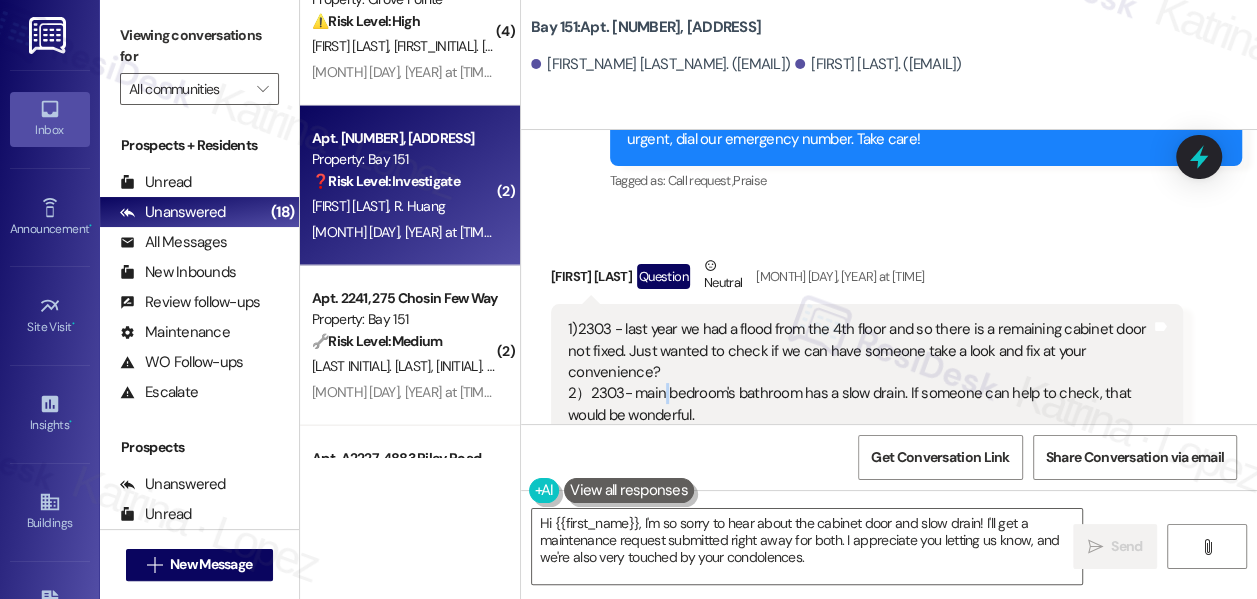 click on "1)2303 - last year we had a flood from the 4th floor and so there is a remaining cabinet door not fixed. Just wanted to check if we can have someone take a look and fix at your convenience?
2）2303- main bedroom's bathroom has a slow drain. If someone can help to check, that would be wonderful.
All are not urgent. And we are sincerely sorry to hear the loss of Jacob. Appreciate all your help." at bounding box center (859, 394) 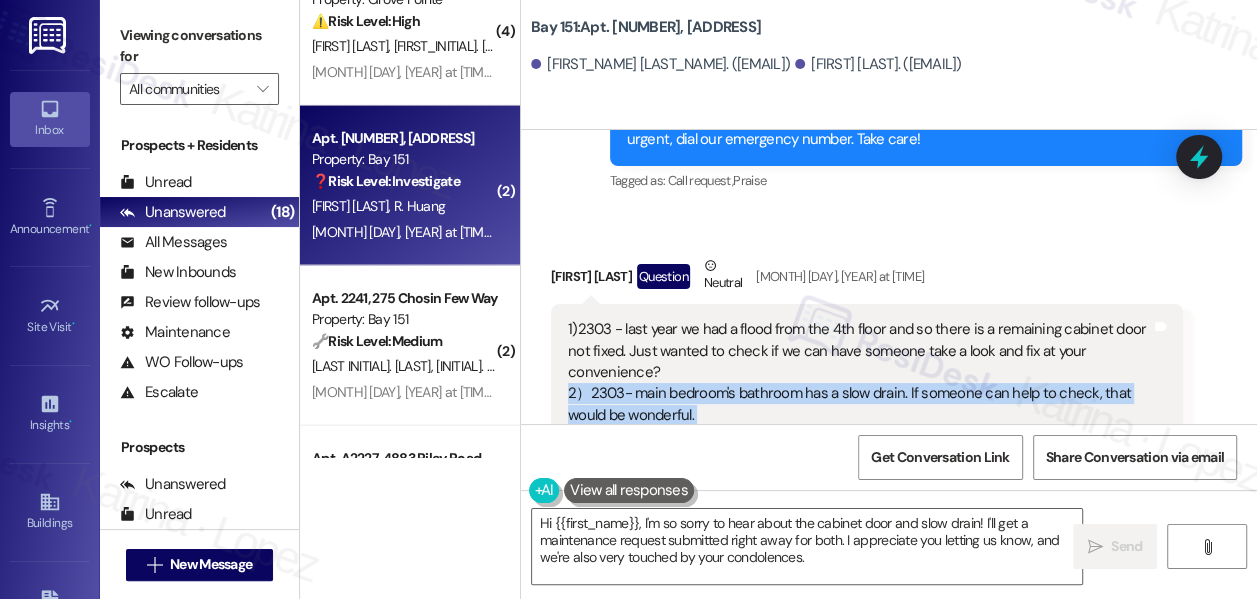 click on "1)2303 - last year we had a flood from the 4th floor and so there is a remaining cabinet door not fixed. Just wanted to check if we can have someone take a look and fix at your convenience?
2）2303- main bedroom's bathroom has a slow drain. If someone can help to check, that would be wonderful.
All are not urgent. And we are sincerely sorry to hear the loss of Jacob. Appreciate all your help." at bounding box center [859, 394] 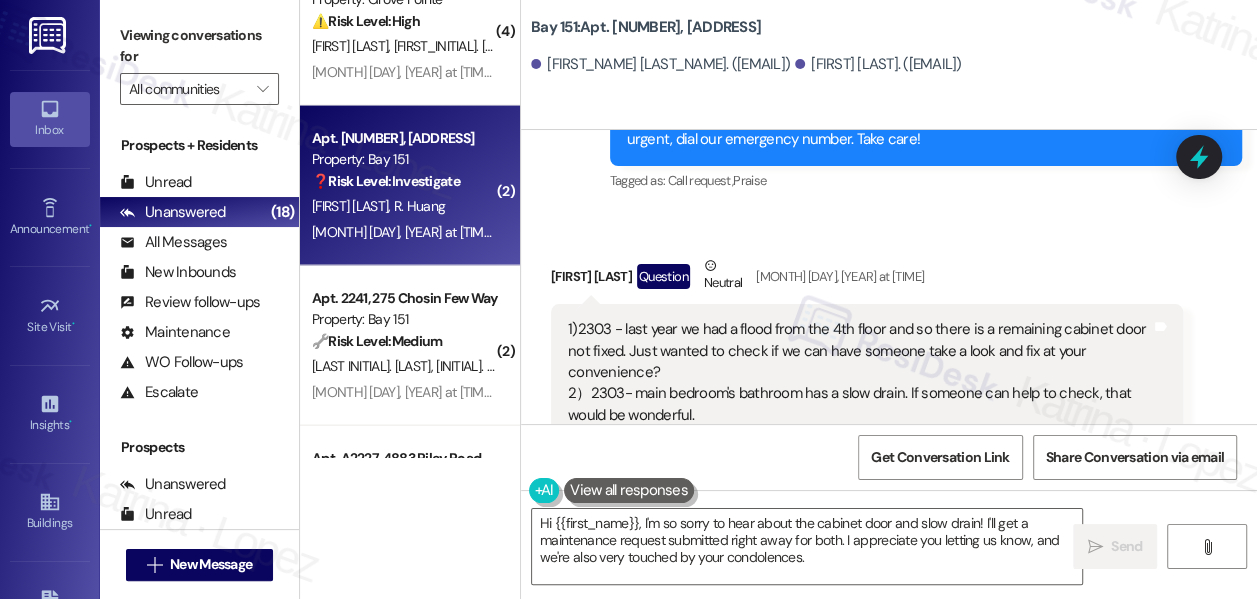 click on "1)2303 - last year we had a flood from the 4th floor and so there is a remaining cabinet door not fixed. Just wanted to check if we can have someone take a look and fix at your convenience?
2）2303- main bedroom's bathroom has a slow drain. If someone can help to check, that would be wonderful.
All are not urgent. And we are sincerely sorry to hear the loss of Jacob. Appreciate all your help." at bounding box center (859, 394) 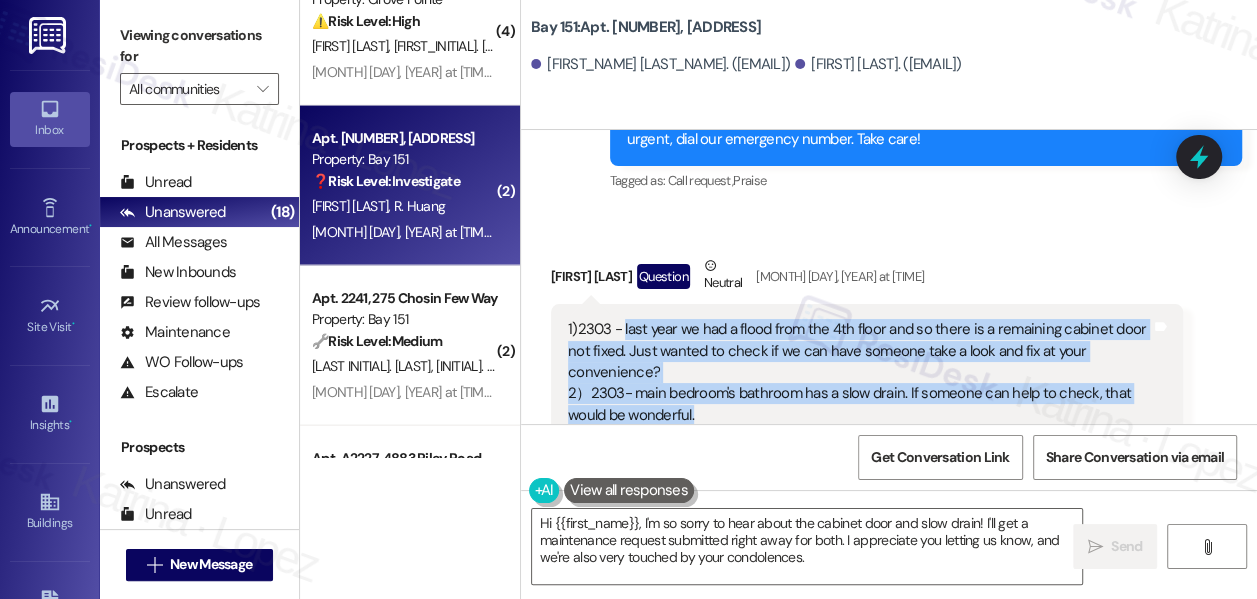 drag, startPoint x: 623, startPoint y: 217, endPoint x: 738, endPoint y: 314, distance: 150.446 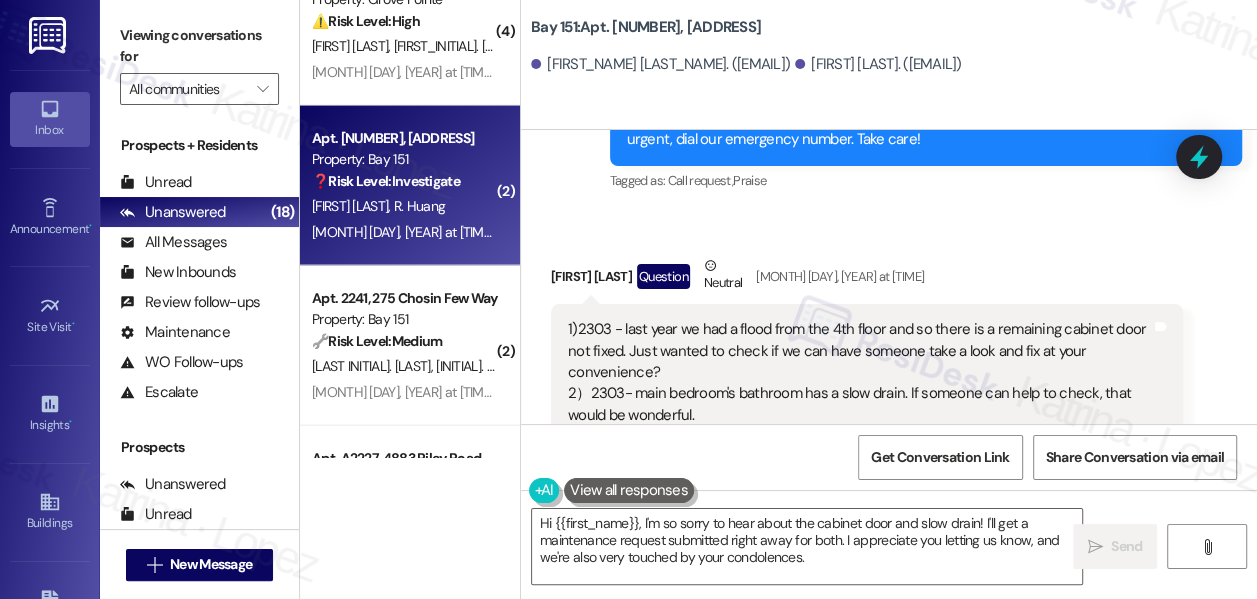 click on "1)2303 - last year we had a flood from the 4th floor and so there is a remaining cabinet door not fixed. Just wanted to check if we can have someone take a look and fix at your convenience?
2）2303- main bedroom's bathroom has a slow drain. If someone can help to check, that would be wonderful.
All are not urgent. And we are sincerely sorry to hear the loss of Jacob. Appreciate all your help." at bounding box center [859, 394] 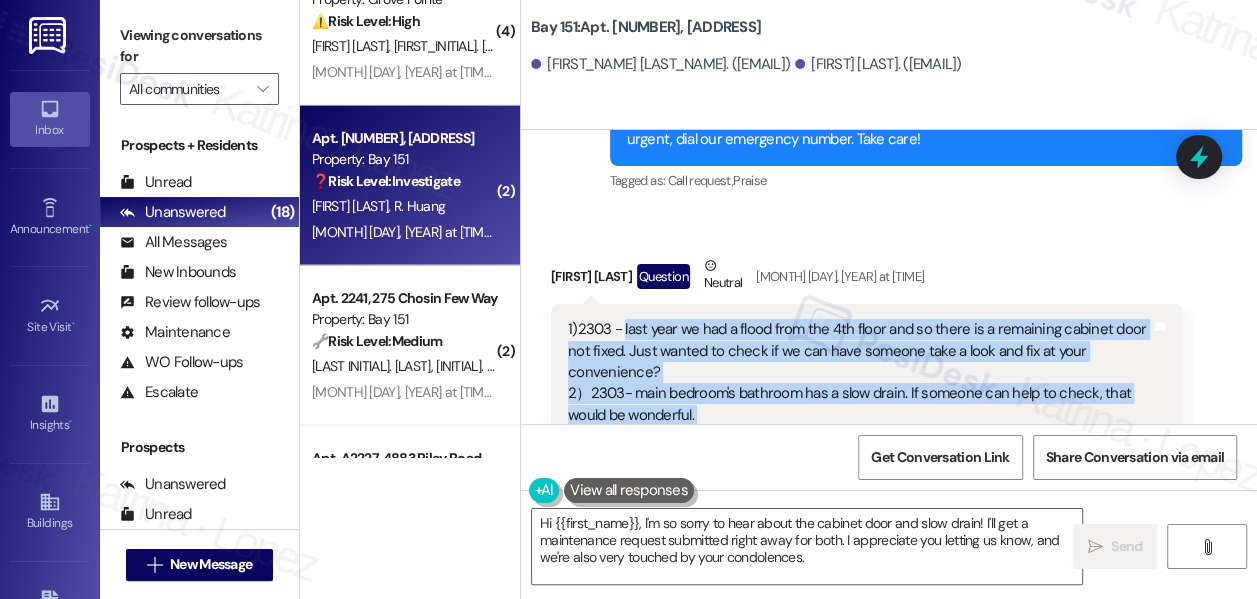 drag, startPoint x: 661, startPoint y: 342, endPoint x: 622, endPoint y: 235, distance: 113.88591 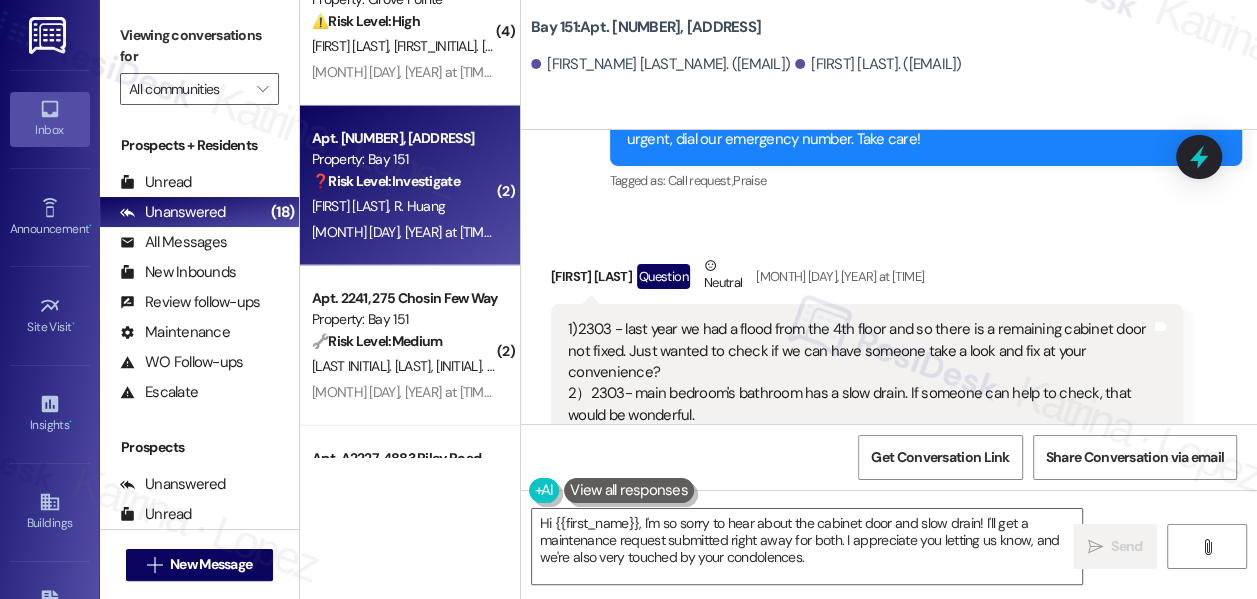drag, startPoint x: 213, startPoint y: 44, endPoint x: 250, endPoint y: 44, distance: 37 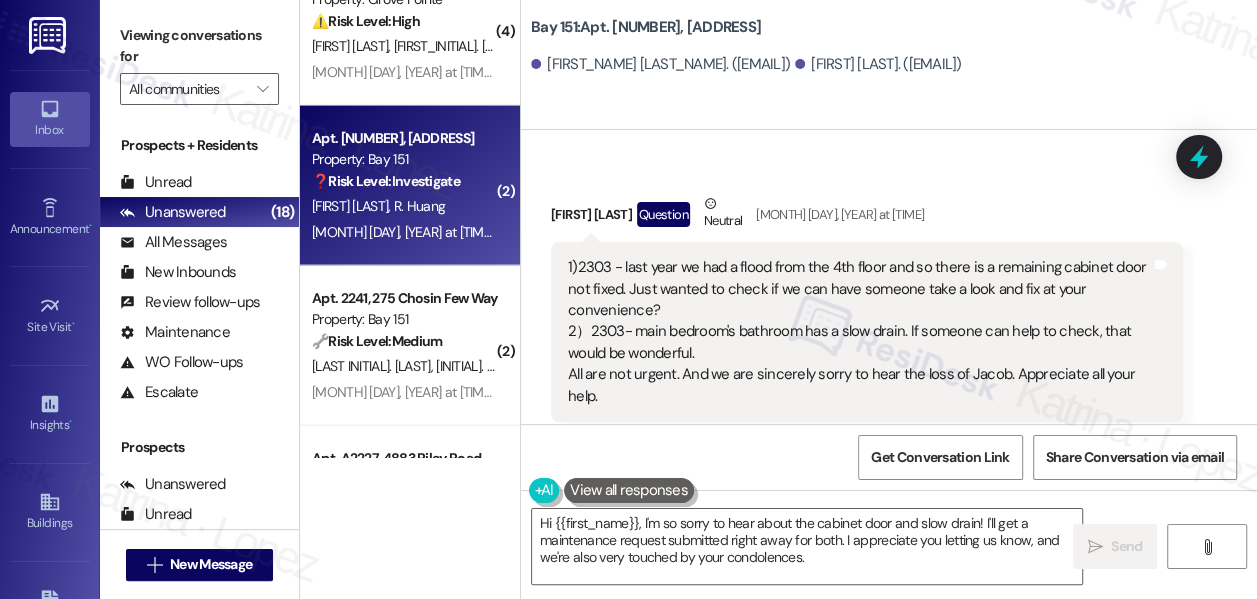 scroll, scrollTop: 57776, scrollLeft: 0, axis: vertical 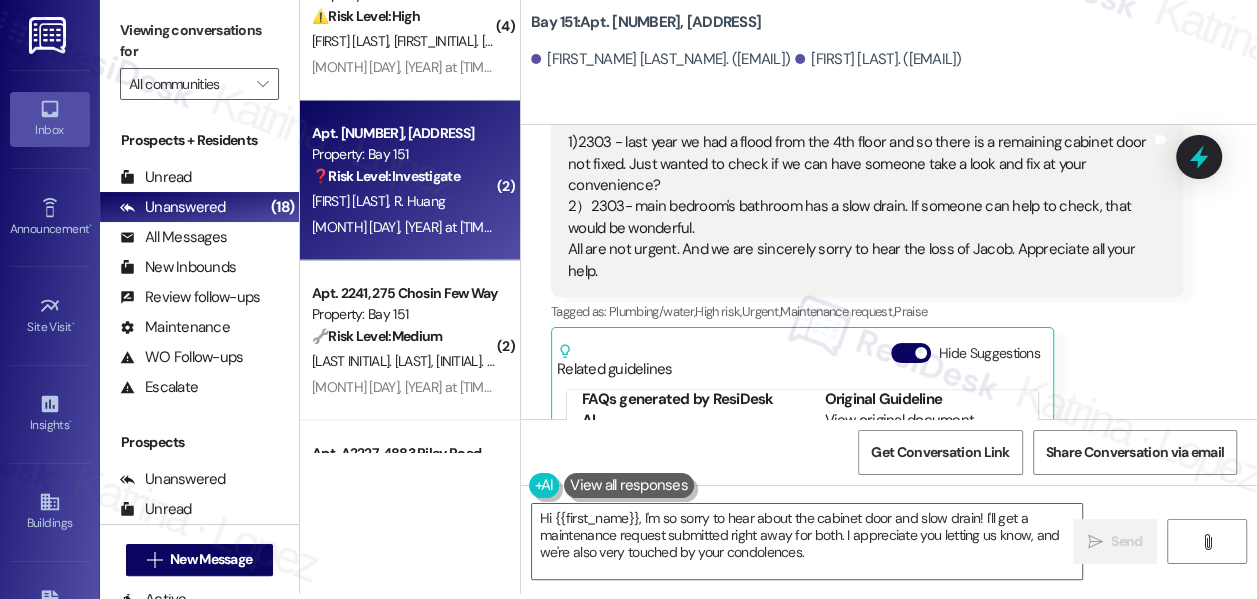 drag, startPoint x: 181, startPoint y: 31, endPoint x: 237, endPoint y: 39, distance: 56.568542 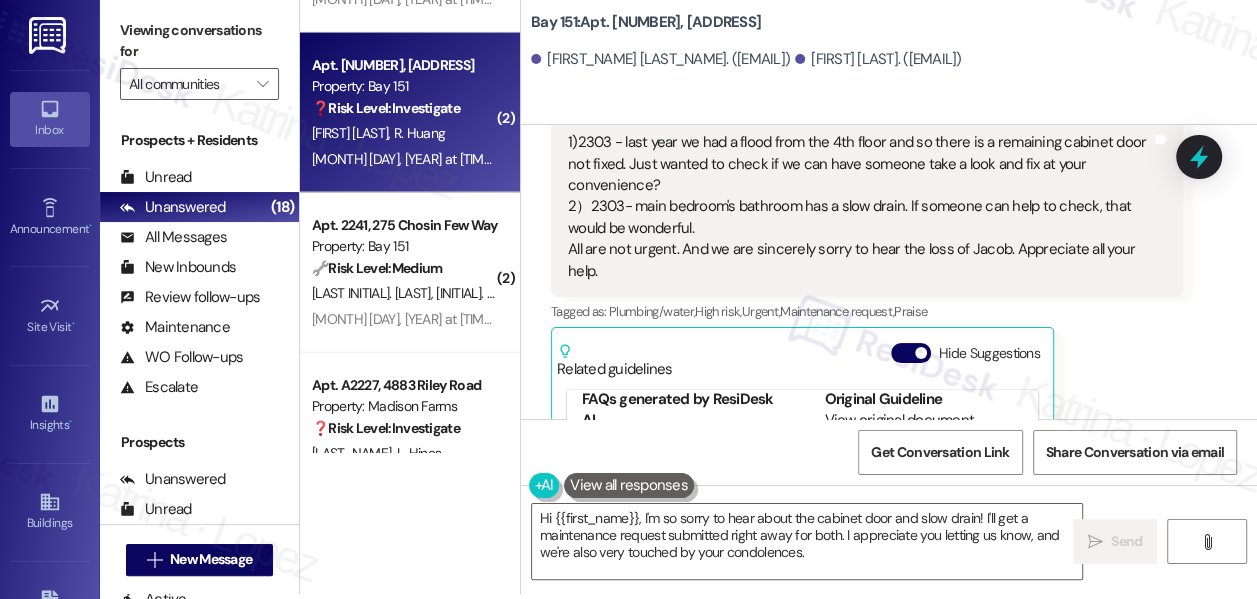 scroll, scrollTop: 2583, scrollLeft: 0, axis: vertical 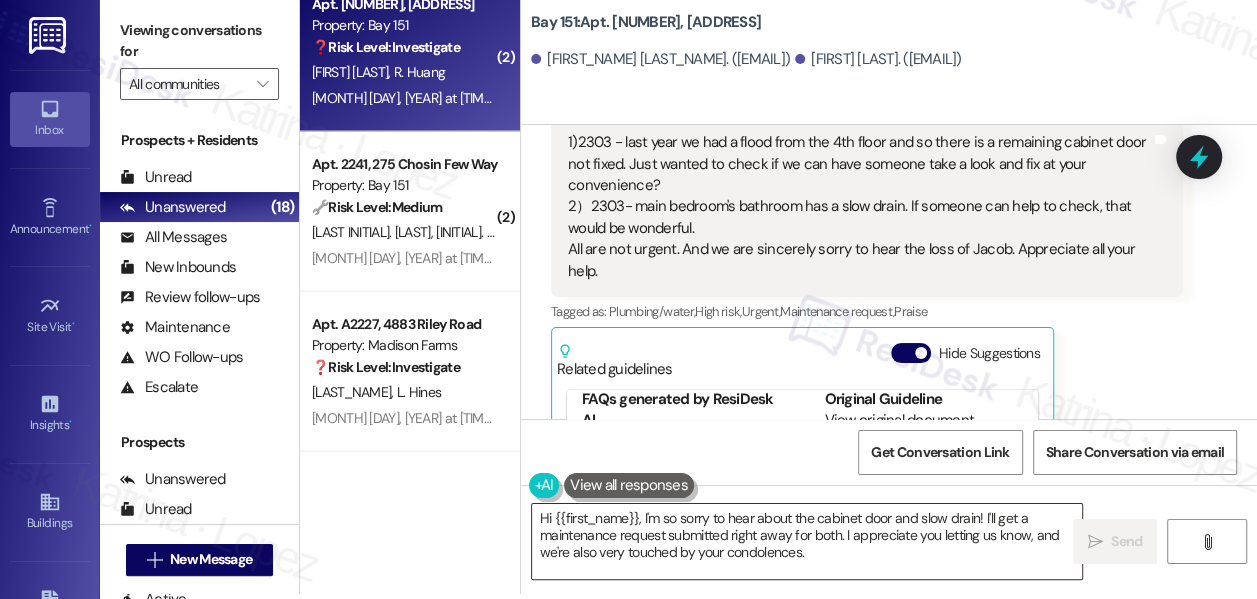 click on "Hi {{first_name}}, I'm so sorry to hear about the cabinet door and slow drain! I'll get a maintenance request submitted right away for both. I appreciate you letting us know, and we're also very touched by your condolences." at bounding box center (807, 541) 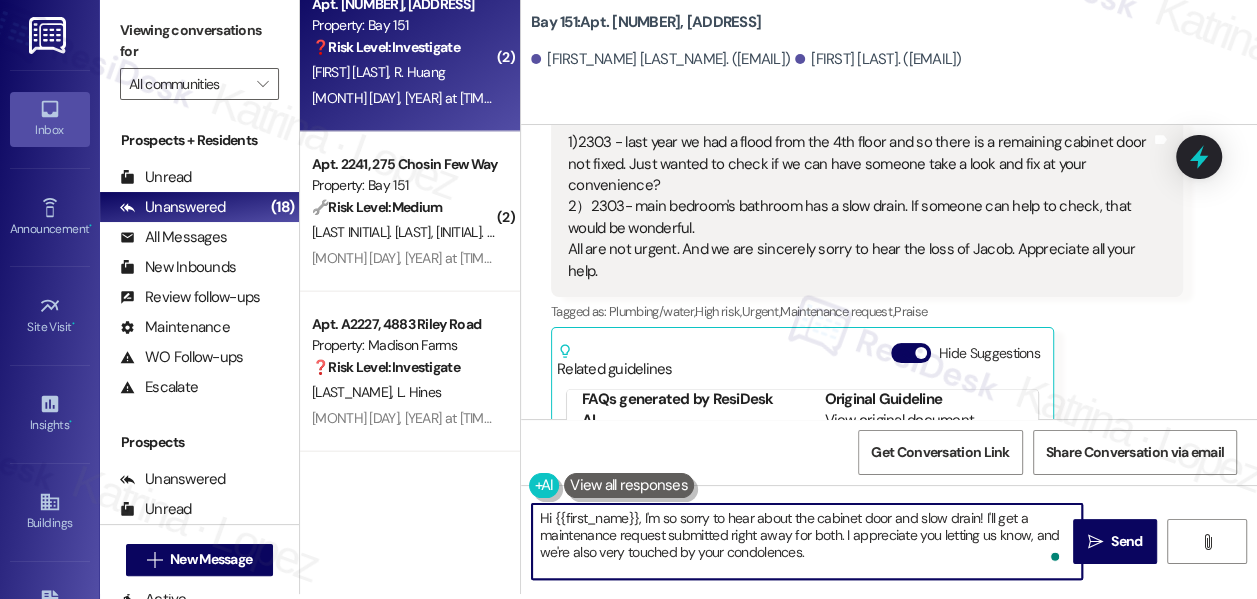 paste on "thank you for letting me know, and I really appreciate your kind words about Jacob. I understand you’d like someone to check the cabinet door and the slow drain in the main bedroom’s bathroom. To help the team prepare, can you let me know if the cabinet door is completely off or just loose? And for the bathroom drain, does the water eventually go down on its own, or does it stay standing for a while?" 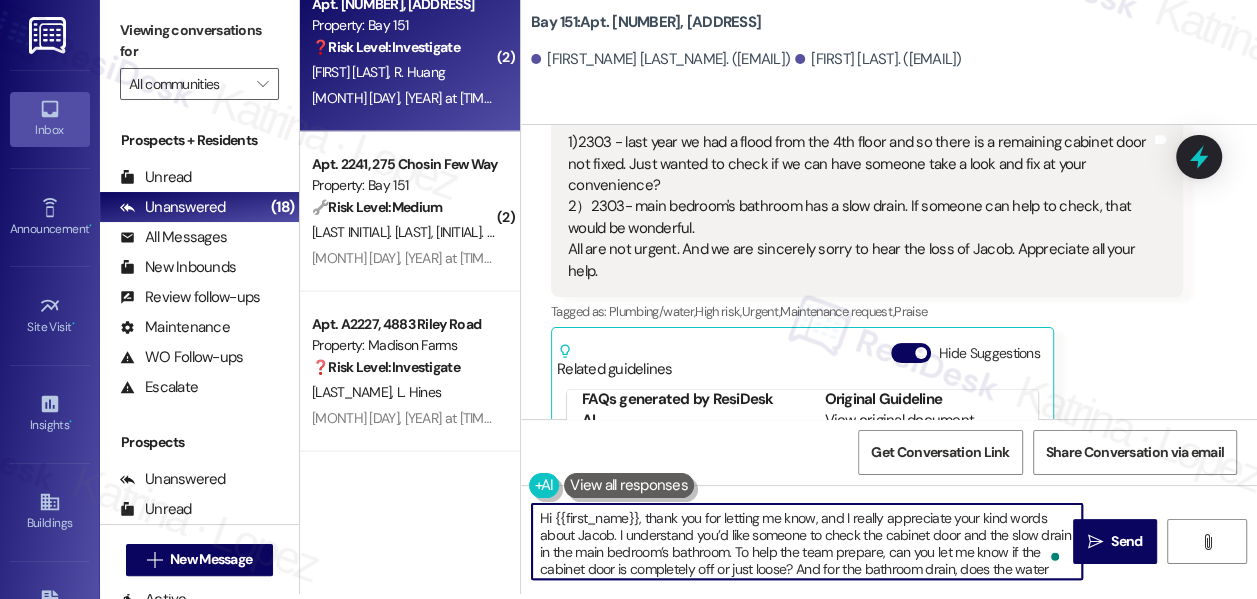 scroll, scrollTop: 16, scrollLeft: 0, axis: vertical 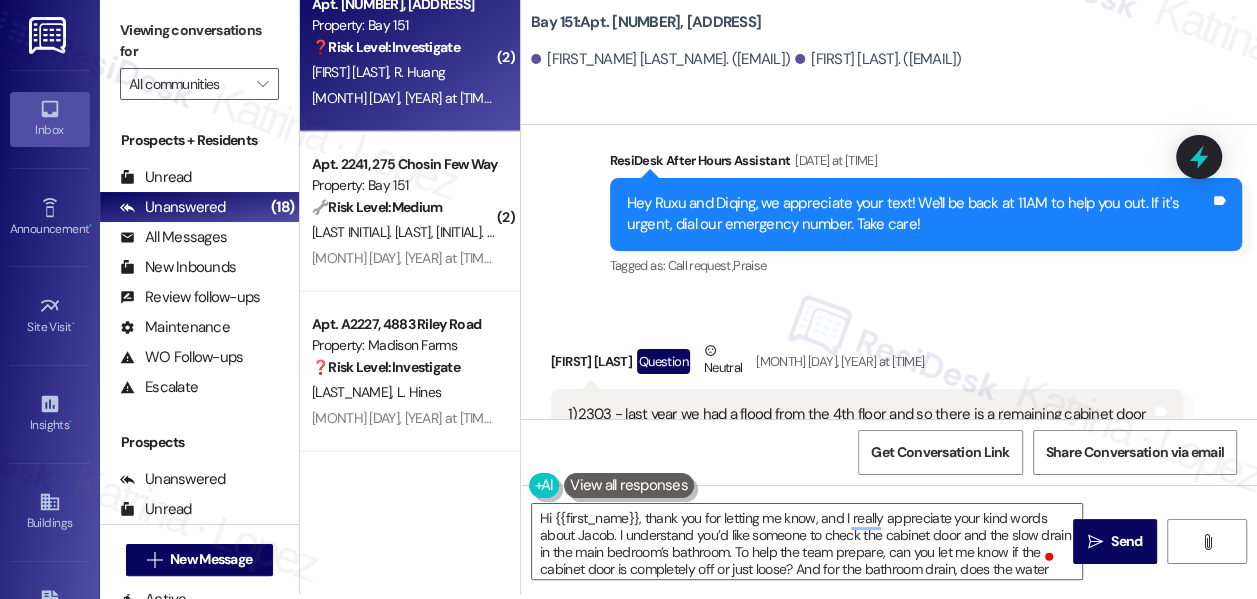 click on "Diqing Zhang Question   Neutral Aug 02, 2025 at 9:36 PM" at bounding box center [867, 364] 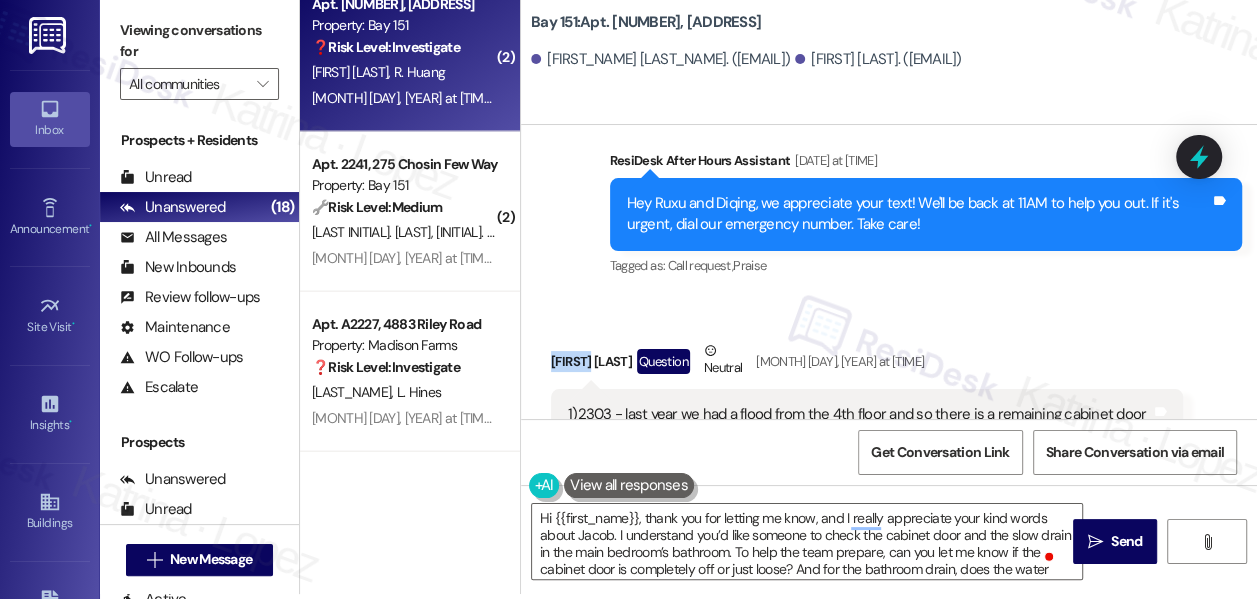 click on "Diqing Zhang Question   Neutral Aug 02, 2025 at 9:36 PM" at bounding box center (867, 364) 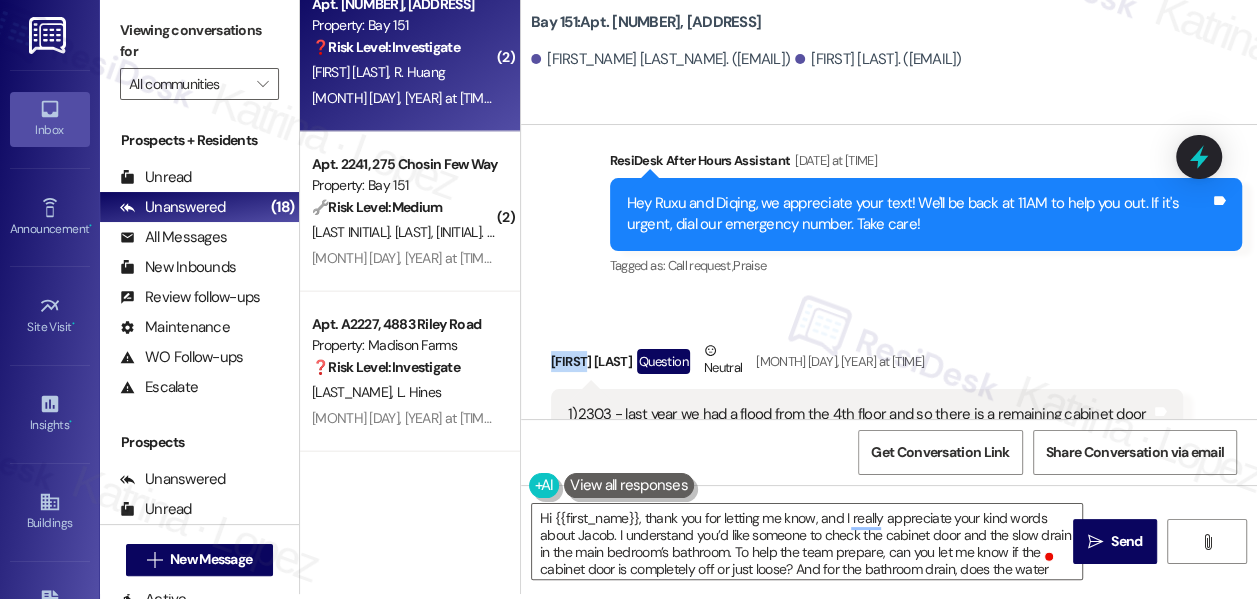 copy on "Diqing" 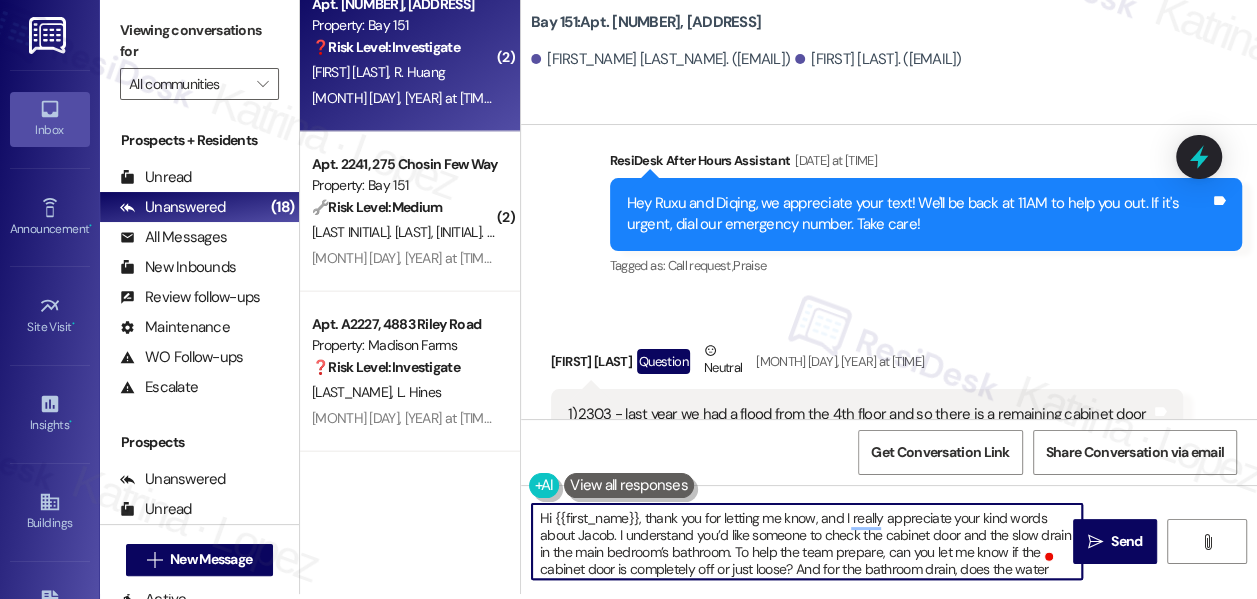 drag, startPoint x: 555, startPoint y: 517, endPoint x: 637, endPoint y: 506, distance: 82.73451 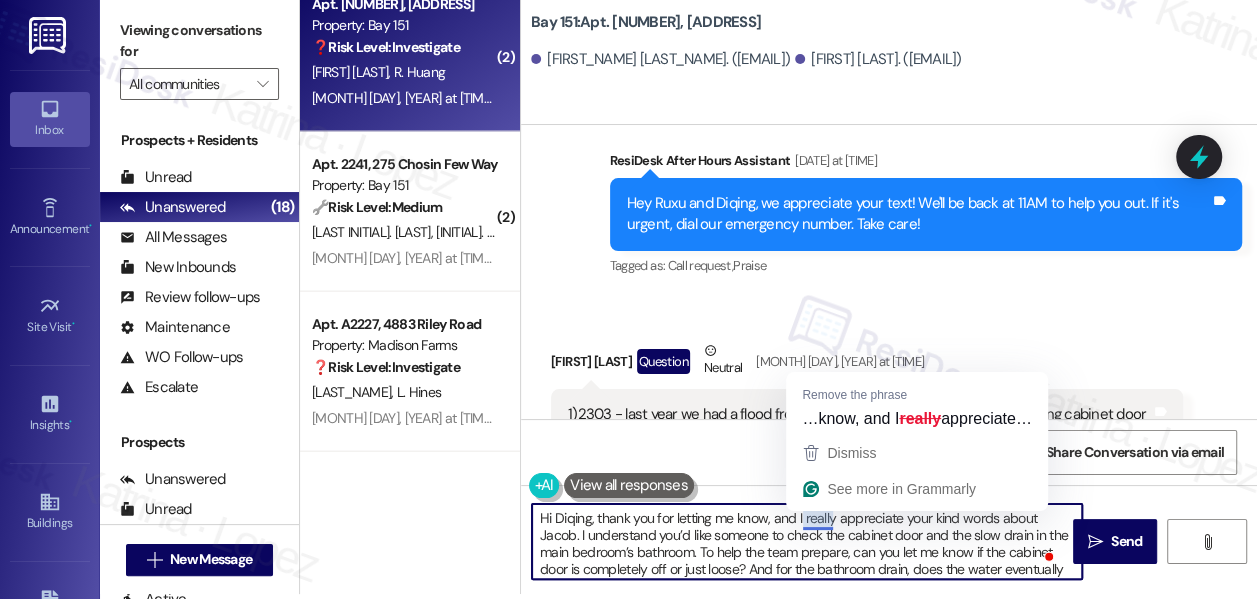 click on "Hi Diqing, thank you for letting me know, and I really appreciate your kind words about Jacob. I understand you’d like someone to check the cabinet door and the slow drain in the main bedroom’s bathroom. To help the team prepare, can you let me know if the cabinet door is completely off or just loose? And for the bathroom drain, does the water eventually go down on its own, or does it stay standing for a while?" at bounding box center (807, 541) 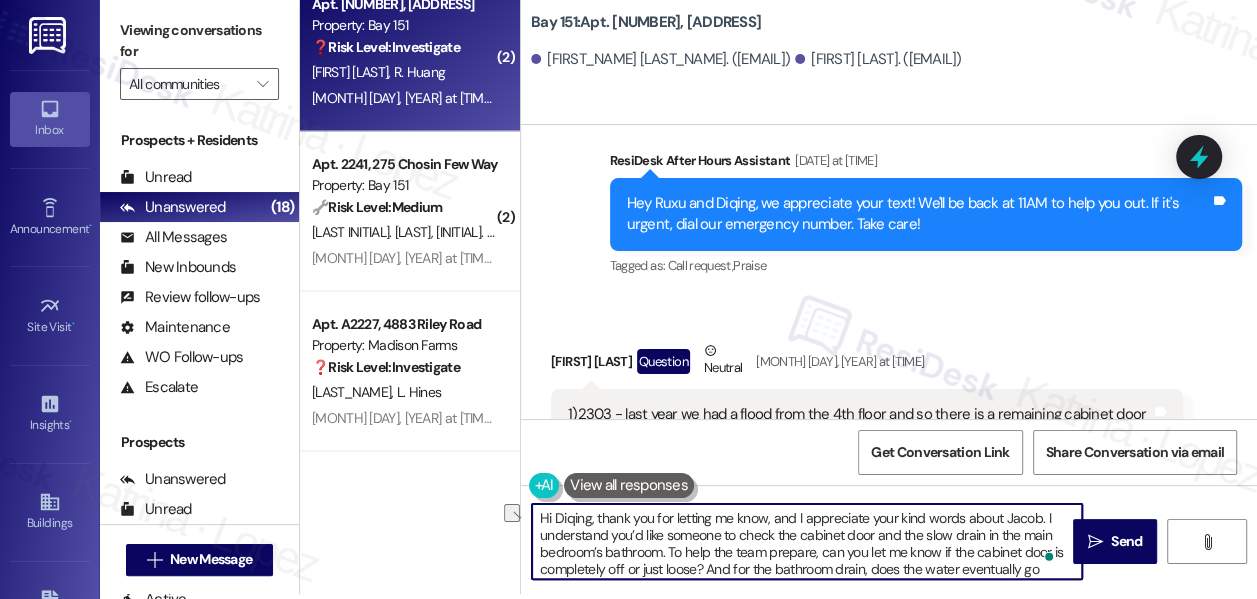 scroll, scrollTop: 21, scrollLeft: 0, axis: vertical 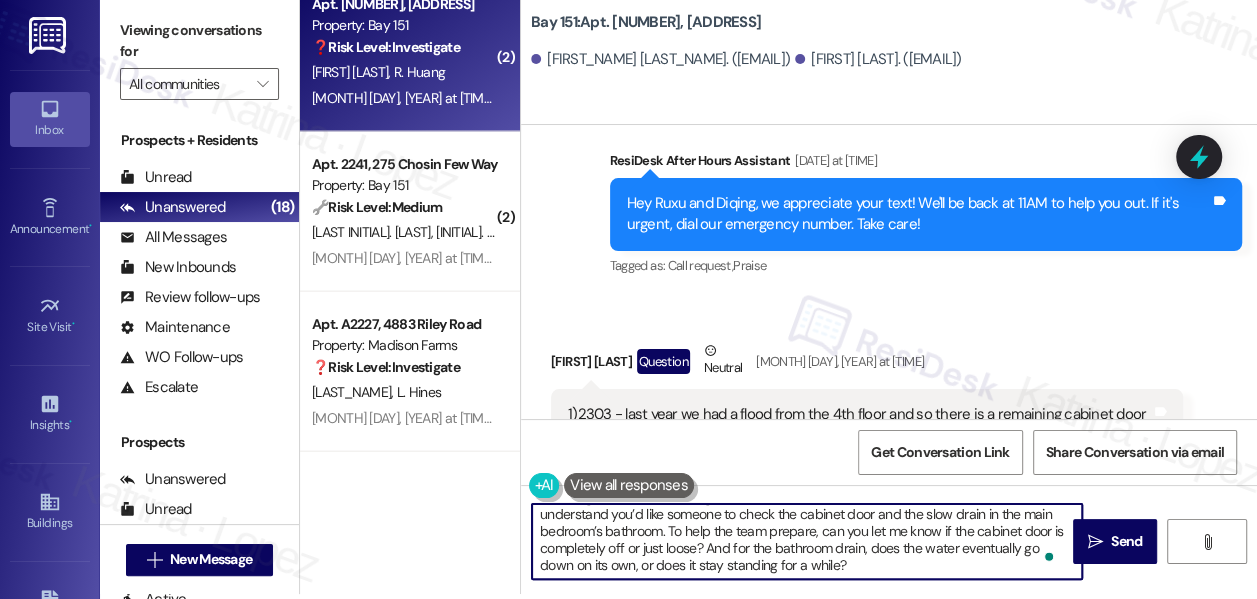 drag, startPoint x: 792, startPoint y: 551, endPoint x: 923, endPoint y: 567, distance: 131.97348 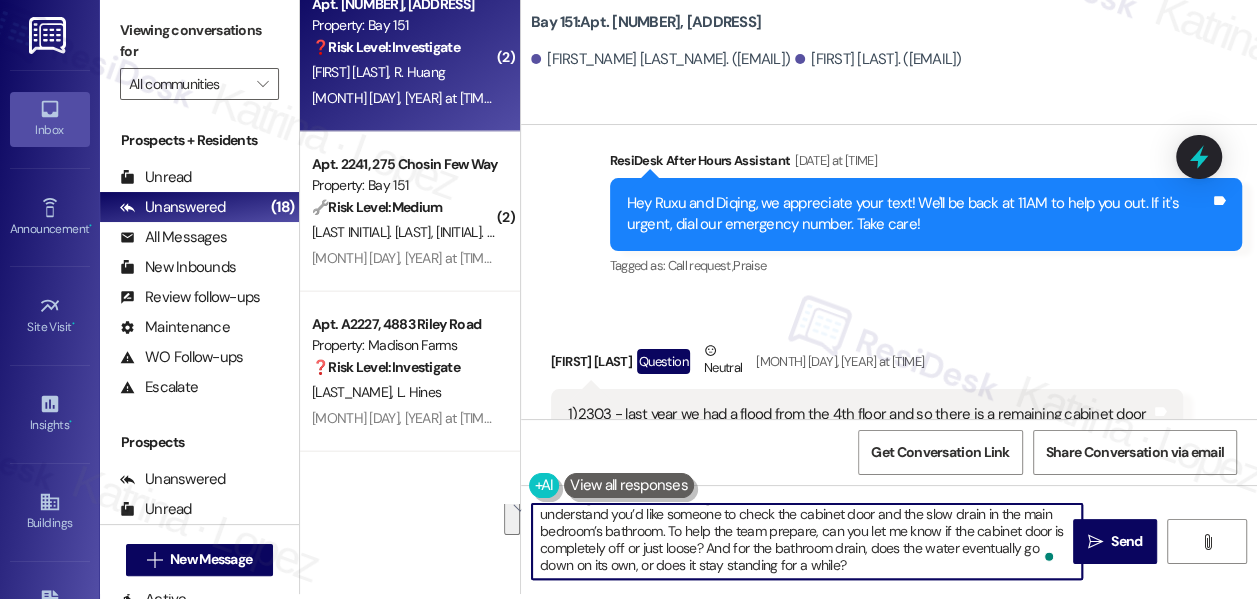 click on "Hi Diqing, thank you for letting me know, and I appreciate your kind words about Jacob. I understand you’d like someone to check the cabinet door and the slow drain in the main bedroom’s bathroom. To help the team prepare, can you let me know if the cabinet door is completely off or just loose? And for the bathroom drain, does the water eventually go down on its own, or does it stay standing for a while?" at bounding box center [807, 541] 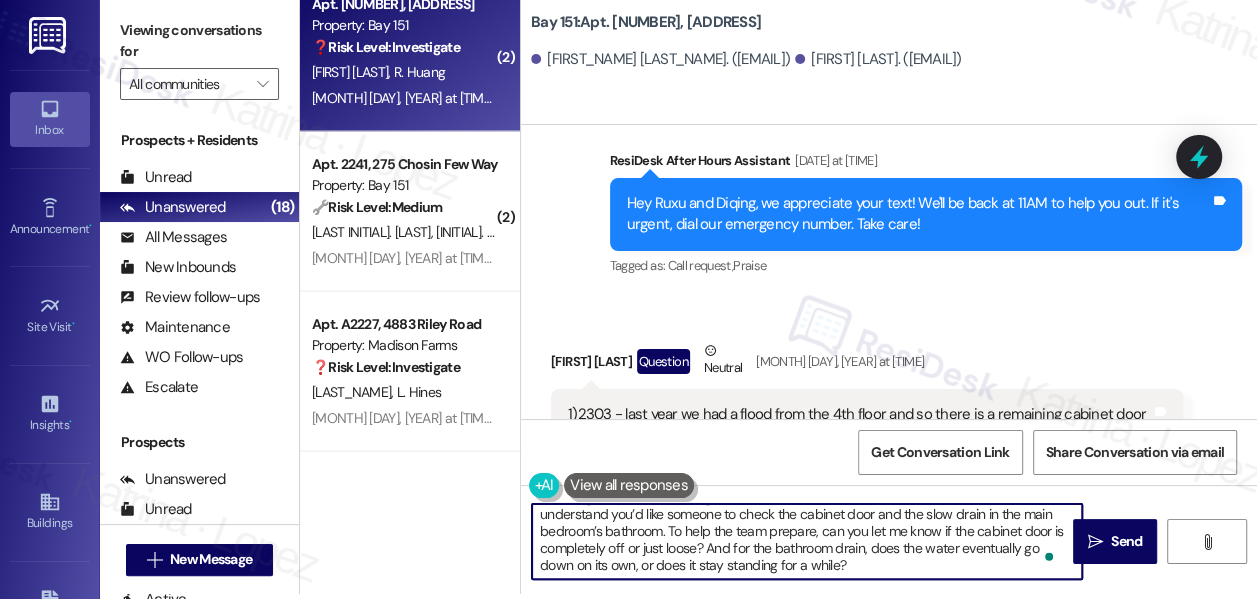 click on "Hi Diqing, thank you for letting me know, and I appreciate your kind words about Jacob. I understand you’d like someone to check the cabinet door and the slow drain in the main bedroom’s bathroom. To help the team prepare, can you let me know if the cabinet door is completely off or just loose? And for the bathroom drain, does the water eventually go down on its own, or does it stay standing for a while?" at bounding box center (807, 541) 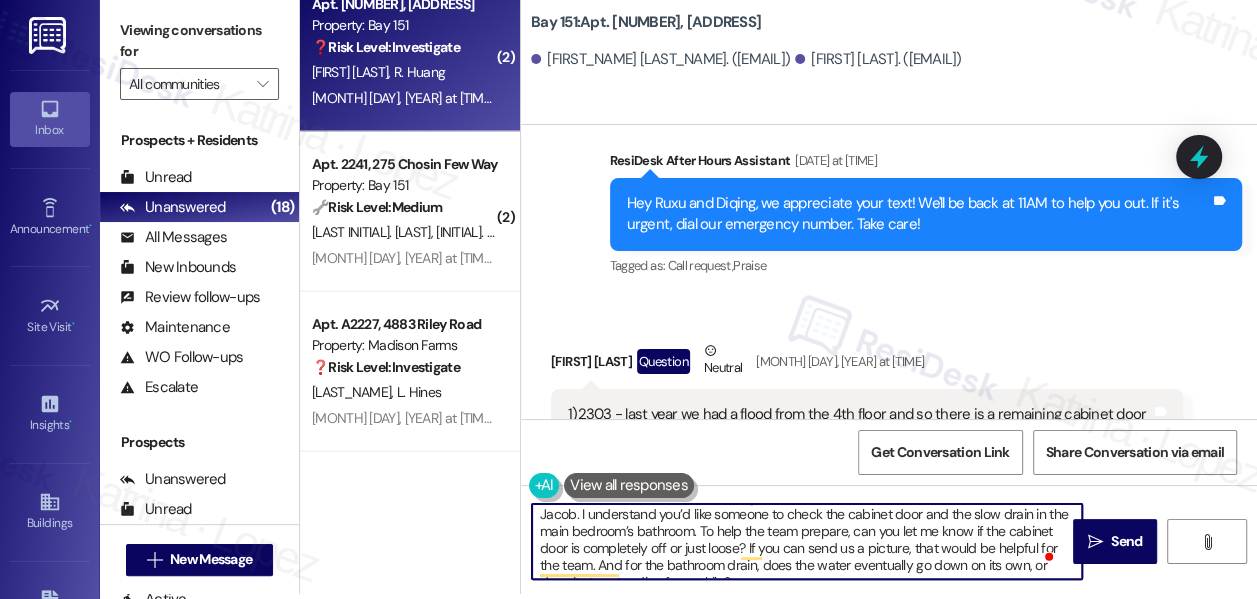 scroll, scrollTop: 39, scrollLeft: 0, axis: vertical 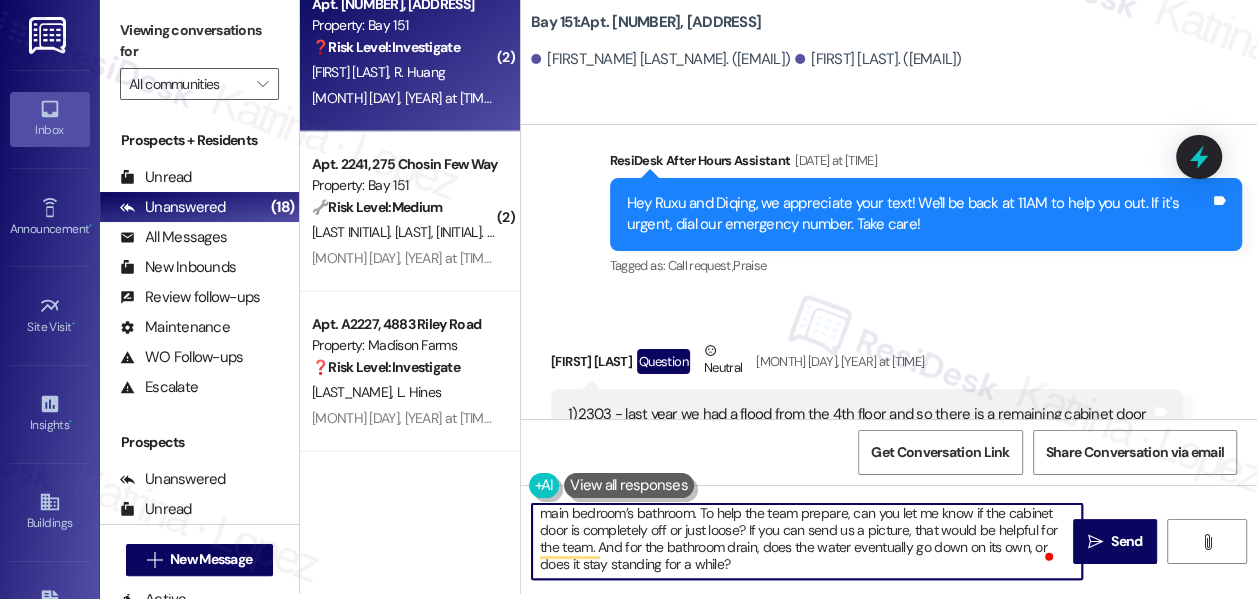 click on "Hi Diqing, thank you for letting me know, and I appreciate your kind words about Jacob. I understand you’d like someone to check the cabinet door and the slow drain in the main bedroom’s bathroom. To help the team prepare, can you let me know if the cabinet door is completely off or just loose? If you can send us a picture, that would be helpful for the team. And for the bathroom drain, does the water eventually go down on its own, or does it stay standing for a while?" at bounding box center (807, 541) 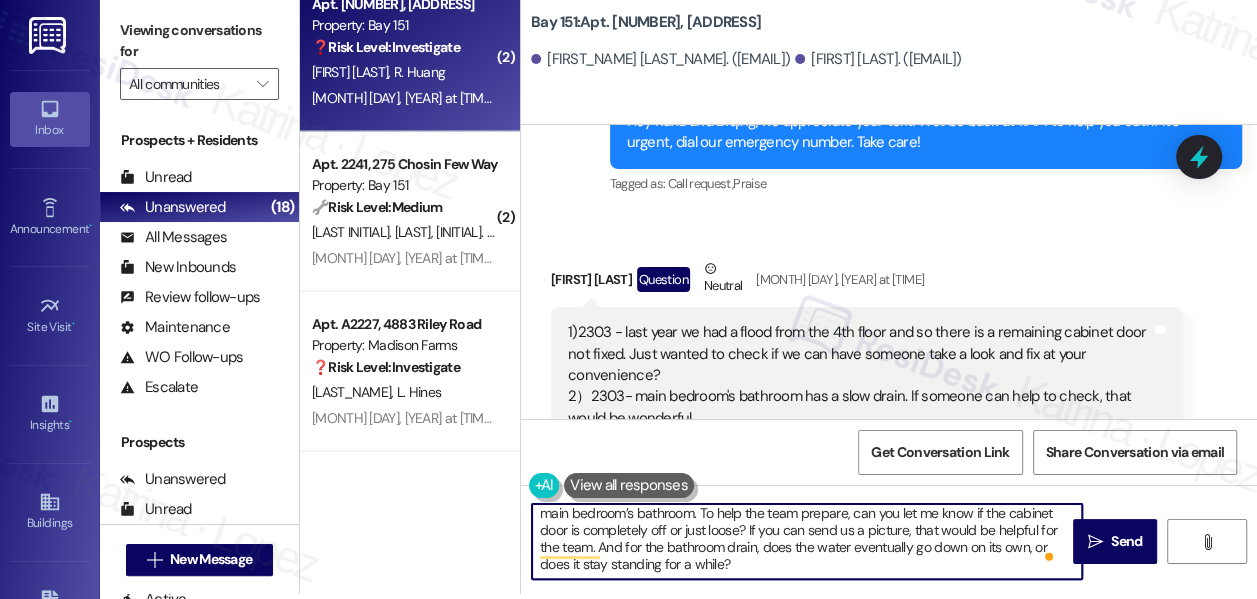 scroll, scrollTop: 57685, scrollLeft: 0, axis: vertical 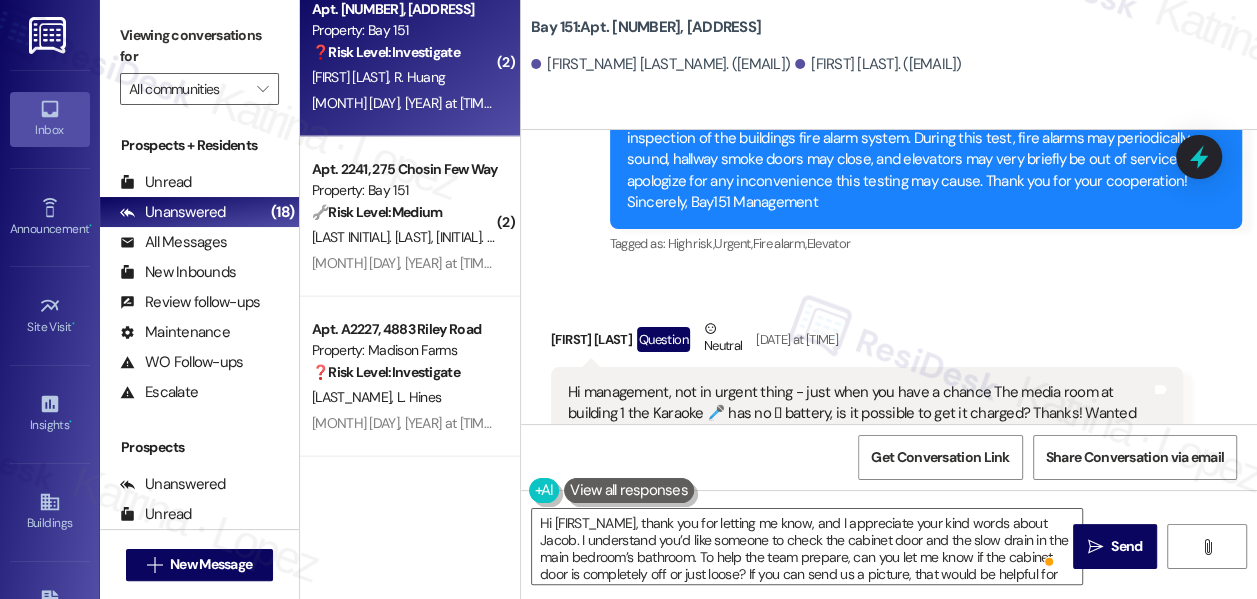 click on "Hi management, not in urgent thing - just when you have a chance The media room at building 1 the Karaoke 🎤 has no 🪫 battery, is it possible to get it charged? Thanks! Wanted to use it for the first time 😆" at bounding box center (859, 414) 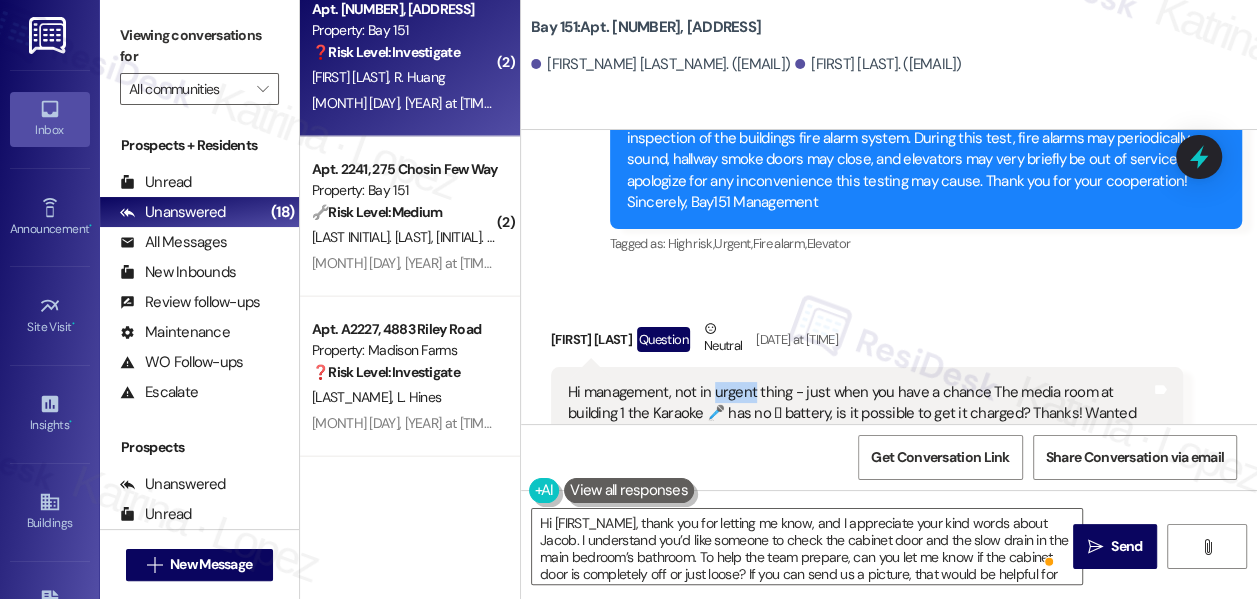 click on "Hi management, not in urgent thing - just when you have a chance The media room at building 1 the Karaoke 🎤 has no 🪫 battery, is it possible to get it charged? Thanks! Wanted to use it for the first time 😆" at bounding box center (859, 414) 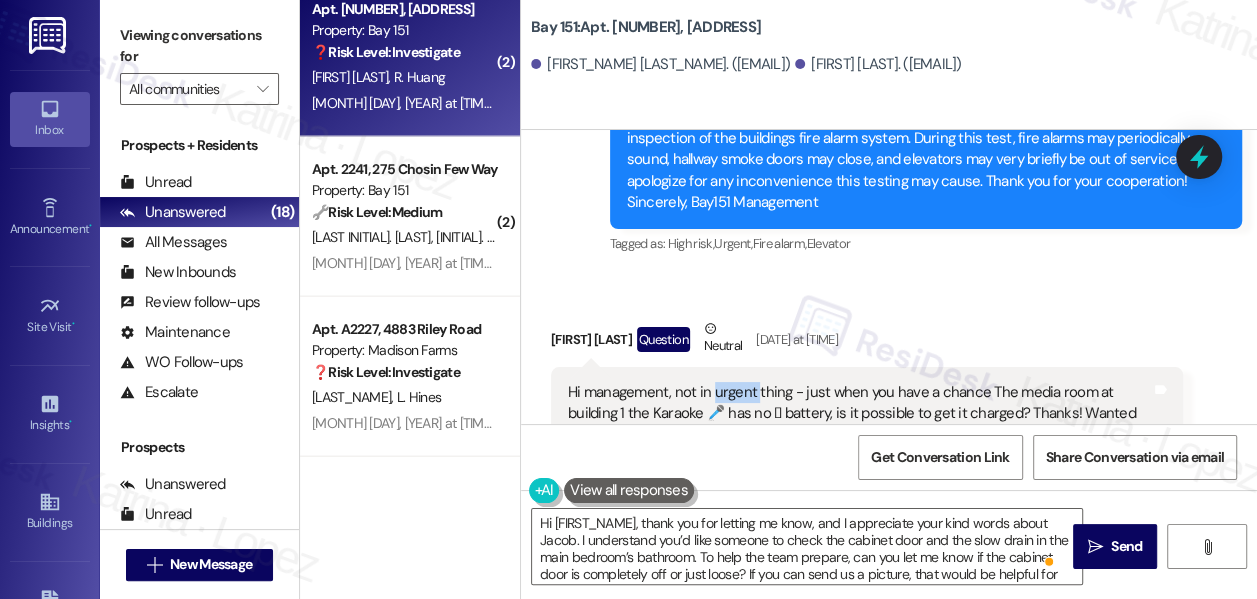 click on "Hi management, not in urgent thing - just when you have a chance The media room at building 1 the Karaoke 🎤 has no 🪫 battery, is it possible to get it charged? Thanks! Wanted to use it for the first time 😆" at bounding box center (859, 414) 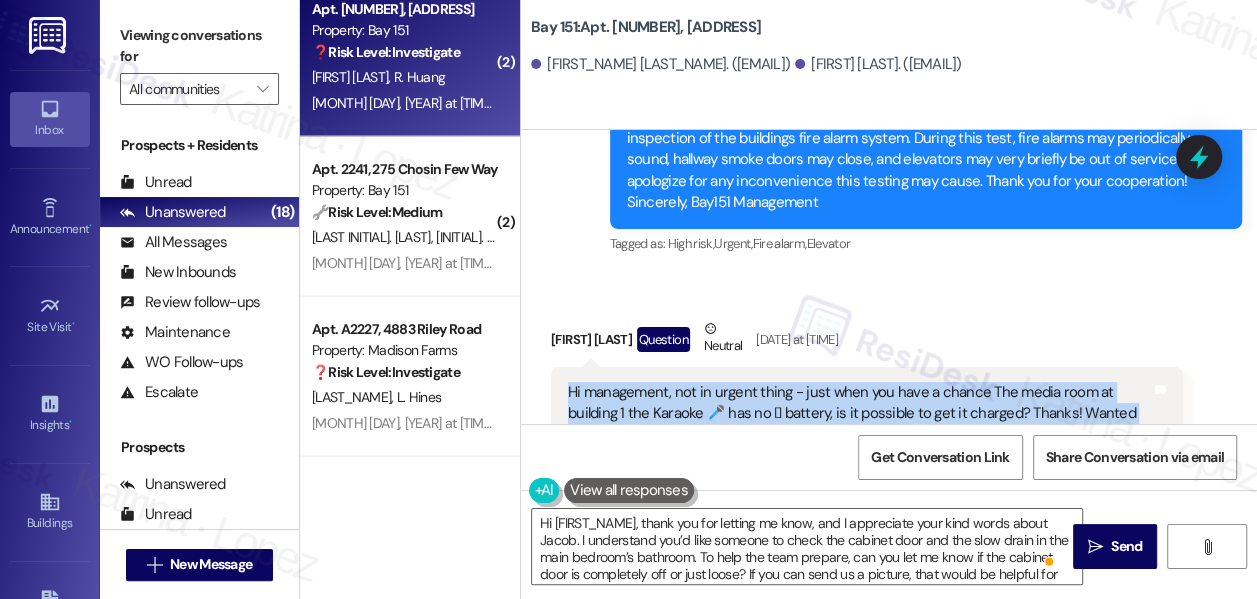 click on "Hi management, not in urgent thing - just when you have a chance The media room at building 1 the Karaoke 🎤 has no 🪫 battery, is it possible to get it charged? Thanks! Wanted to use it for the first time 😆" at bounding box center (859, 414) 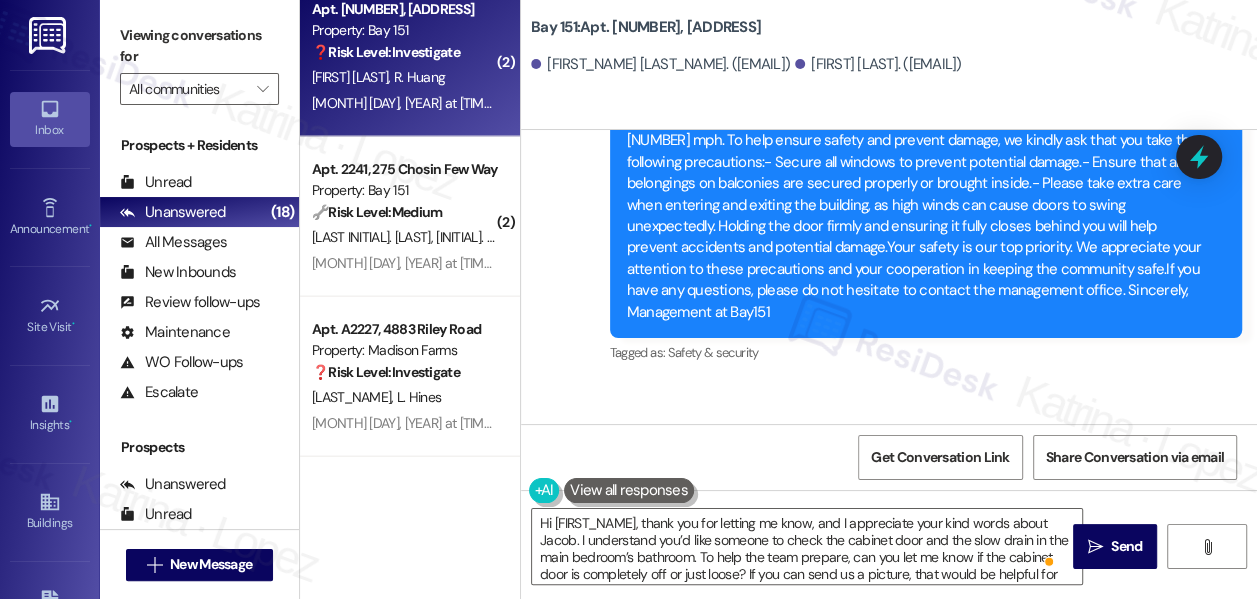 scroll, scrollTop: 57049, scrollLeft: 0, axis: vertical 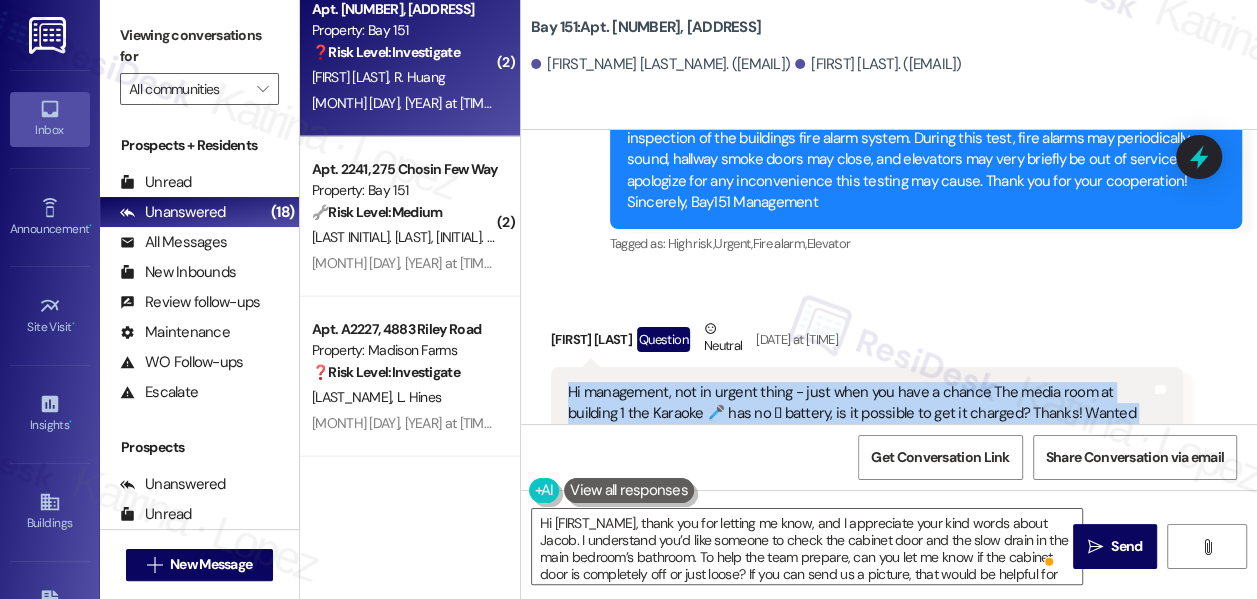 click on "Hi management, not in urgent thing - just when you have a chance The media room at building 1 the Karaoke 🎤 has no 🪫 battery, is it possible to get it charged? Thanks! Wanted to use it for the first time 😆" at bounding box center [859, 414] 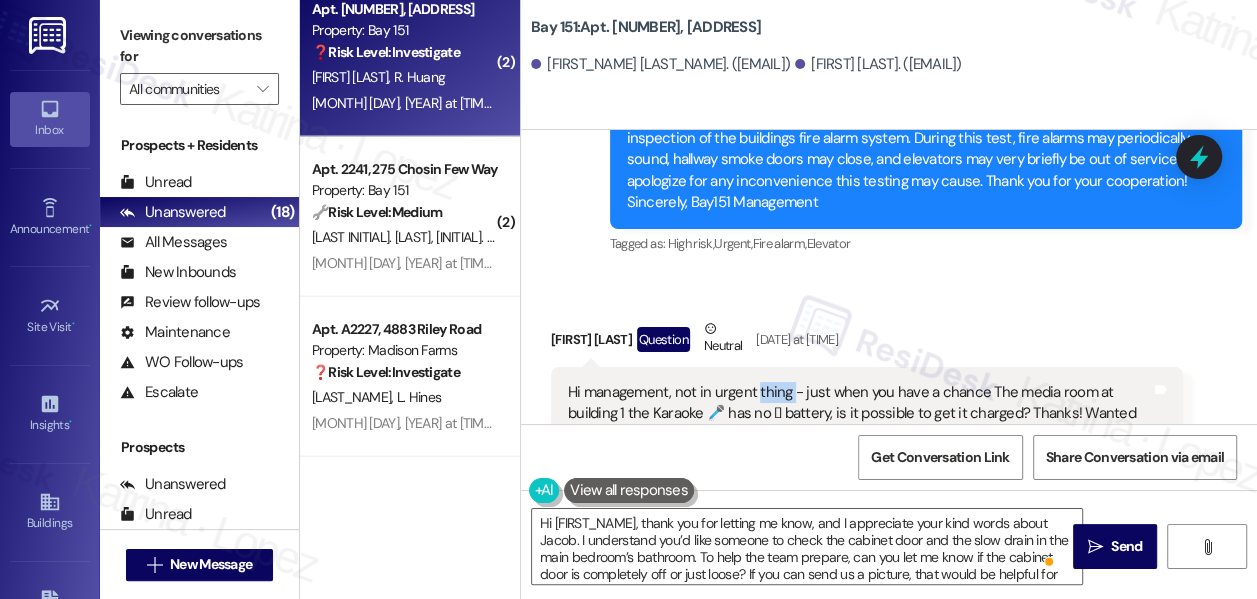 click on "Hi management, not in urgent thing - just when you have a chance The media room at building 1 the Karaoke 🎤 has no 🪫 battery, is it possible to get it charged? Thanks! Wanted to use it for the first time 😆" at bounding box center (859, 414) 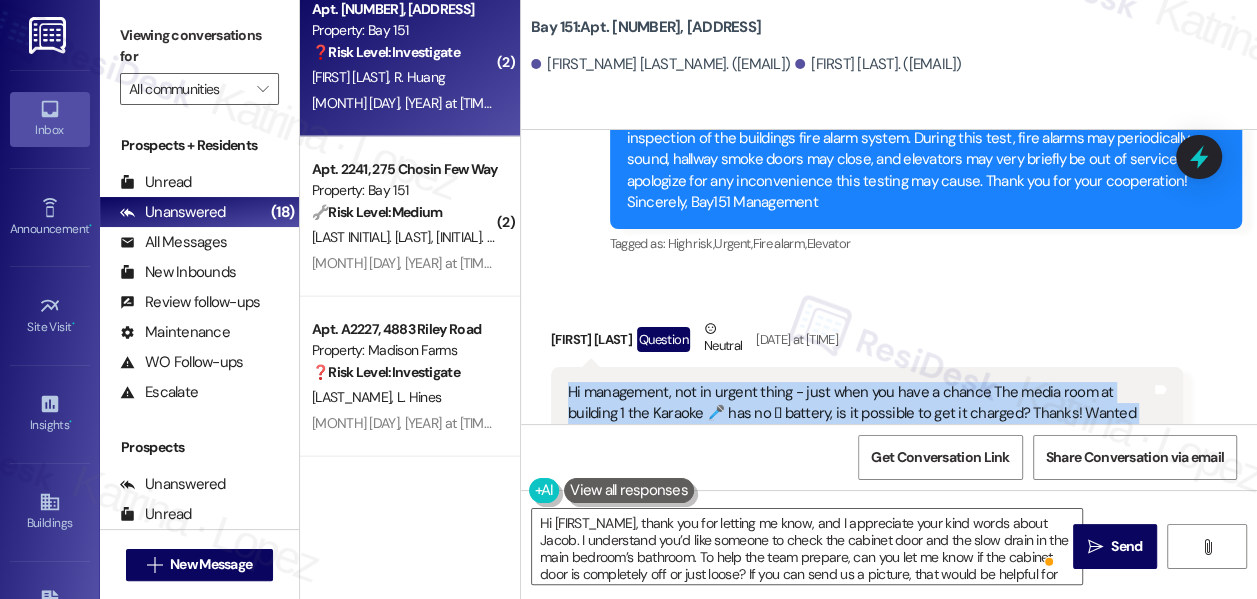 click on "Hi management, not in urgent thing - just when you have a chance The media room at building 1 the Karaoke 🎤 has no 🪫 battery, is it possible to get it charged? Thanks! Wanted to use it for the first time 😆" at bounding box center [859, 414] 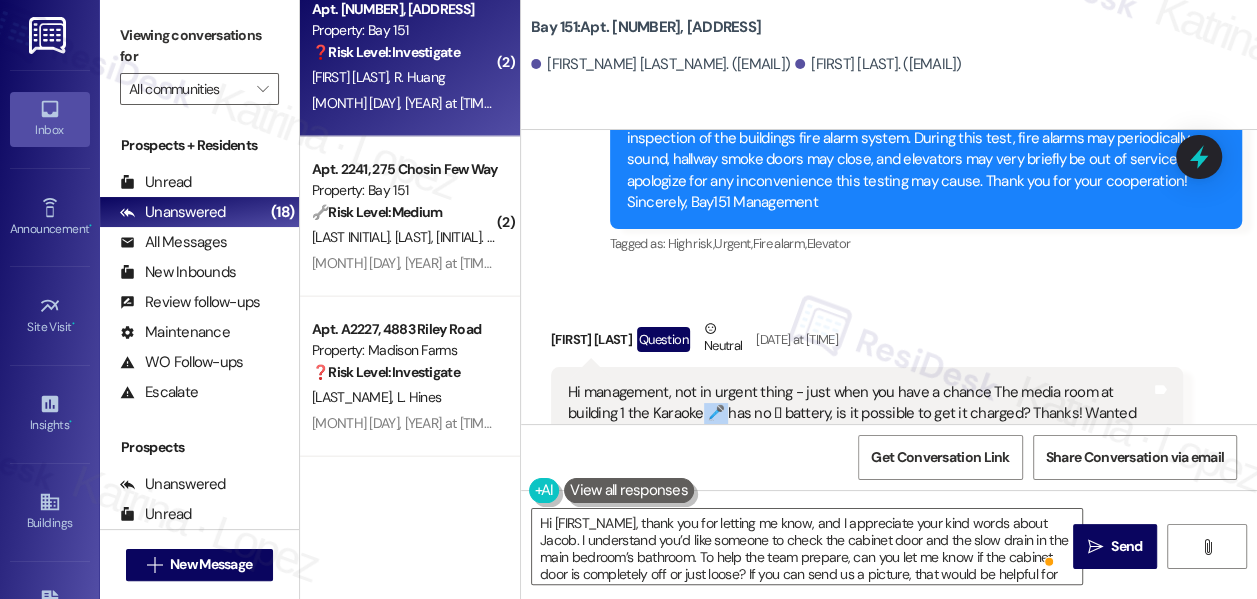 click on "Hi management, not in urgent thing - just when you have a chance The media room at building 1 the Karaoke 🎤 has no 🪫 battery, is it possible to get it charged? Thanks! Wanted to use it for the first time 😆" at bounding box center (859, 414) 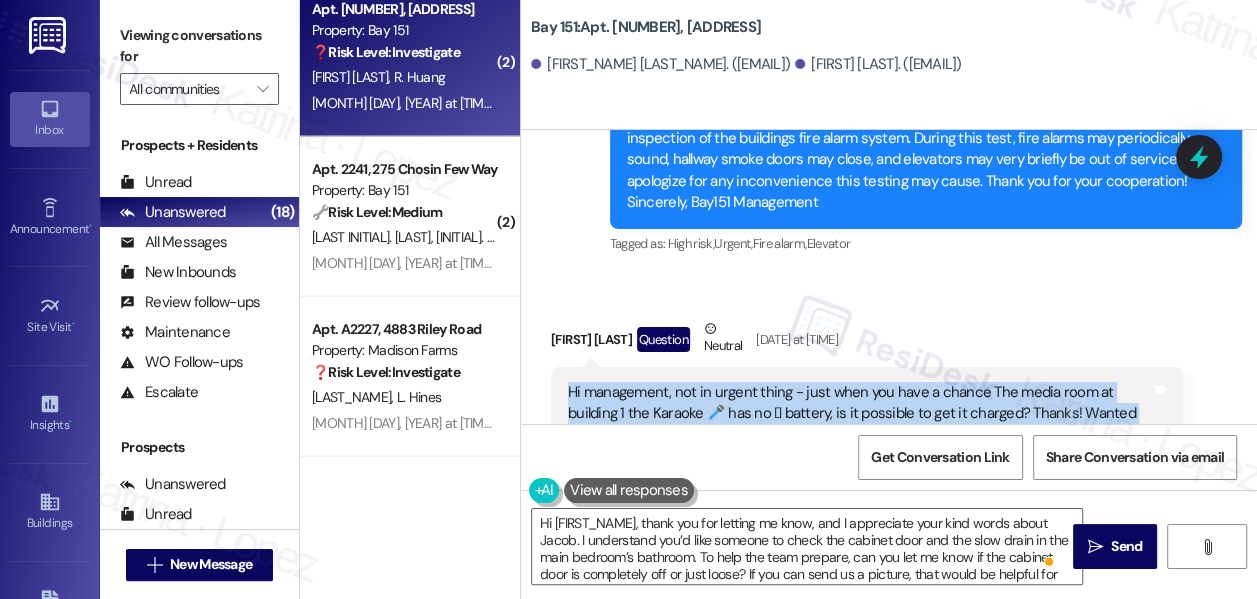 click on "Hi management, not in urgent thing - just when you have a chance The media room at building 1 the Karaoke 🎤 has no 🪫 battery, is it possible to get it charged? Thanks! Wanted to use it for the first time 😆" at bounding box center [859, 414] 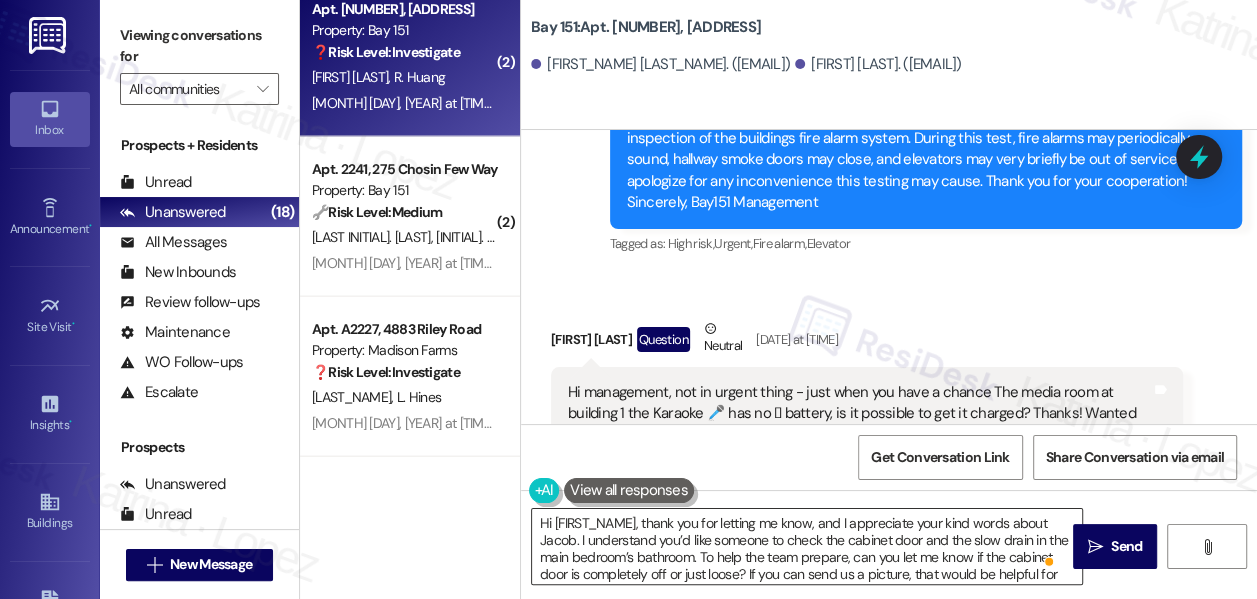 click on "Hi Diqing, thank you for letting me know, and I appreciate your kind words about Jacob. I understand you’d like someone to check the cabinet door and the slow drain in the main bedroom’s bathroom. To help the team prepare, can you let me know if the cabinet door is completely off or just loose? If you can send us a picture, that would be helpful for the team. And for the bathroom drain, does the water eventually go down on its own, or does it stay standing for a while?" at bounding box center (807, 546) 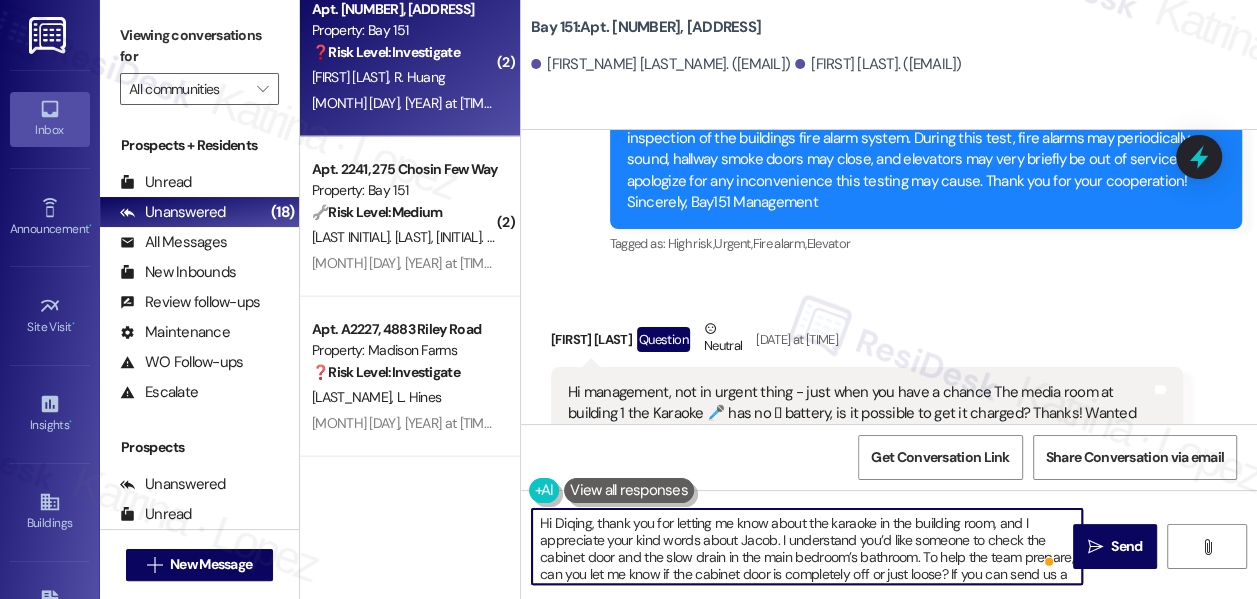 click on "Hi Diqing, thank you for letting me know about the karaoke in the building room, and I appreciate your kind words about Jacob. I understand you’d like someone to check the cabinet door and the slow drain in the main bedroom’s bathroom. To help the team prepare, can you let me know if the cabinet door is completely off or just loose? If you can send us a picture, that would be helpful for the team. And for the bathroom drain, does the water eventually go down on its own, or does it stay standing for a while?" at bounding box center (807, 546) 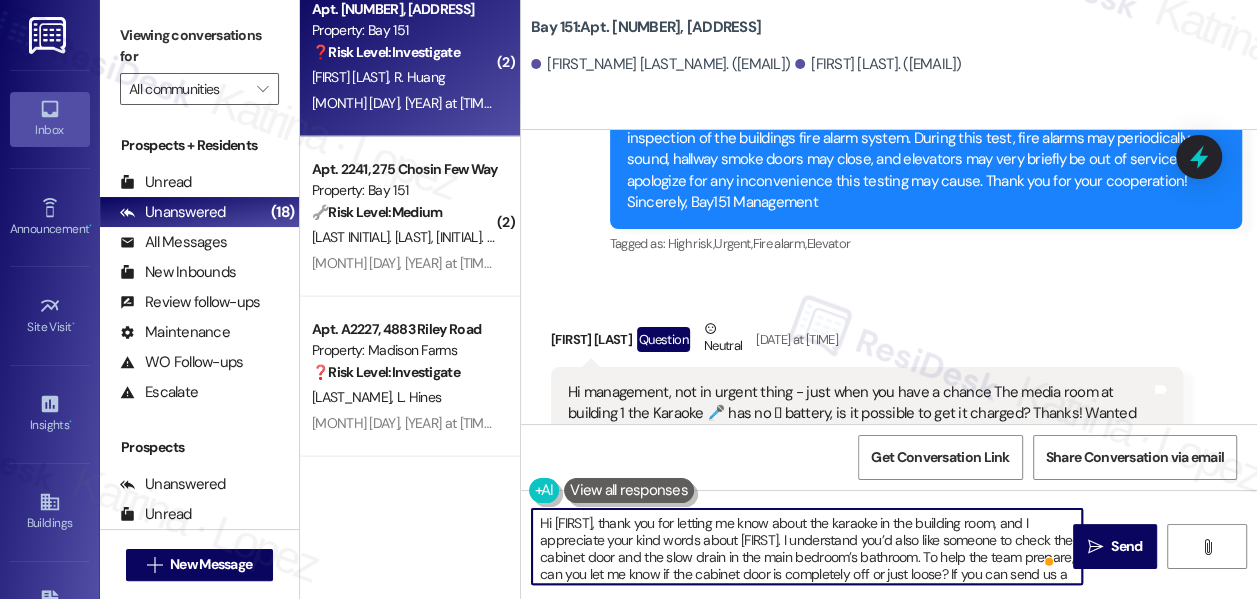 scroll, scrollTop: 26, scrollLeft: 0, axis: vertical 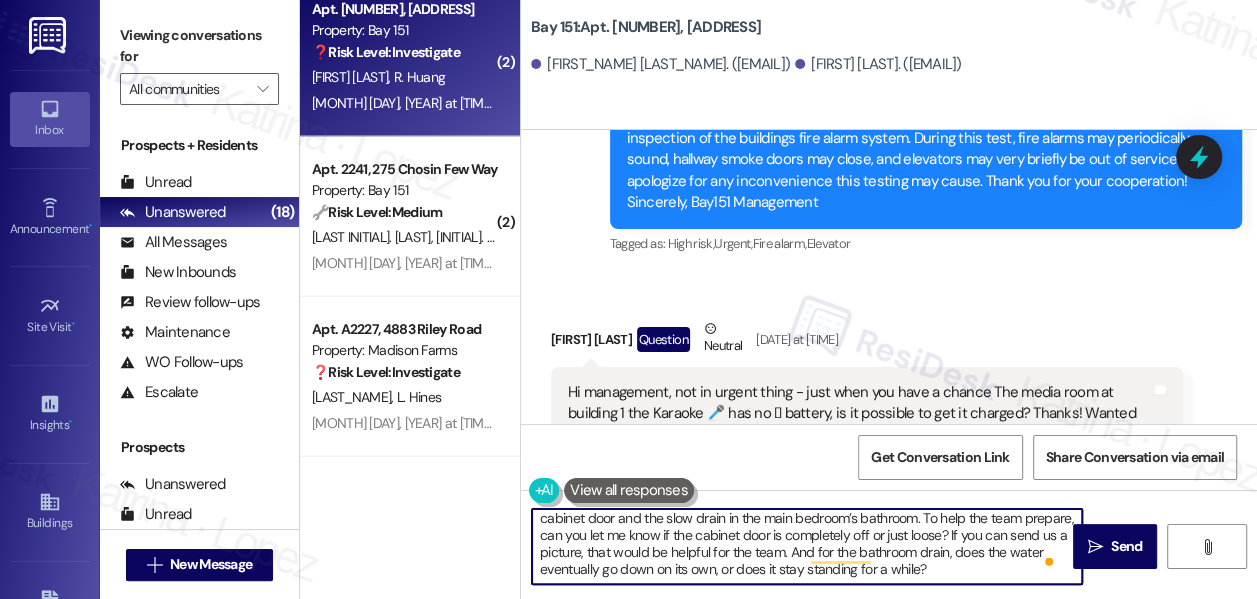 click on "Hi Diqing, thank you for letting me know about the karaoke in the building room, and I appreciate your kind words about Jacob. I understand you’d also like someone to check the cabinet door and the slow drain in the main bedroom’s bathroom. To help the team prepare, can you let me know if the cabinet door is completely off or just loose? If you can send us a picture, that would be helpful for the team. And for the bathroom drain, does the water eventually go down on its own, or does it stay standing for a while?" at bounding box center (807, 546) 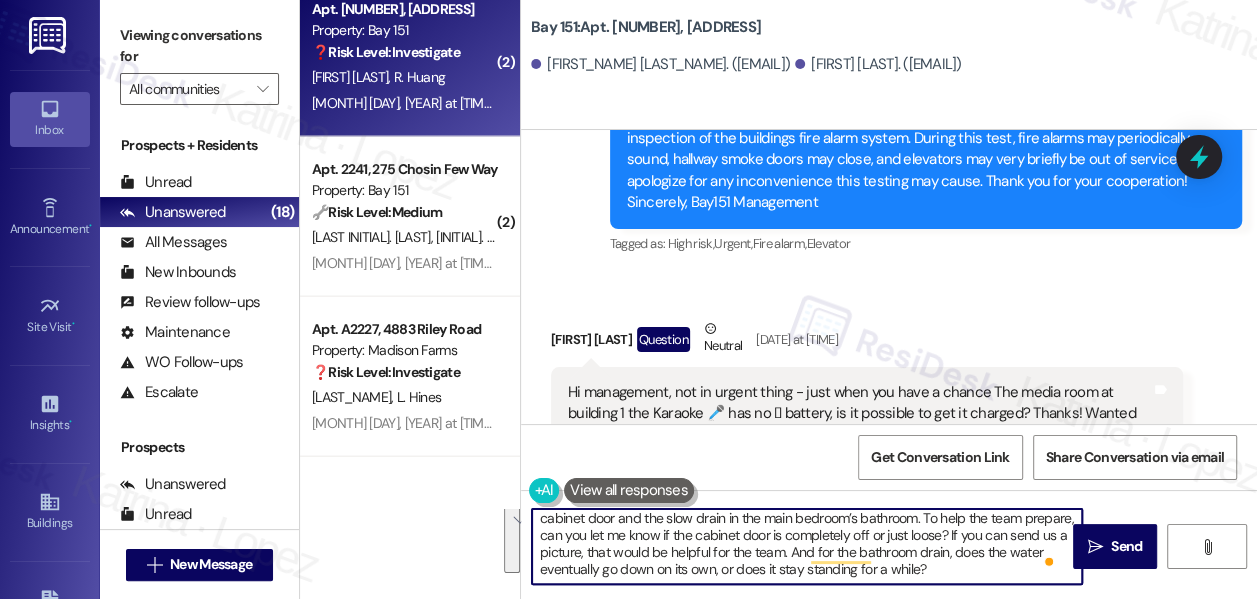 click on "Hi Diqing, thank you for letting me know about the karaoke in the building room, and I appreciate your kind words about Jacob. I understand you’d also like someone to check the cabinet door and the slow drain in the main bedroom’s bathroom. To help the team prepare, can you let me know if the cabinet door is completely off or just loose? If you can send us a picture, that would be helpful for the team. And for the bathroom drain, does the water eventually go down on its own, or does it stay standing for a while?" at bounding box center [807, 546] 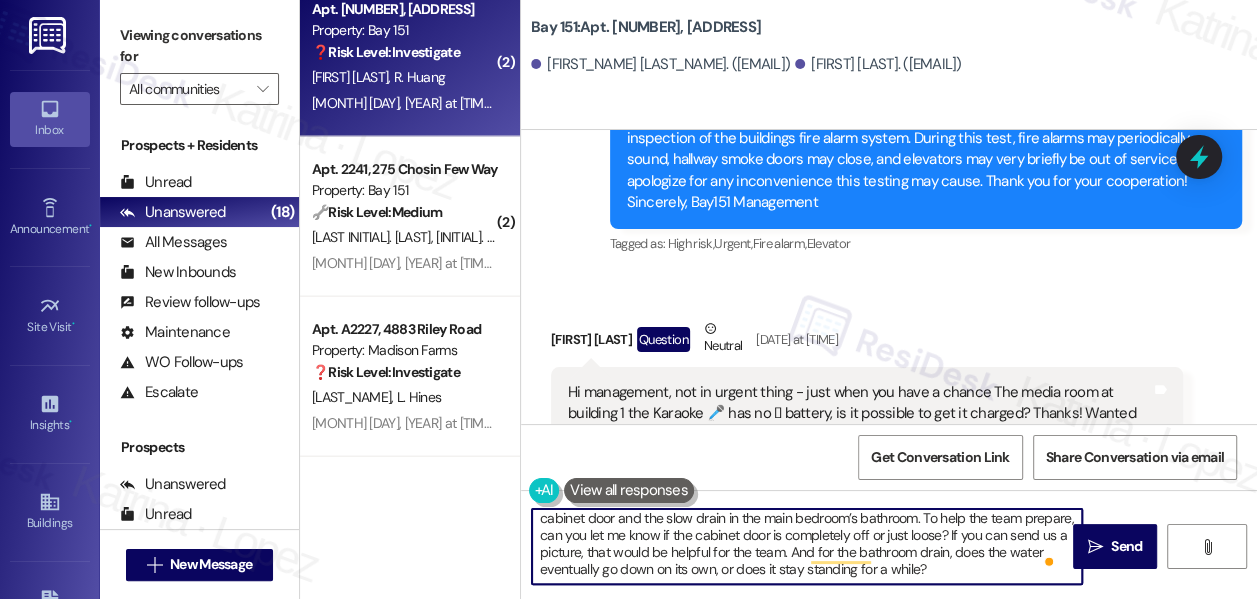 click on "Hi Diqing, thank you for letting me know about the karaoke in the building room, and I appreciate your kind words about Jacob. I understand you’d also like someone to check the cabinet door and the slow drain in the main bedroom’s bathroom. To help the team prepare, can you let me know if the cabinet door is completely off or just loose? If you can send us a picture, that would be helpful for the team. And for the bathroom drain, does the water eventually go down on its own, or does it stay standing for a while?" at bounding box center (807, 546) 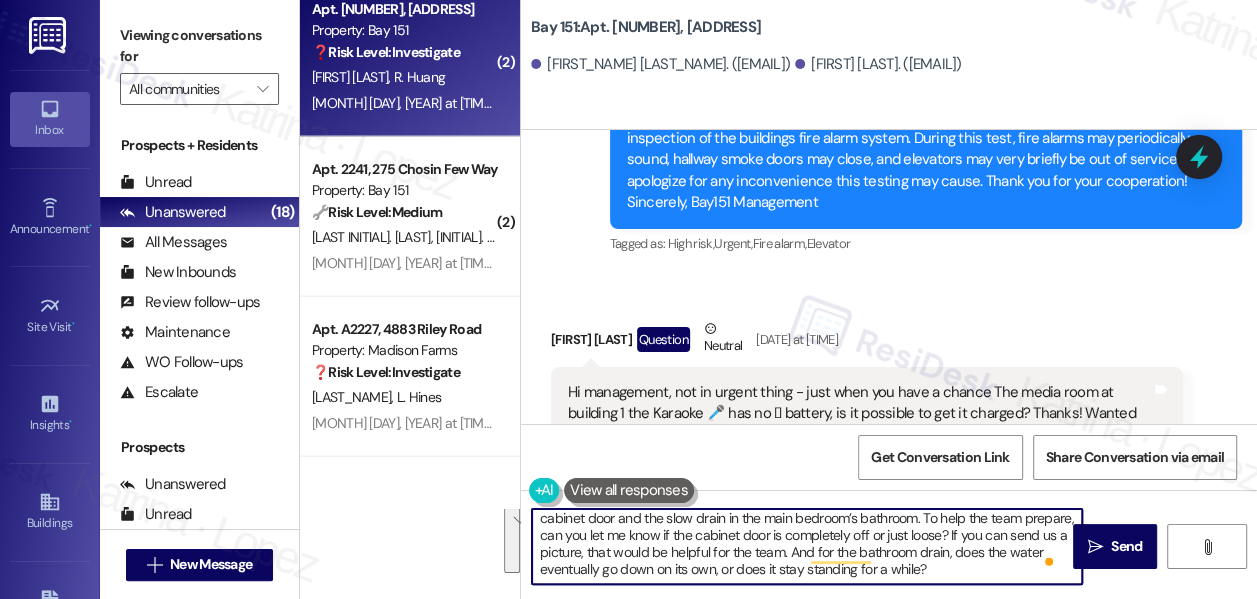 click on "Hi Diqing, thank you for letting me know about the karaoke in the building room, and I appreciate your kind words about Jacob. I understand you’d also like someone to check the cabinet door and the slow drain in the main bedroom’s bathroom. To help the team prepare, can you let me know if the cabinet door is completely off or just loose? If you can send us a picture, that would be helpful for the team. And for the bathroom drain, does the water eventually go down on its own, or does it stay standing for a while?" at bounding box center [807, 546] 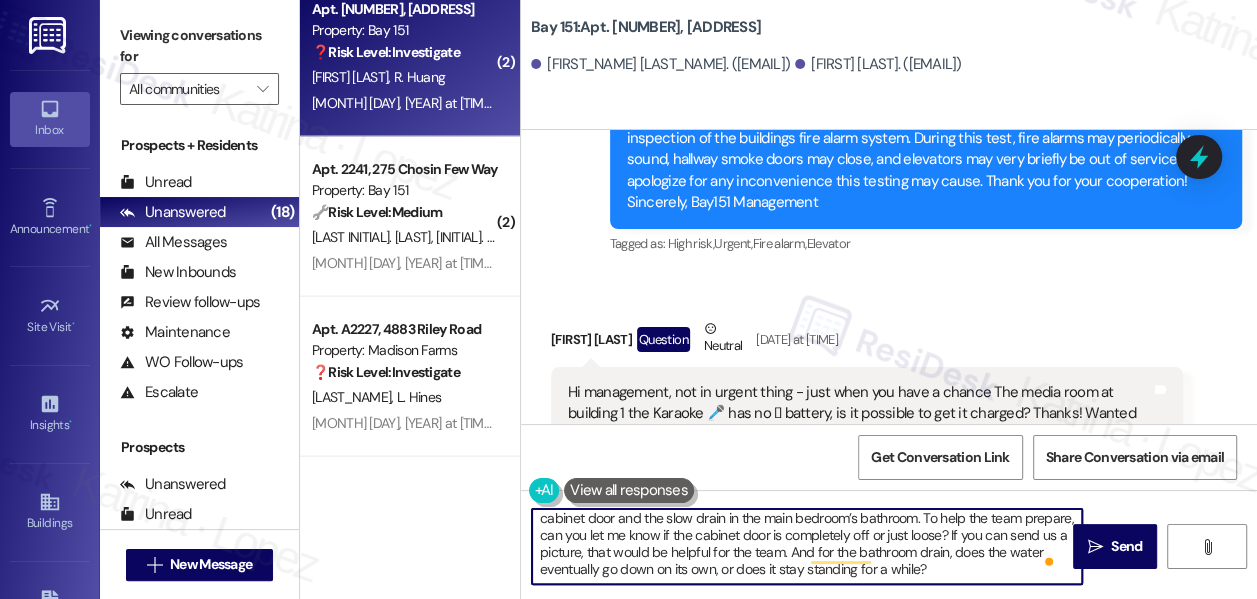 click on "Hi Diqing, thank you for letting me know about the karaoke in the building room, and I appreciate your kind words about Jacob. I understand you’d also like someone to check the cabinet door and the slow drain in the main bedroom’s bathroom. To help the team prepare, can you let me know if the cabinet door is completely off or just loose? If you can send us a picture, that would be helpful for the team. And for the bathroom drain, does the water eventually go down on its own, or does it stay standing for a while?" at bounding box center [807, 546] 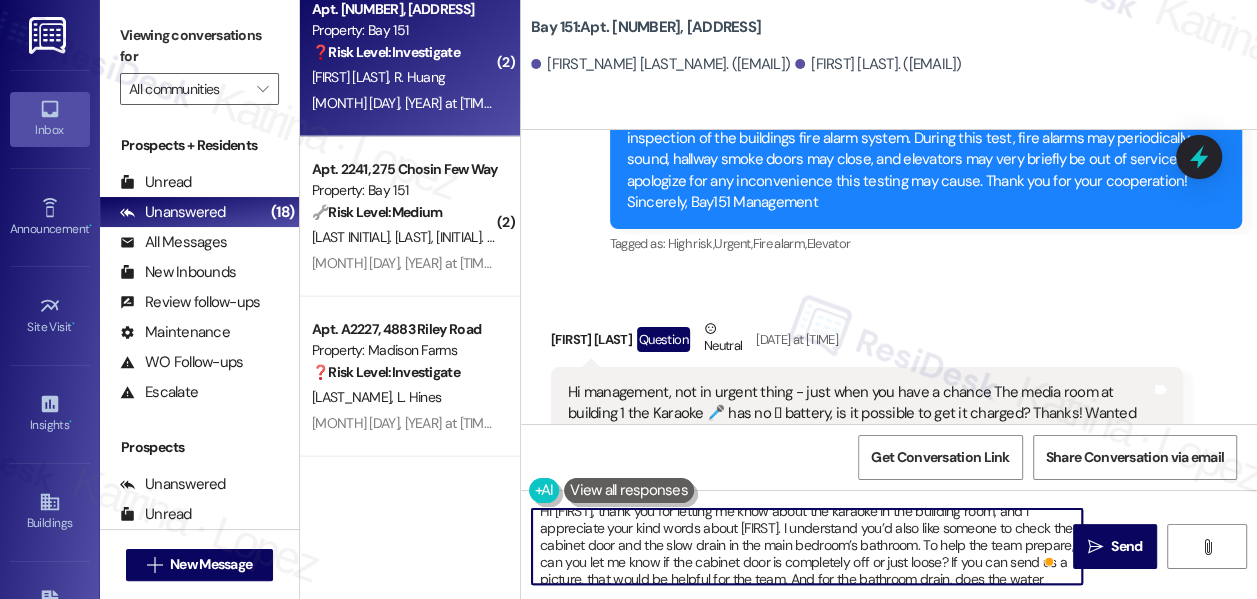 scroll, scrollTop: 0, scrollLeft: 0, axis: both 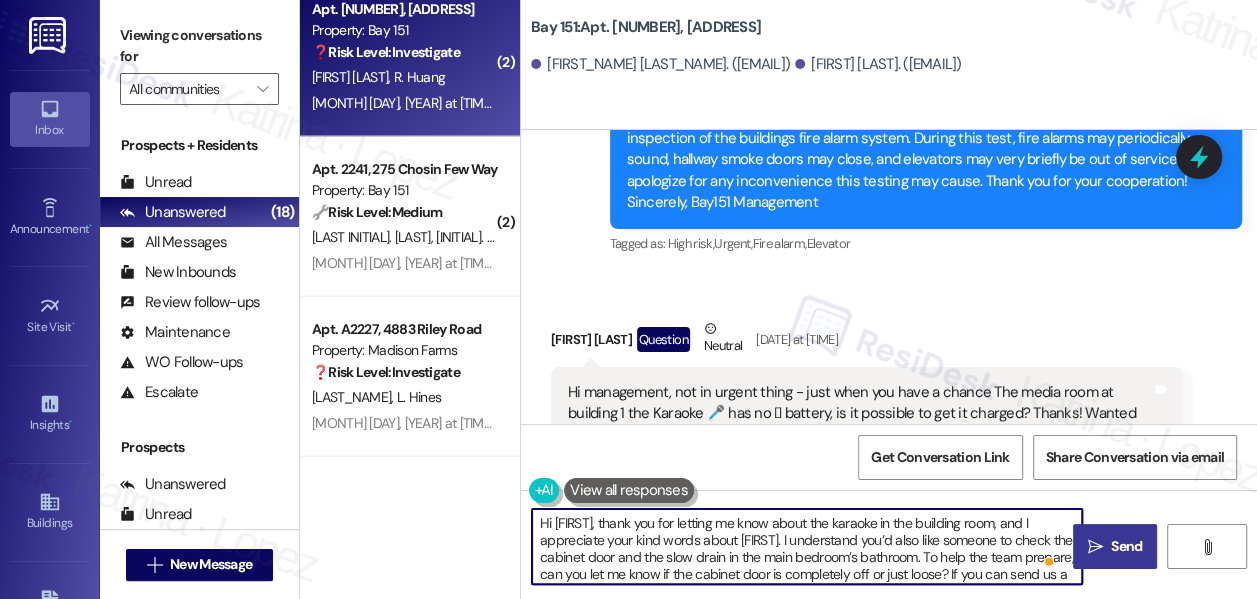 type on "Hi Diqing, thank you for letting me know about the karaoke in the building room, and I appreciate your kind words about Jacob. I understand you’d also like someone to check the cabinet door and the slow drain in the main bedroom’s bathroom. To help the team prepare, can you let me know if the cabinet door is completely off or just loose? If you can send us a picture, that would be helpful for the team. And for the bathroom drain, does the water eventually go down on its own, or does it stay standing for a while?" 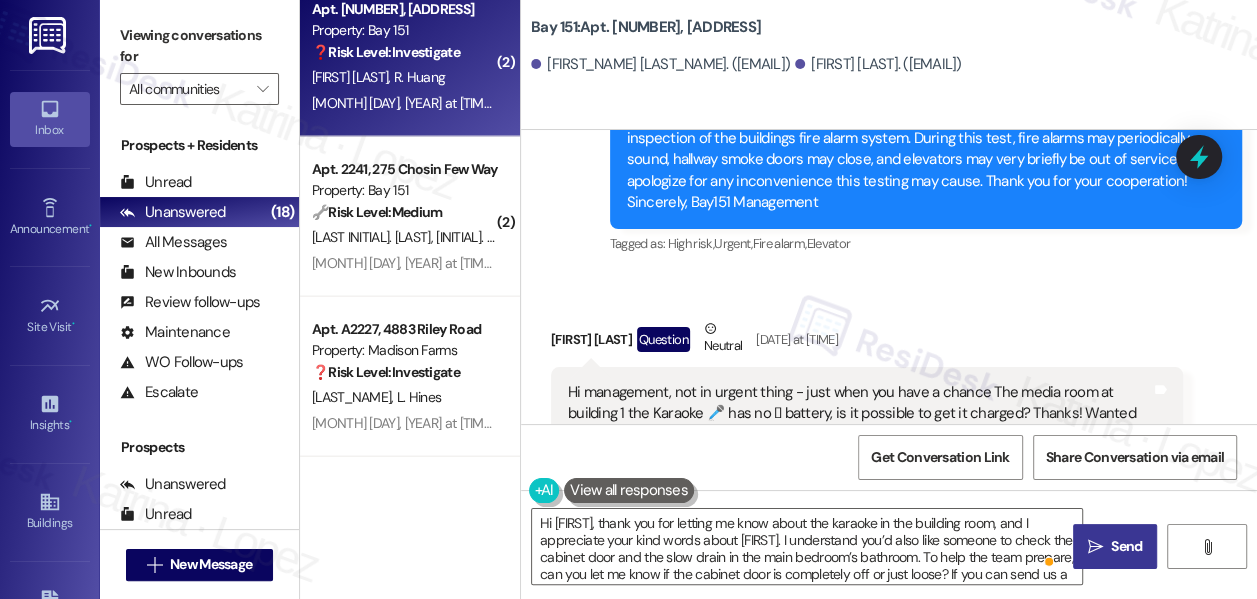 click on " Send" at bounding box center [1115, 546] 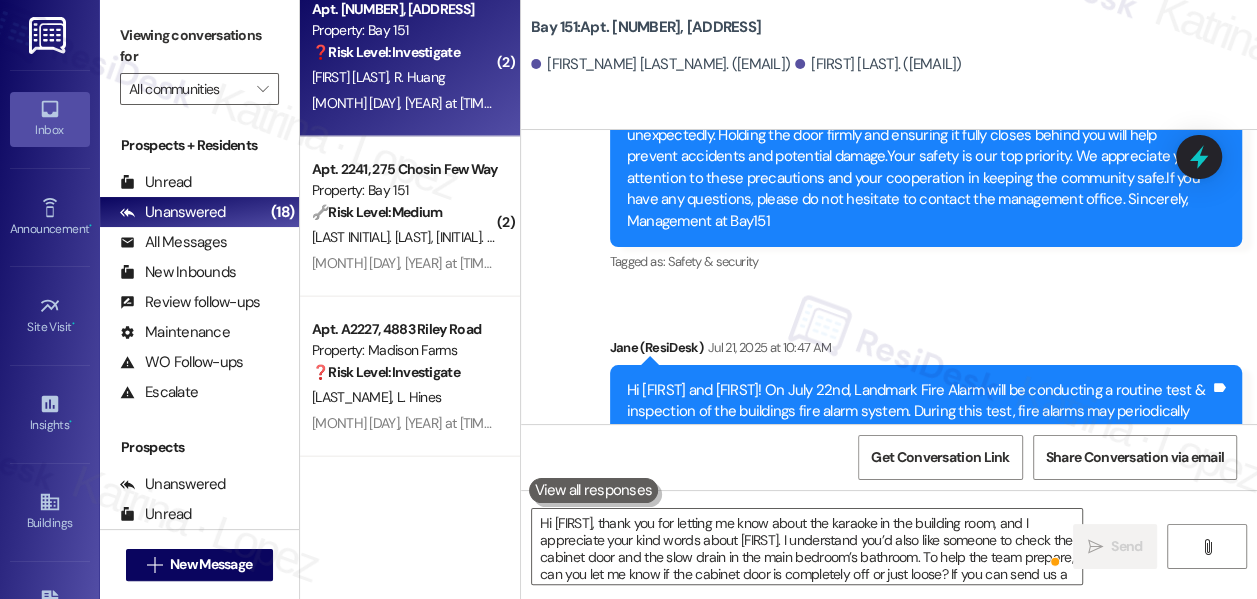 type 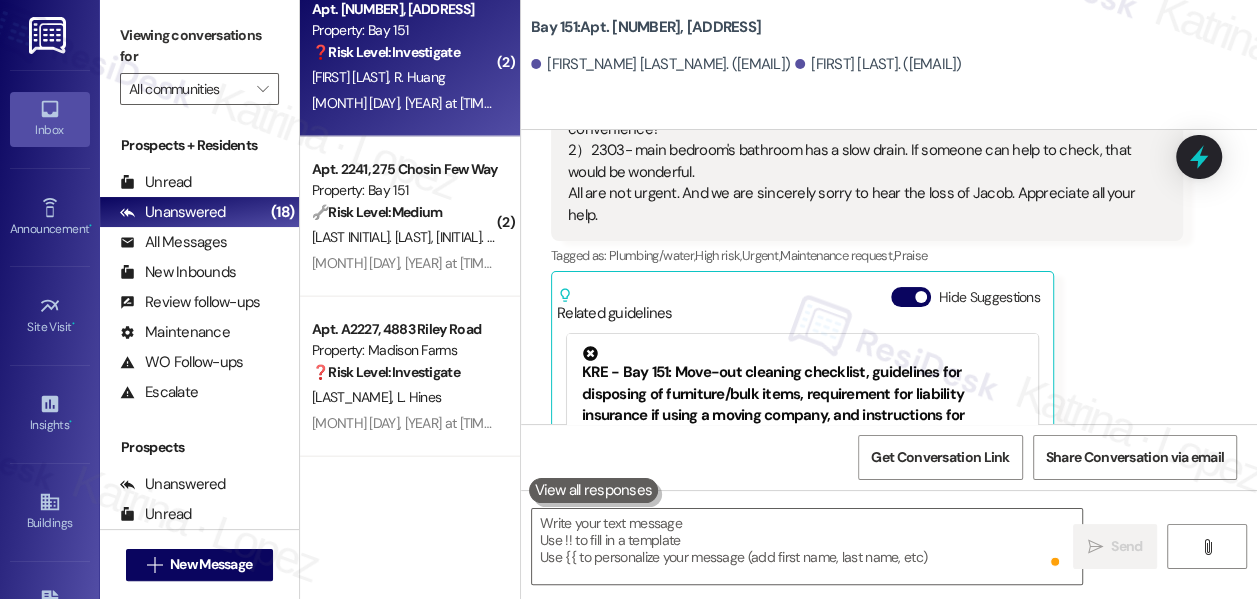 scroll, scrollTop: 57896, scrollLeft: 0, axis: vertical 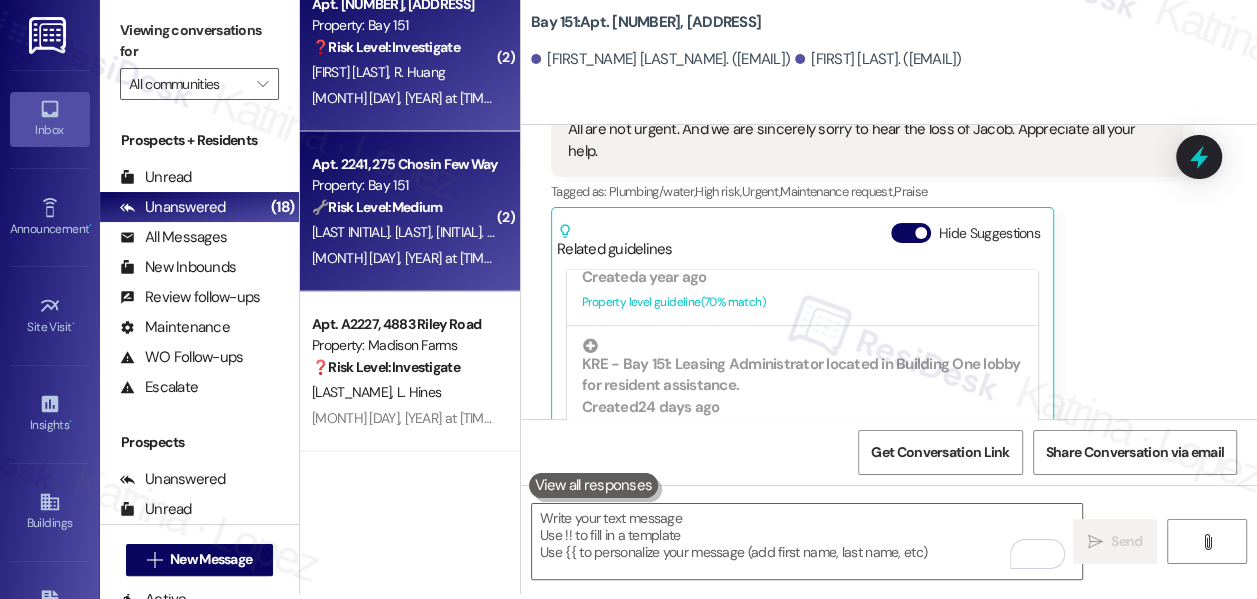 click on "[NAME] [NAME]" at bounding box center (479, 232) 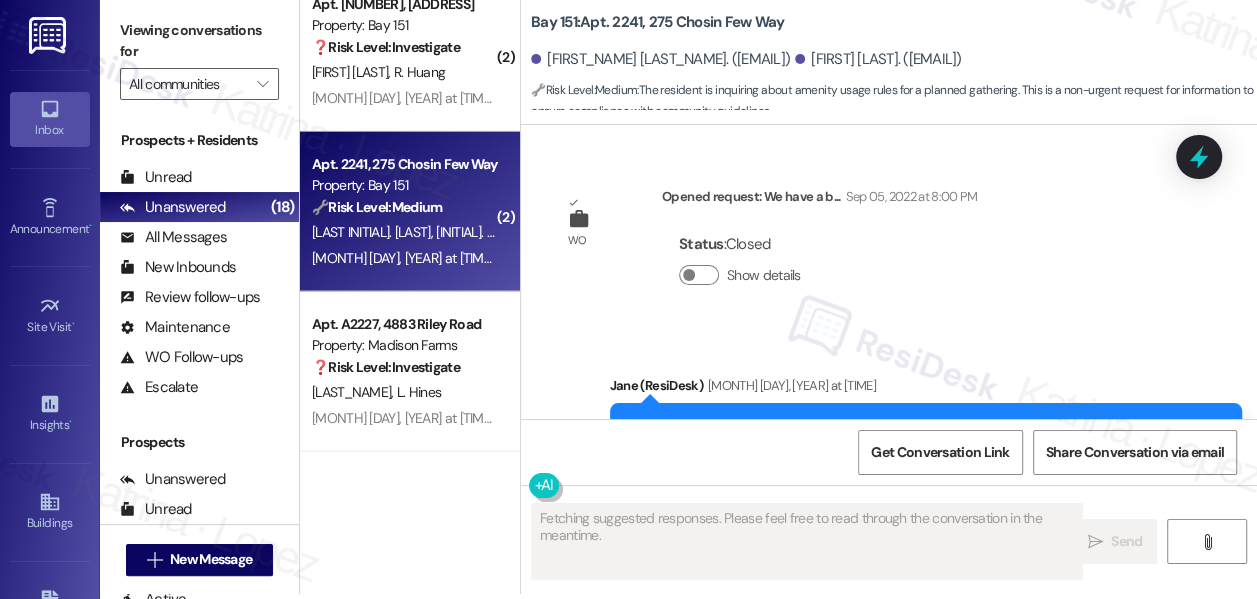 scroll, scrollTop: 32272, scrollLeft: 0, axis: vertical 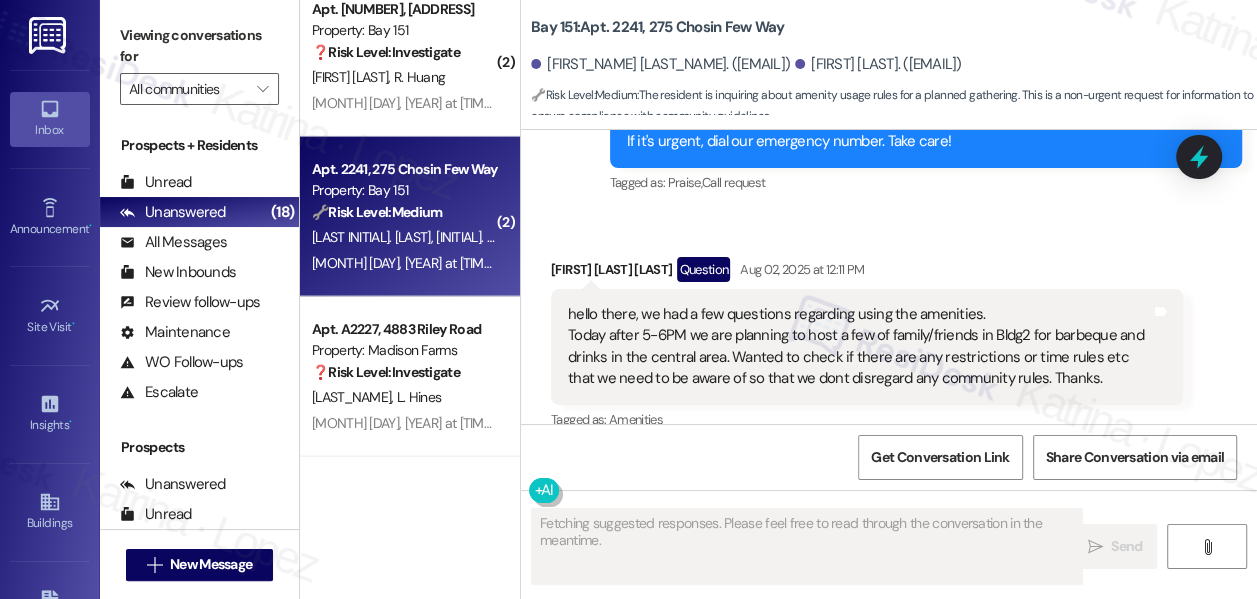 click on "hello there, we had a few questions regarding using the amenities.
Today after 5-6PM we are planning to host a few of family/friends in Bldg2 for barbeque and drinks in the central area. Wanted to check if there are any restrictions or time rules etc that we need to be aware of so that we dont disregard any community rules. Thanks." at bounding box center (859, 347) 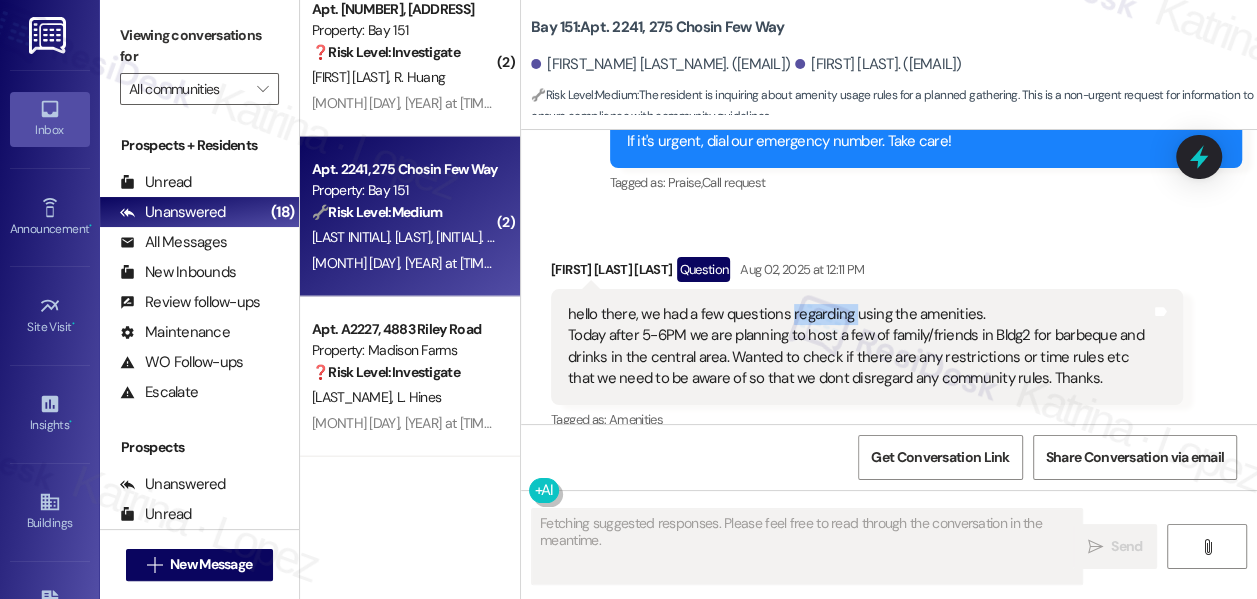 click on "hello there, we had a few questions regarding using the amenities.
Today after 5-6PM we are planning to host a few of family/friends in Bldg2 for barbeque and drinks in the central area. Wanted to check if there are any restrictions or time rules etc that we need to be aware of so that we dont disregard any community rules. Thanks." at bounding box center [859, 347] 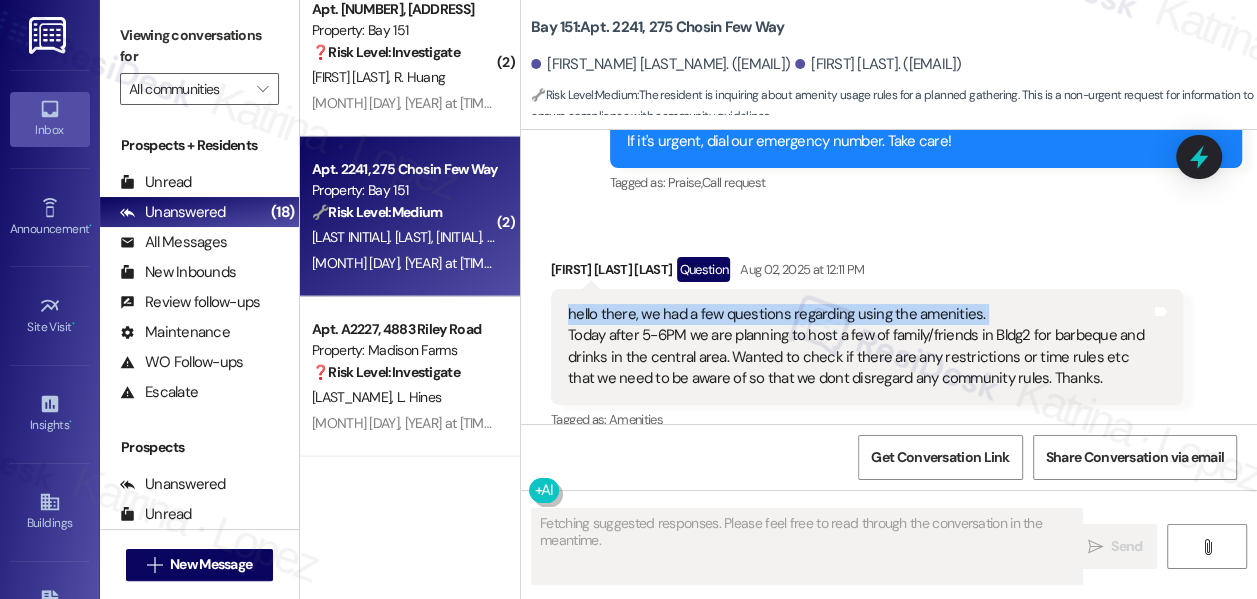click on "hello there, we had a few questions regarding using the amenities.
Today after 5-6PM we are planning to host a few of family/friends in Bldg2 for barbeque and drinks in the central area. Wanted to check if there are any restrictions or time rules etc that we need to be aware of so that we dont disregard any community rules. Thanks." at bounding box center [859, 347] 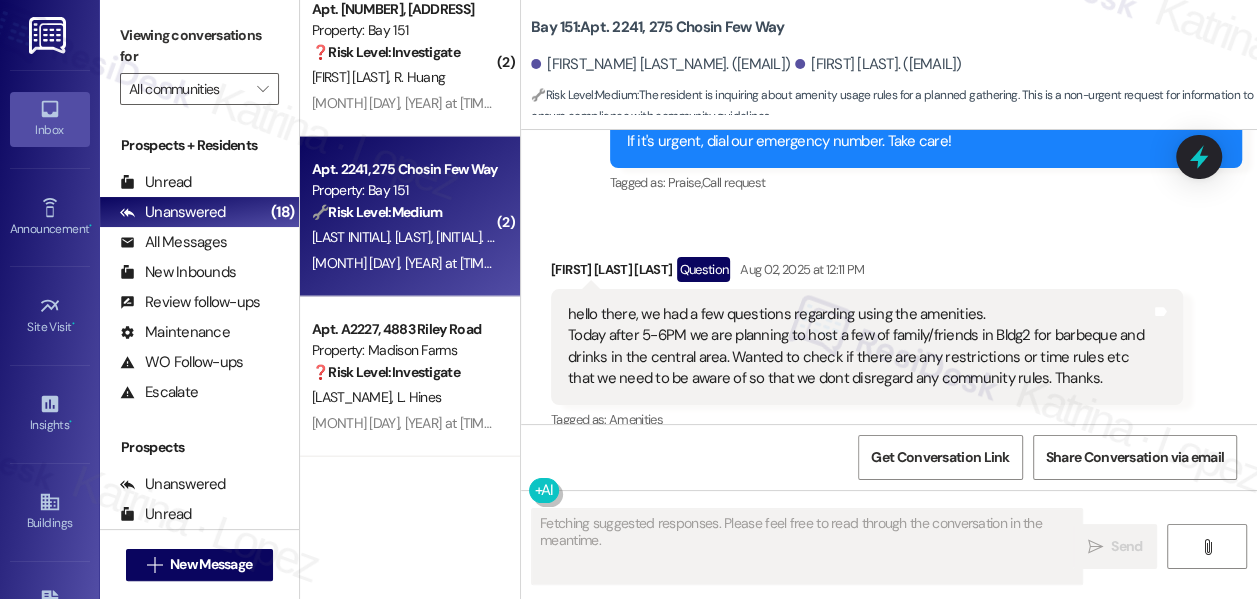 click on "hello there, we had a few questions regarding using the amenities.
Today after 5-6PM we are planning to host a few of family/friends in Bldg2 for barbeque and drinks in the central area. Wanted to check if there are any restrictions or time rules etc that we need to be aware of so that we dont disregard any community rules. Thanks." at bounding box center [859, 347] 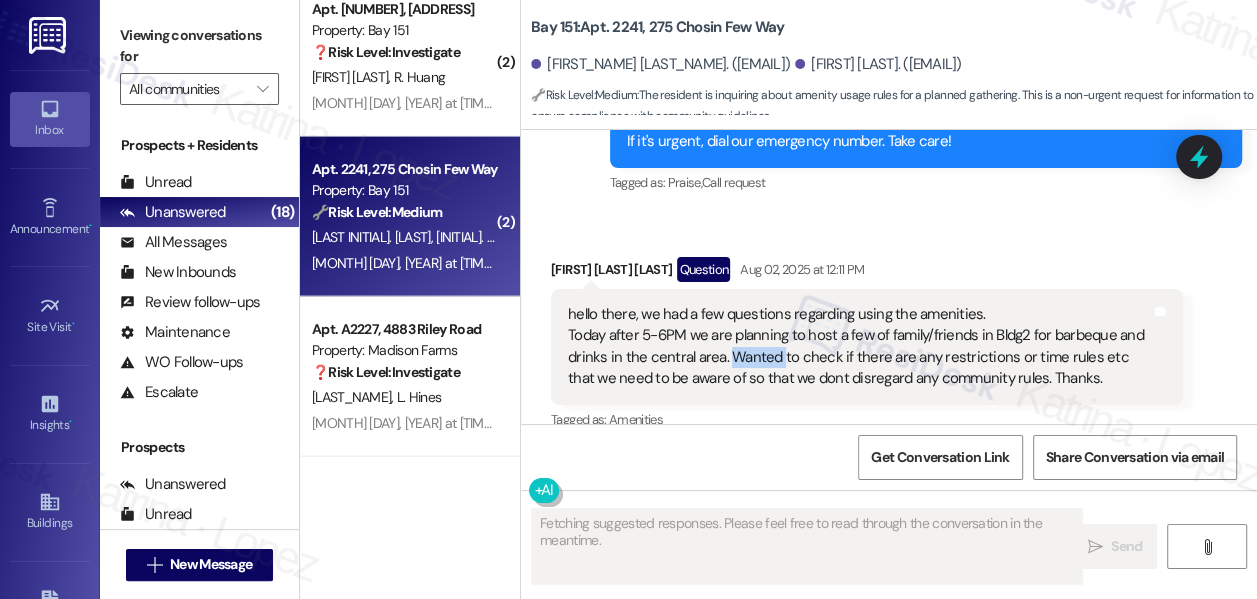click on "hello there, we had a few questions regarding using the amenities.
Today after 5-6PM we are planning to host a few of family/friends in Bldg2 for barbeque and drinks in the central area. Wanted to check if there are any restrictions or time rules etc that we need to be aware of so that we dont disregard any community rules. Thanks." at bounding box center [859, 347] 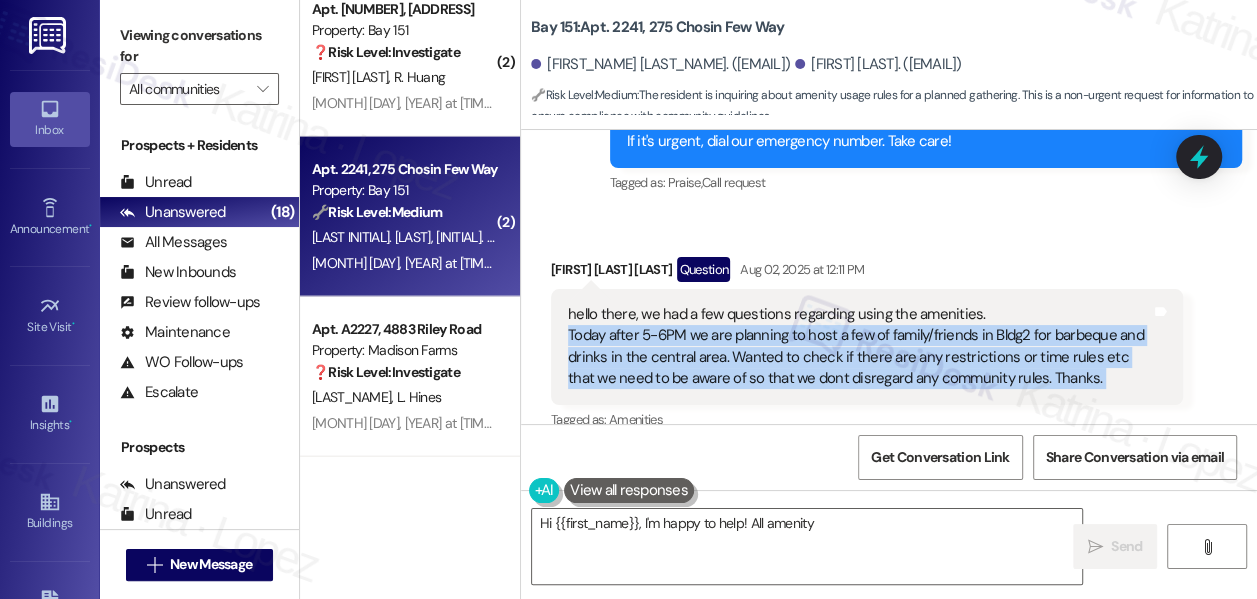 click on "hello there, we had a few questions regarding using the amenities.
Today after 5-6PM we are planning to host a few of family/friends in Bldg2 for barbeque and drinks in the central area. Wanted to check if there are any restrictions or time rules etc that we need to be aware of so that we dont disregard any community rules. Thanks." at bounding box center [859, 347] 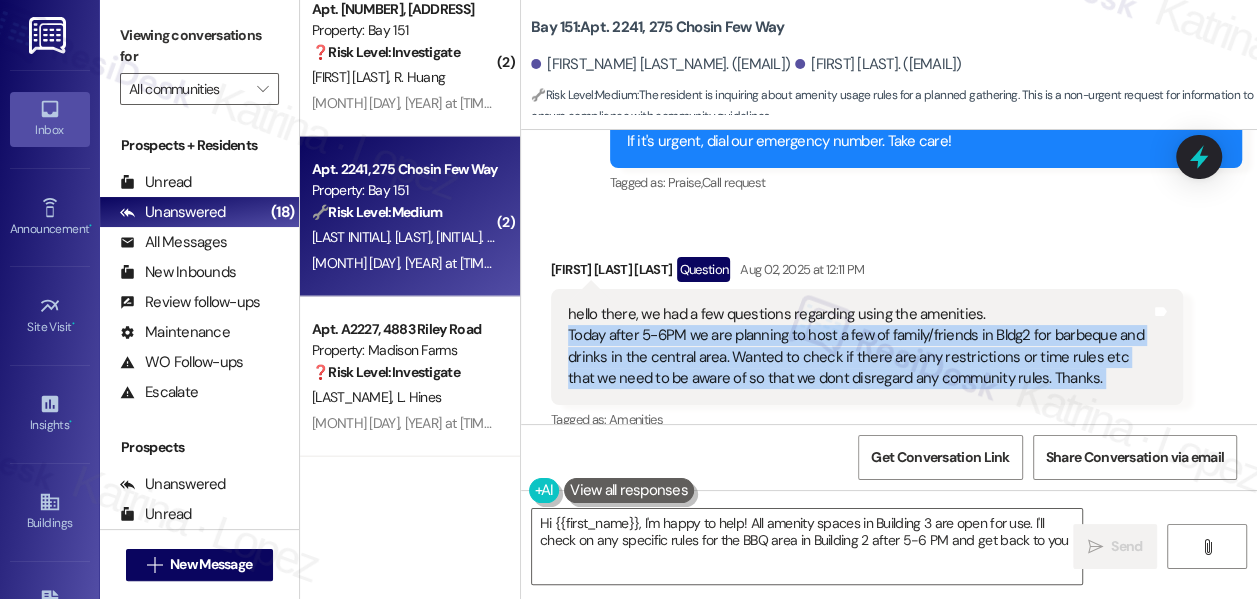 type on "Hi {{first_name}}, I'm happy to help! All amenity spaces in Building 3 are open for use. I'll check on any specific rules for the BBQ area in Building 2 after 5-6 PM and get back to you!" 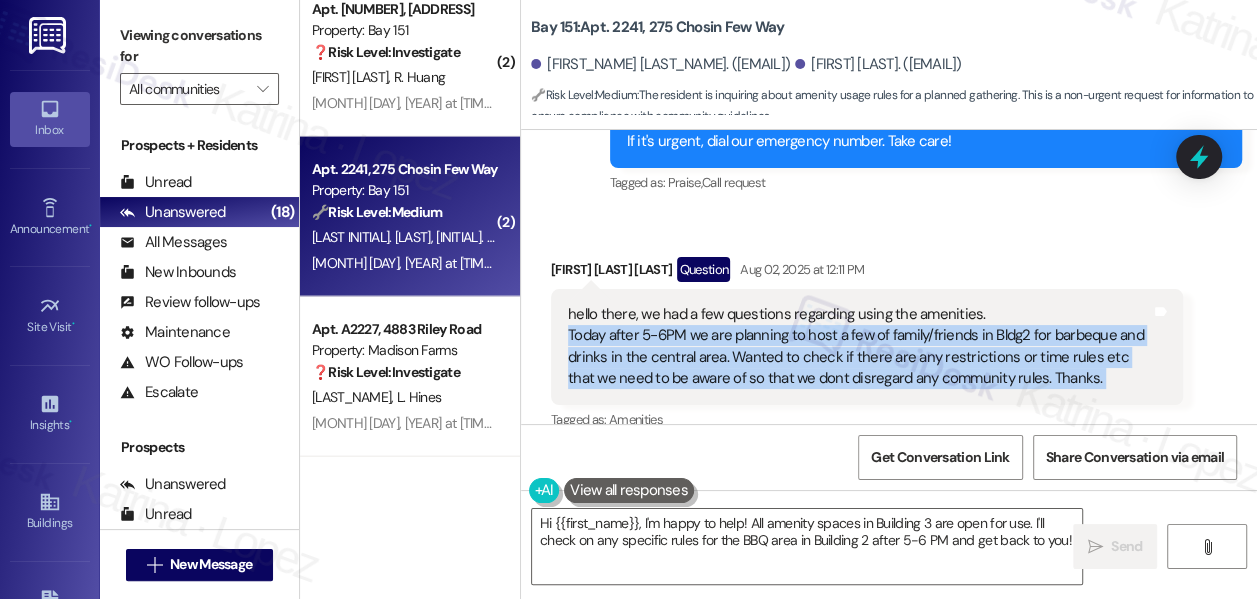 click on "hello there, we had a few questions regarding using the amenities.
Today after 5-6PM we are planning to host a few of family/friends in Bldg2 for barbeque and drinks in the central area. Wanted to check if there are any restrictions or time rules etc that we need to be aware of so that we dont disregard any community rules. Thanks." at bounding box center [859, 347] 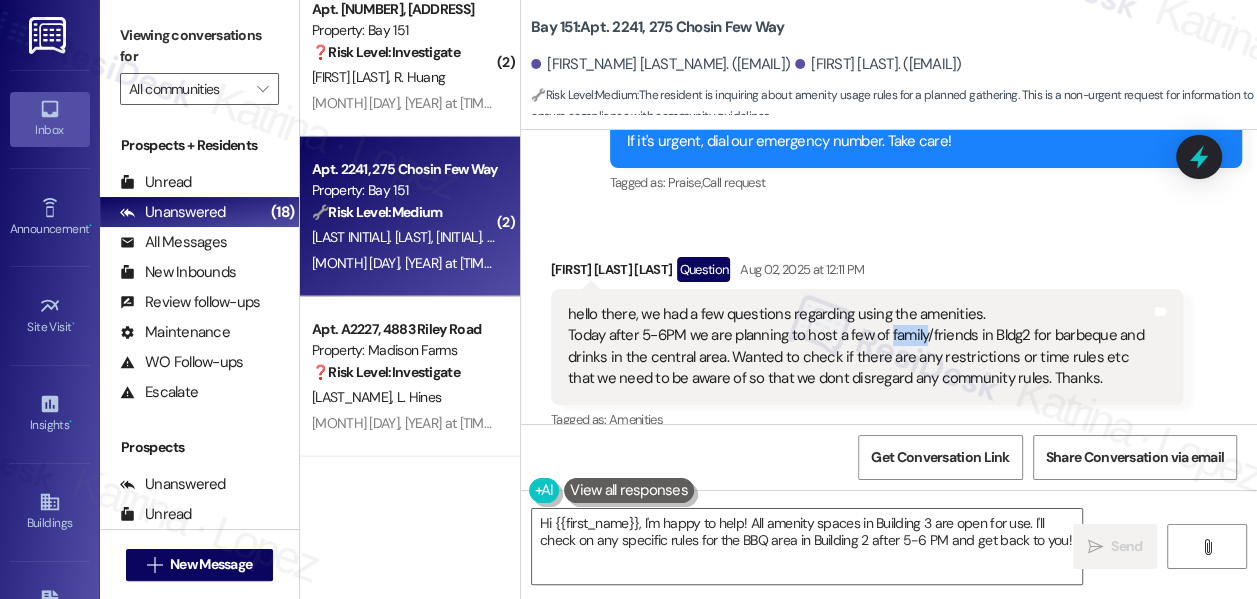 click on "hello there, we had a few questions regarding using the amenities.
Today after 5-6PM we are planning to host a few of family/friends in Bldg2 for barbeque and drinks in the central area. Wanted to check if there are any restrictions or time rules etc that we need to be aware of so that we dont disregard any community rules. Thanks." at bounding box center (859, 347) 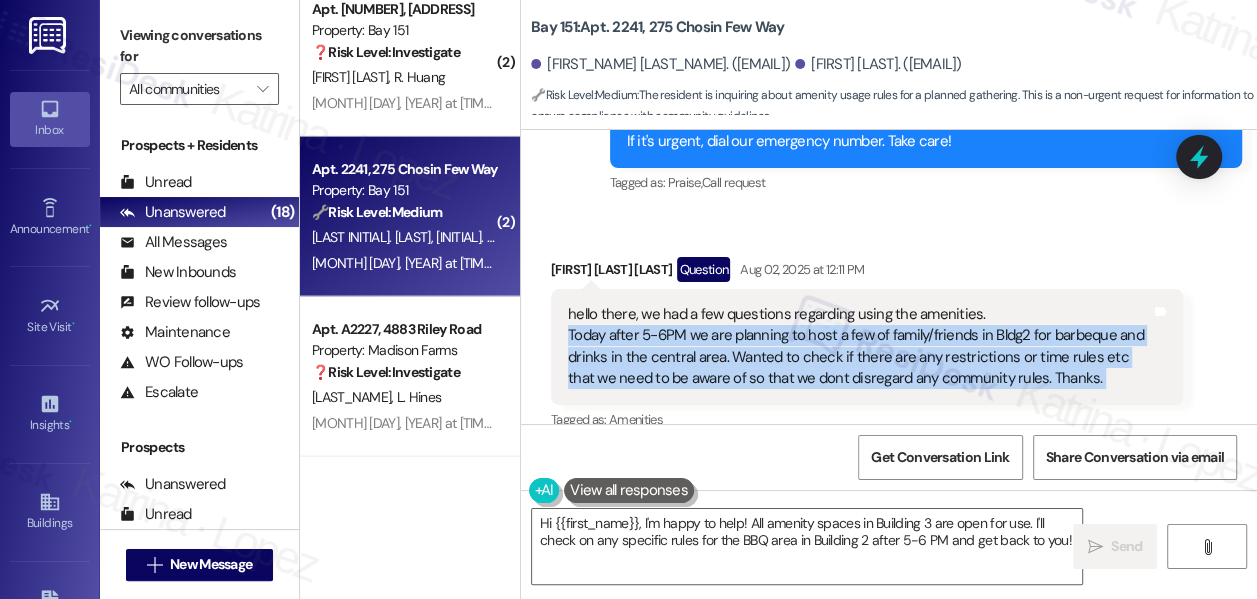 click on "hello there, we had a few questions regarding using the amenities.
Today after 5-6PM we are planning to host a few of family/friends in Bldg2 for barbeque and drinks in the central area. Wanted to check if there are any restrictions or time rules etc that we need to be aware of so that we dont disregard any community rules. Thanks." at bounding box center [859, 347] 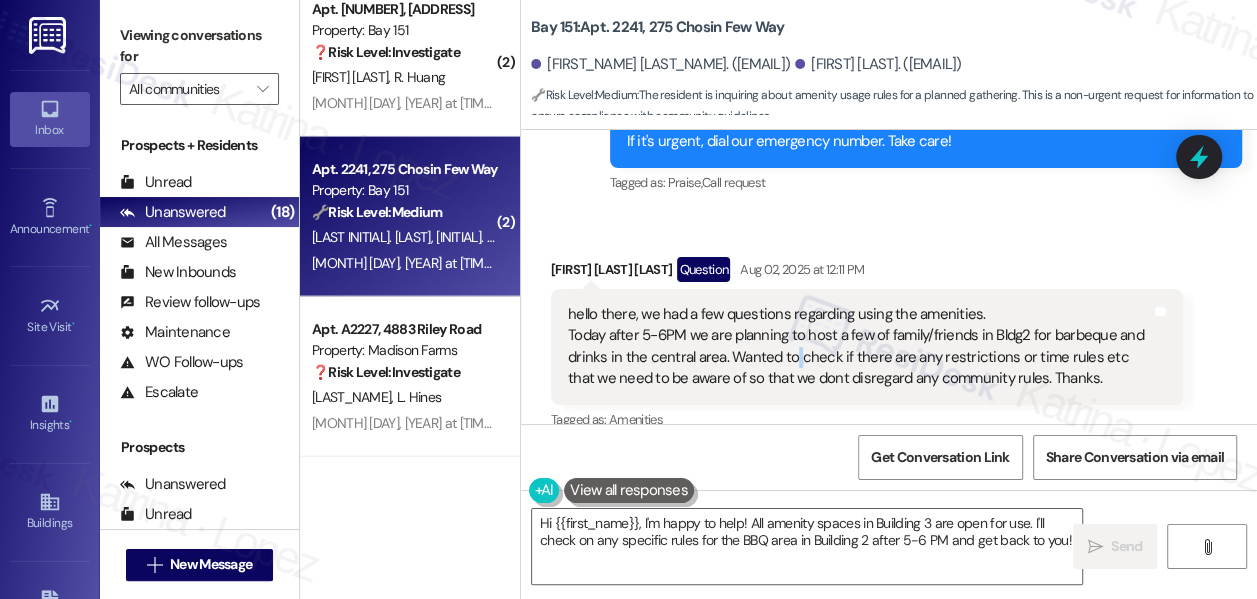 click on "hello there, we had a few questions regarding using the amenities.
Today after 5-6PM we are planning to host a few of family/friends in Bldg2 for barbeque and drinks in the central area. Wanted to check if there are any restrictions or time rules etc that we need to be aware of so that we dont disregard any community rules. Thanks." at bounding box center [859, 347] 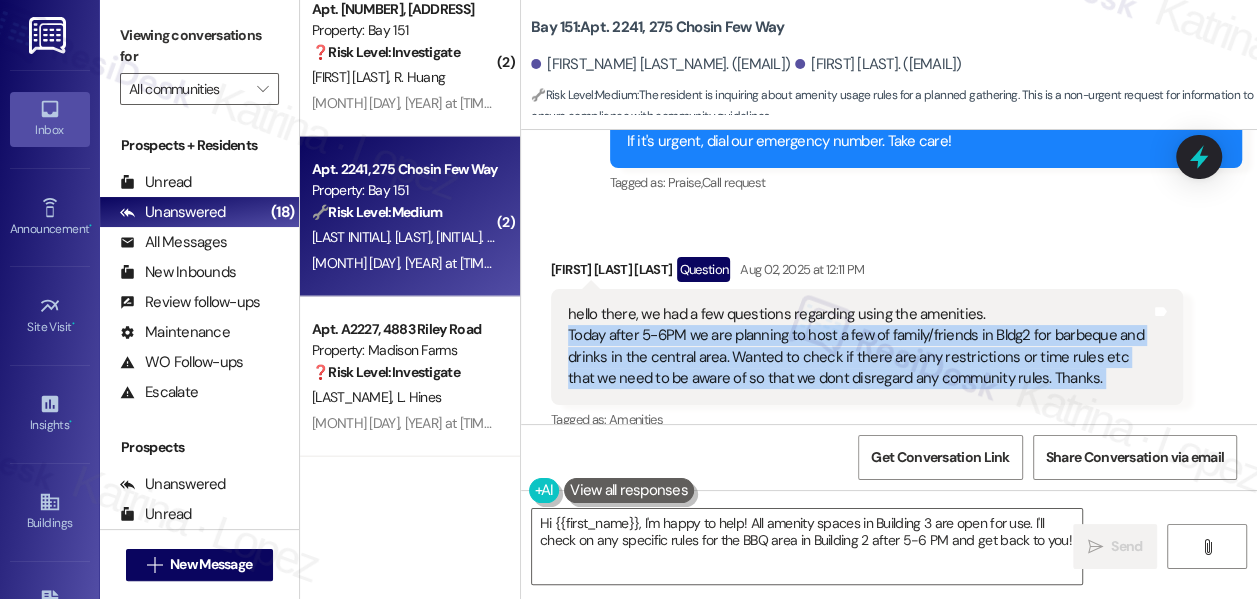 click on "hello there, we had a few questions regarding using the amenities.
Today after 5-6PM we are planning to host a few of family/friends in Bldg2 for barbeque and drinks in the central area. Wanted to check if there are any restrictions or time rules etc that we need to be aware of so that we dont disregard any community rules. Thanks." at bounding box center [859, 347] 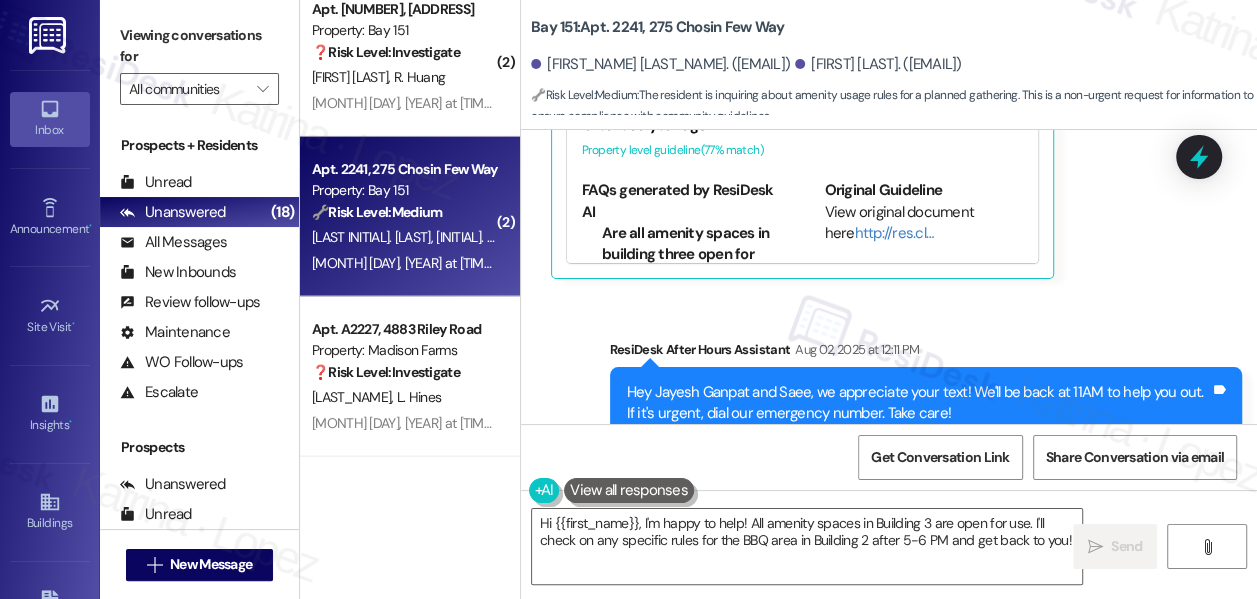 scroll, scrollTop: 32194, scrollLeft: 0, axis: vertical 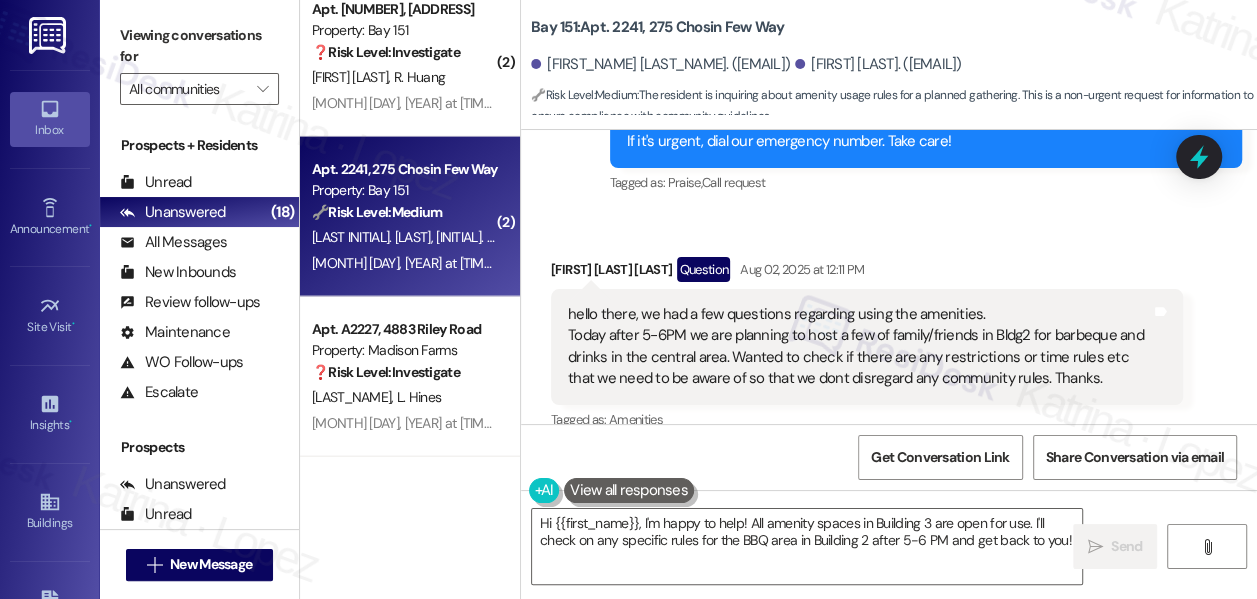 click on "Viewing conversations for" at bounding box center [199, 46] 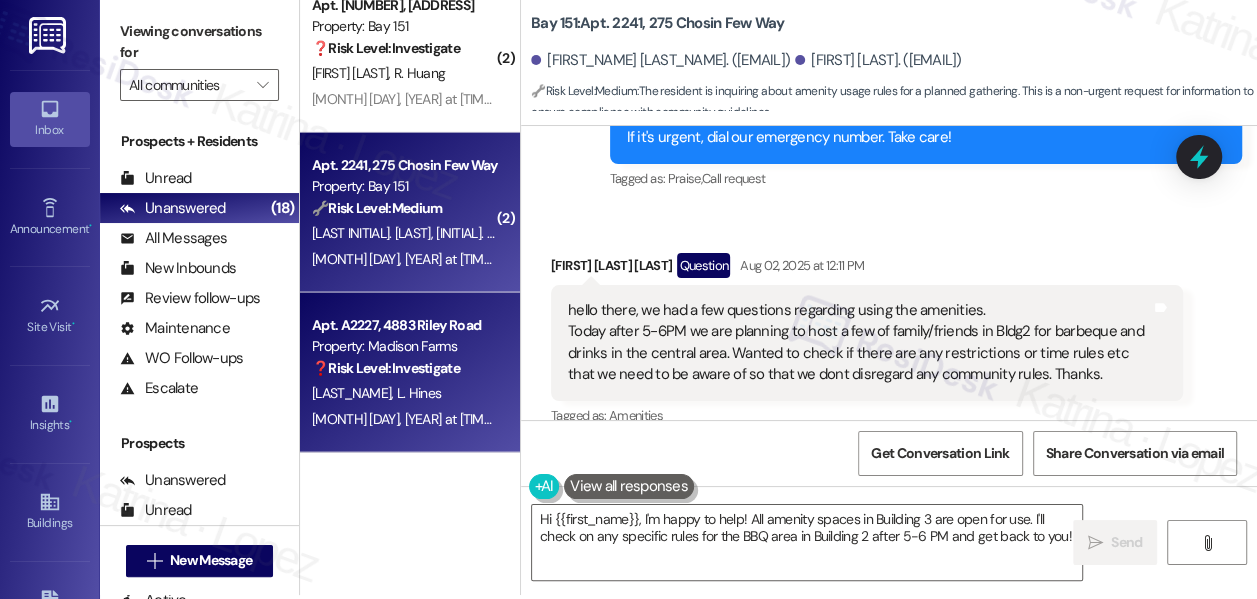 scroll, scrollTop: 5, scrollLeft: 0, axis: vertical 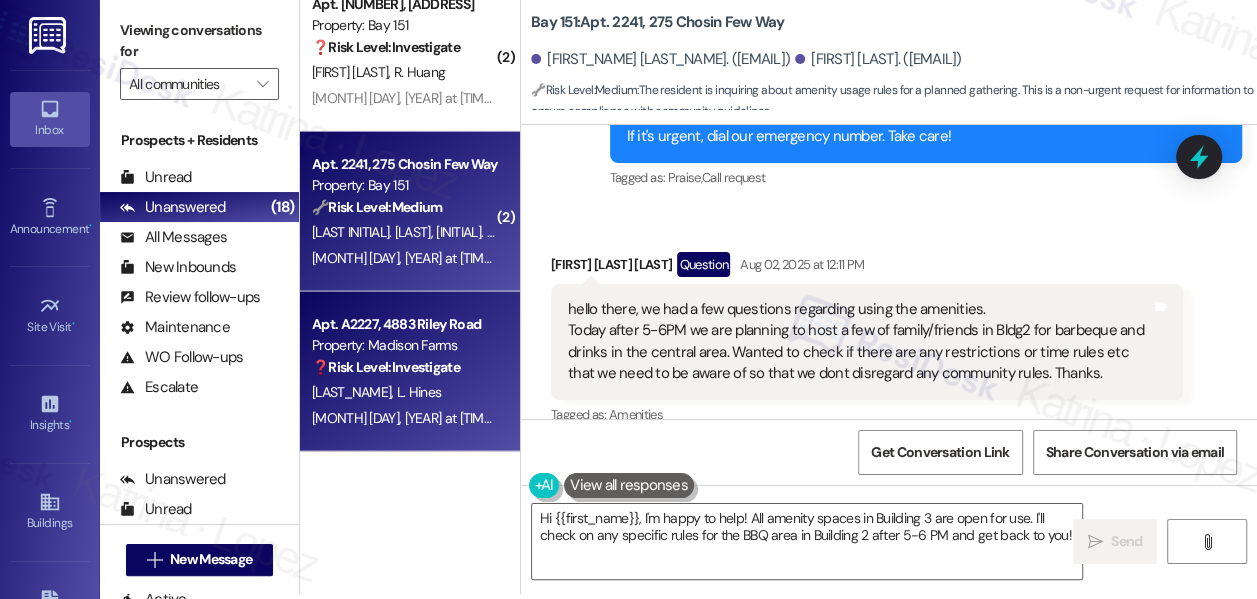 click on "❓  Risk Level:  Investigate" at bounding box center [386, 367] 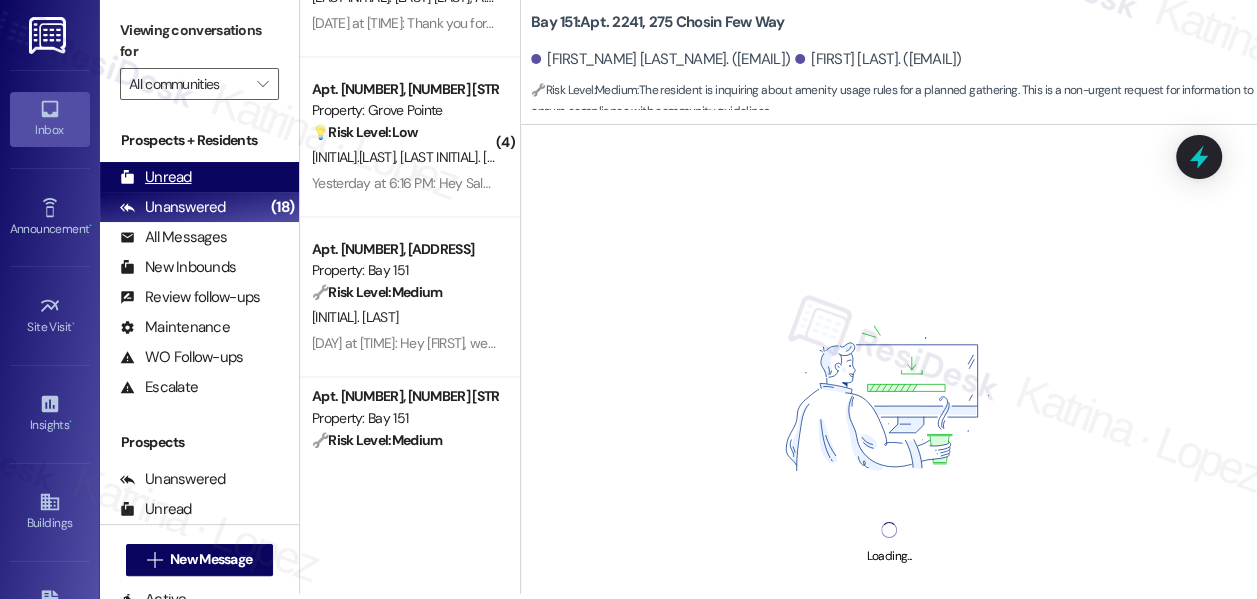 scroll, scrollTop: 1674, scrollLeft: 0, axis: vertical 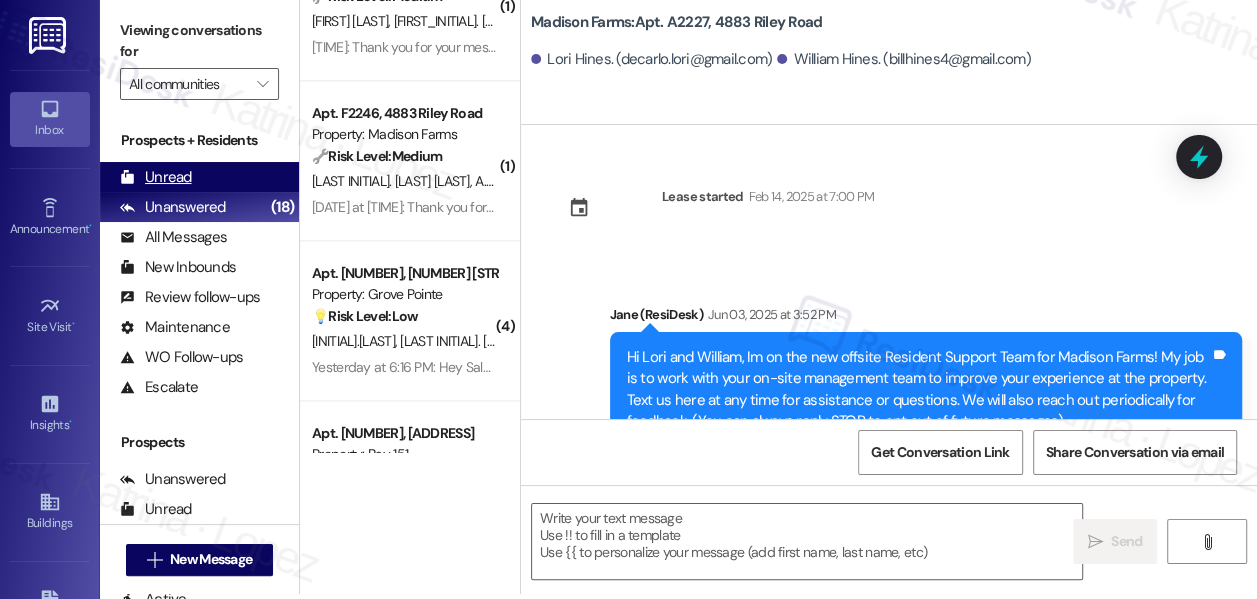 click on "Unread (0)" at bounding box center (199, 177) 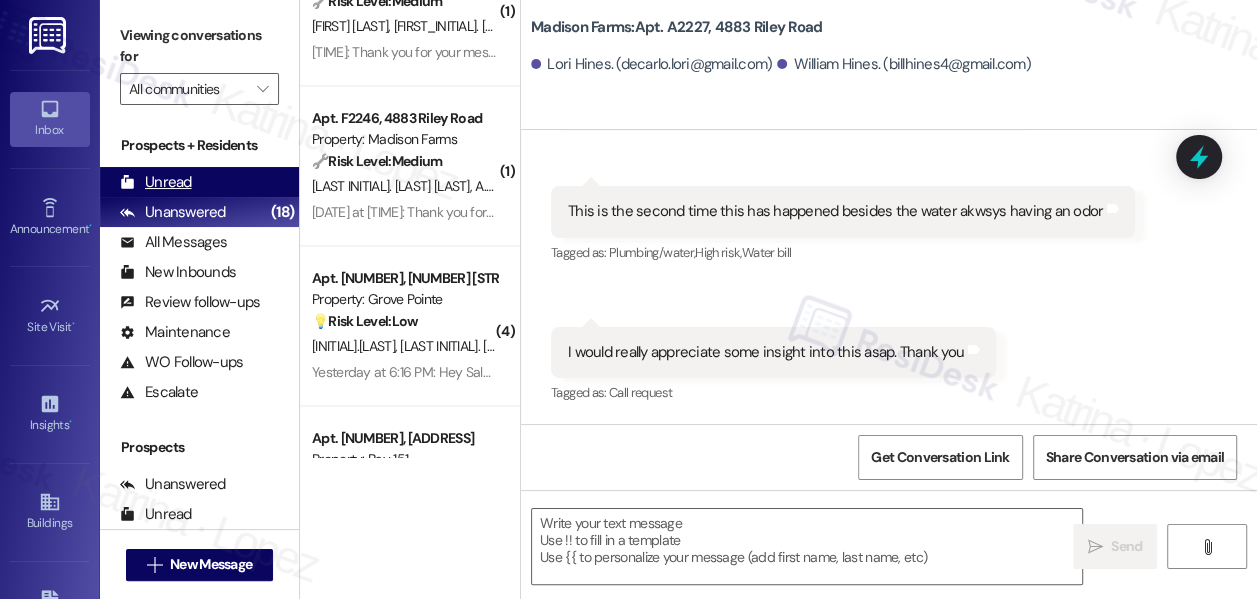 type on "Fetching suggested responses. Please feel free to read through the conversation in the meantime." 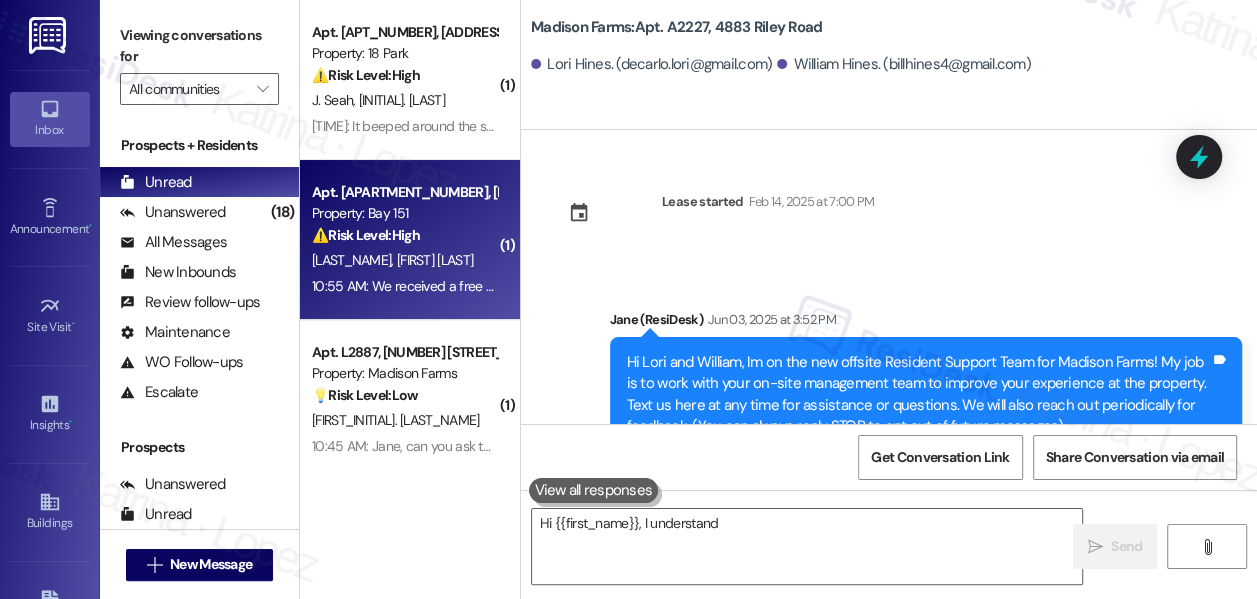 scroll, scrollTop: 12794, scrollLeft: 0, axis: vertical 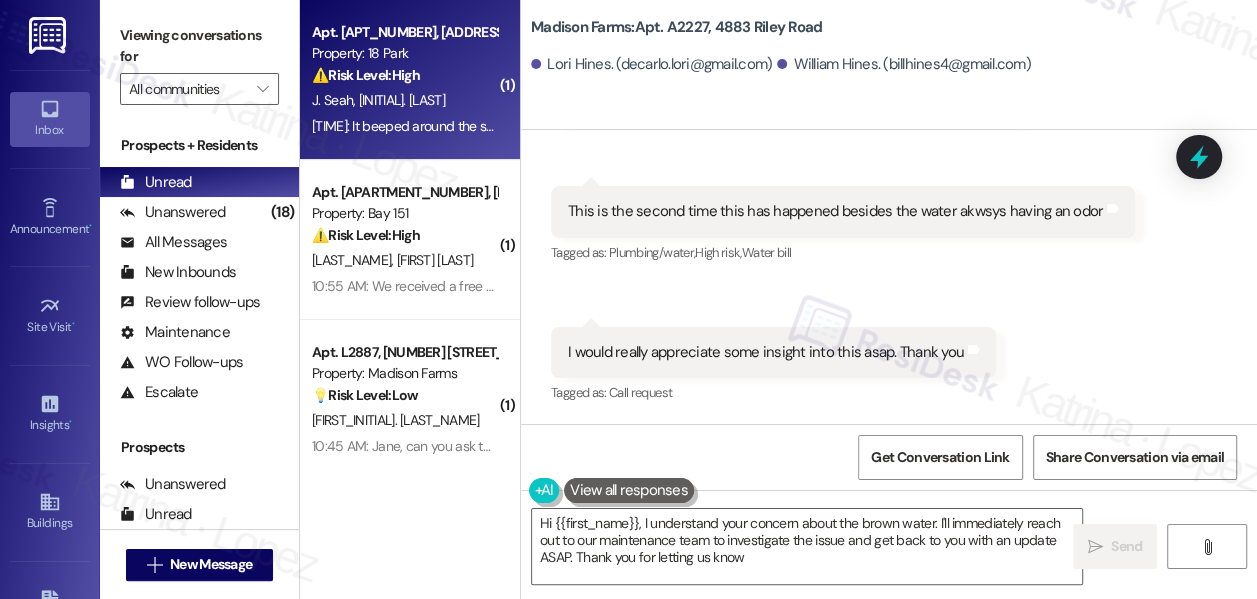 type on "Hi {{first_name}}, I understand your concern about the brown water. I'll immediately reach out to our maintenance team to investigate the issue and get back to you with an update ASAP. Thank you for letting us know!" 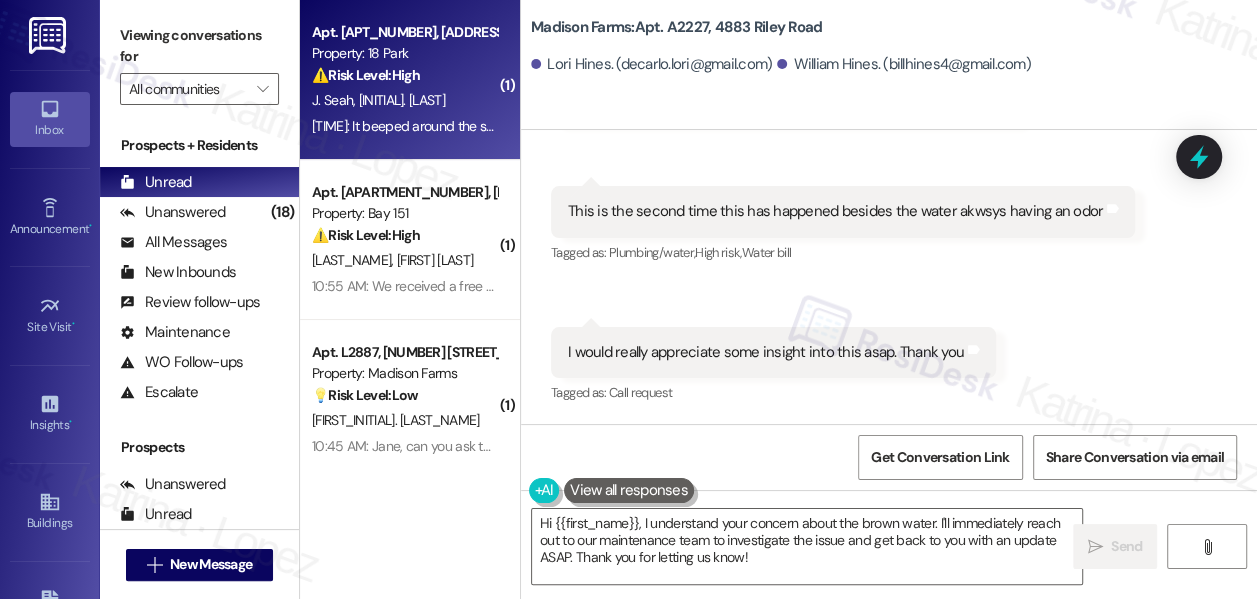 click on "11:22 AM: It beeped around the same time that the water stain appeared. The stain has not grown and the smoke detector has not beeped. But it very well again if the stain grows. Is it an internal water pipe leak or HVAC issue? 11:22 AM: It beeped around the same time that the water stain appeared. The stain has not grown and the smoke detector has not beeped. But it very well again if the stain grows. Is it an internal water pipe leak or HVAC issue?" at bounding box center [955, 126] 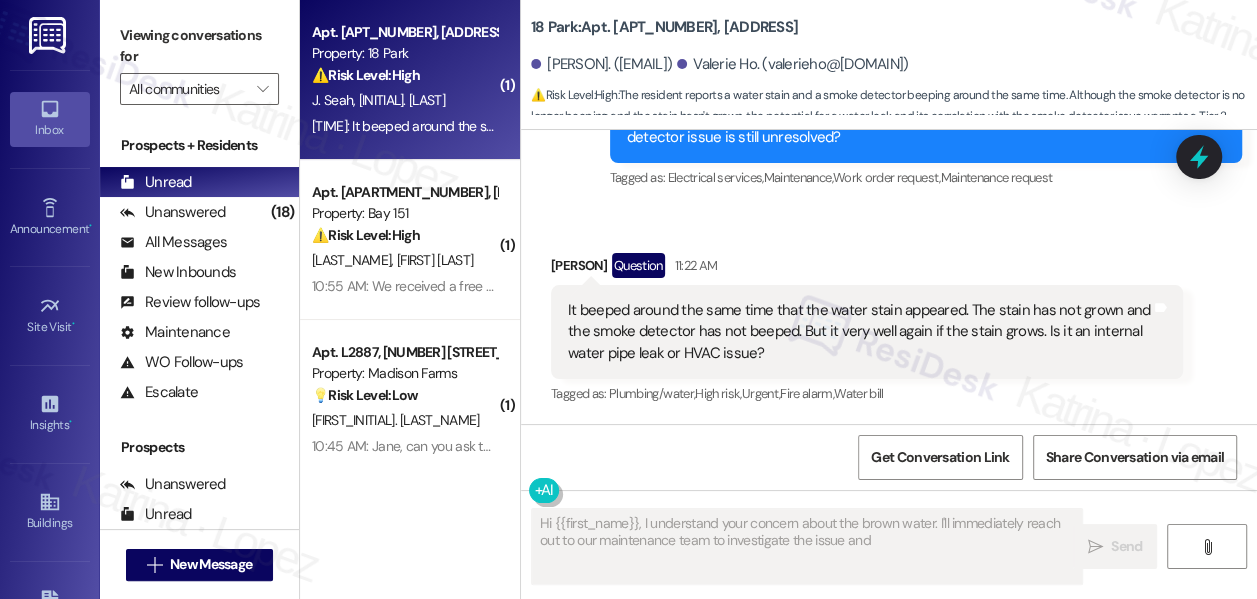 scroll, scrollTop: 3400, scrollLeft: 0, axis: vertical 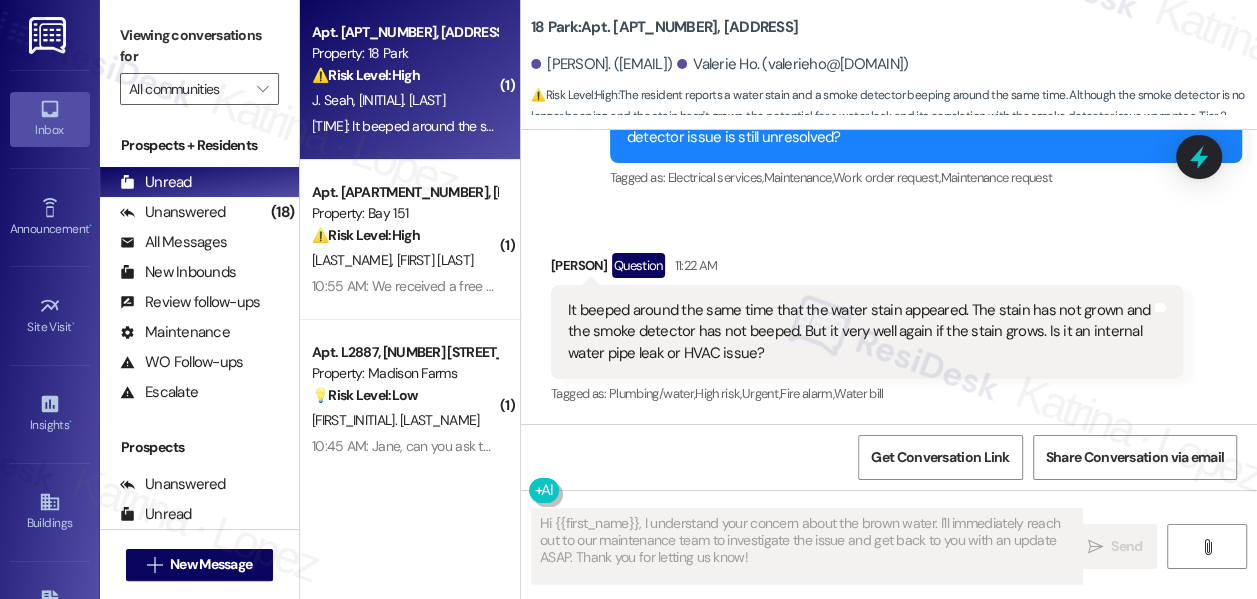 click on "It beeped around the same time that the water stain appeared. The stain has not grown and the smoke detector has not beeped. But it very well again if the stain grows. Is it an internal water pipe leak or HVAC issue?" at bounding box center (859, 332) 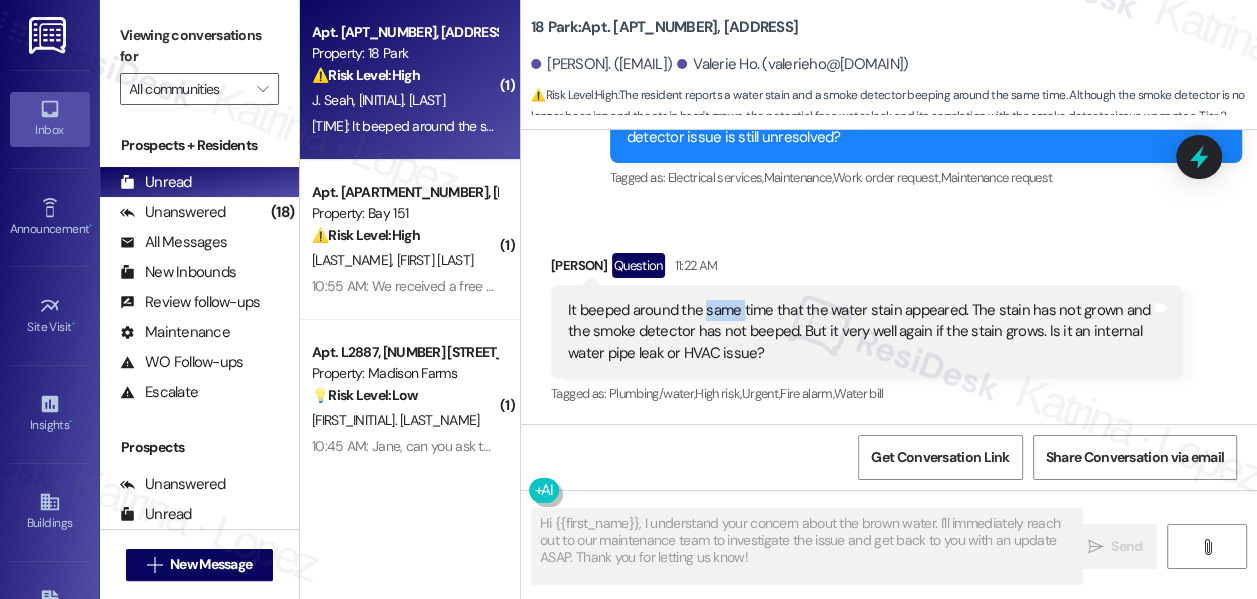 click on "It beeped around the same time that the water stain appeared. The stain has not grown and the smoke detector has not beeped. But it very well again if the stain grows. Is it an internal water pipe leak or HVAC issue?" at bounding box center [859, 332] 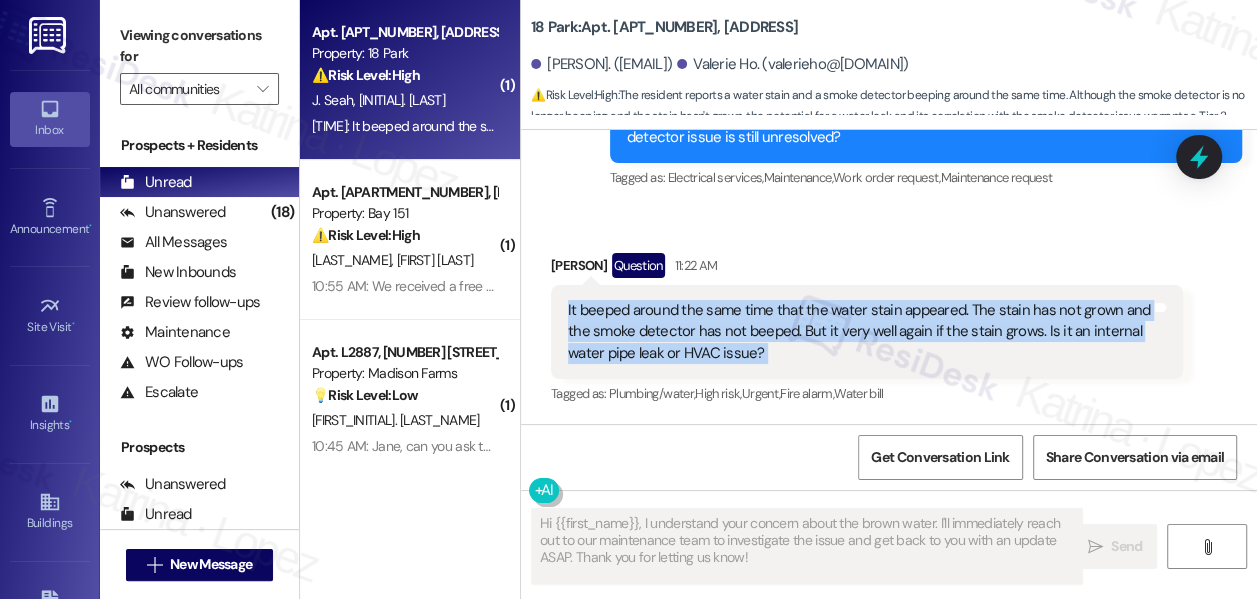 click on "It beeped around the same time that the water stain appeared. The stain has not grown and the smoke detector has not beeped. But it very well again if the stain grows. Is it an internal water pipe leak or HVAC issue?" at bounding box center [859, 332] 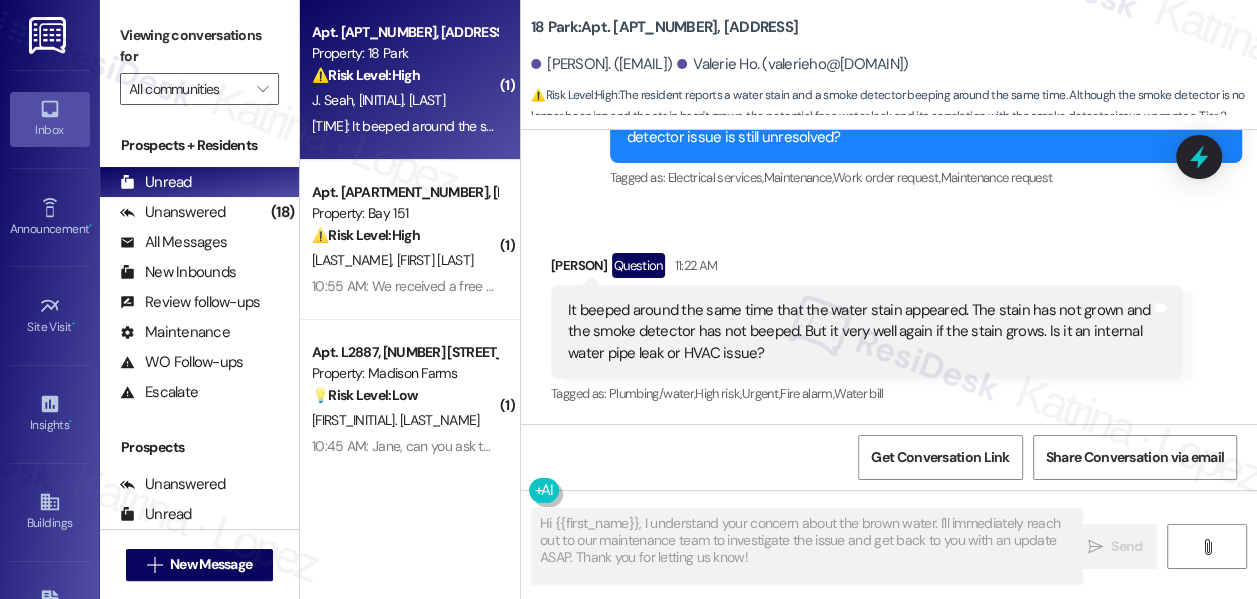 click on "Valerie Ho Question 11:22 AM" at bounding box center (867, 269) 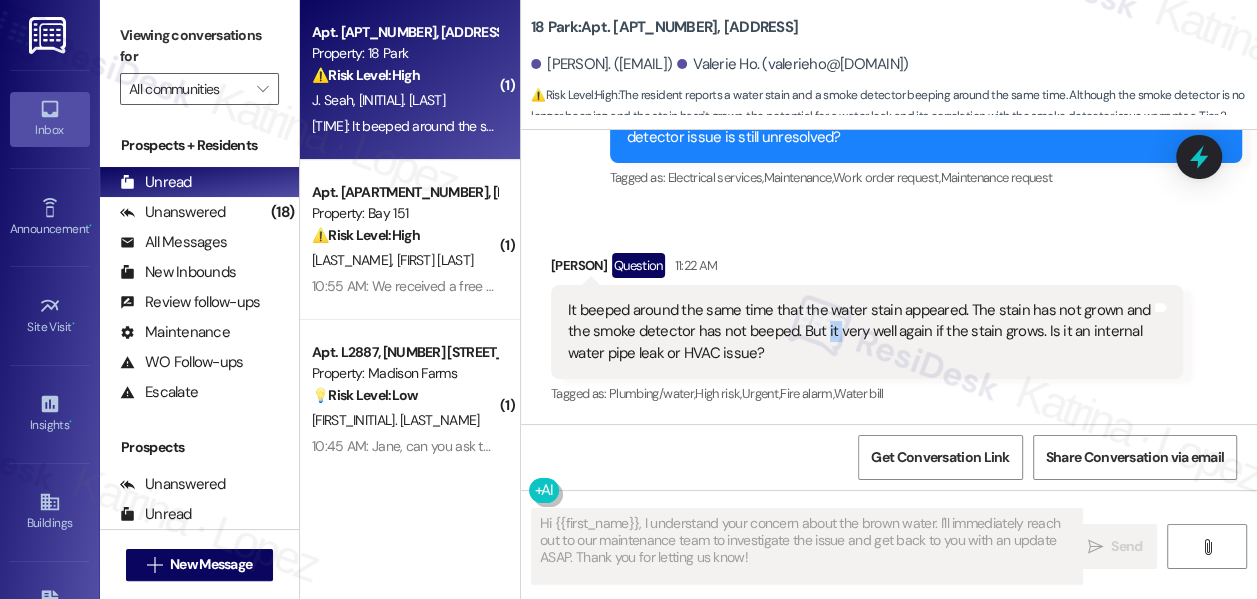 click on "It beeped around the same time that the water stain appeared. The stain has not grown and the smoke detector has not beeped. But it very well again if the stain grows. Is it an internal water pipe leak or HVAC issue?" at bounding box center [859, 332] 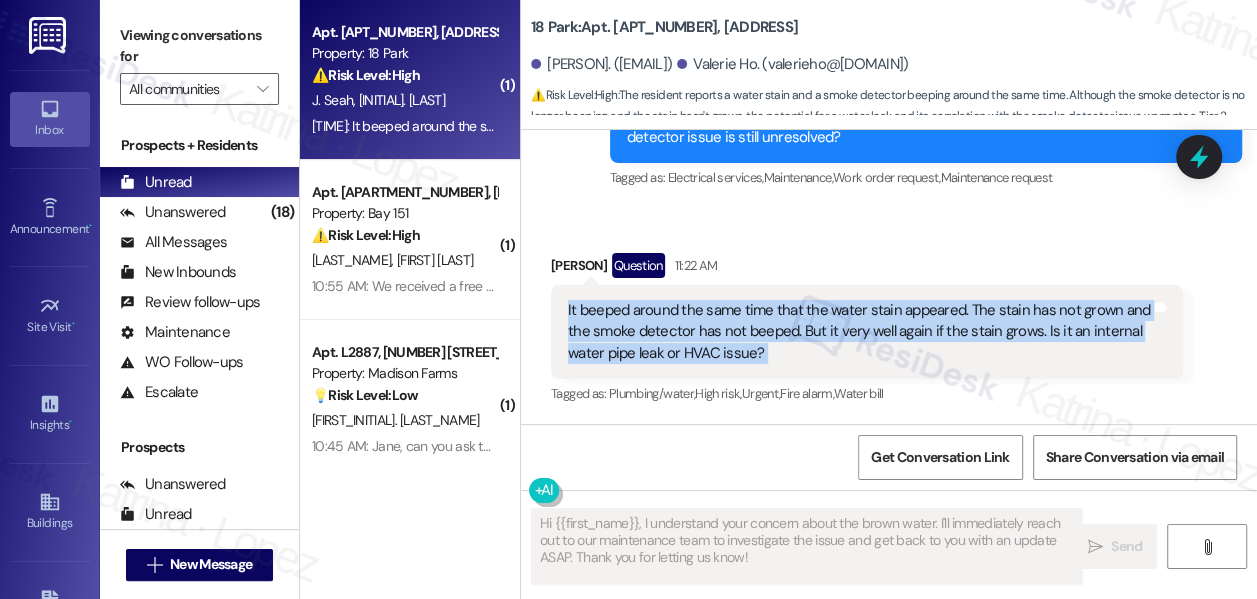 click on "It beeped around the same time that the water stain appeared. The stain has not grown and the smoke detector has not beeped. But it very well again if the stain grows. Is it an internal water pipe leak or HVAC issue?" at bounding box center [859, 332] 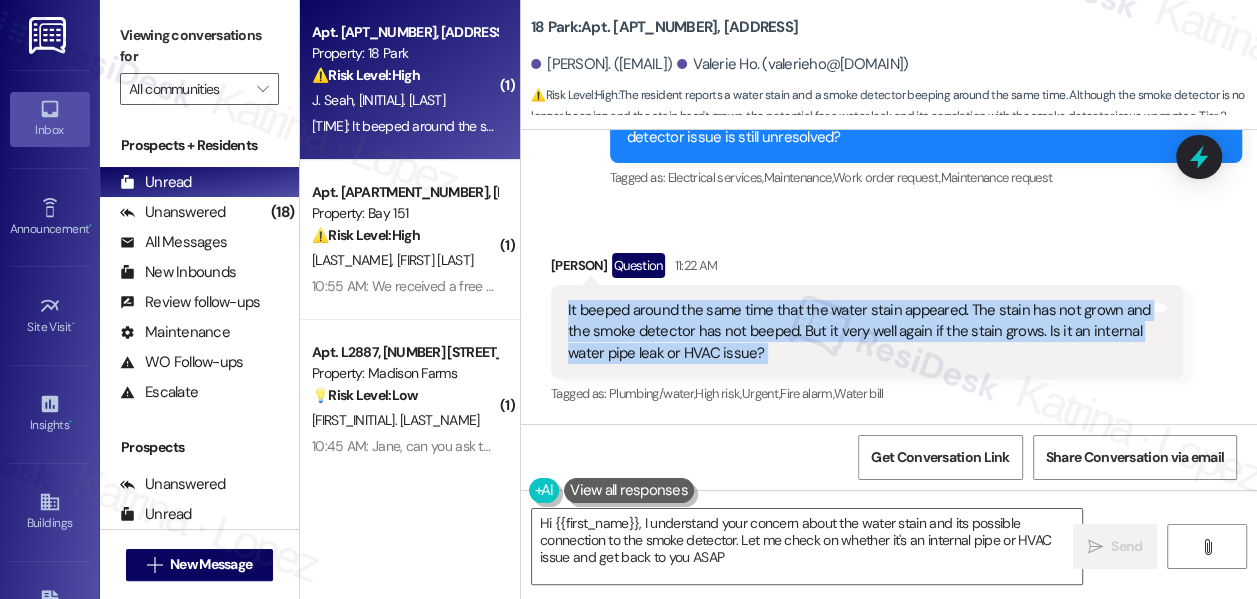 type on "Hi {{first_name}}, I understand your concern about the water stain and its possible connection to the smoke detector. Let me check on whether it's an internal pipe or HVAC issue and get back to you ASAP!" 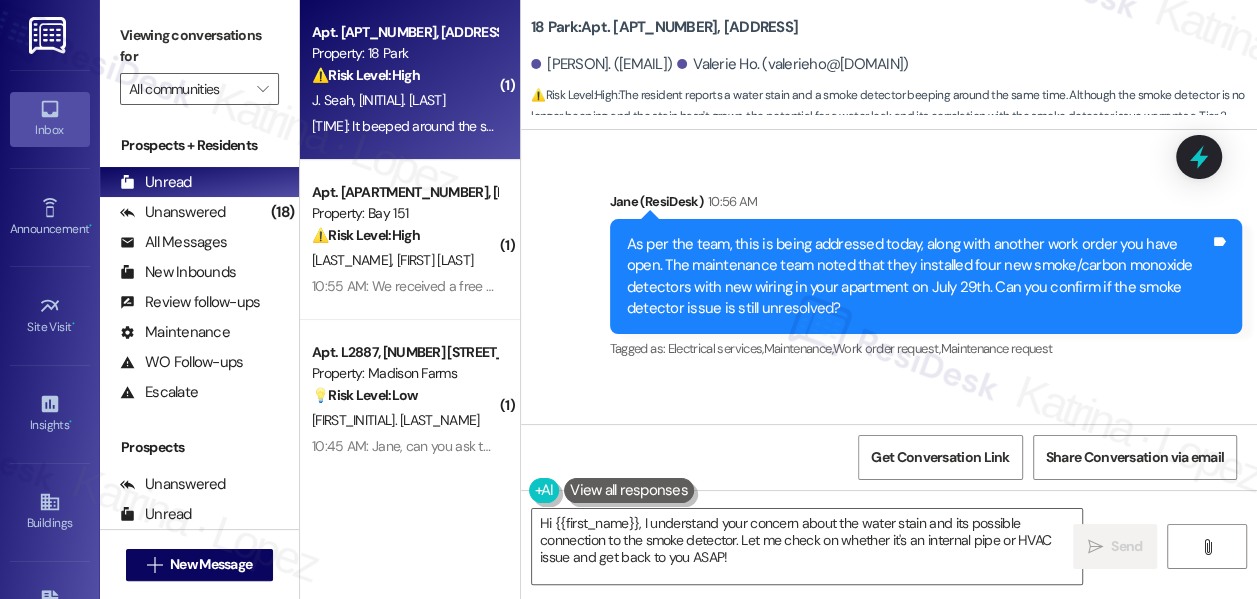 scroll, scrollTop: 3218, scrollLeft: 0, axis: vertical 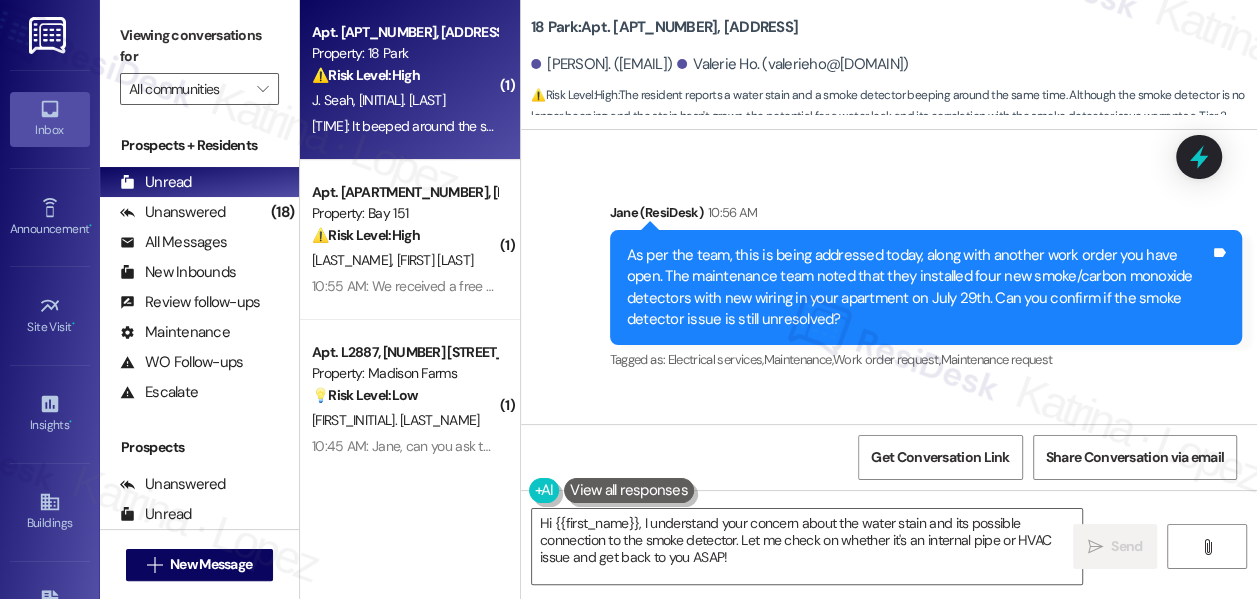 click on "As per the team, this is being addressed today, along with another work order you have open. The maintenance team noted that they installed four new smoke/carbon monoxide detectors with new wiring in your apartment on July 29th. Can you confirm if the smoke detector issue is still unresolved? Tags and notes" at bounding box center (926, 288) 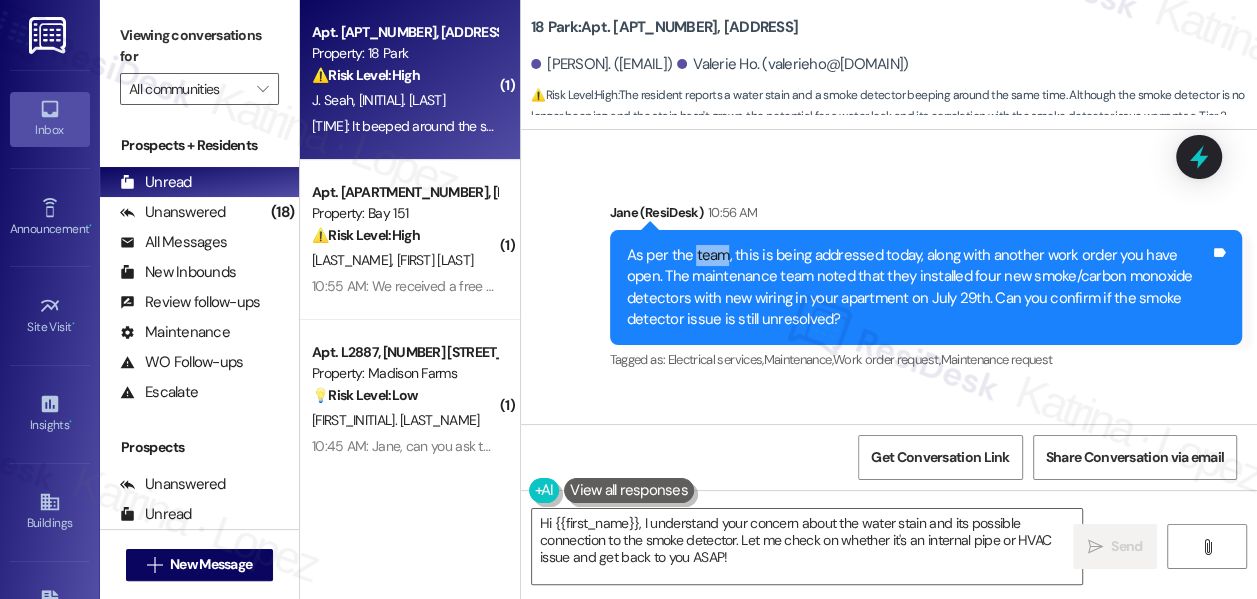 click on "As per the team, this is being addressed today, along with another work order you have open. The maintenance team noted that they installed four new smoke/carbon monoxide detectors with new wiring in your apartment on July 29th. Can you confirm if the smoke detector issue is still unresolved? Tags and notes" at bounding box center (926, 288) 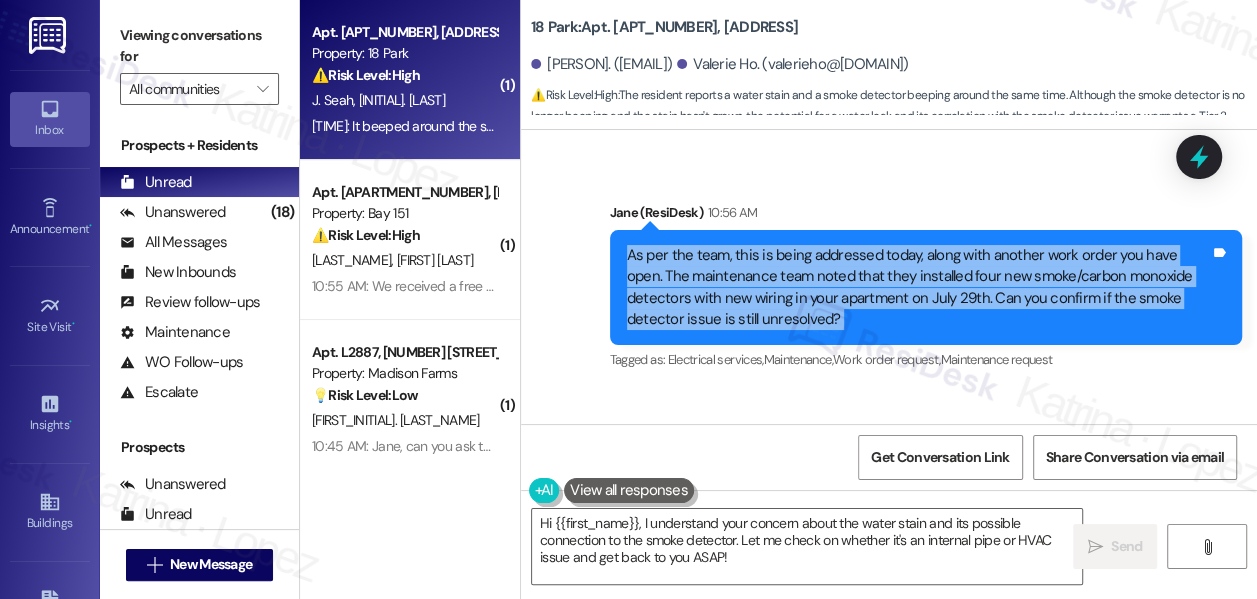click on "As per the team, this is being addressed today, along with another work order you have open. The maintenance team noted that they installed four new smoke/carbon monoxide detectors with new wiring in your apartment on July 29th. Can you confirm if the smoke detector issue is still unresolved? Tags and notes" at bounding box center (926, 288) 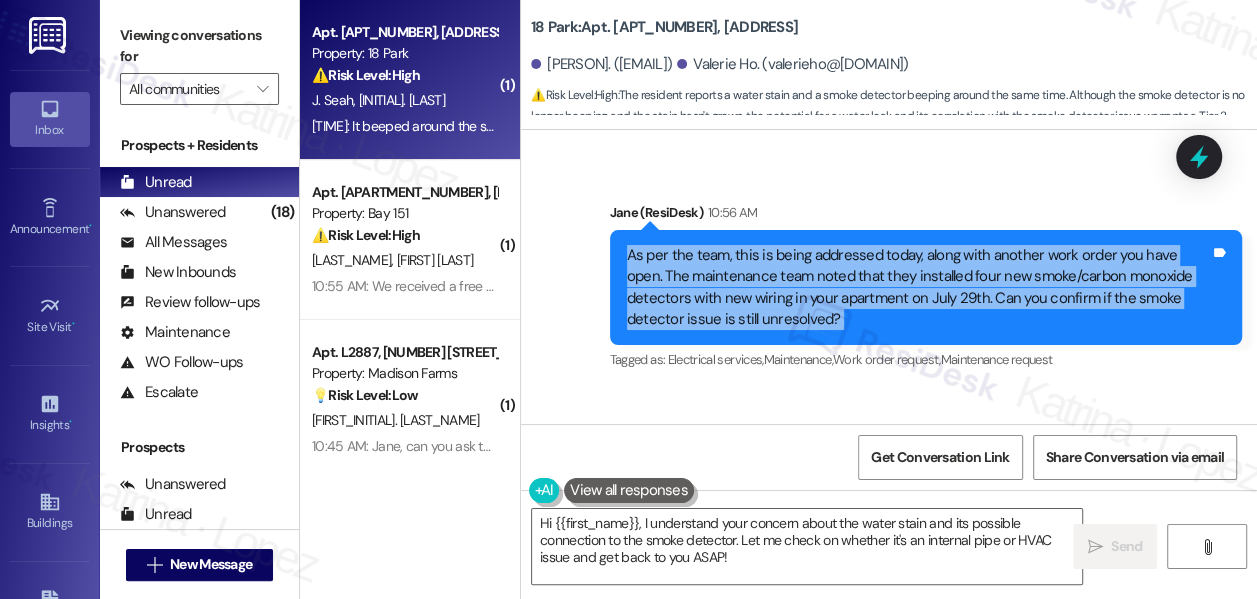 scroll, scrollTop: 3400, scrollLeft: 0, axis: vertical 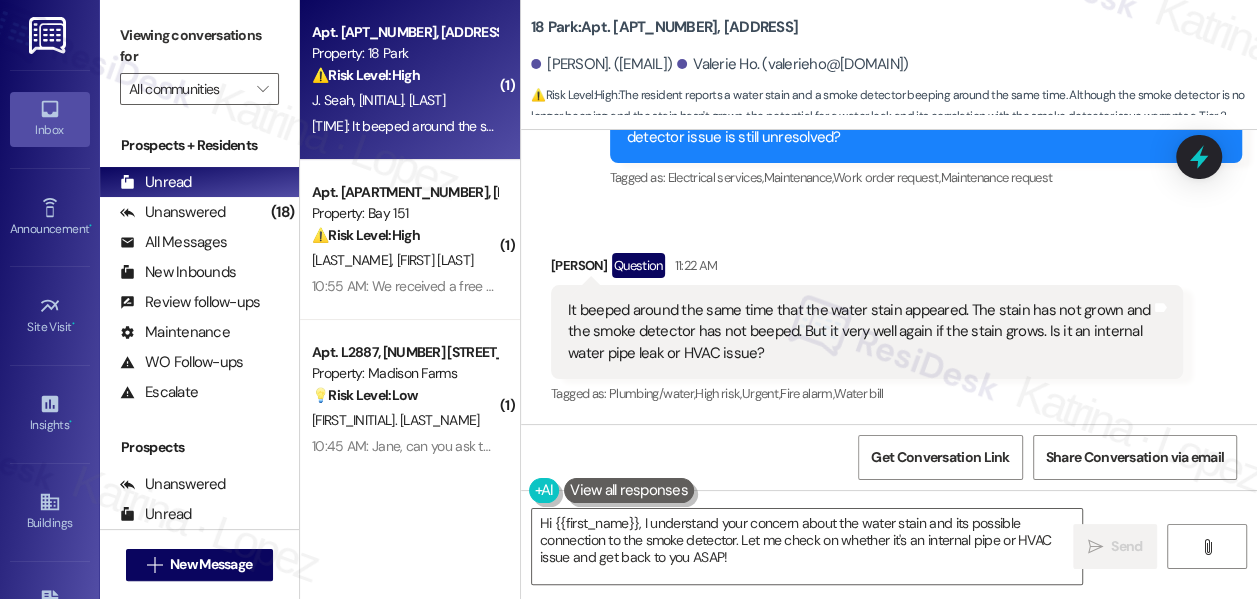 click on "It beeped around the same time that the water stain appeared. The stain has not grown and the smoke detector has not beeped. But it very well again if the stain grows. Is it an internal water pipe leak or HVAC issue?" at bounding box center (859, 332) 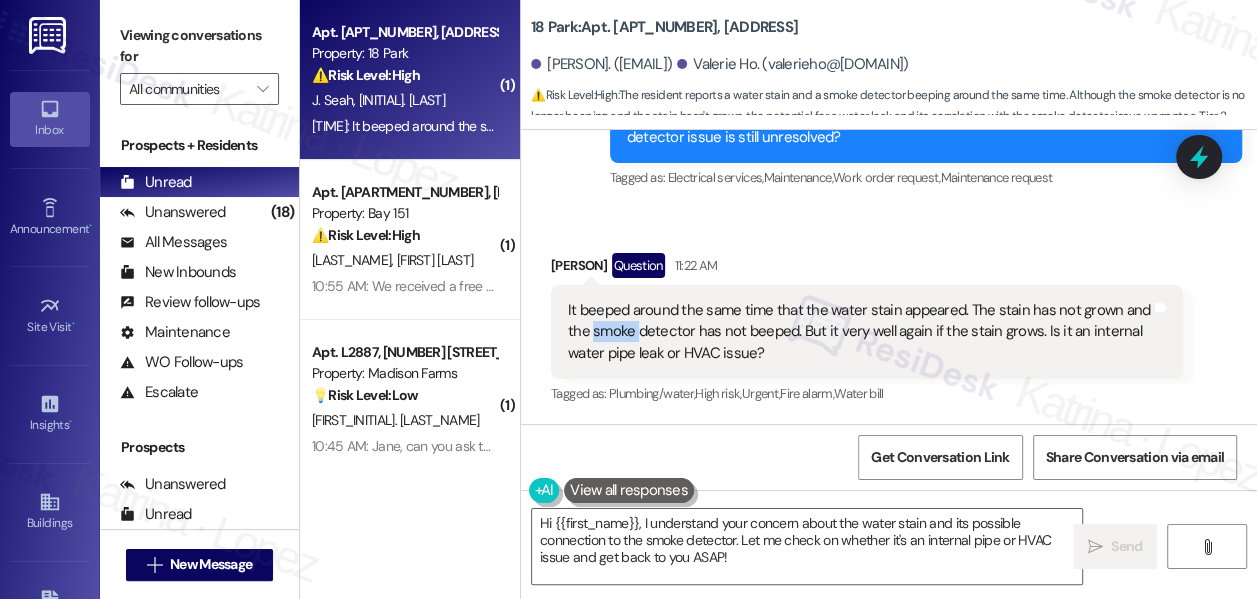 click on "It beeped around the same time that the water stain appeared. The stain has not grown and the smoke detector has not beeped. But it very well again if the stain grows. Is it an internal water pipe leak or HVAC issue?" at bounding box center (859, 332) 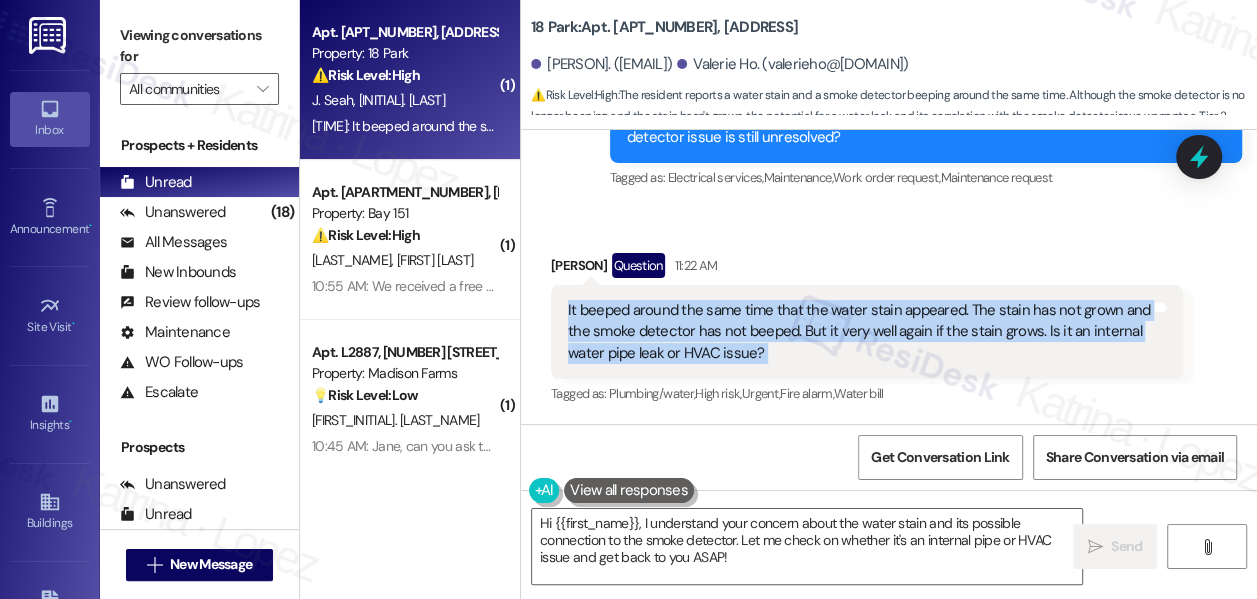 click on "It beeped around the same time that the water stain appeared. The stain has not grown and the smoke detector has not beeped. But it very well again if the stain grows. Is it an internal water pipe leak or HVAC issue?" at bounding box center (859, 332) 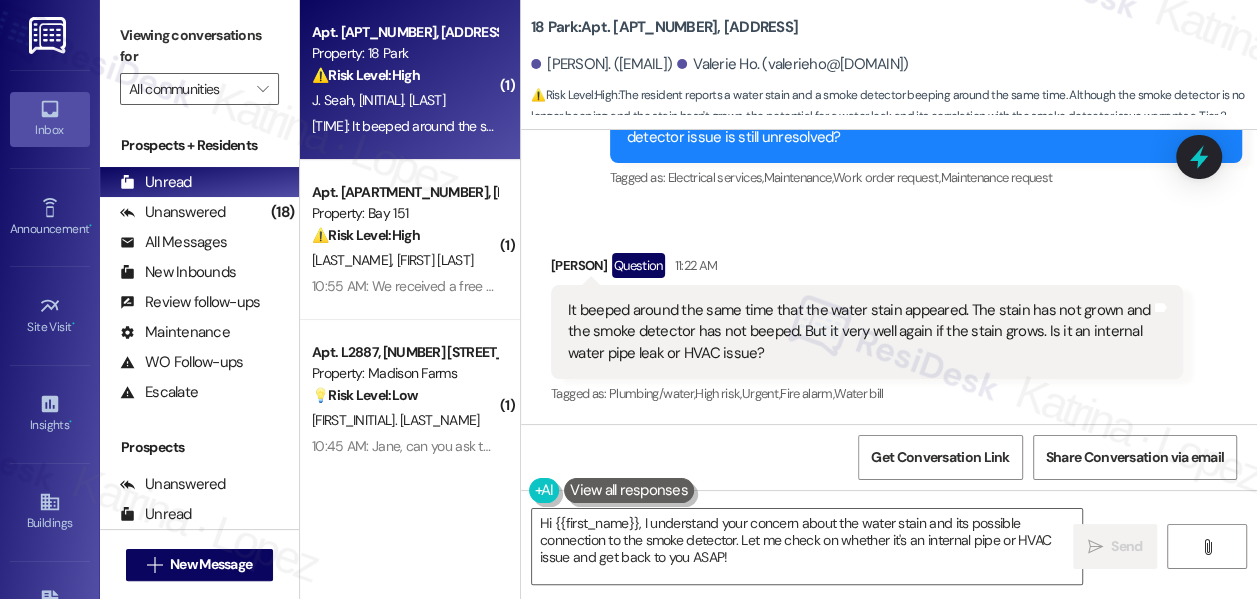 click on "Received via SMS Valerie Ho Question 11:22 AM It beeped around the same time that the water stain appeared. The stain has not grown and the smoke detector has not beeped. But it very well again if the stain grows. Is it an internal water pipe leak or HVAC issue? Tags and notes Tagged as:   Plumbing/water ,  Click to highlight conversations about Plumbing/water High risk ,  Click to highlight conversations about High risk Urgent ,  Click to highlight conversations about Urgent Fire alarm ,  Click to highlight conversations about Fire alarm Water bill Click to highlight conversations about Water bill" at bounding box center [867, 331] 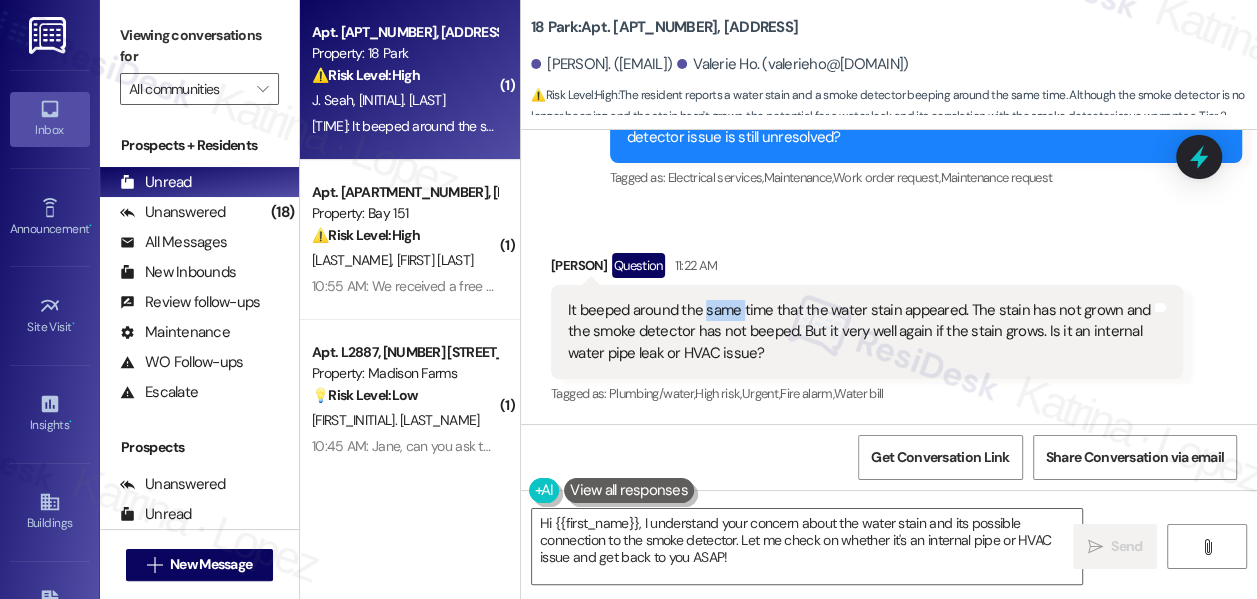 click on "It beeped around the same time that the water stain appeared. The stain has not grown and the smoke detector has not beeped. But it very well again if the stain grows. Is it an internal water pipe leak or HVAC issue?" at bounding box center [859, 332] 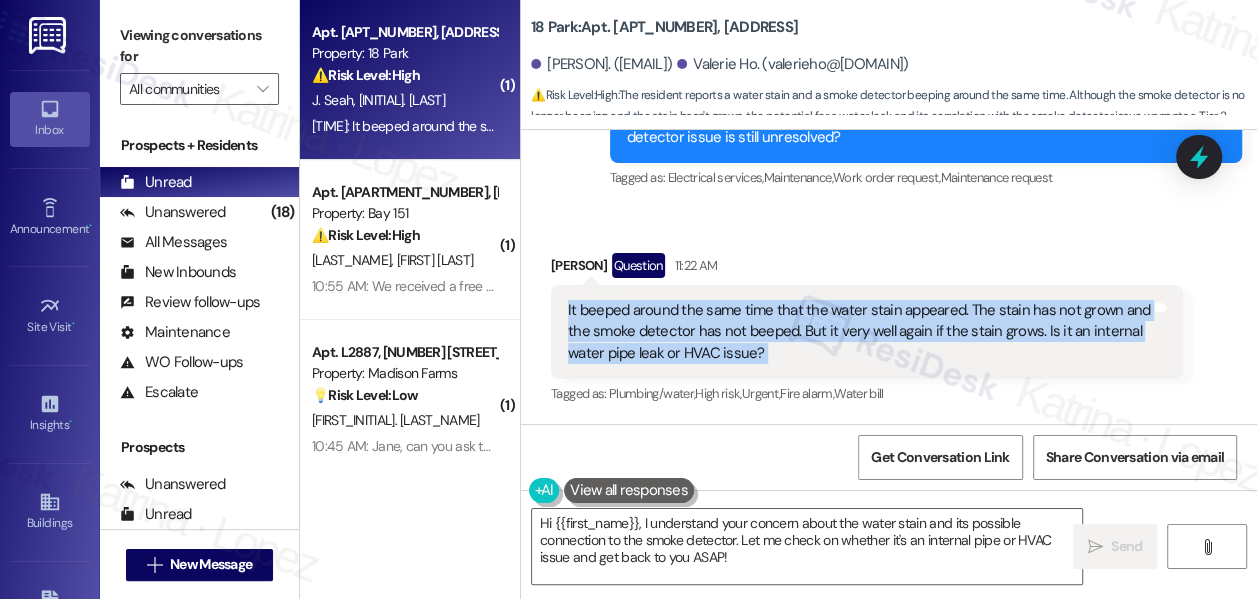 click on "It beeped around the same time that the water stain appeared. The stain has not grown and the smoke detector has not beeped. But it very well again if the stain grows. Is it an internal water pipe leak or HVAC issue?" at bounding box center (859, 332) 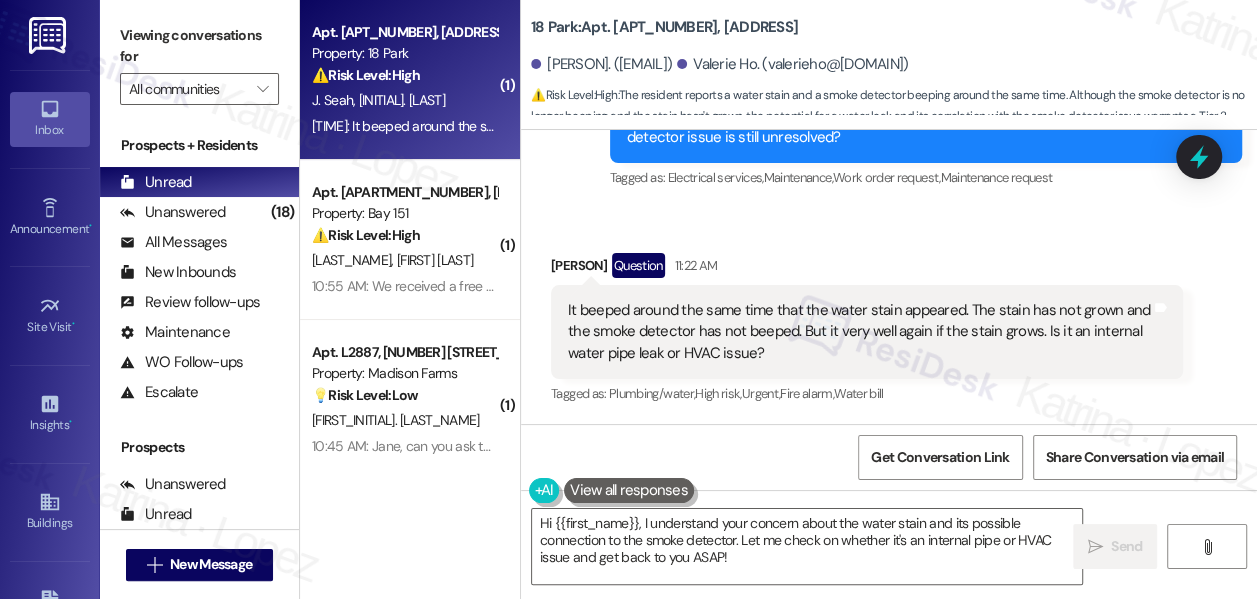 click on "Valerie Ho Question 11:22 AM" at bounding box center [867, 269] 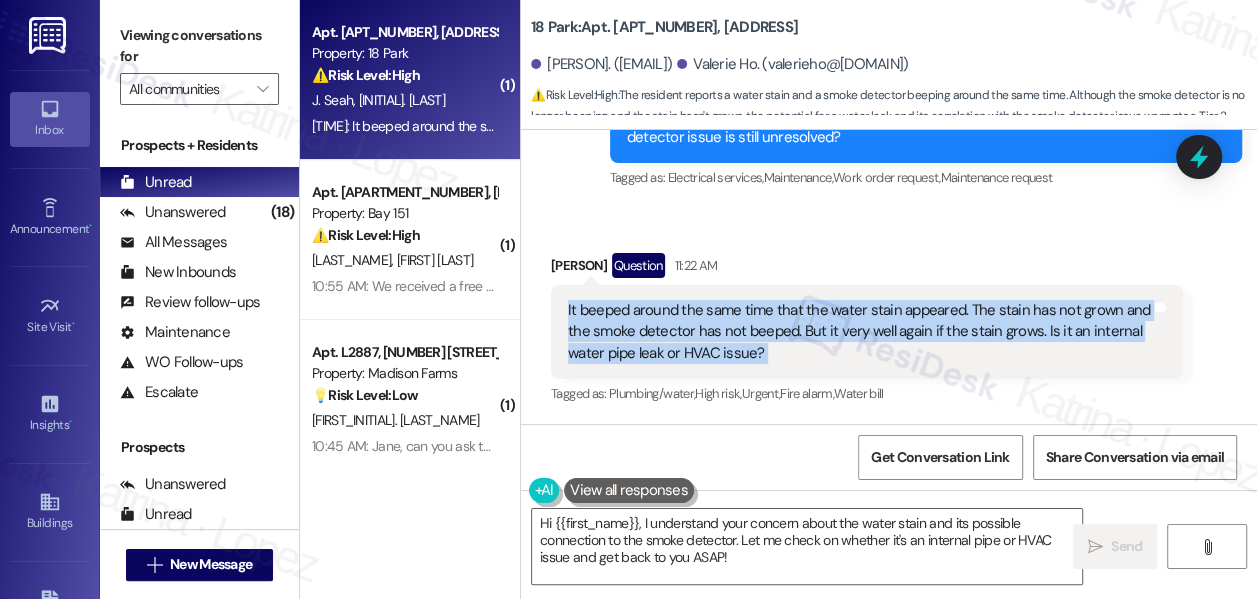 click on "It beeped around the same time that the water stain appeared. The stain has not grown and the smoke detector has not beeped. But it very well again if the stain grows. Is it an internal water pipe leak or HVAC issue?" at bounding box center (859, 332) 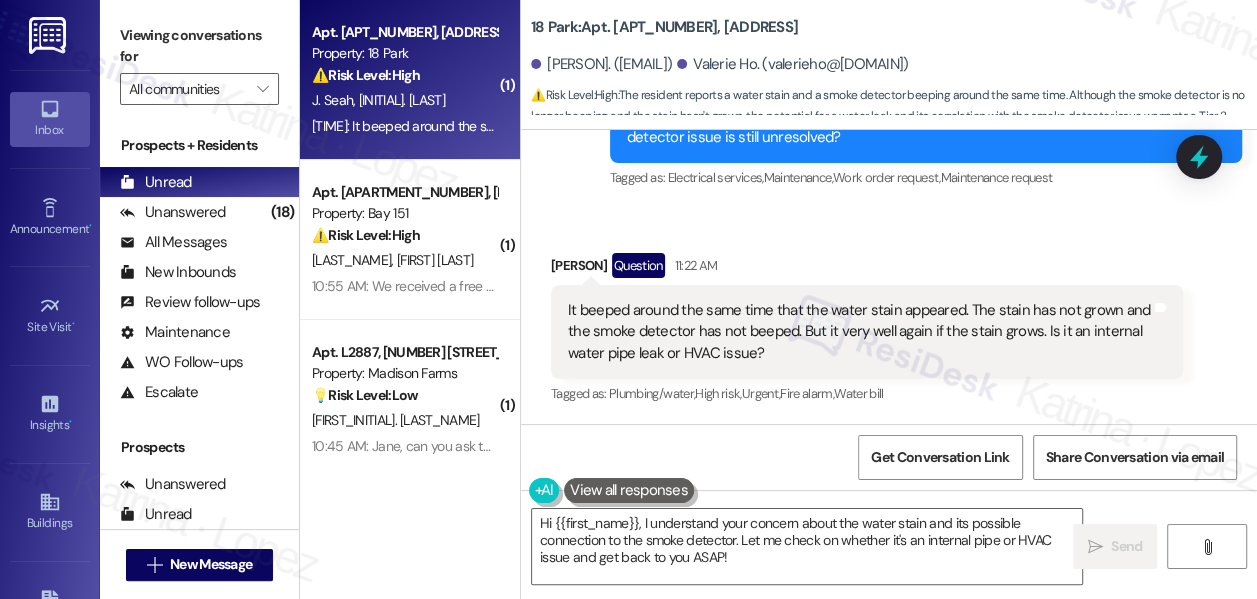 click on "Received via SMS Valerie Ho Question 11:22 AM It beeped around the same time that the water stain appeared. The stain has not grown and the smoke detector has not beeped. But it very well again if the stain grows. Is it an internal water pipe leak or HVAC issue? Tags and notes Tagged as:   Plumbing/water ,  Click to highlight conversations about Plumbing/water High risk ,  Click to highlight conversations about High risk Urgent ,  Click to highlight conversations about Urgent Fire alarm ,  Click to highlight conversations about Fire alarm Water bill Click to highlight conversations about Water bill" at bounding box center (867, 331) 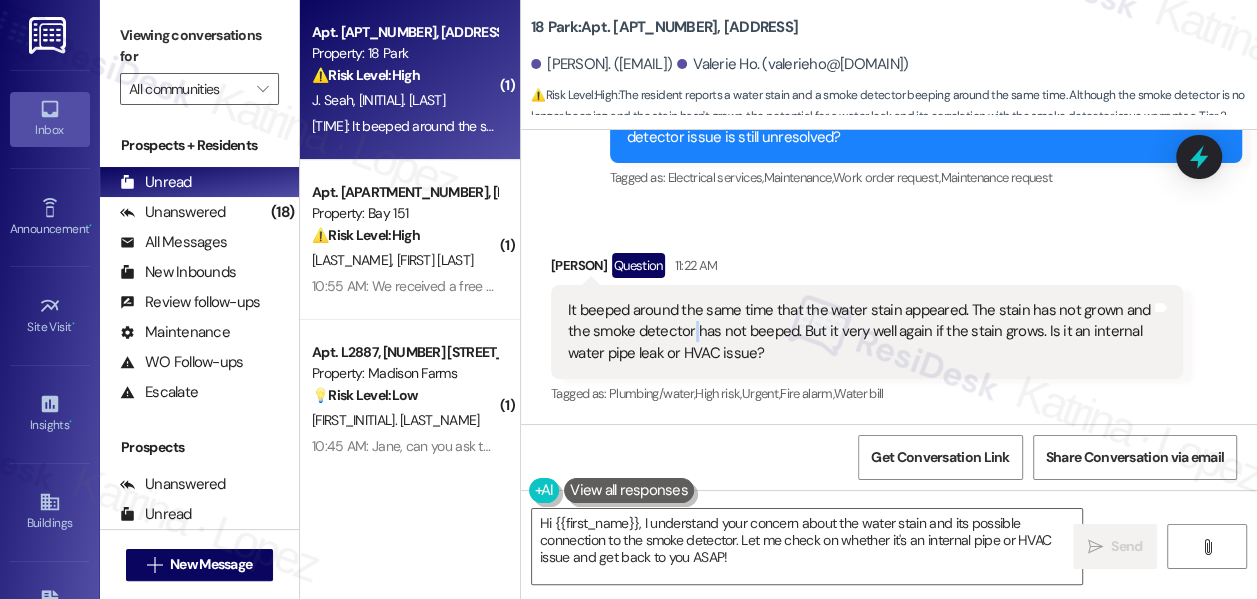 click on "It beeped around the same time that the water stain appeared. The stain has not grown and the smoke detector has not beeped. But it very well again if the stain grows. Is it an internal water pipe leak or HVAC issue?" at bounding box center (859, 332) 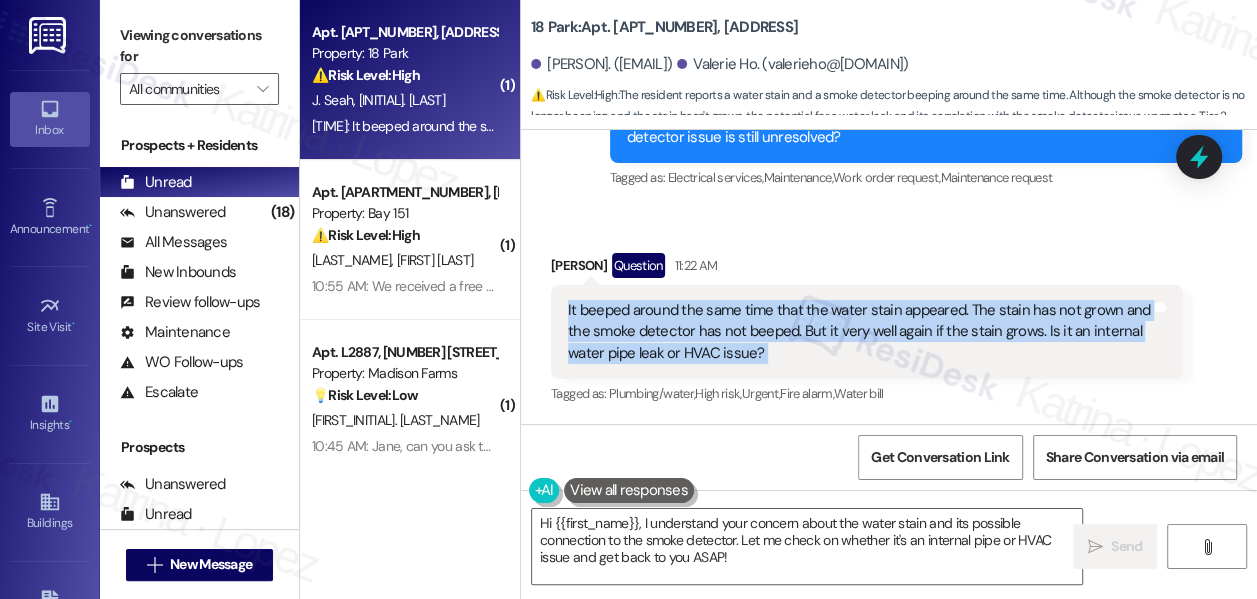 click on "It beeped around the same time that the water stain appeared. The stain has not grown and the smoke detector has not beeped. But it very well again if the stain grows. Is it an internal water pipe leak or HVAC issue?" at bounding box center (859, 332) 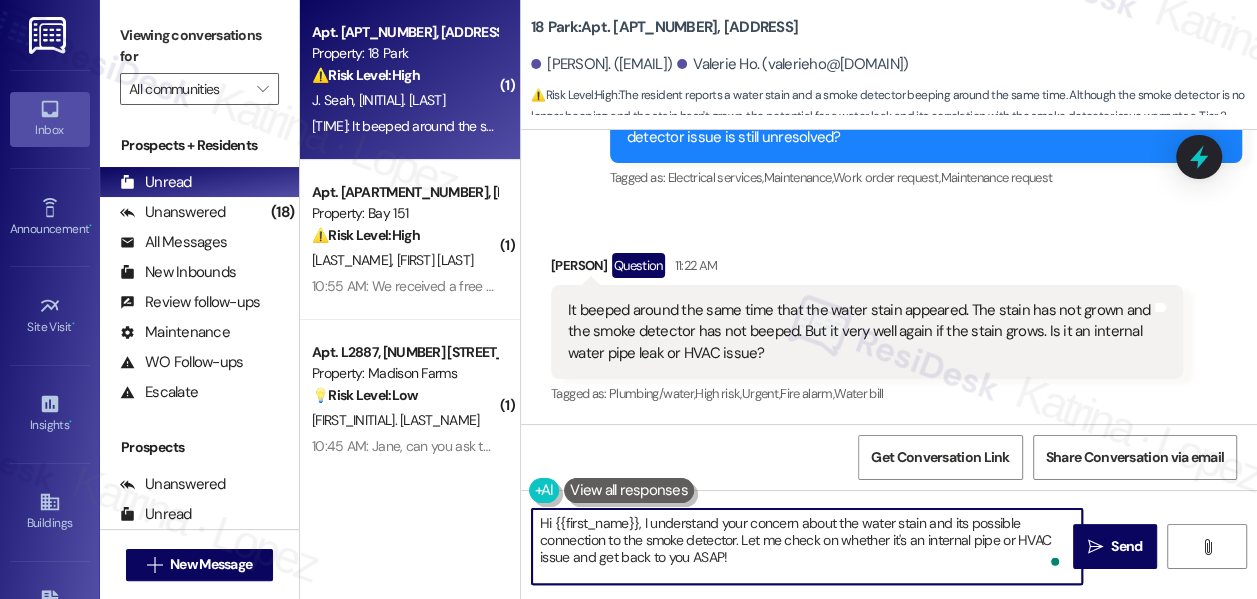 drag, startPoint x: 743, startPoint y: 542, endPoint x: 767, endPoint y: 551, distance: 25.632011 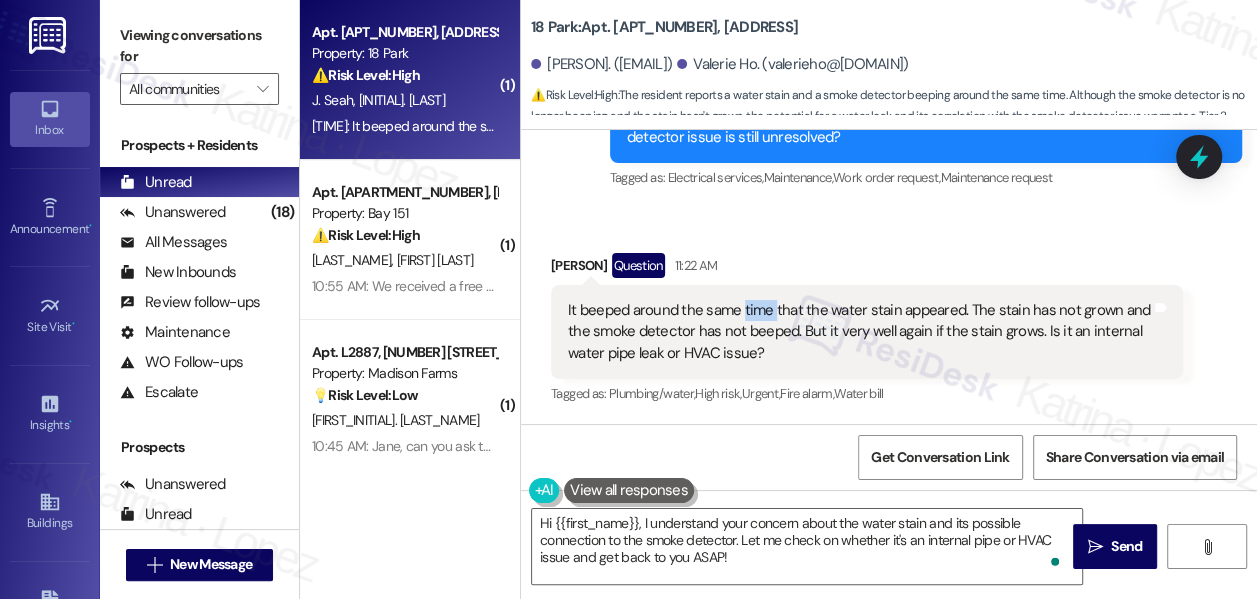 click on "It beeped around the same time that the water stain appeared. The stain has not grown and the smoke detector has not beeped. But it very well again if the stain grows. Is it an internal water pipe leak or HVAC issue?" at bounding box center [859, 332] 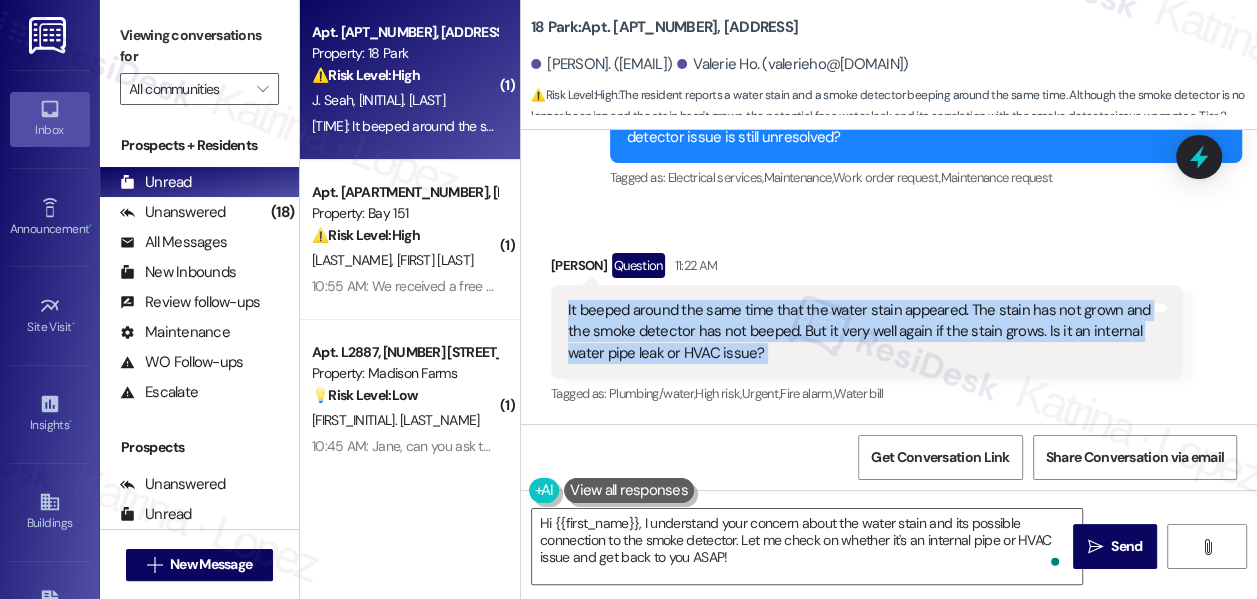 click on "It beeped around the same time that the water stain appeared. The stain has not grown and the smoke detector has not beeped. But it very well again if the stain grows. Is it an internal water pipe leak or HVAC issue?" at bounding box center (859, 332) 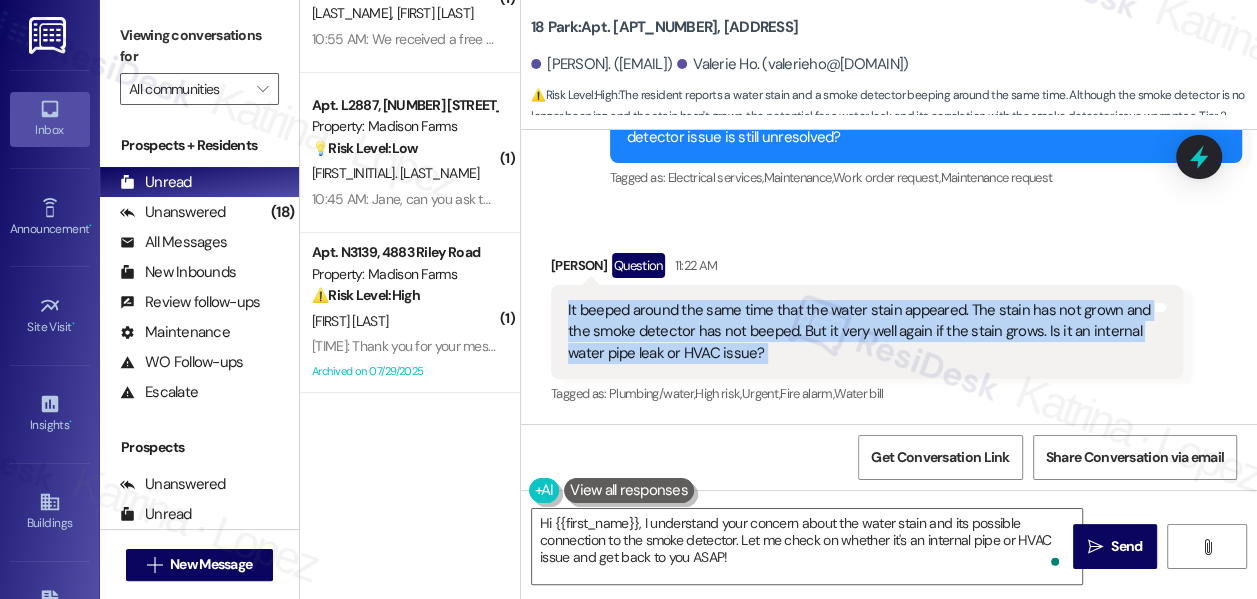 scroll, scrollTop: 0, scrollLeft: 0, axis: both 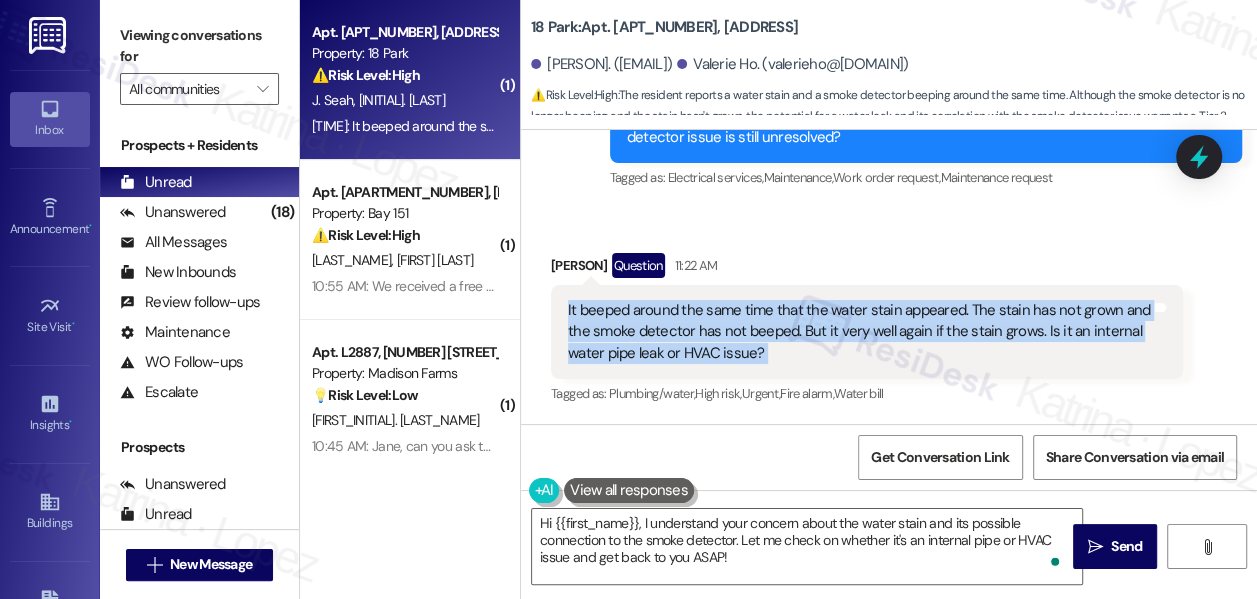 click on "It beeped around the same time that the water stain appeared. The stain has not grown and the smoke detector has not beeped. But it very well again if the stain grows. Is it an internal water pipe leak or HVAC issue?" at bounding box center [859, 332] 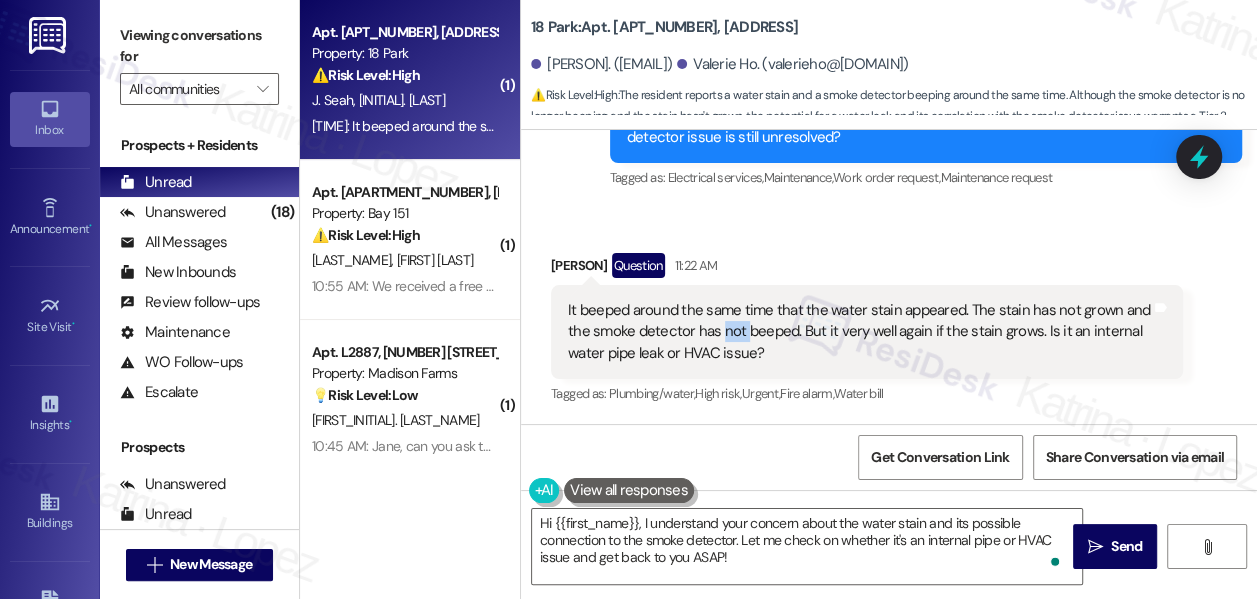 click on "It beeped around the same time that the water stain appeared. The stain has not grown and the smoke detector has not beeped. But it very well again if the stain grows. Is it an internal water pipe leak or HVAC issue?" at bounding box center (859, 332) 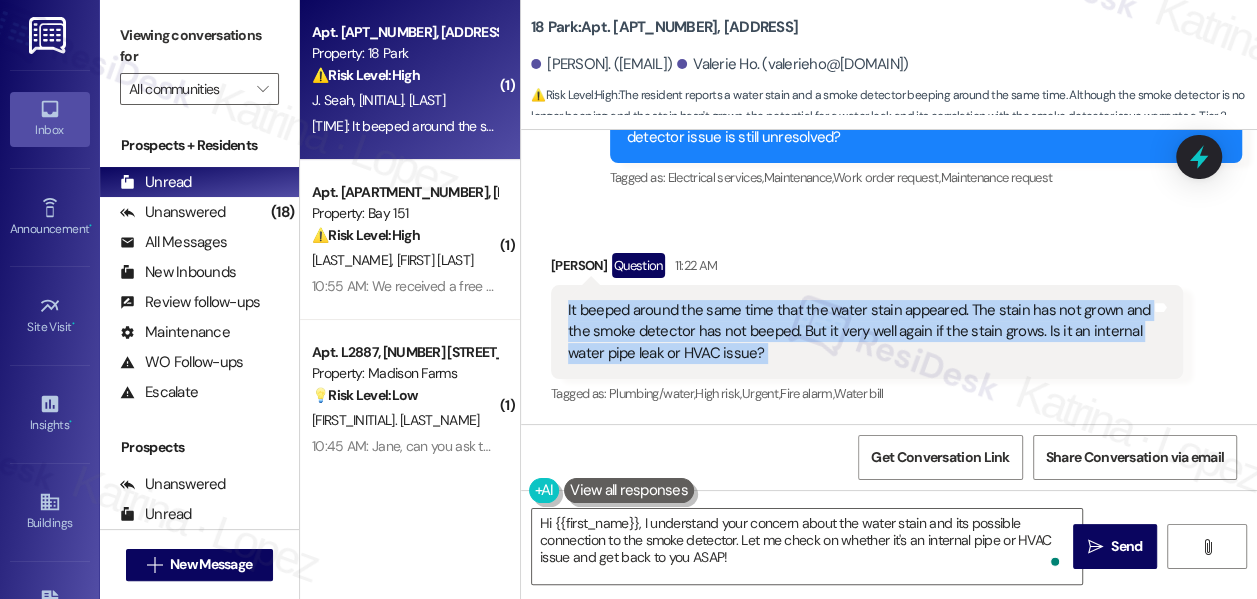 click on "It beeped around the same time that the water stain appeared. The stain has not grown and the smoke detector has not beeped. But it very well again if the stain grows. Is it an internal water pipe leak or HVAC issue?" at bounding box center [859, 332] 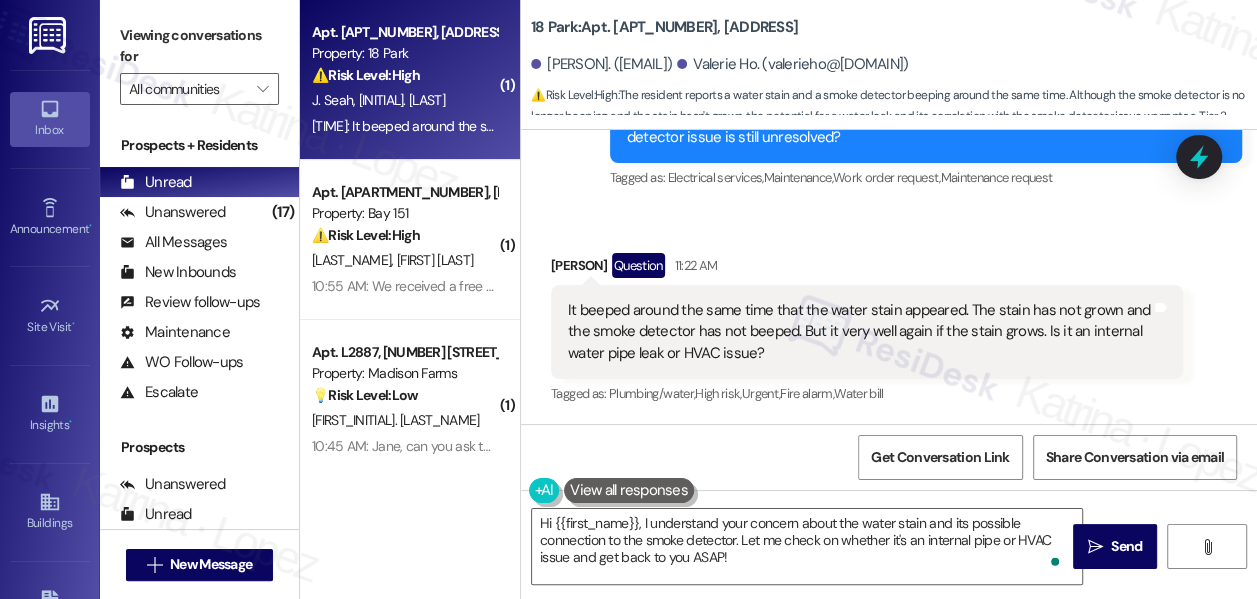 click on "11:22 AM" at bounding box center [694, 265] 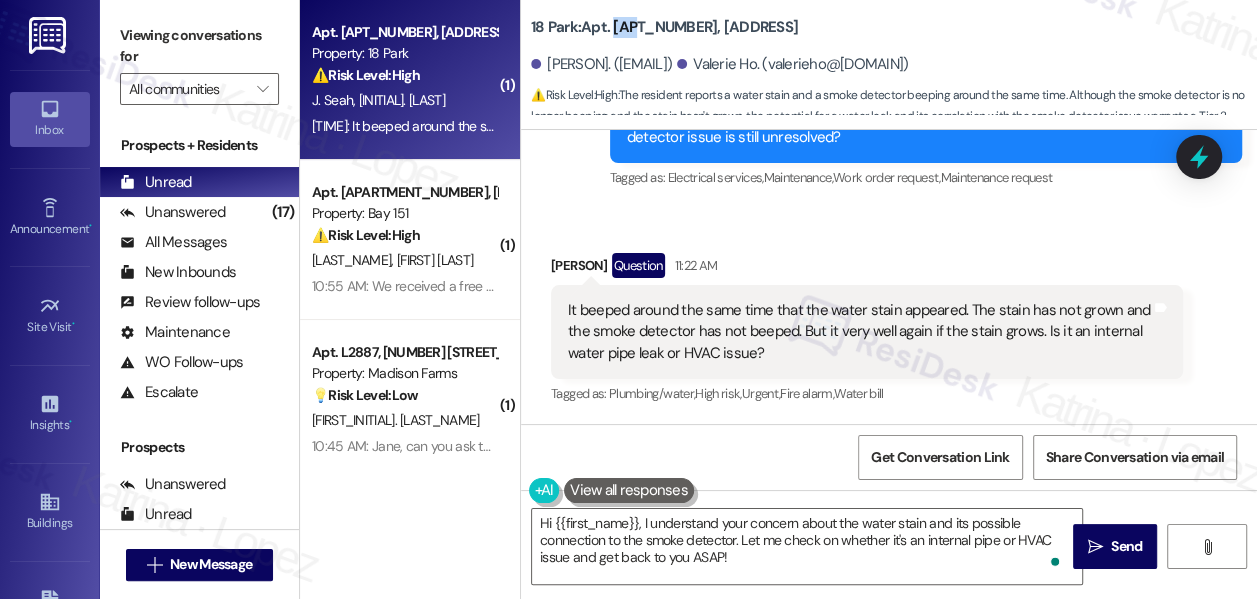 click on "18 Park:  Apt. 619, 18 Park View Avenue" at bounding box center (664, 27) 